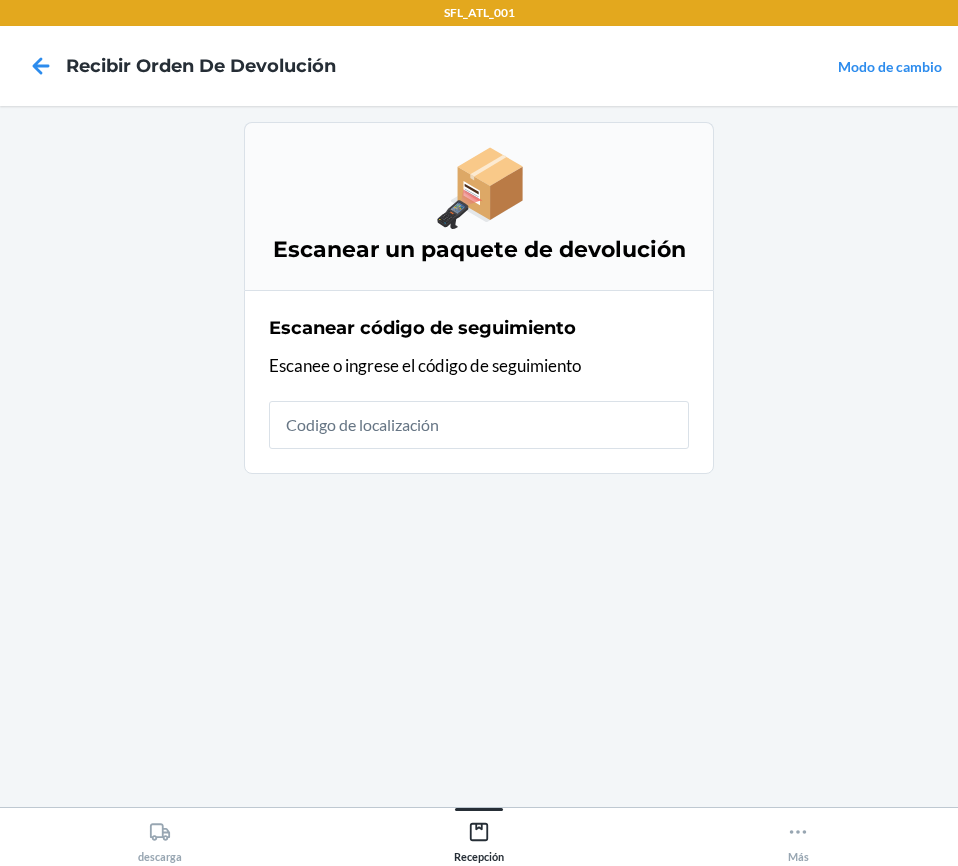 scroll, scrollTop: 0, scrollLeft: 0, axis: both 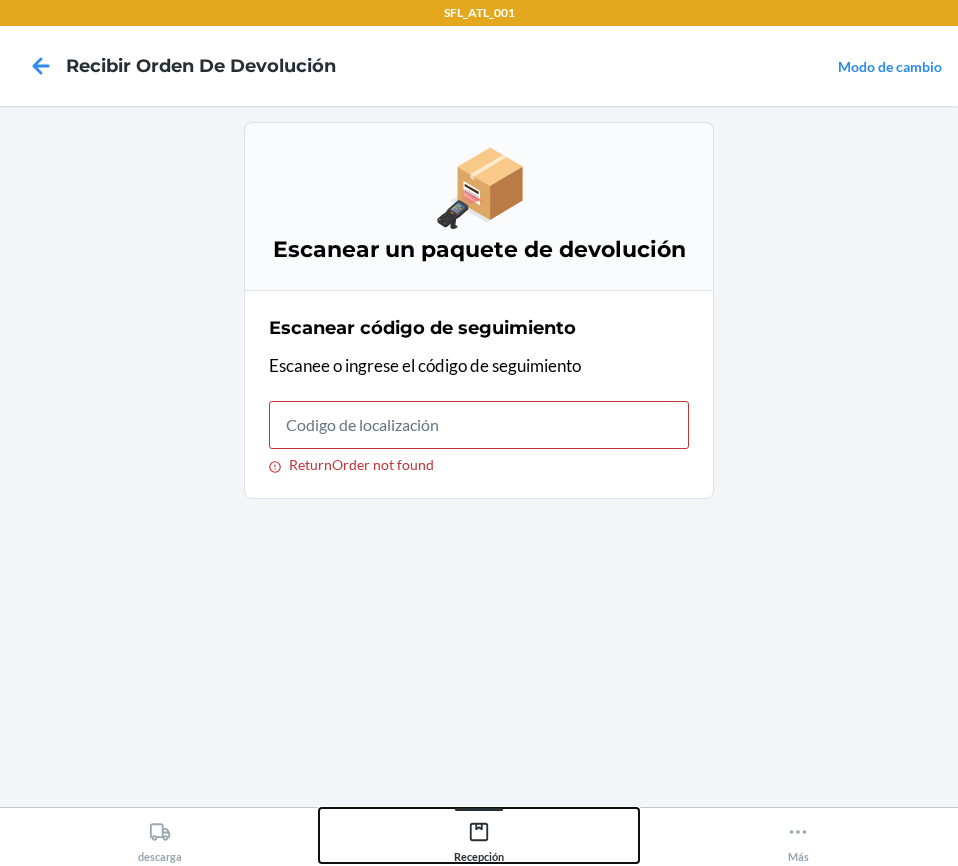 click 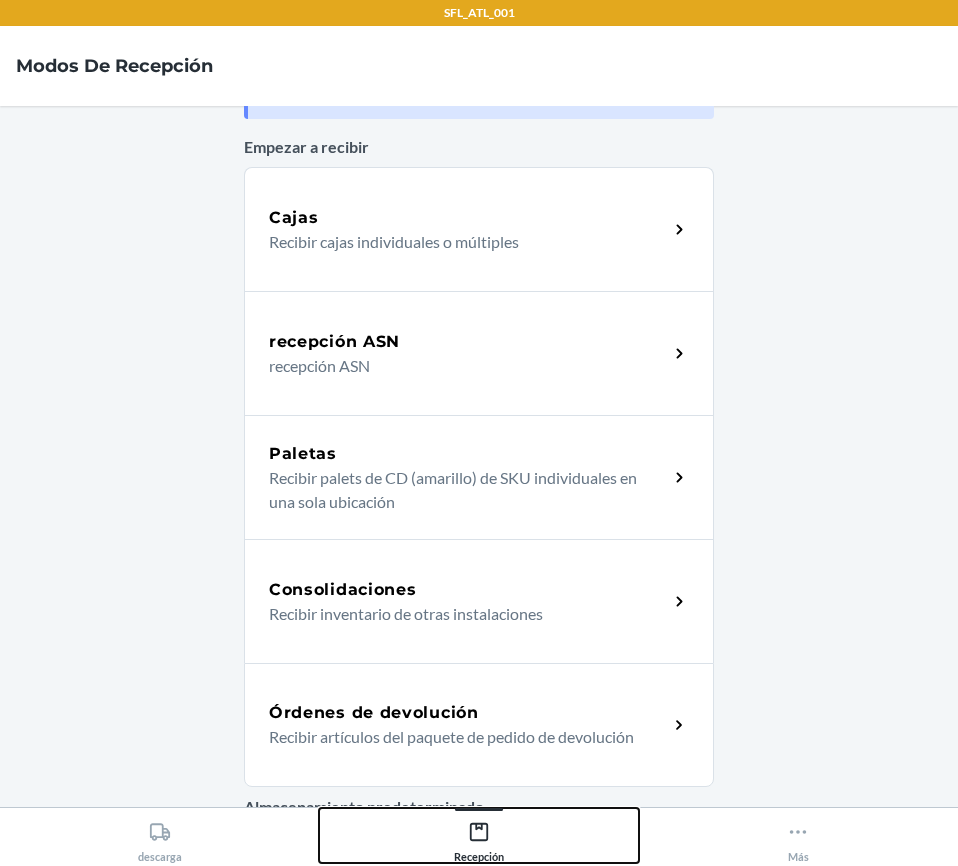 scroll, scrollTop: 200, scrollLeft: 0, axis: vertical 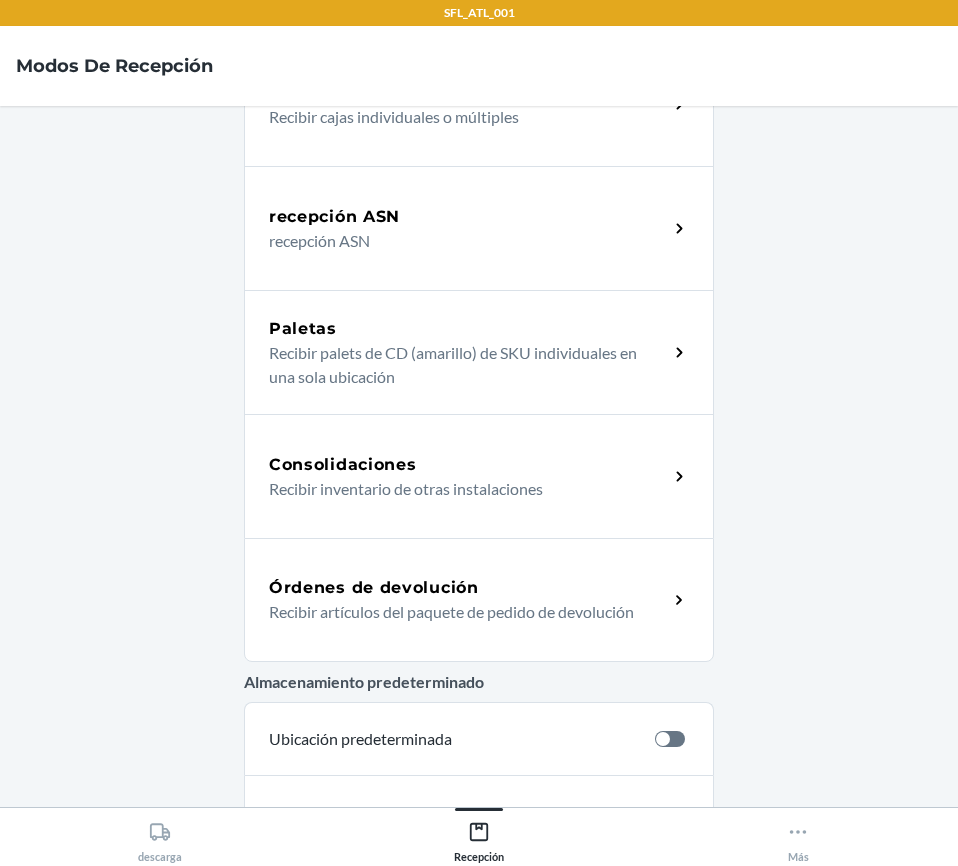 click on "Órdenes de devolución Recibir artículos del paquete de pedido de devolución" at bounding box center [479, 600] 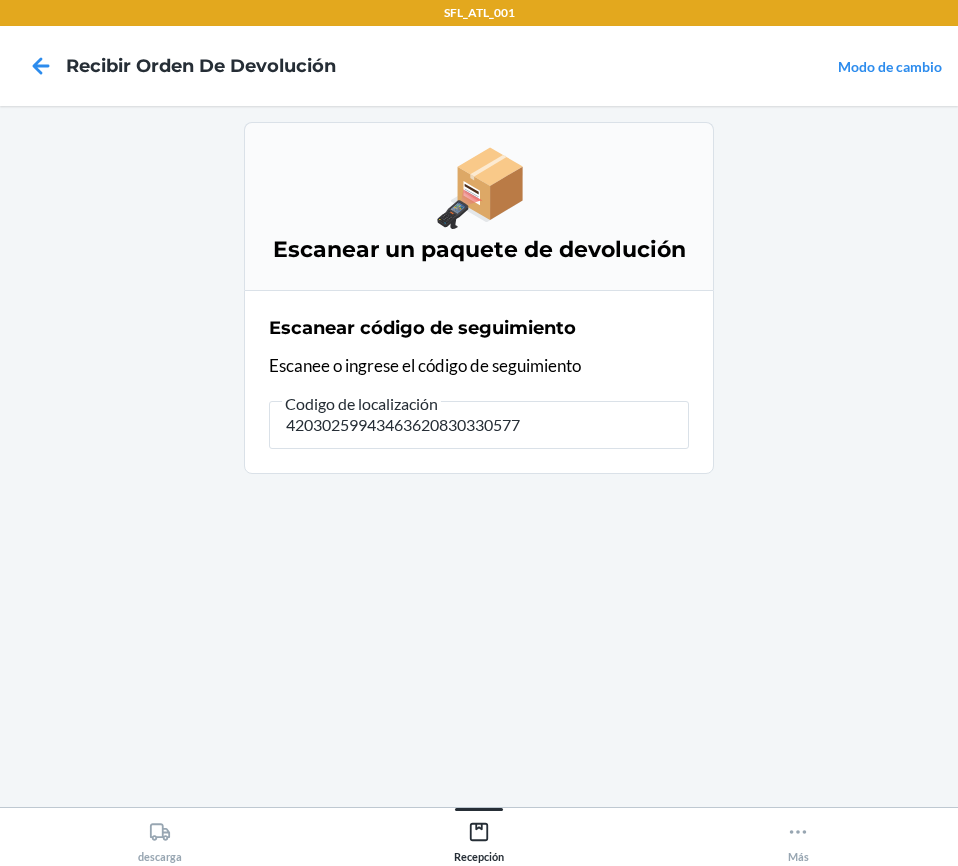 type on "420302599434636208303305774" 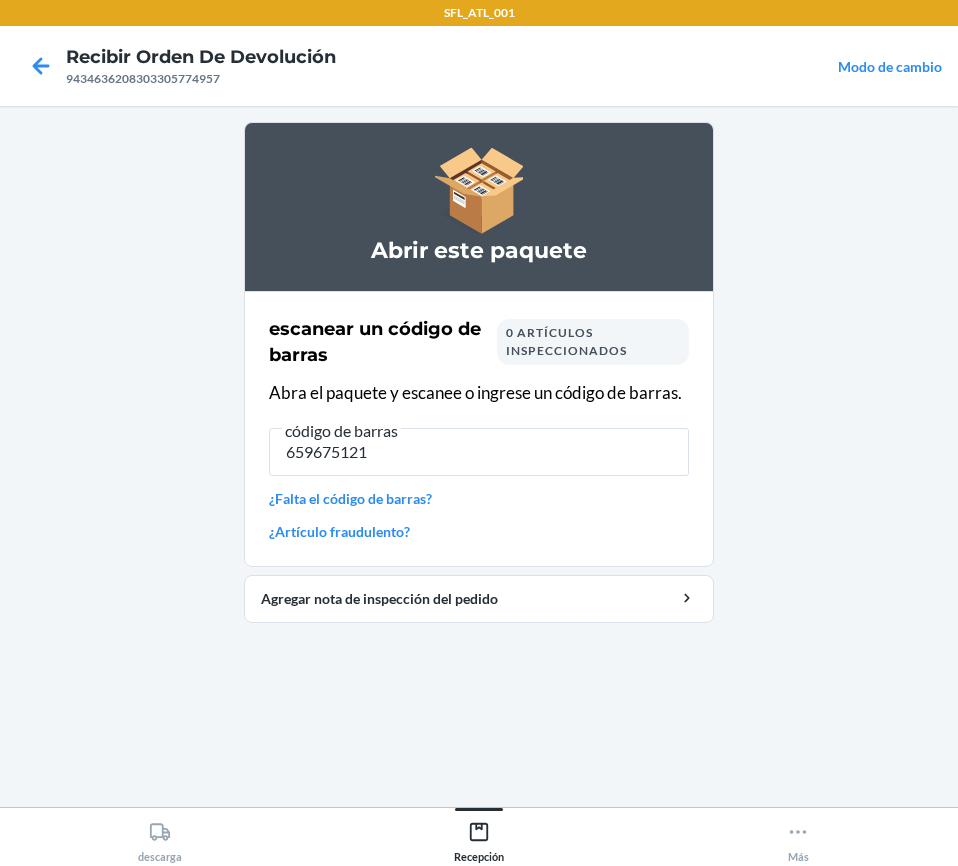type on "6596751214" 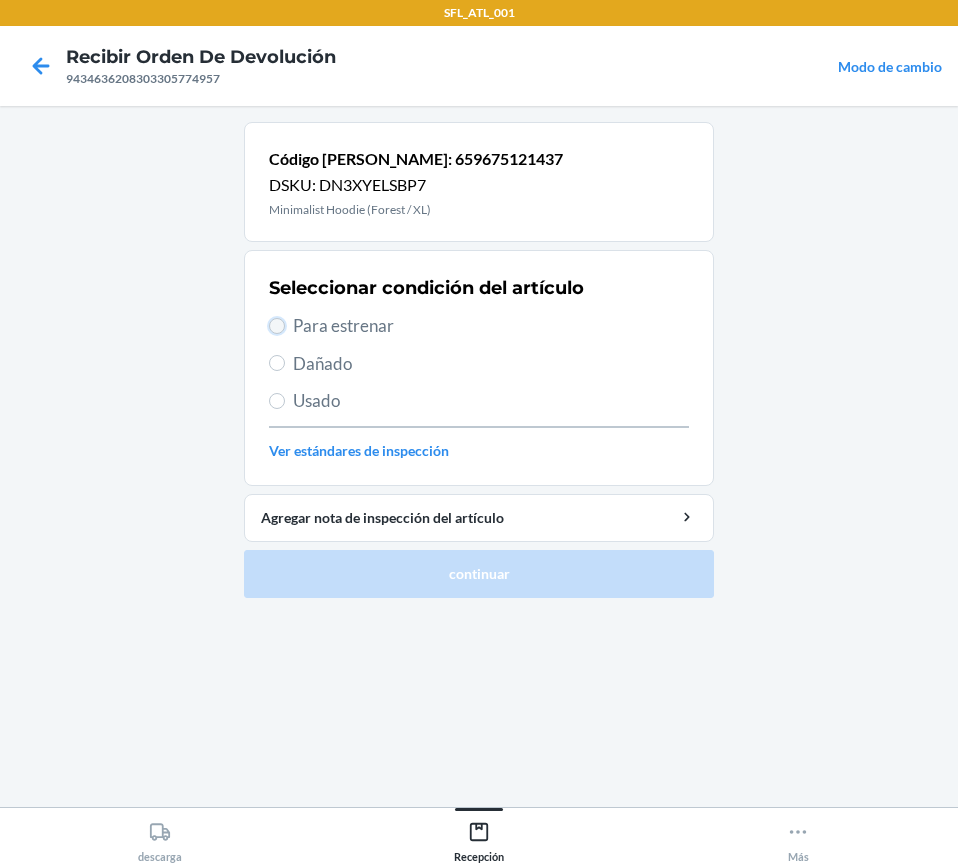 click on "Para estrenar" at bounding box center (277, 326) 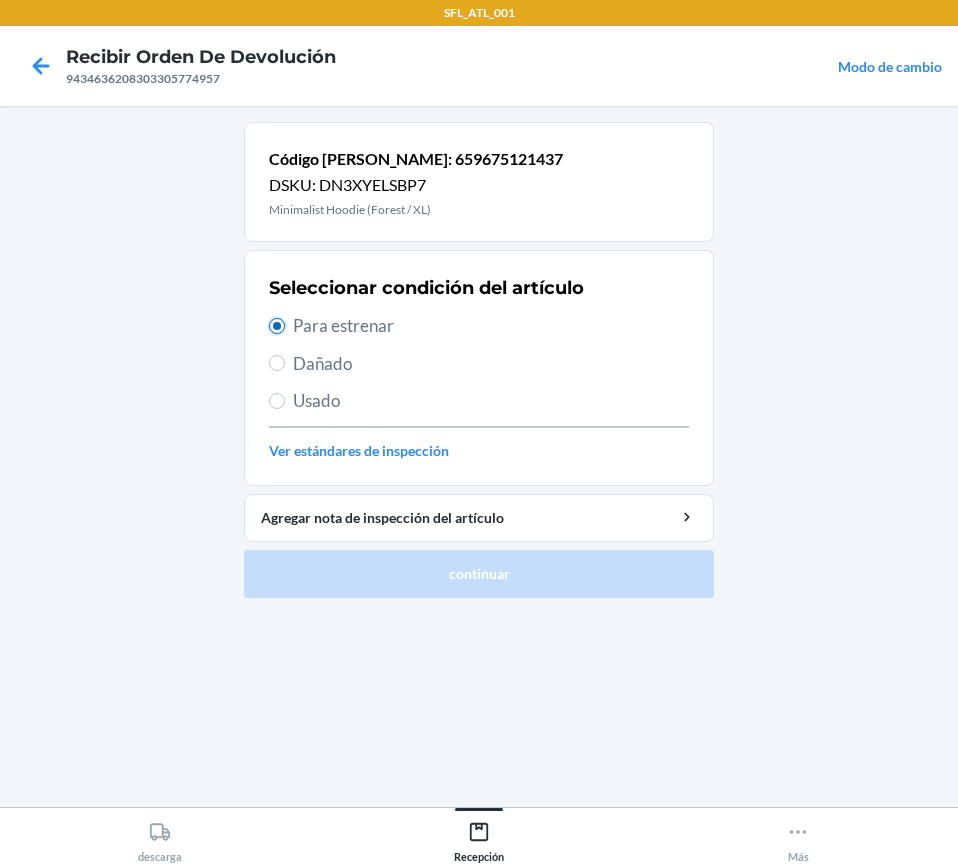 radio on "true" 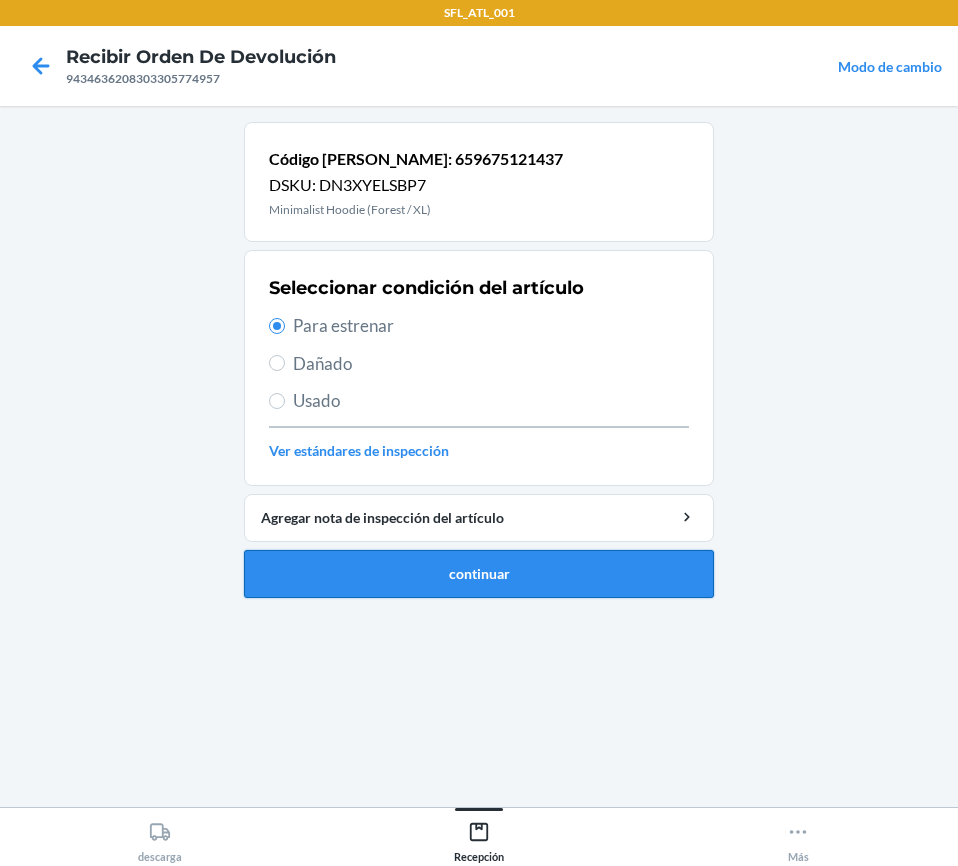 click on "continuar" at bounding box center (479, 574) 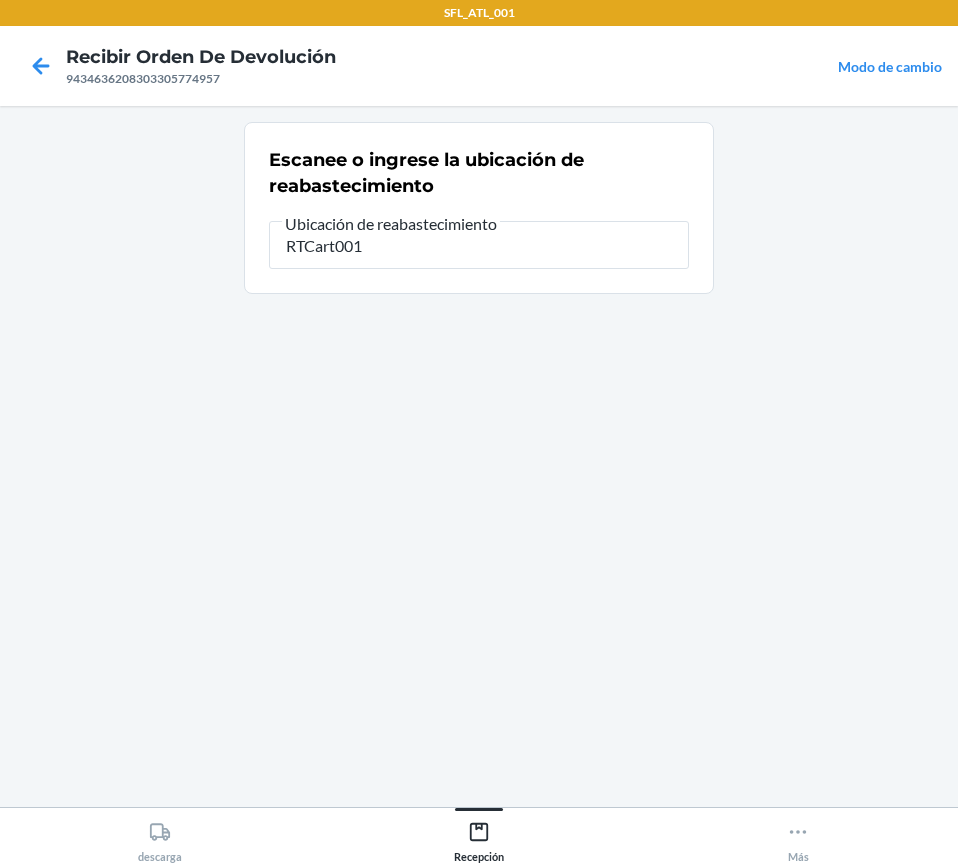 type on "RTCart001" 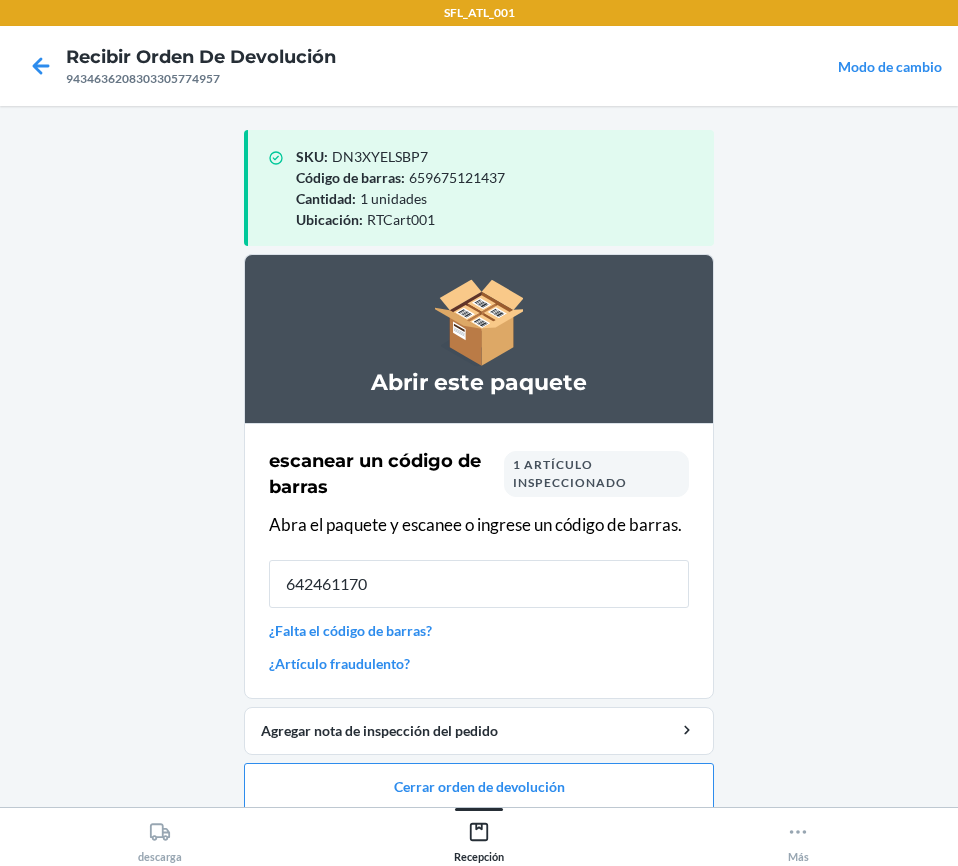 type on "6424611703" 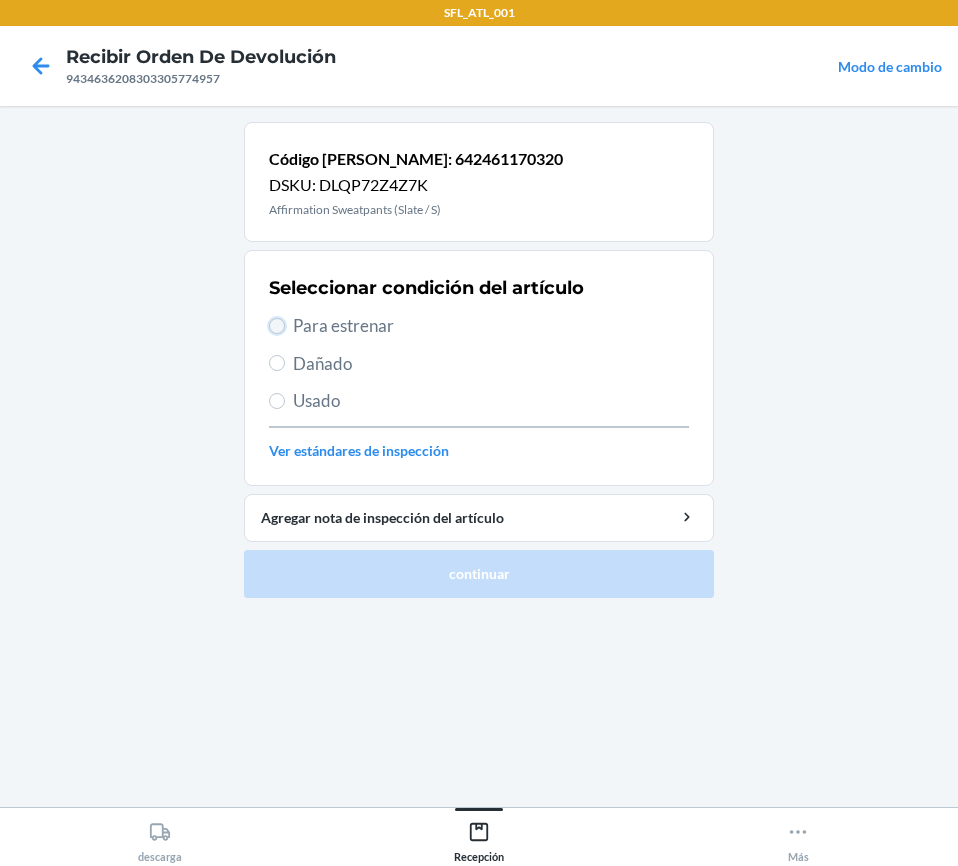click on "Para estrenar" at bounding box center (277, 326) 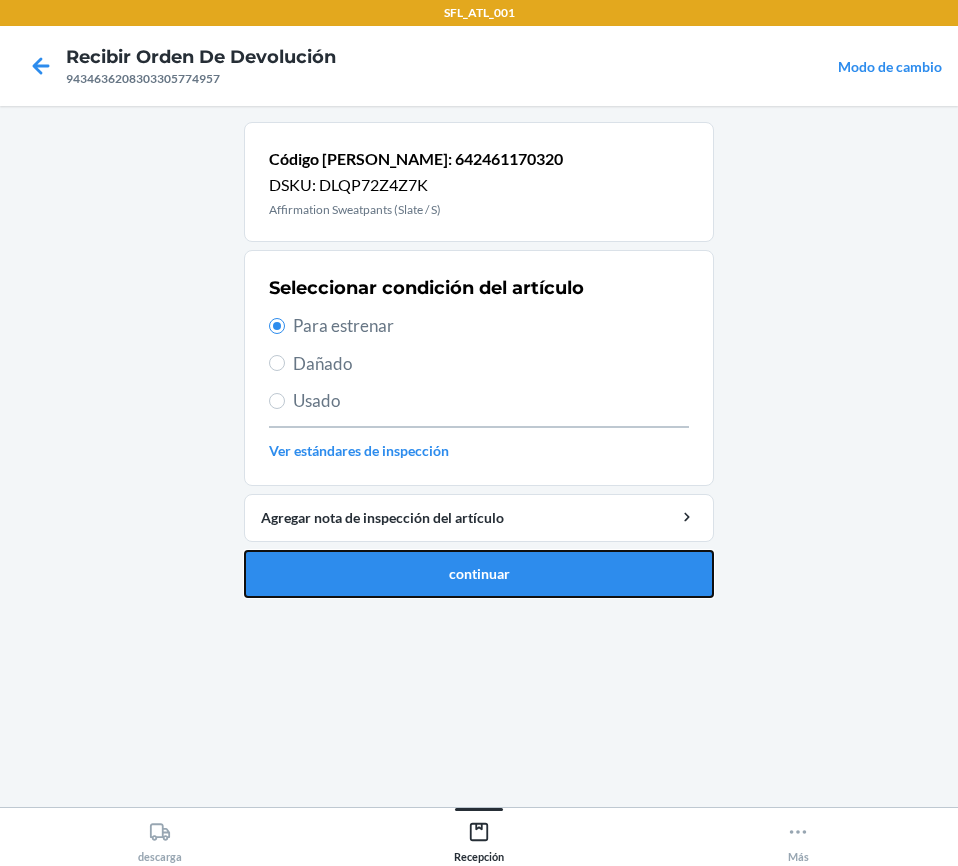drag, startPoint x: 642, startPoint y: 565, endPoint x: 635, endPoint y: 522, distance: 43.56604 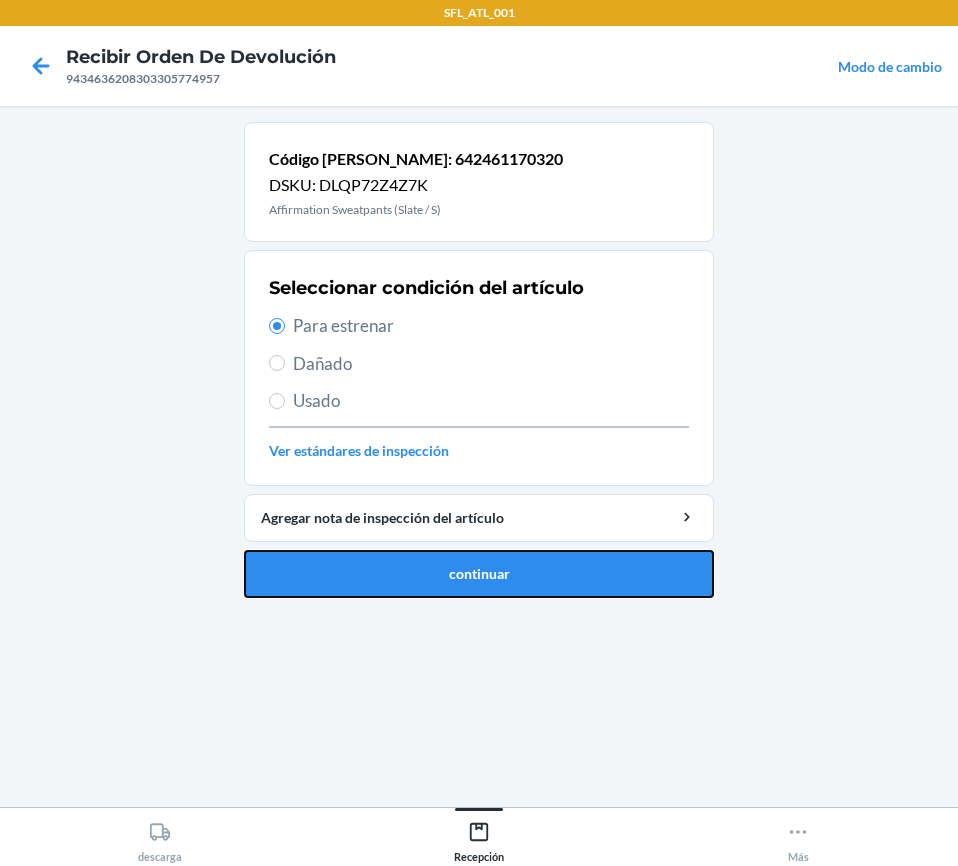 click on "continuar" at bounding box center (479, 574) 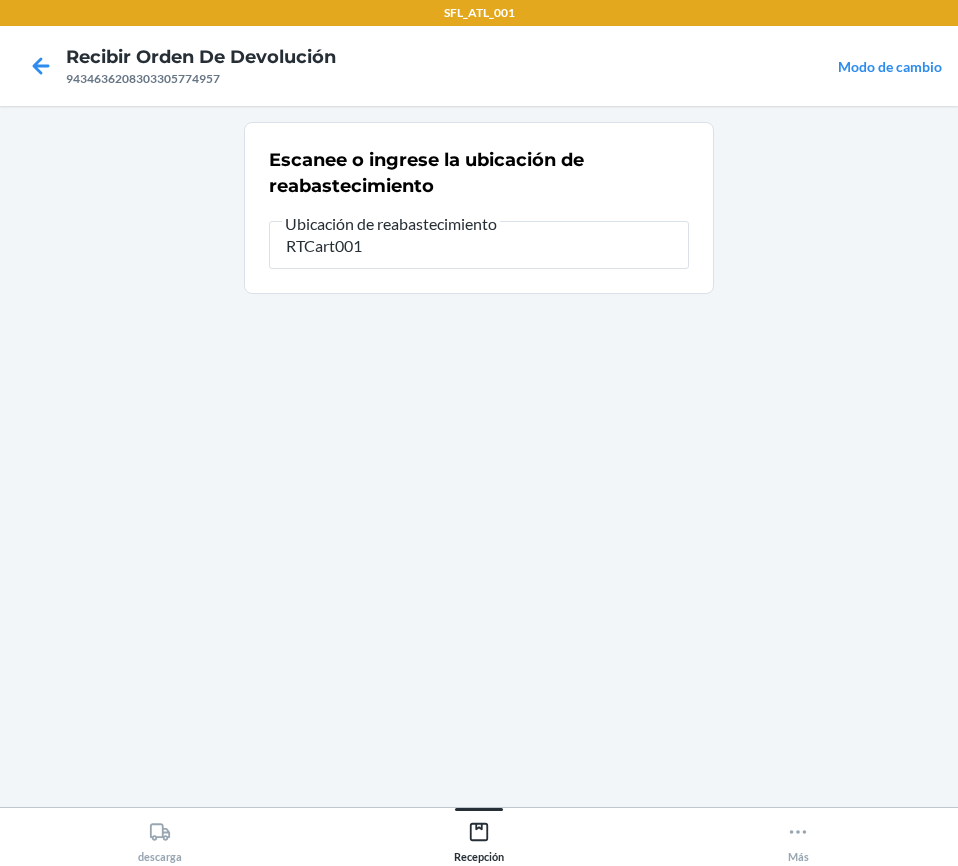 type on "RTCart001" 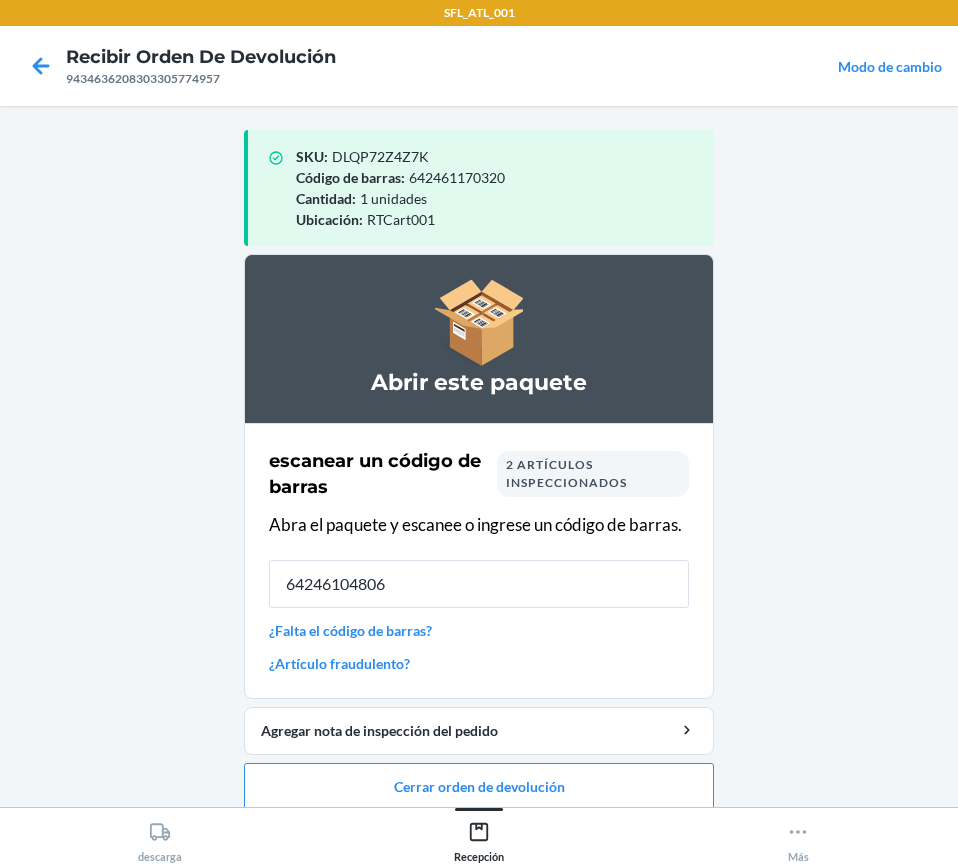 type on "642461048063" 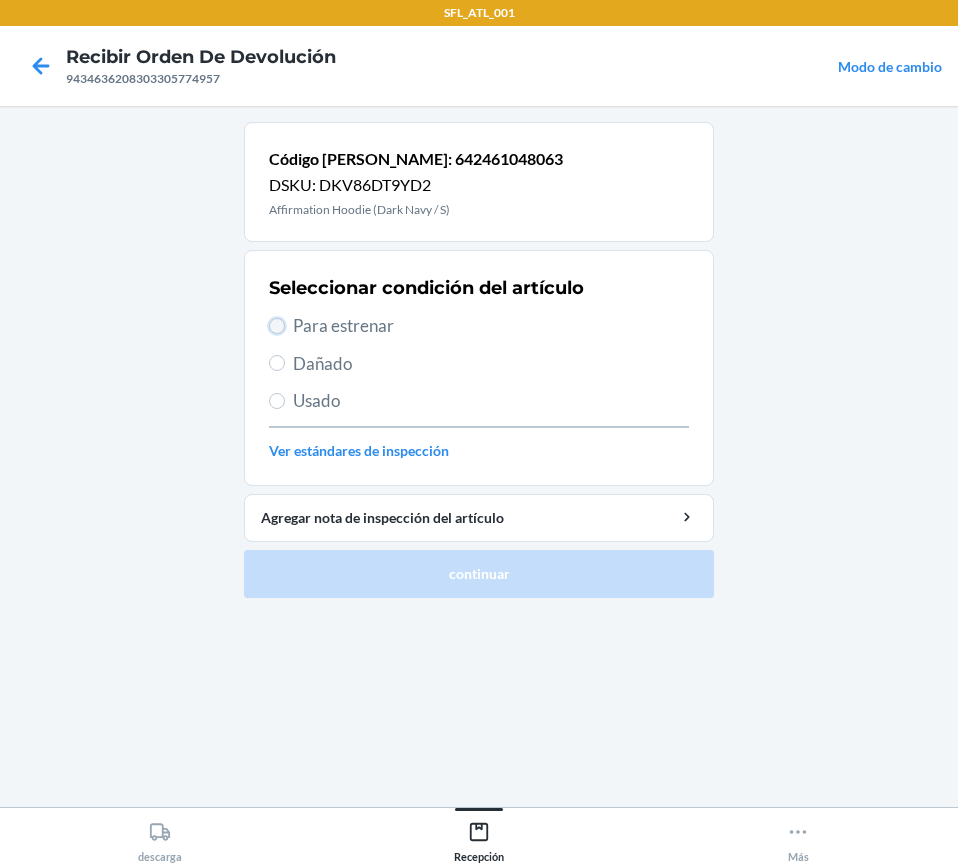 click on "Para estrenar" at bounding box center (277, 326) 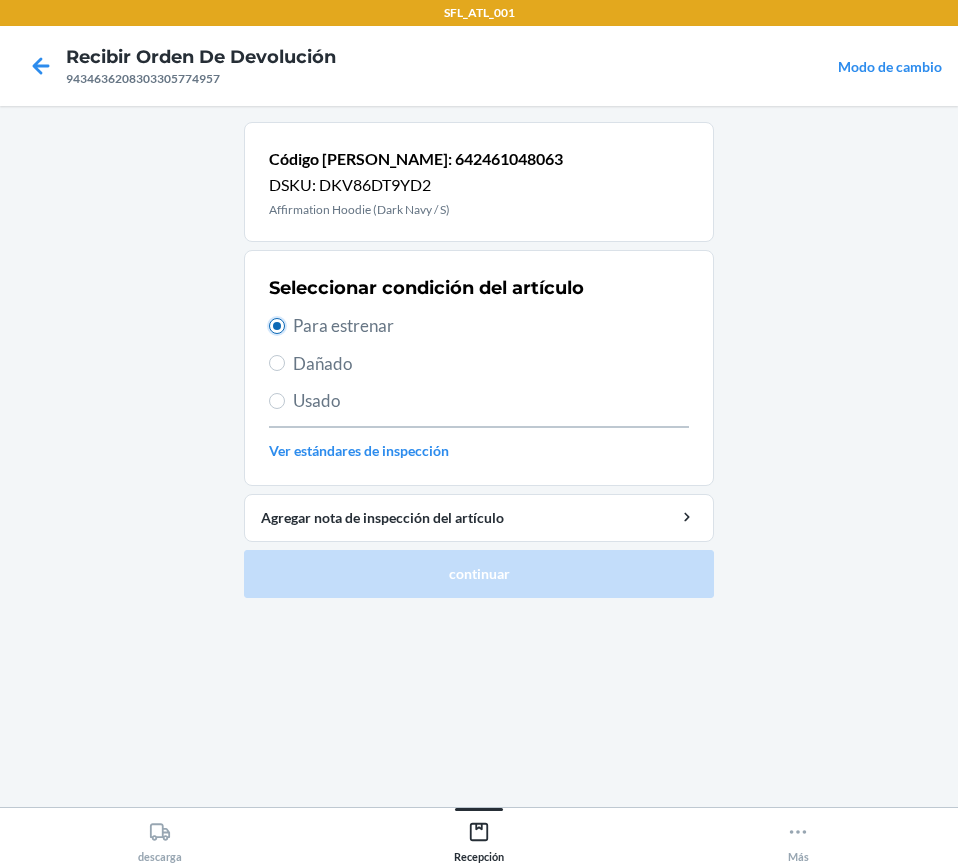 radio on "true" 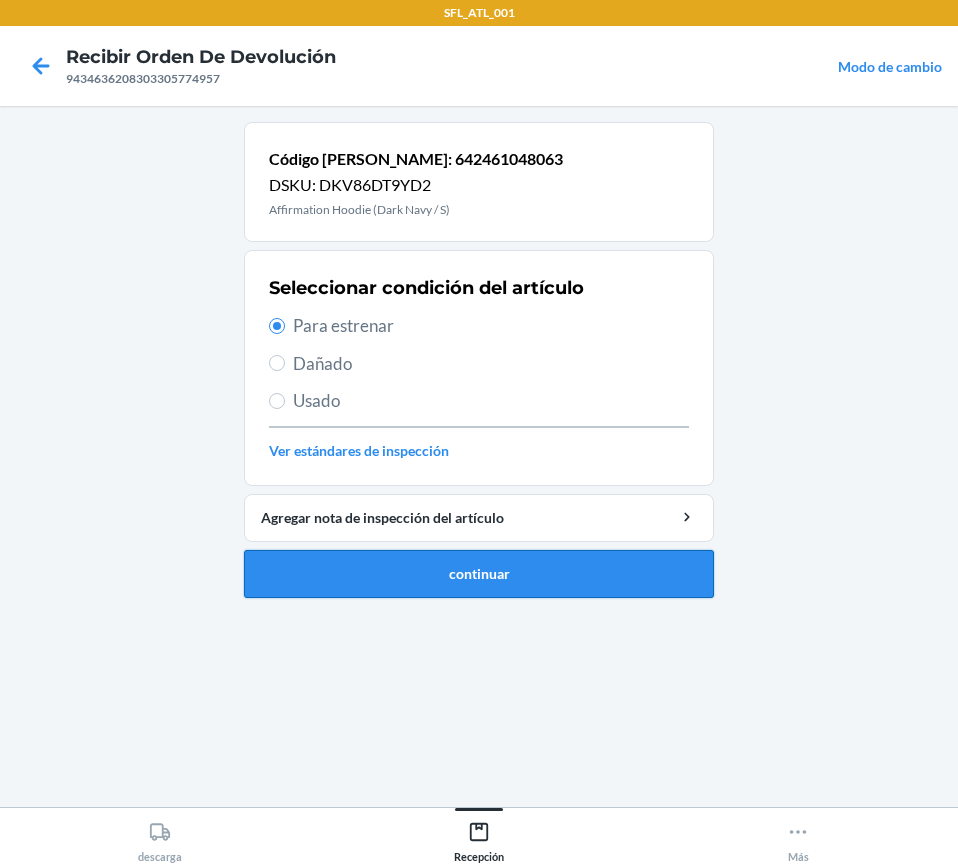 click on "continuar" at bounding box center [479, 574] 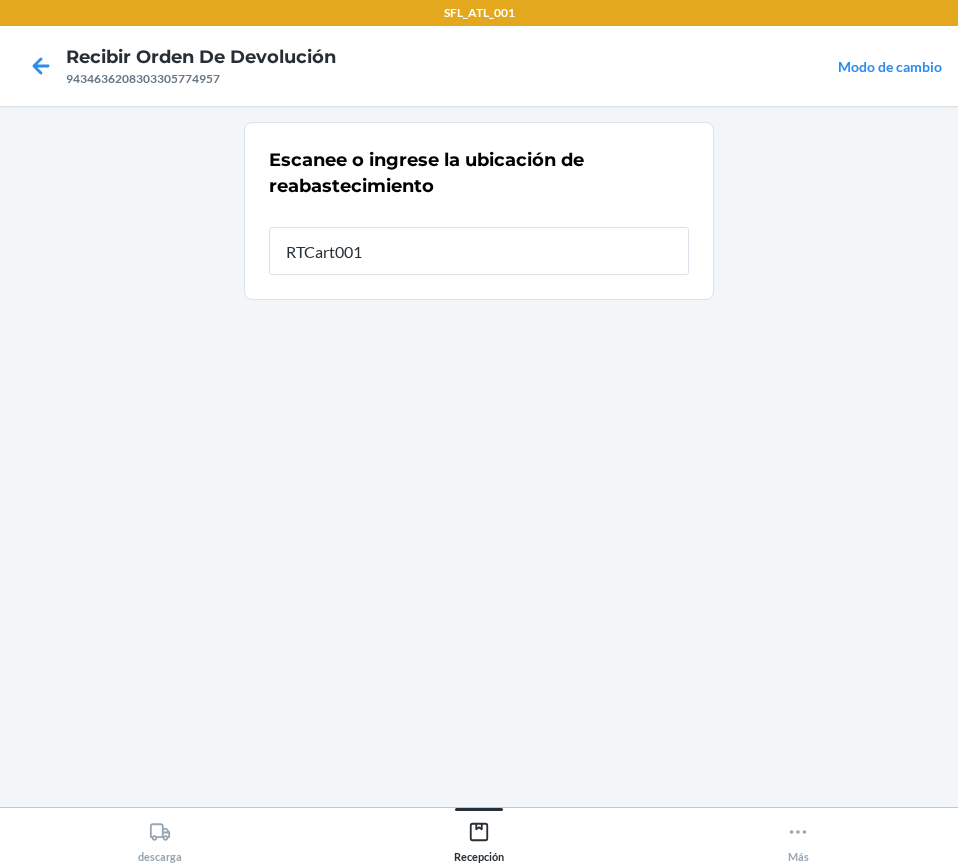 type on "RTCart001" 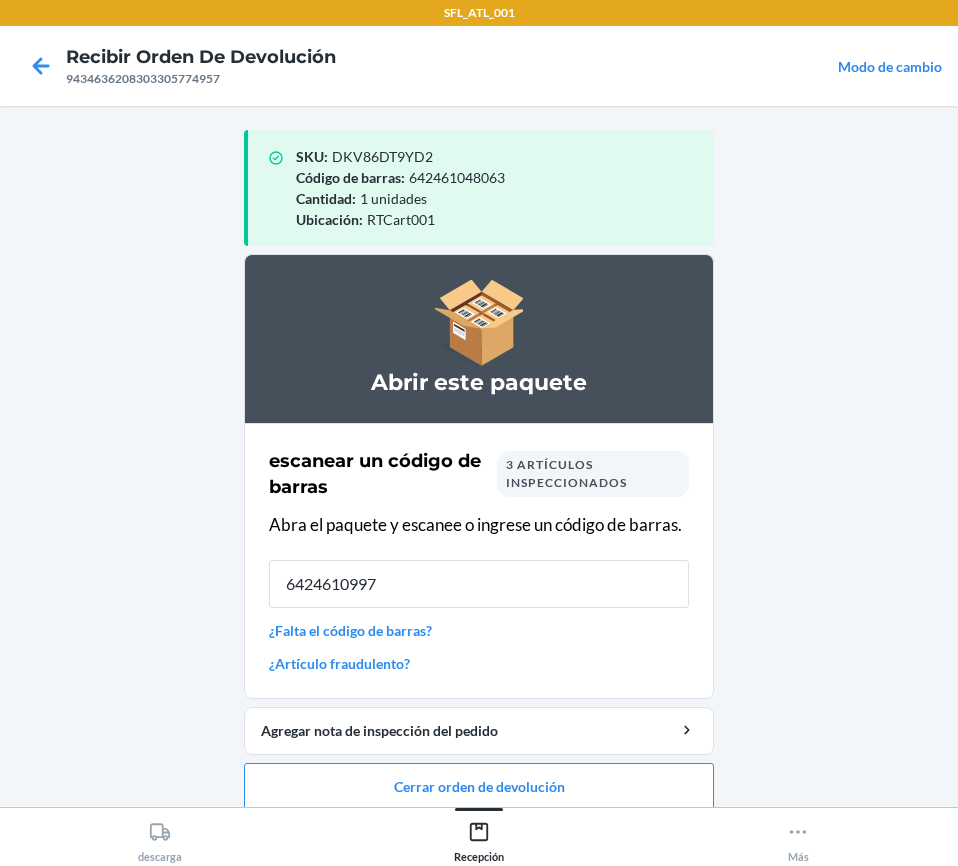 type on "64246109976" 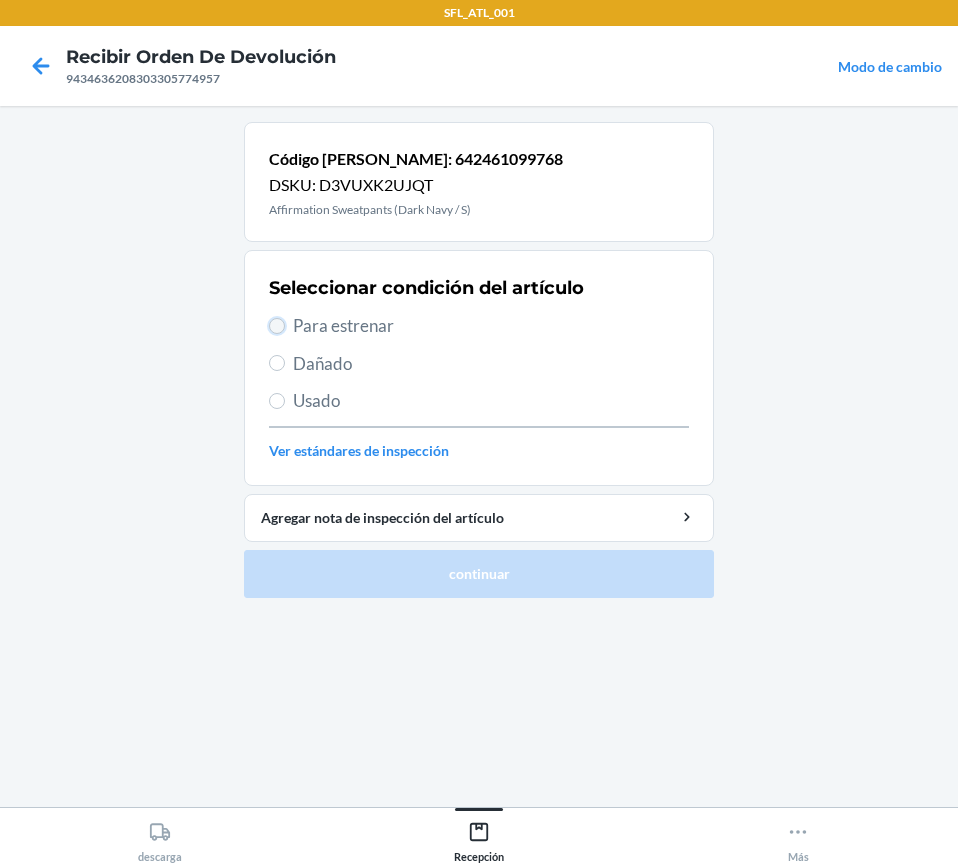 click on "Para estrenar" at bounding box center [277, 326] 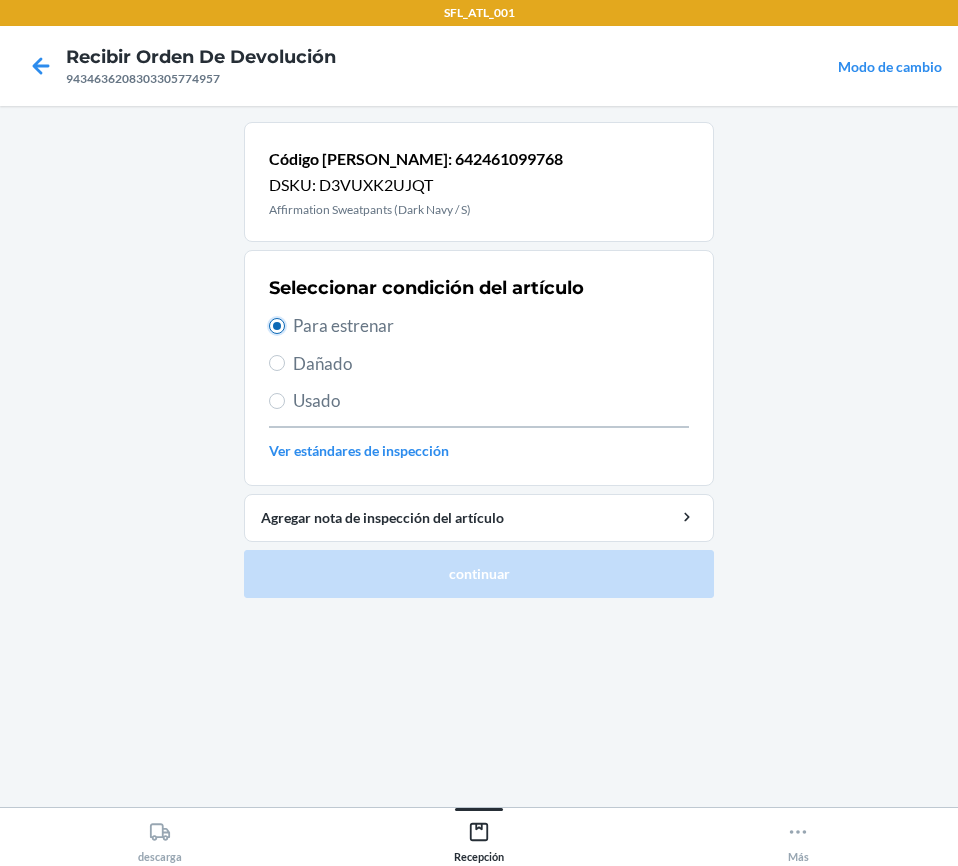 radio on "true" 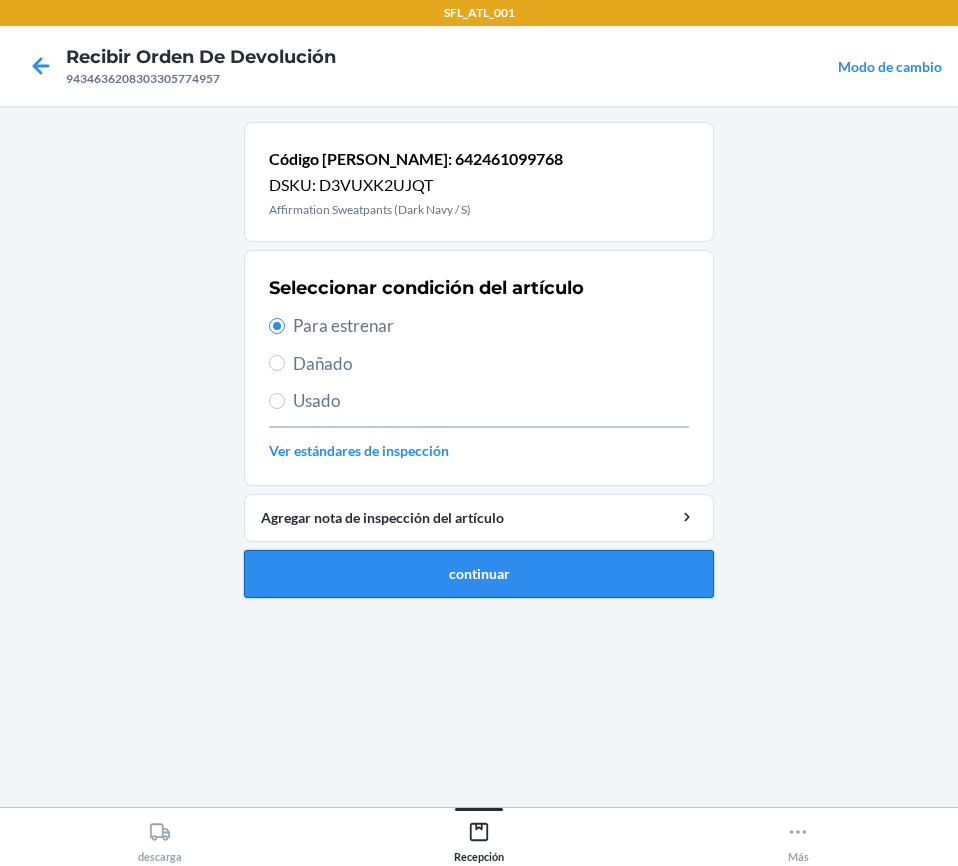 click on "continuar" at bounding box center (479, 574) 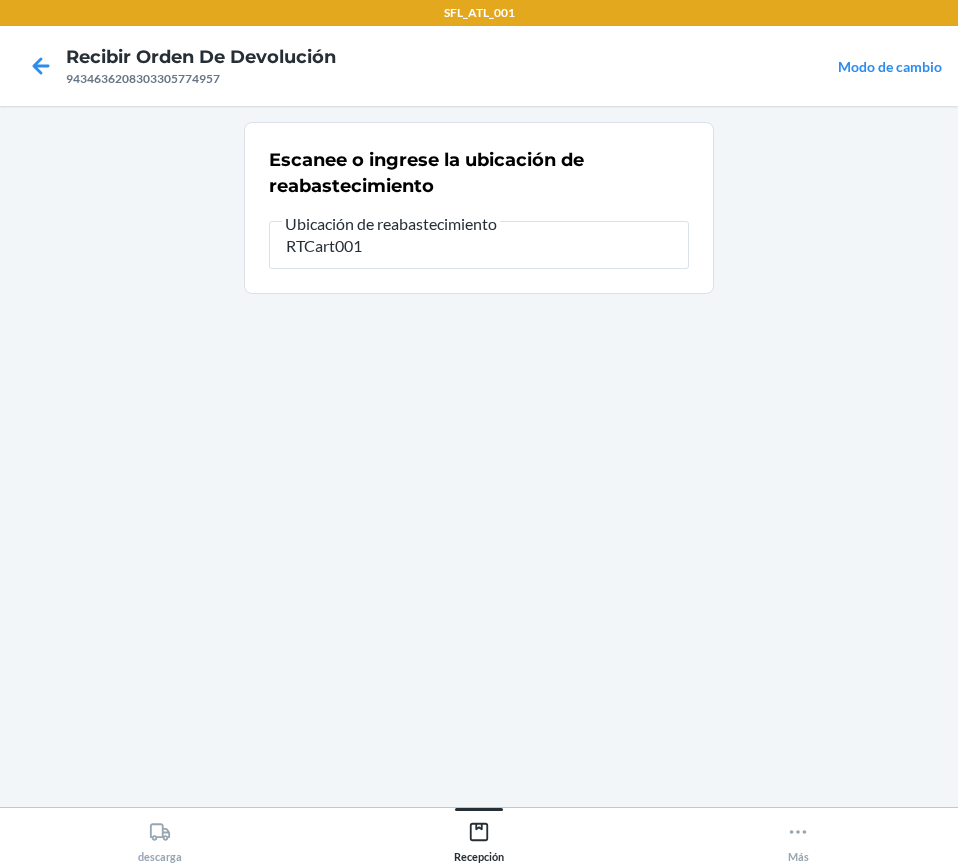 type on "RTCart001" 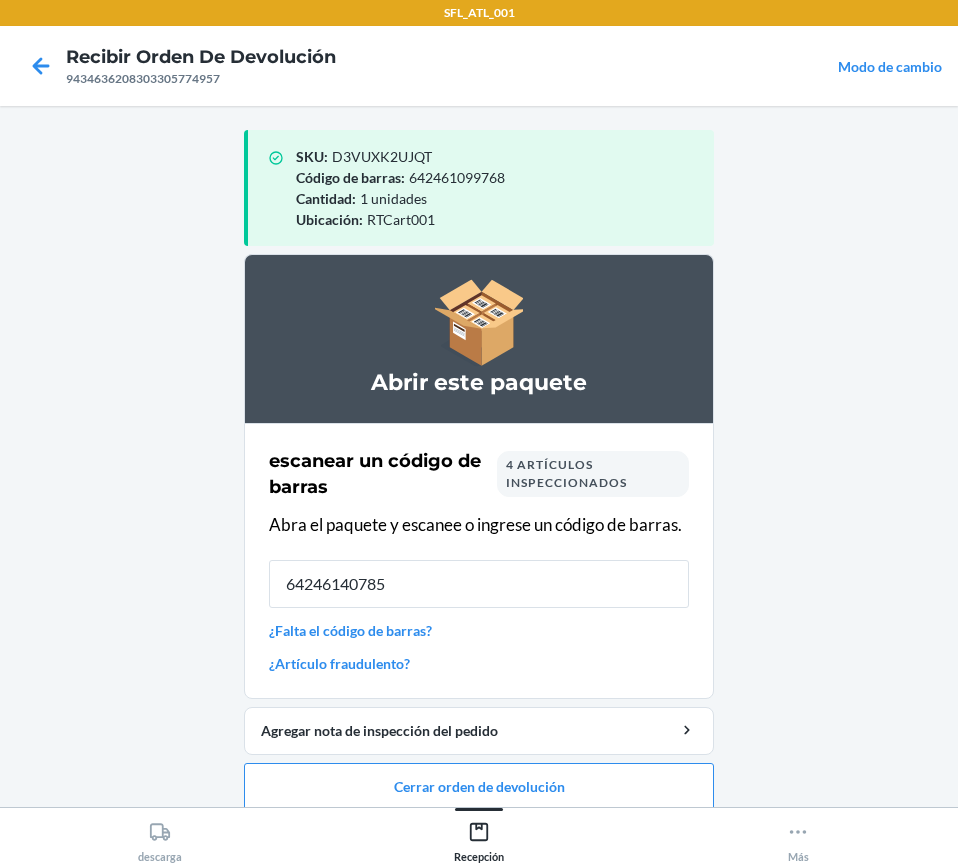 type on "642461407853" 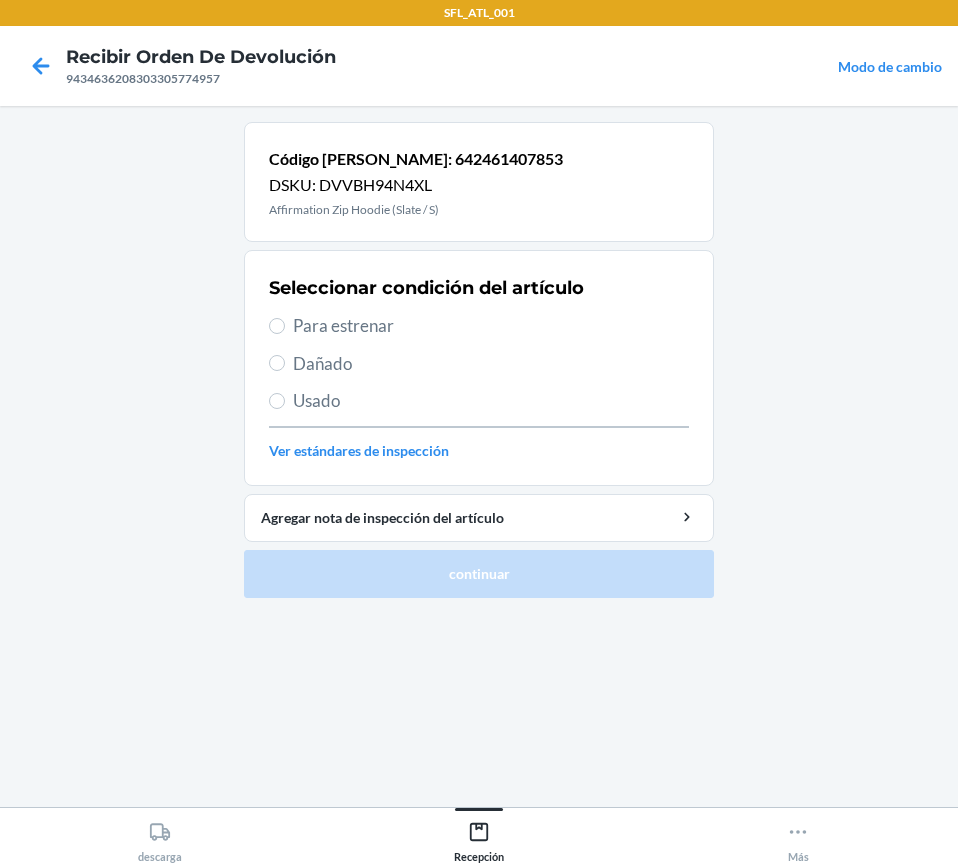 click on "Para estrenar" at bounding box center [479, 326] 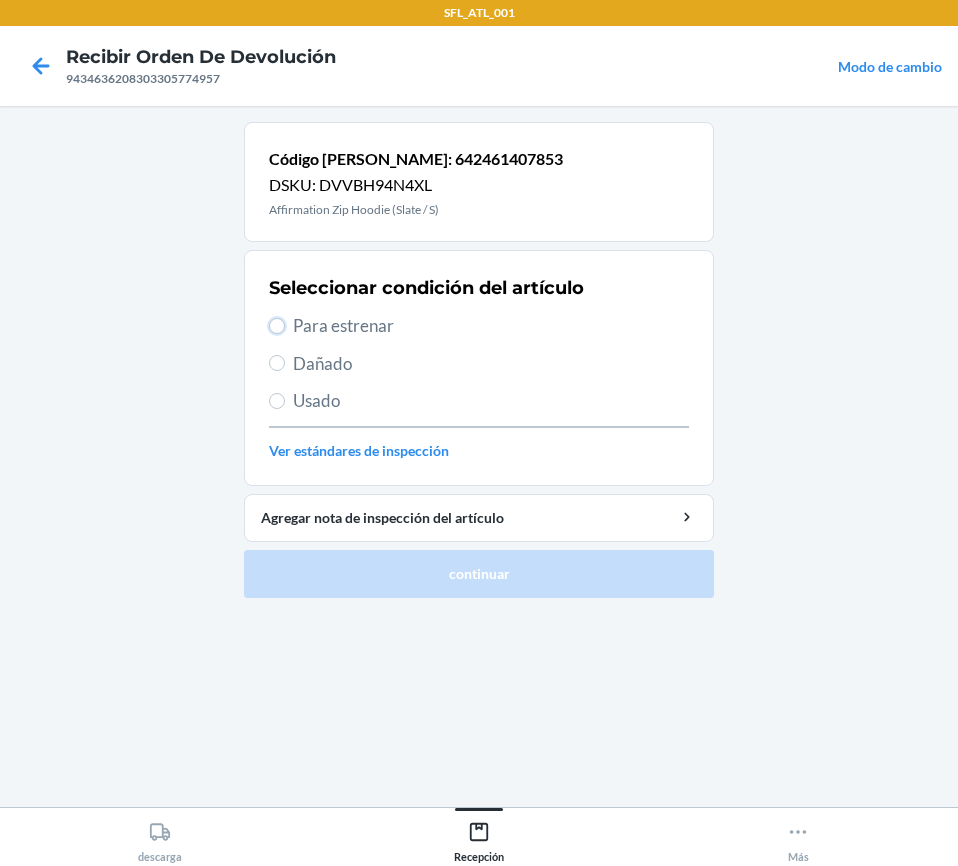 click on "Para estrenar" at bounding box center (277, 326) 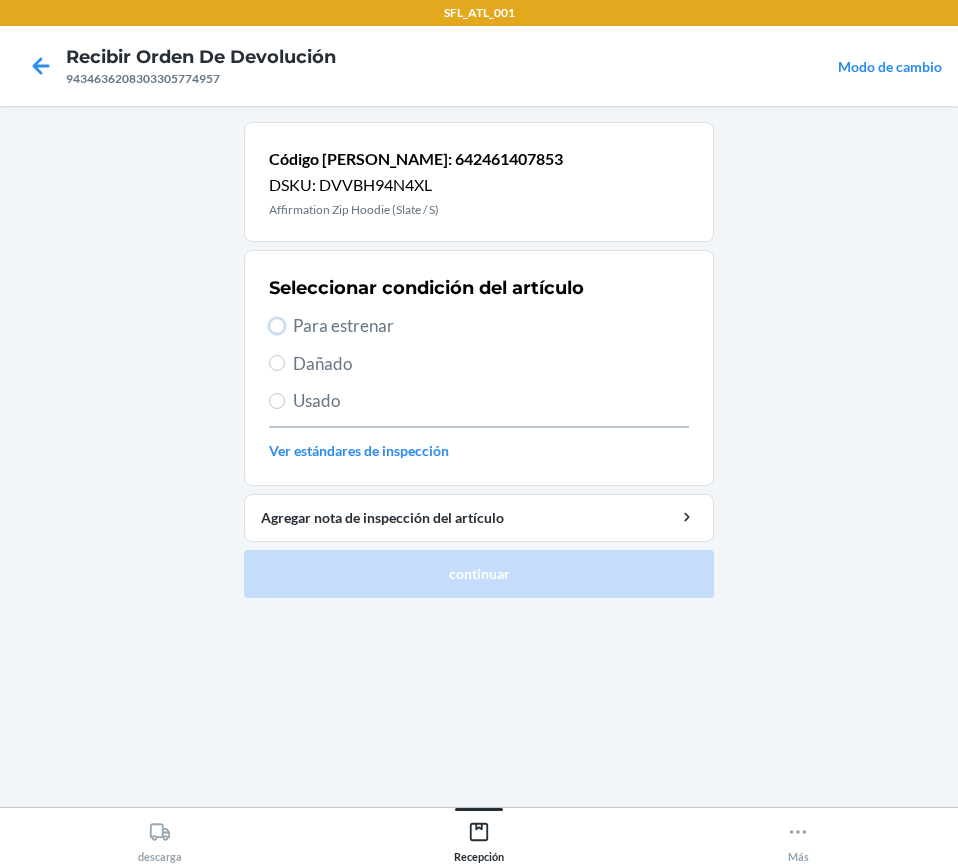 radio on "true" 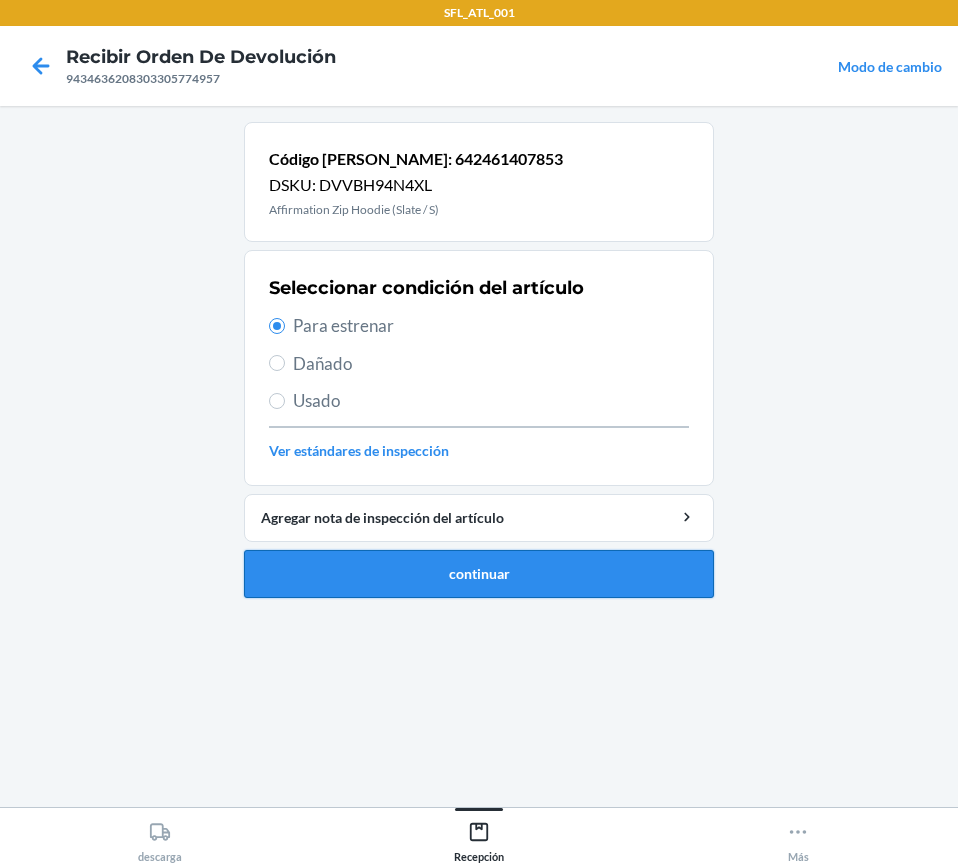 drag, startPoint x: 473, startPoint y: 581, endPoint x: 475, endPoint y: 568, distance: 13.152946 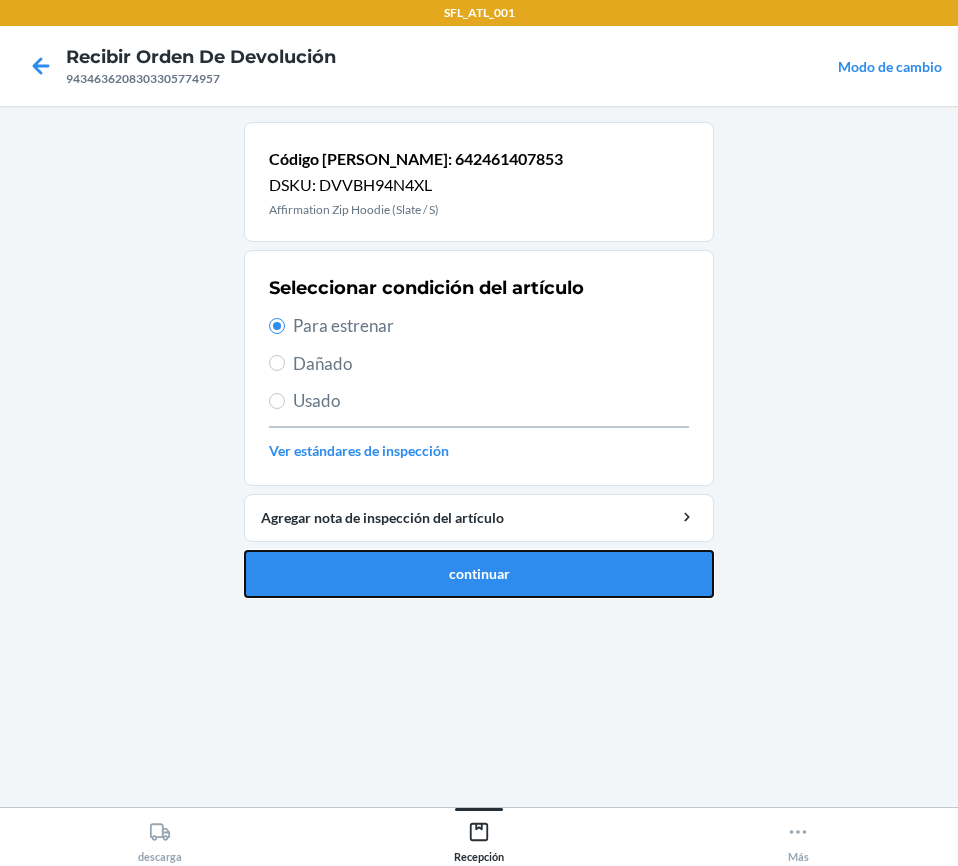 click on "continuar" at bounding box center (479, 574) 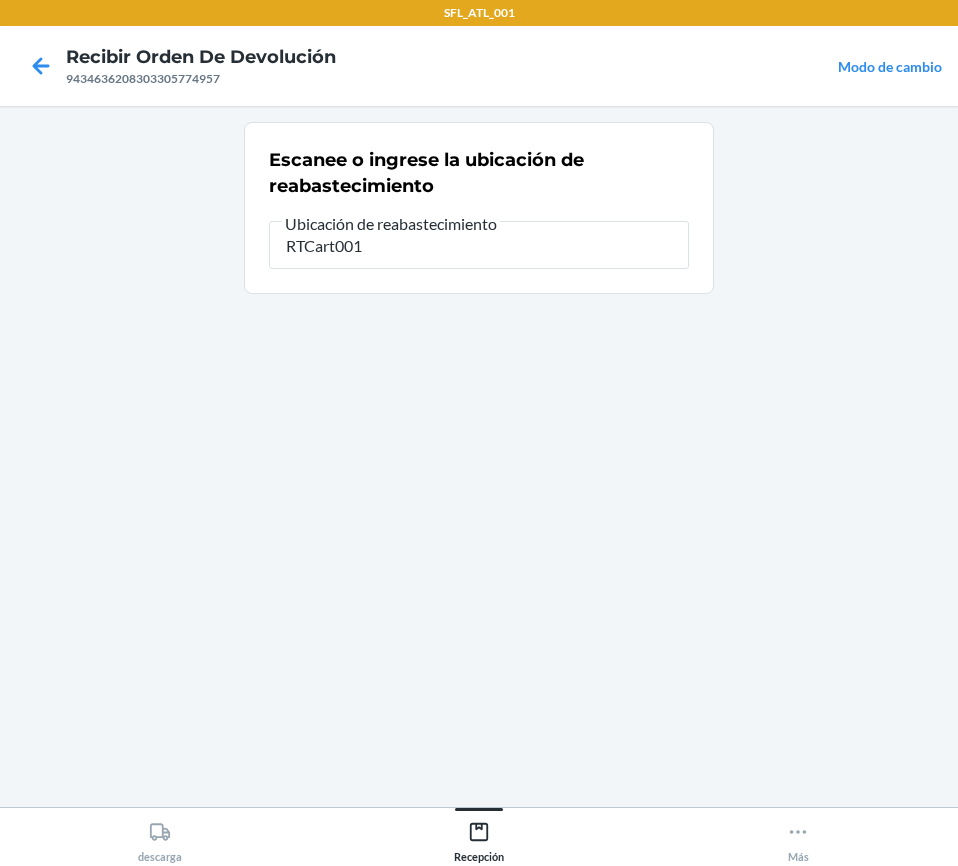 type on "RTCart001" 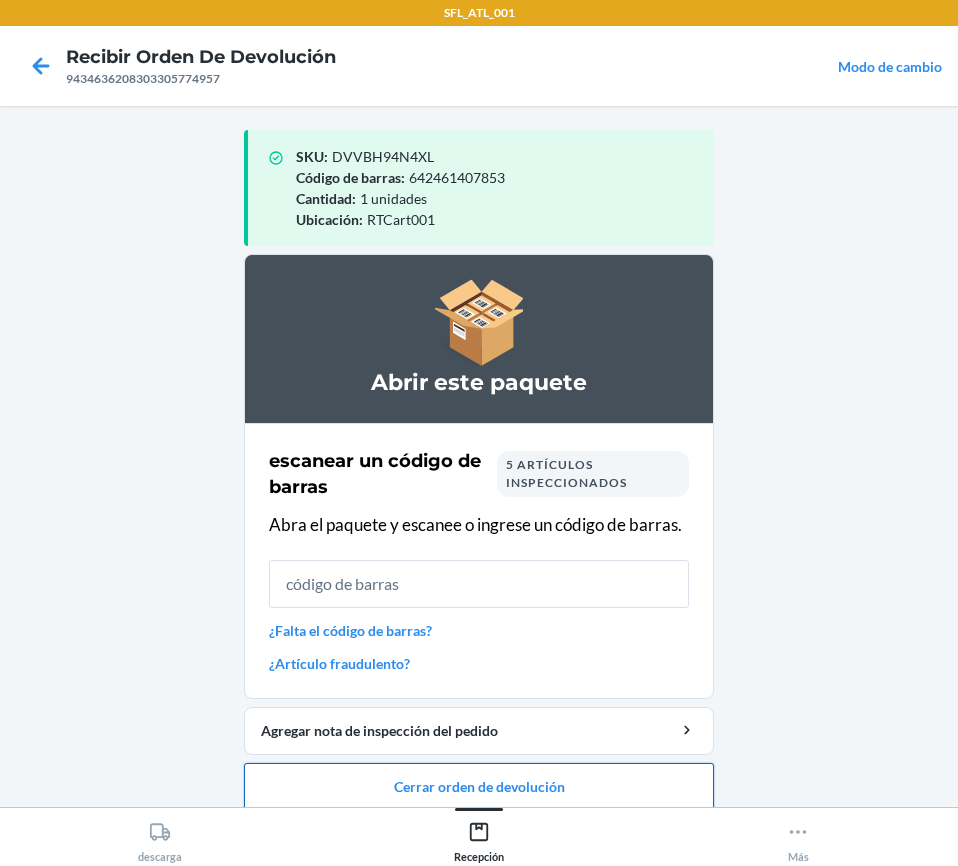 click on "Cerrar orden de devolución" at bounding box center [479, 787] 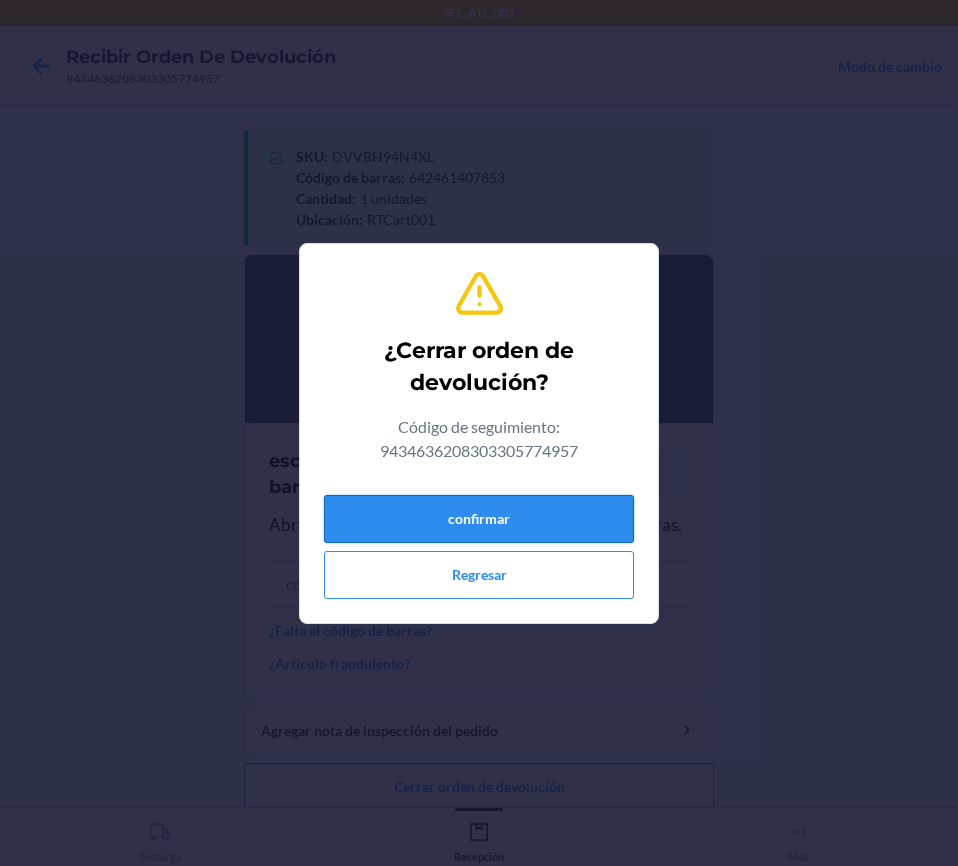 click on "confirmar" at bounding box center (479, 519) 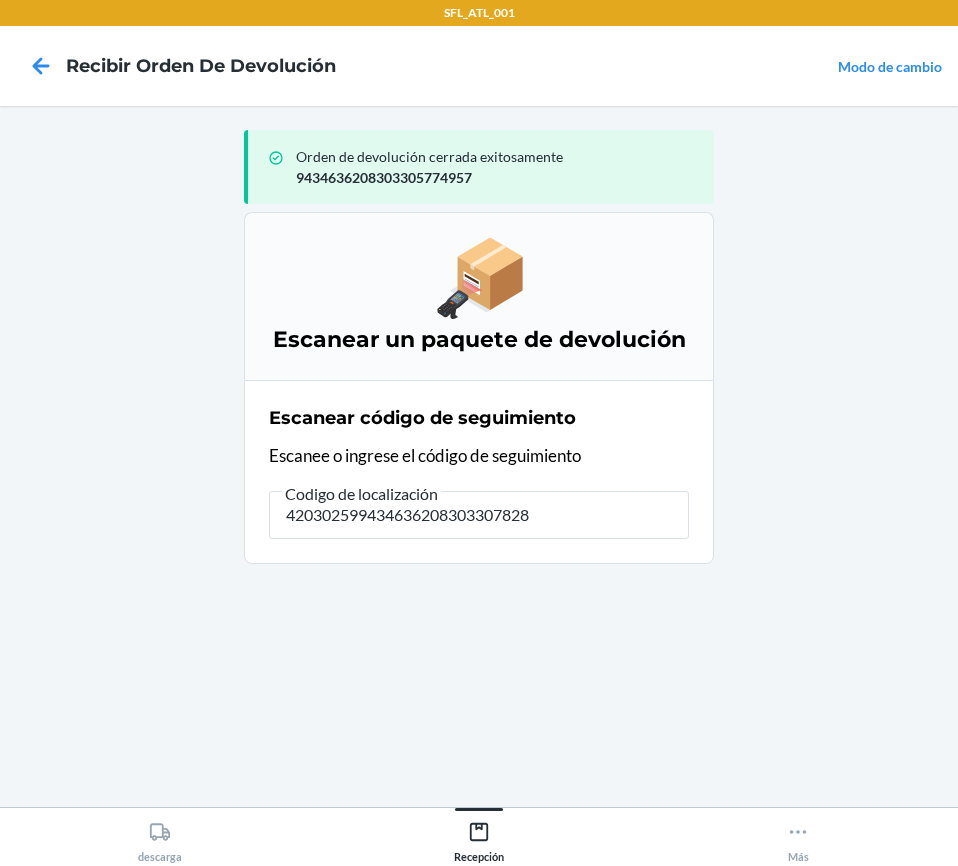 type on "4203025994346362083033078287" 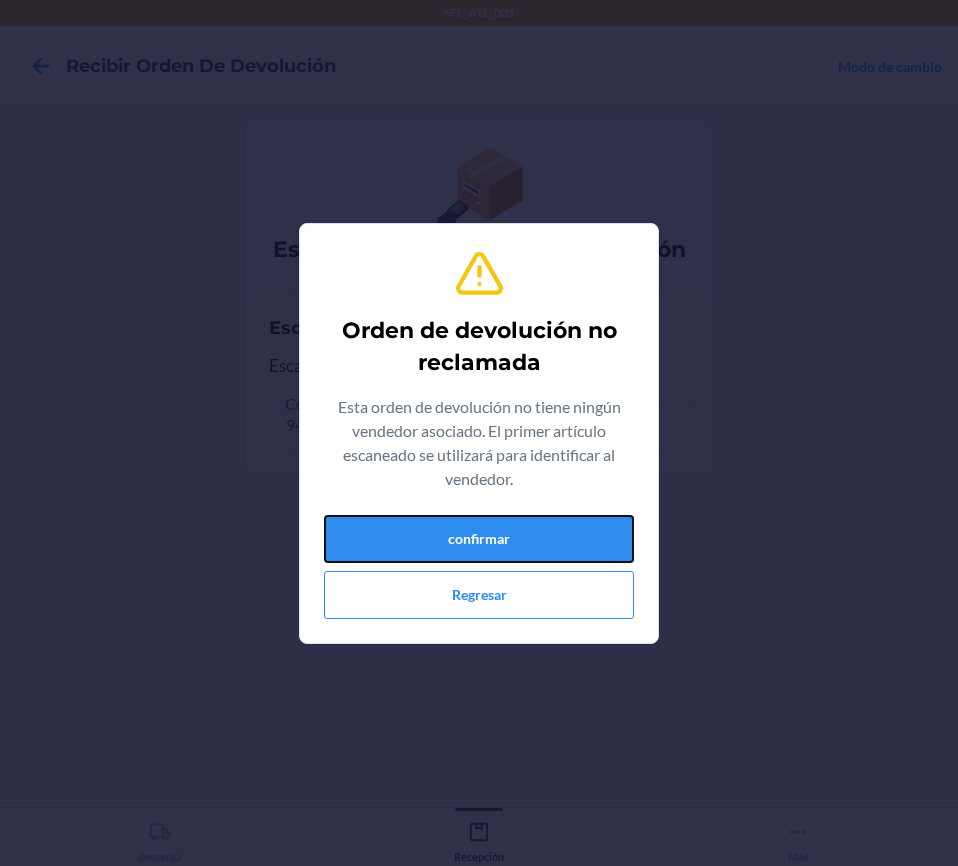drag, startPoint x: 617, startPoint y: 520, endPoint x: 665, endPoint y: 559, distance: 61.846584 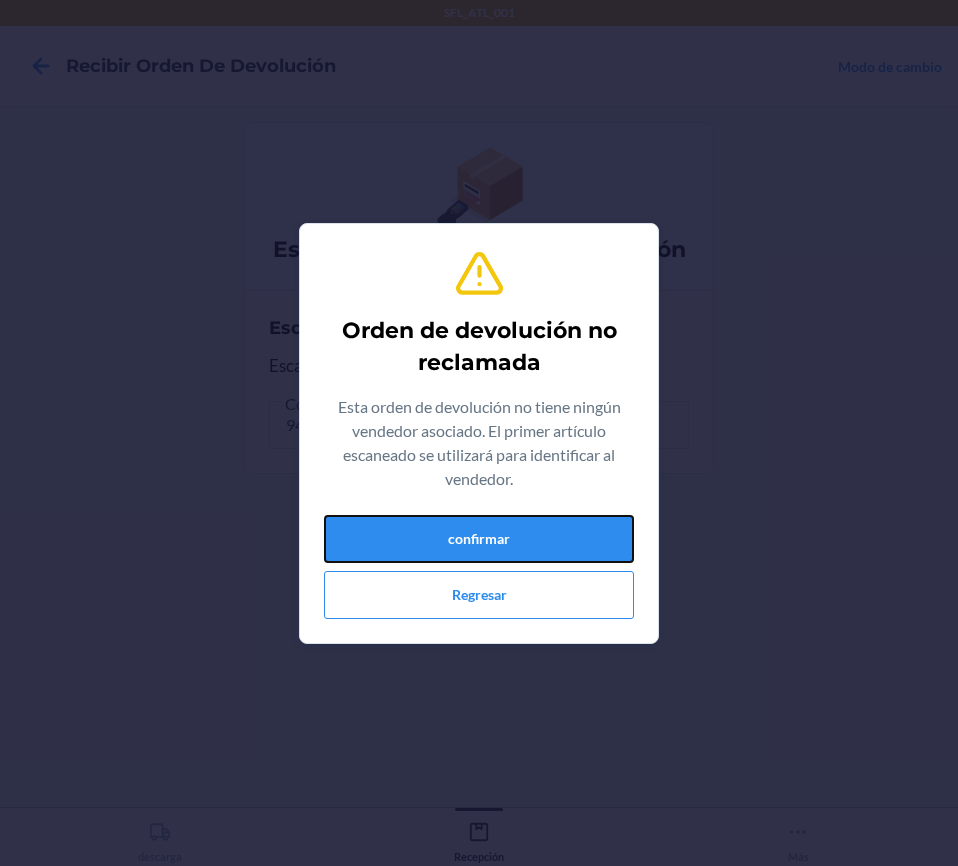 click on "Orden de devolución no reclamada Esta orden de devolución no tiene ningún vendedor asociado. El primer artículo escaneado se utilizará para identificar al vendedor. confirmar Regresar" at bounding box center (479, 433) 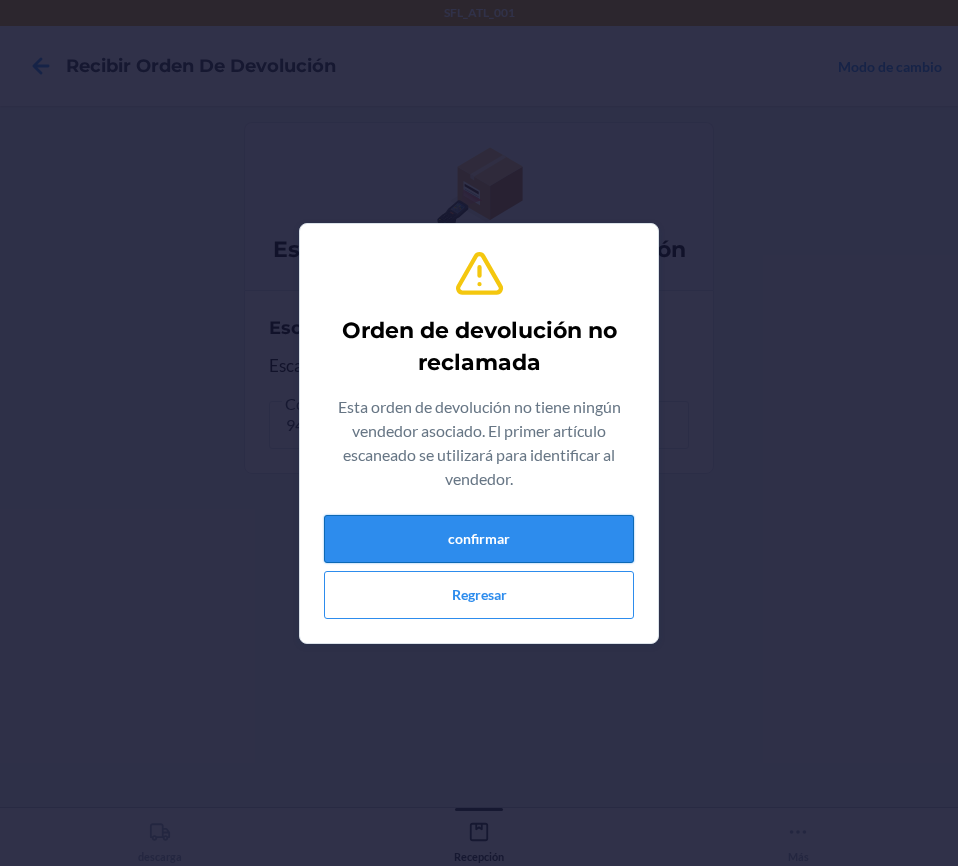 click on "confirmar" at bounding box center (479, 539) 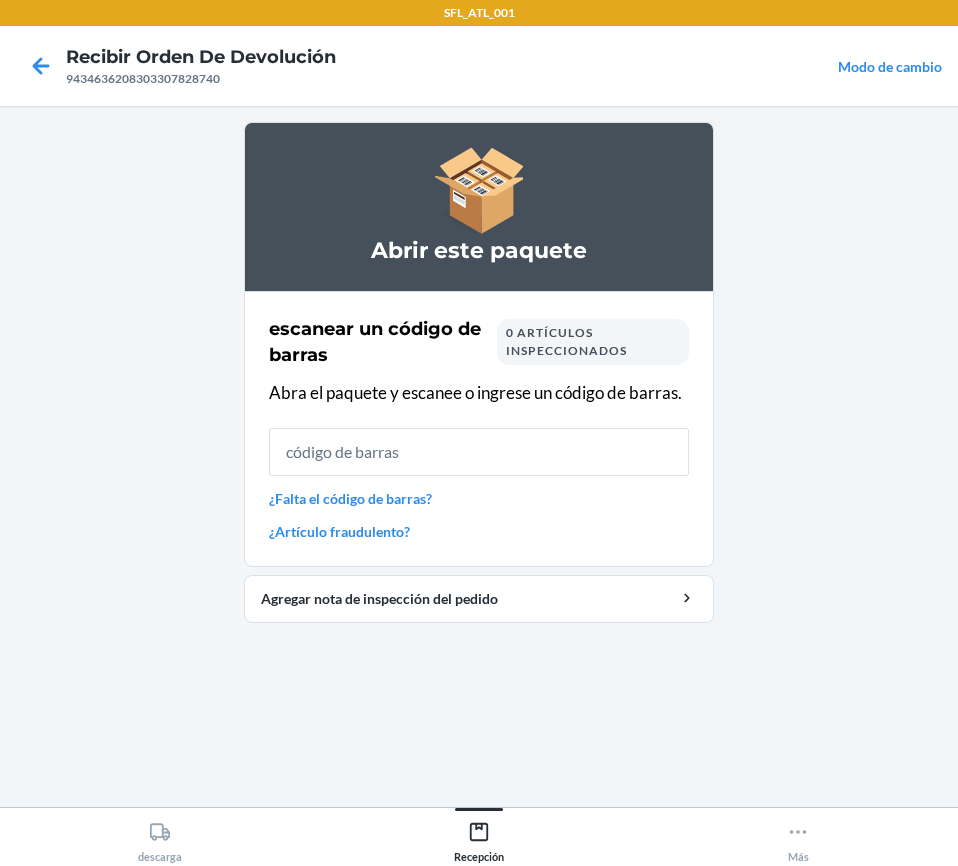 click on "¿Falta el código de barras?" at bounding box center [479, 498] 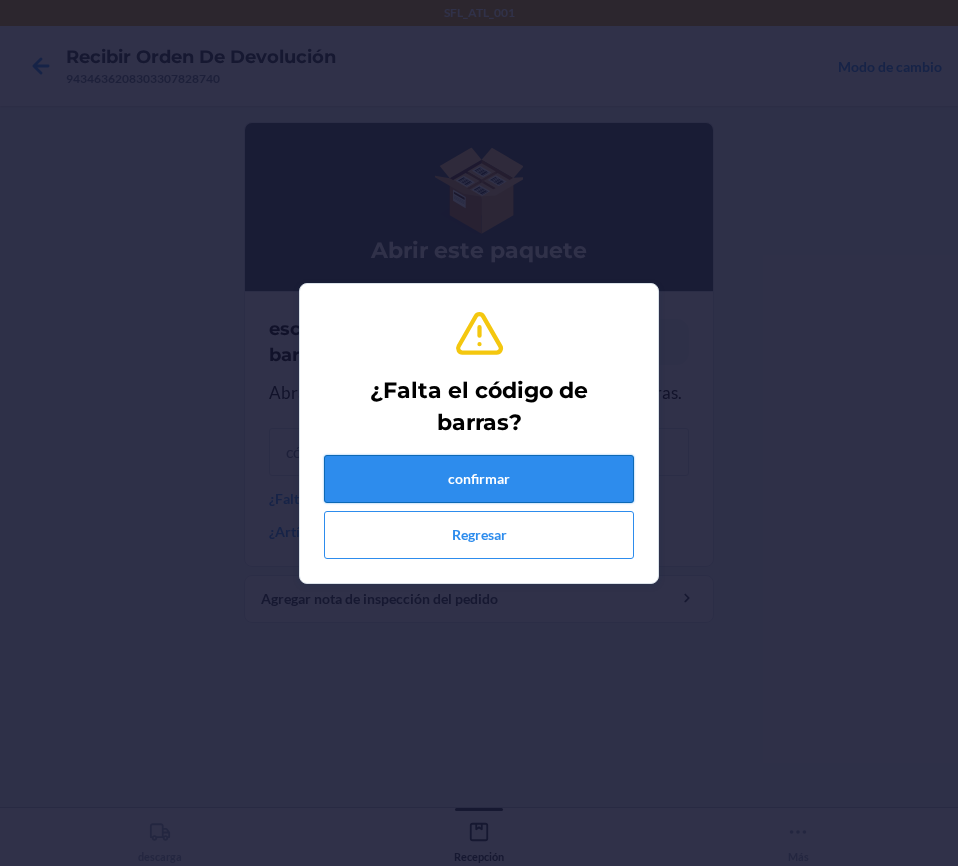click on "confirmar" at bounding box center [479, 479] 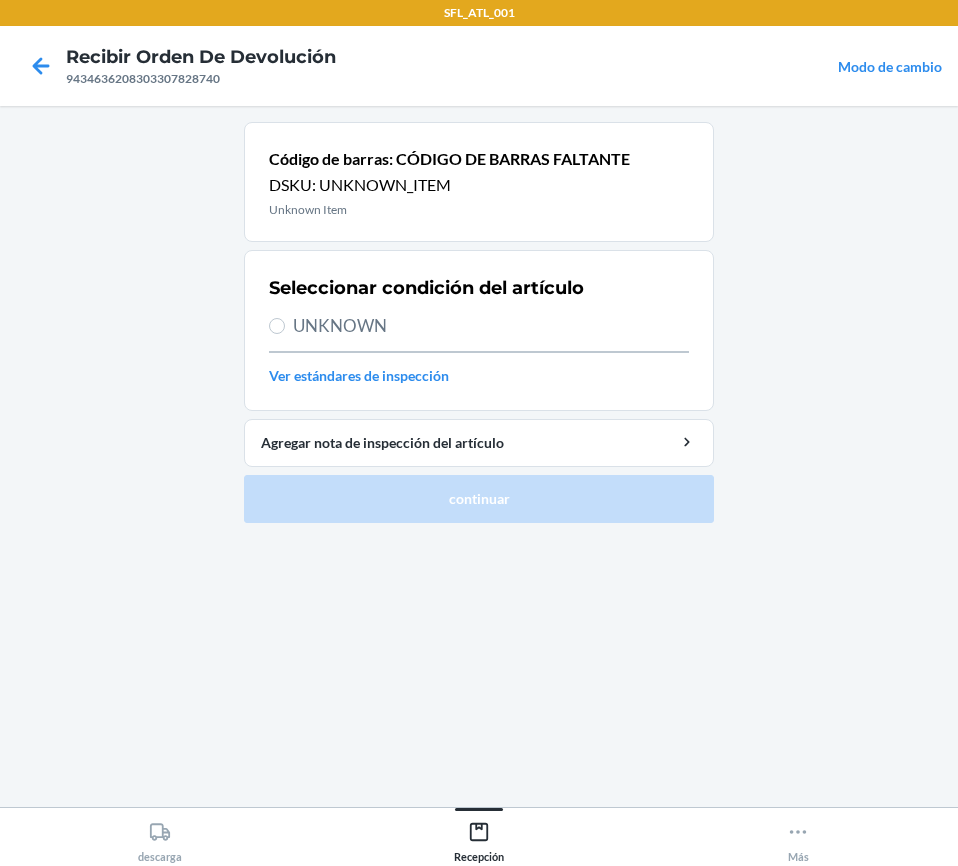 click on "Ver estándares de inspección" at bounding box center [479, 375] 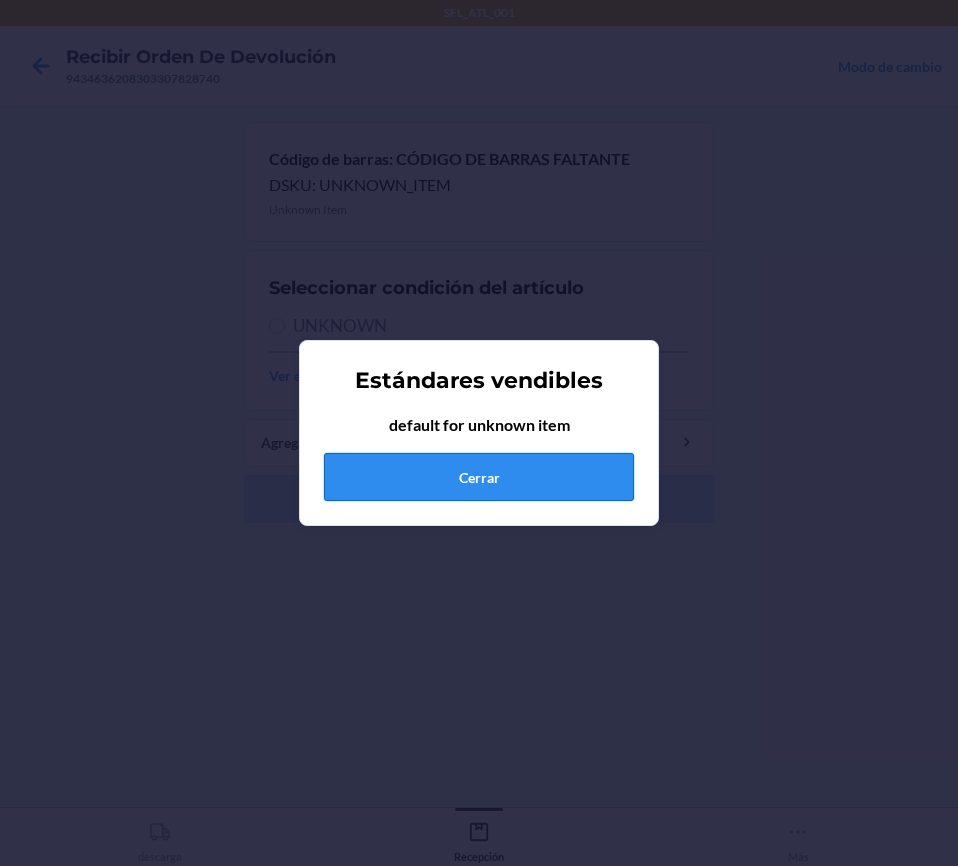 click on "Cerrar" at bounding box center [479, 477] 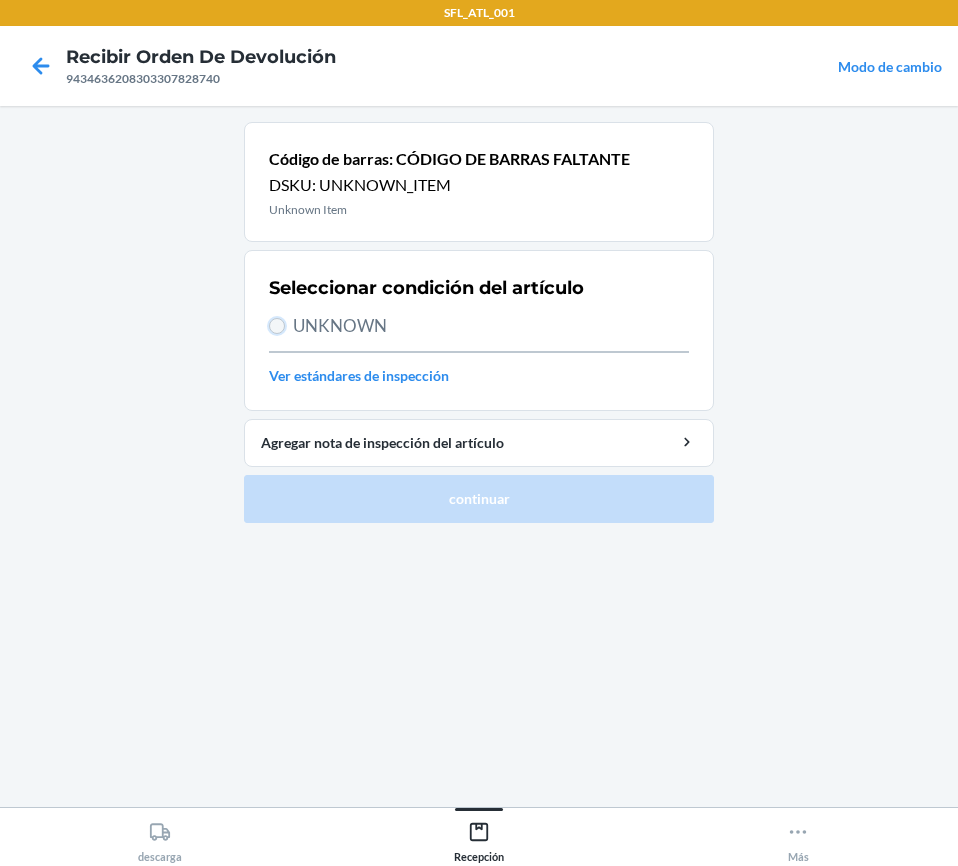 click on "UNKNOWN" at bounding box center (277, 326) 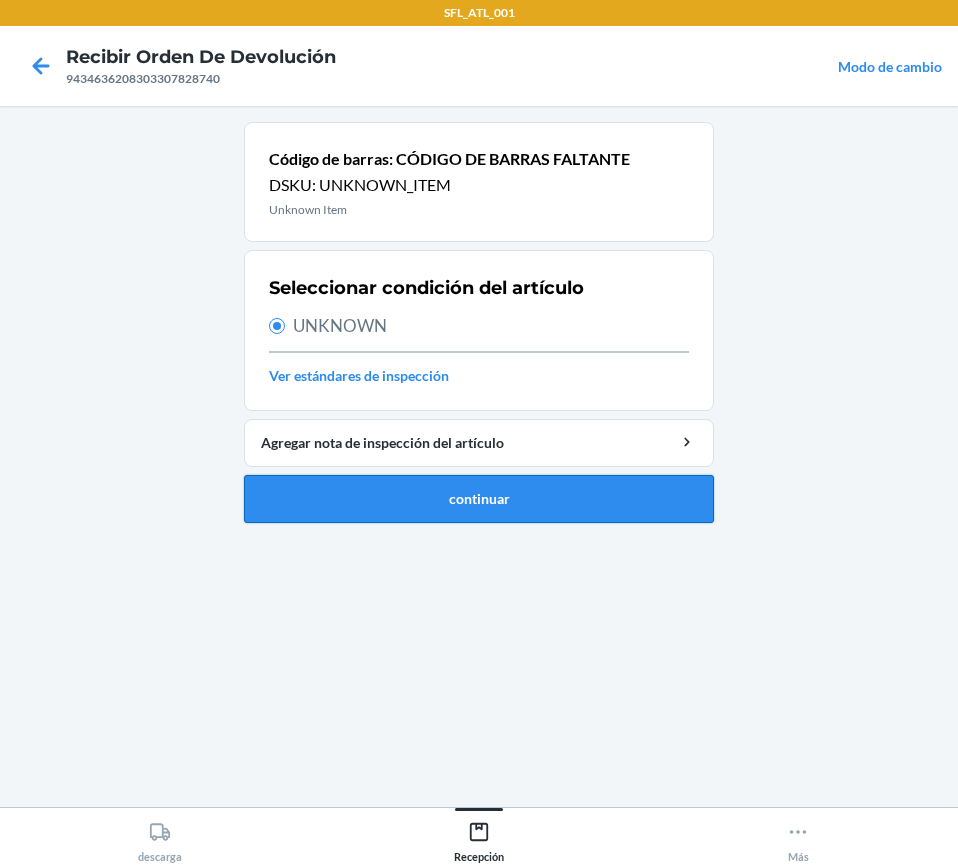 click on "continuar" at bounding box center (479, 499) 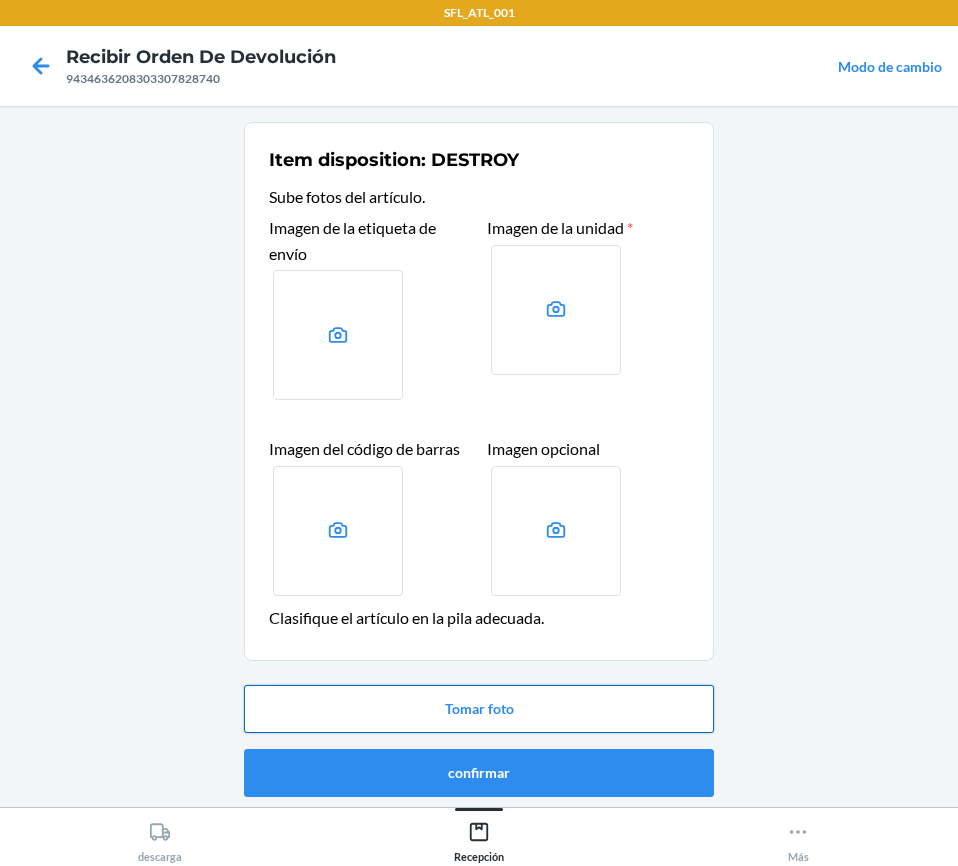 click on "Tomar foto" at bounding box center [479, 709] 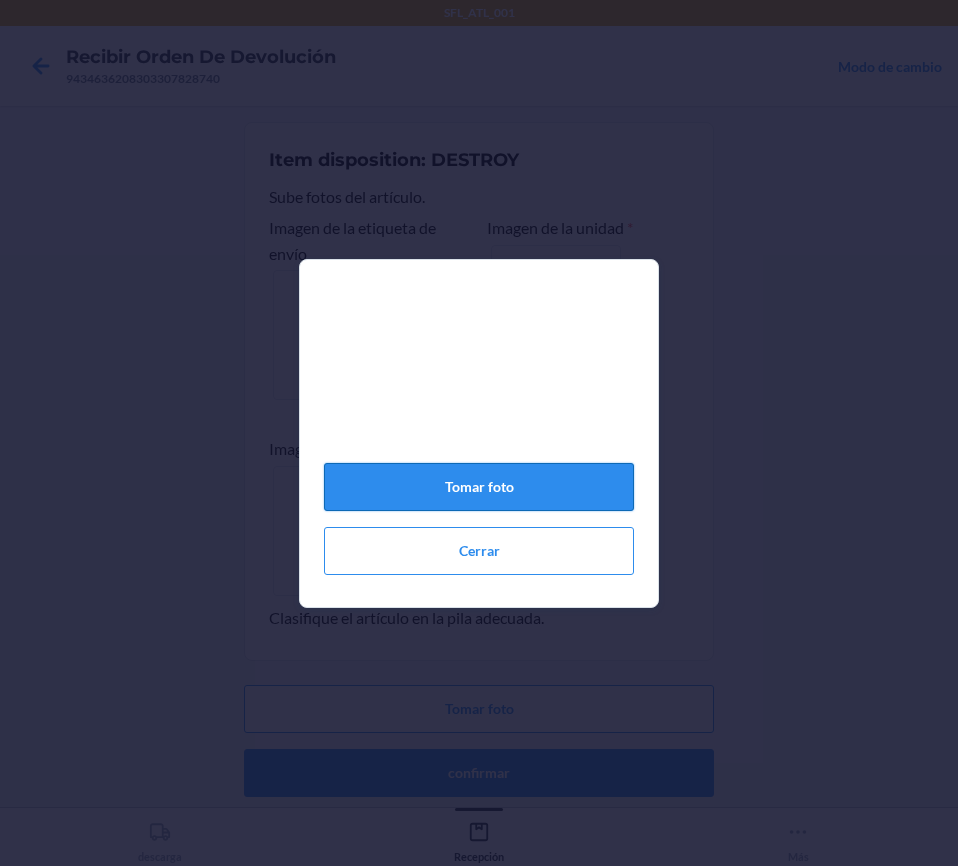 click on "Tomar foto" 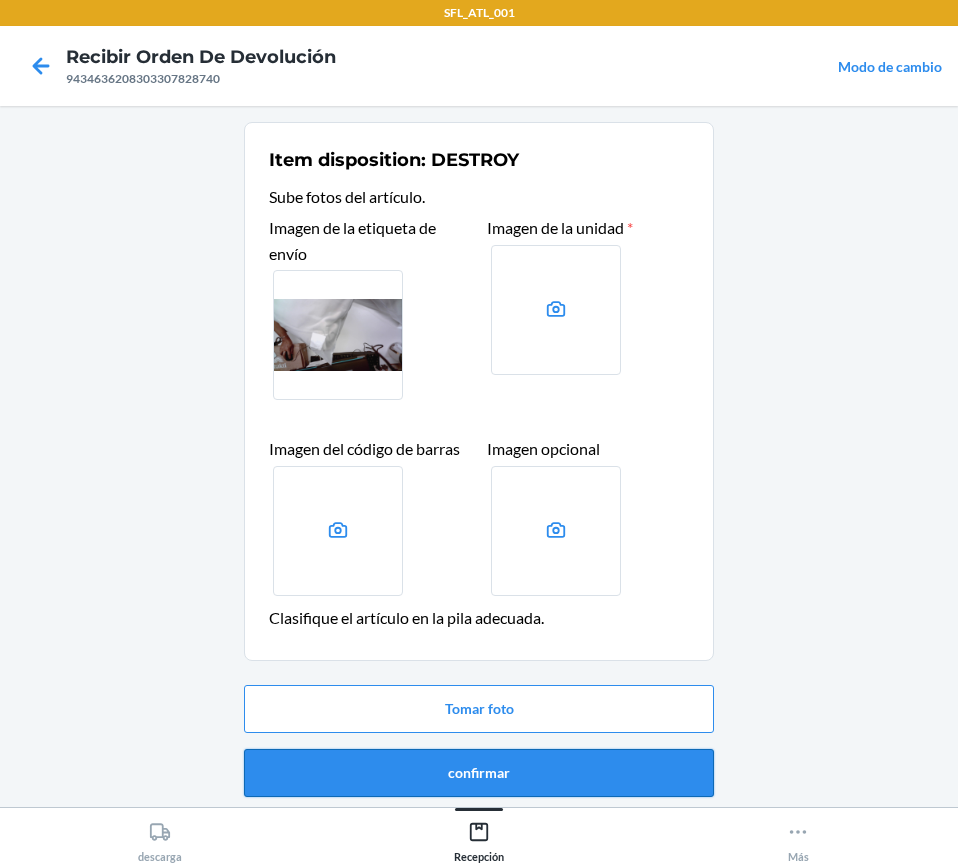 click on "confirmar" at bounding box center (479, 773) 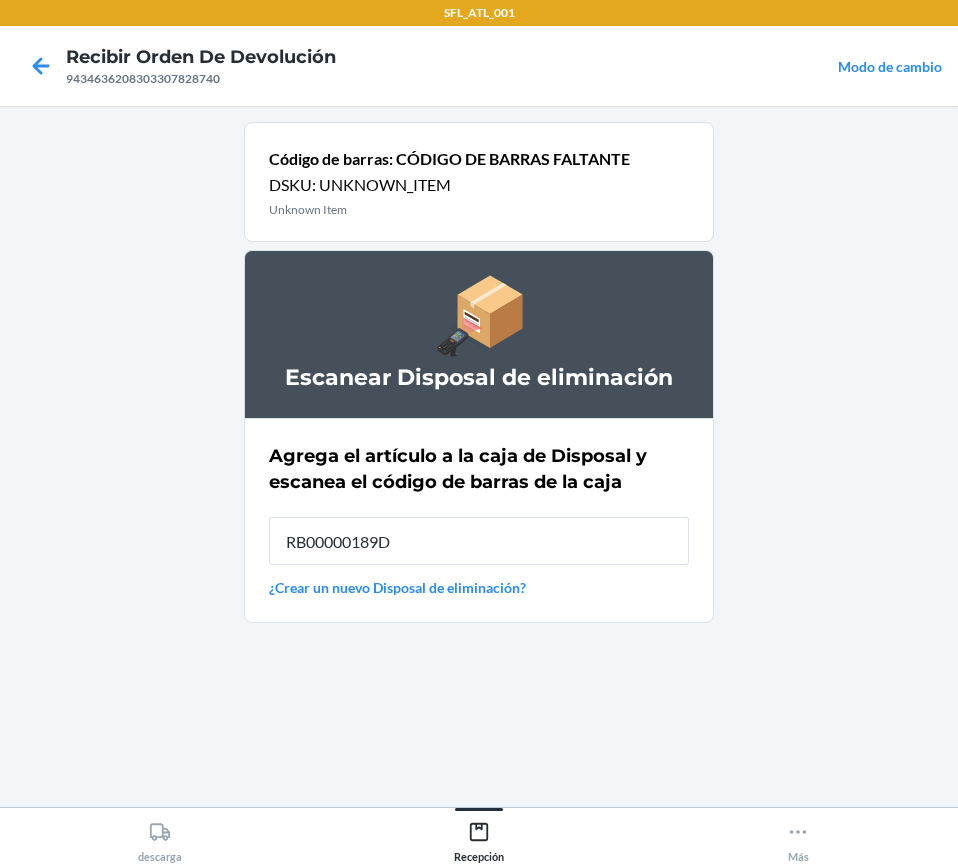 type on "RB00000189D" 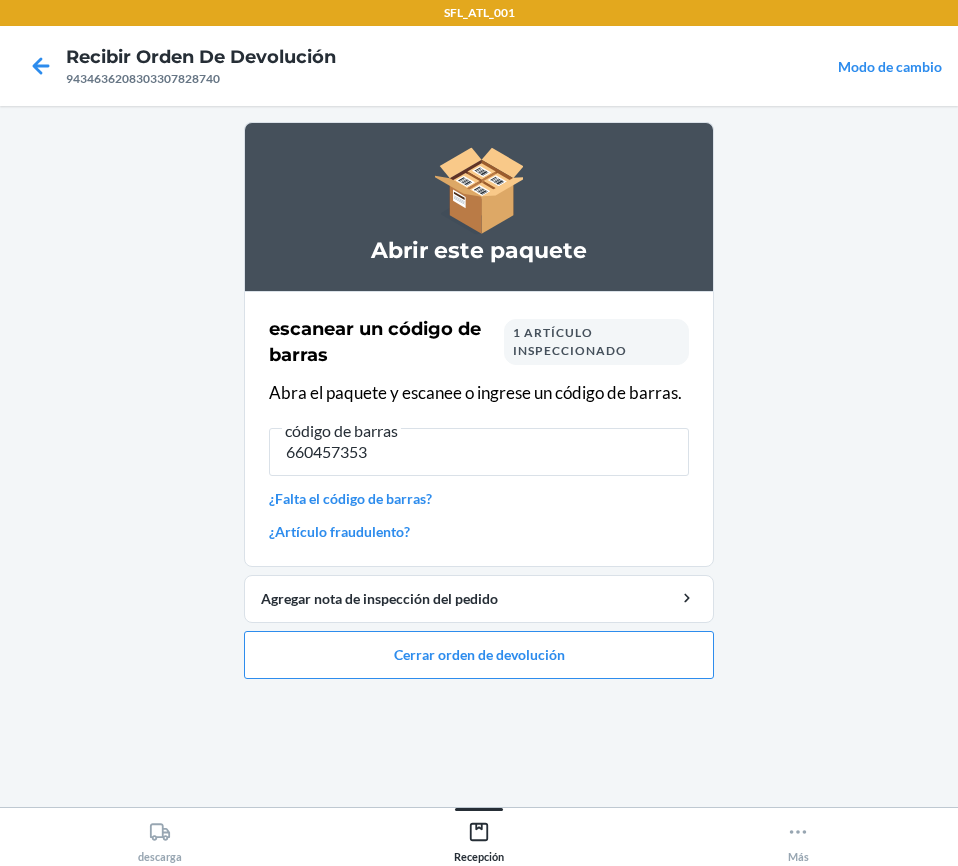 type on "6604573537" 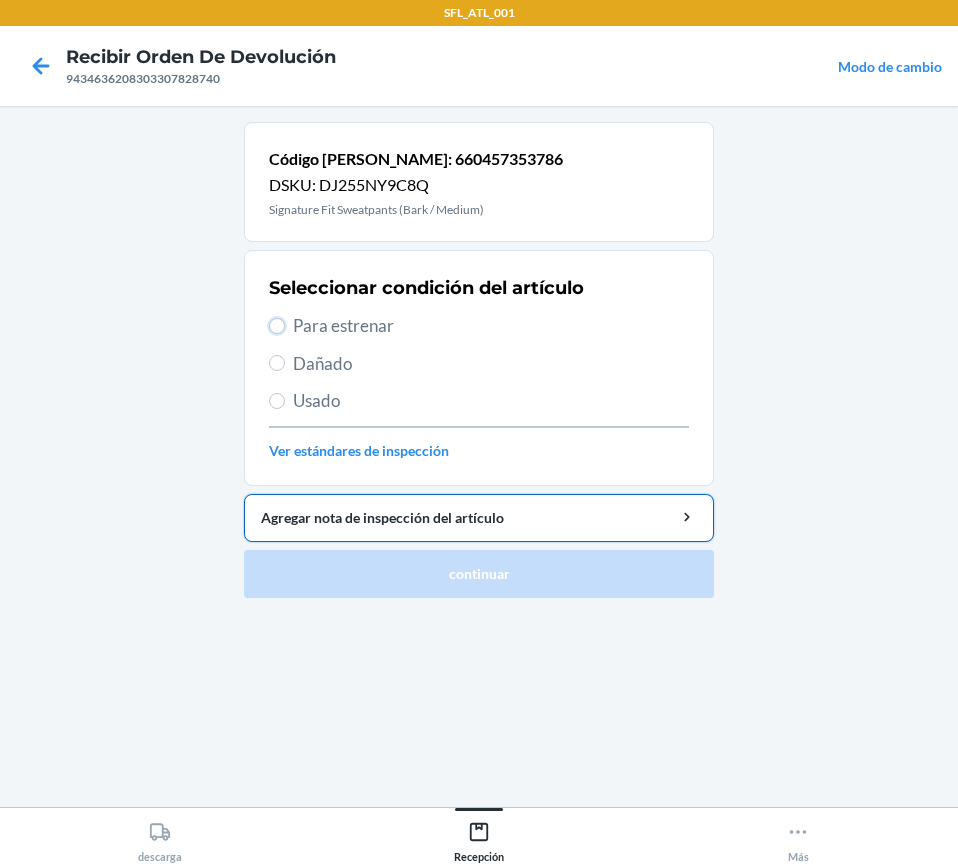 drag, startPoint x: 276, startPoint y: 324, endPoint x: 416, endPoint y: 520, distance: 240.86511 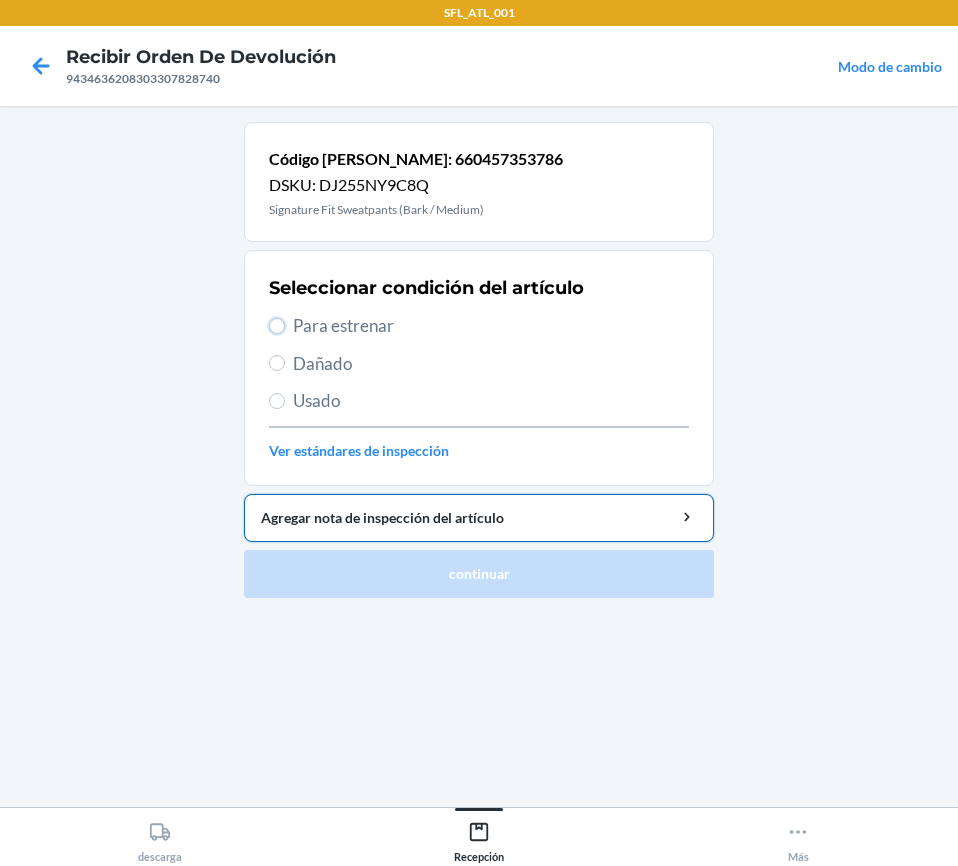 click on "Seleccionar condición del artículo Para estrenar Dañado Usado Ver estándares de inspección" at bounding box center (479, 368) 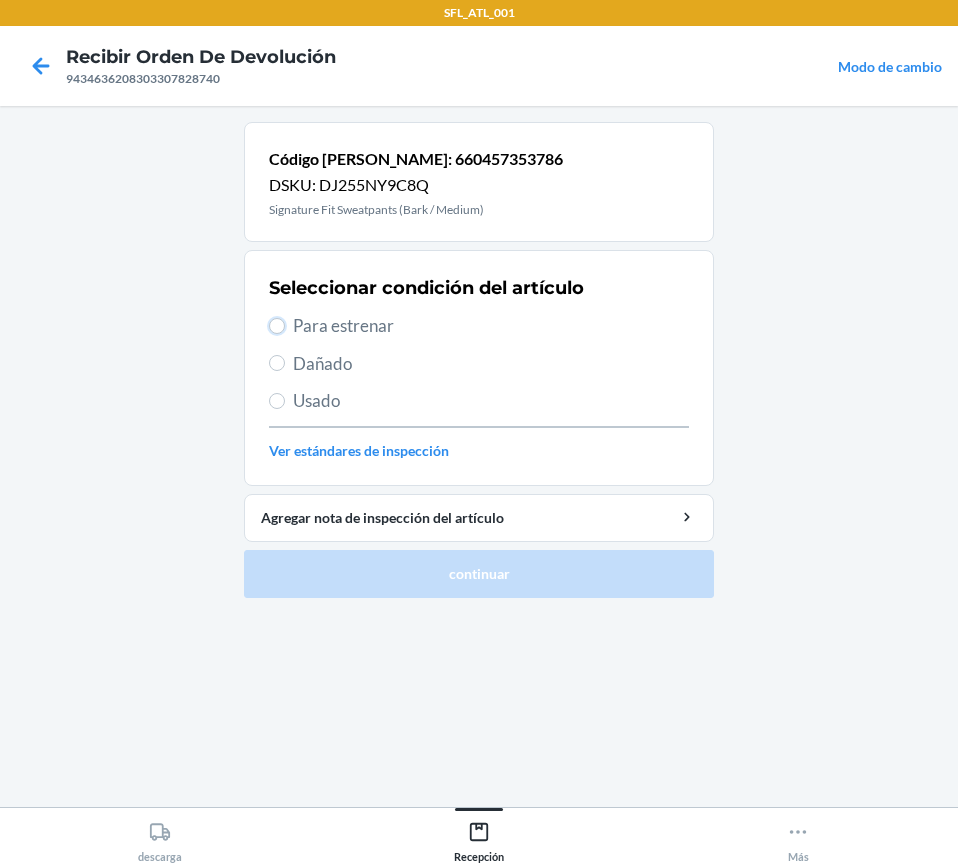 drag, startPoint x: 281, startPoint y: 322, endPoint x: 356, endPoint y: 453, distance: 150.95032 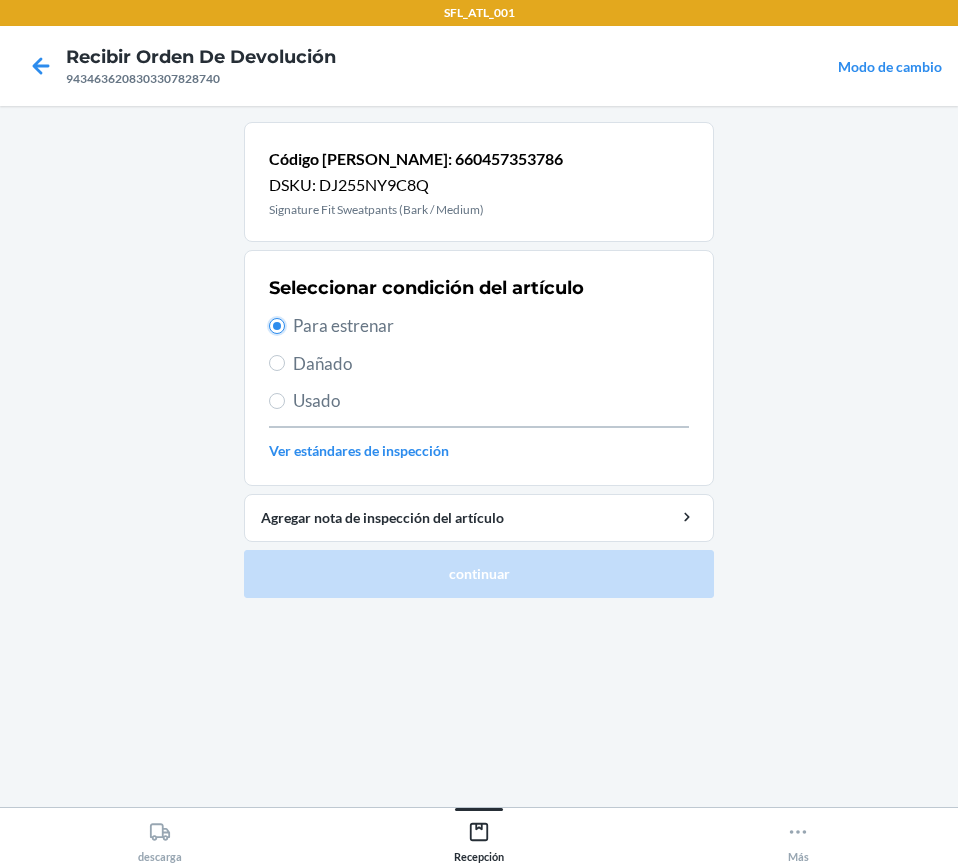 radio on "true" 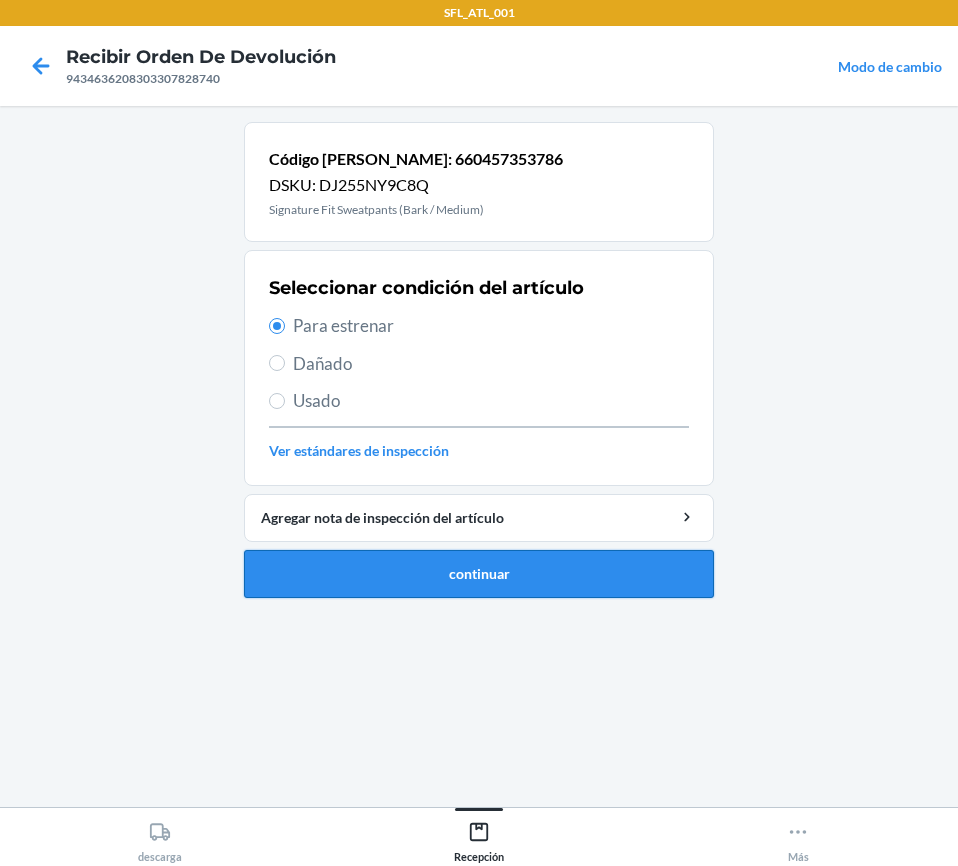 click on "continuar" at bounding box center [479, 574] 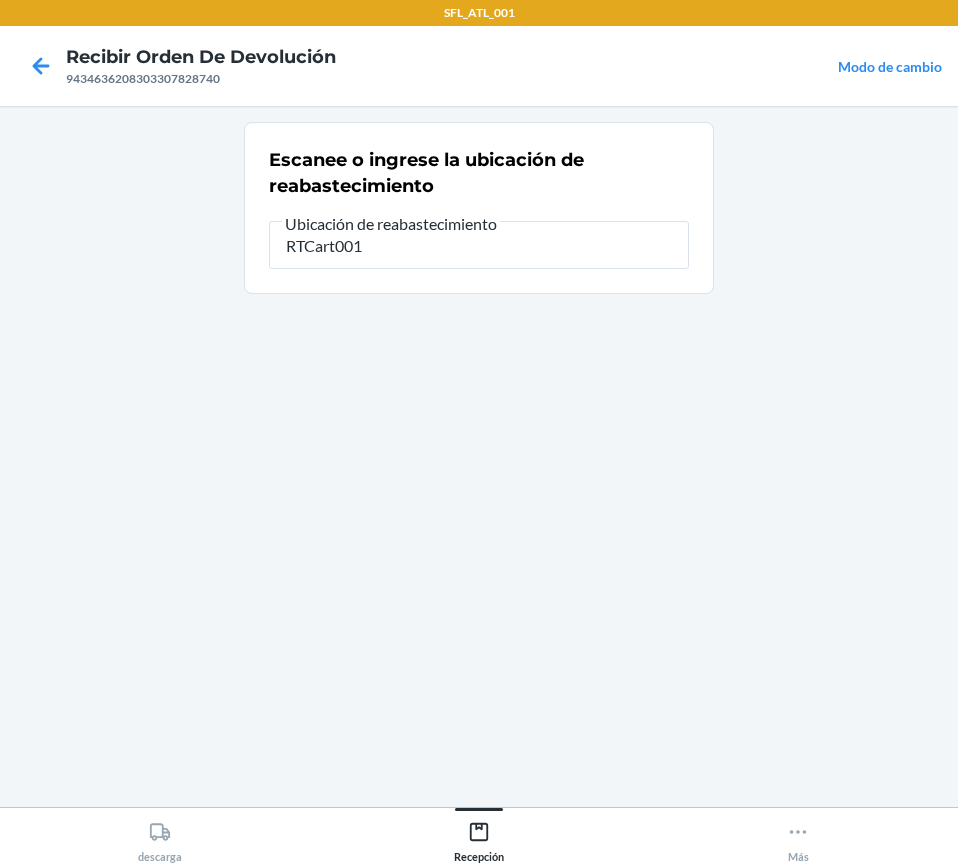 type on "RTCart001" 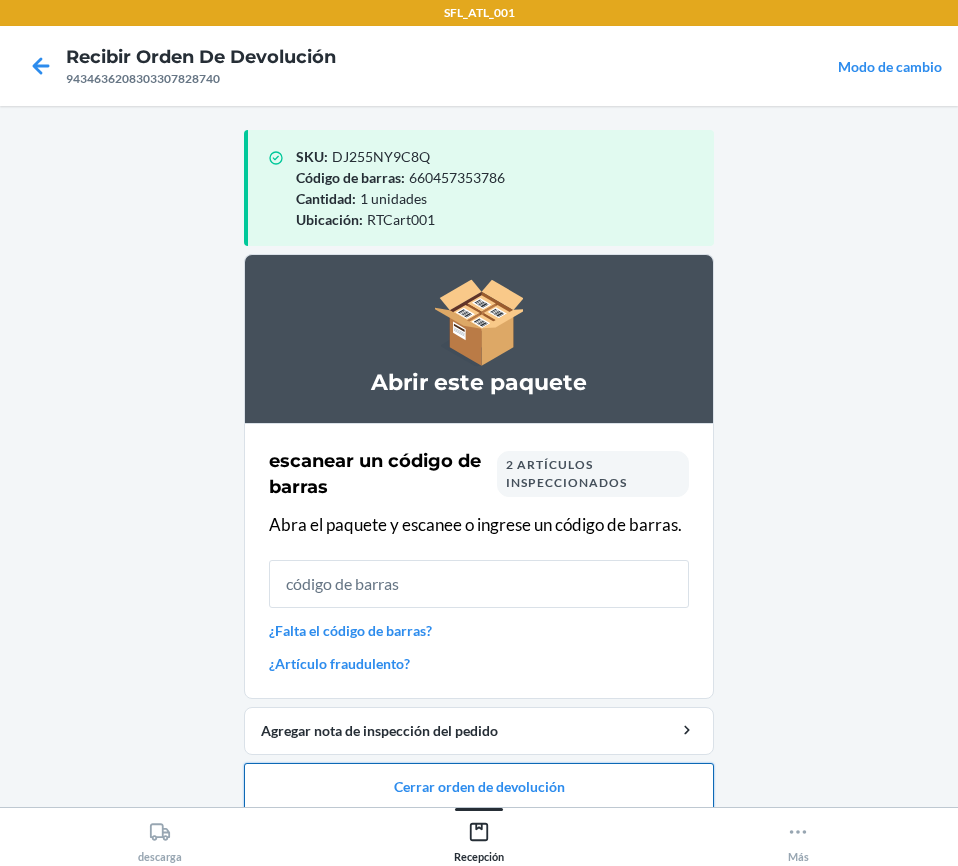 click on "Cerrar orden de devolución" at bounding box center (479, 787) 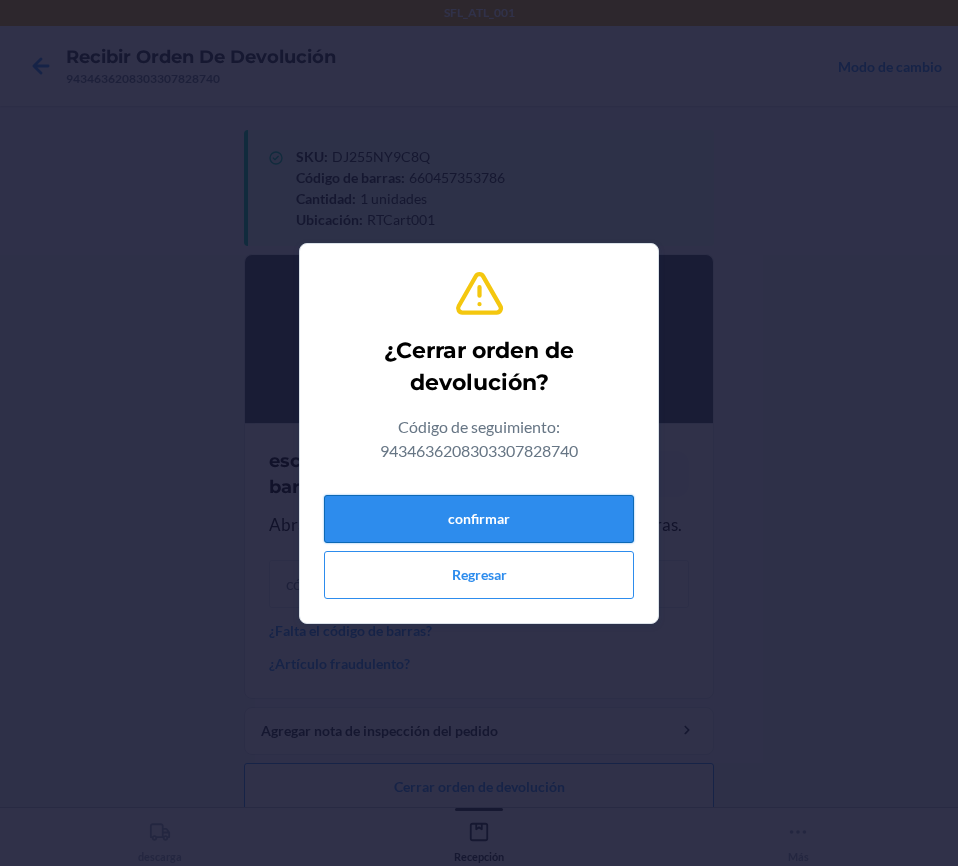 click on "confirmar" at bounding box center (479, 519) 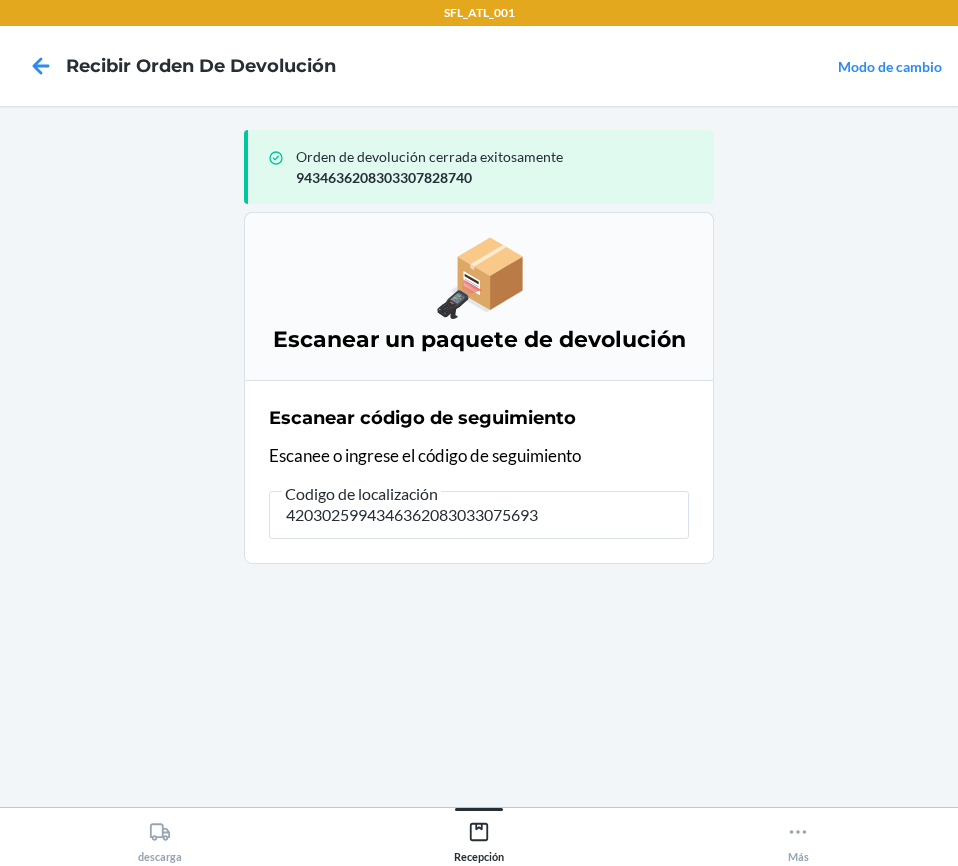 type on "42030259943463620830330756932" 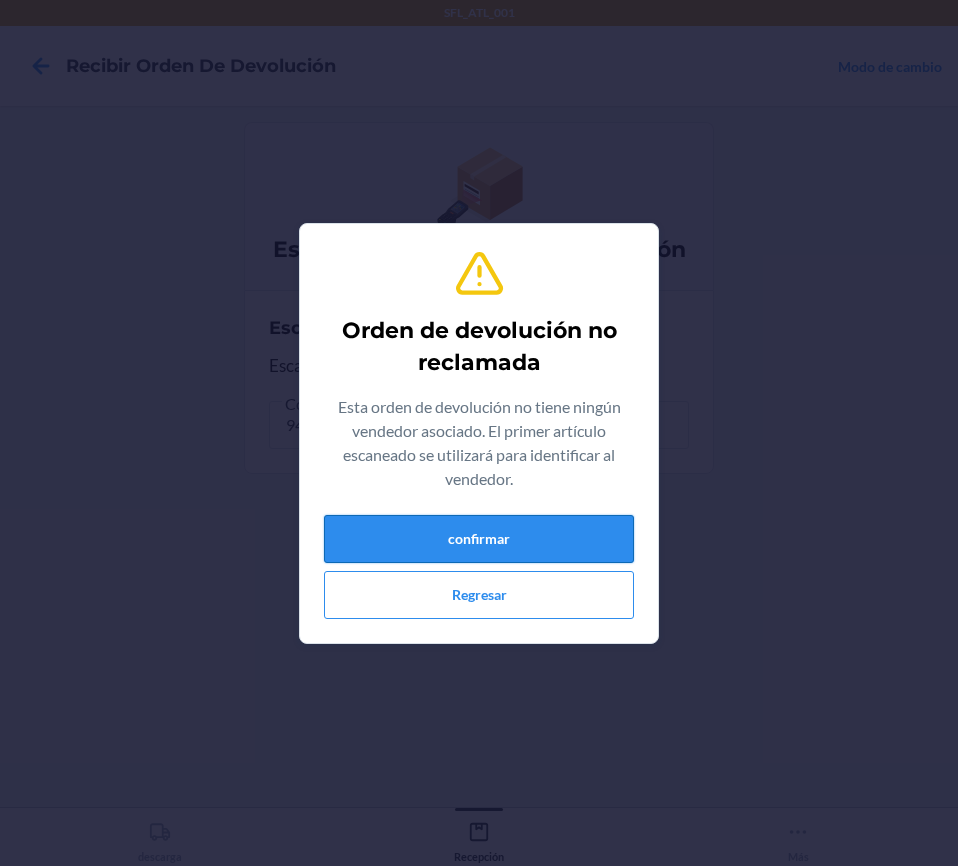 click on "confirmar" at bounding box center (479, 539) 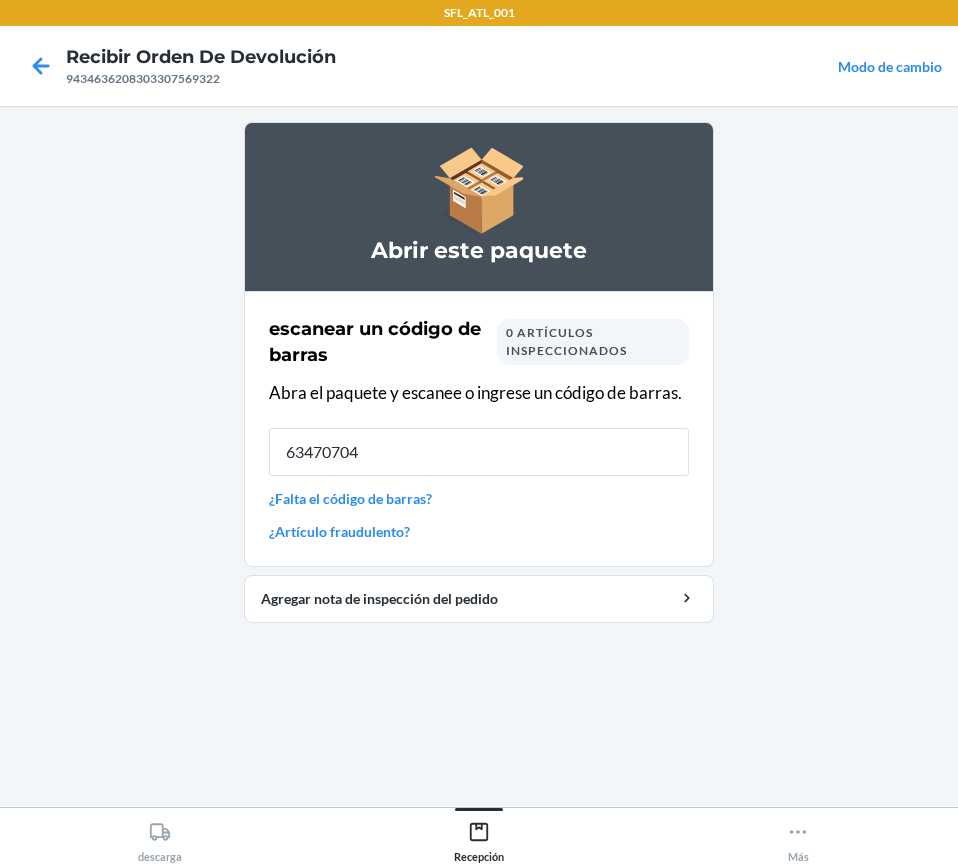type on "634707041" 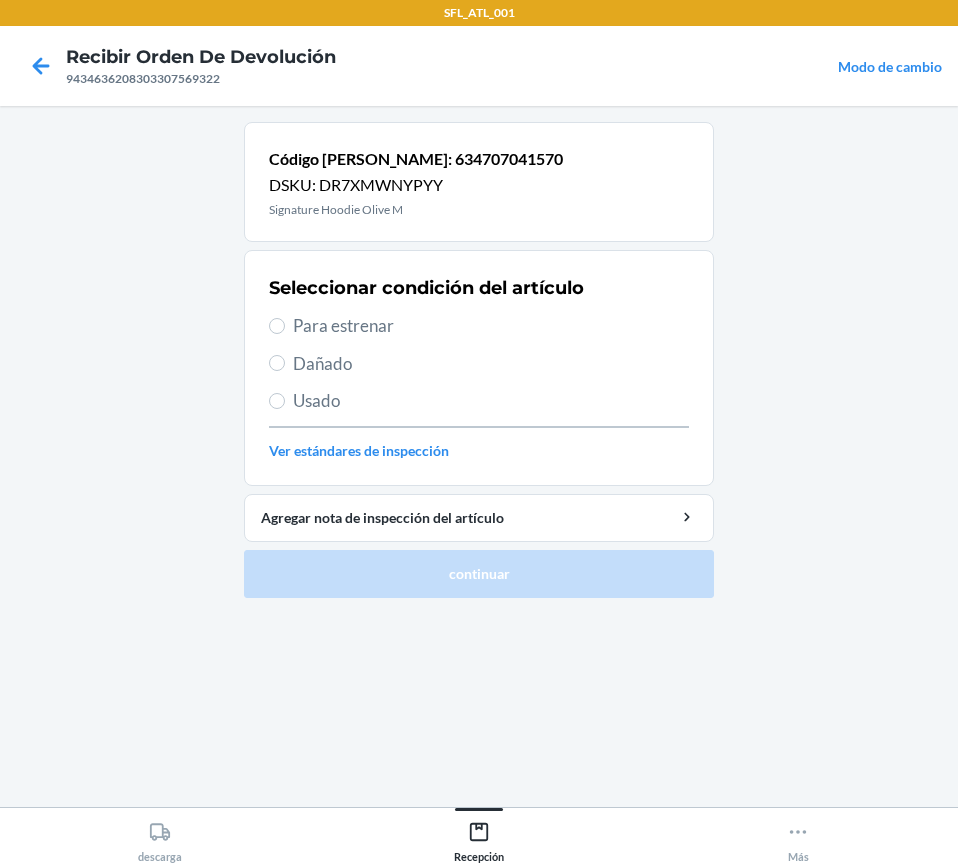 drag, startPoint x: 285, startPoint y: 322, endPoint x: 598, endPoint y: 635, distance: 442.64883 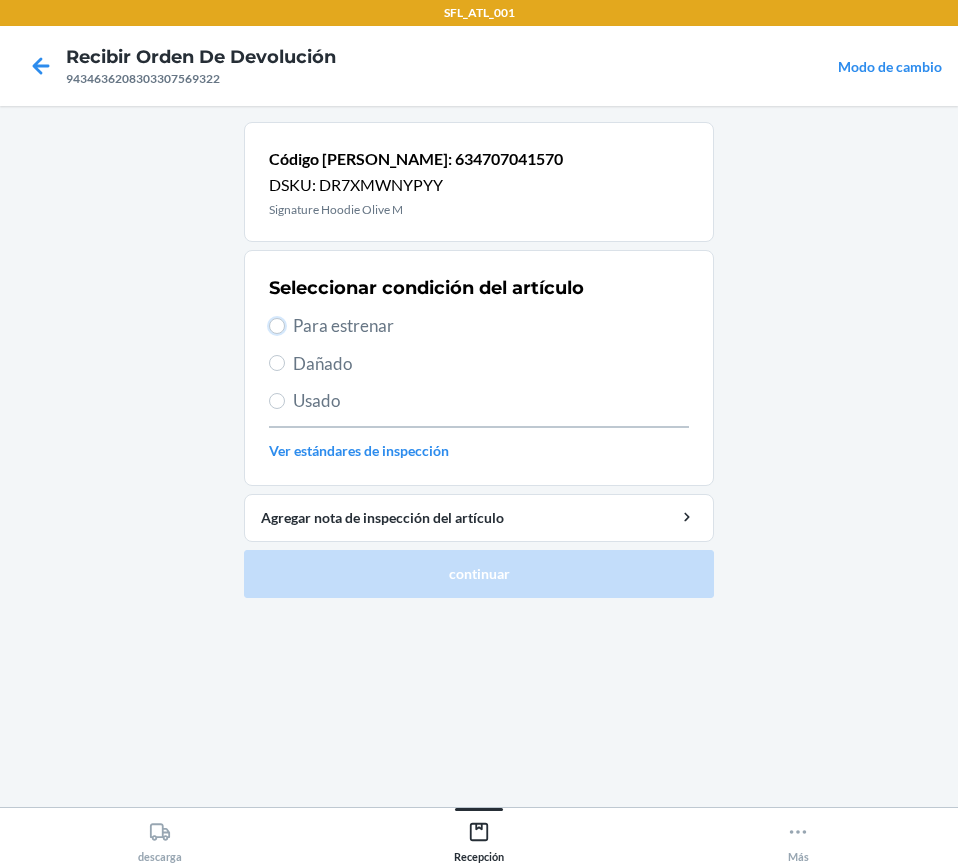 click on "Para estrenar" at bounding box center (277, 326) 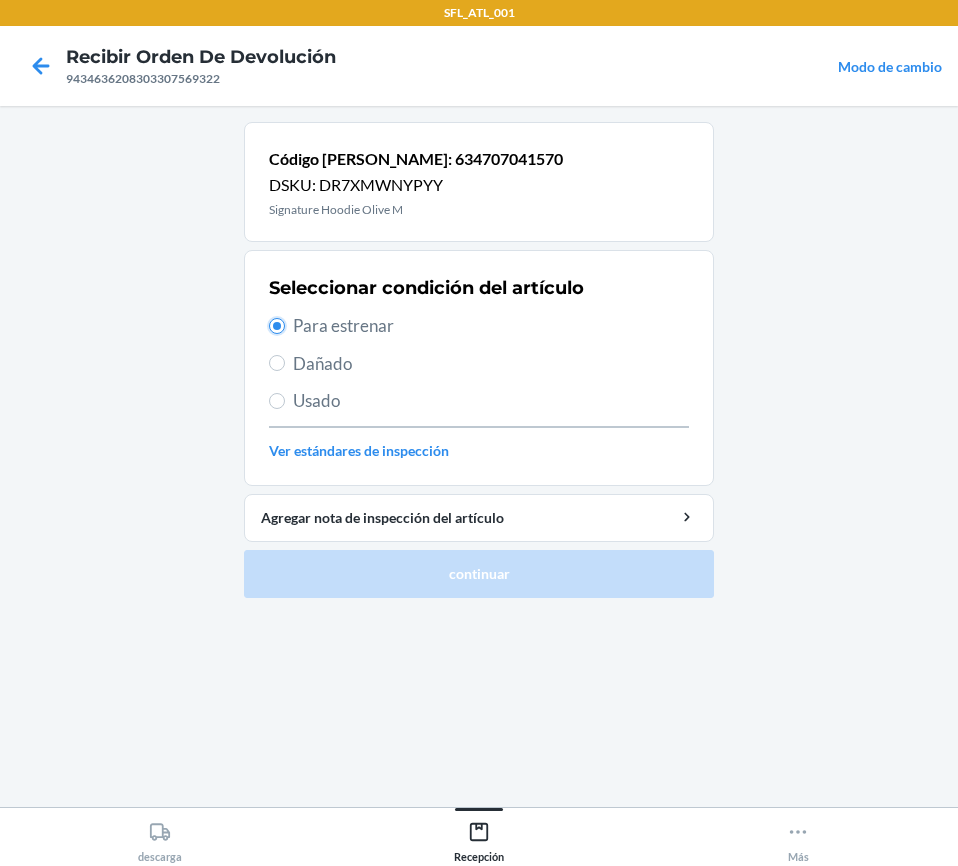 radio on "true" 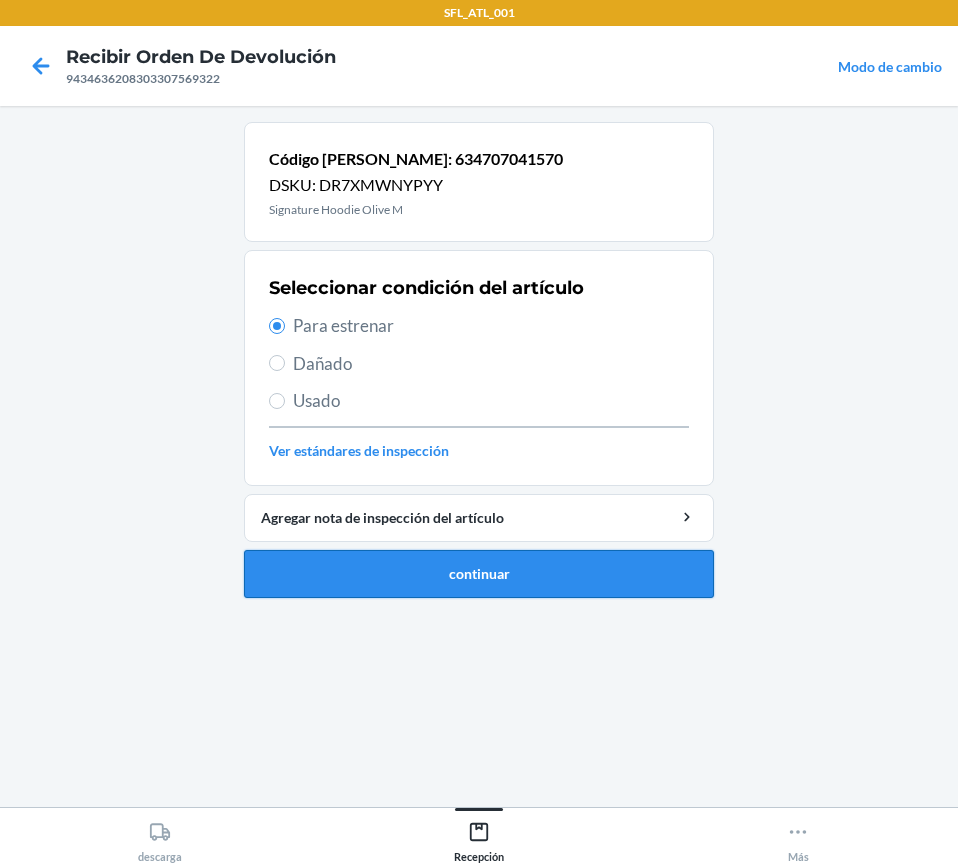 click on "continuar" at bounding box center (479, 574) 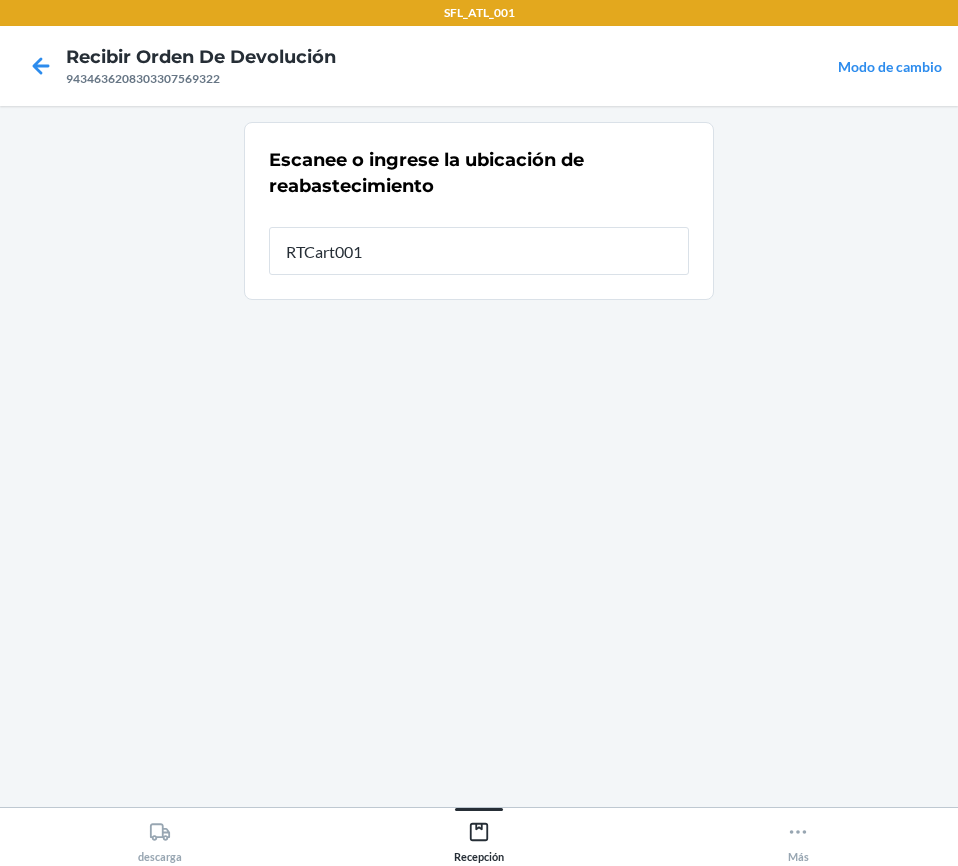type on "RTCart001" 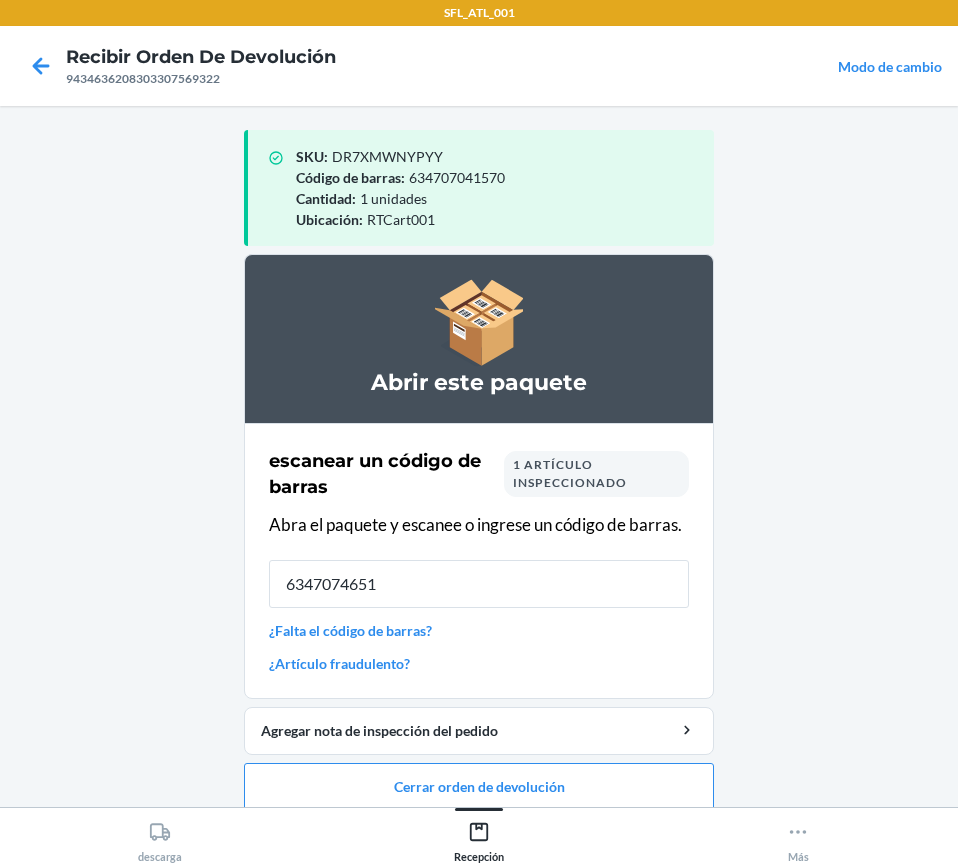 type on "63470746518" 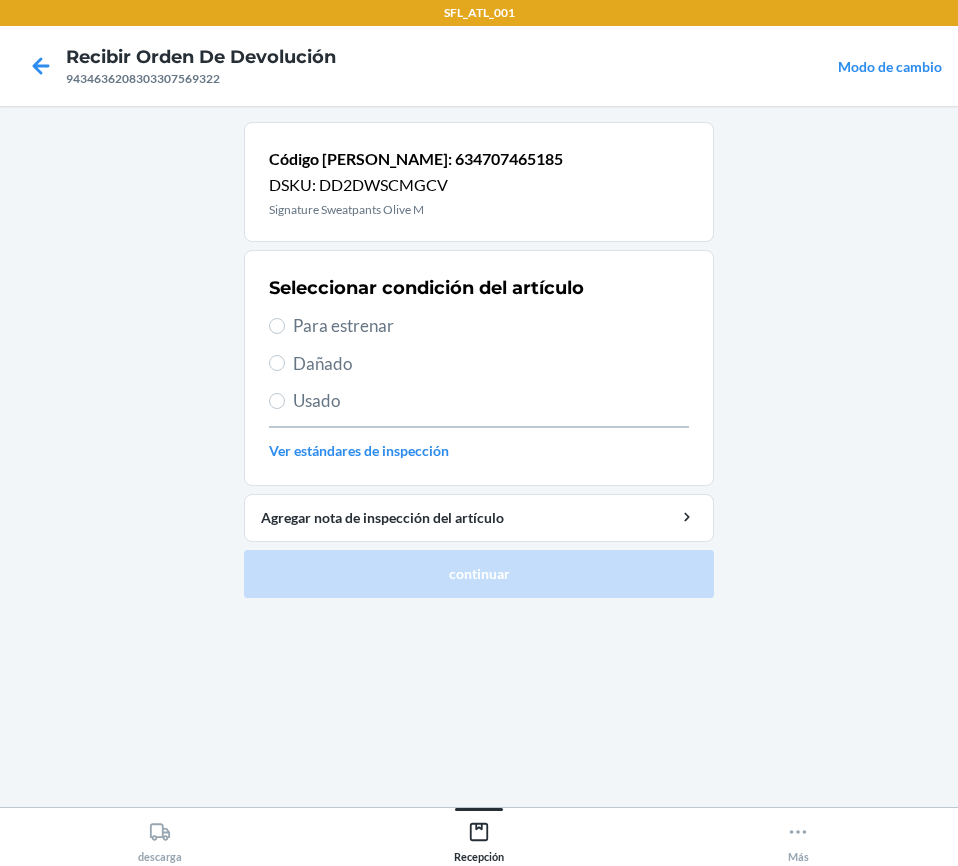 click on "Para estrenar" at bounding box center [479, 326] 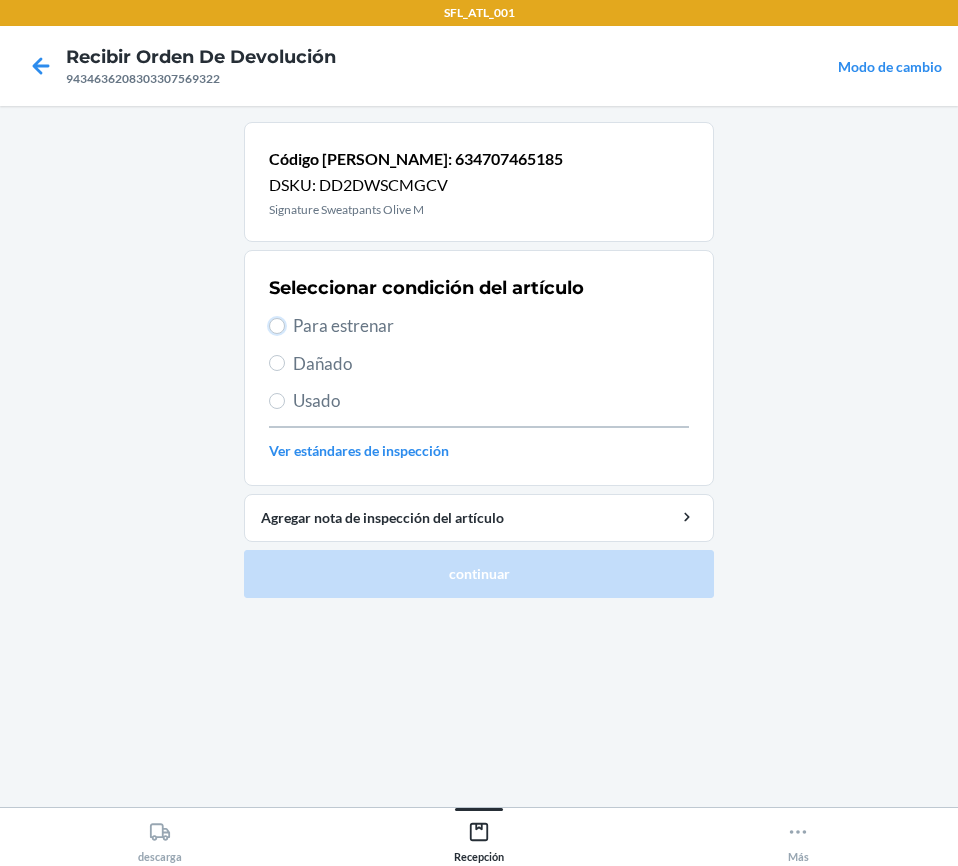 click on "Para estrenar" at bounding box center [277, 326] 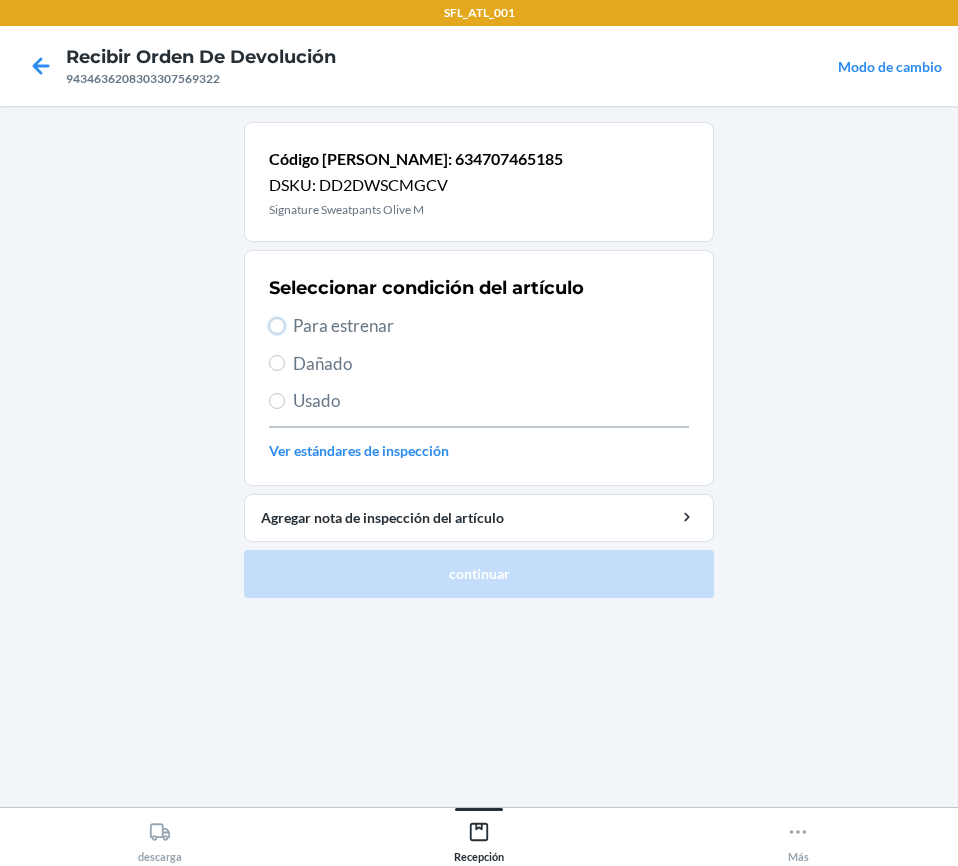 radio on "true" 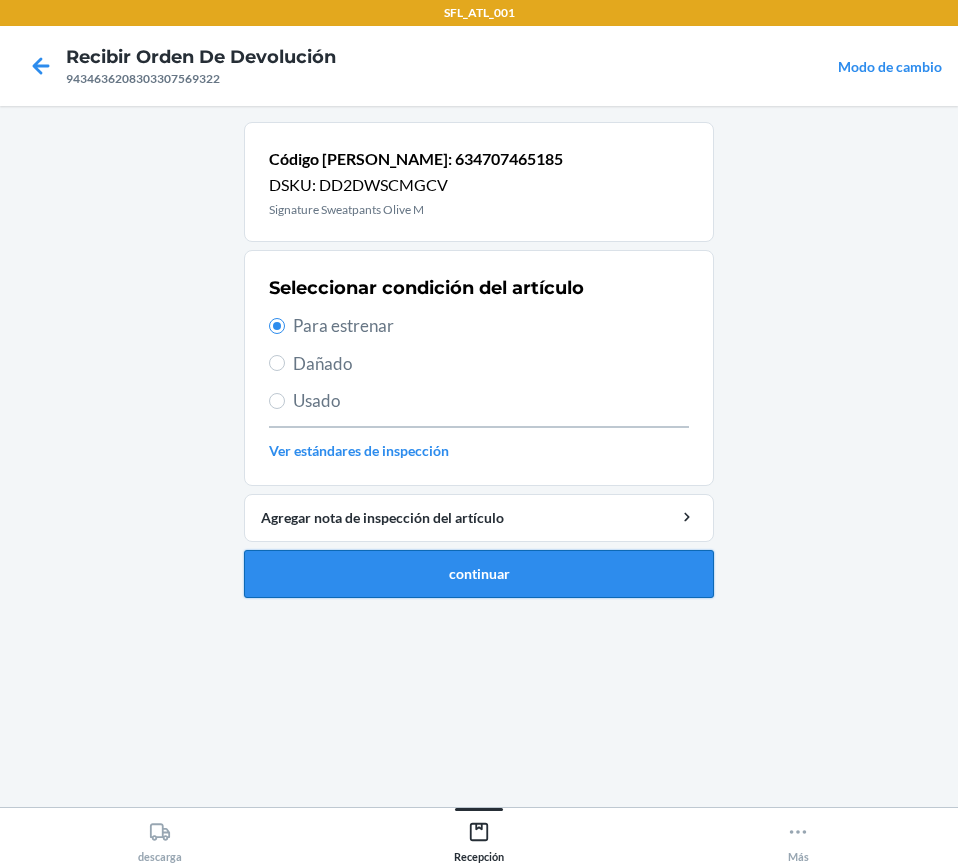 click on "continuar" at bounding box center [479, 574] 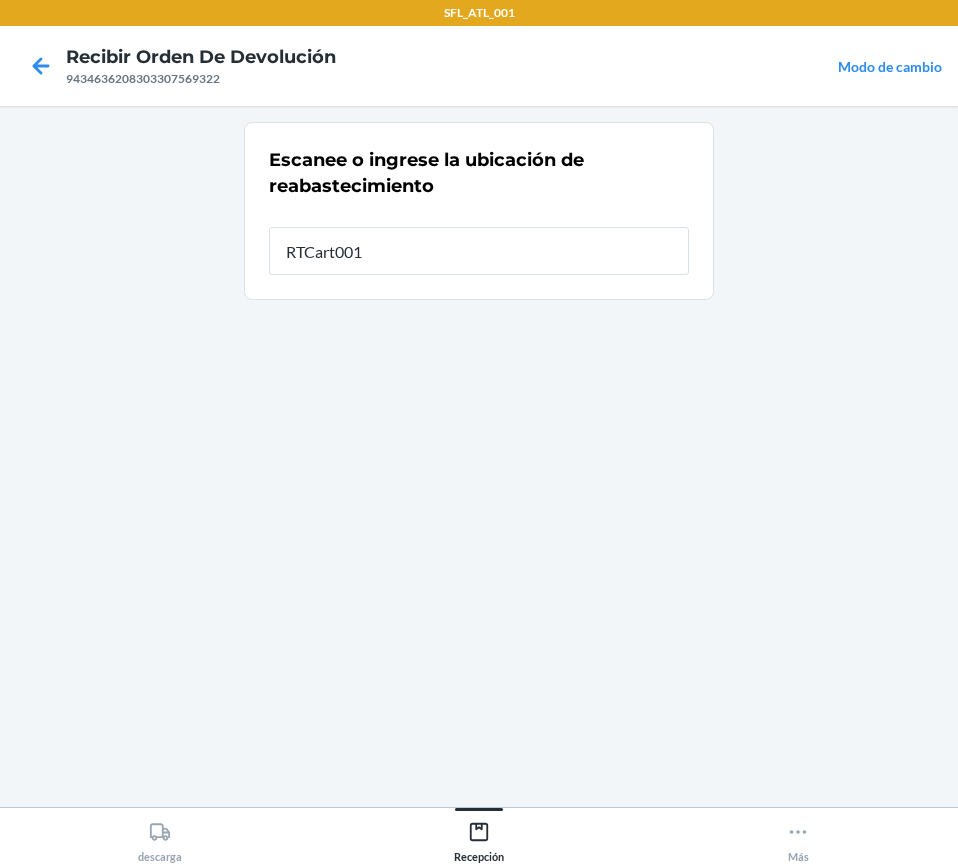 type on "RTCart001" 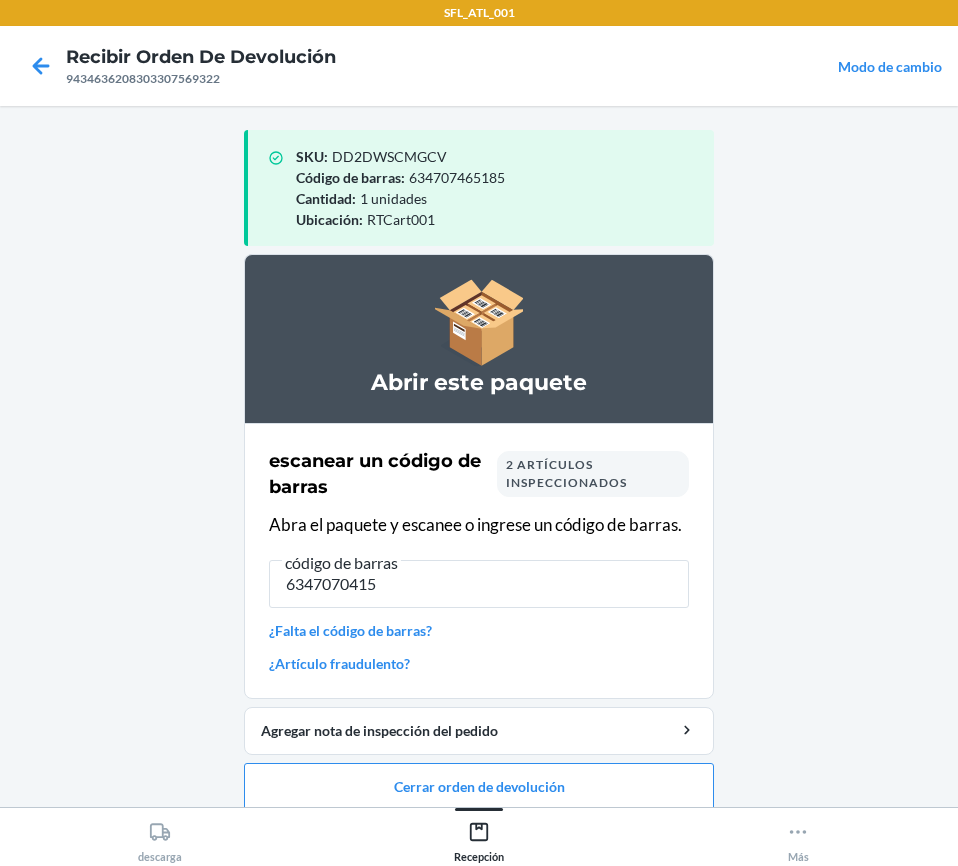 type on "63470704157" 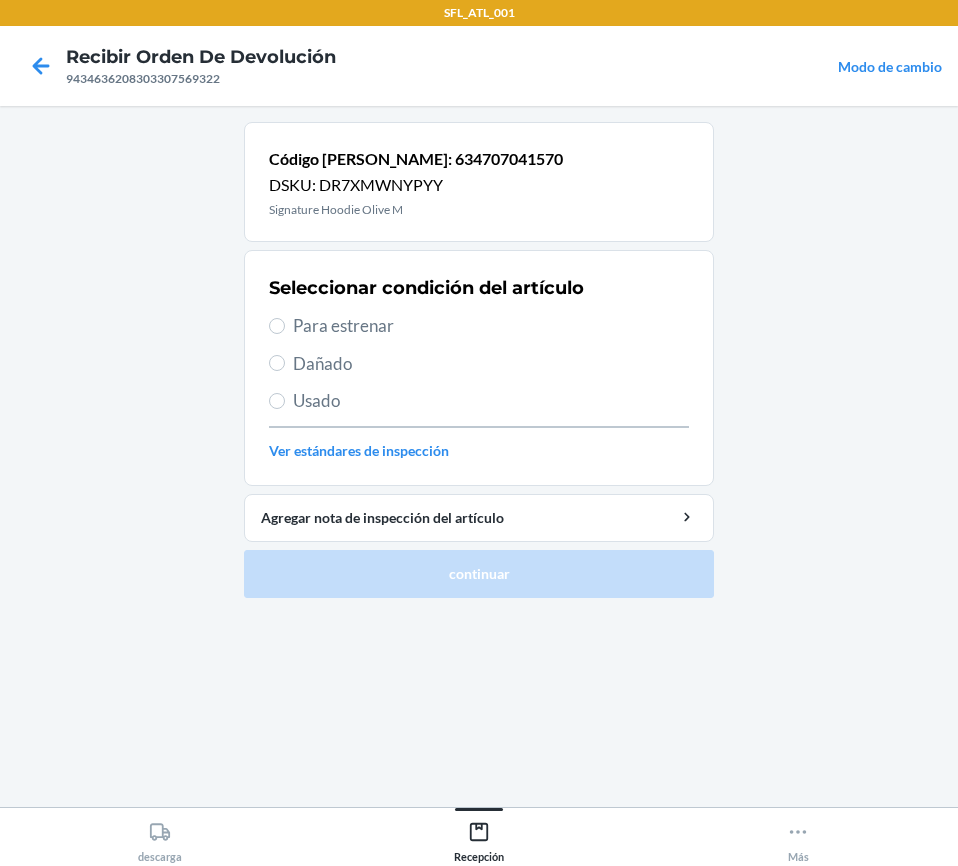 drag, startPoint x: 287, startPoint y: 326, endPoint x: 331, endPoint y: 416, distance: 100.17984 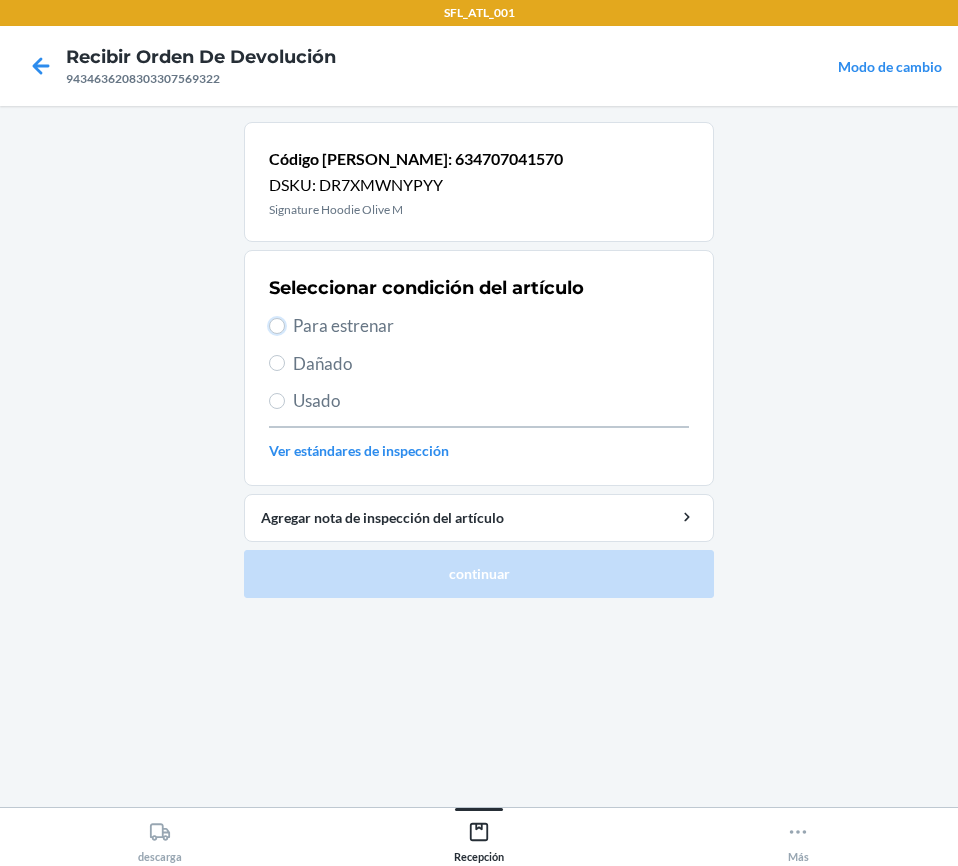 click on "Para estrenar" at bounding box center [277, 326] 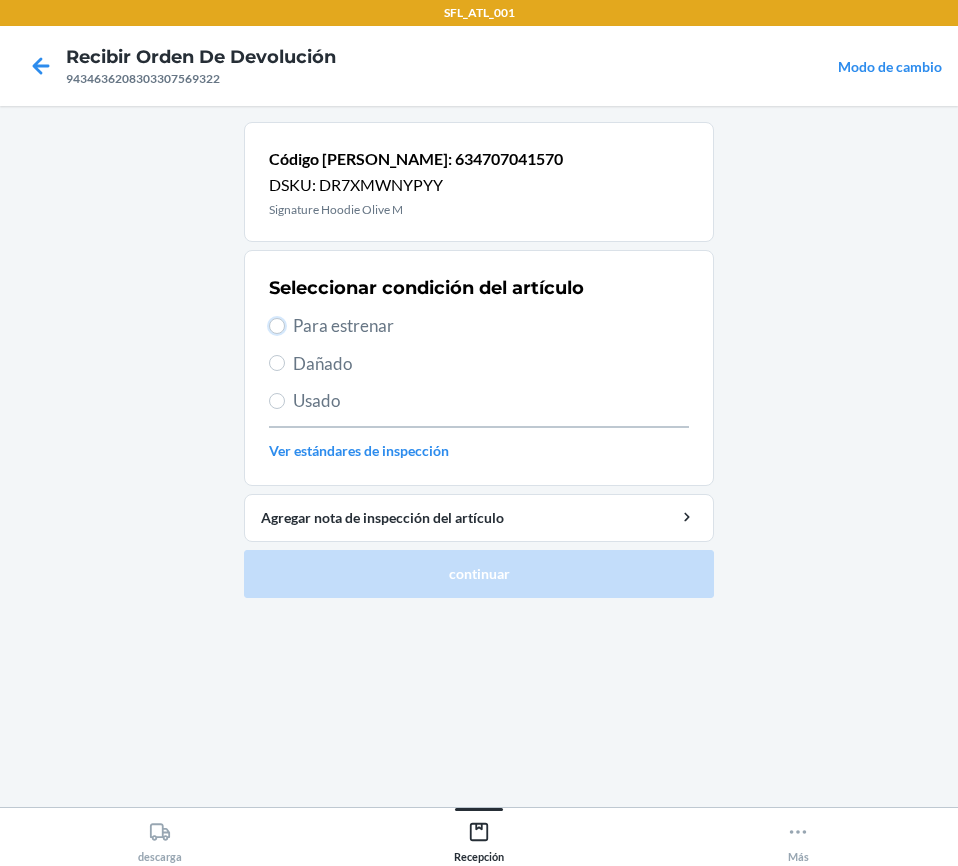 radio on "true" 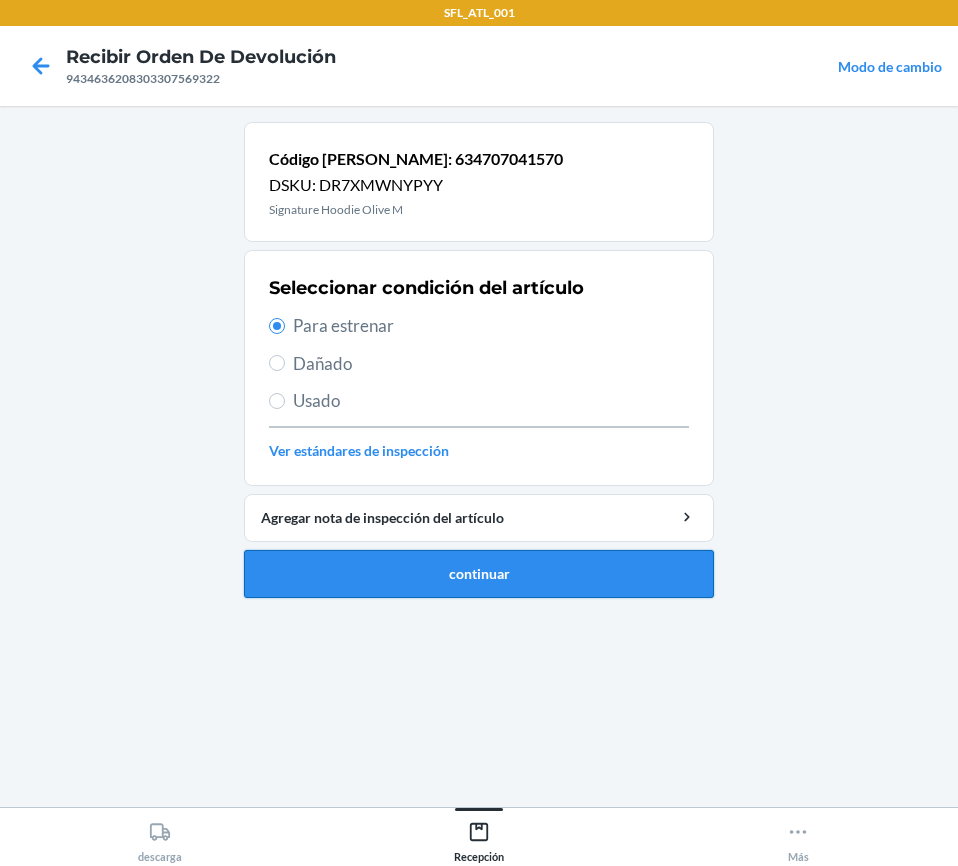 click on "continuar" at bounding box center (479, 574) 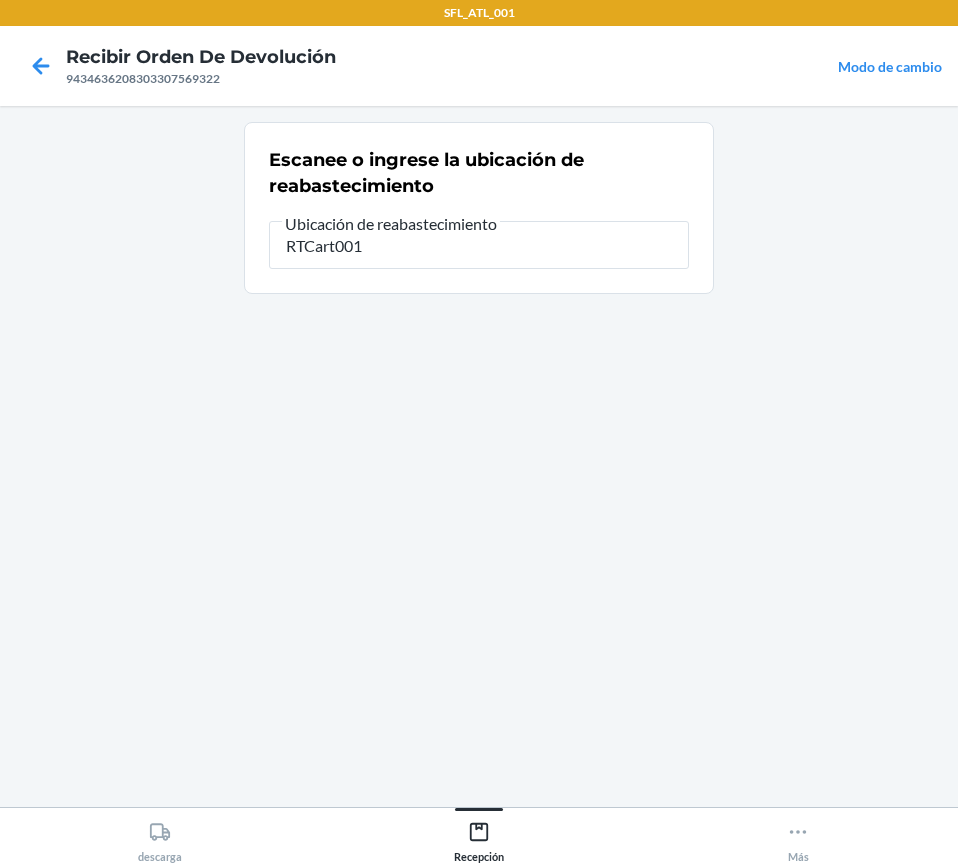 type on "RTCart001" 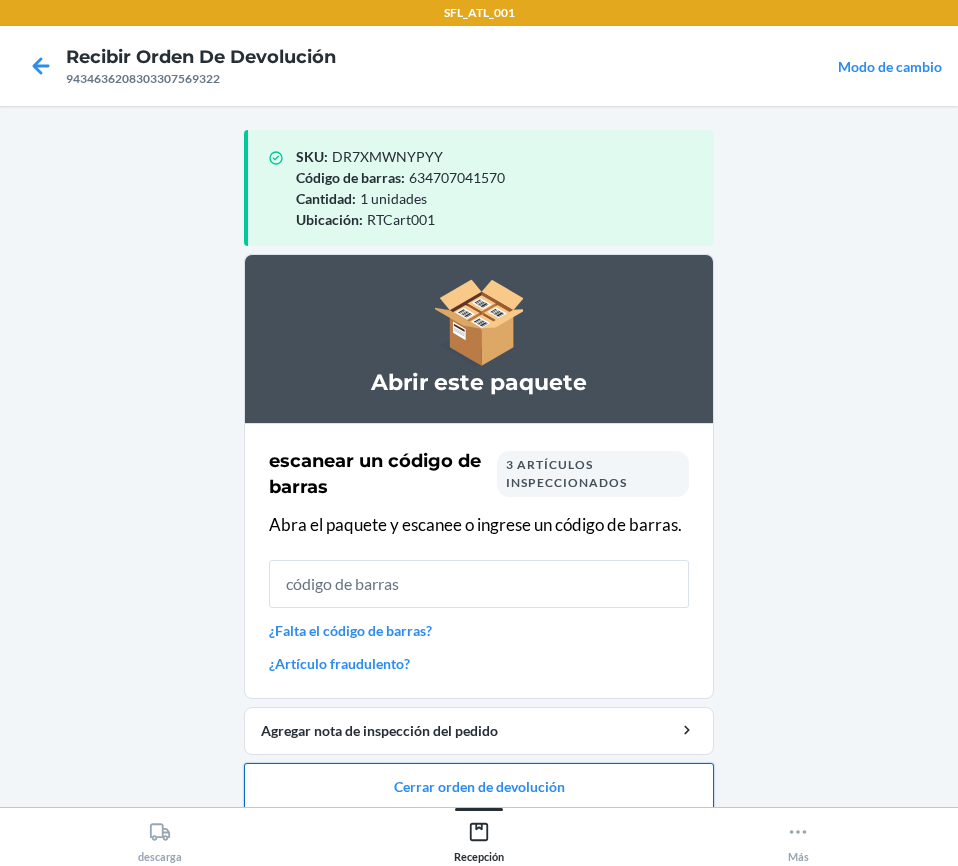 click on "Cerrar orden de devolución" at bounding box center (479, 787) 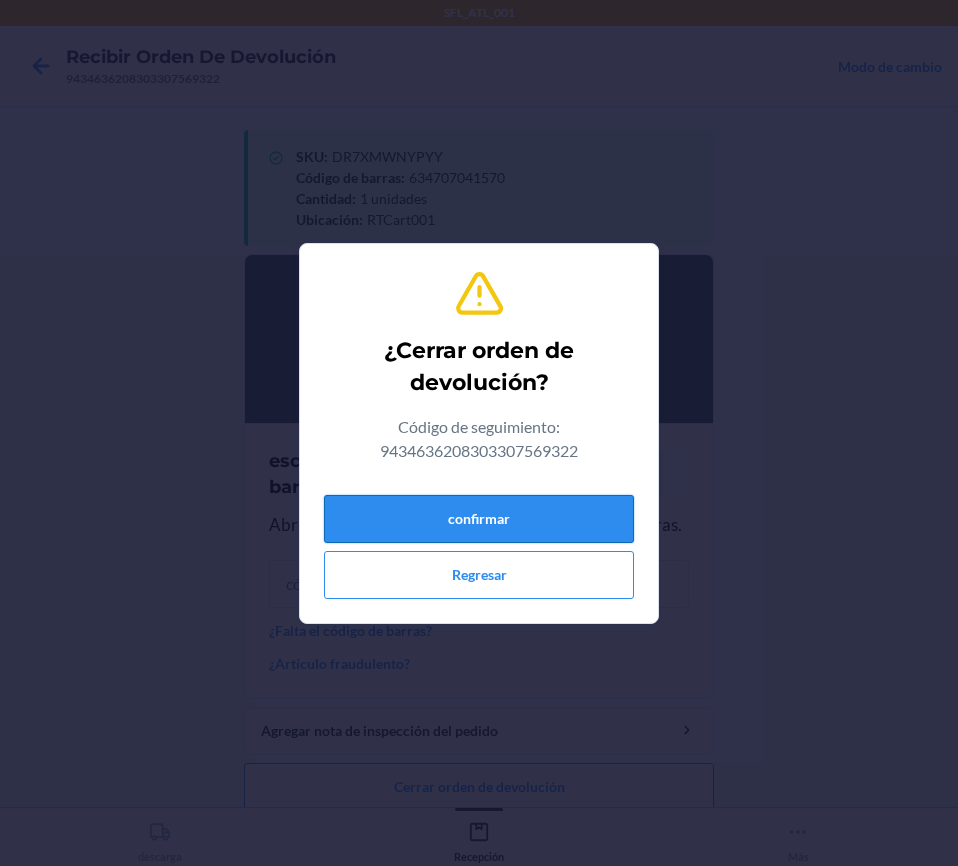 click on "confirmar" at bounding box center [479, 519] 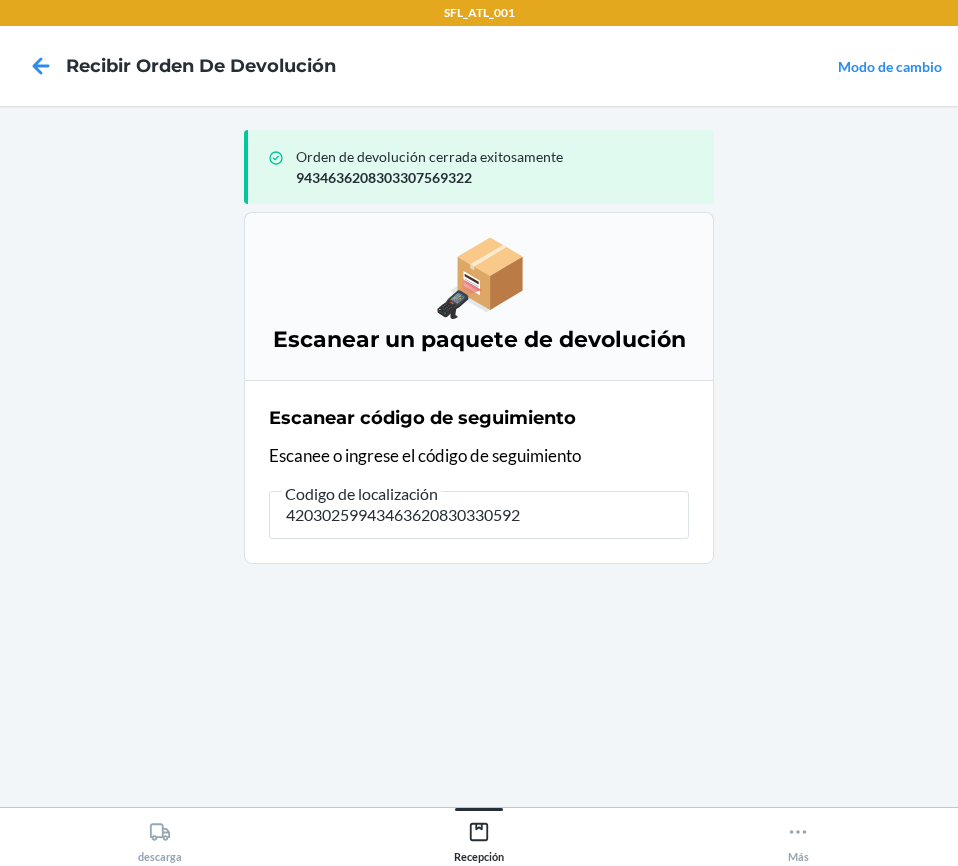type on "420302599434636208303305928" 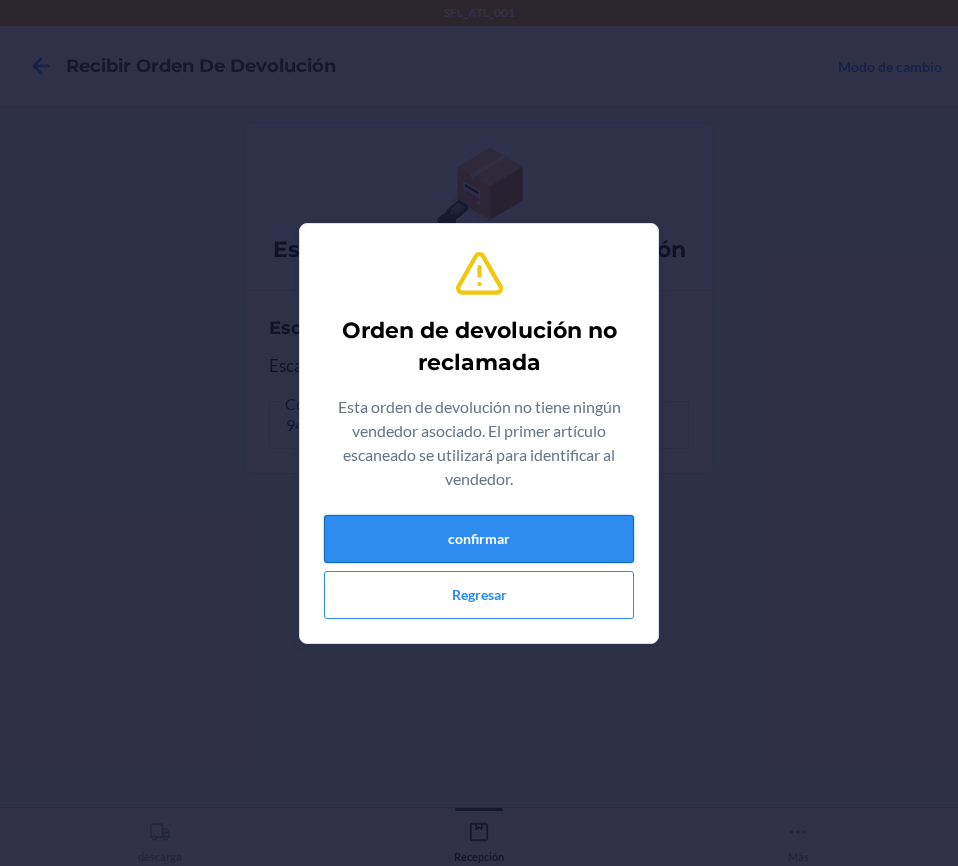 click on "confirmar" at bounding box center (479, 539) 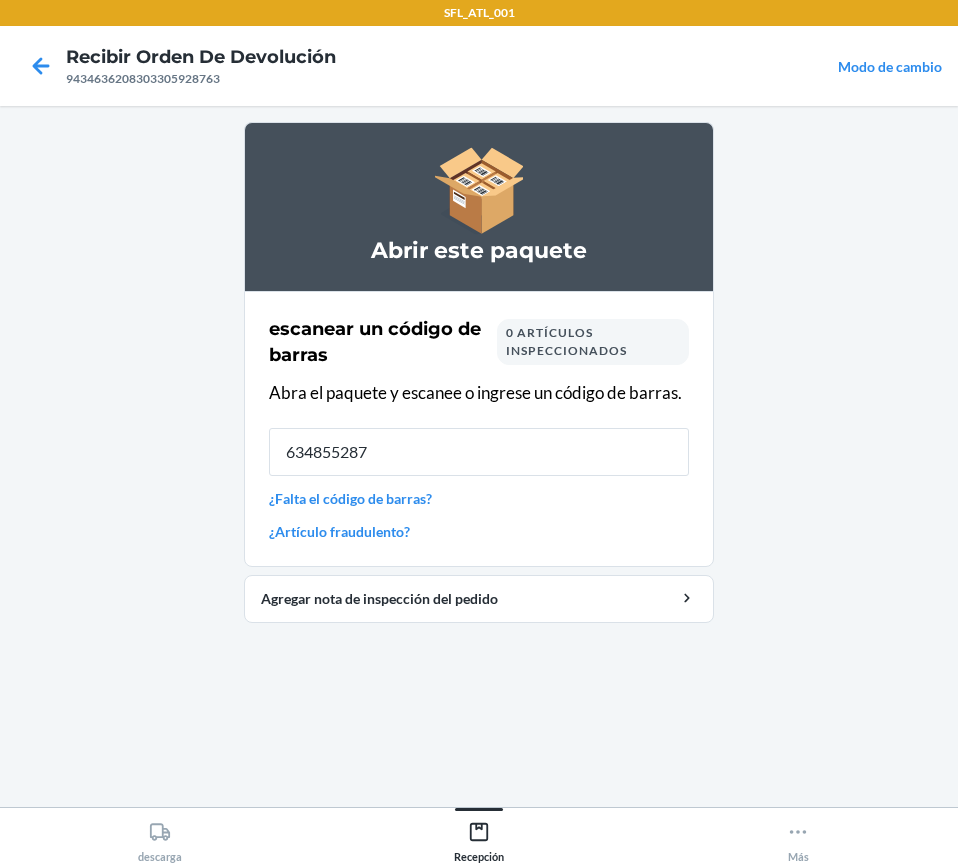type on "6348552871" 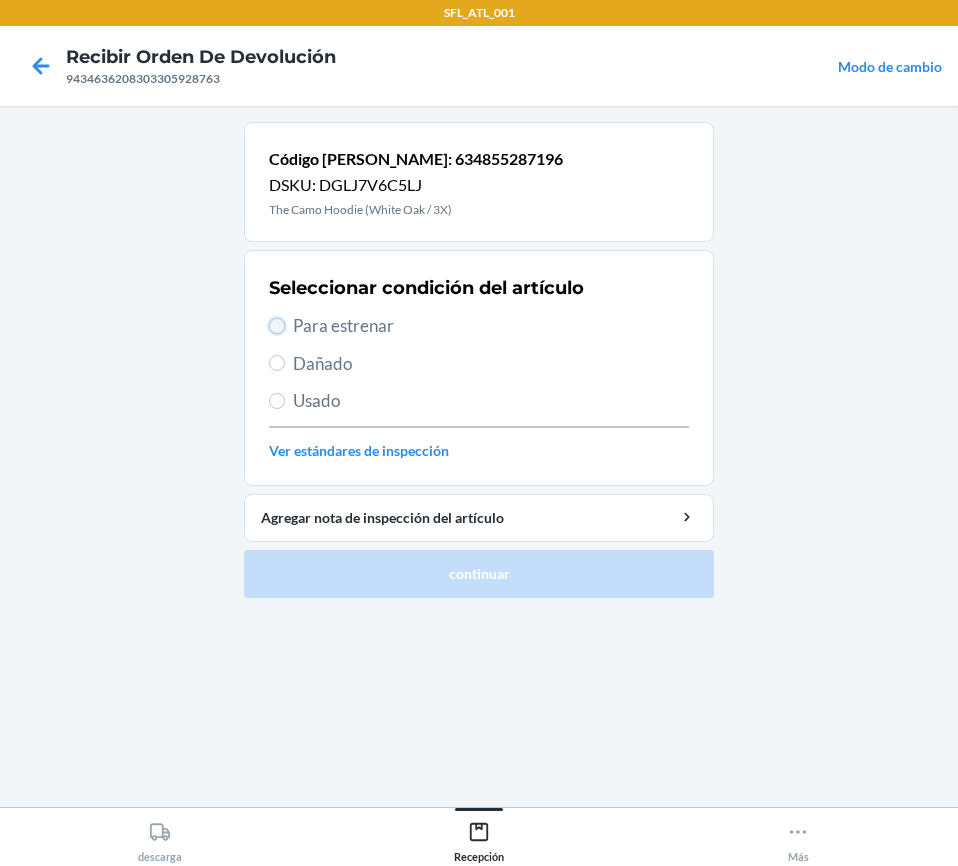 click on "Para estrenar" at bounding box center [277, 326] 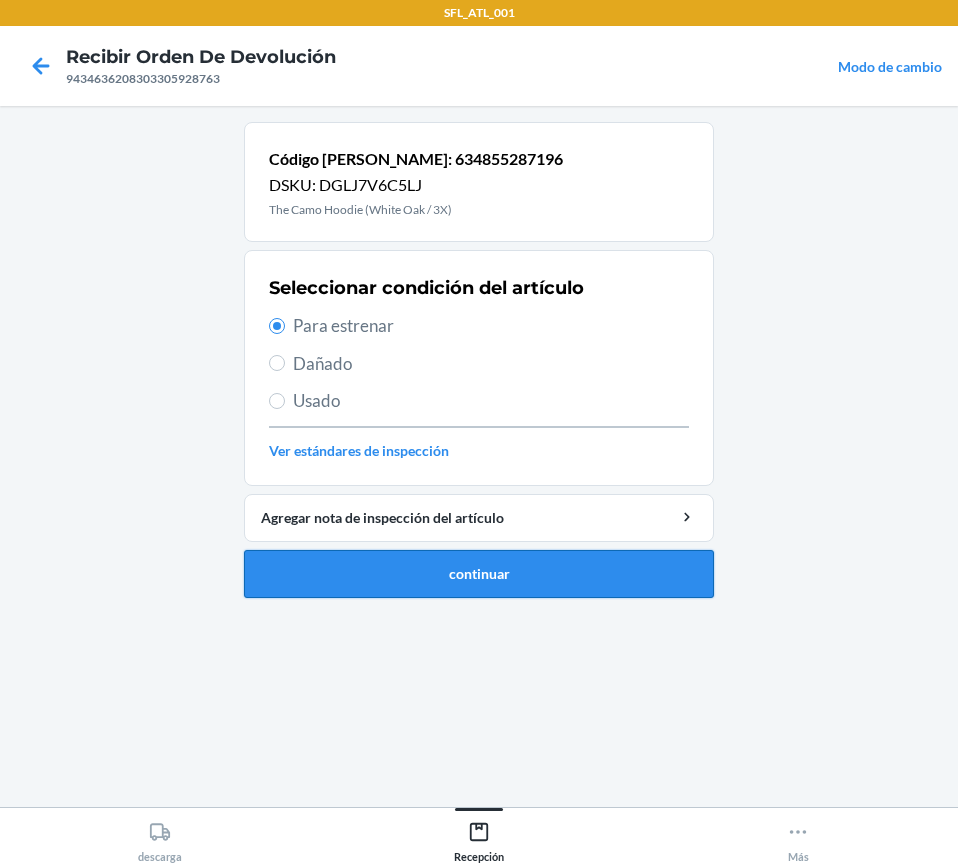 click on "continuar" at bounding box center [479, 574] 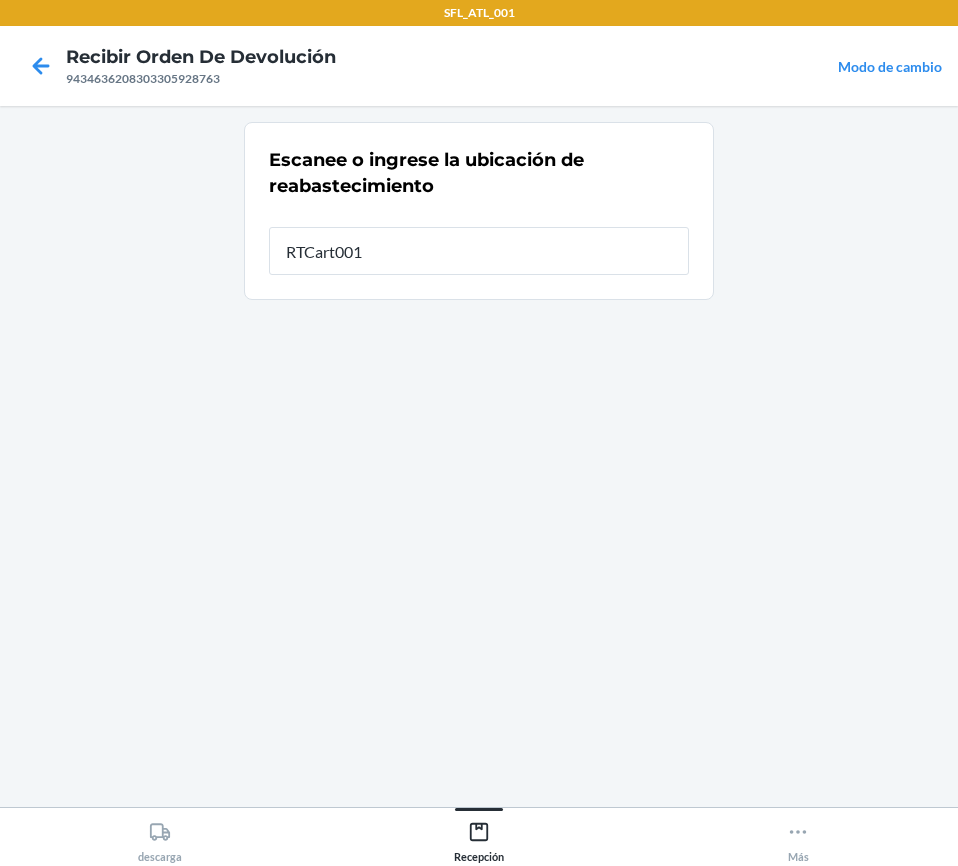 type on "RTCart001" 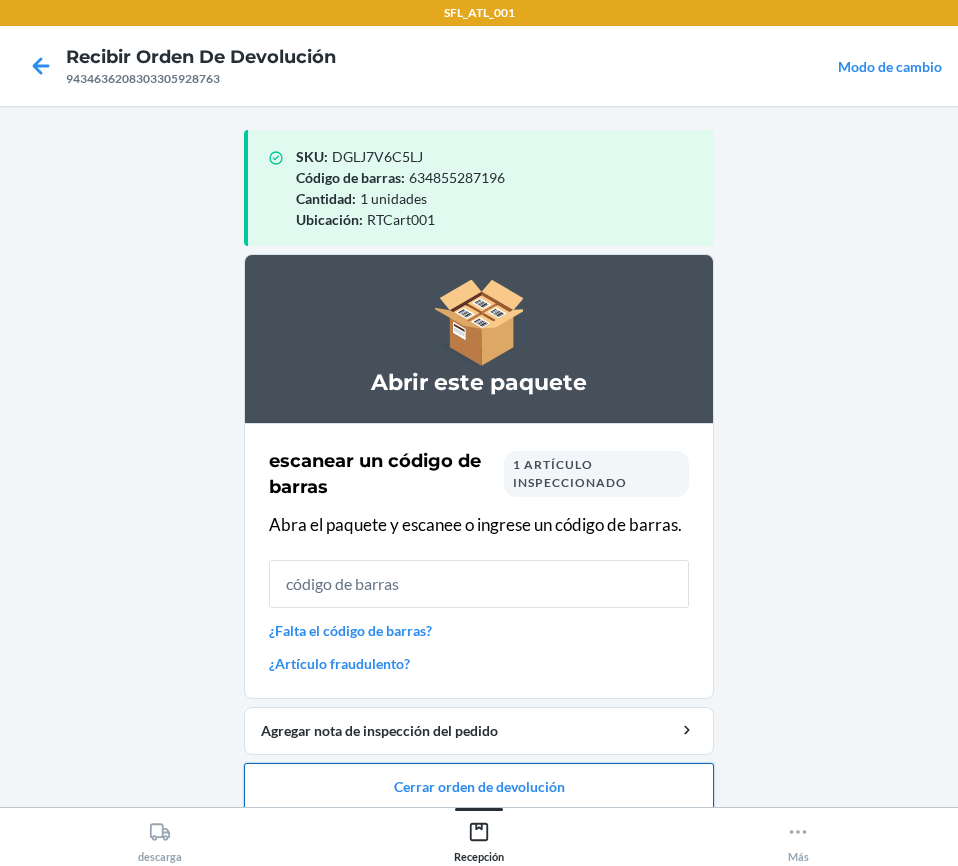 click on "Cerrar orden de devolución" at bounding box center [479, 787] 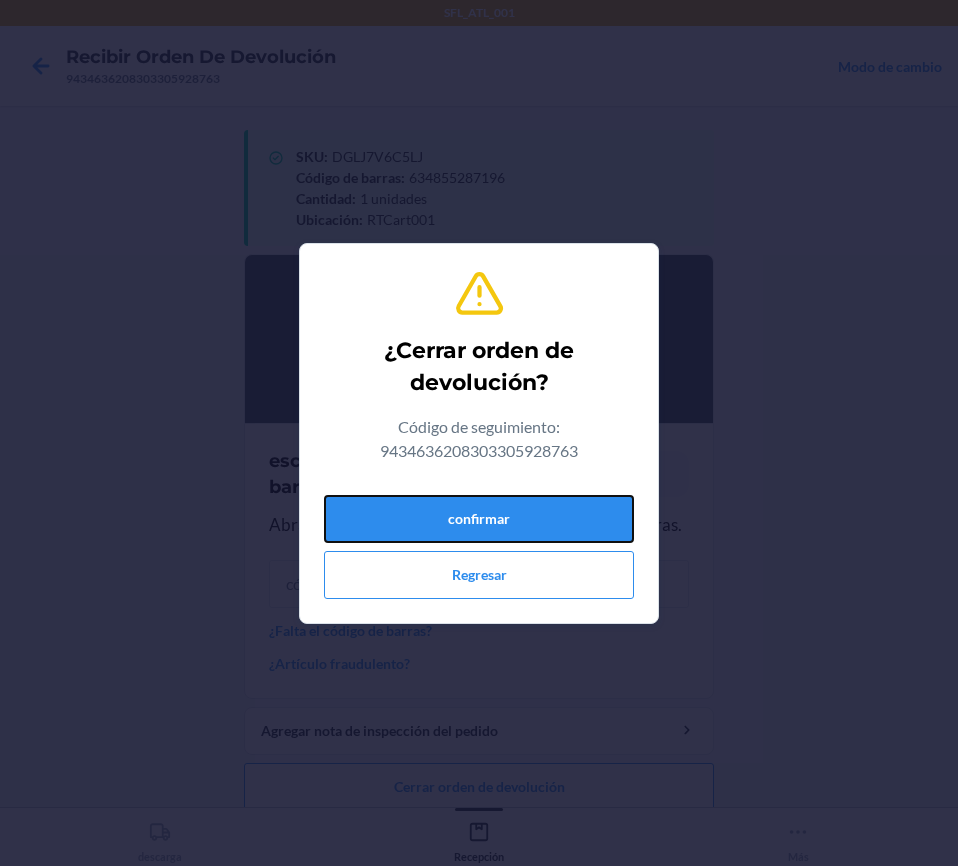 drag, startPoint x: 496, startPoint y: 529, endPoint x: 482, endPoint y: 422, distance: 107.912 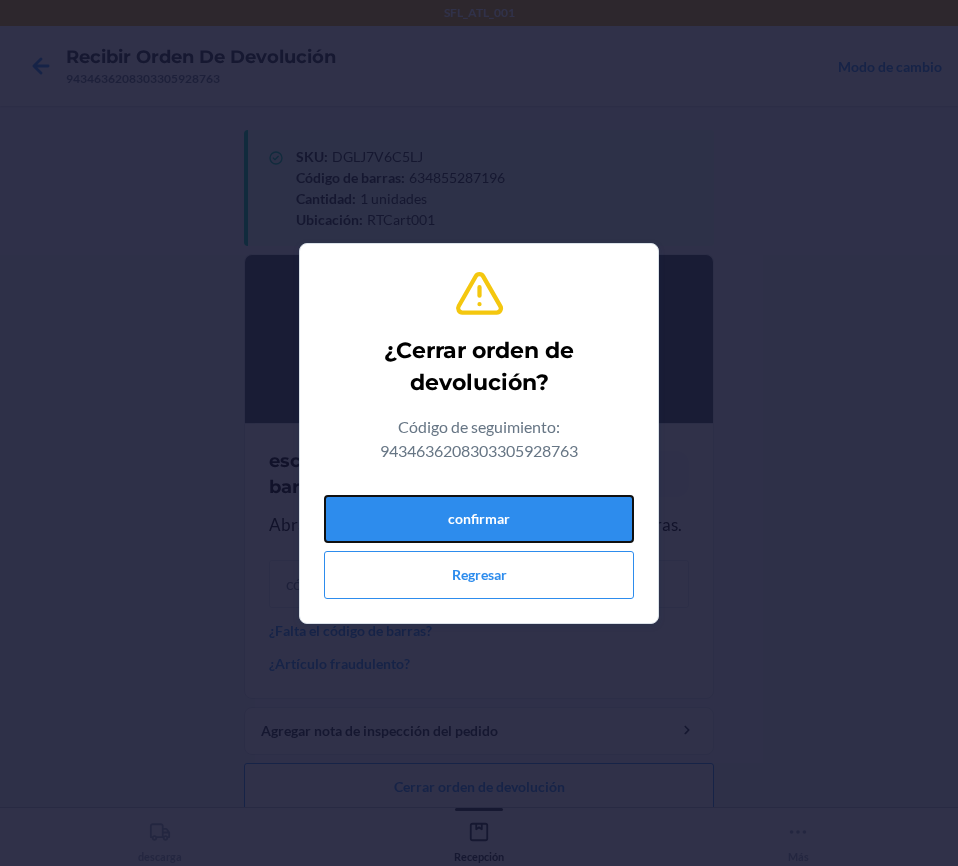 click on "confirmar" at bounding box center [479, 519] 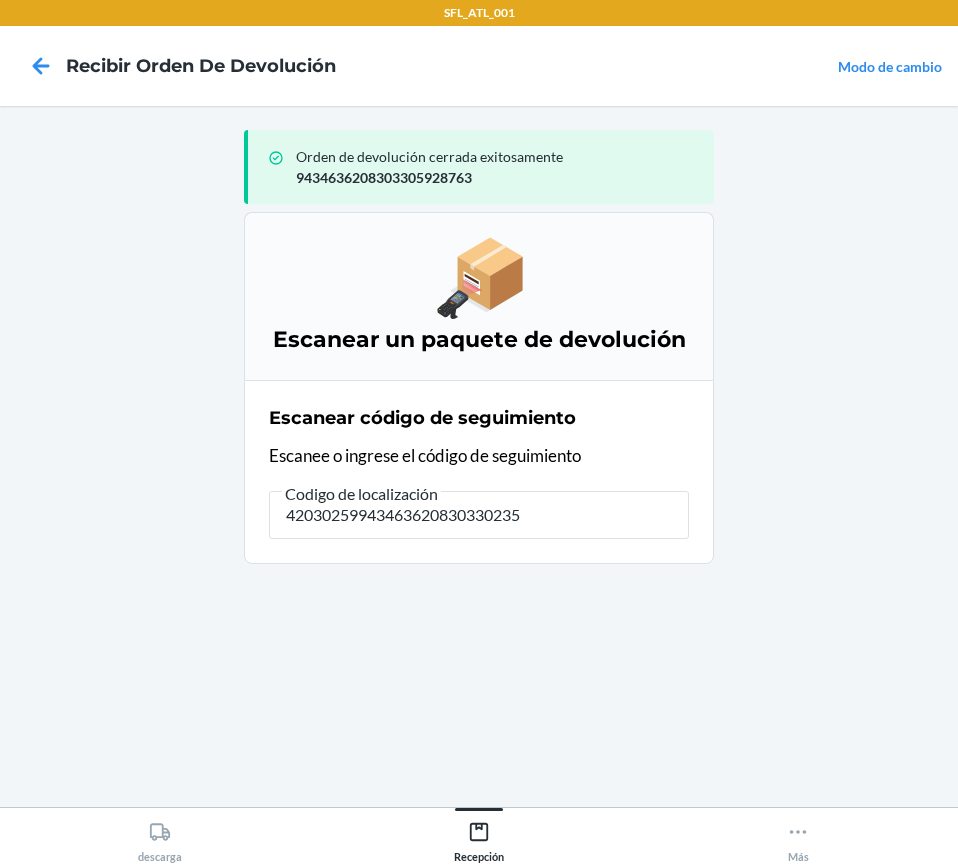 type on "420302599434636208303302351" 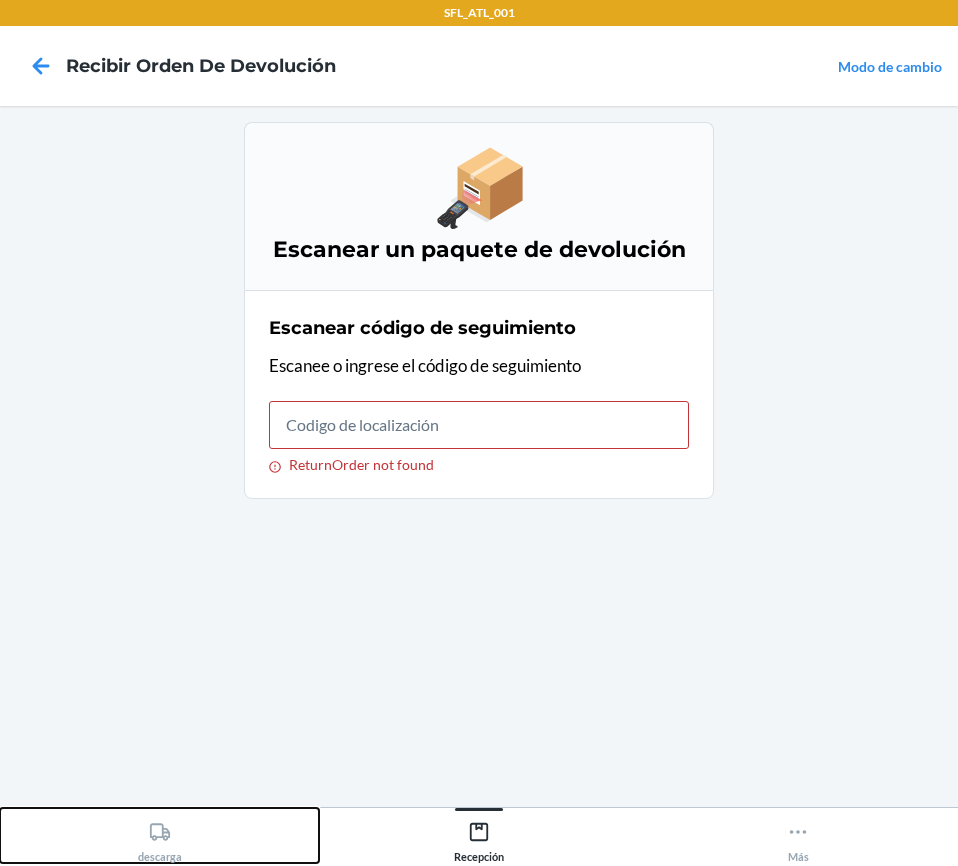 click on "descarga" at bounding box center (159, 835) 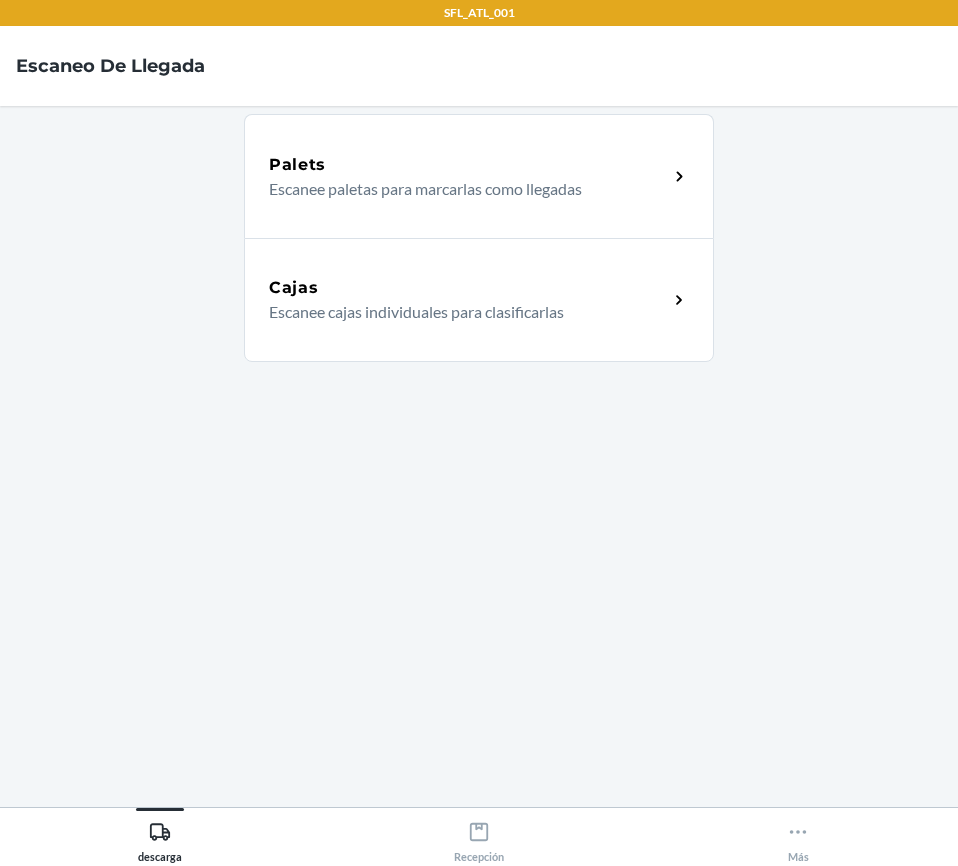 click on "Cajas" at bounding box center [468, 288] 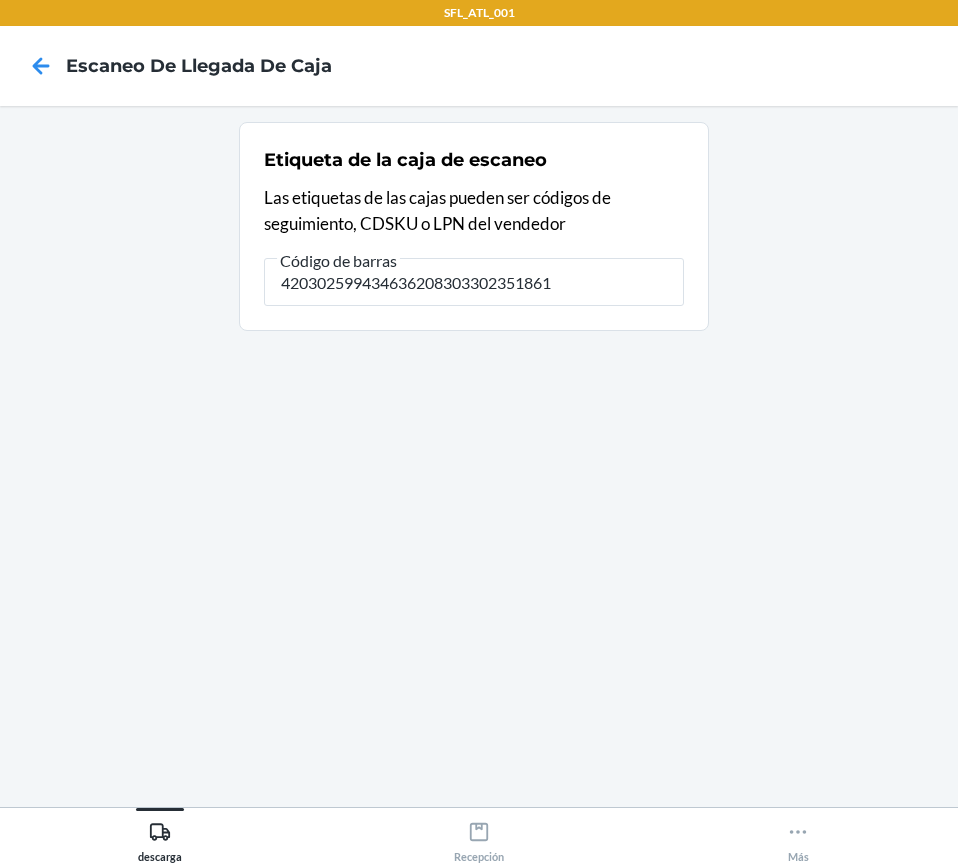 type on "420302599434636208303302351861" 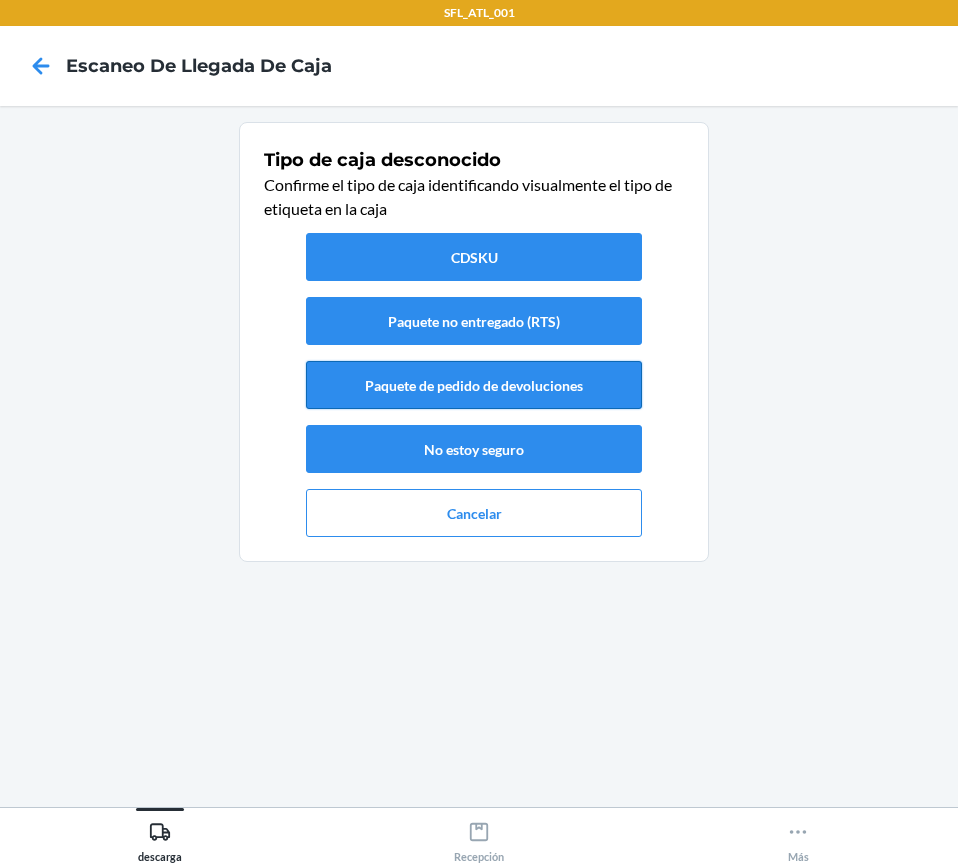 click on "Paquete de pedido de devoluciones" at bounding box center (474, 385) 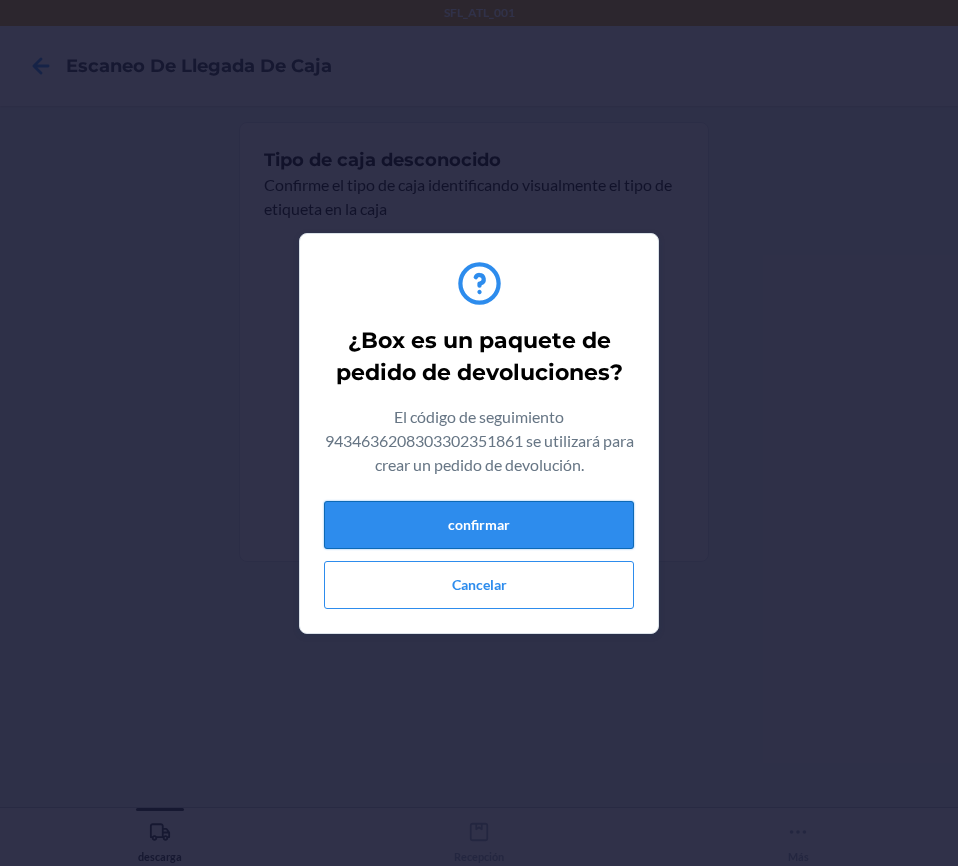 click on "confirmar" at bounding box center (479, 525) 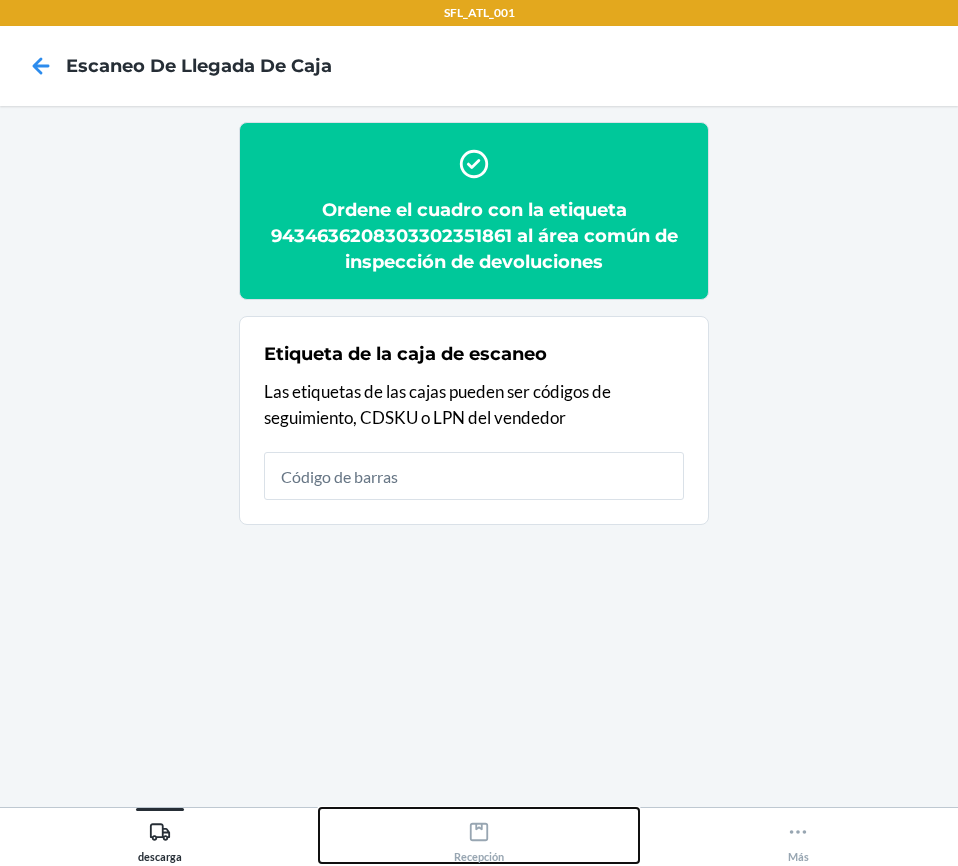 click on "Recepción" at bounding box center [479, 838] 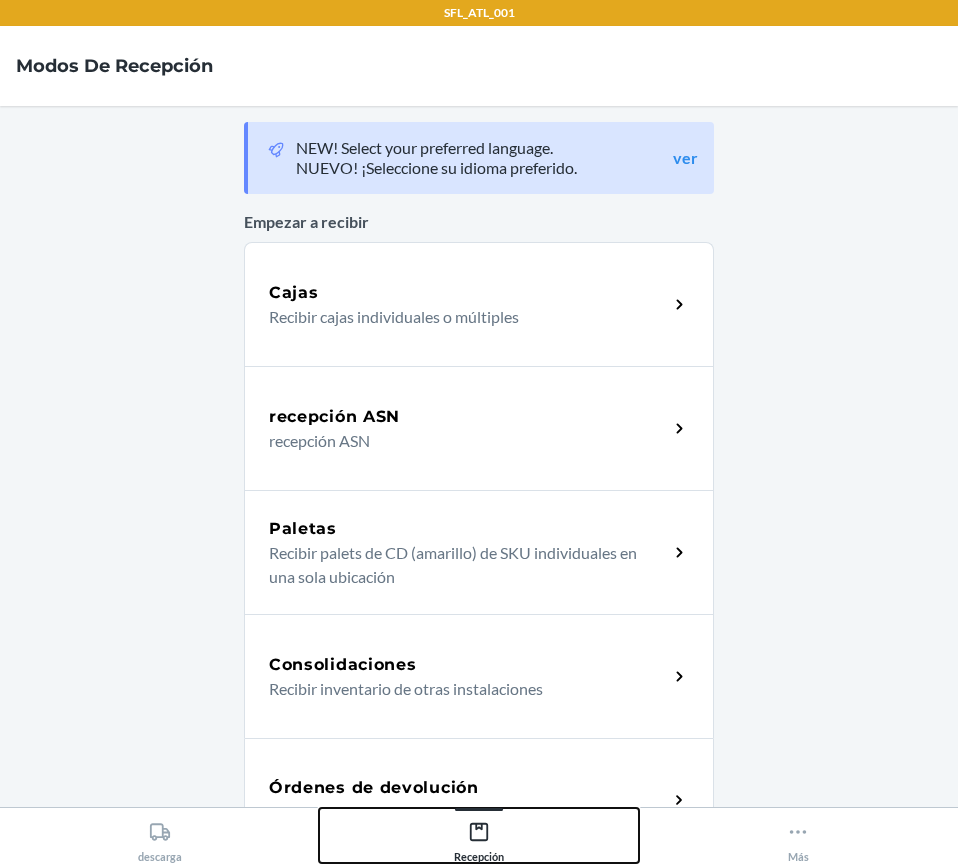 scroll, scrollTop: 300, scrollLeft: 0, axis: vertical 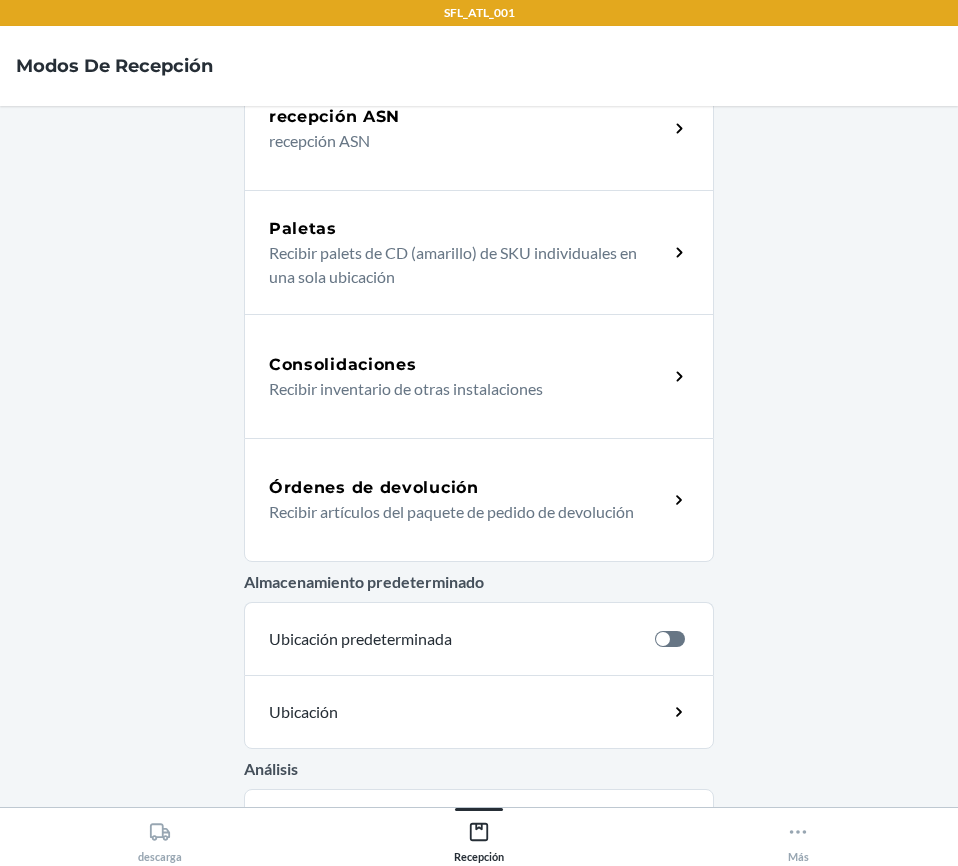 click on "Órdenes de devolución" at bounding box center [468, 488] 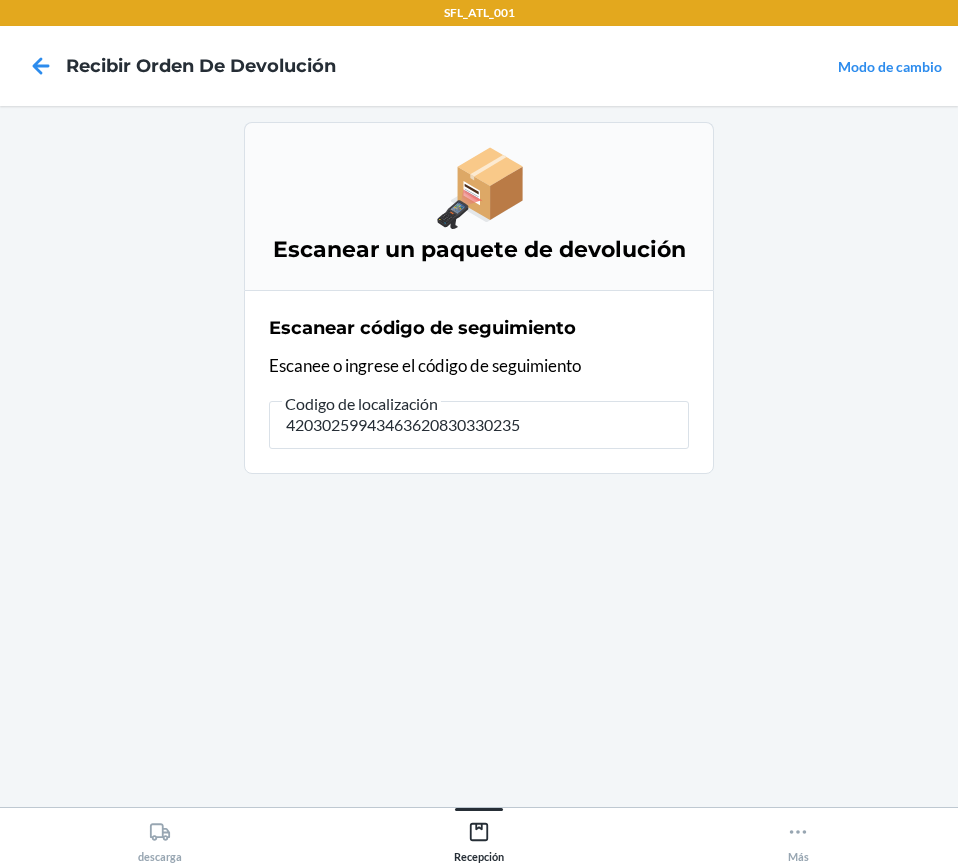 type on "420302599434636208303302351" 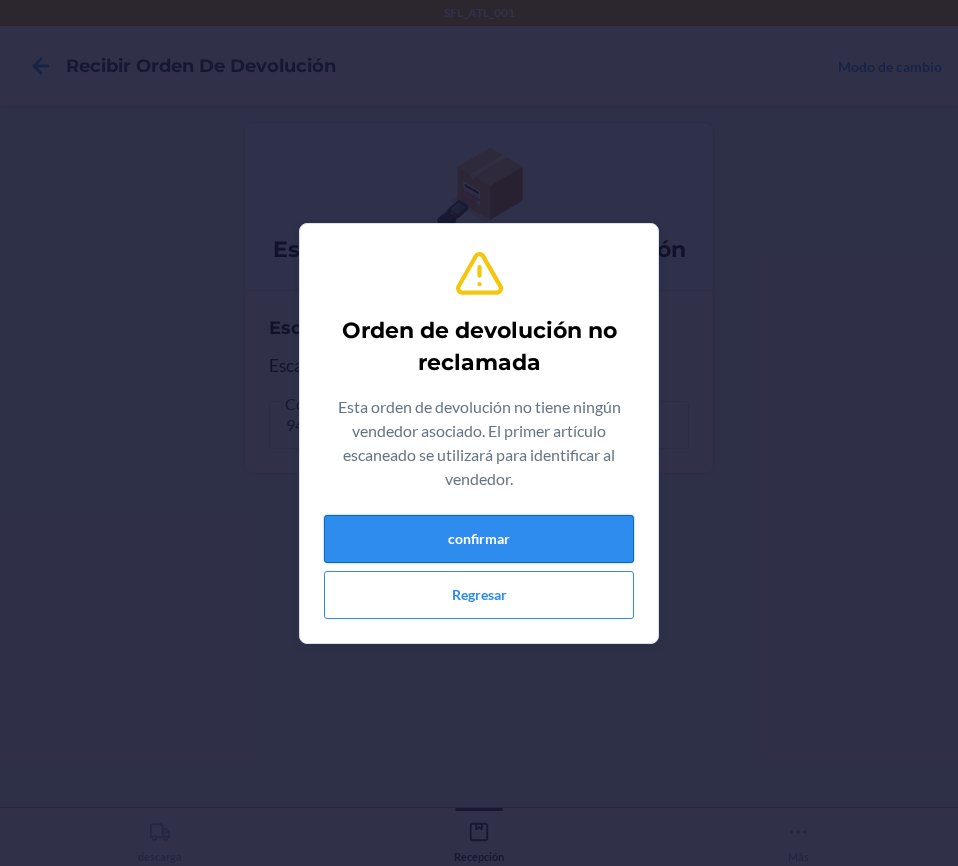 click on "confirmar" at bounding box center (479, 539) 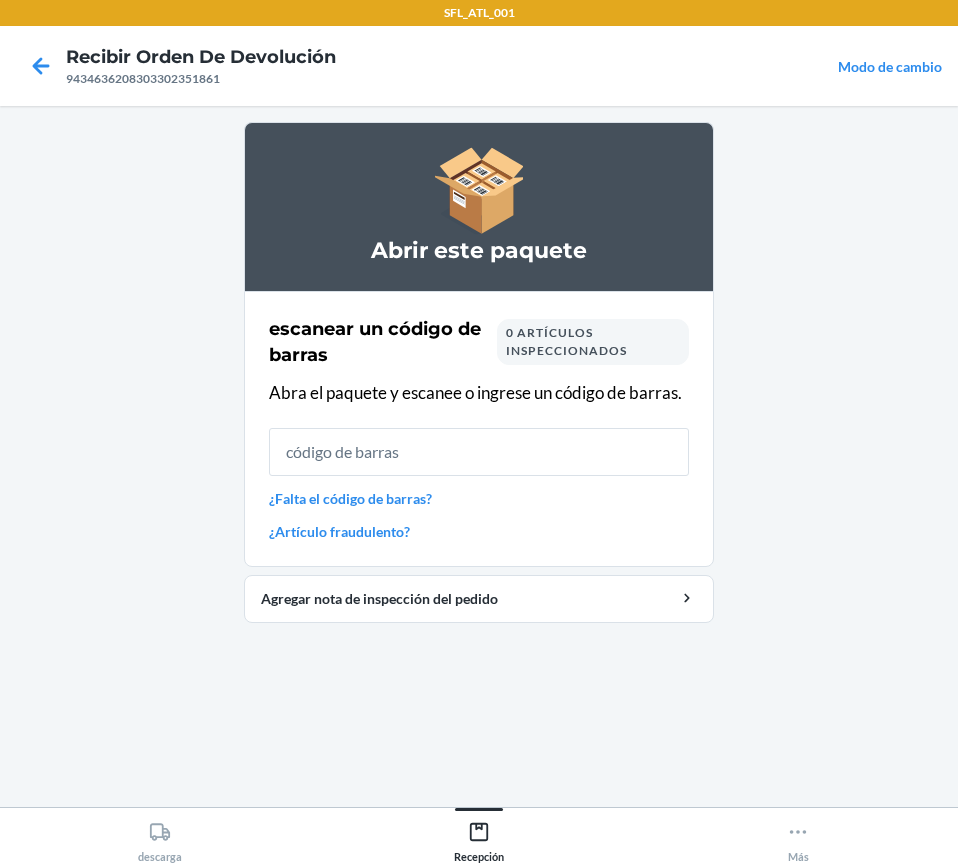 click on "escanear un código [PERSON_NAME] 0 artículos inspeccionados Abra el paquete y escanee o ingrese un código [PERSON_NAME]. ¿Falta el código [PERSON_NAME]? ¿Artículo fraudulento?" at bounding box center [479, 429] 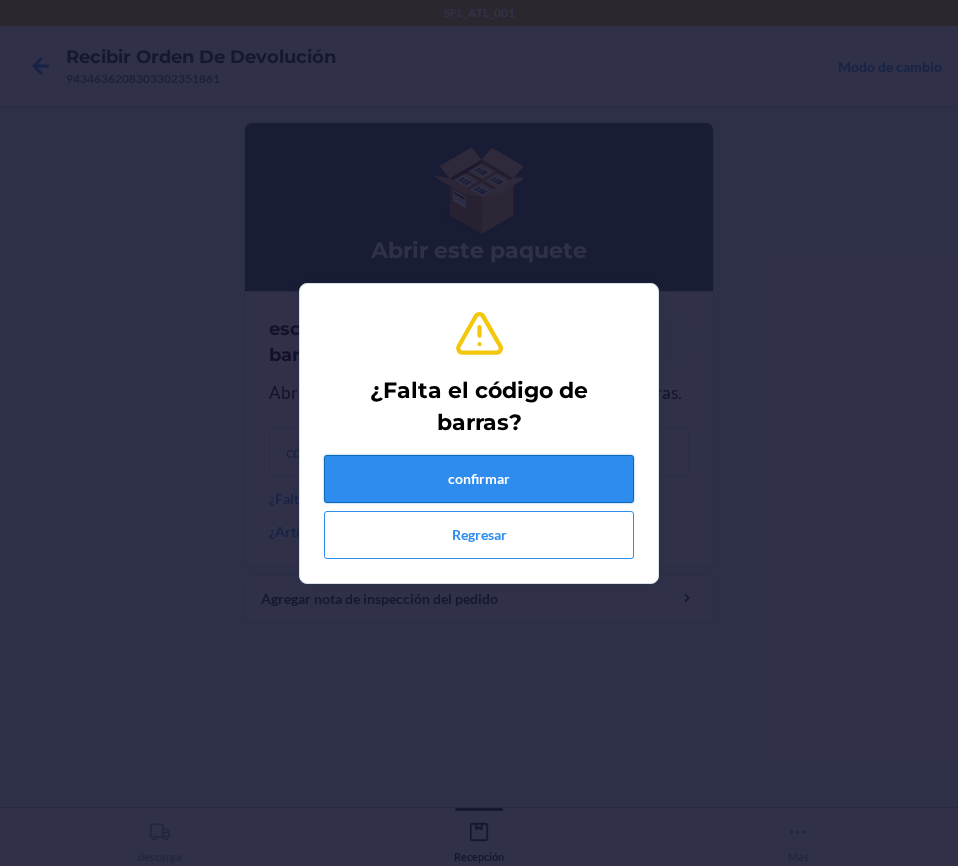 drag, startPoint x: 531, startPoint y: 447, endPoint x: 527, endPoint y: 483, distance: 36.221542 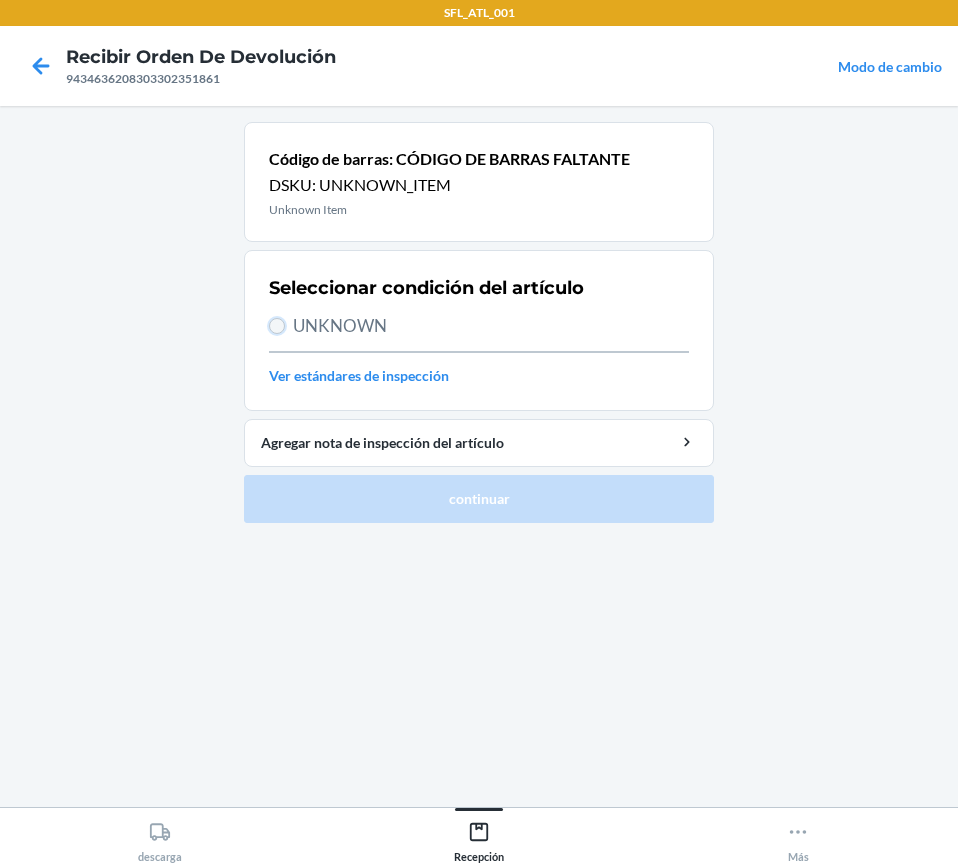 click on "UNKNOWN" at bounding box center [277, 326] 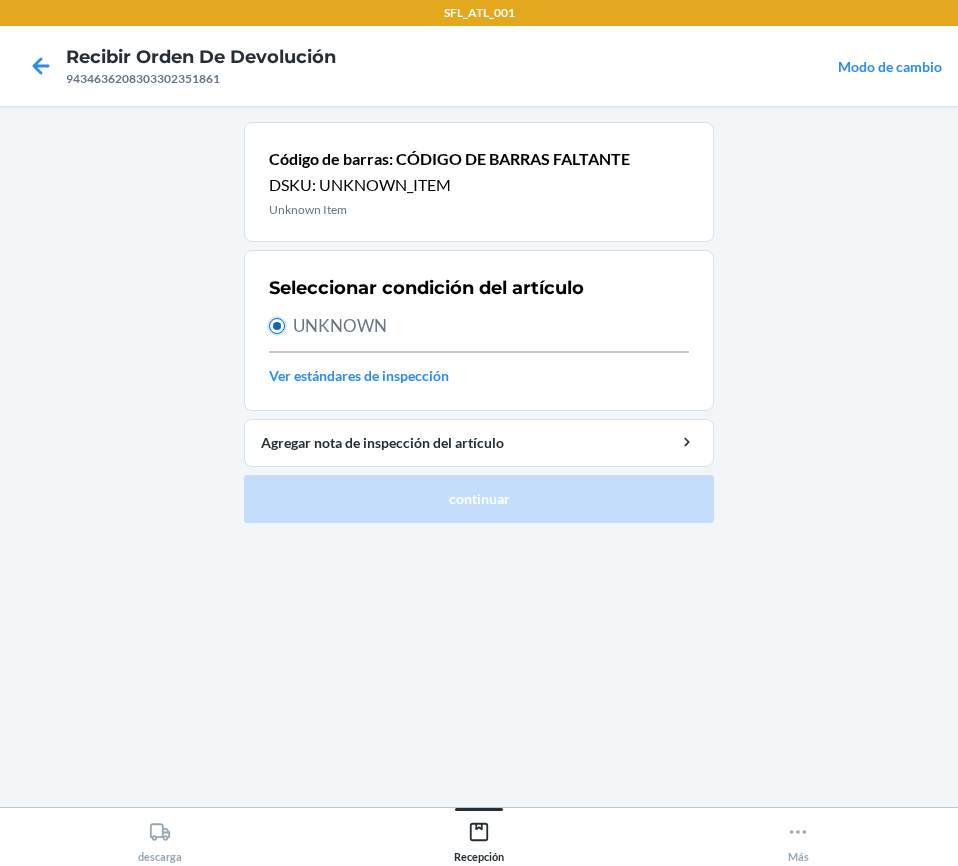 radio on "true" 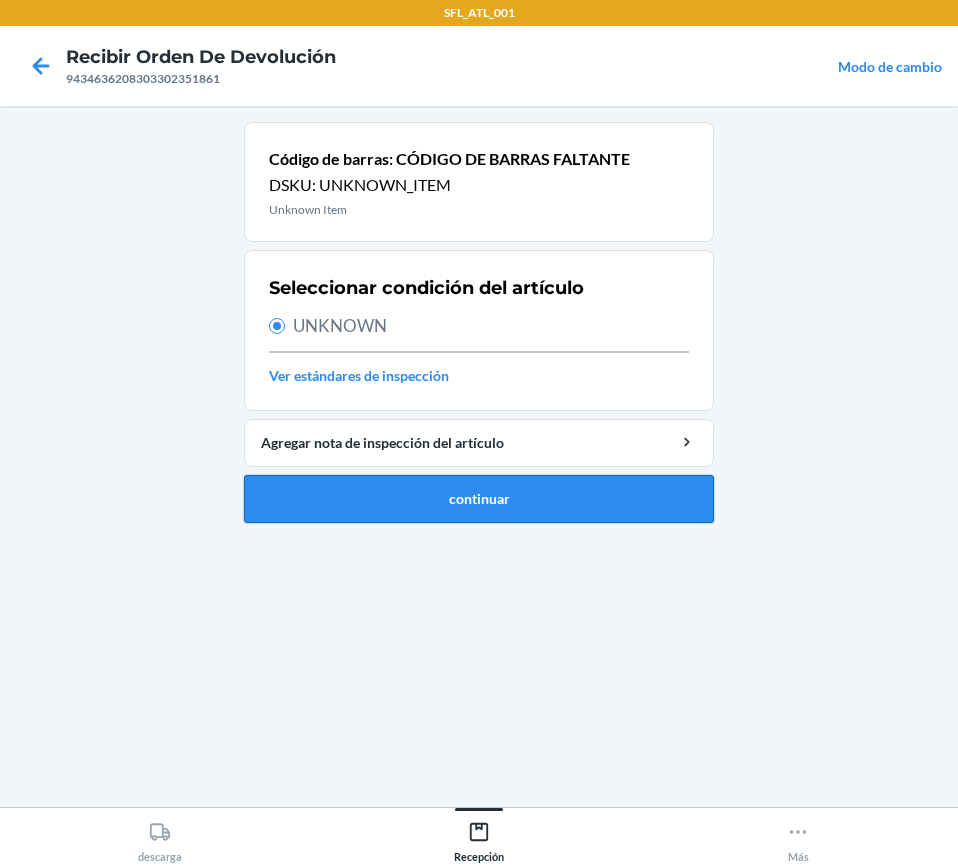 click on "continuar" at bounding box center [479, 499] 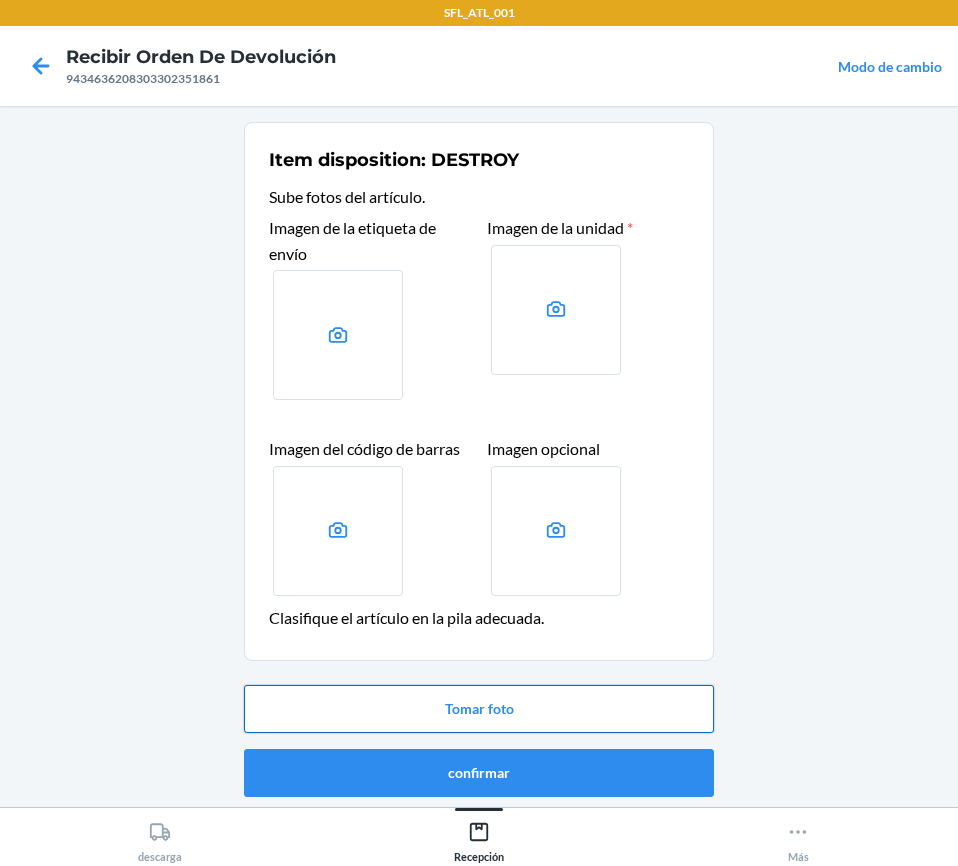 click on "Tomar foto" at bounding box center (479, 709) 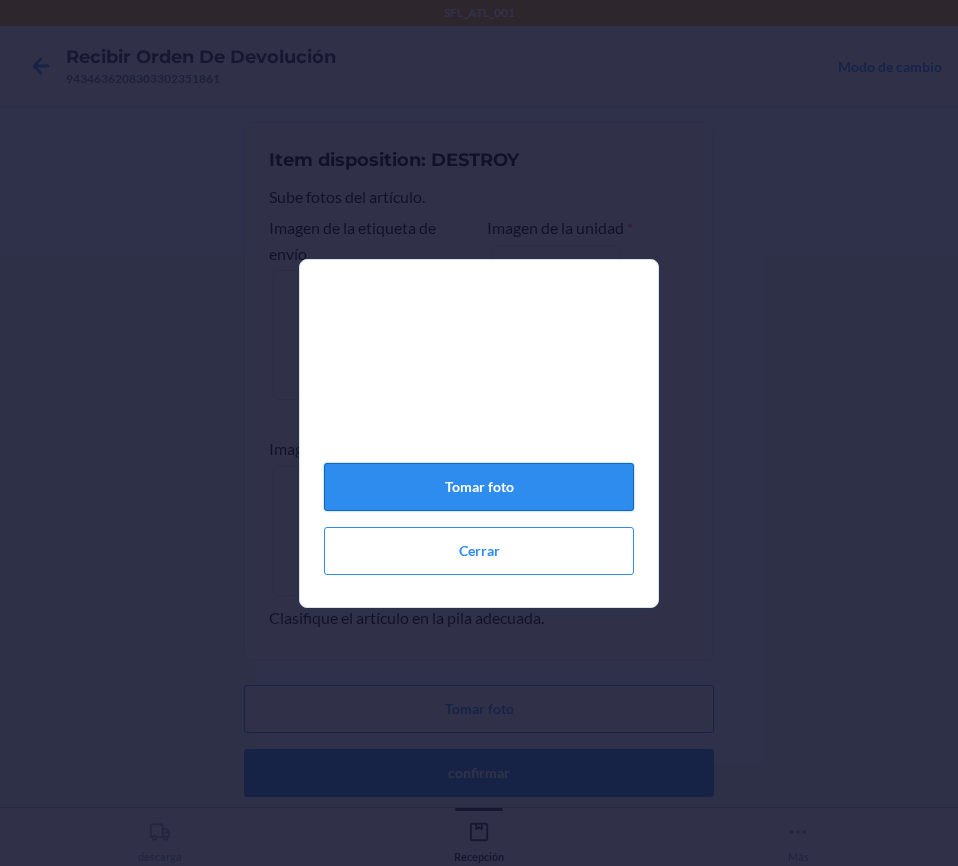 click on "Tomar foto" 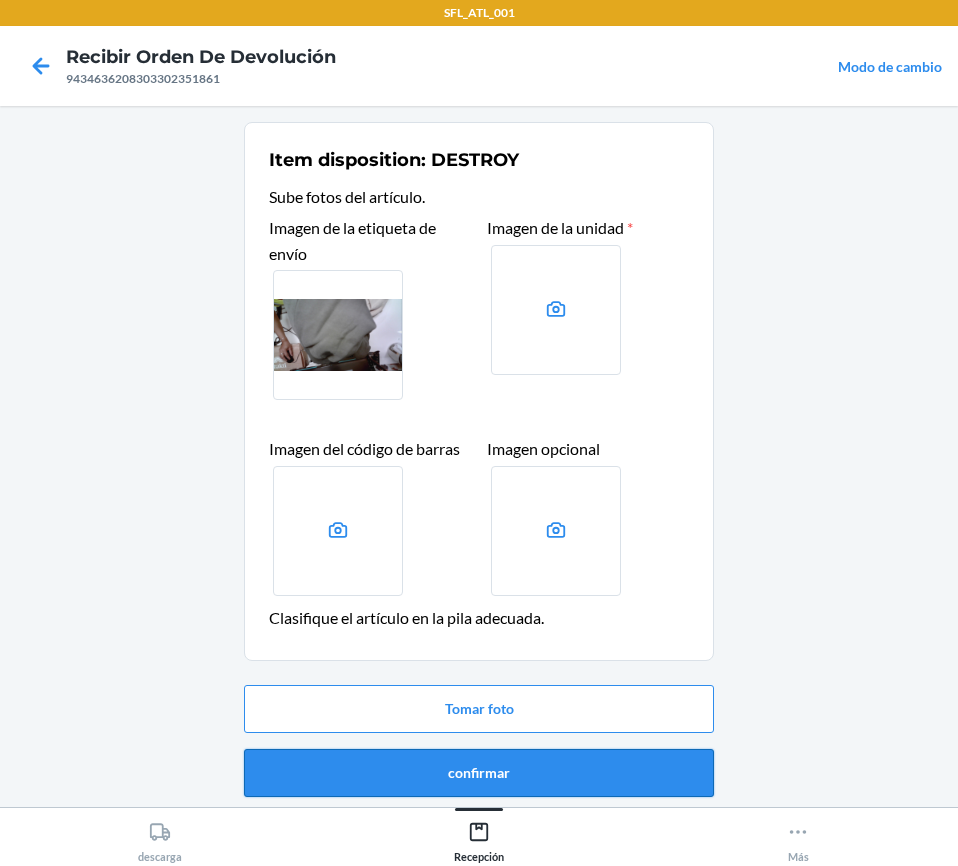 click on "confirmar" at bounding box center (479, 773) 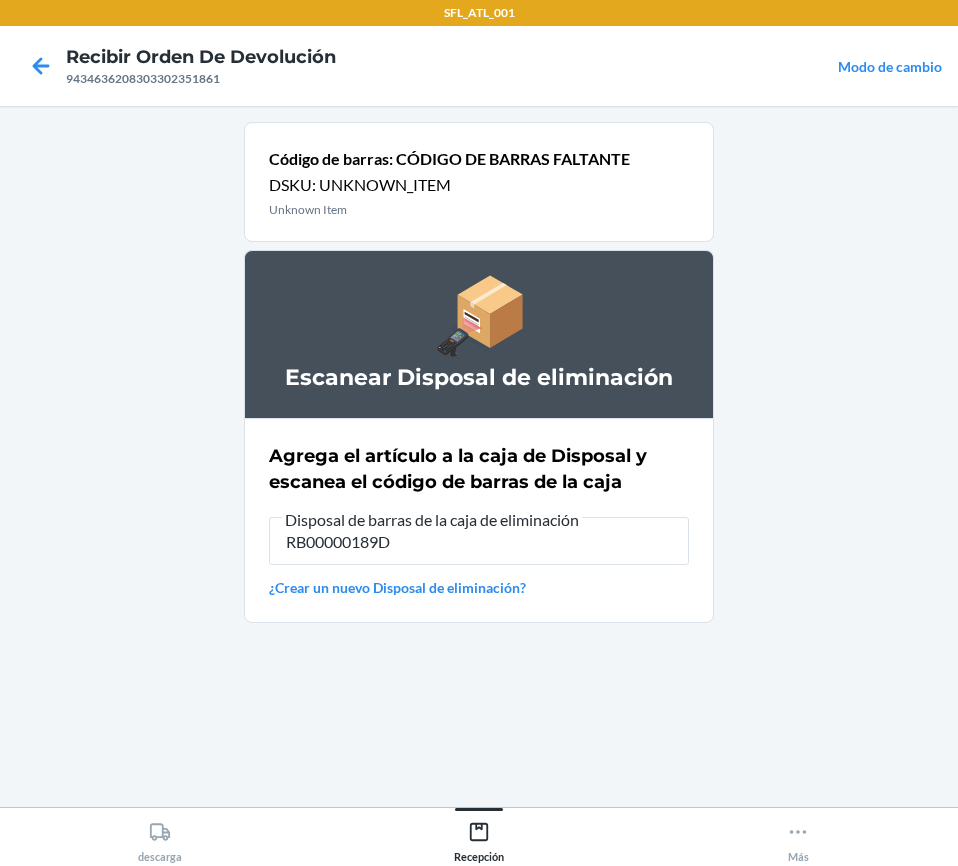 type on "RB00000189D" 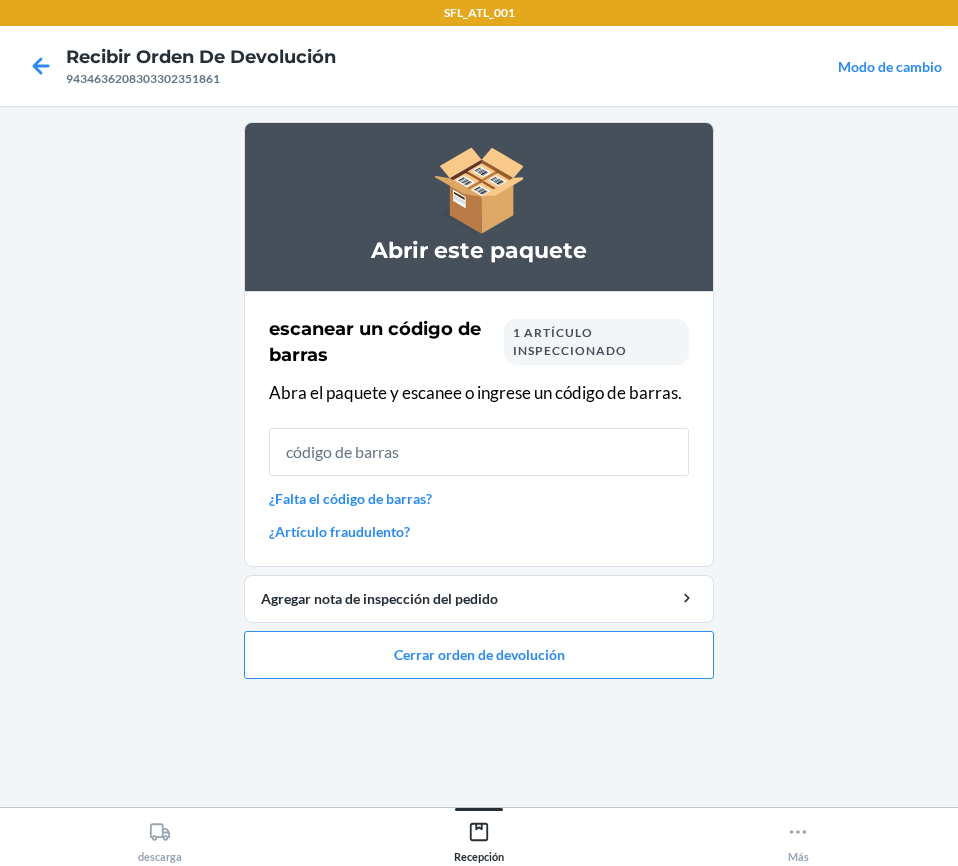 click on "escanear un código [PERSON_NAME] 1 artículo inspeccionado Abra el paquete y escanee o ingrese un código [PERSON_NAME]. ¿Falta el código [PERSON_NAME]? ¿Artículo fraudulento?" at bounding box center (479, 429) 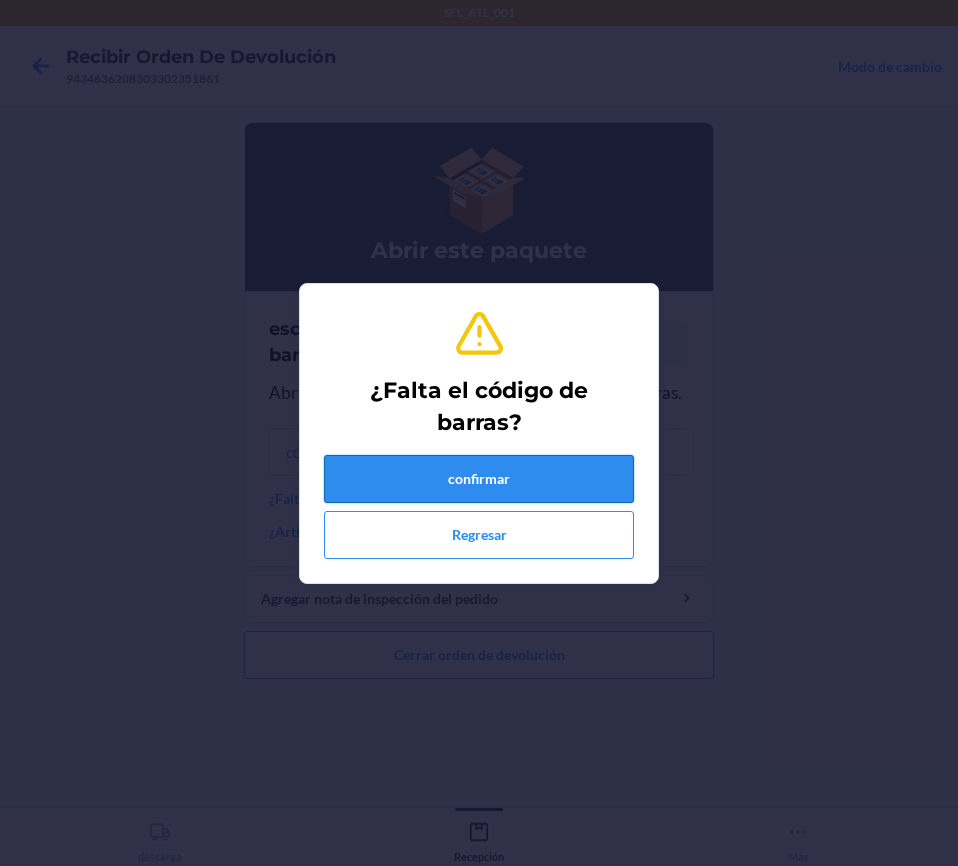 click on "confirmar" at bounding box center (479, 479) 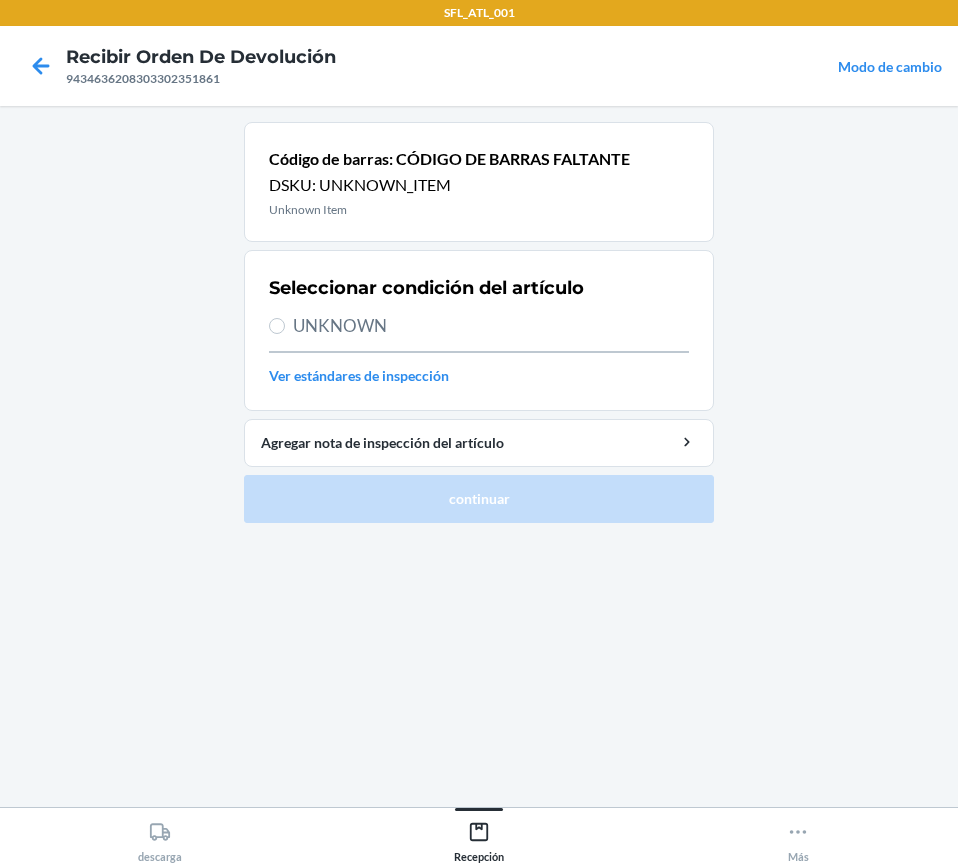 click on "Seleccionar condición del artículo UNKNOWN Ver estándares de inspección" at bounding box center (479, 330) 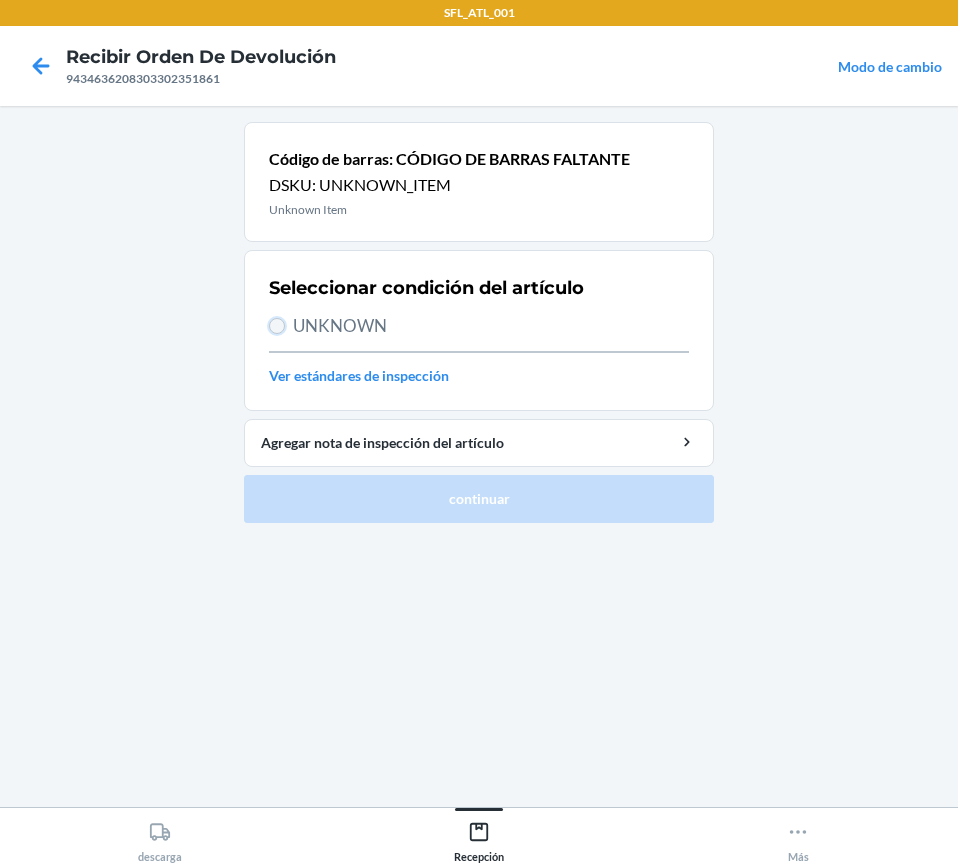 click on "UNKNOWN" at bounding box center [277, 326] 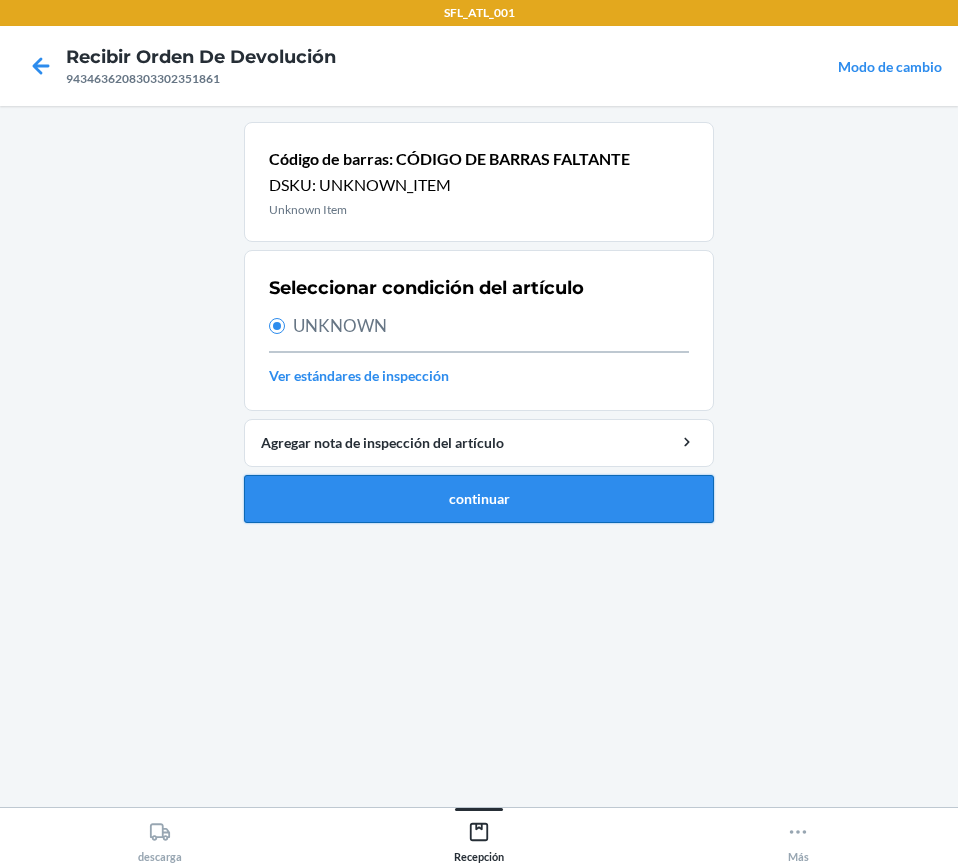 click on "continuar" at bounding box center [479, 499] 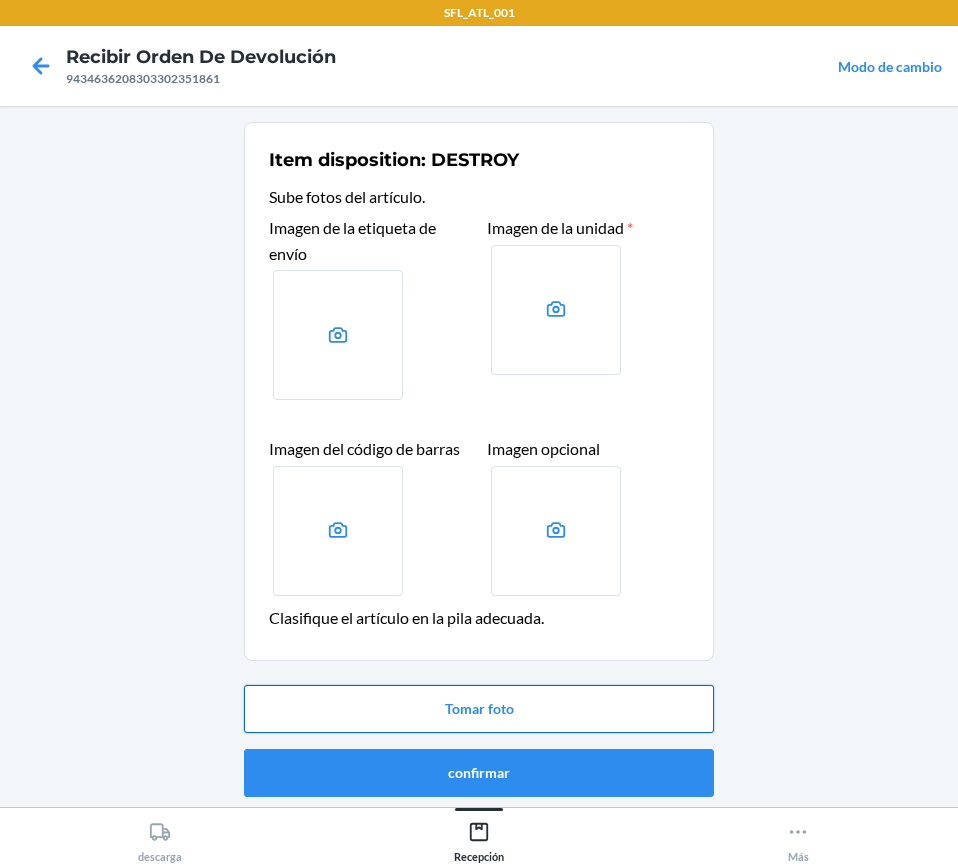 click on "Tomar foto" at bounding box center [479, 709] 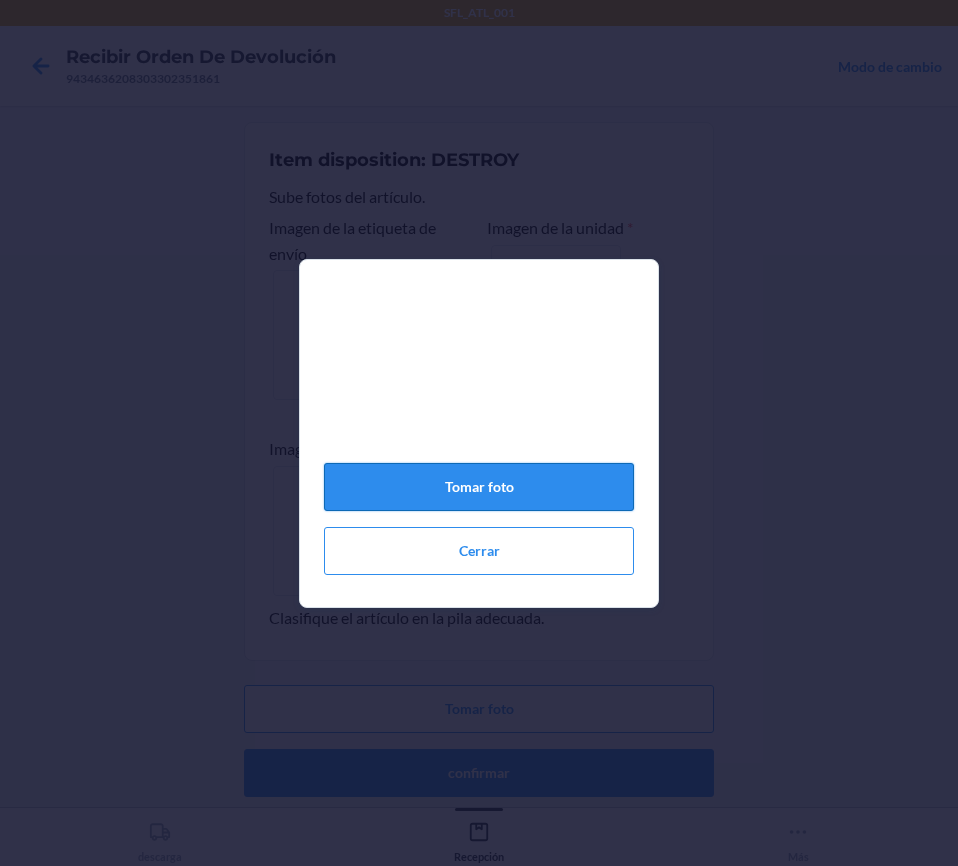 click on "Tomar foto" 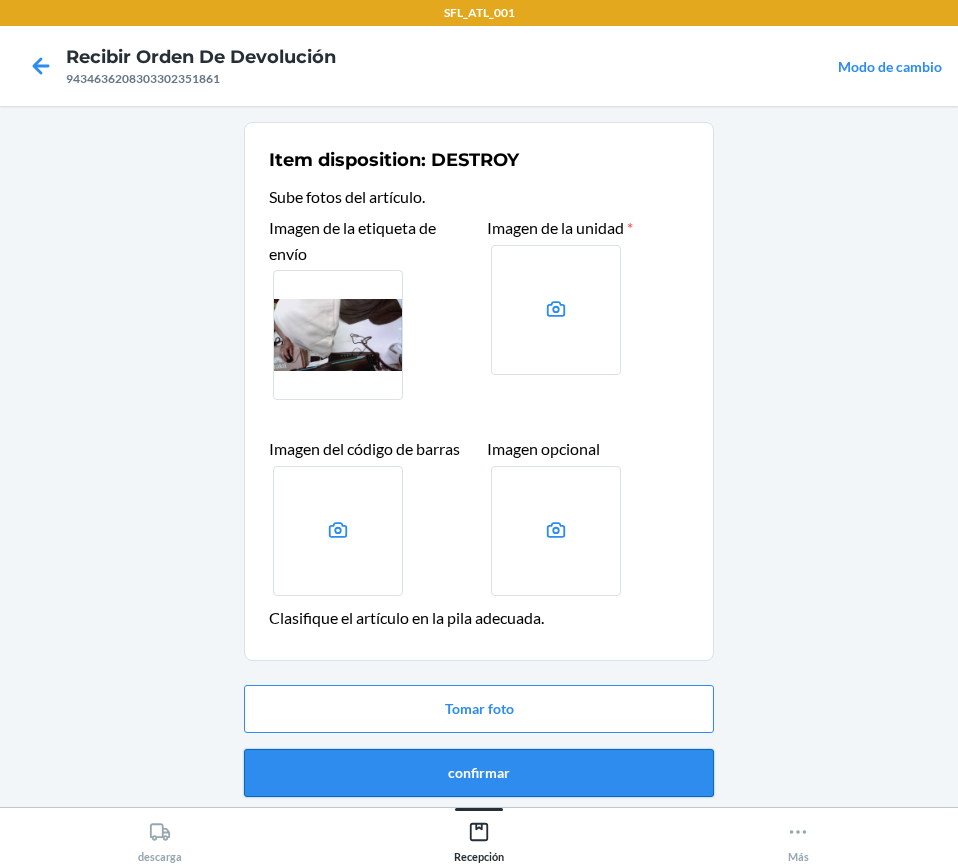click on "confirmar" at bounding box center [479, 773] 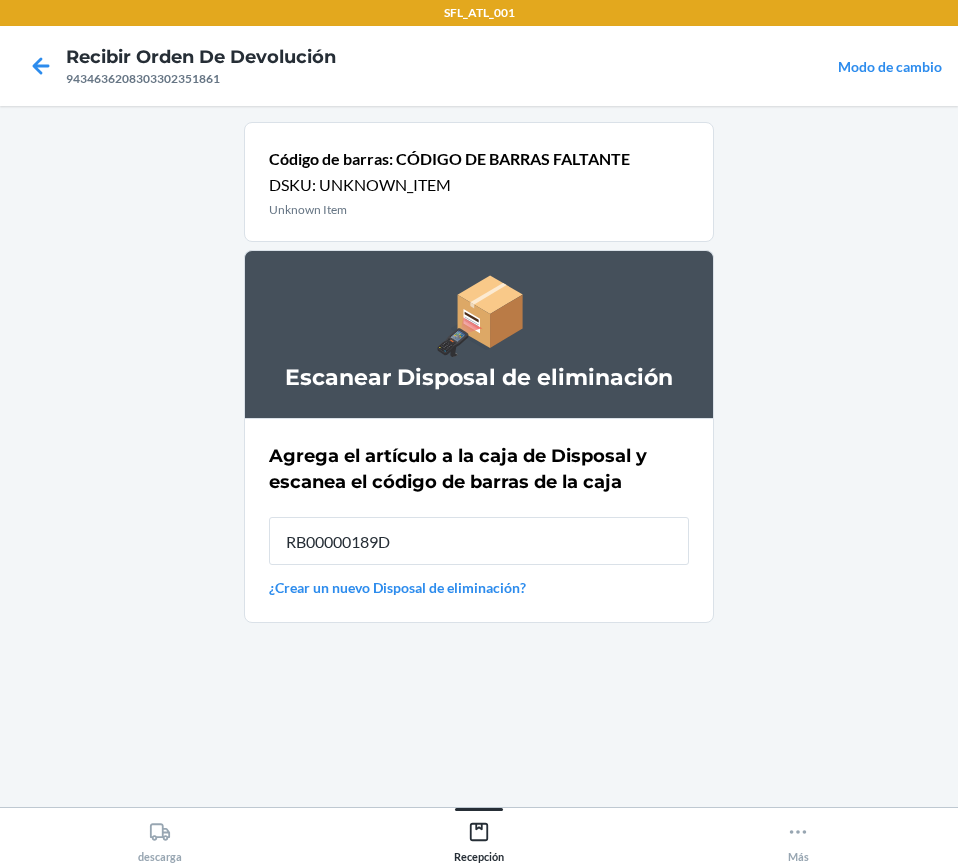 type on "RB00000189D" 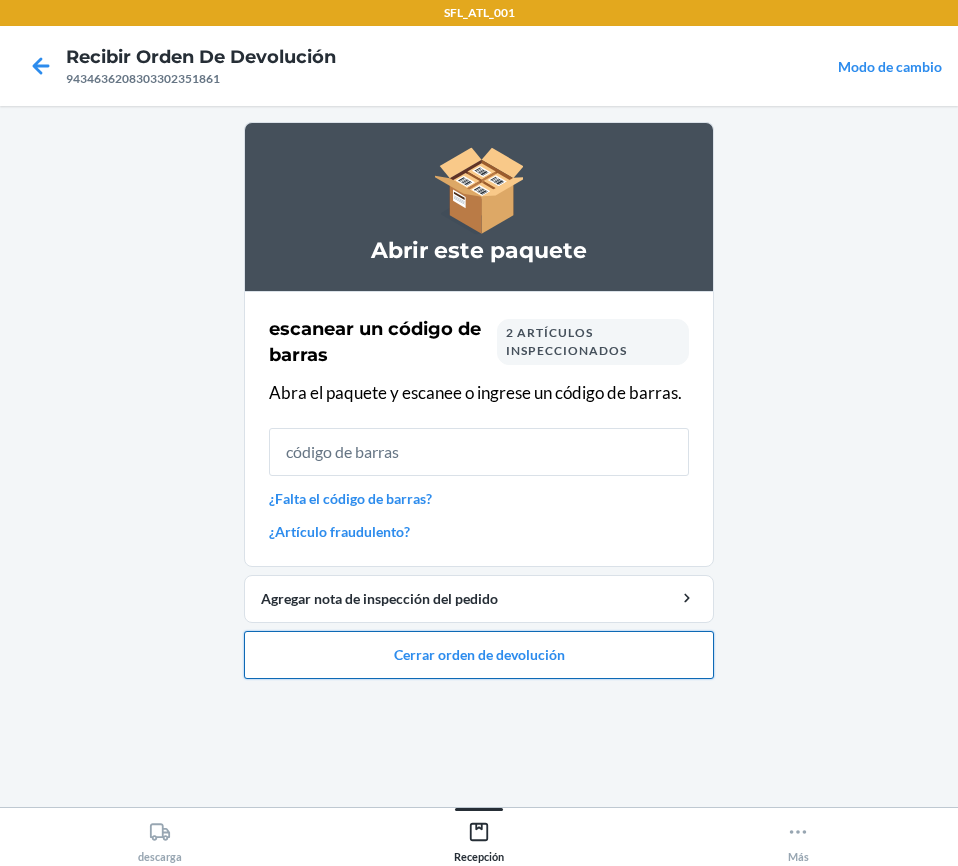 click on "Cerrar orden de devolución" at bounding box center (479, 655) 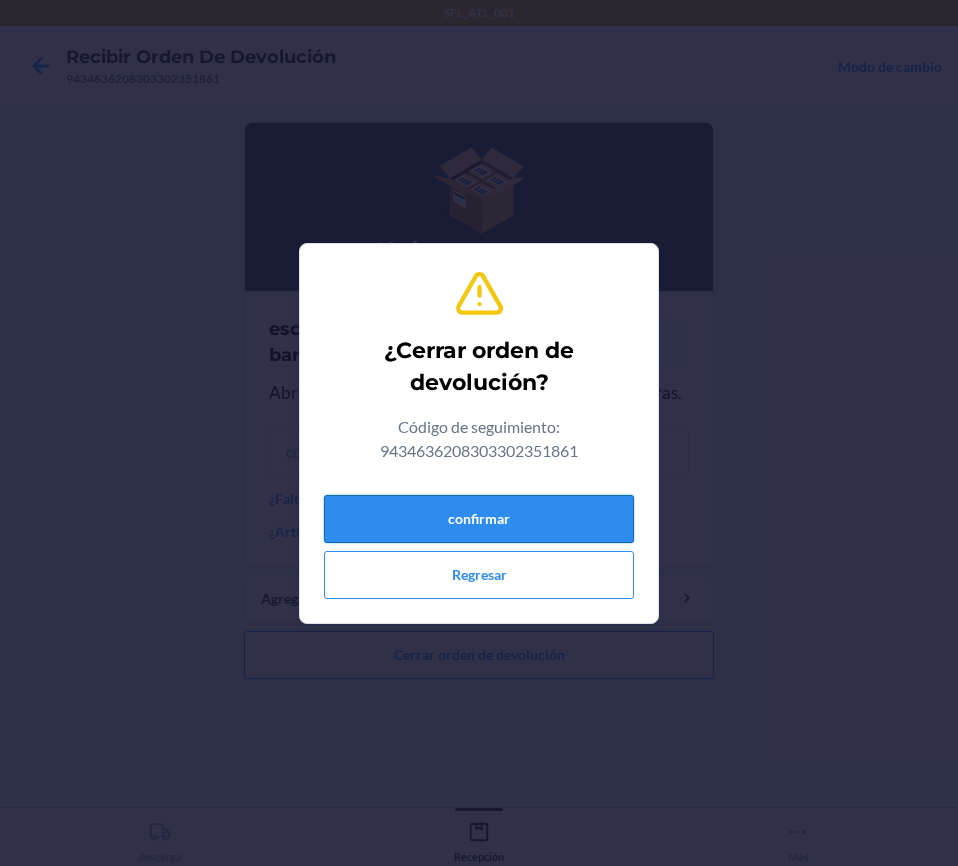 click on "confirmar" at bounding box center [479, 519] 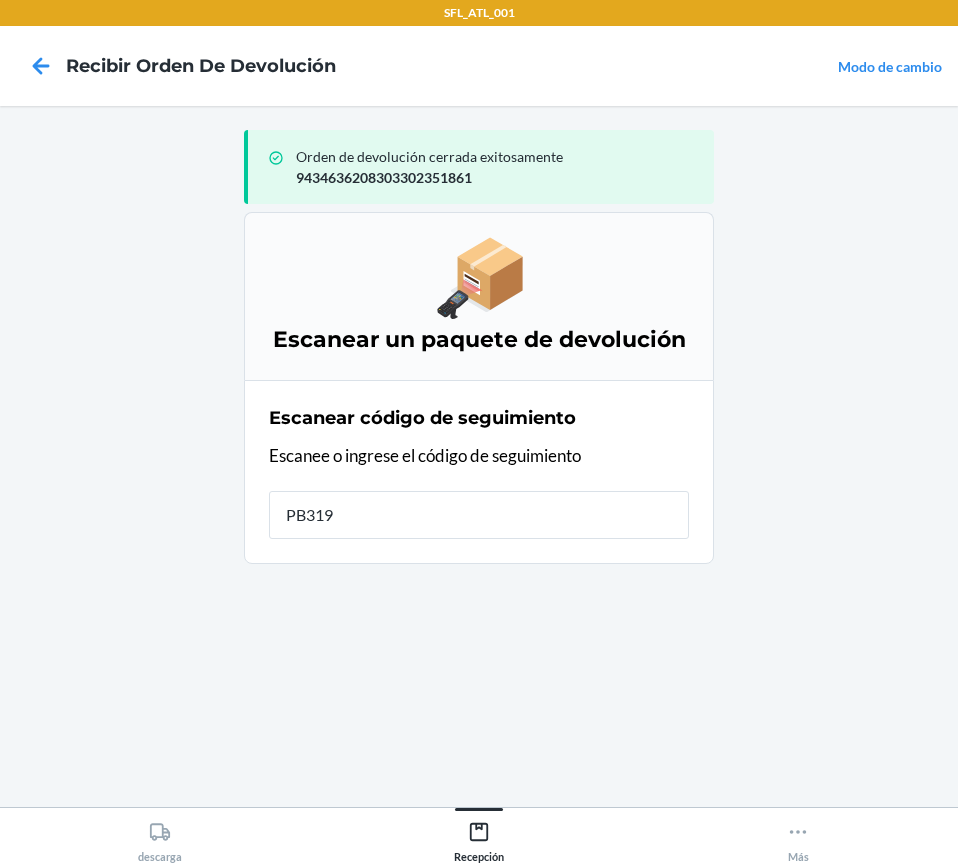 type on "PB319x" 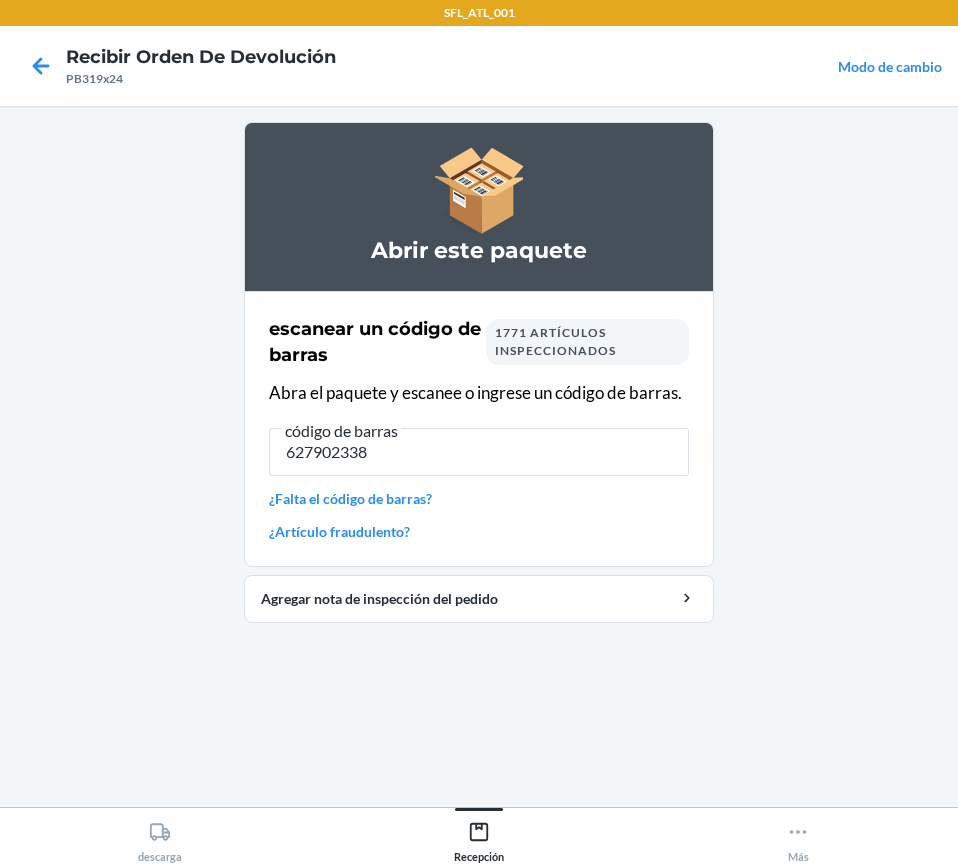 type on "6279023380" 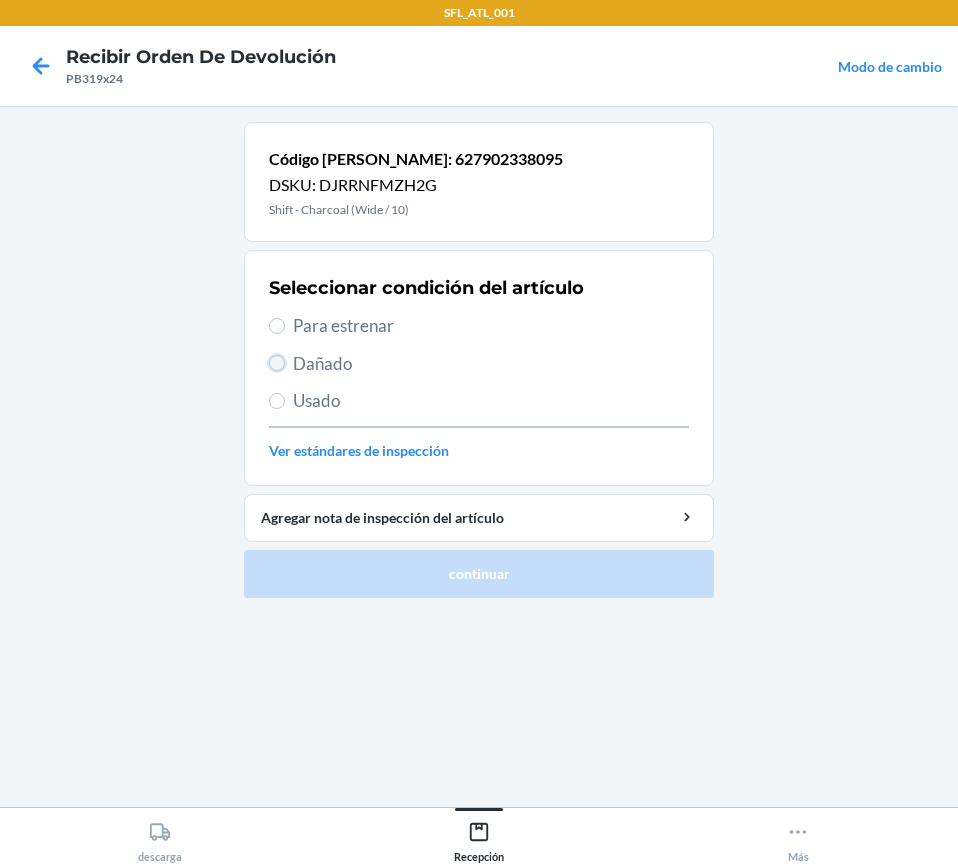 click on "Dañado" at bounding box center [277, 363] 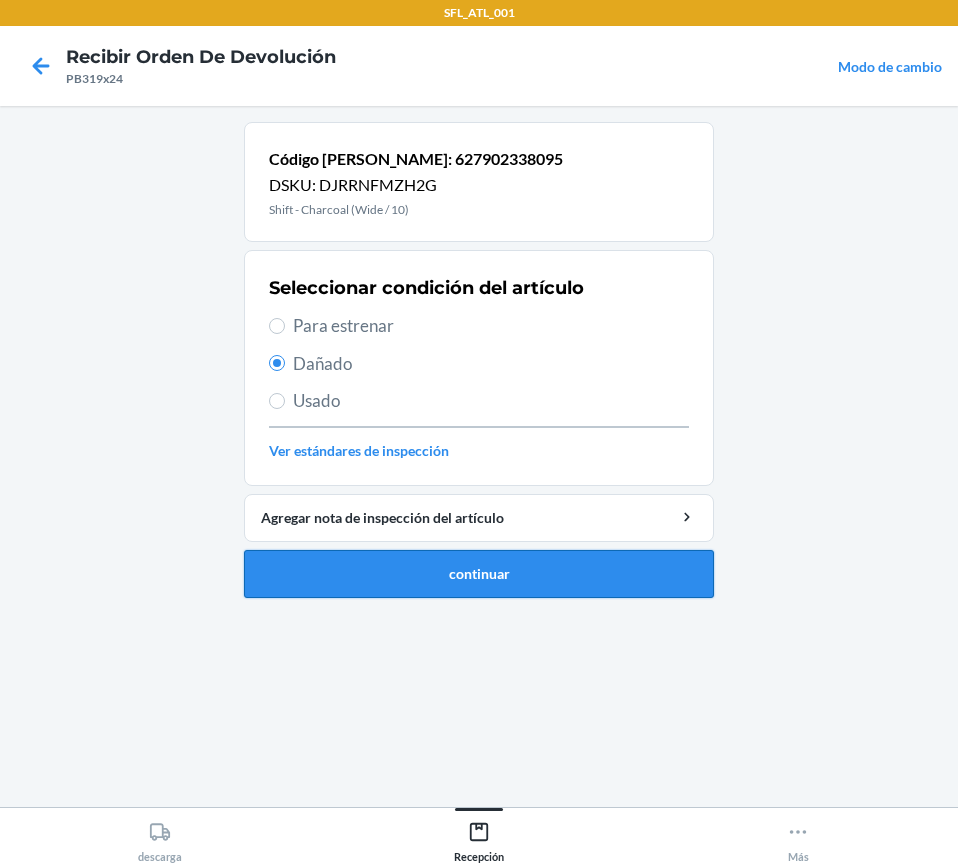 click on "continuar" at bounding box center (479, 574) 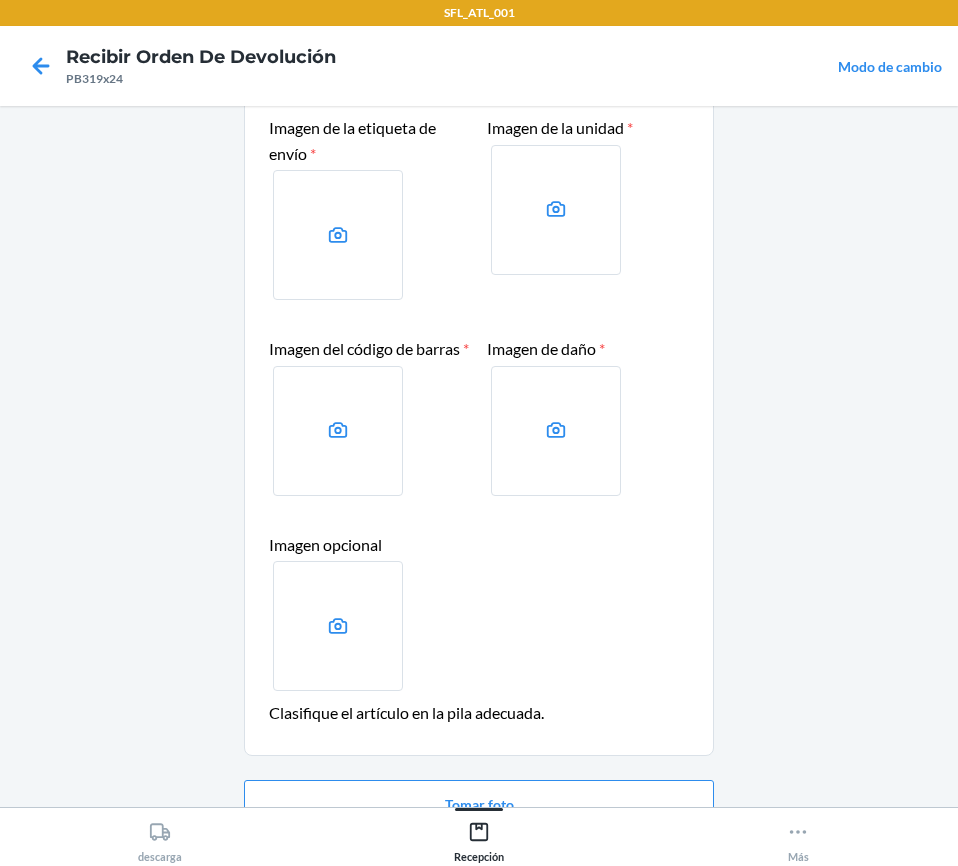 scroll, scrollTop: 227, scrollLeft: 0, axis: vertical 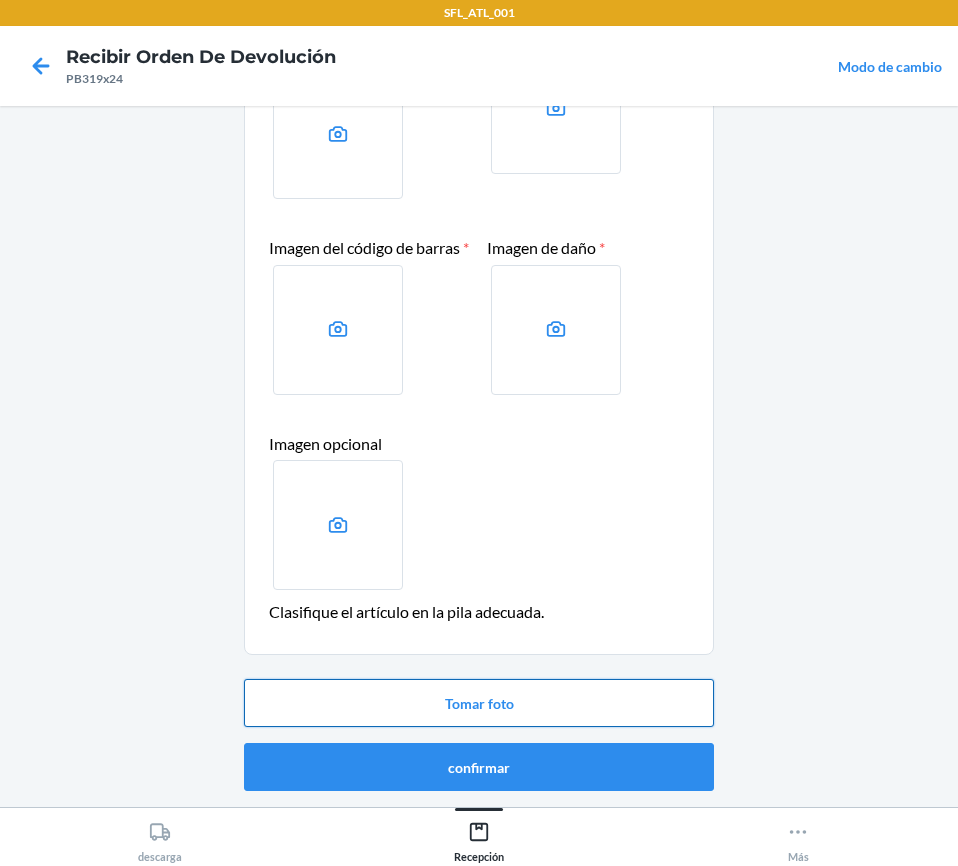 click on "Tomar foto" at bounding box center (479, 703) 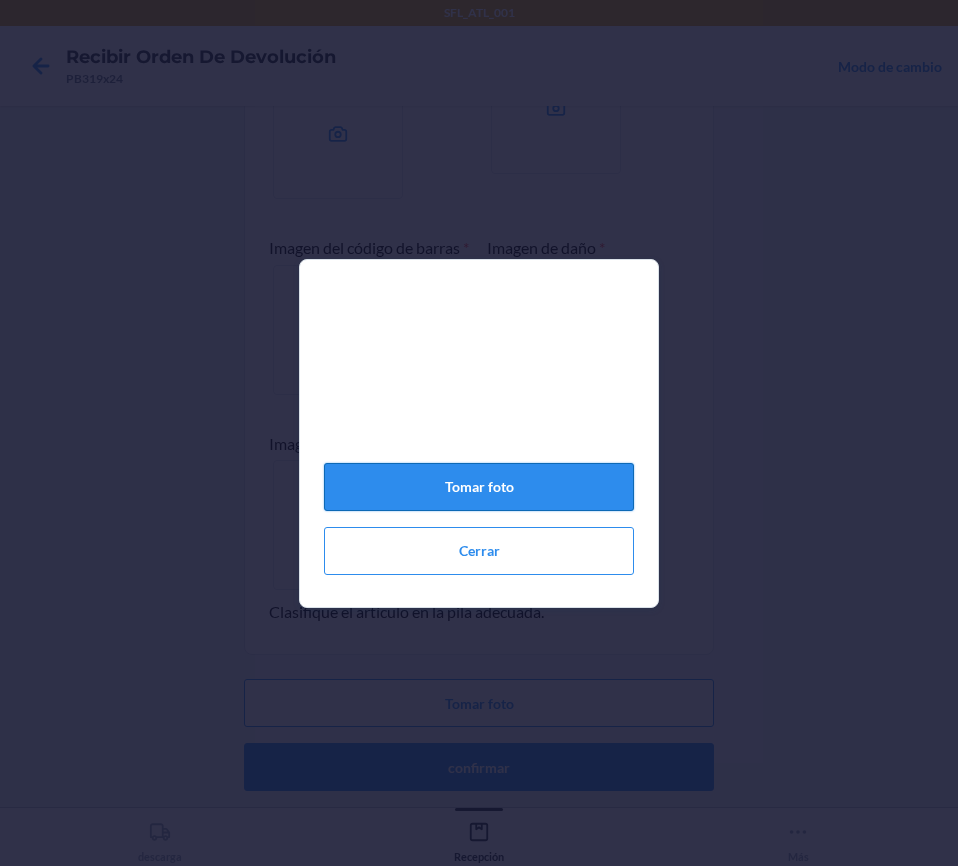 click on "Tomar foto" 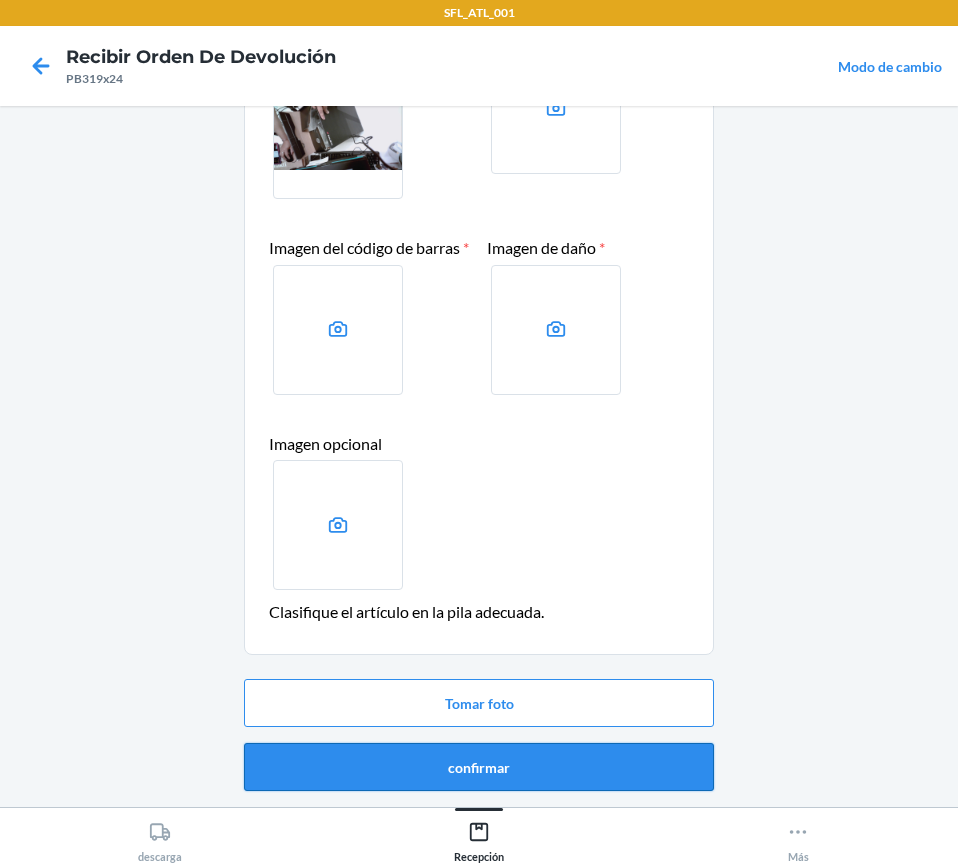 click on "confirmar" at bounding box center [479, 767] 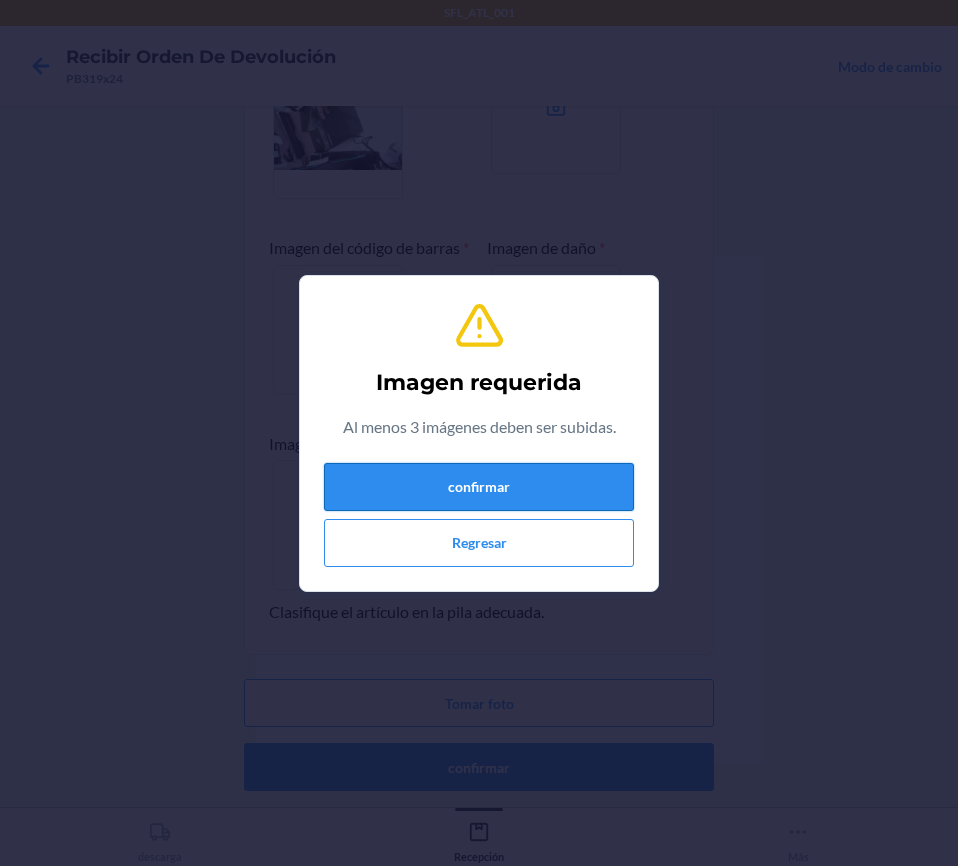 click on "confirmar" at bounding box center [479, 487] 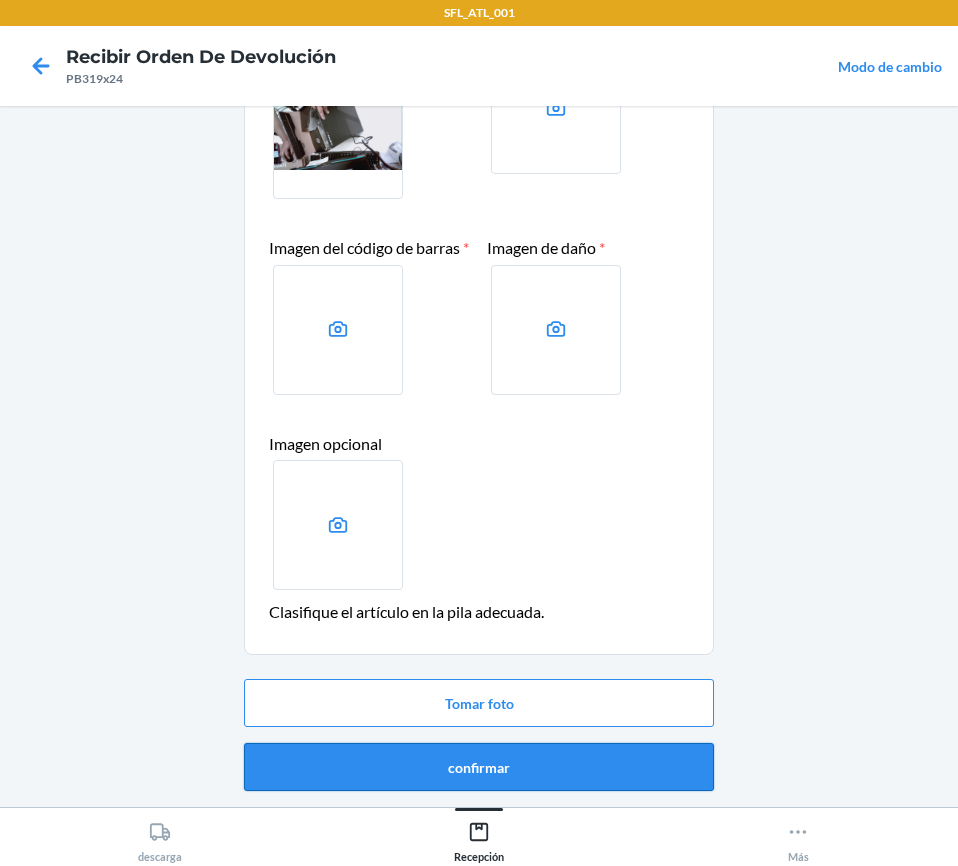 click on "confirmar" at bounding box center (479, 767) 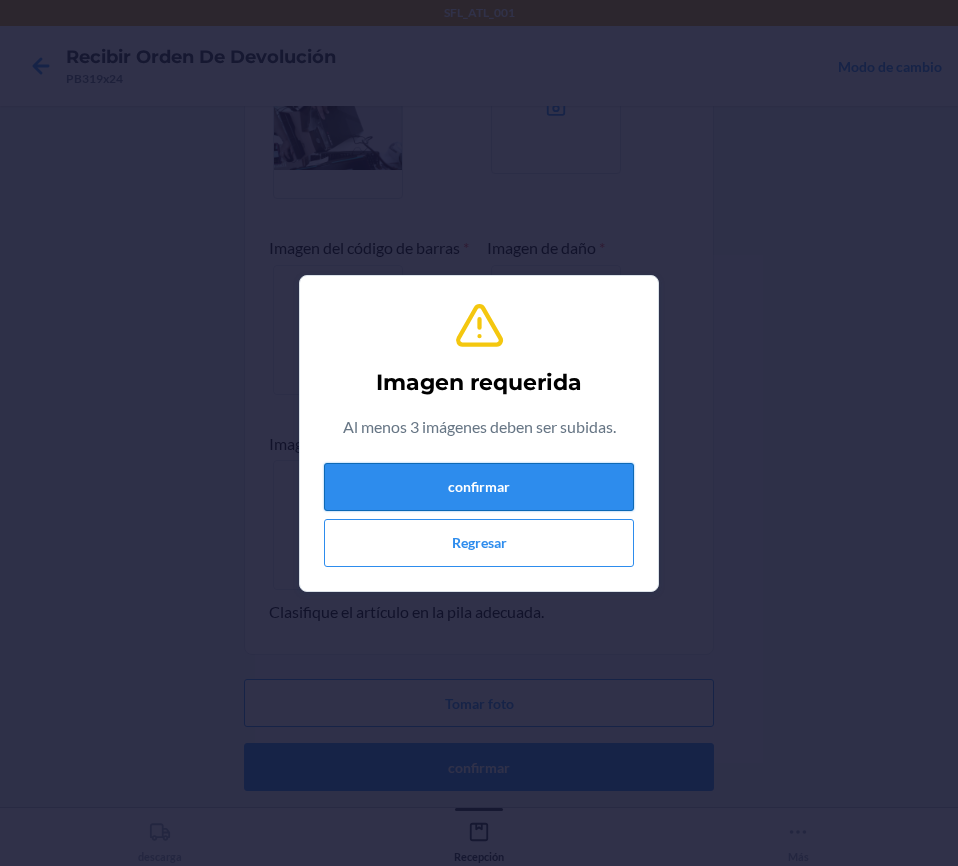 click on "confirmar" at bounding box center [479, 487] 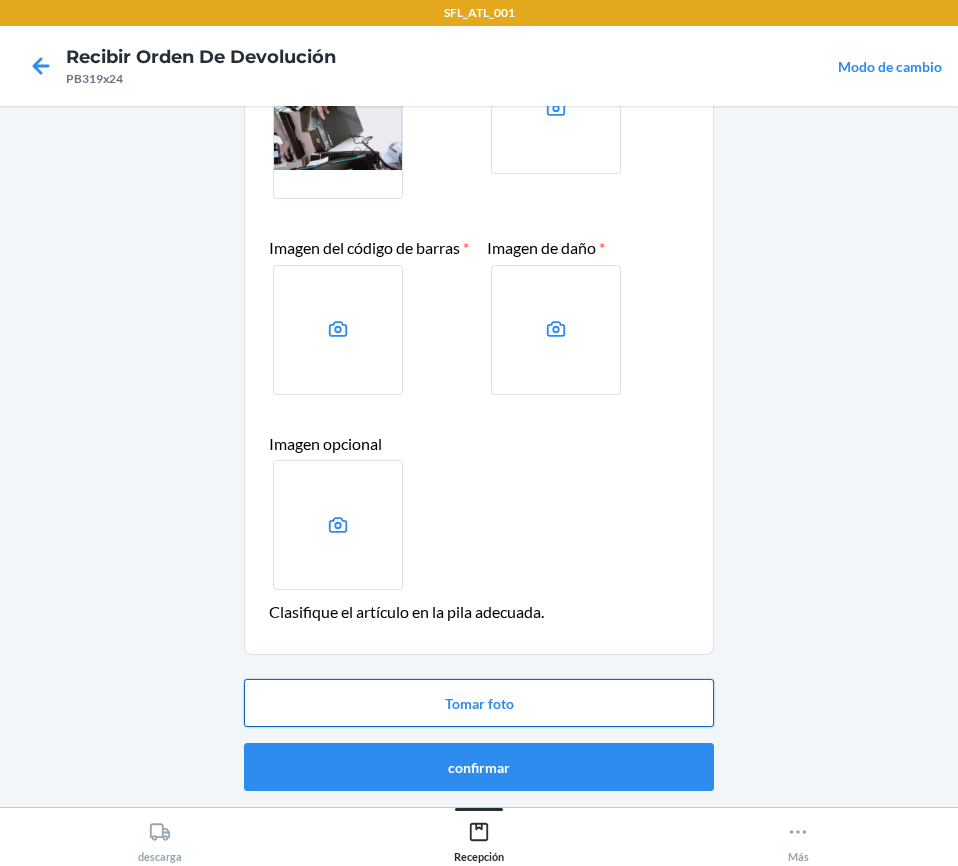 click on "Tomar foto" at bounding box center [479, 703] 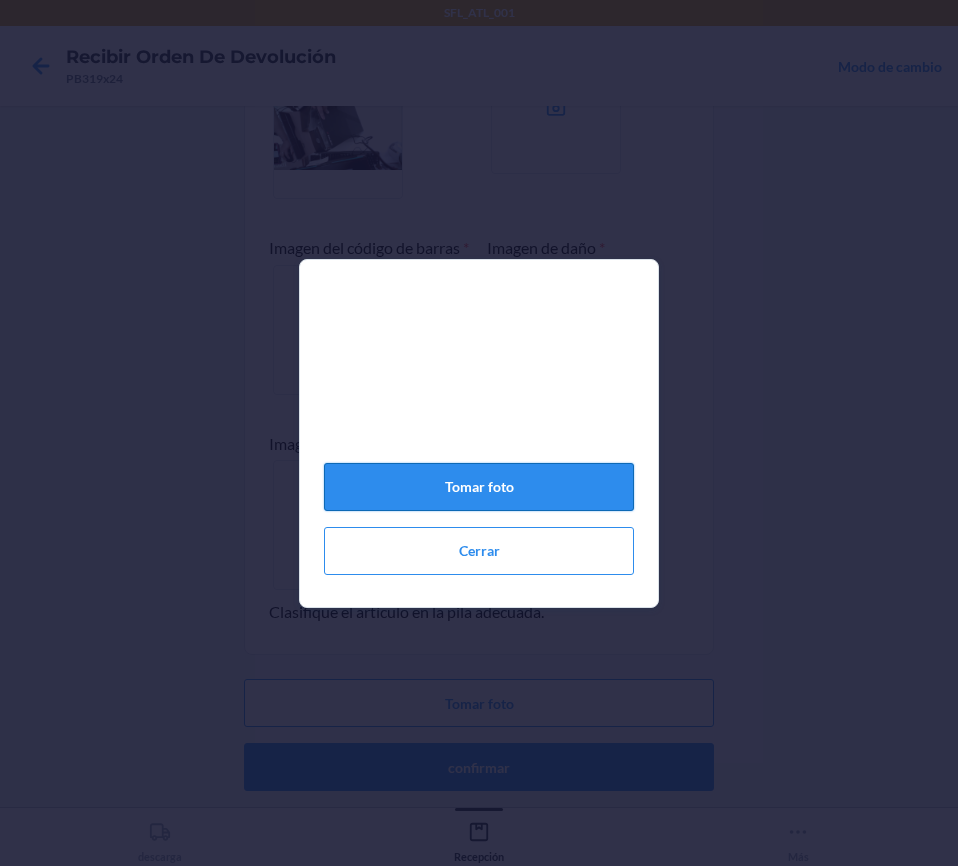click on "Tomar foto" 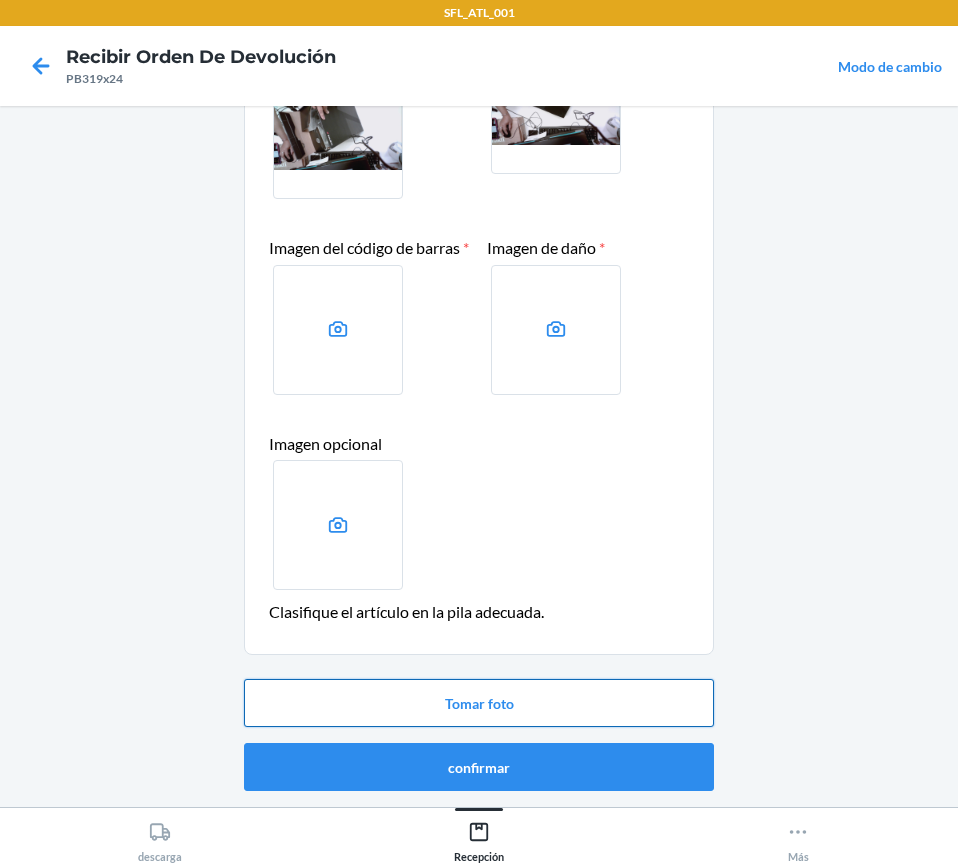 click on "Tomar foto" at bounding box center (479, 703) 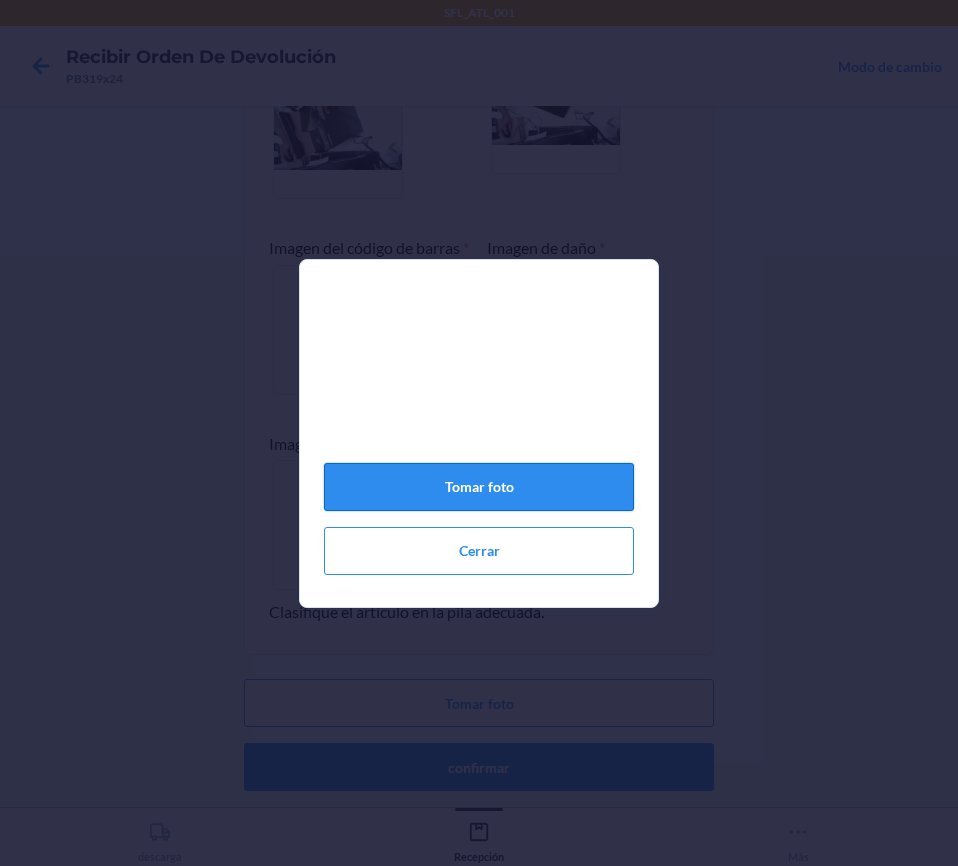click on "Tomar foto" 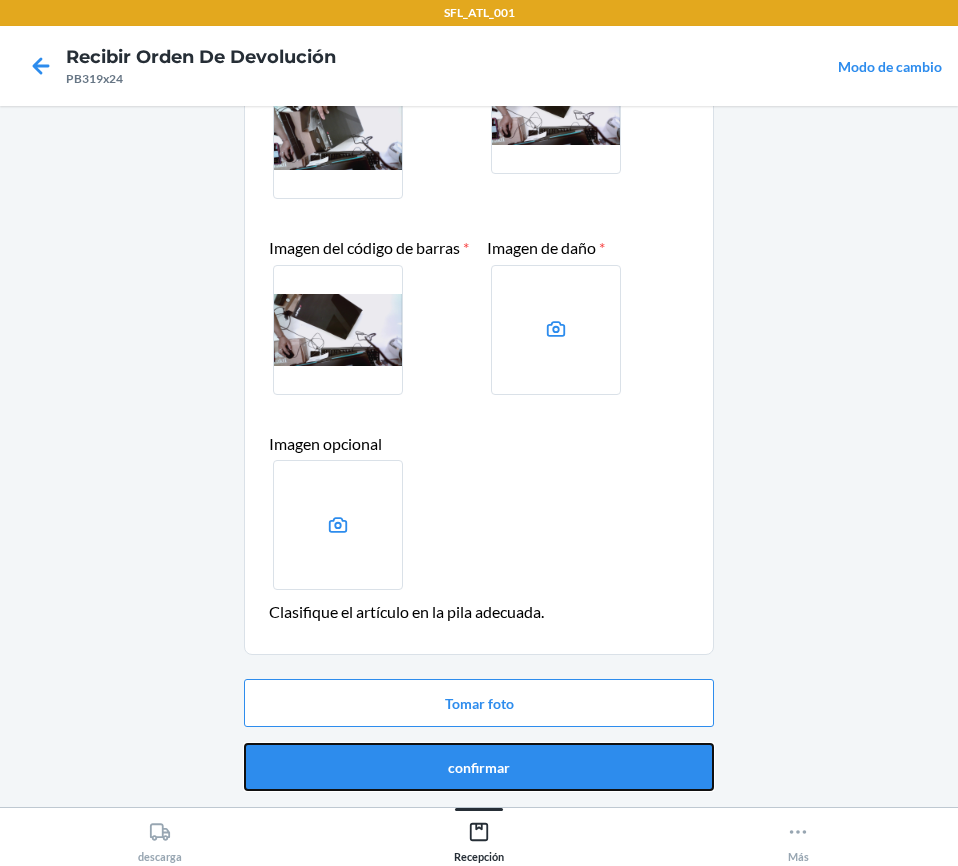 click on "confirmar" at bounding box center [479, 767] 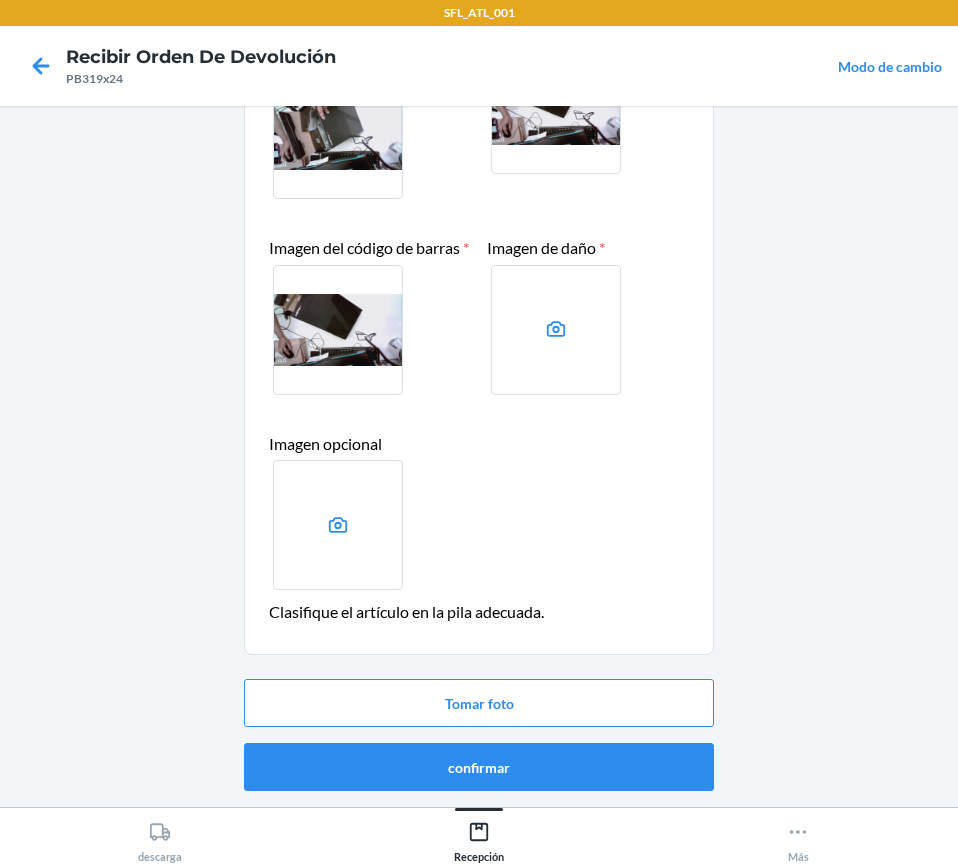 scroll, scrollTop: 0, scrollLeft: 0, axis: both 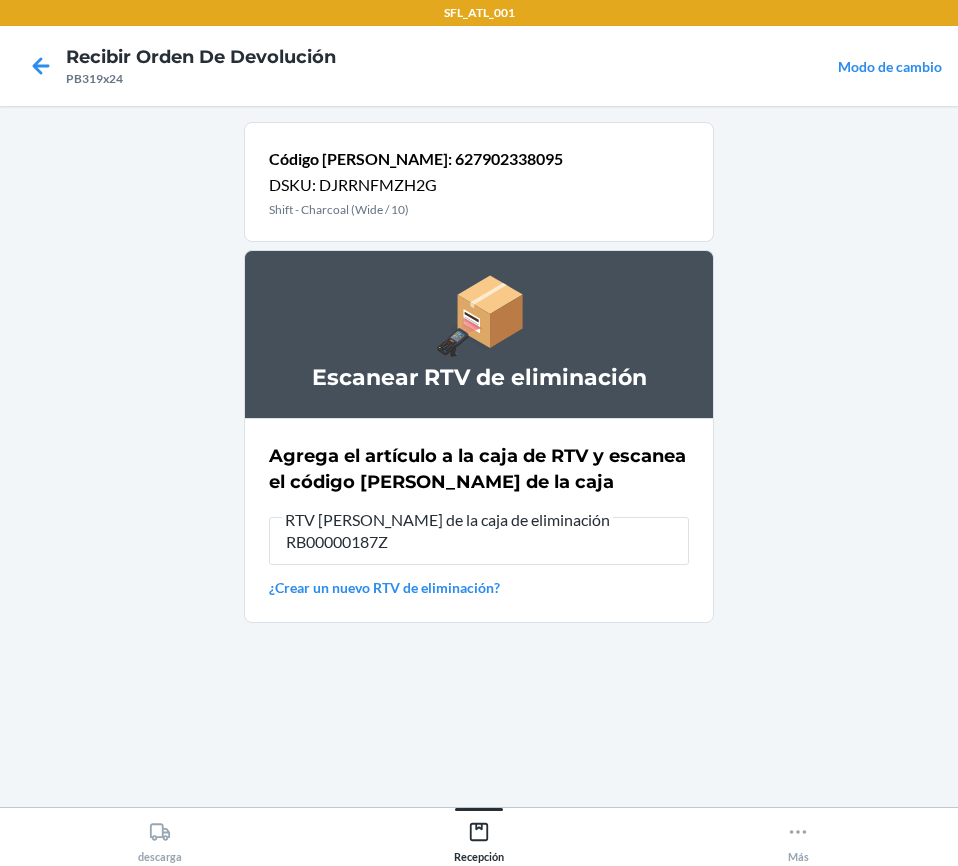 type on "RB00000187Z" 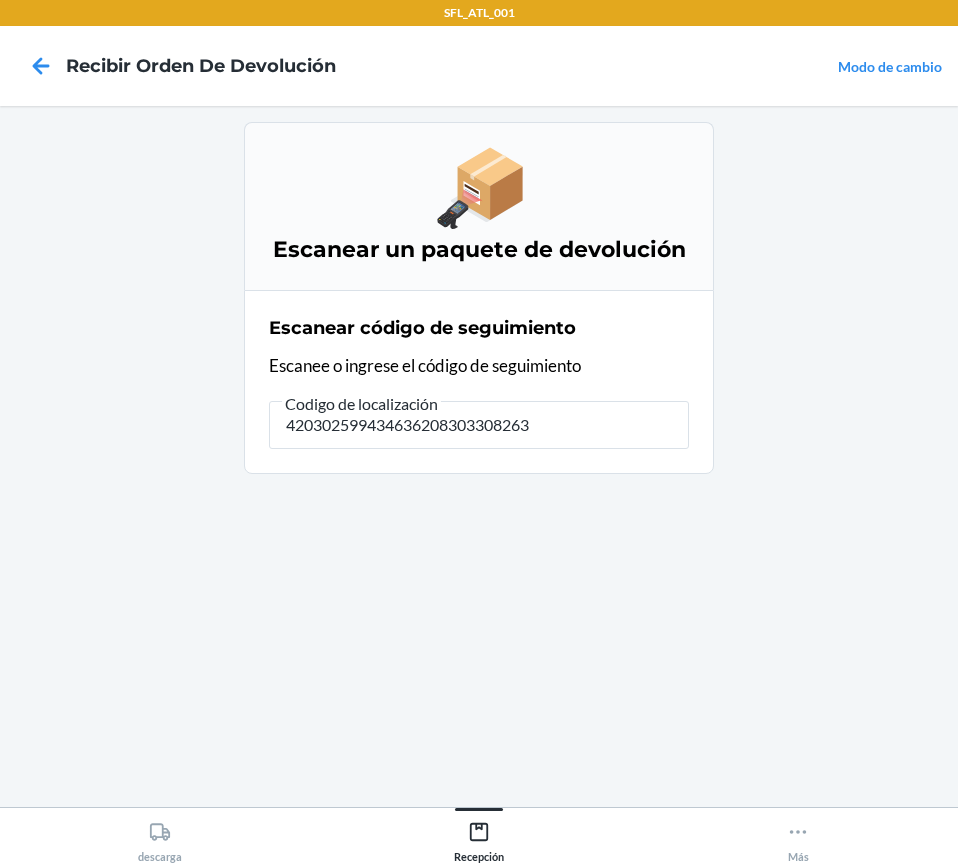 type on "4203025994346362083033082635" 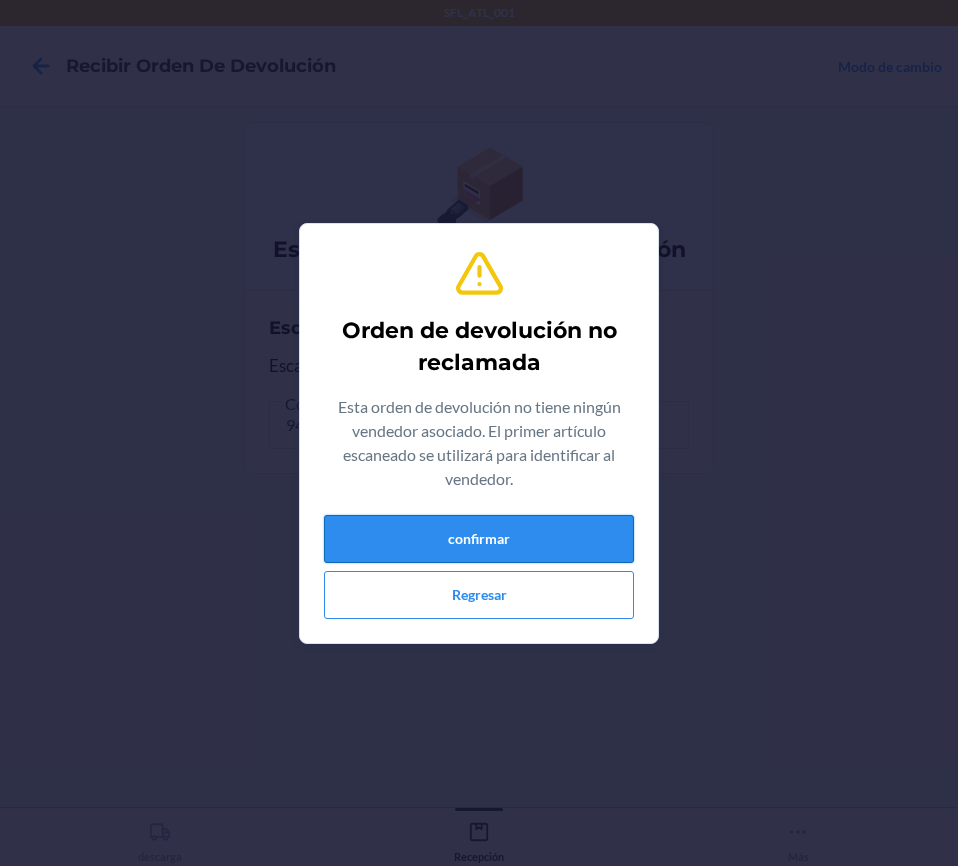 click on "confirmar" at bounding box center [479, 539] 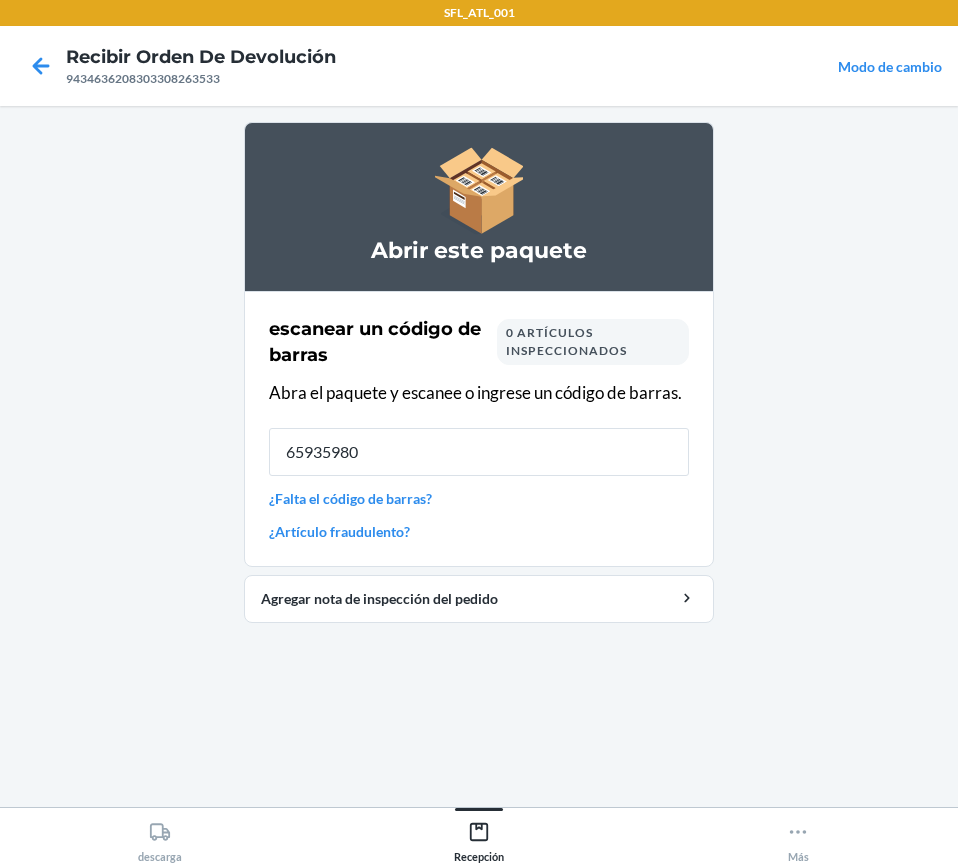 type on "659359801" 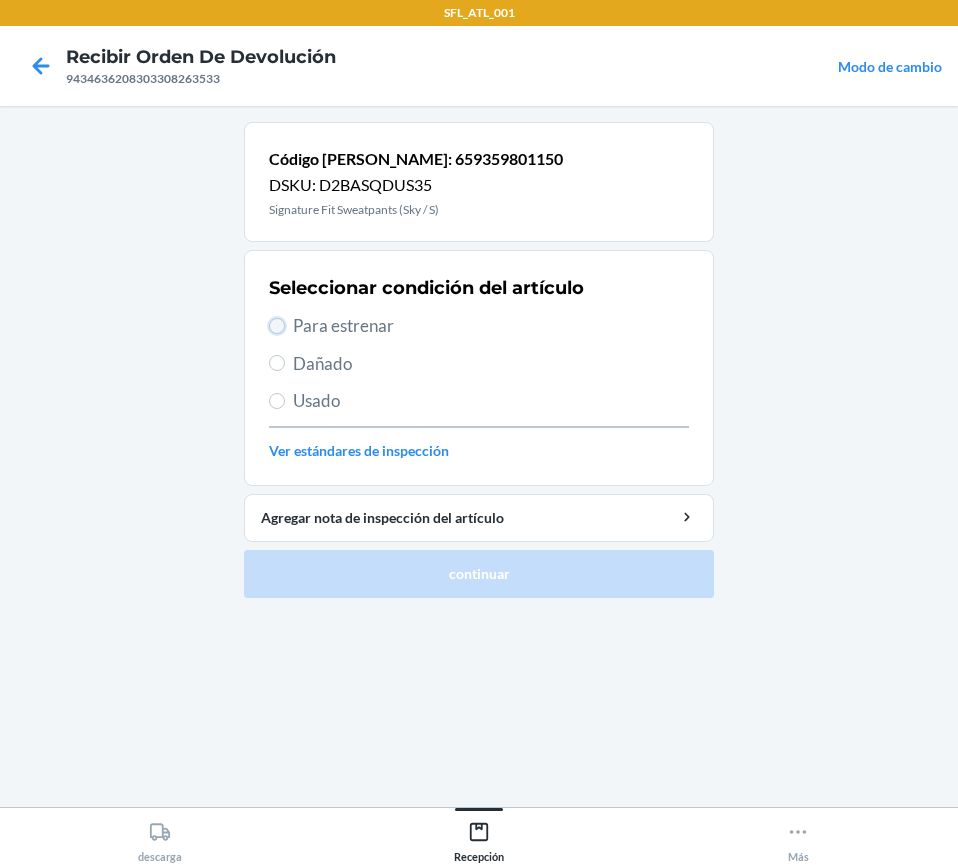 click on "Para estrenar" at bounding box center [277, 326] 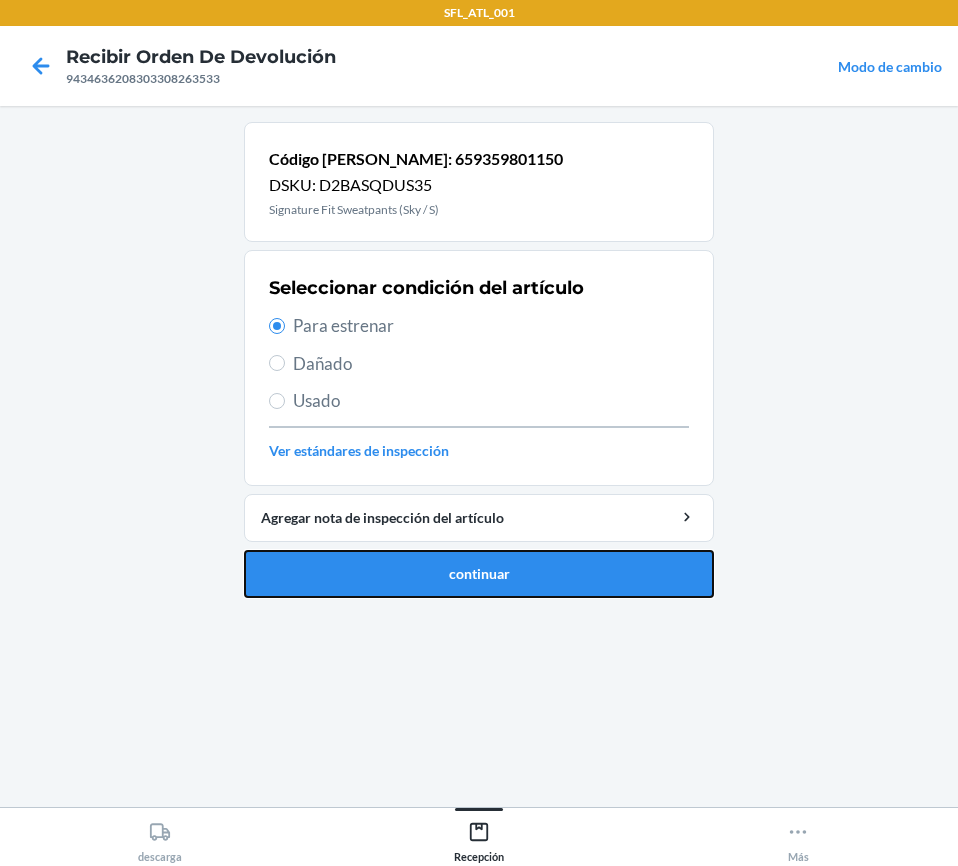 click on "continuar" at bounding box center [479, 574] 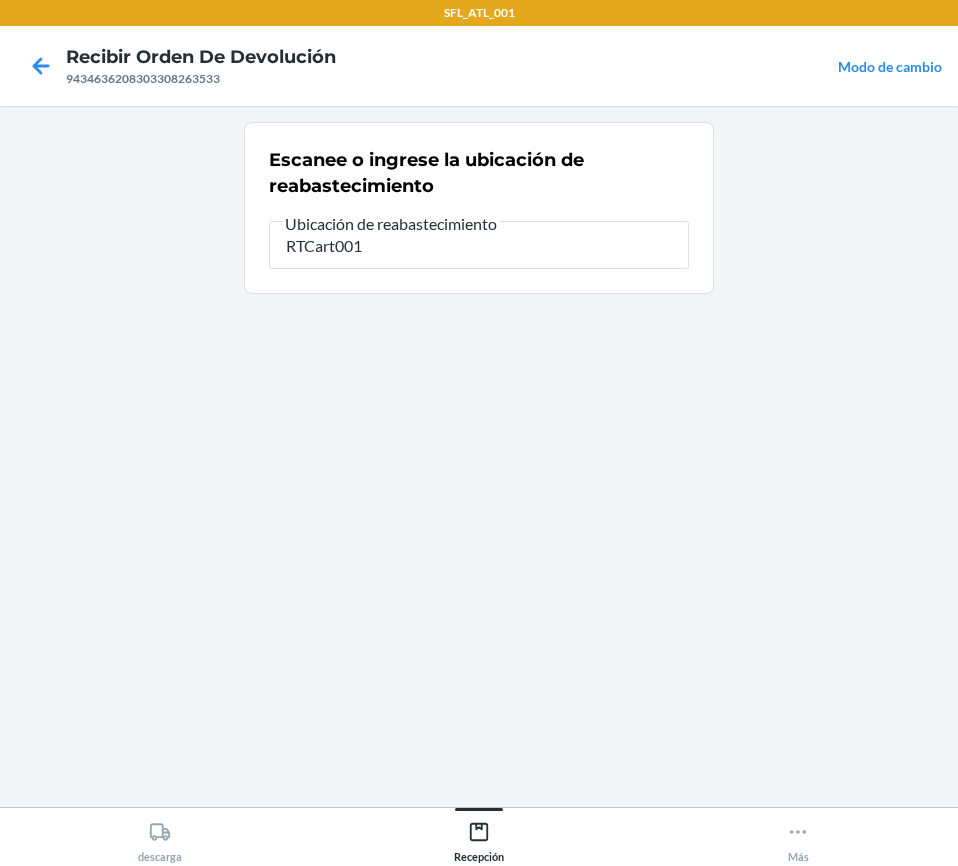 type on "RTCart001" 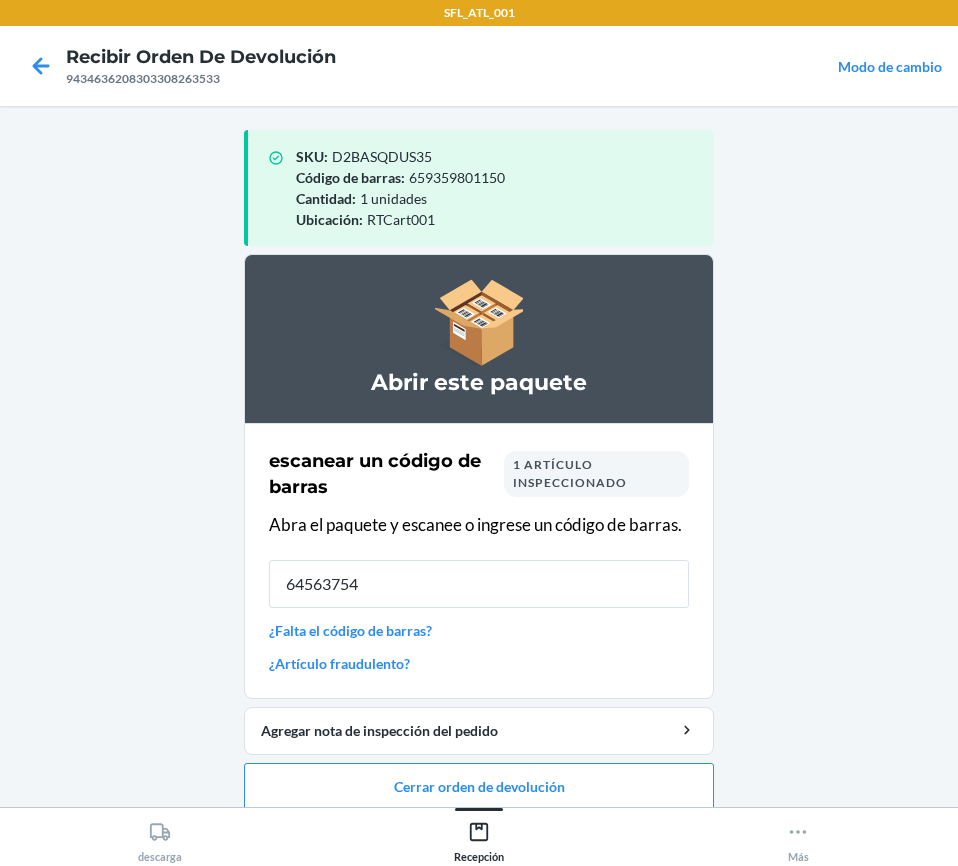type on "645637541" 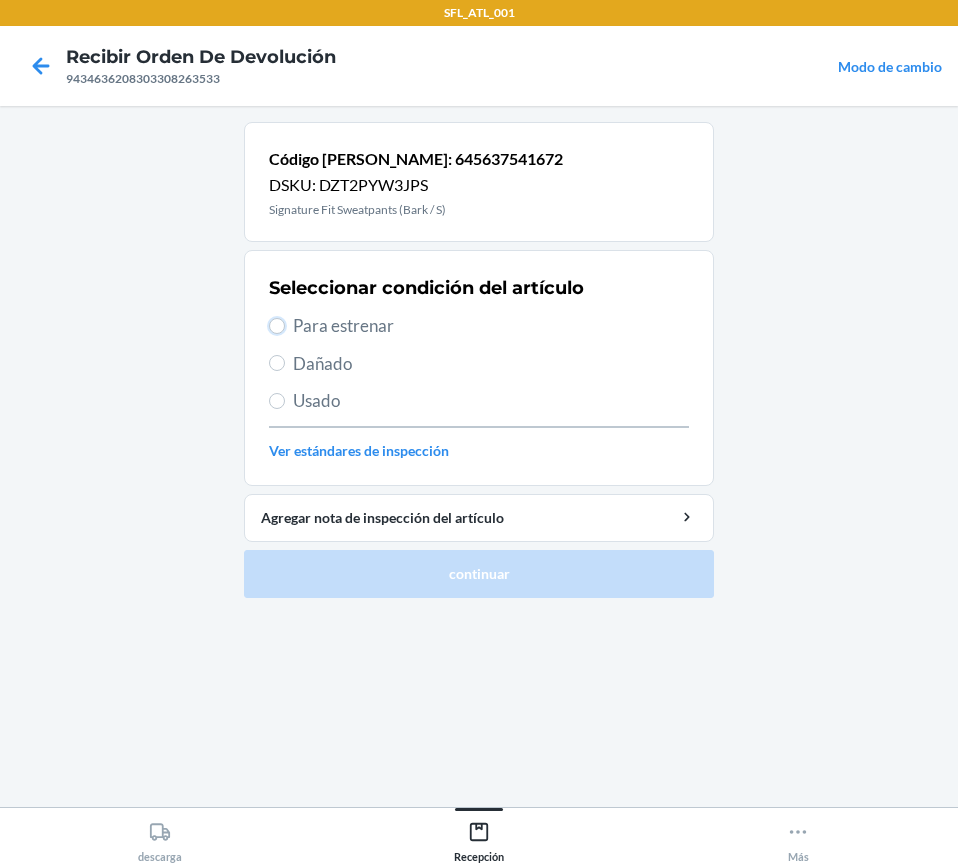 drag, startPoint x: 274, startPoint y: 324, endPoint x: 667, endPoint y: 571, distance: 464.17453 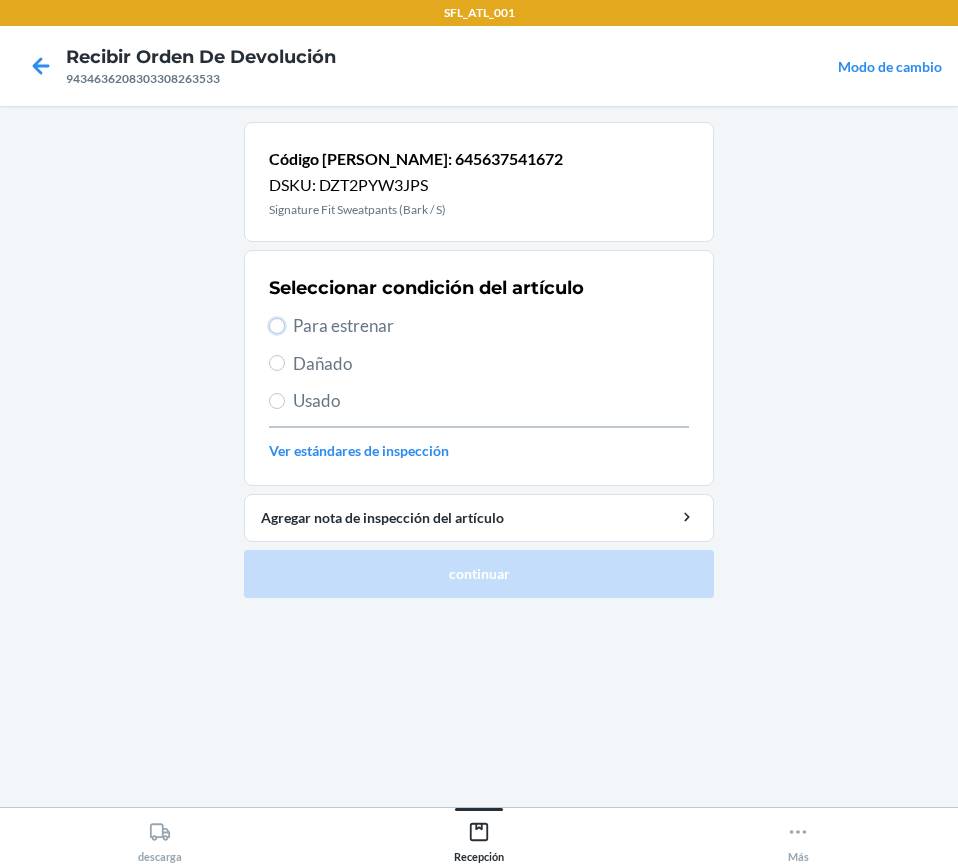 click on "Para estrenar" at bounding box center [277, 326] 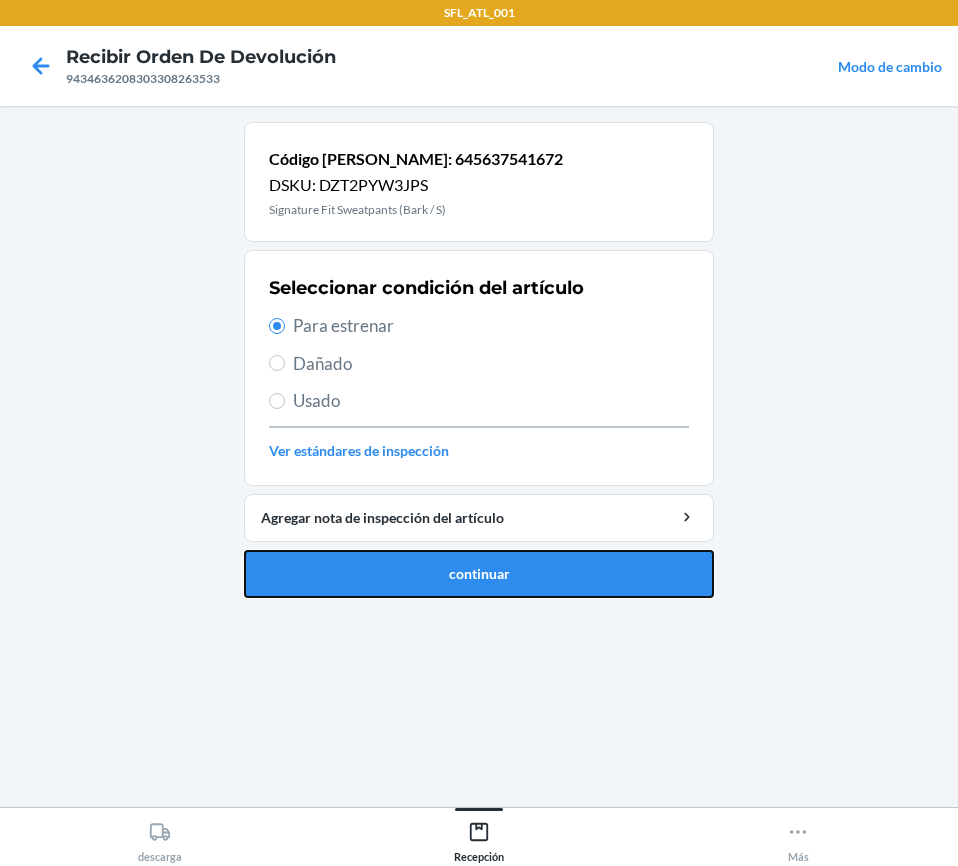 drag, startPoint x: 667, startPoint y: 573, endPoint x: 636, endPoint y: 507, distance: 72.91776 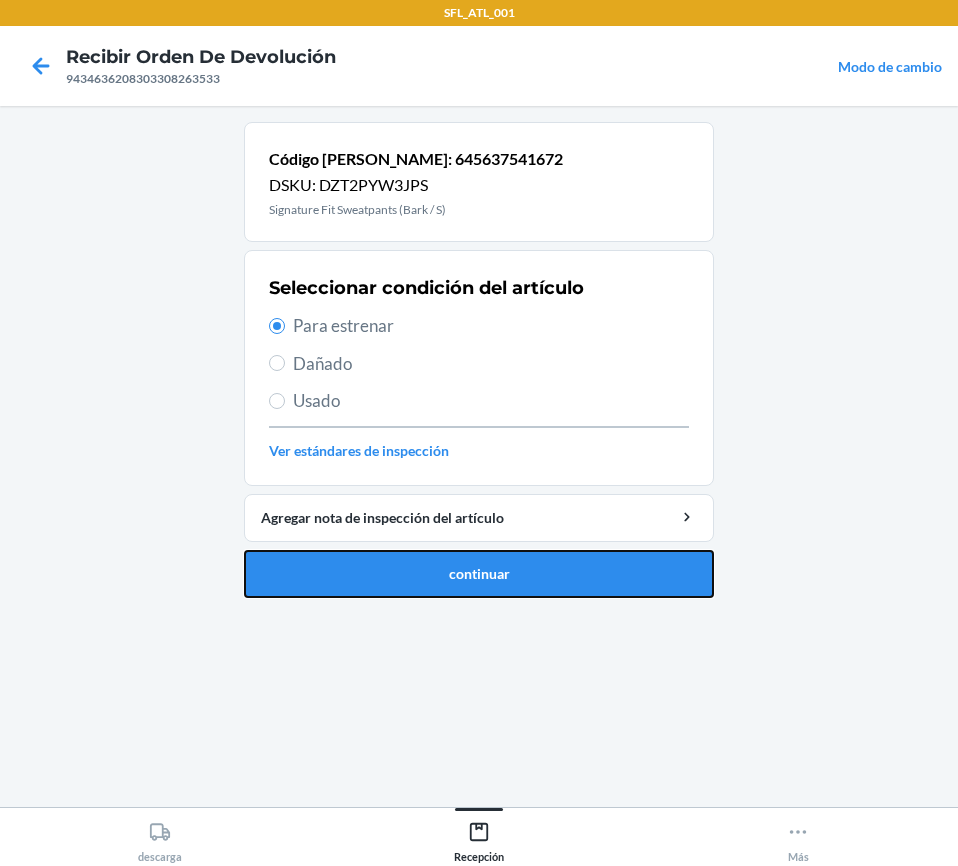 click on "continuar" at bounding box center [479, 574] 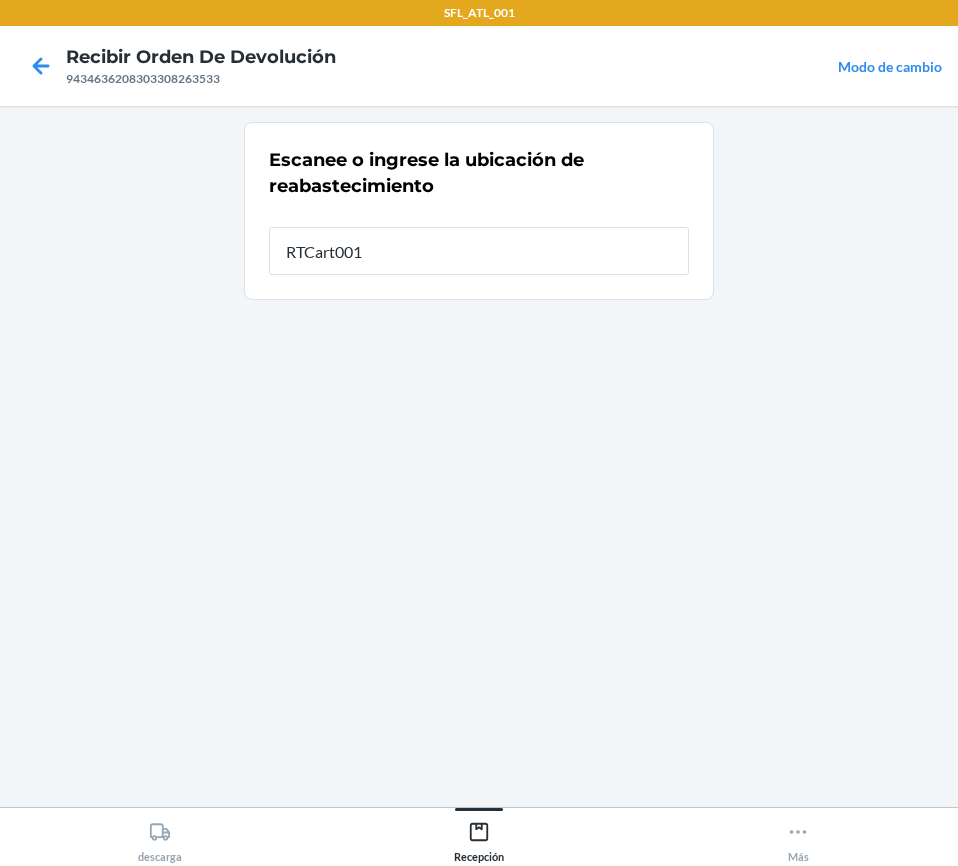 type on "RTCart001" 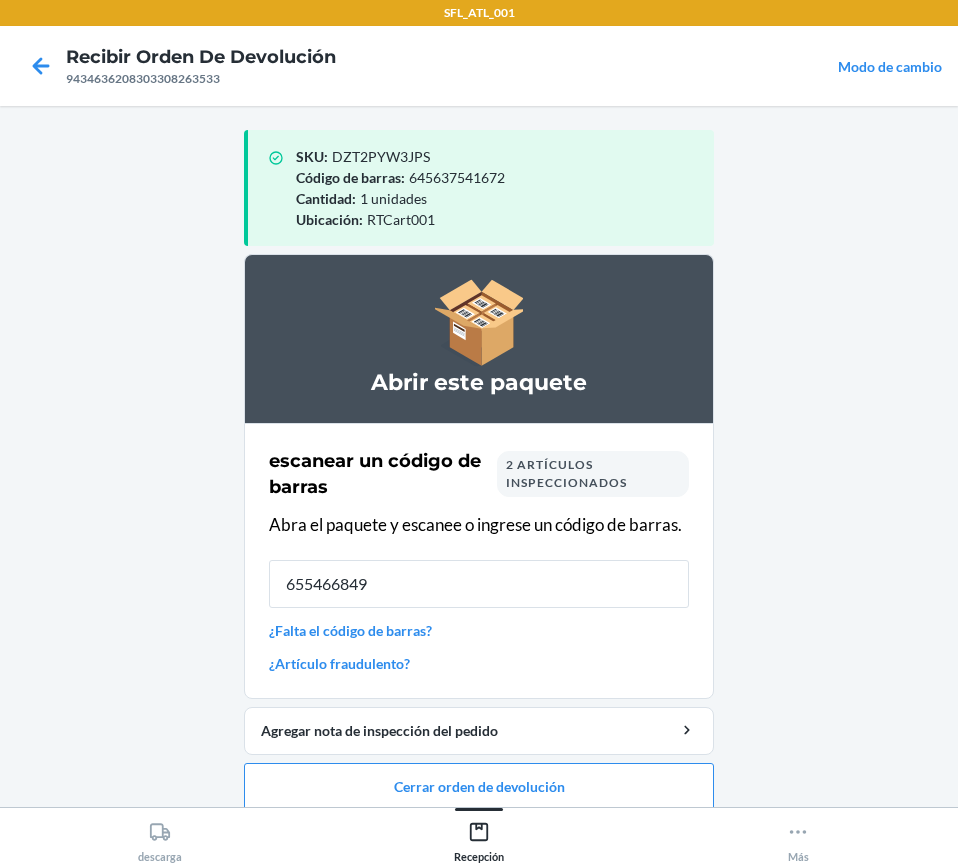type on "6554668490" 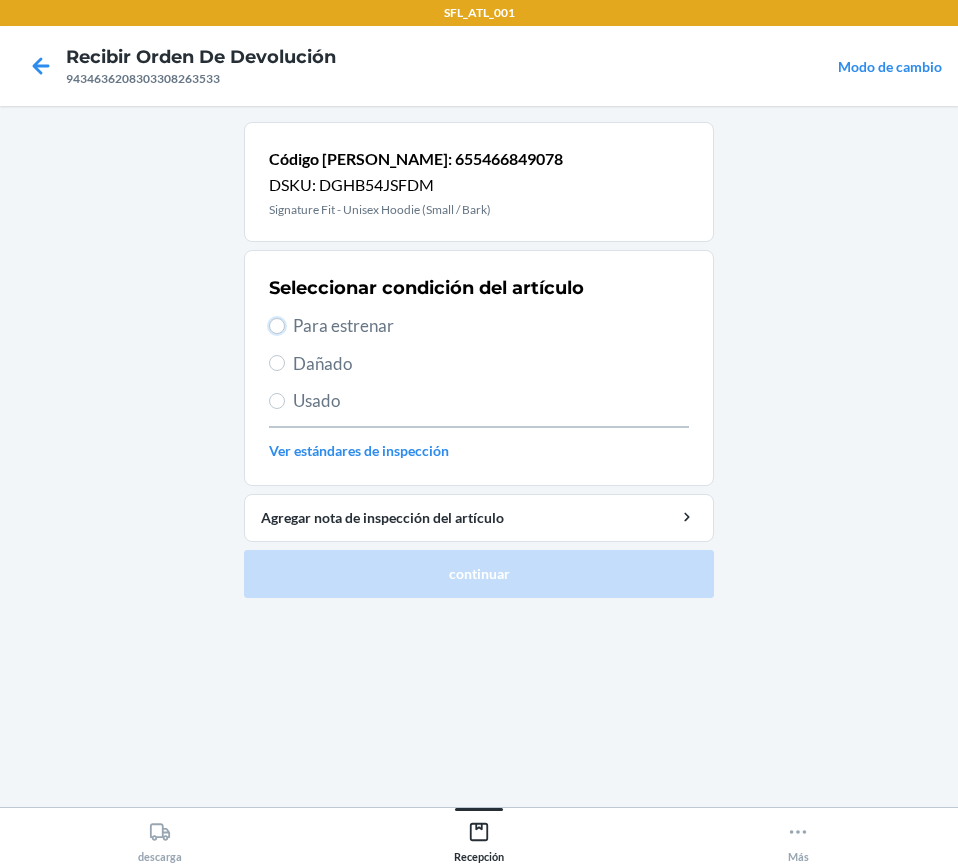 drag, startPoint x: 284, startPoint y: 326, endPoint x: 295, endPoint y: 345, distance: 21.954498 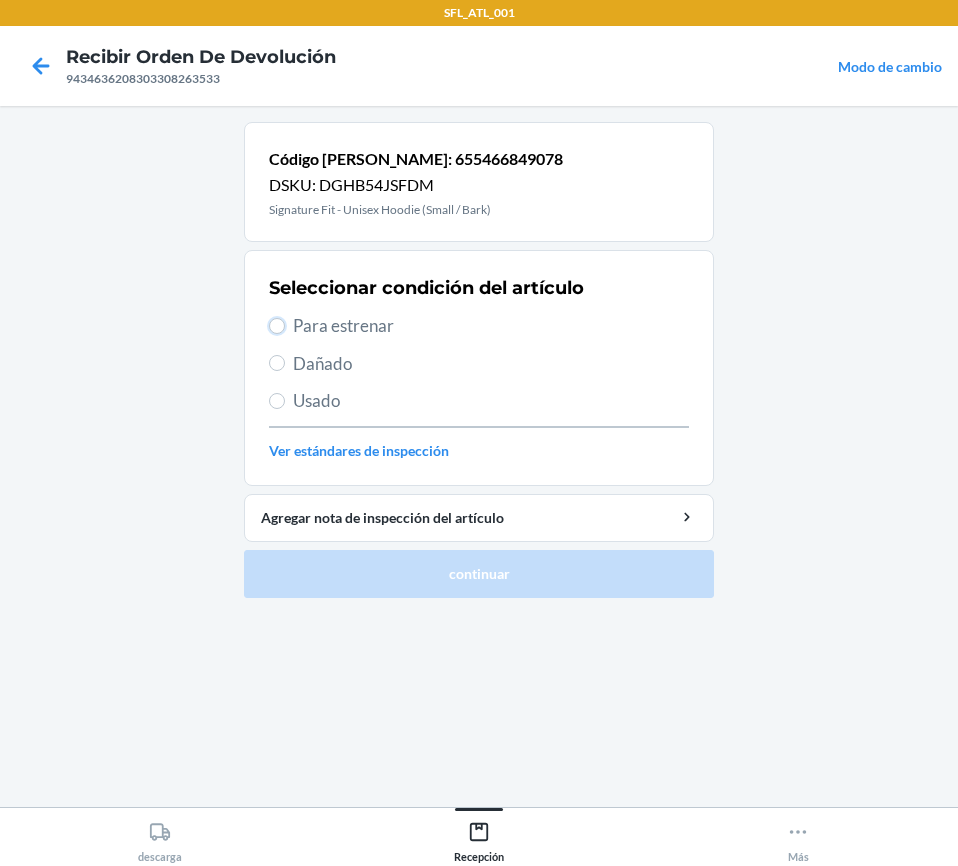 click on "Seleccionar condición del artículo Para estrenar Dañado Usado Ver estándares de inspección" at bounding box center (479, 368) 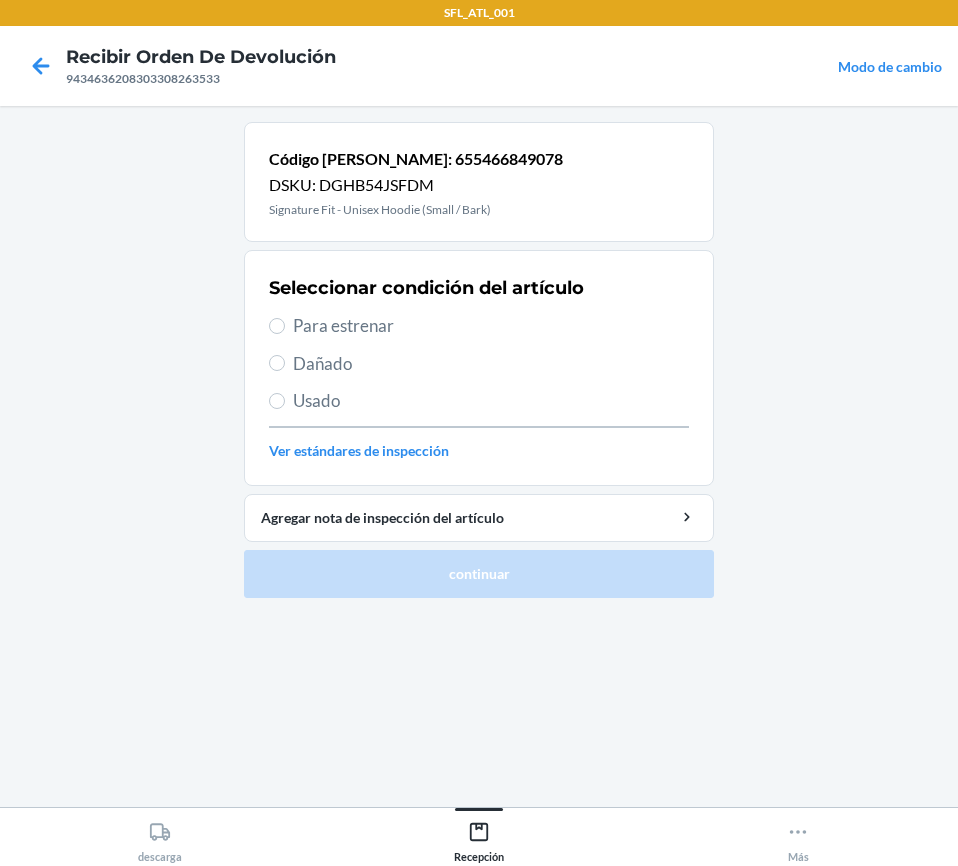 click on "Para estrenar" at bounding box center [479, 326] 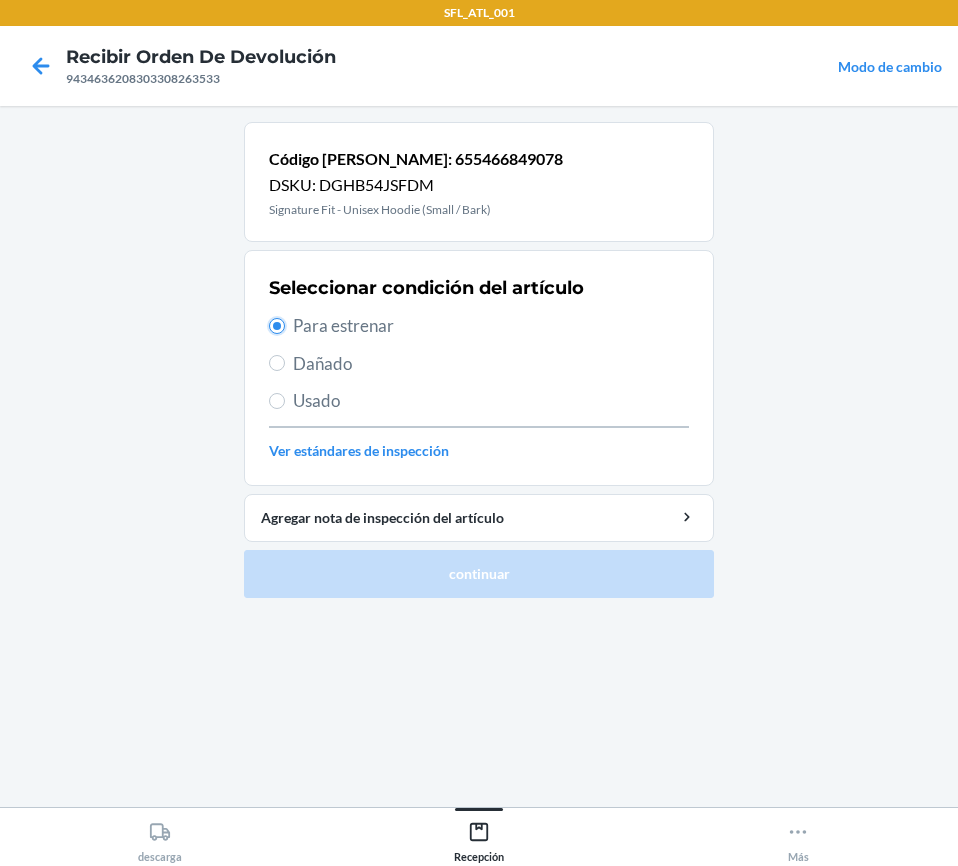 radio on "true" 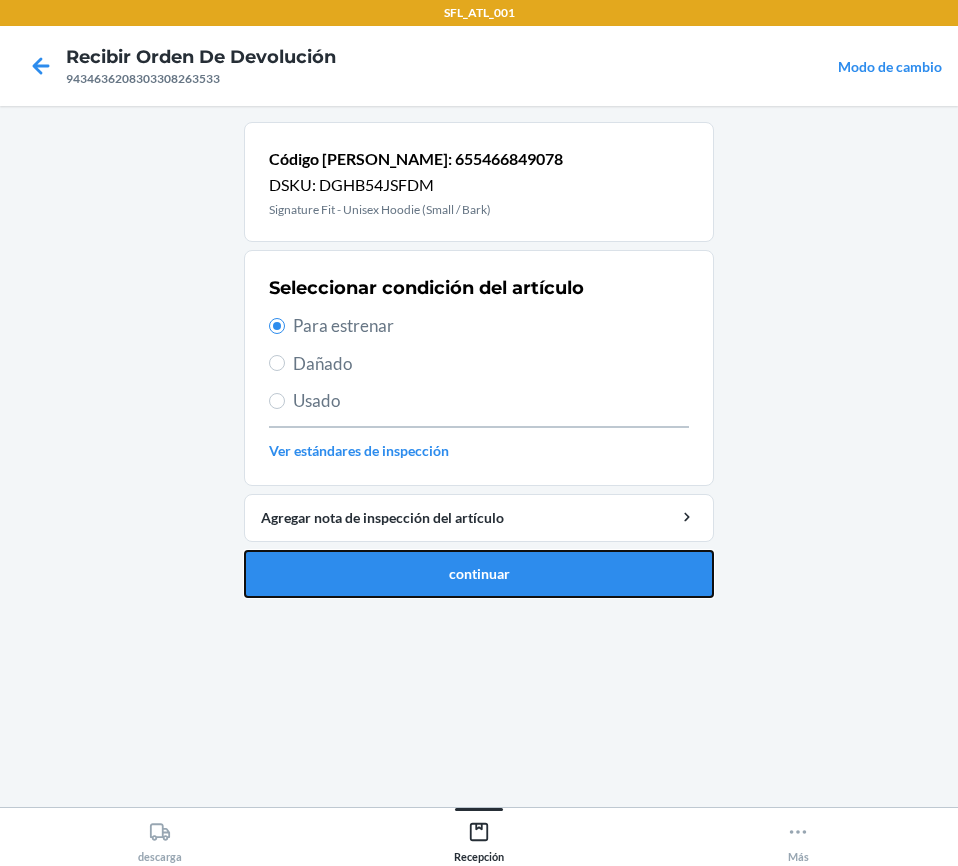 click on "continuar" at bounding box center (479, 574) 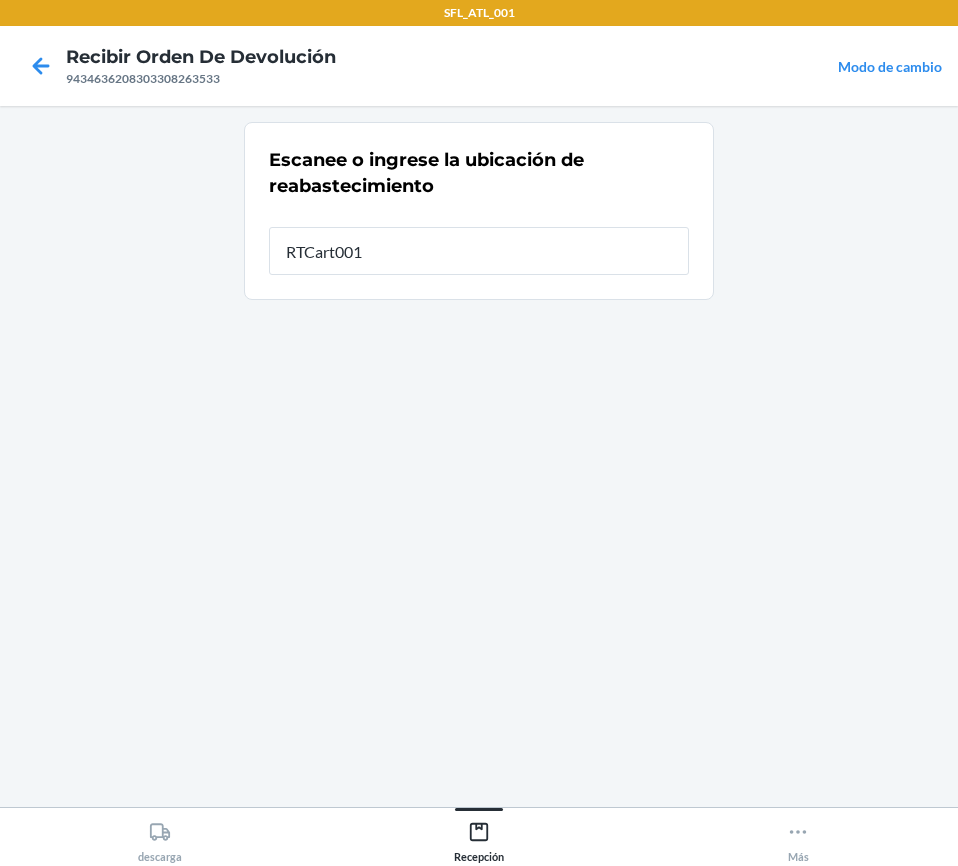 type on "RTCart001" 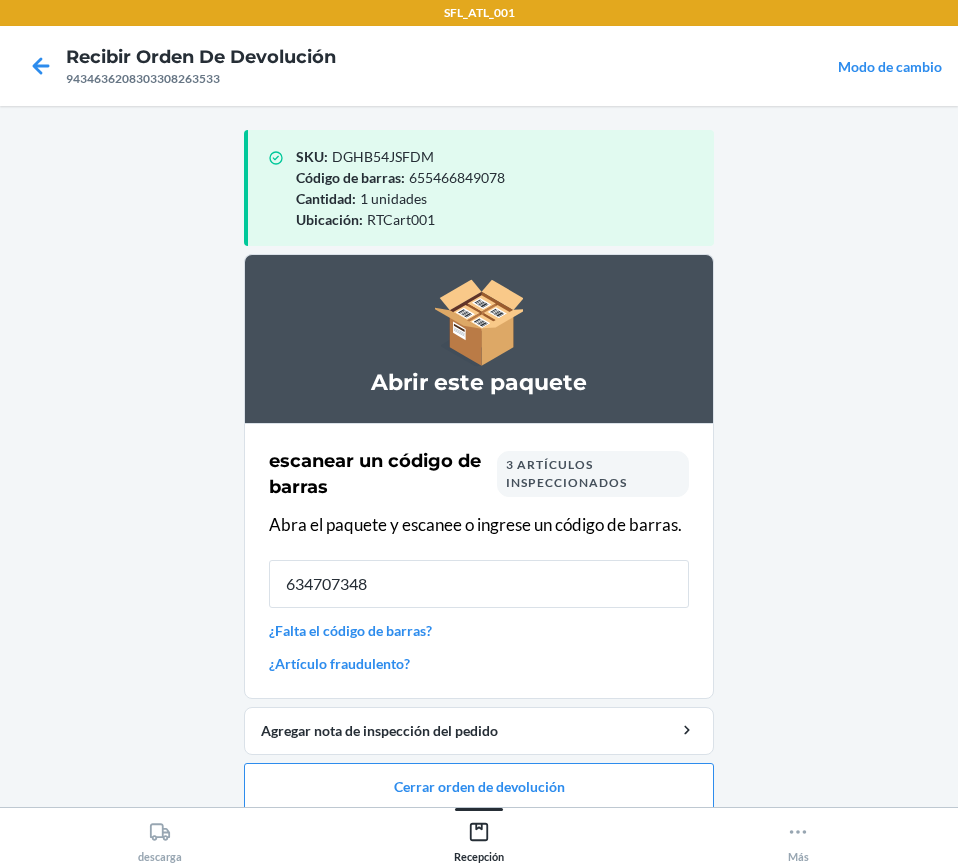 type on "6347073488" 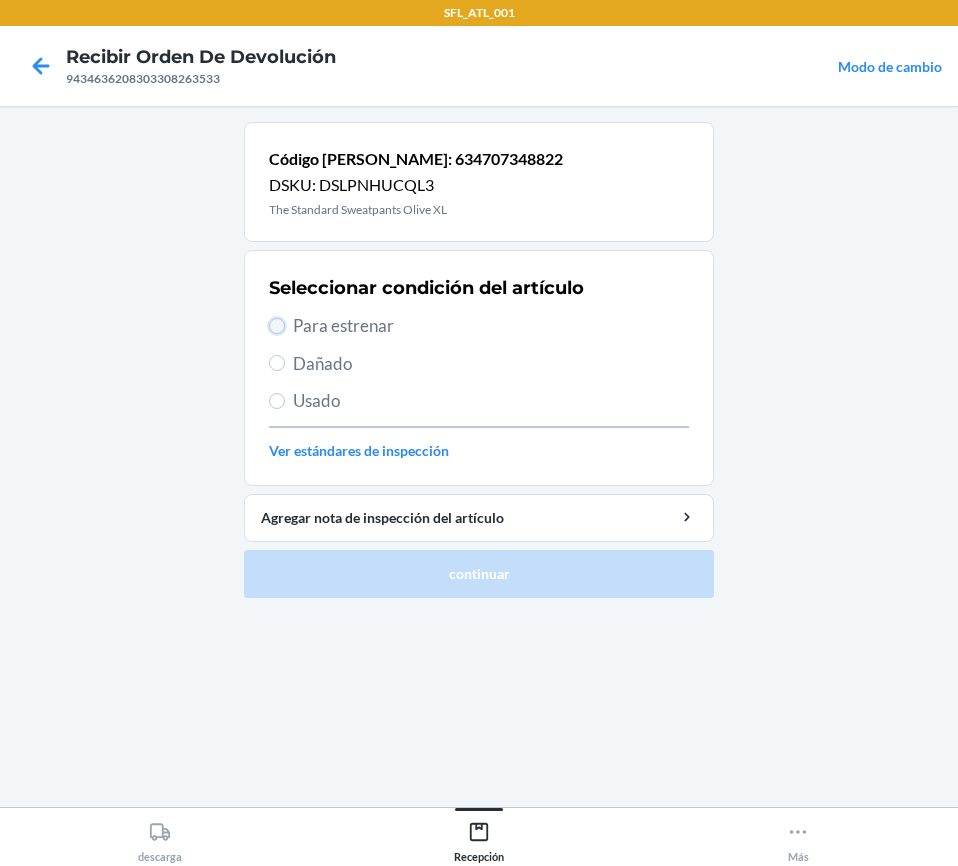 click on "Para estrenar" at bounding box center (277, 326) 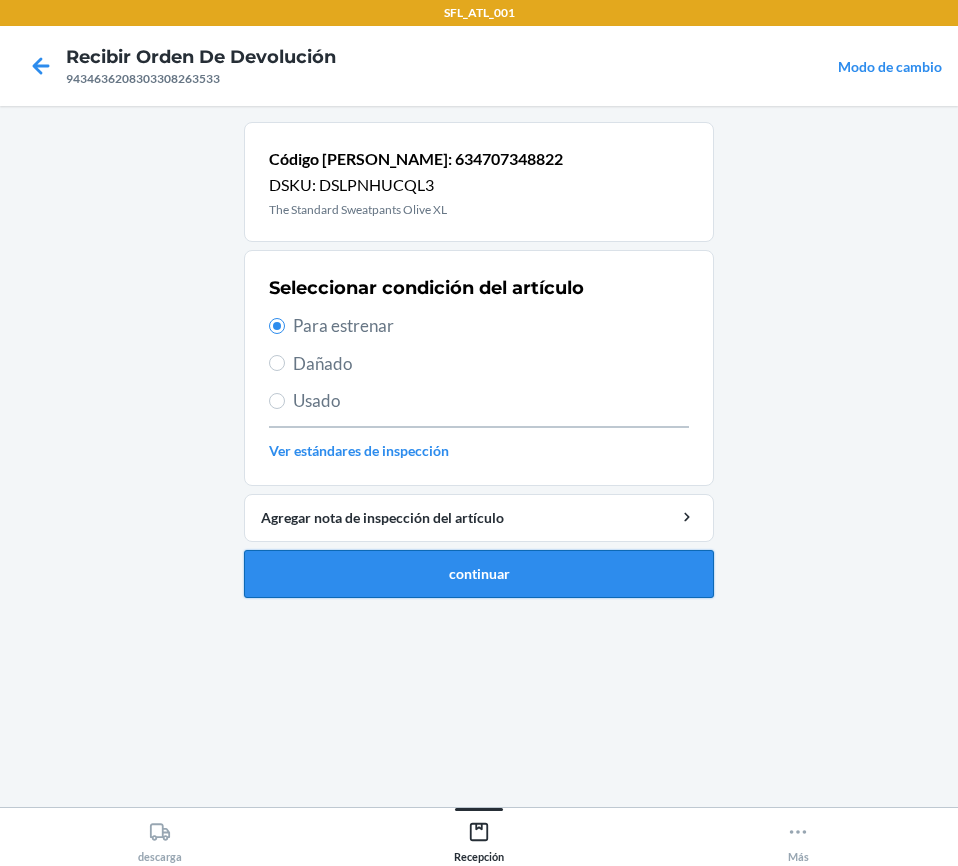 click on "continuar" at bounding box center (479, 574) 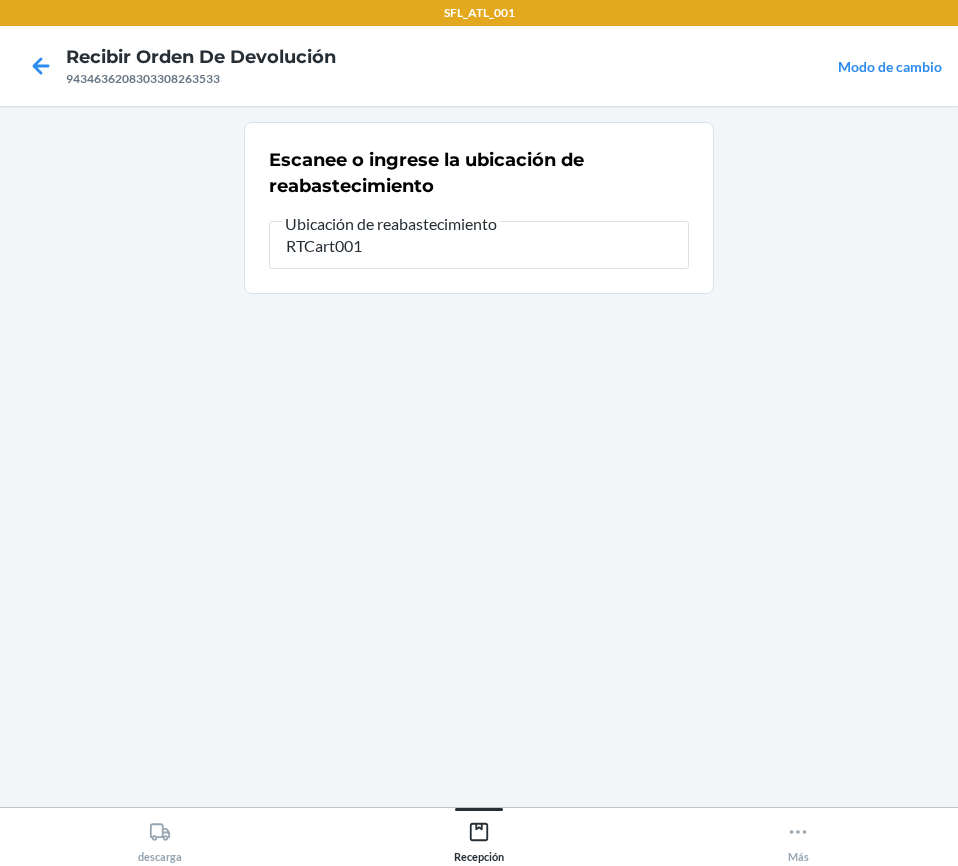 type on "RTCart001" 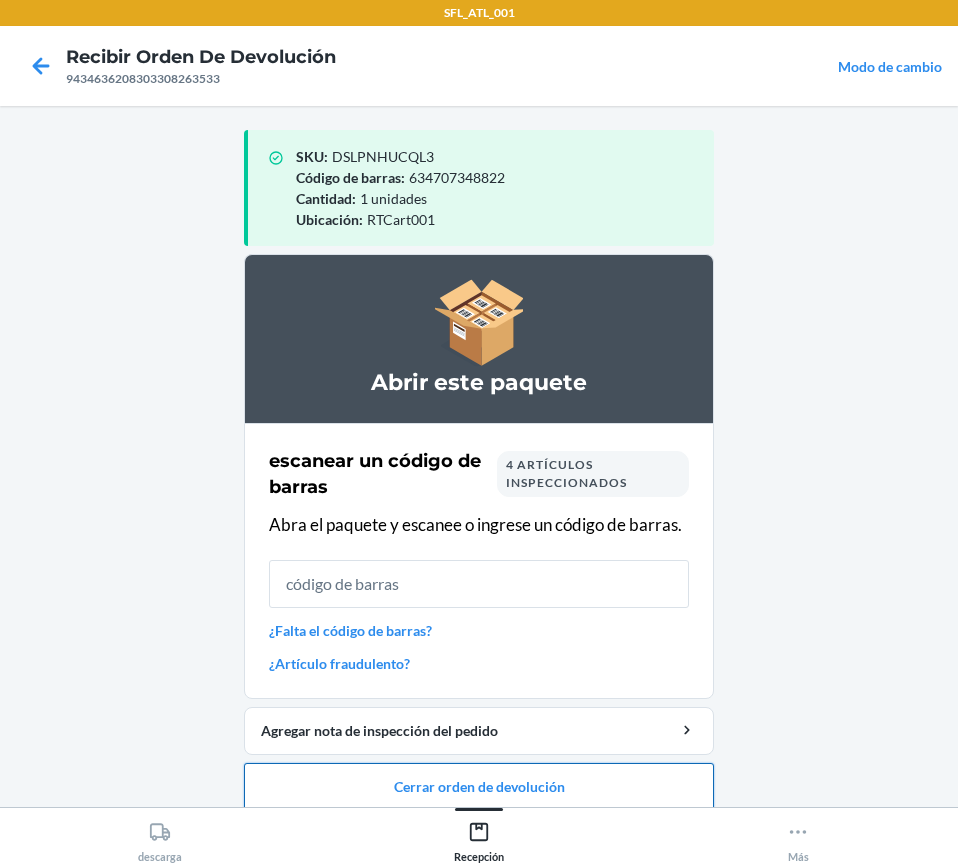 click on "Cerrar orden de devolución" at bounding box center [479, 787] 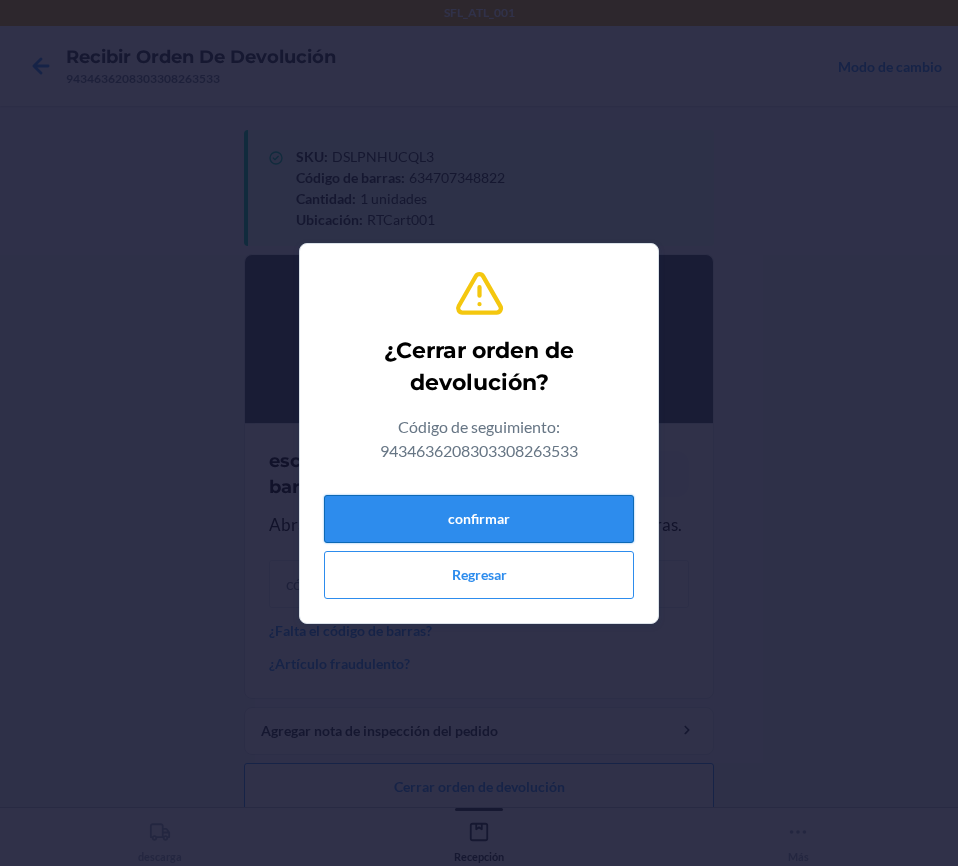 click on "confirmar" at bounding box center [479, 519] 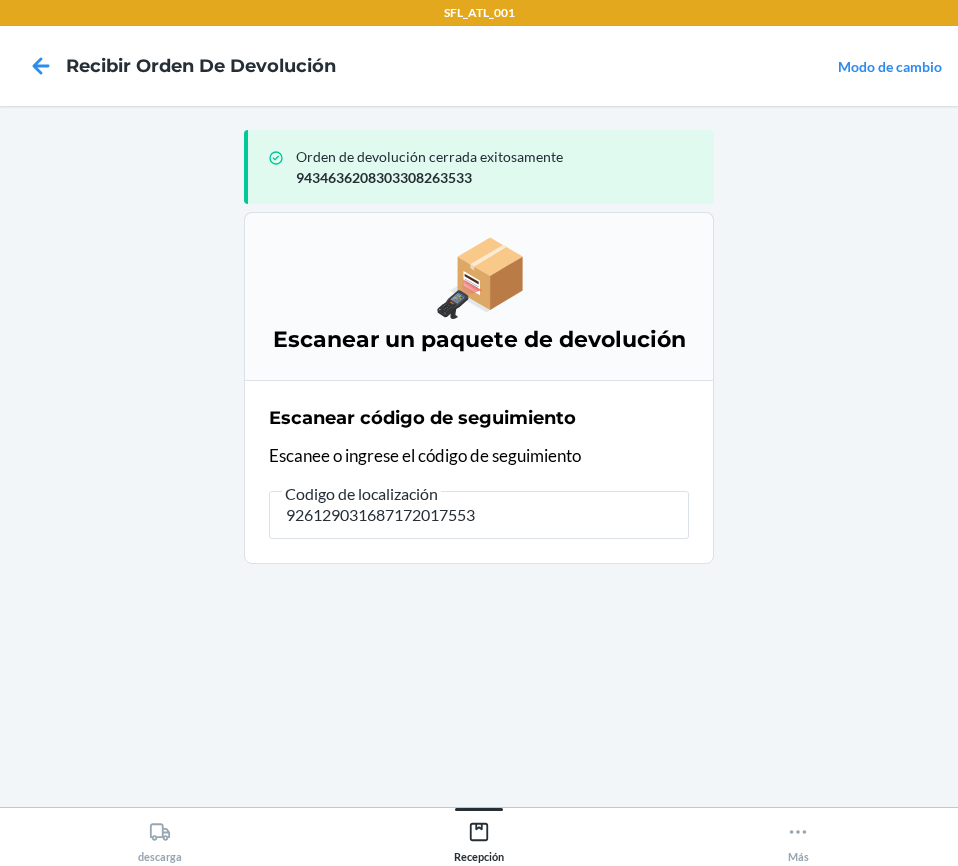 type on "9261290316871720175539" 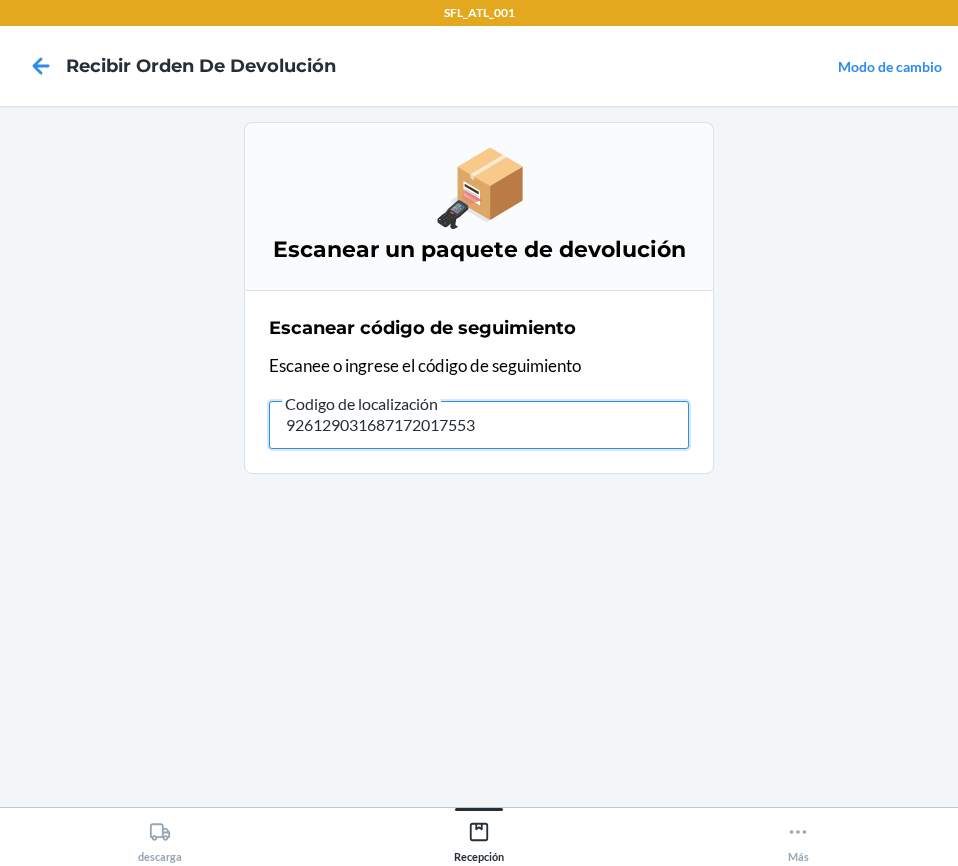 type on "9261290316871720175539" 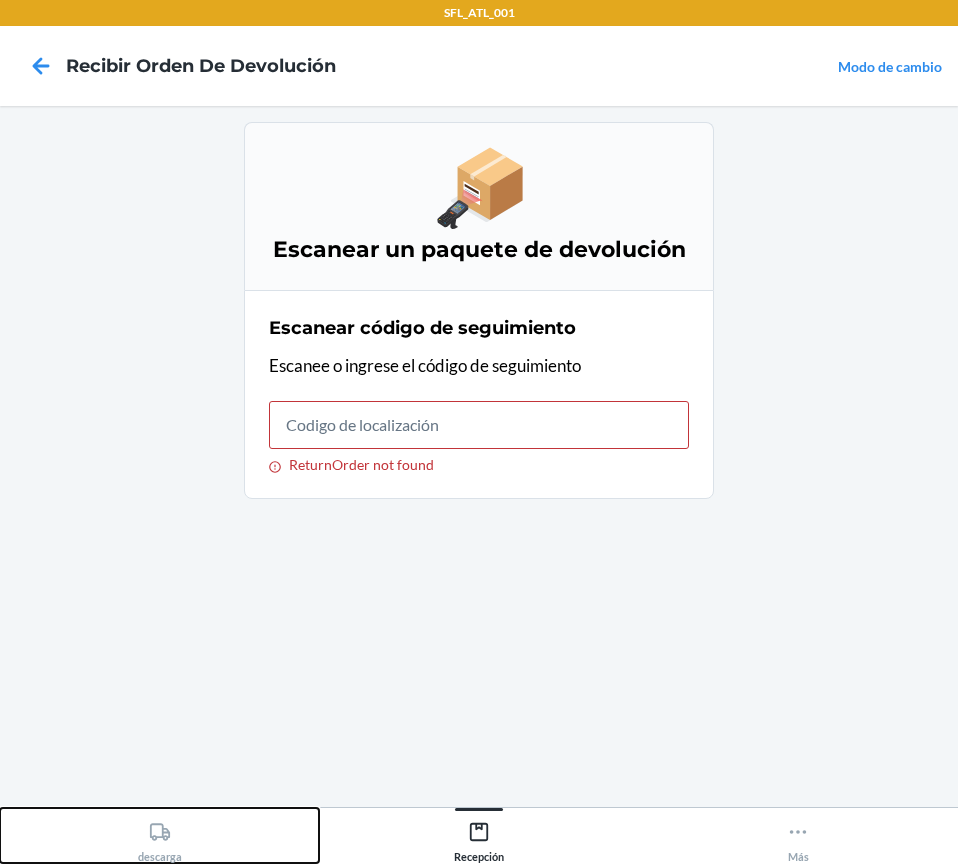 click on "descarga" at bounding box center (160, 838) 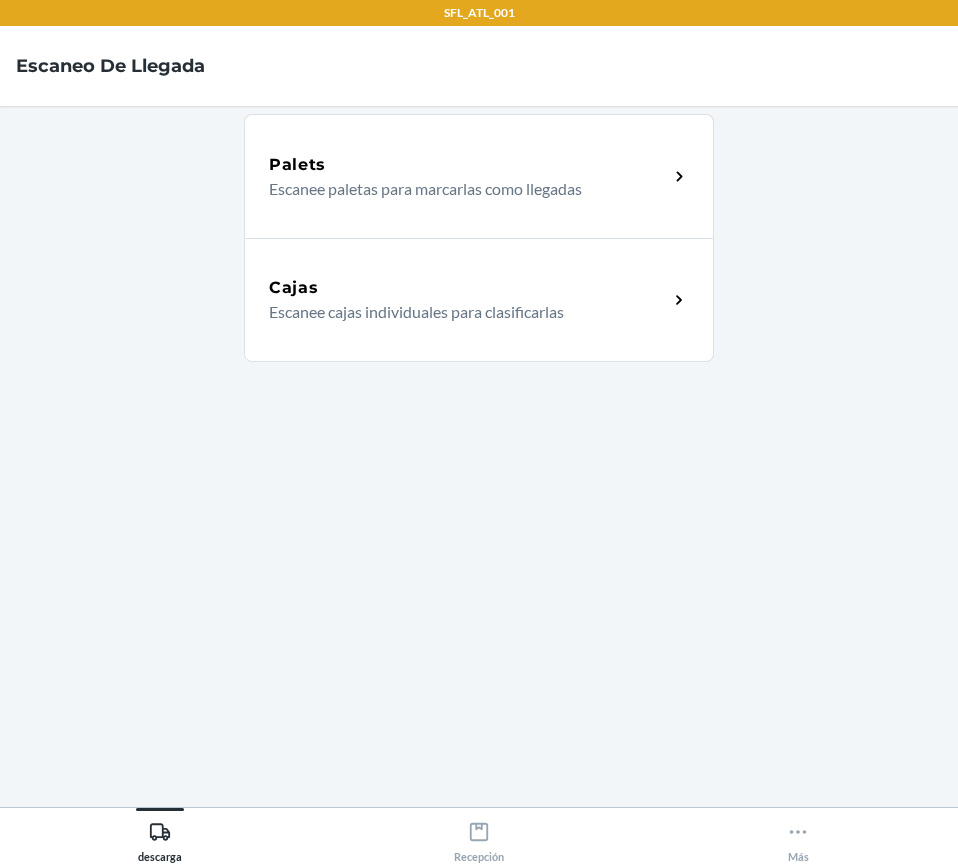 click on "Escanee cajas individuales para clasificarlas" at bounding box center [460, 312] 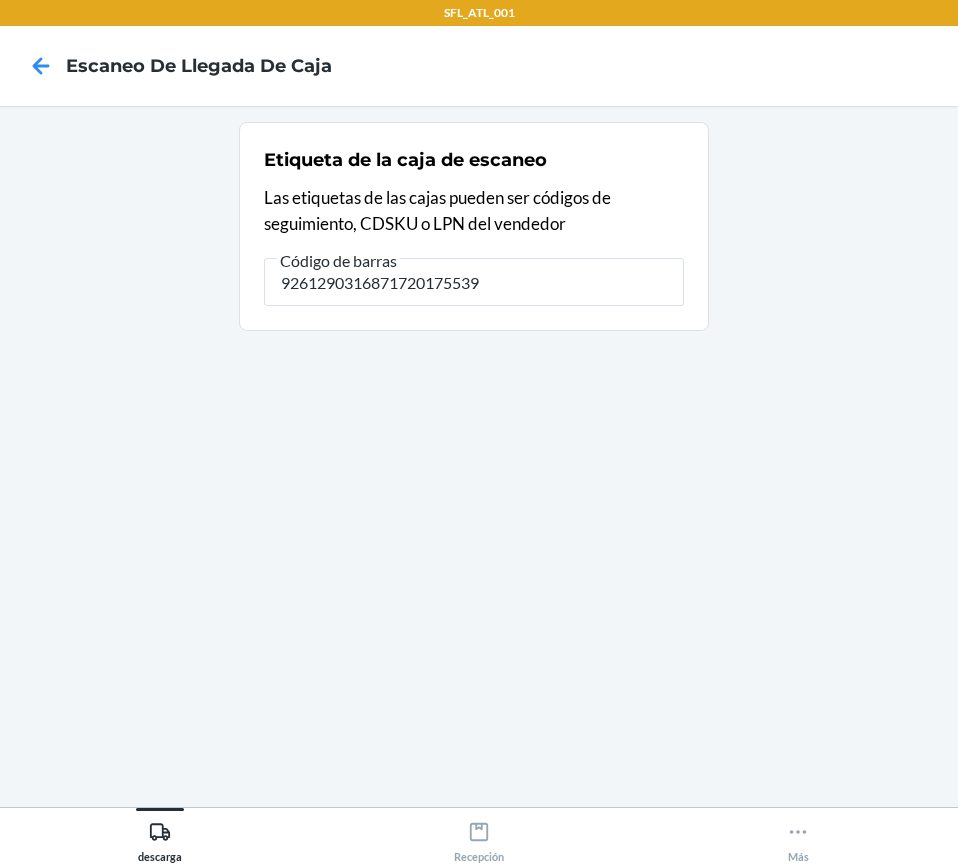 type on "9261290316871720175539" 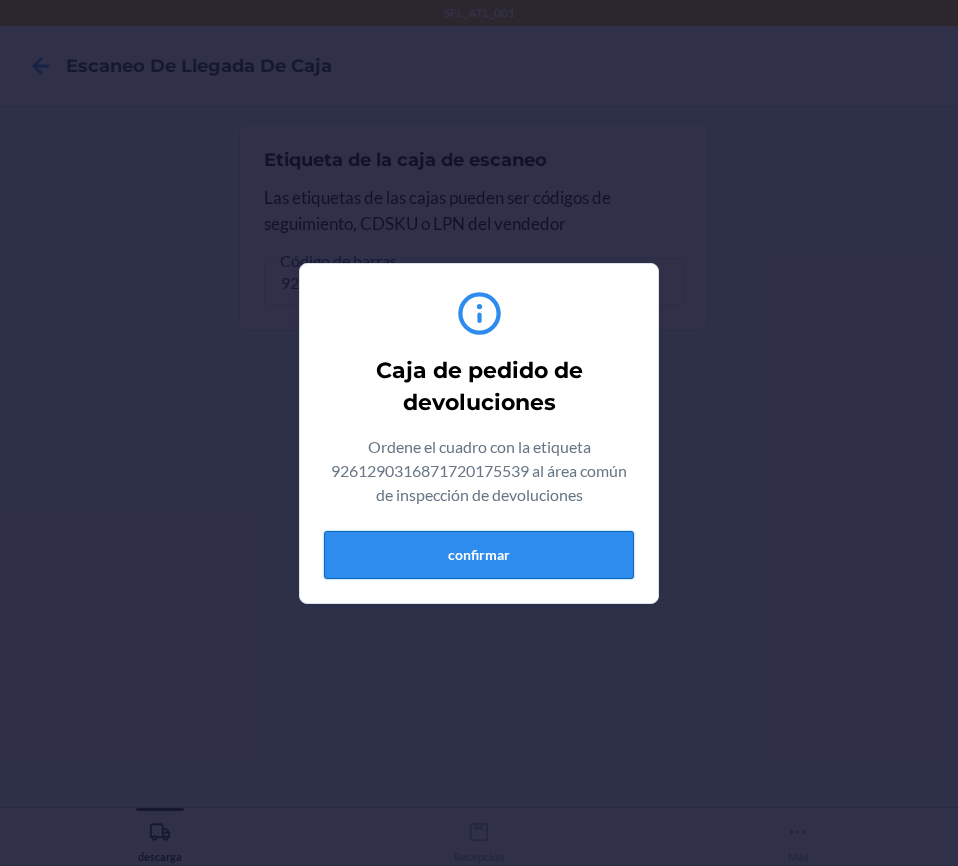 click on "confirmar" at bounding box center [479, 555] 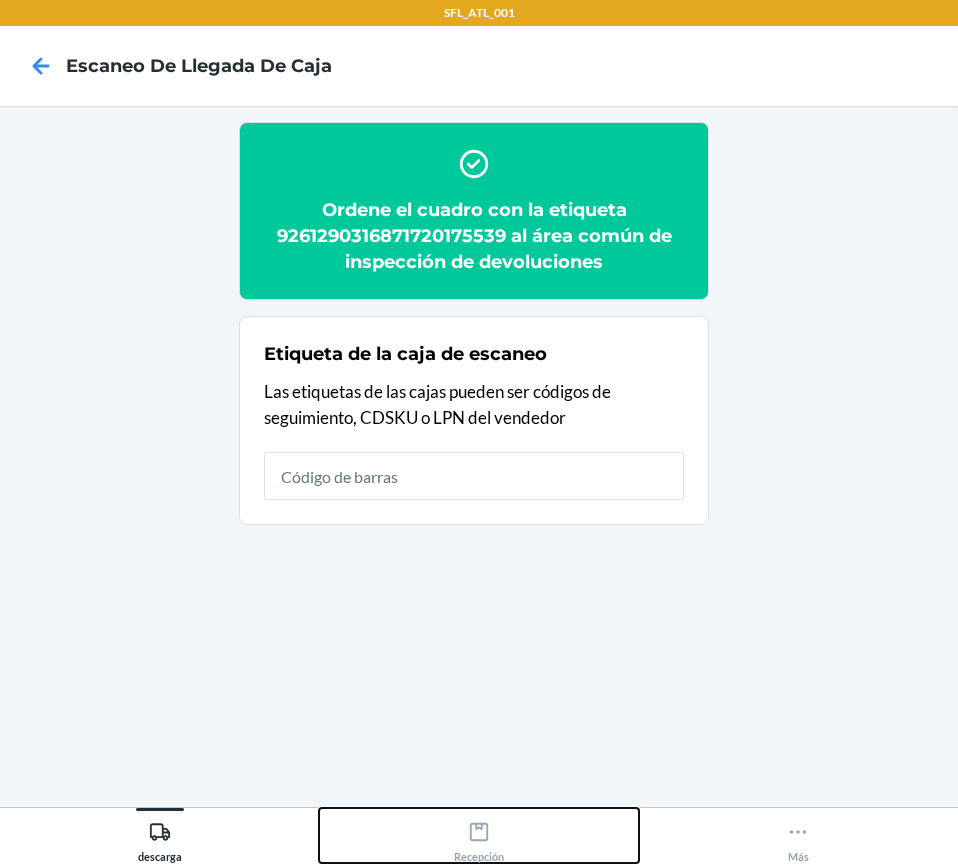 click on "Recepción" at bounding box center (479, 838) 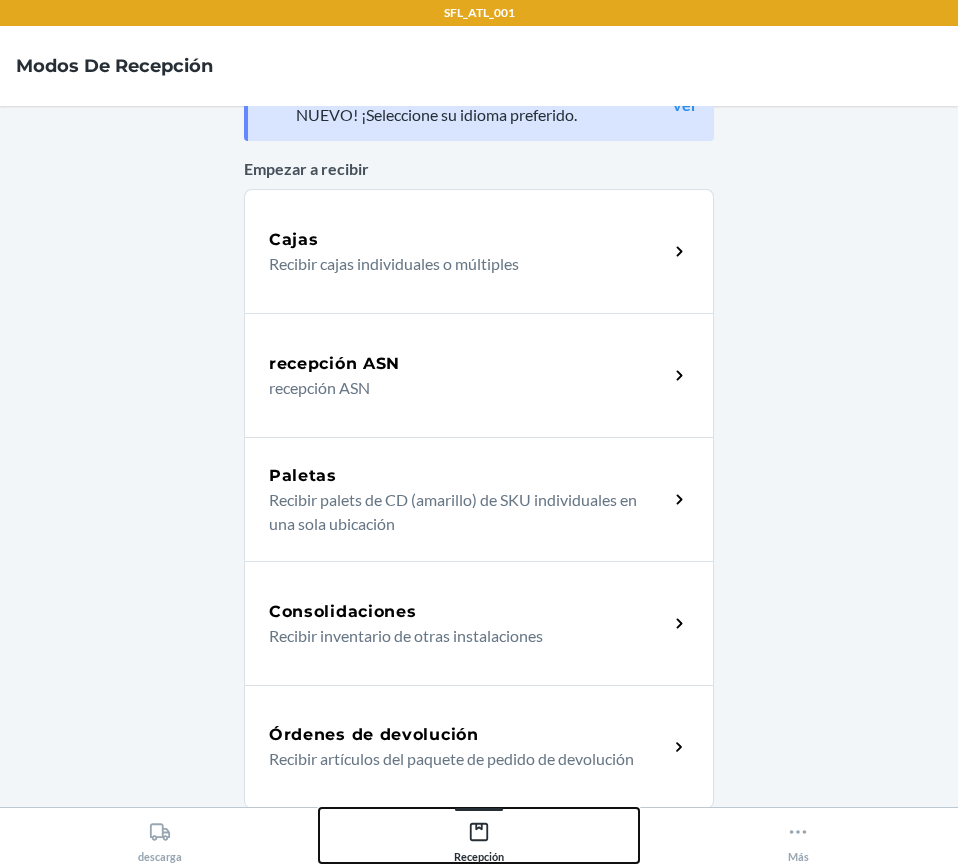 scroll, scrollTop: 100, scrollLeft: 0, axis: vertical 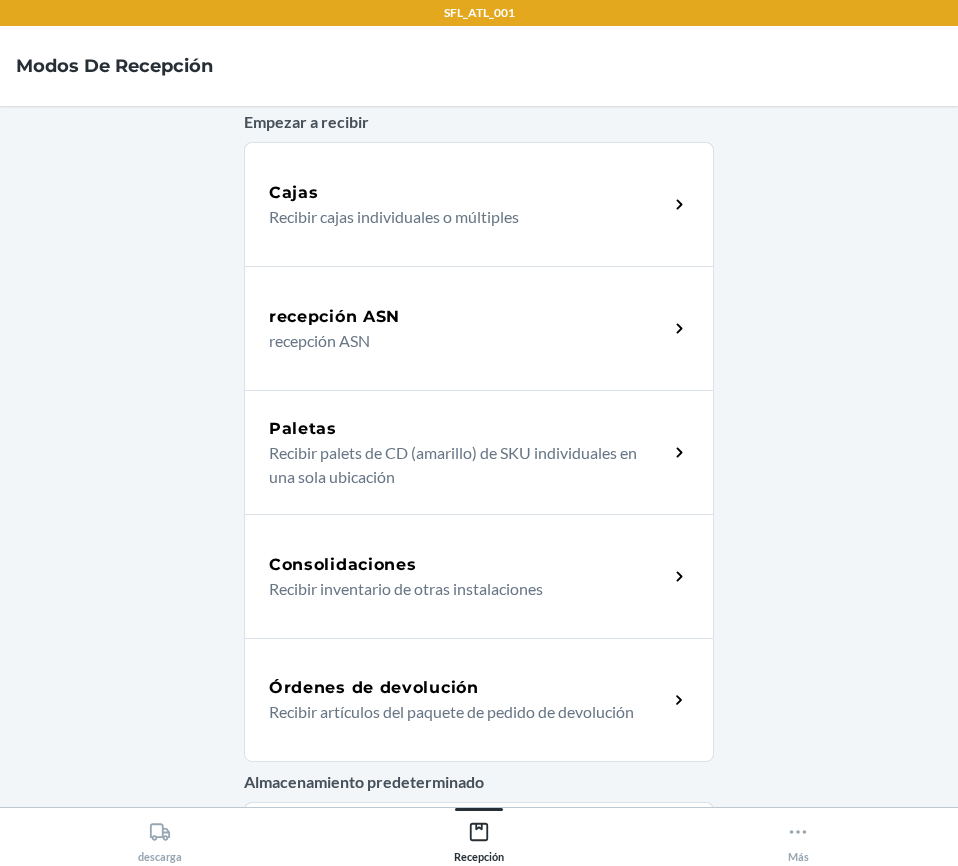 click on "Recibir artículos del paquete de pedido de devolución" at bounding box center (460, 712) 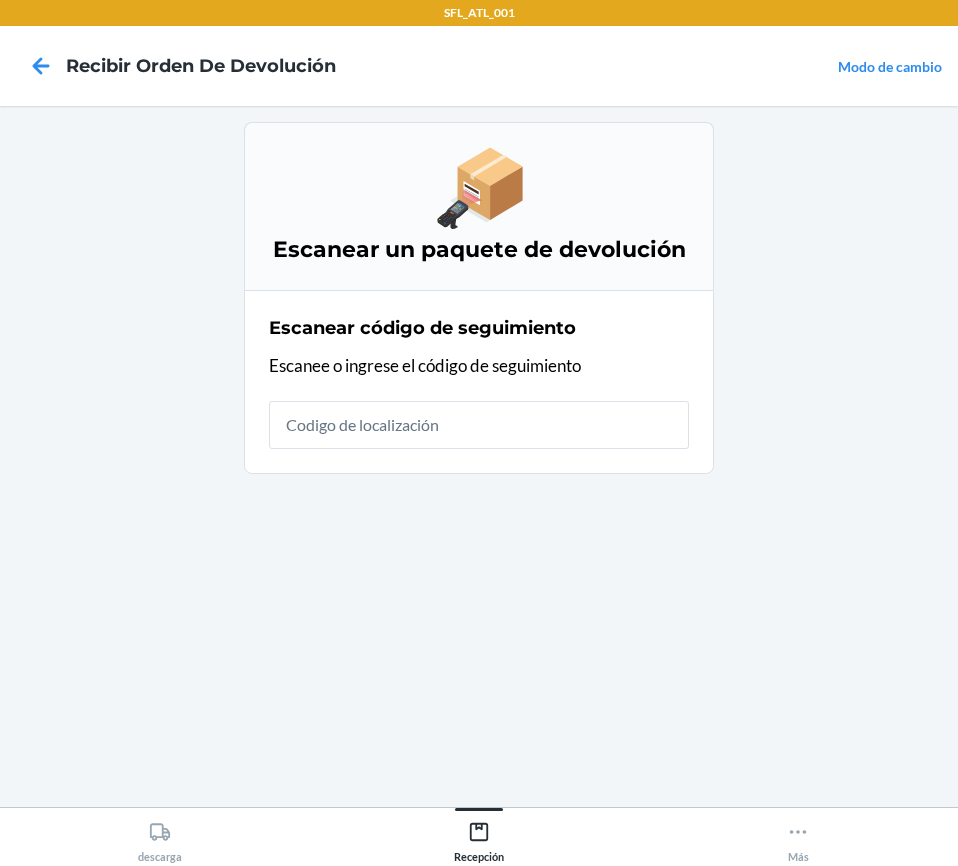 scroll, scrollTop: 0, scrollLeft: 0, axis: both 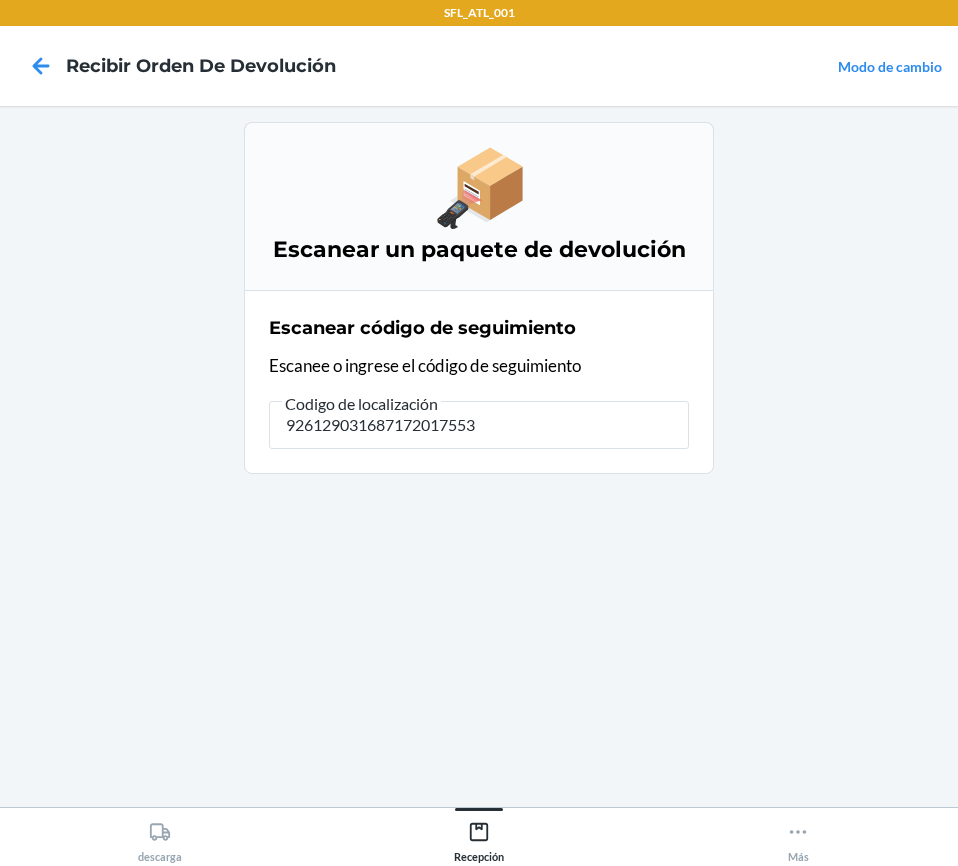 type on "9261290316871720175539" 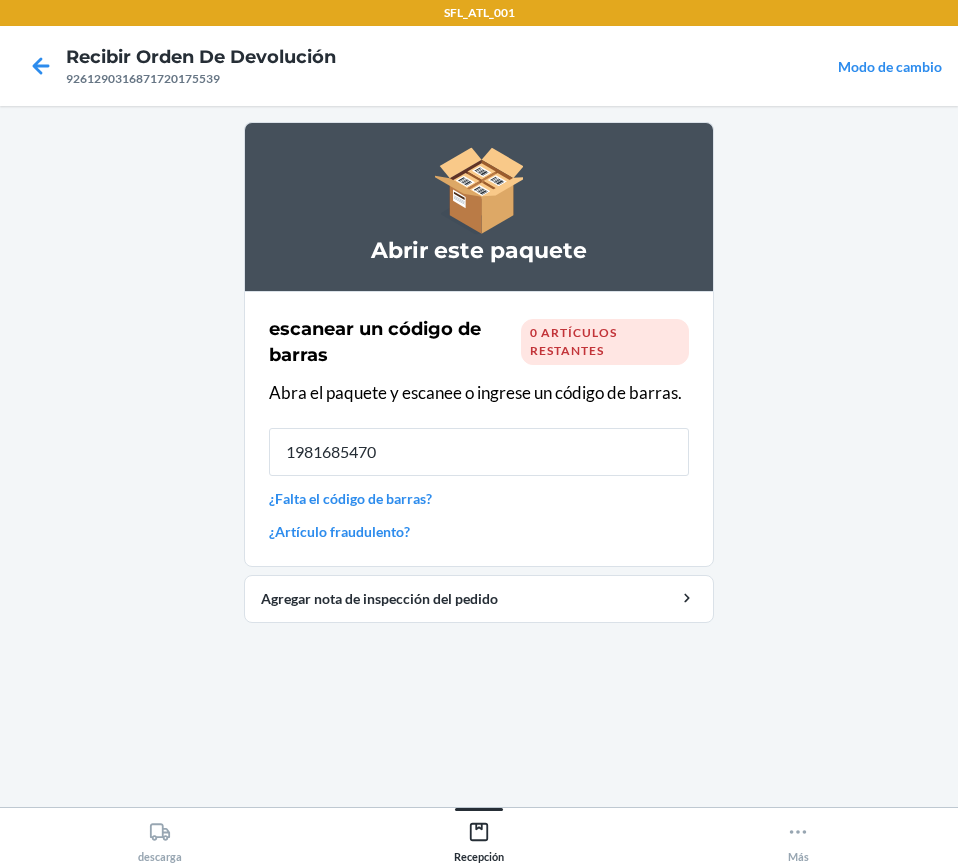 type on "19816854709" 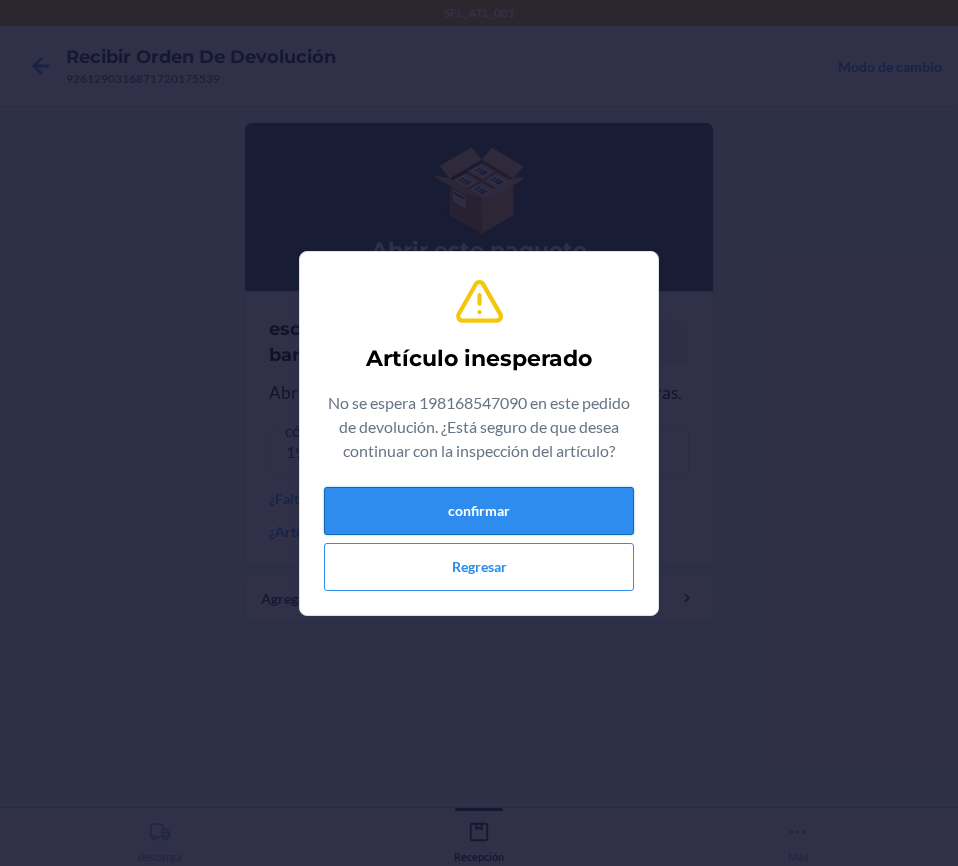 click on "confirmar" at bounding box center [479, 511] 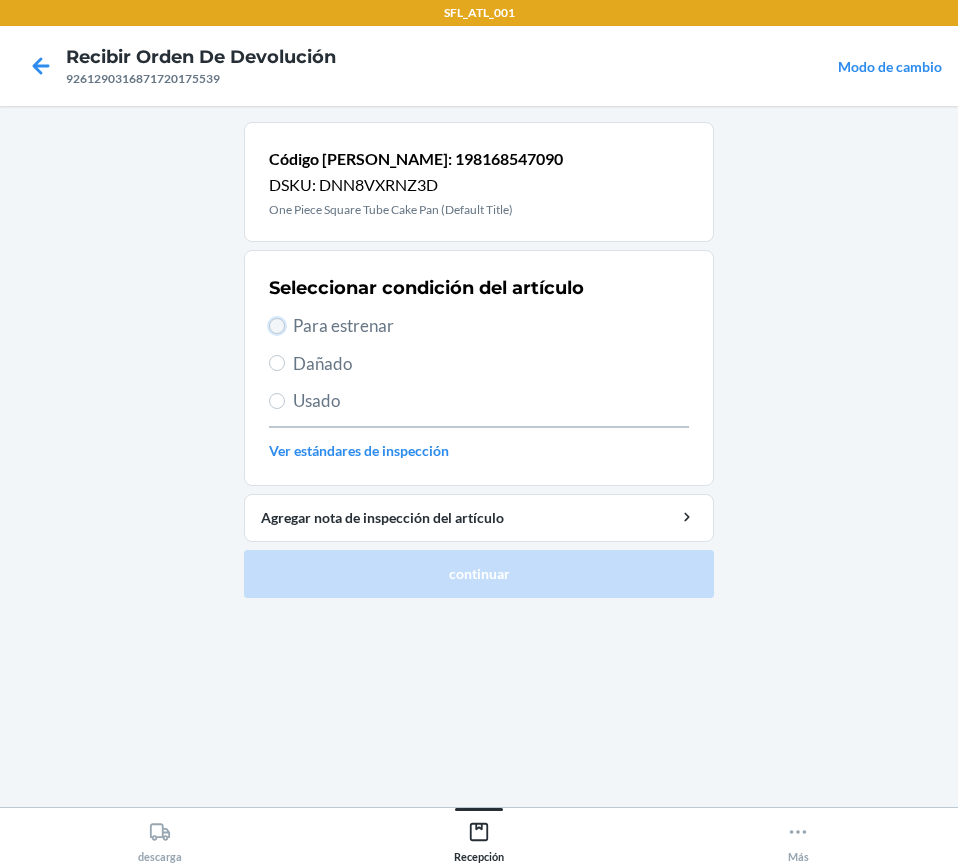 click on "Para estrenar" at bounding box center (277, 326) 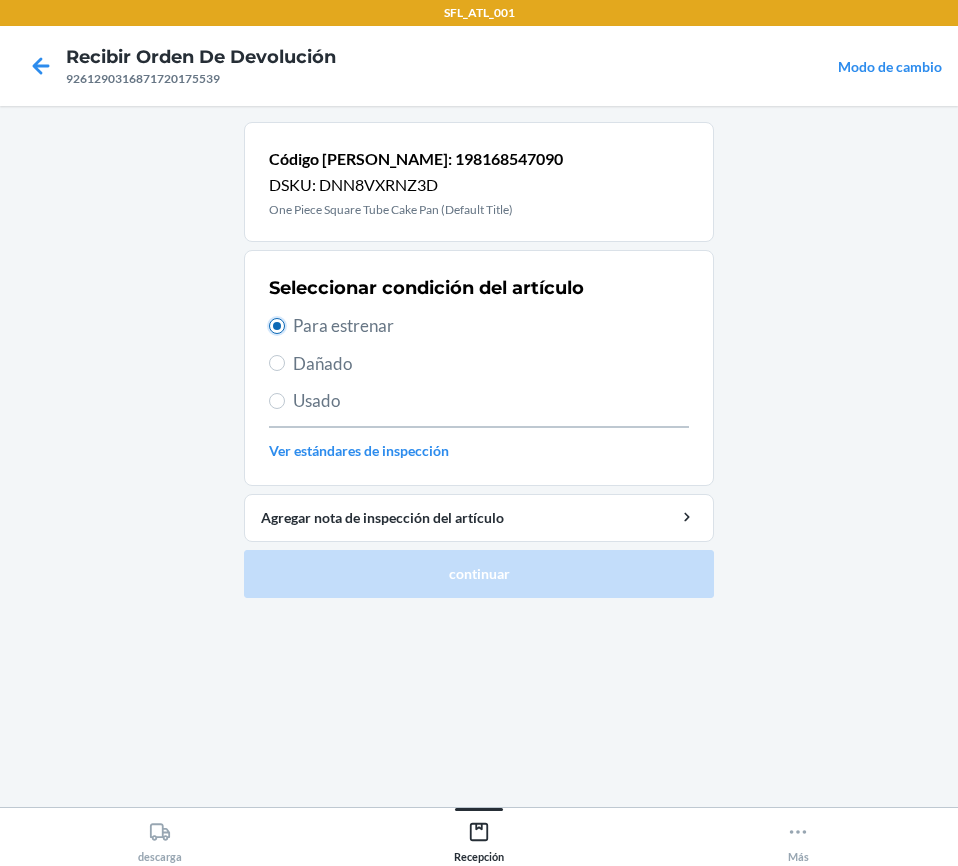radio on "true" 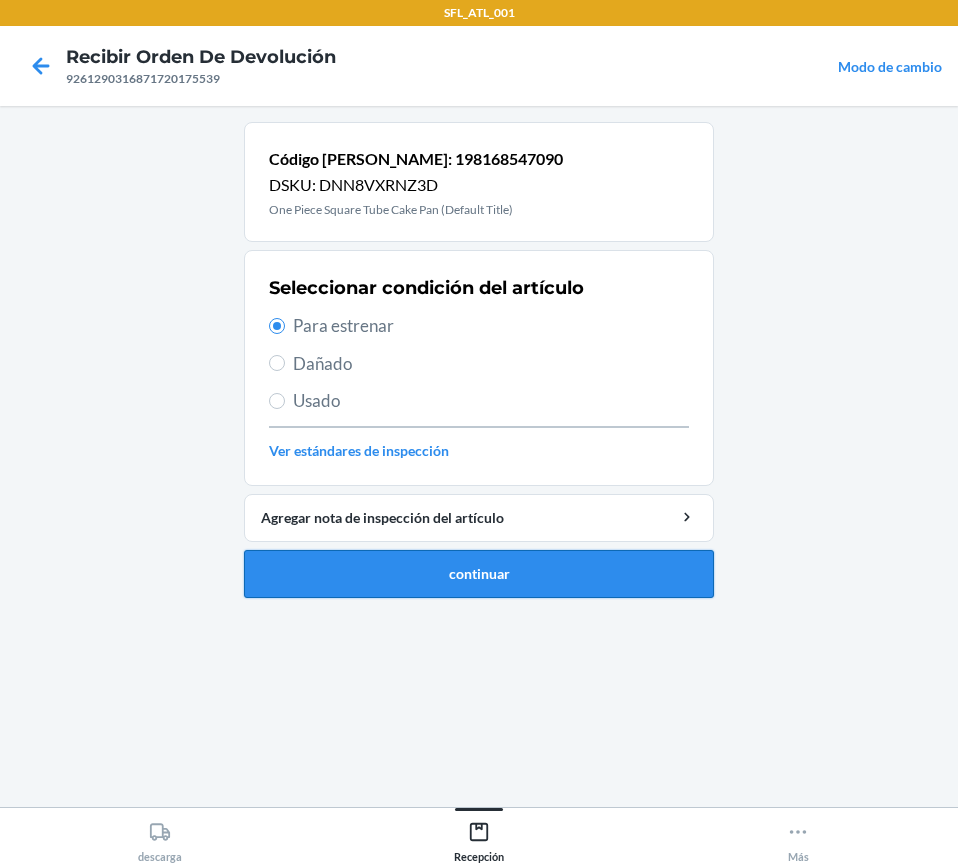 click on "continuar" at bounding box center [479, 574] 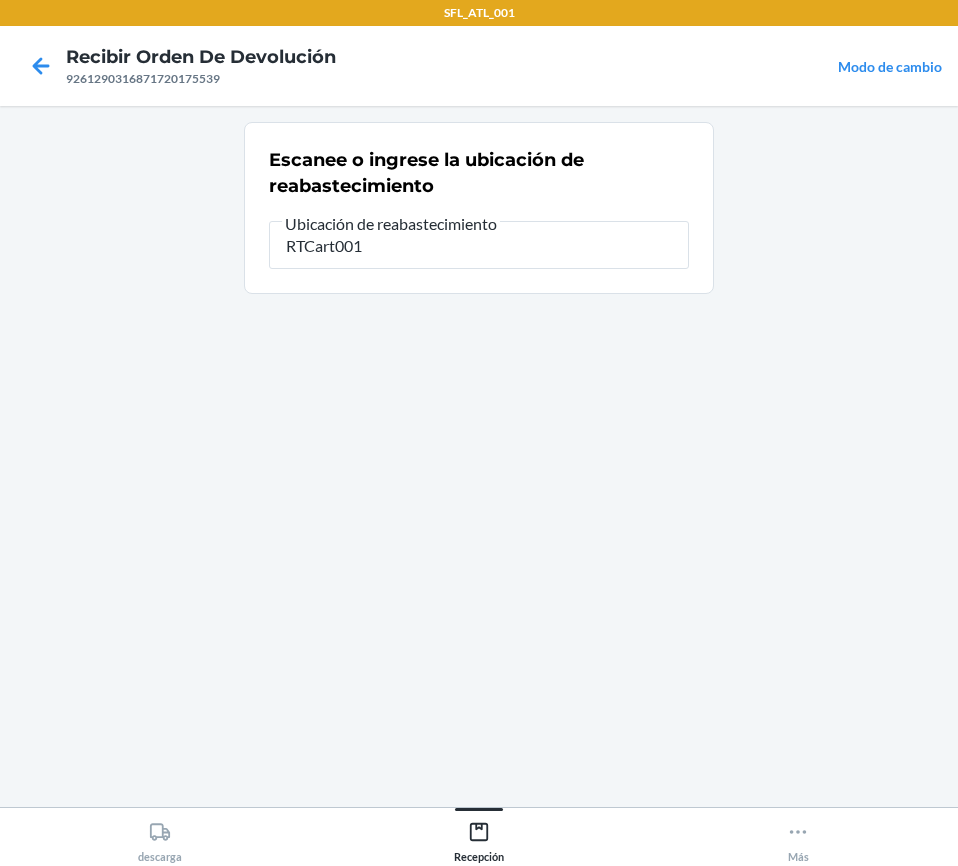 type on "RTCart001" 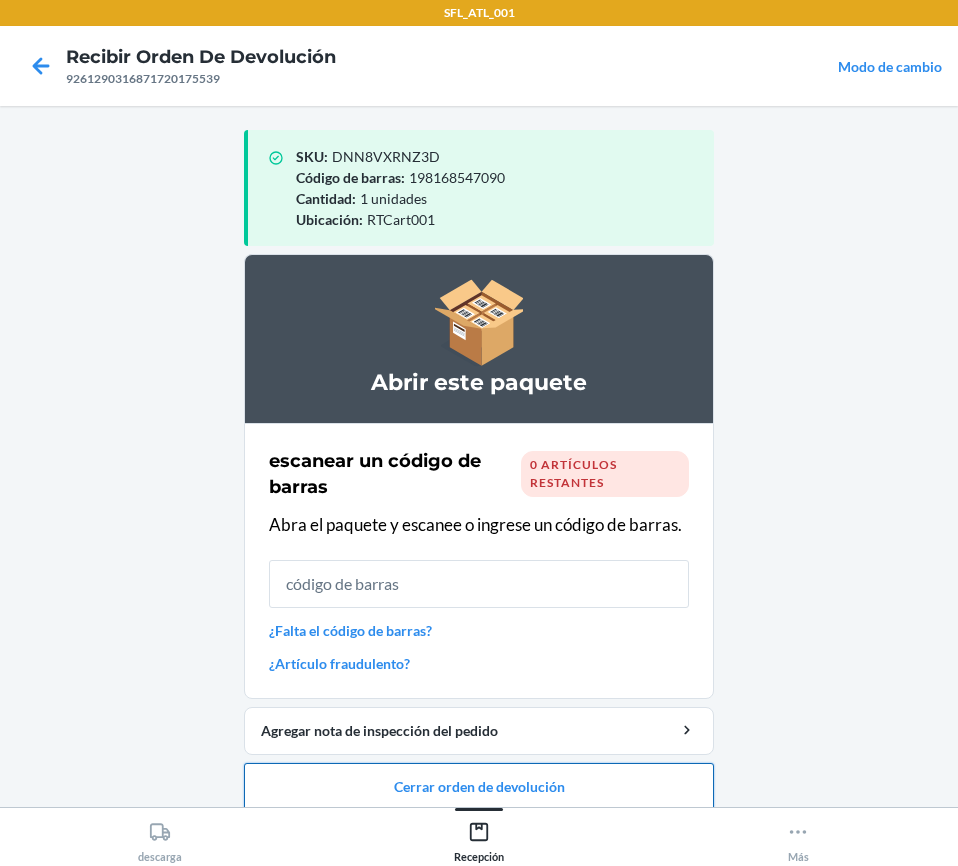 click on "Cerrar orden de devolución" at bounding box center (479, 787) 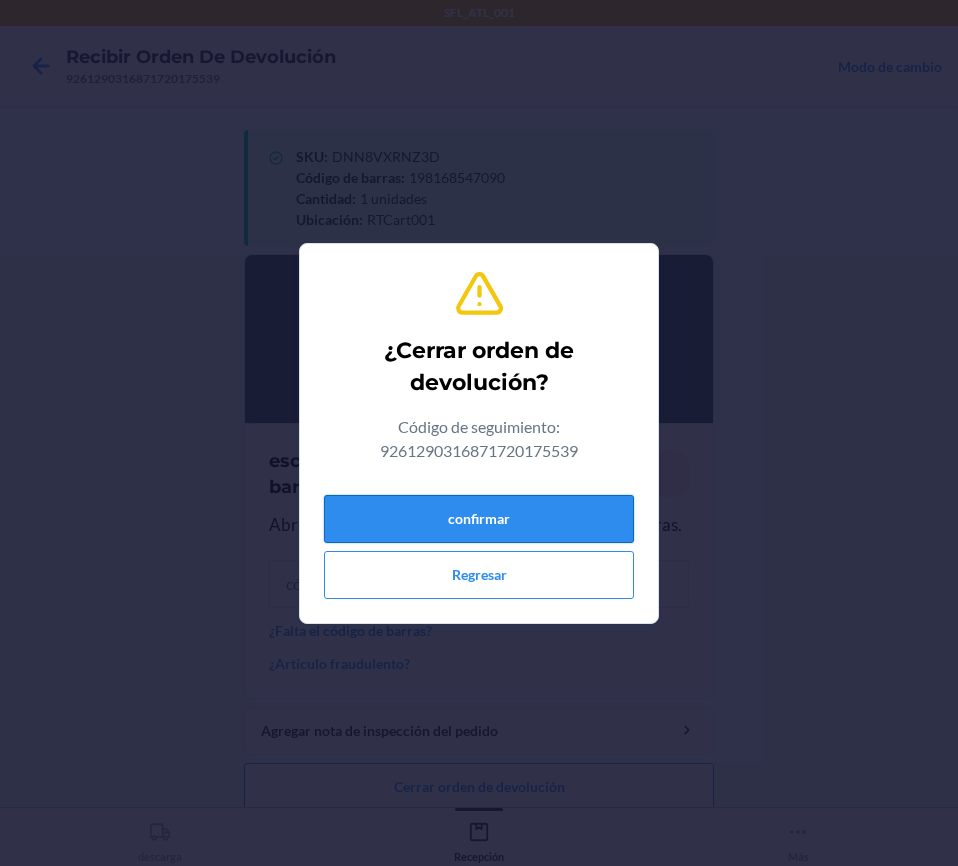 click on "confirmar" at bounding box center (479, 519) 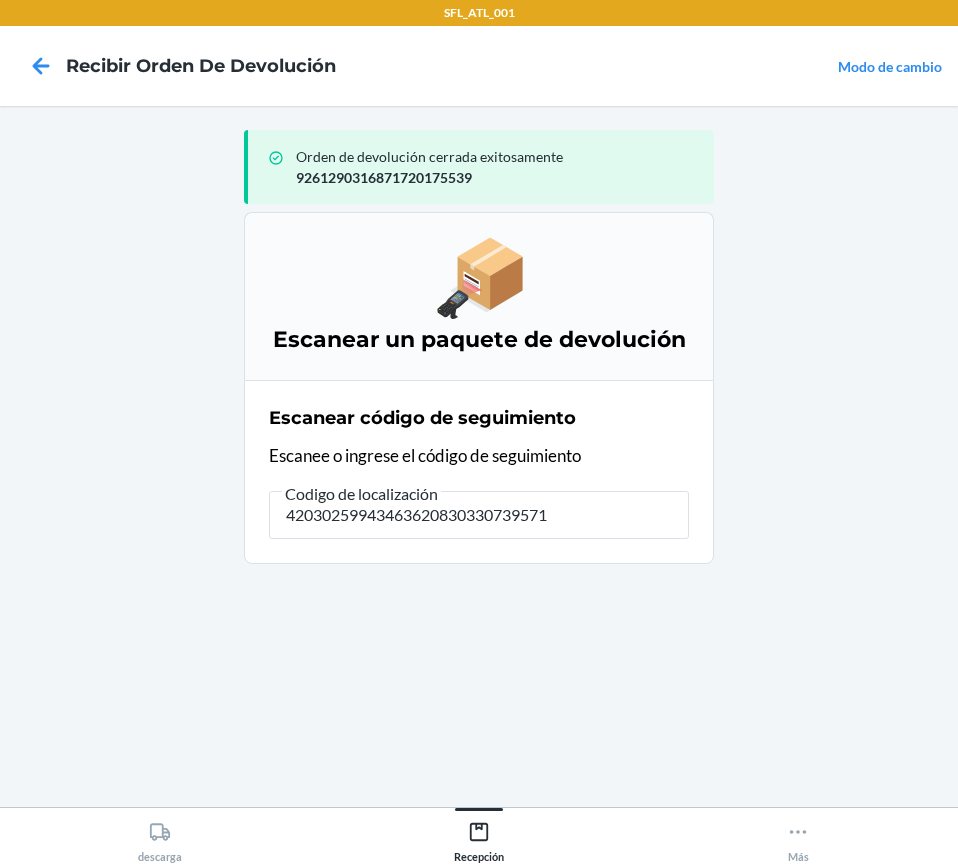 type on "420302599434636208303307395716" 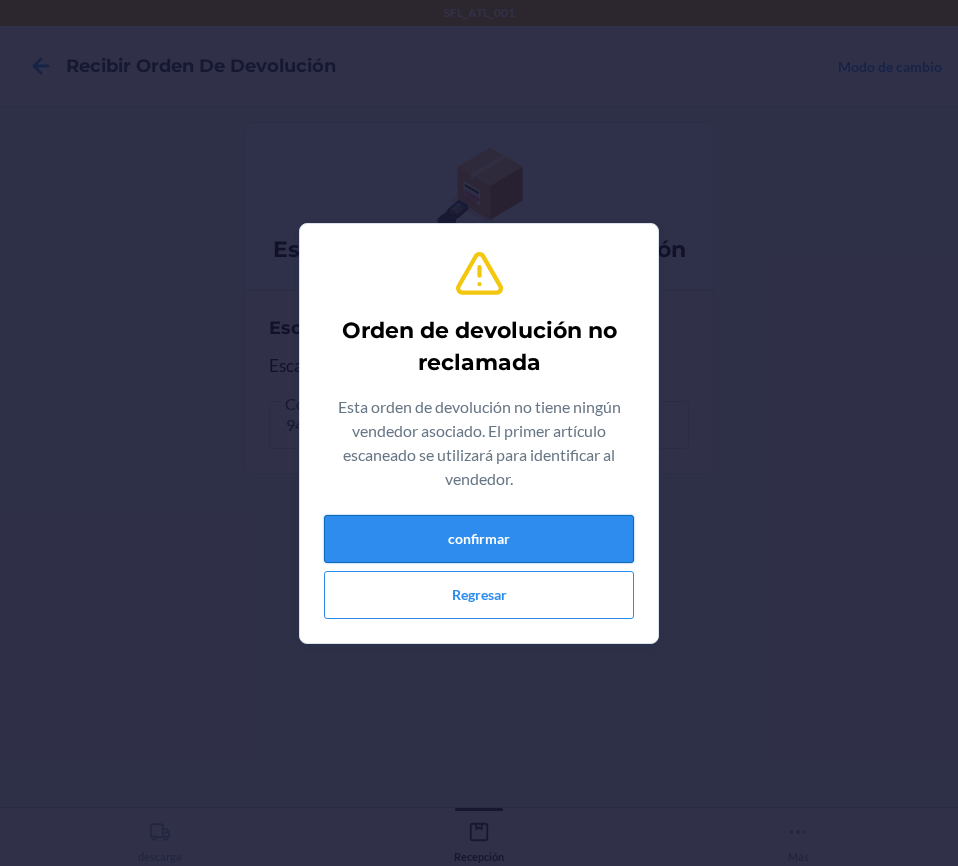 click on "confirmar" at bounding box center [479, 539] 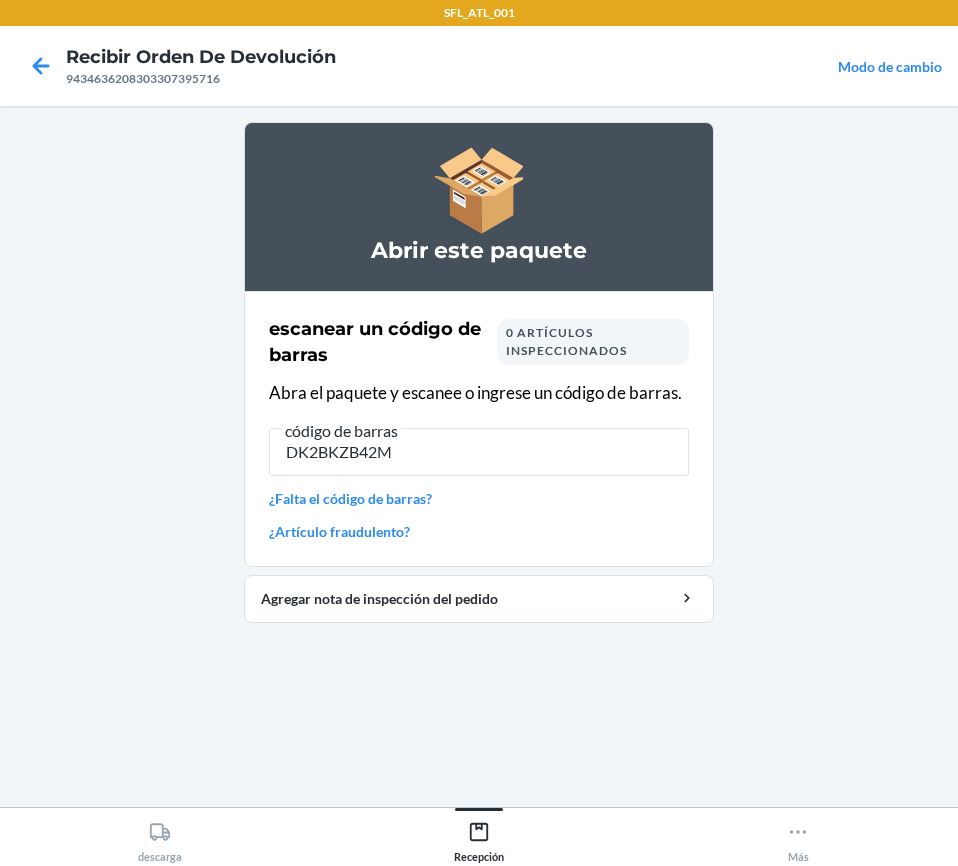 type on "DK2BKZB42MD" 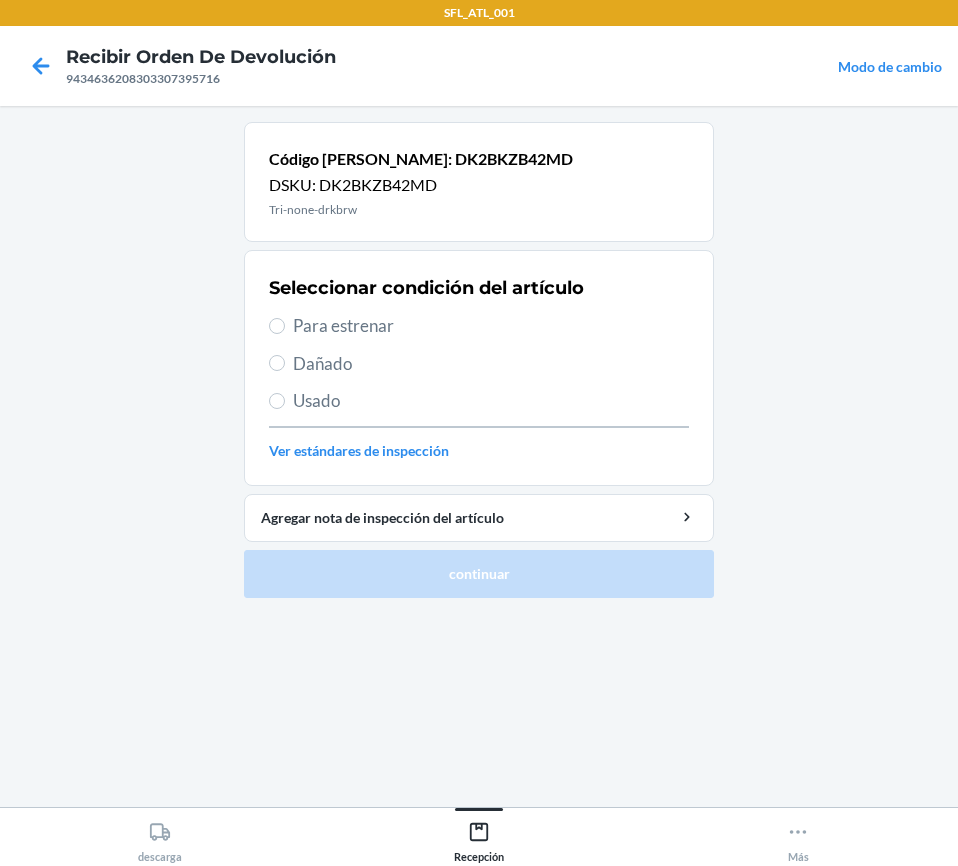 drag, startPoint x: 285, startPoint y: 328, endPoint x: 346, endPoint y: 401, distance: 95.131485 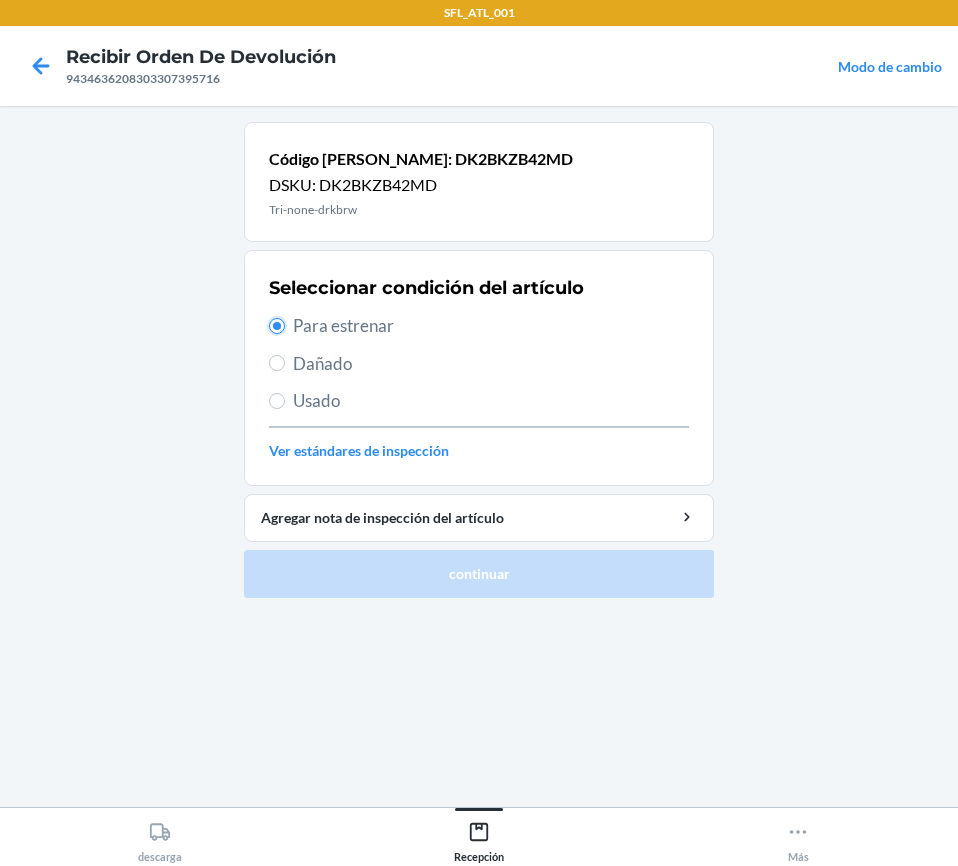 radio on "true" 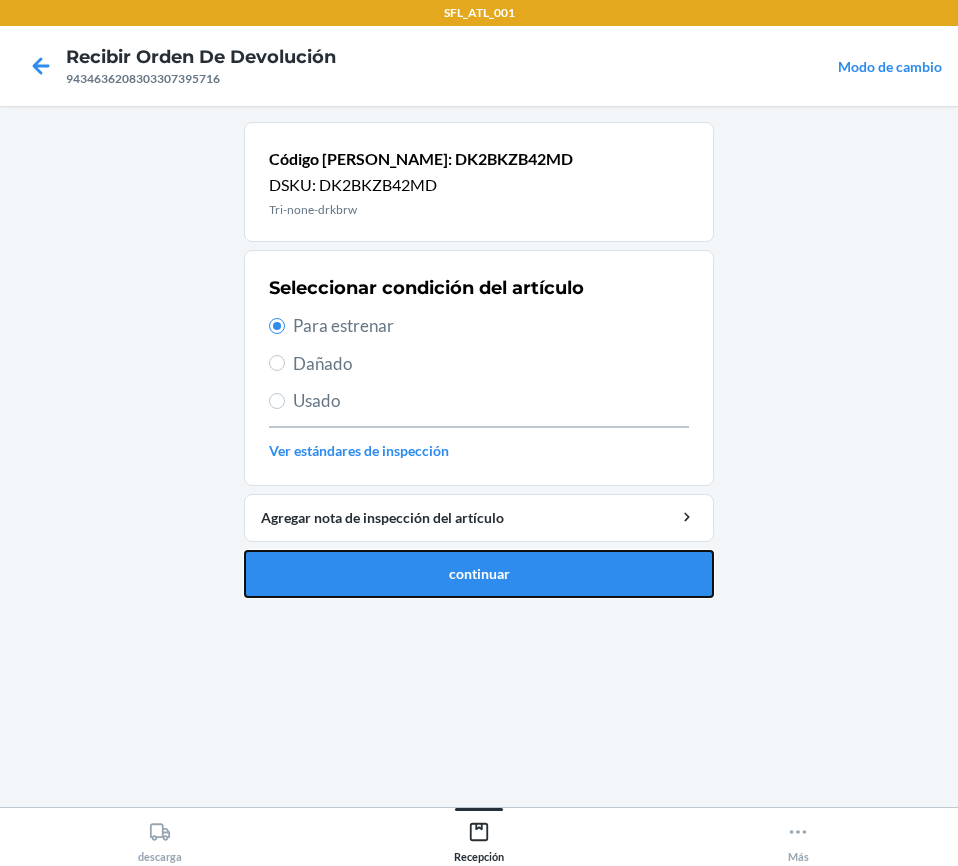 click on "continuar" at bounding box center [479, 574] 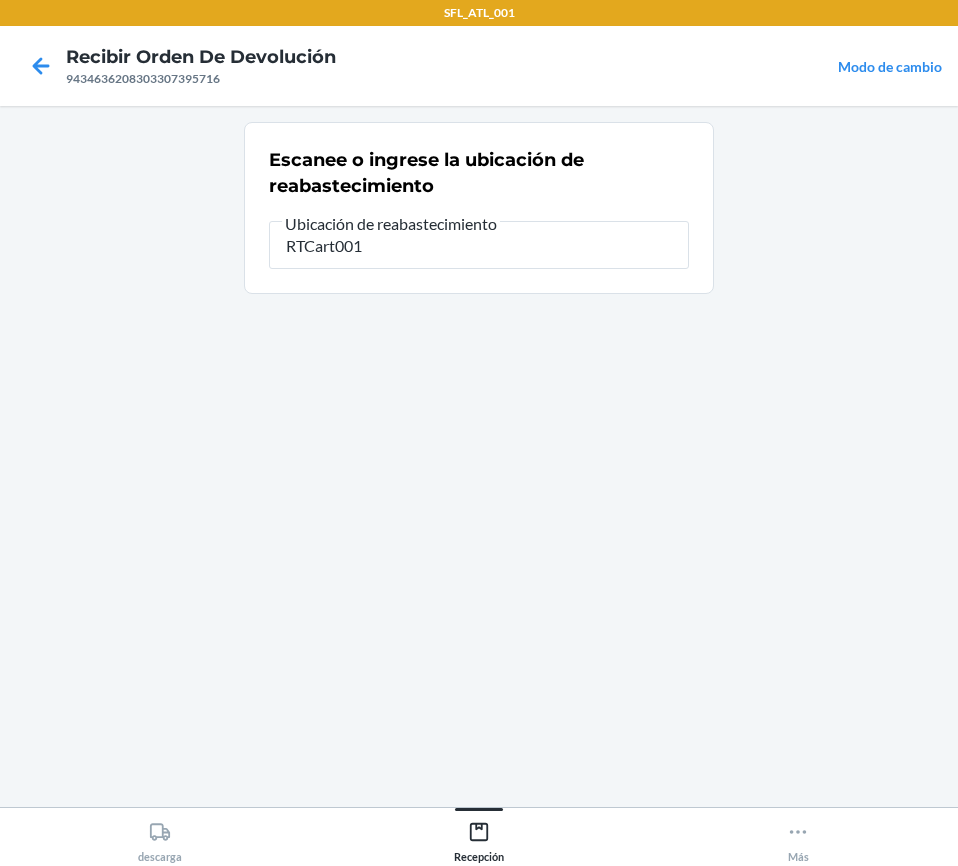type on "RTCart001" 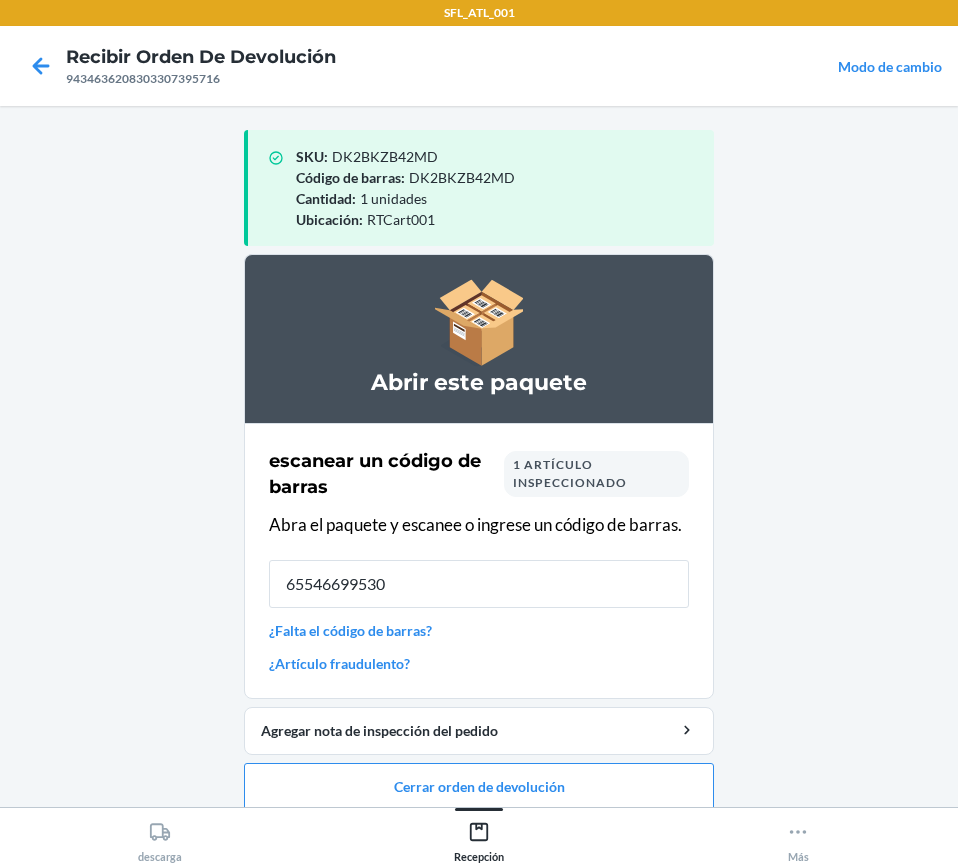 type on "655466995300" 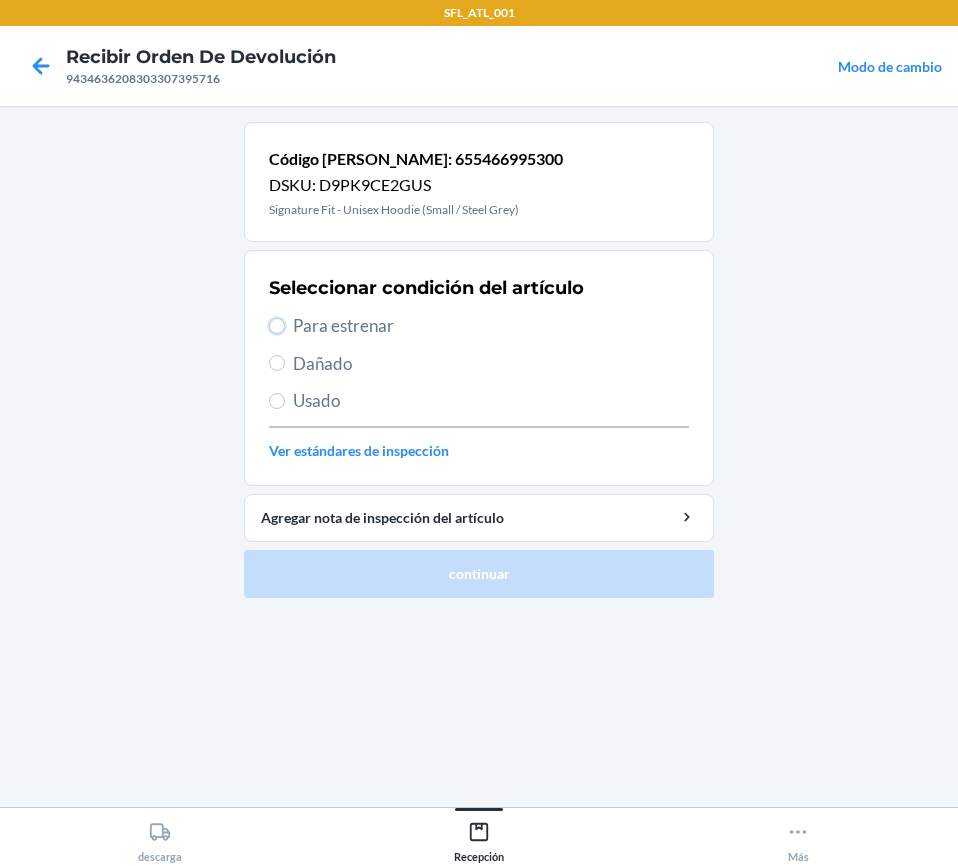 drag, startPoint x: 284, startPoint y: 327, endPoint x: 631, endPoint y: 573, distance: 425.35278 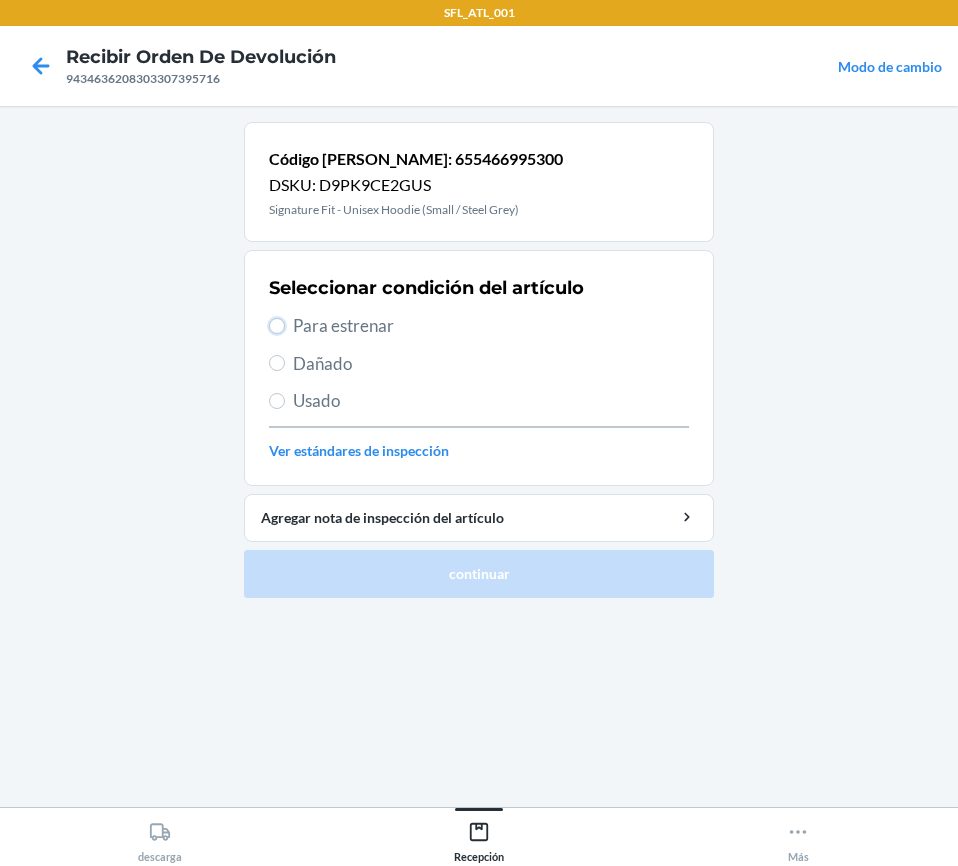 click on "Para estrenar" at bounding box center [479, 326] 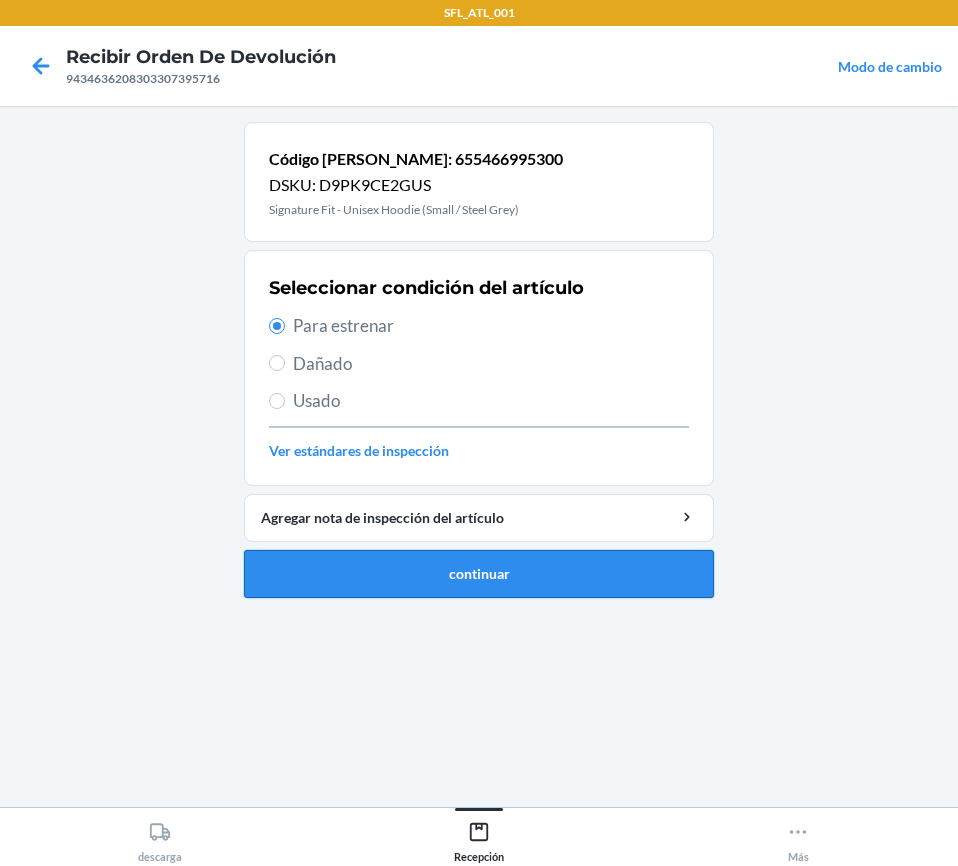 click on "continuar" at bounding box center (479, 574) 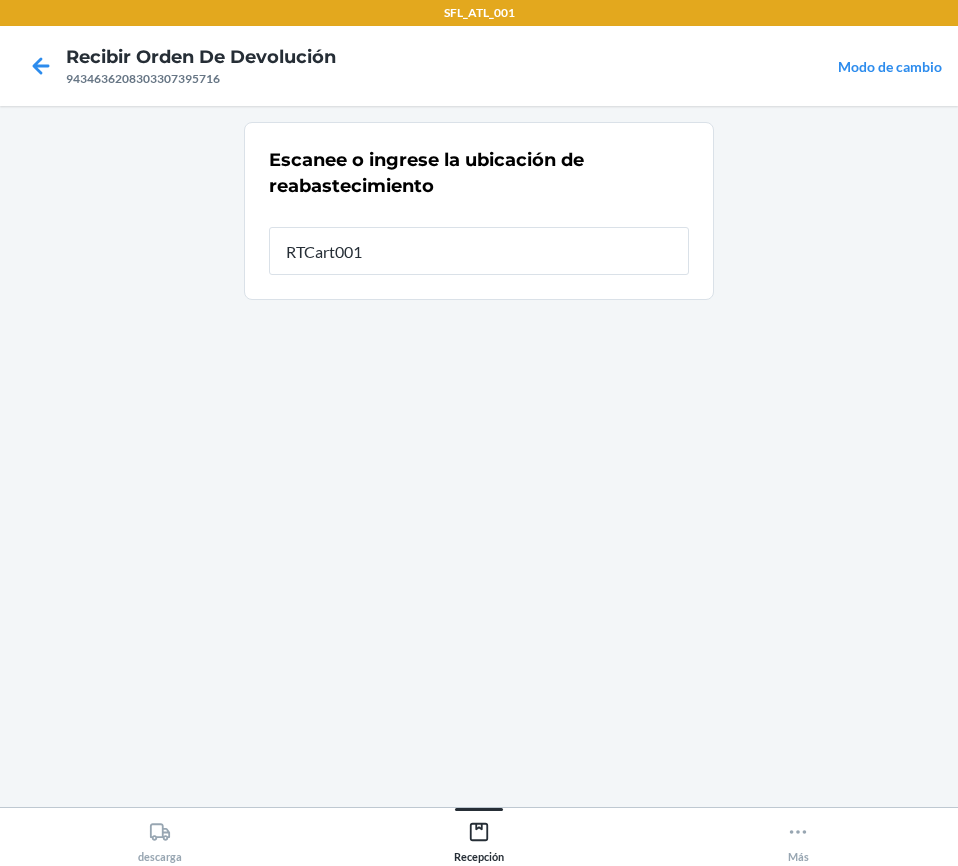 type on "RTCart001" 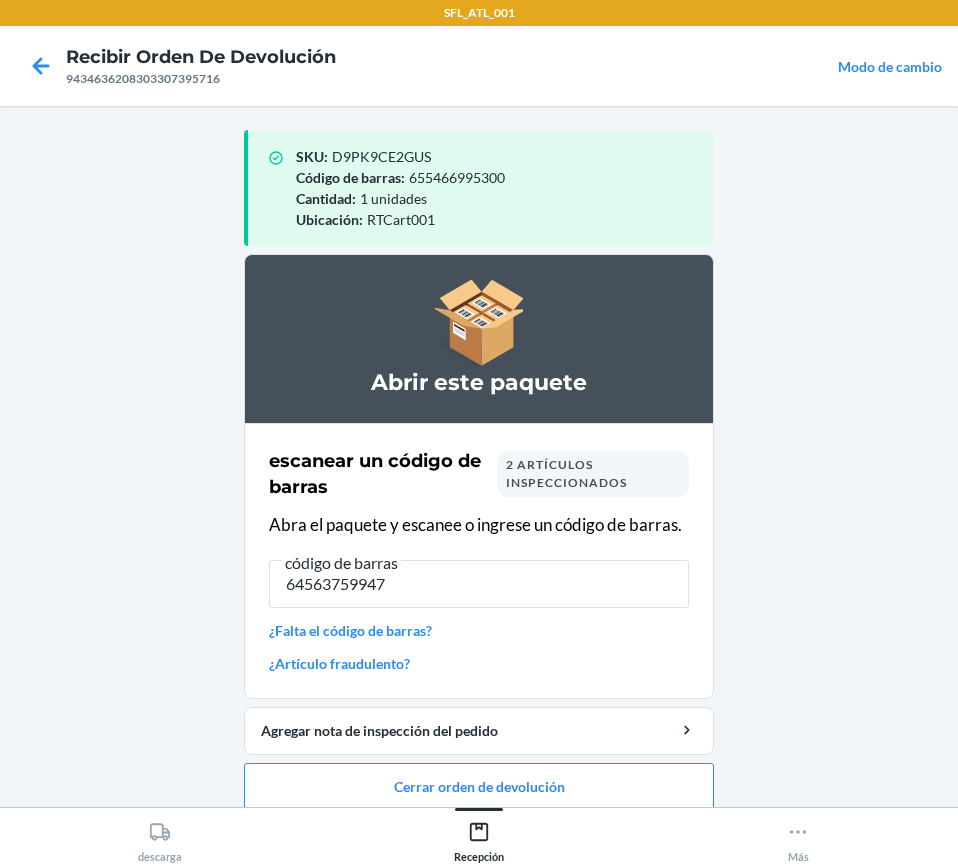 type on "[CREDIT_CARD_NUMBER]" 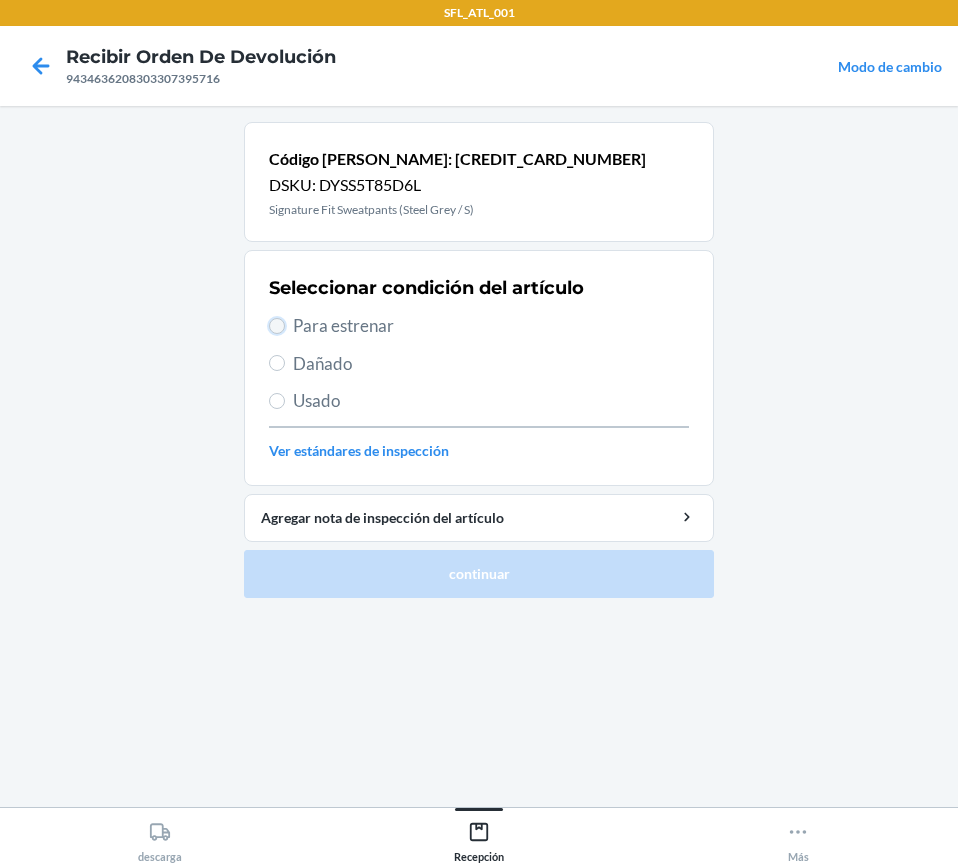 click on "Para estrenar" at bounding box center (277, 326) 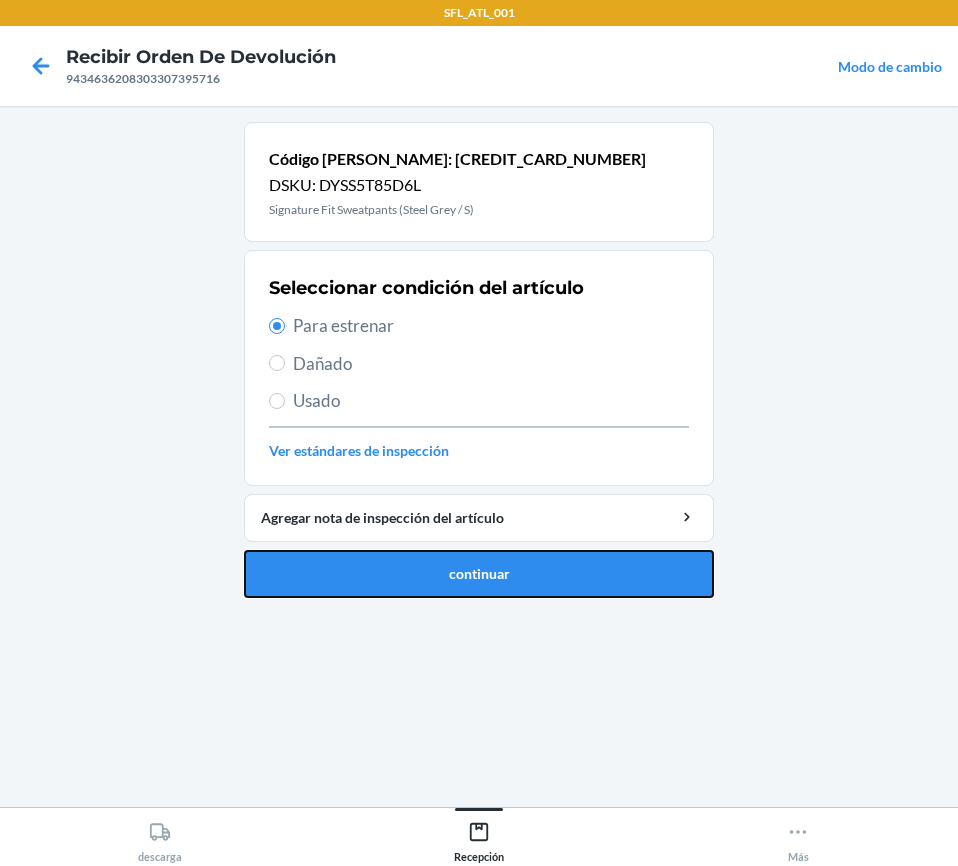 click on "continuar" at bounding box center (479, 574) 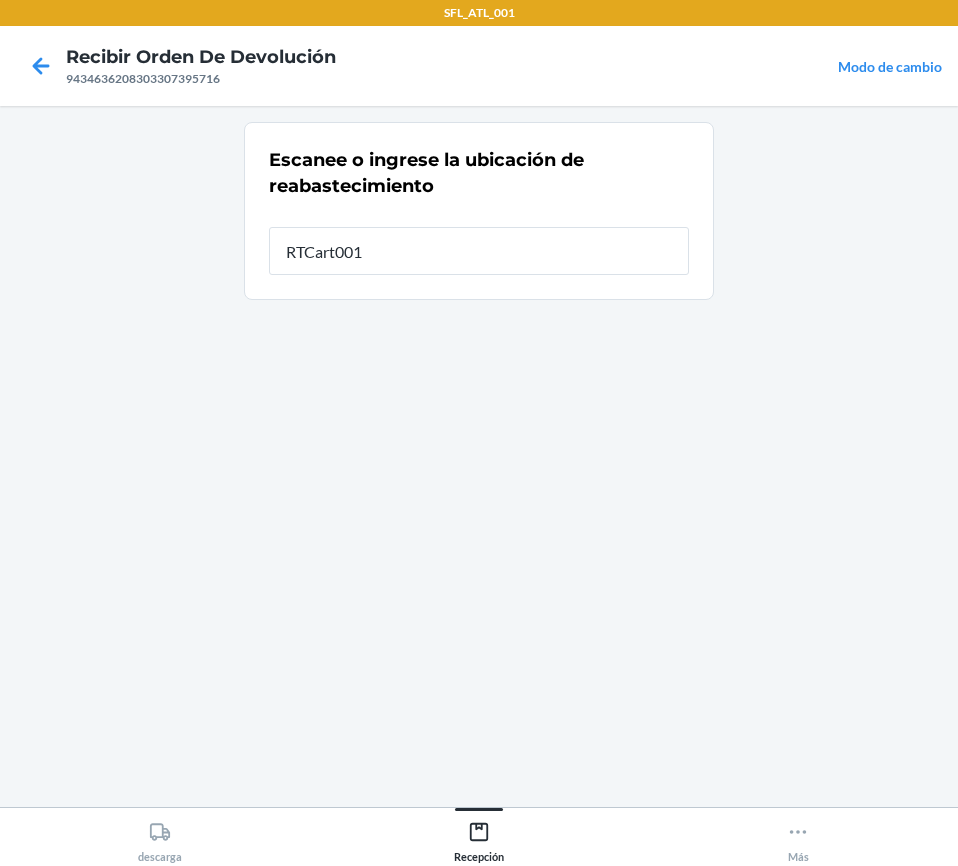 type on "RTCart001" 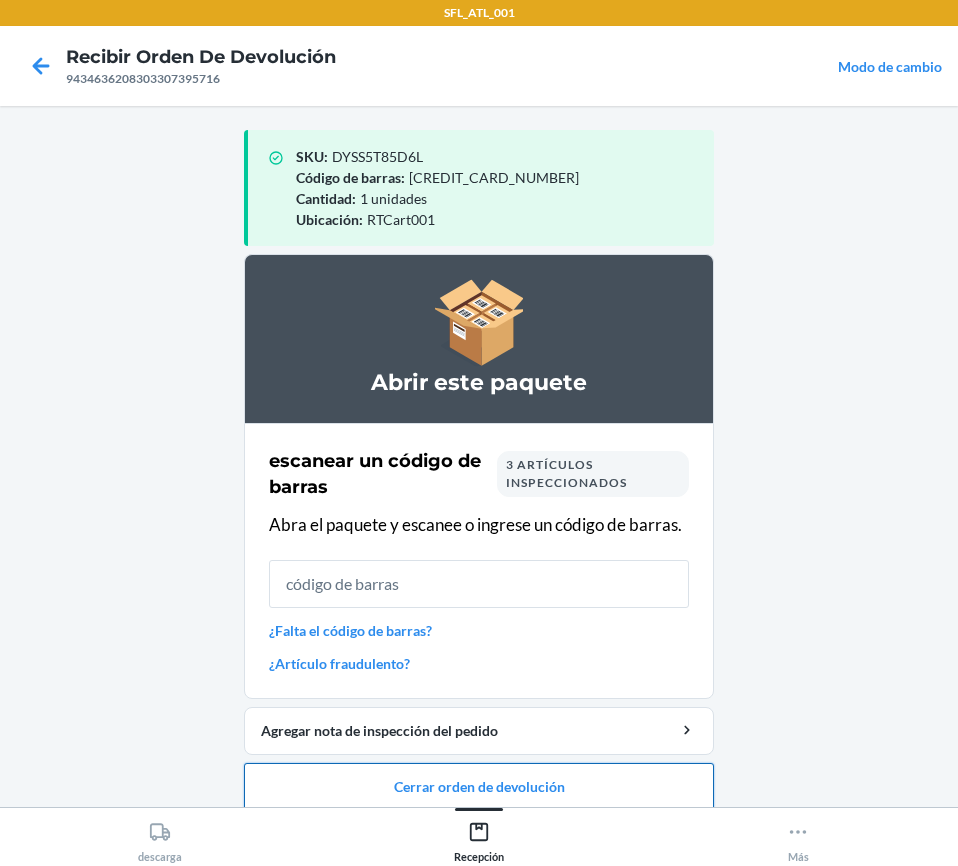 click on "Cerrar orden de devolución" at bounding box center (479, 787) 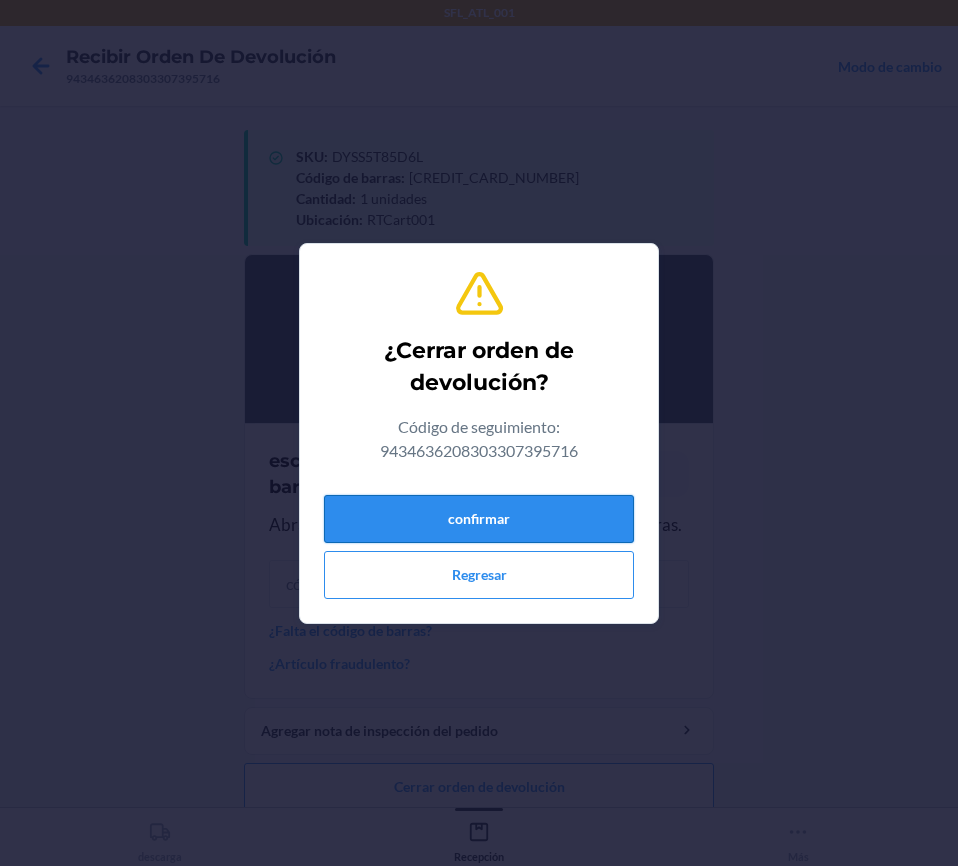 click on "confirmar" at bounding box center (479, 519) 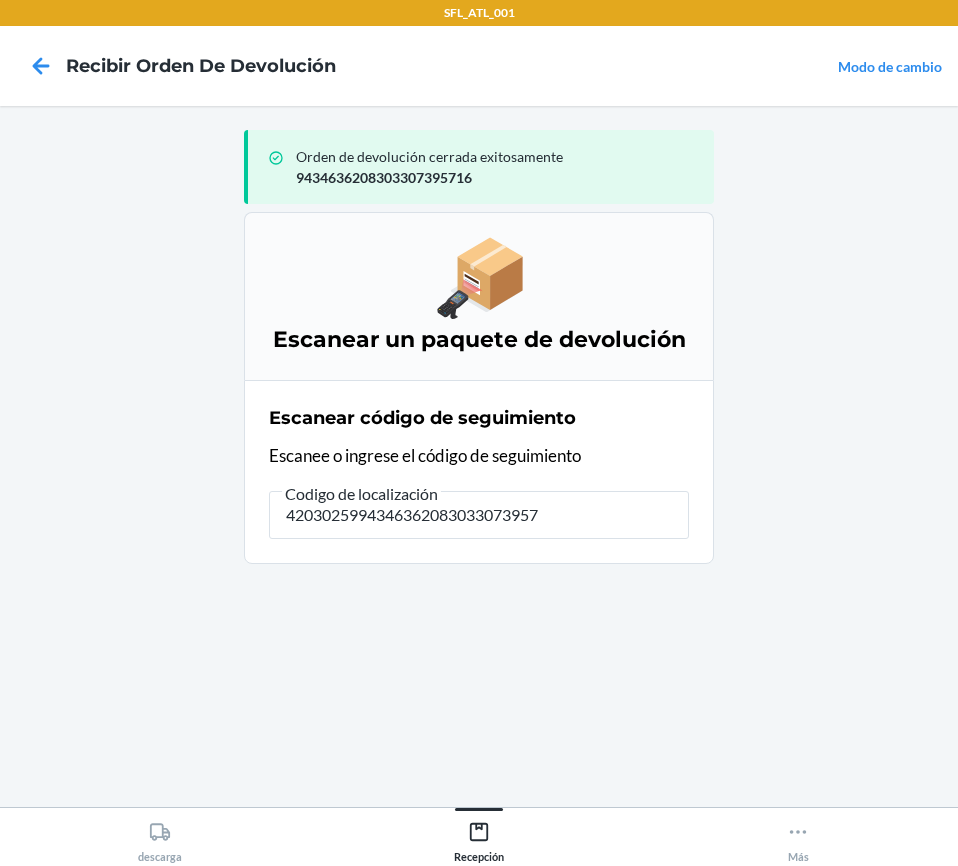 type on "42030259943463620830330739571" 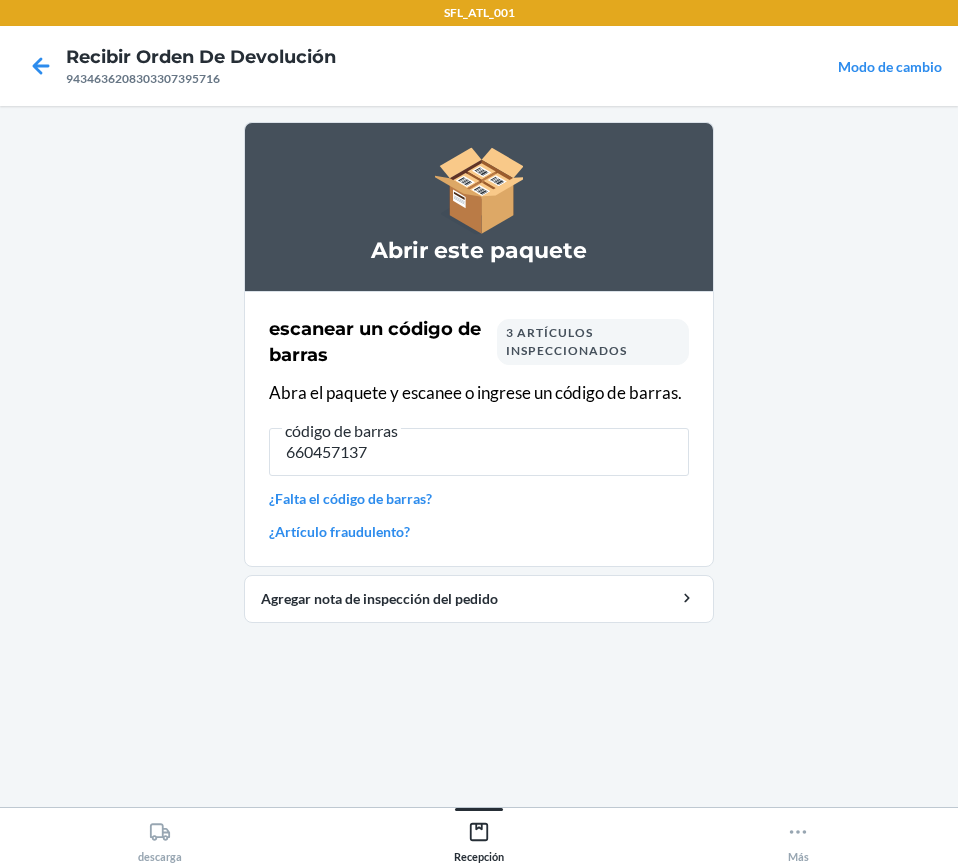 type on "6604571378" 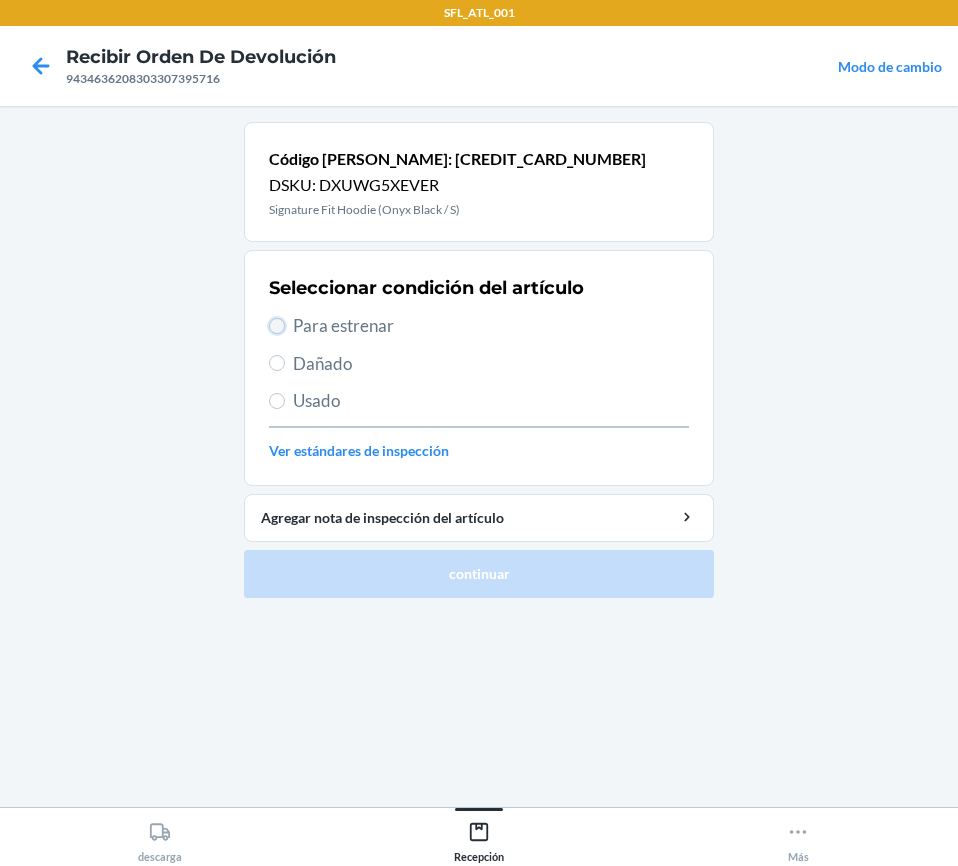 click on "Para estrenar" at bounding box center [277, 326] 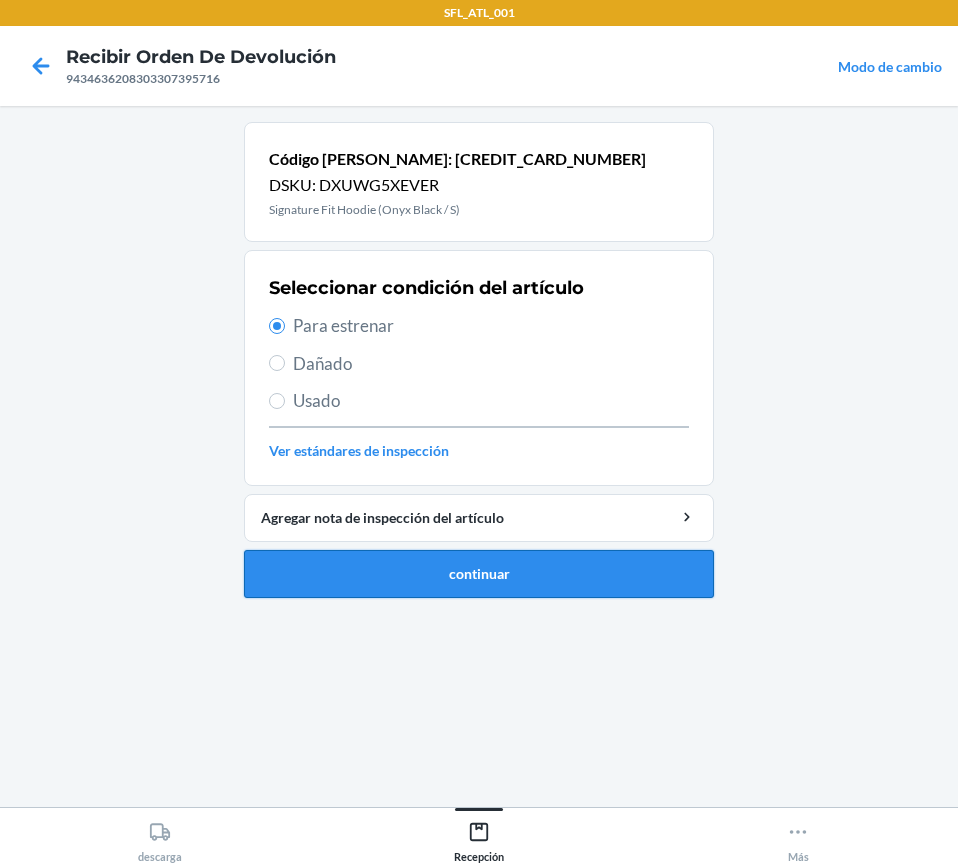 click on "continuar" at bounding box center (479, 574) 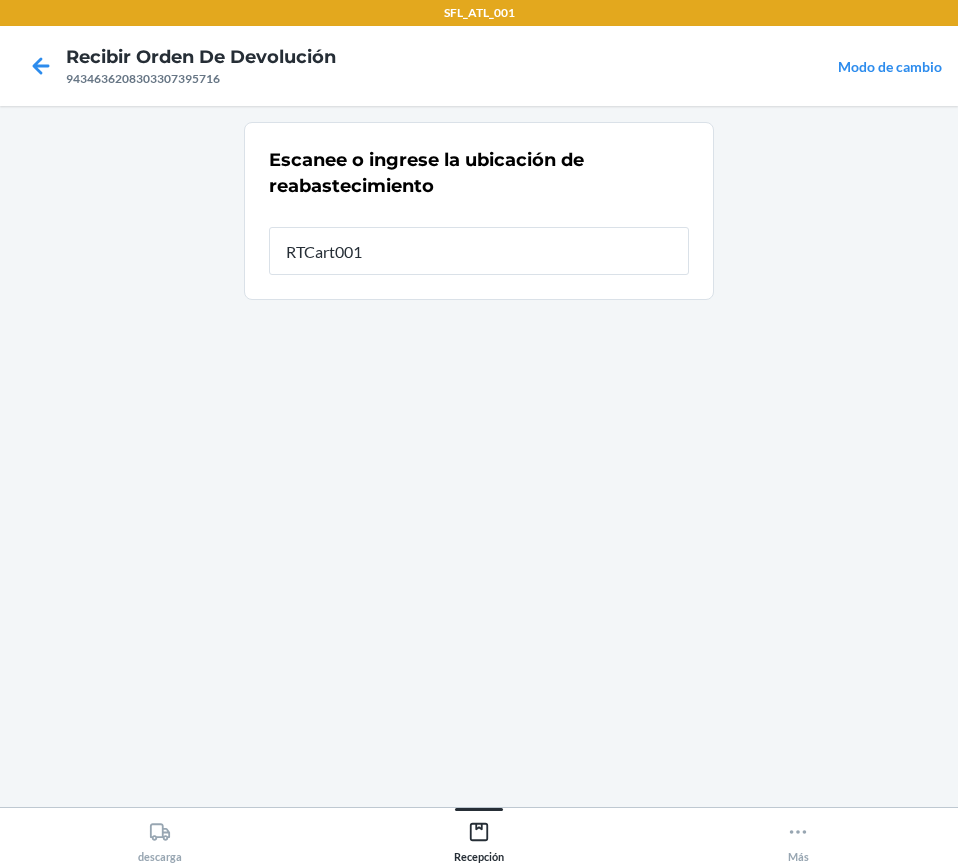 type on "RTCart001" 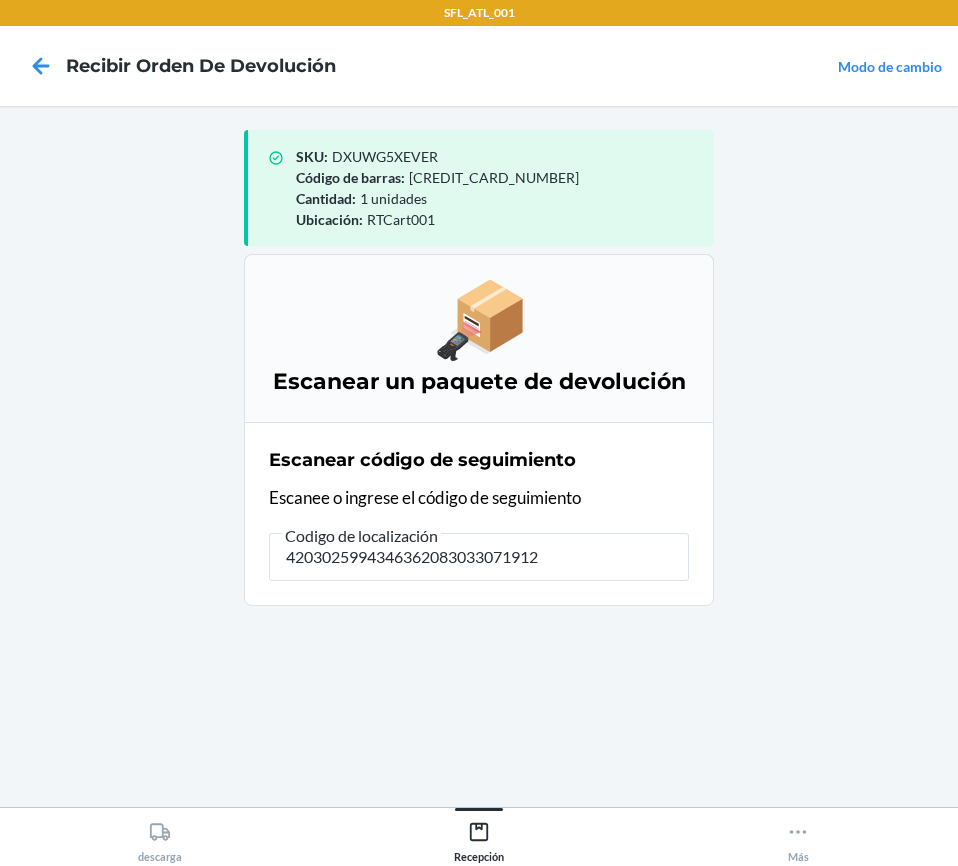 type on "42030259943463620830330719126" 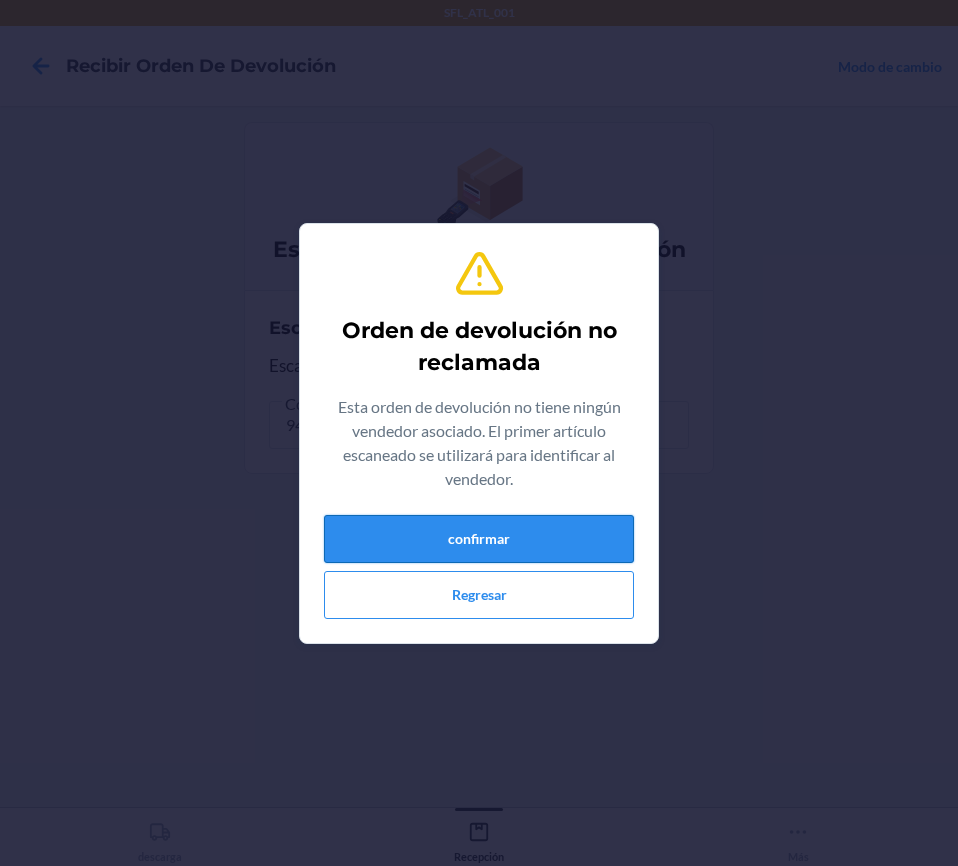 click on "confirmar" at bounding box center [479, 539] 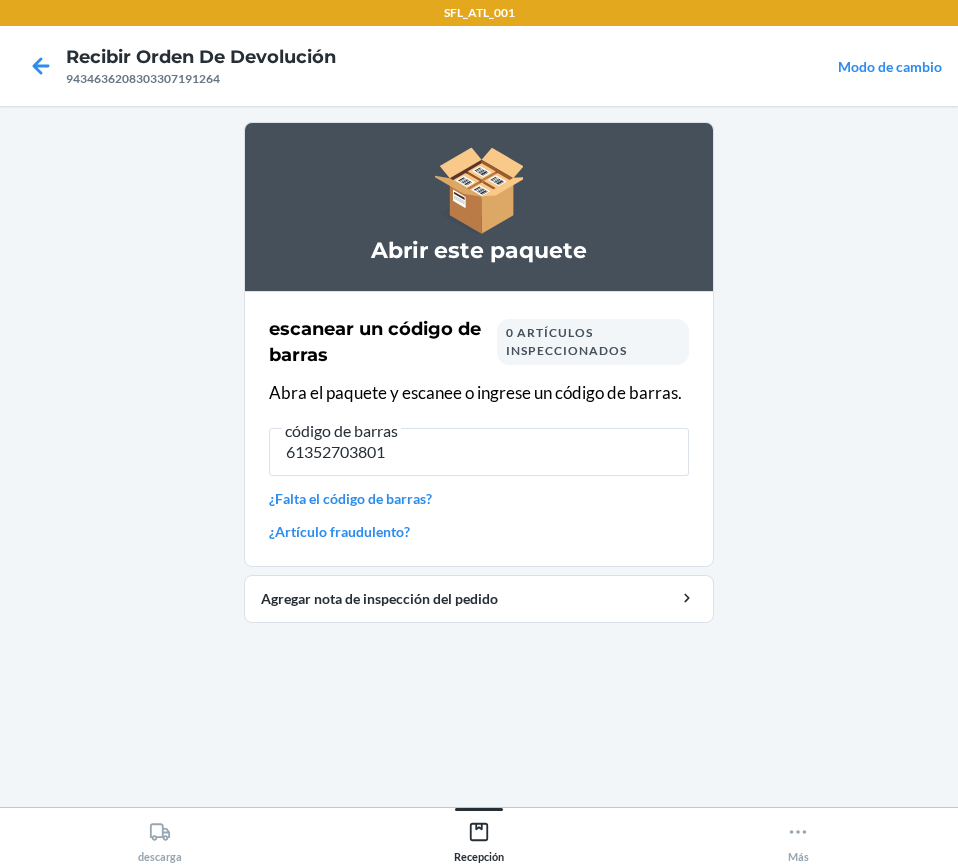 type on "613527038014" 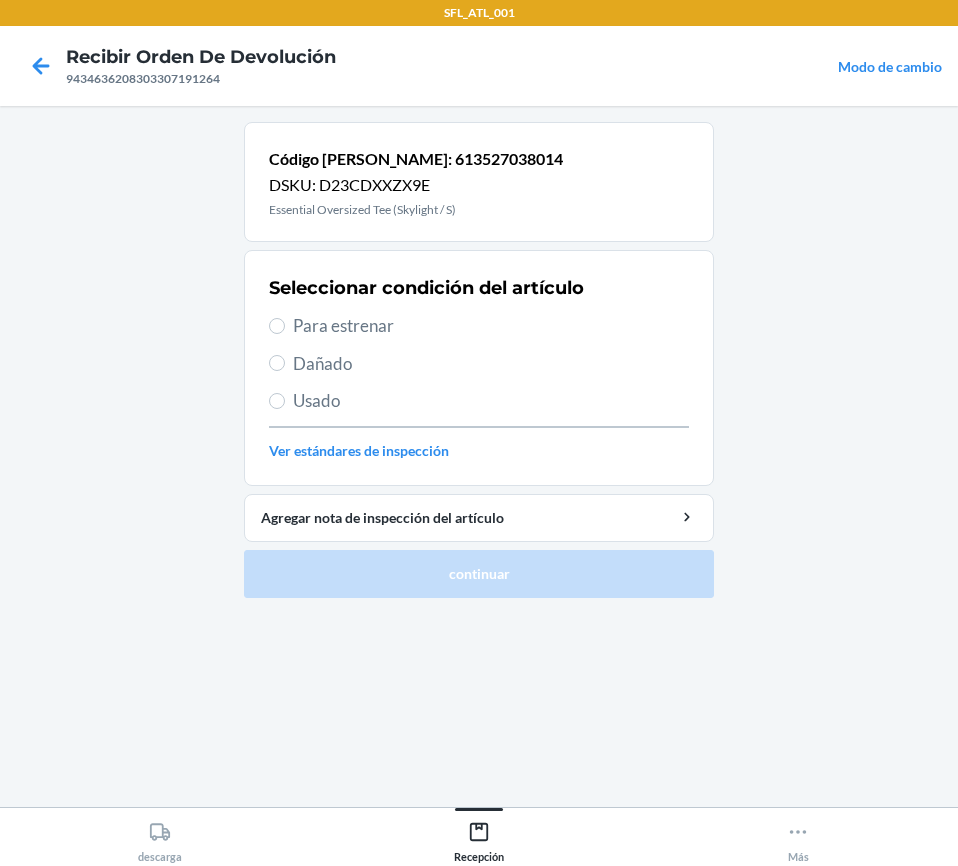 click on "Para estrenar" at bounding box center [479, 326] 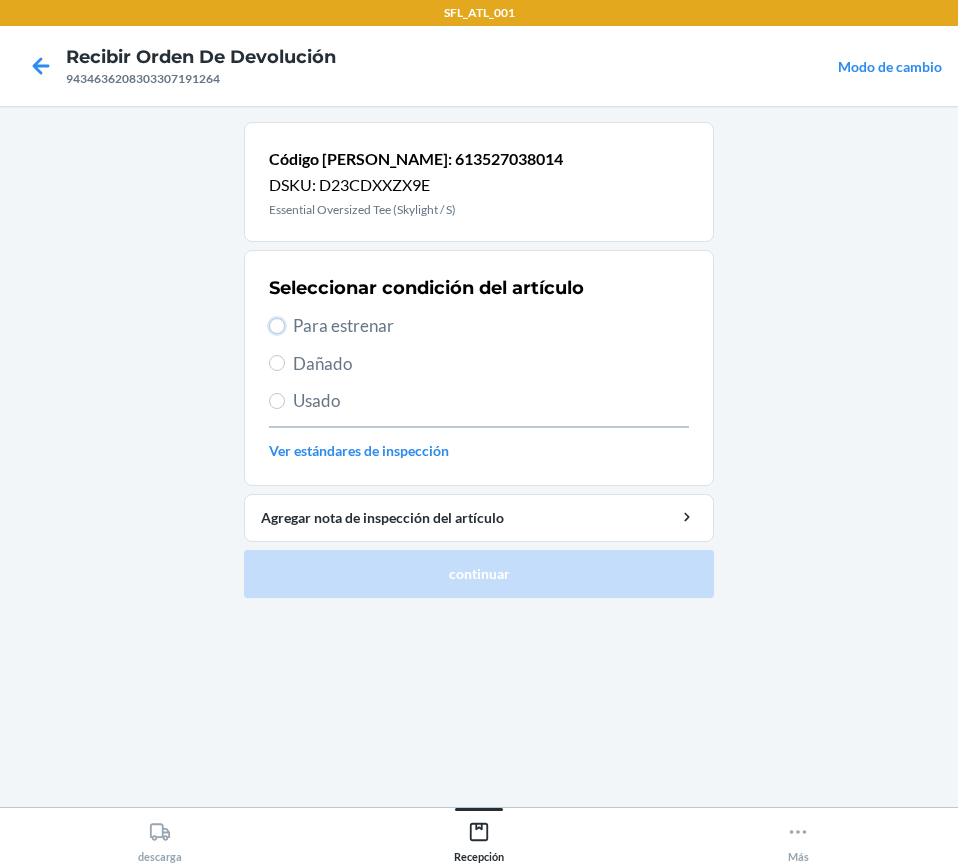 click on "Para estrenar" at bounding box center (277, 326) 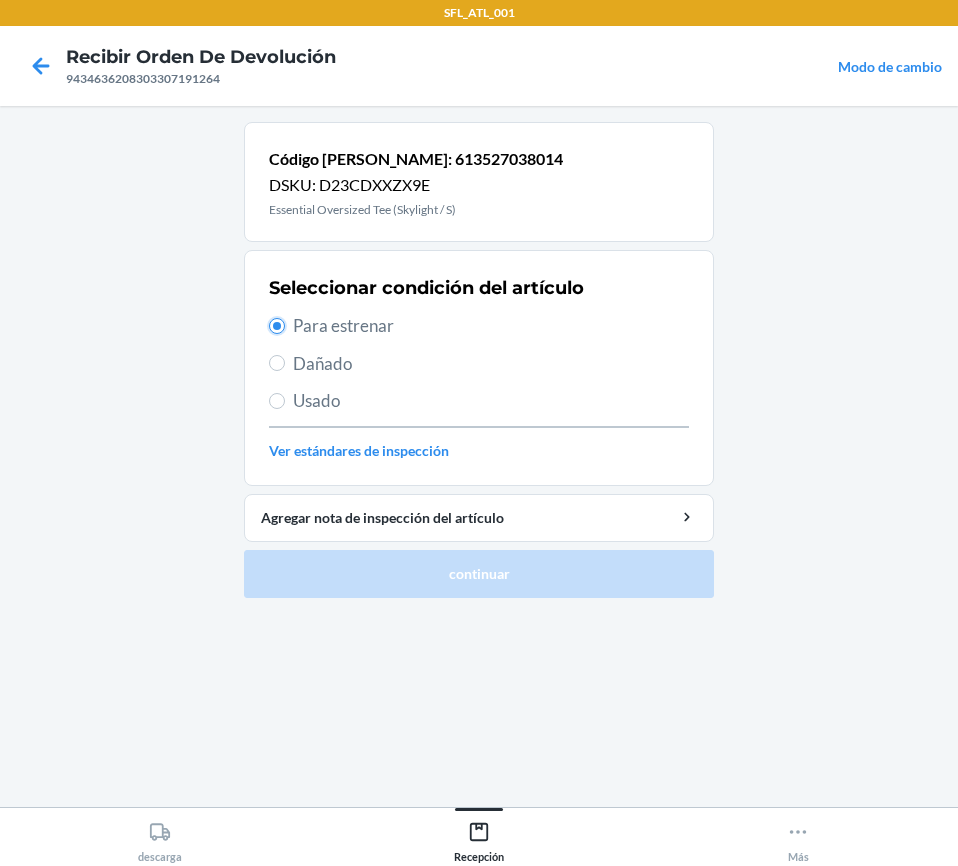 radio on "true" 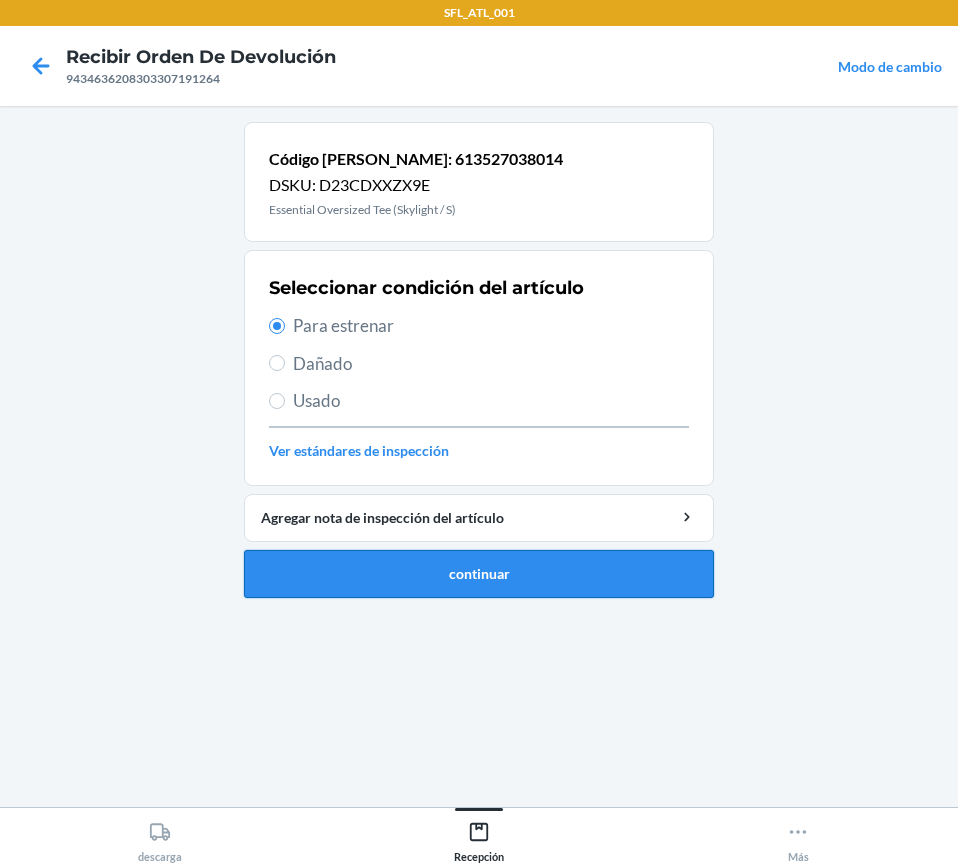 click on "continuar" at bounding box center [479, 574] 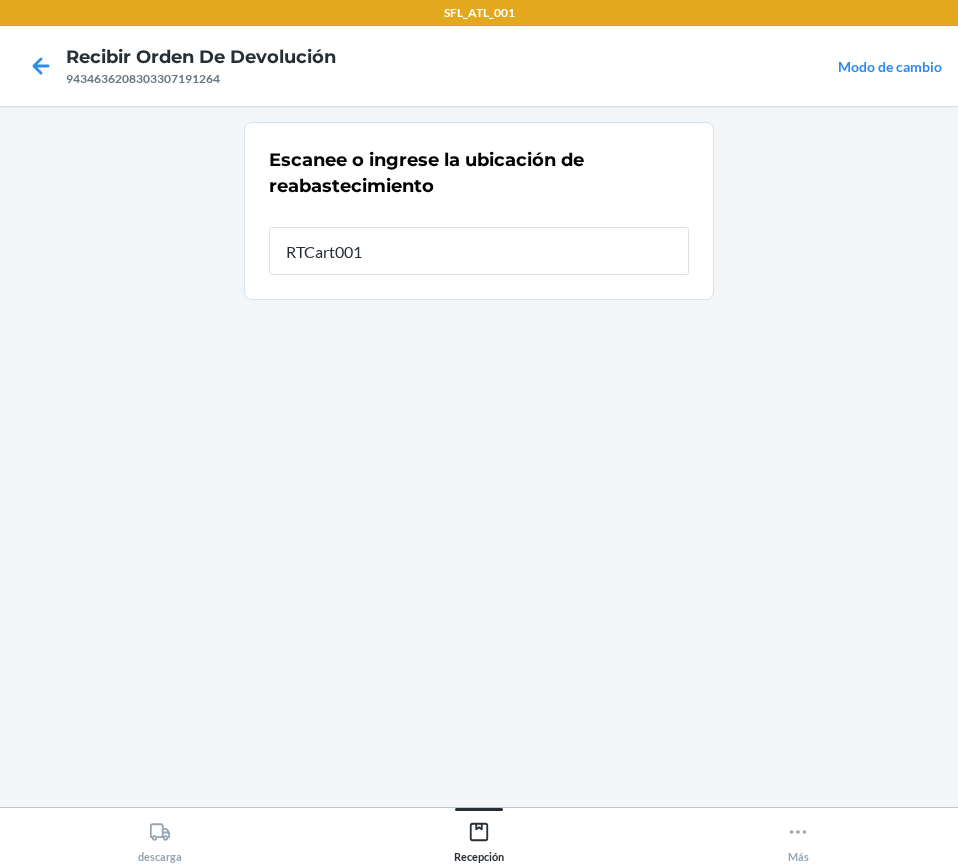 type on "RTCart001" 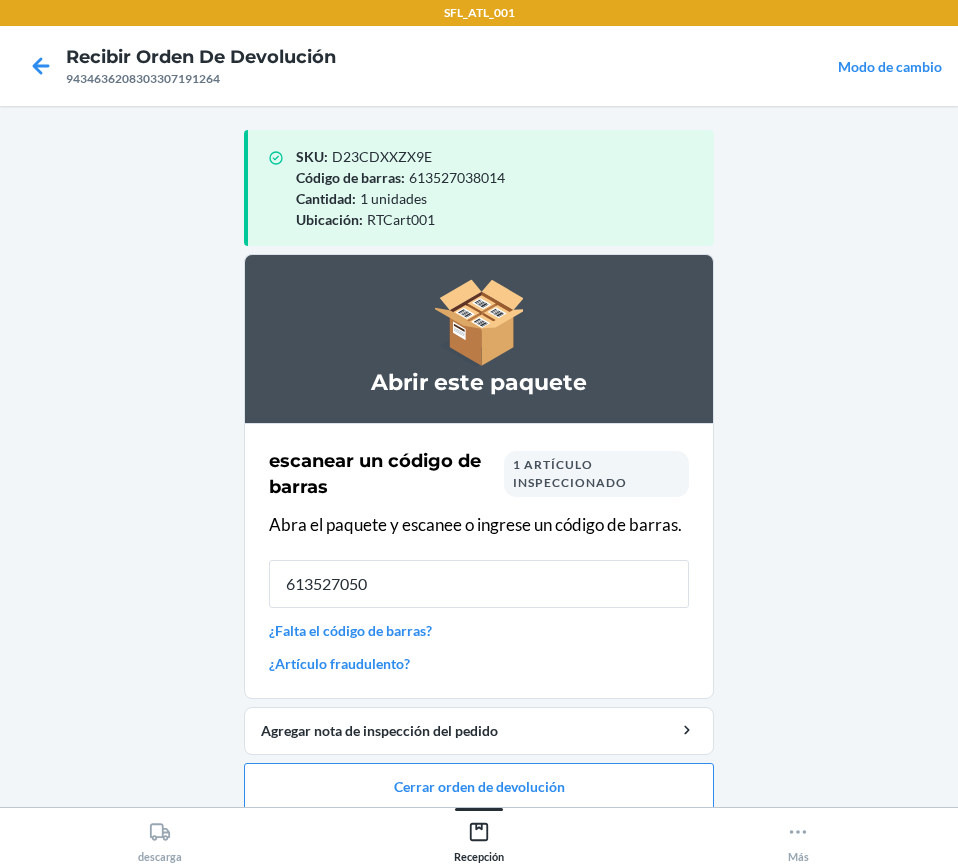 type on "6135270507" 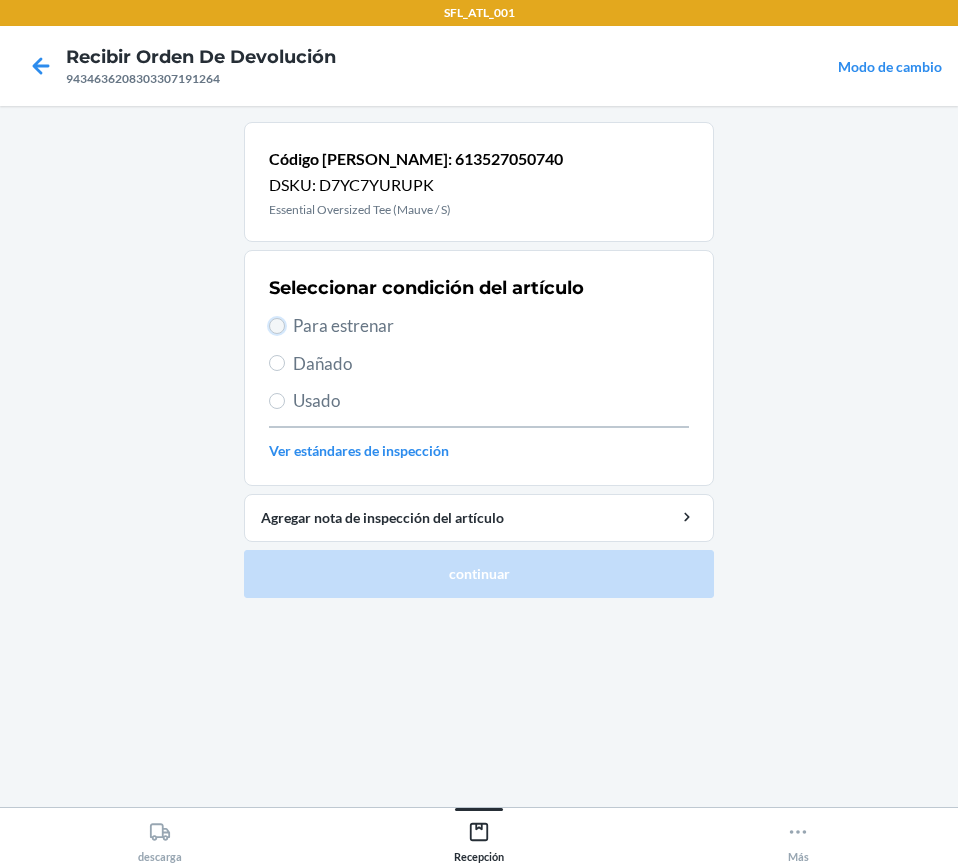 click on "Para estrenar" at bounding box center [277, 326] 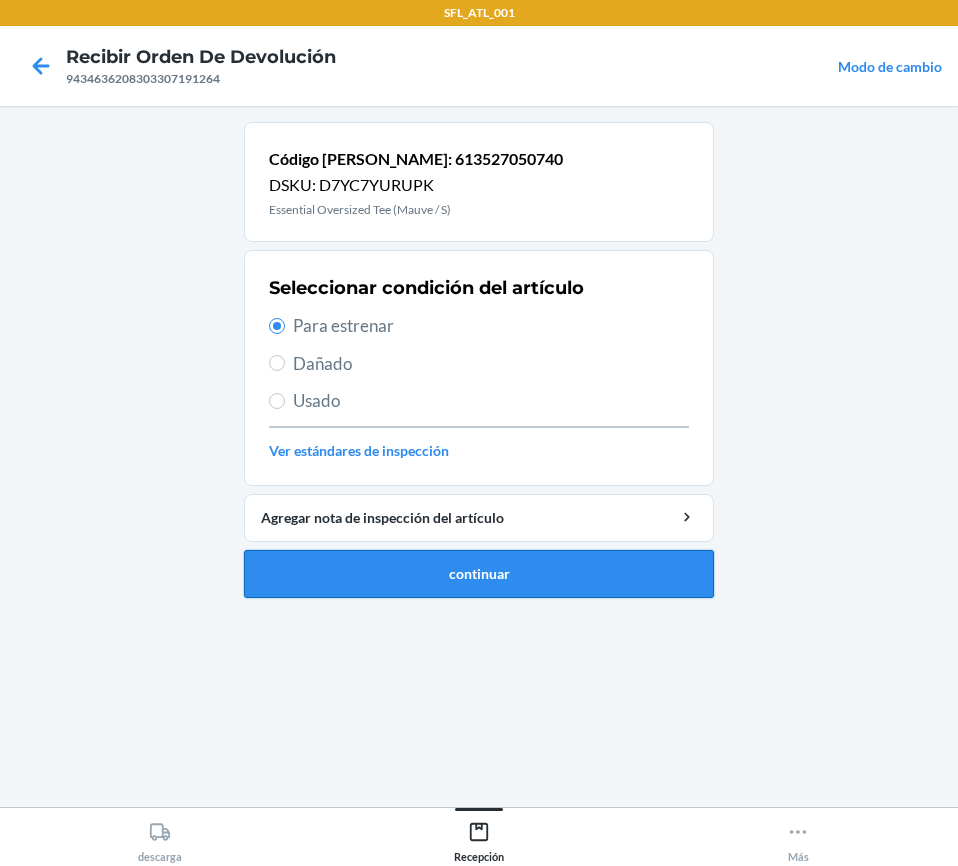 click on "continuar" at bounding box center [479, 574] 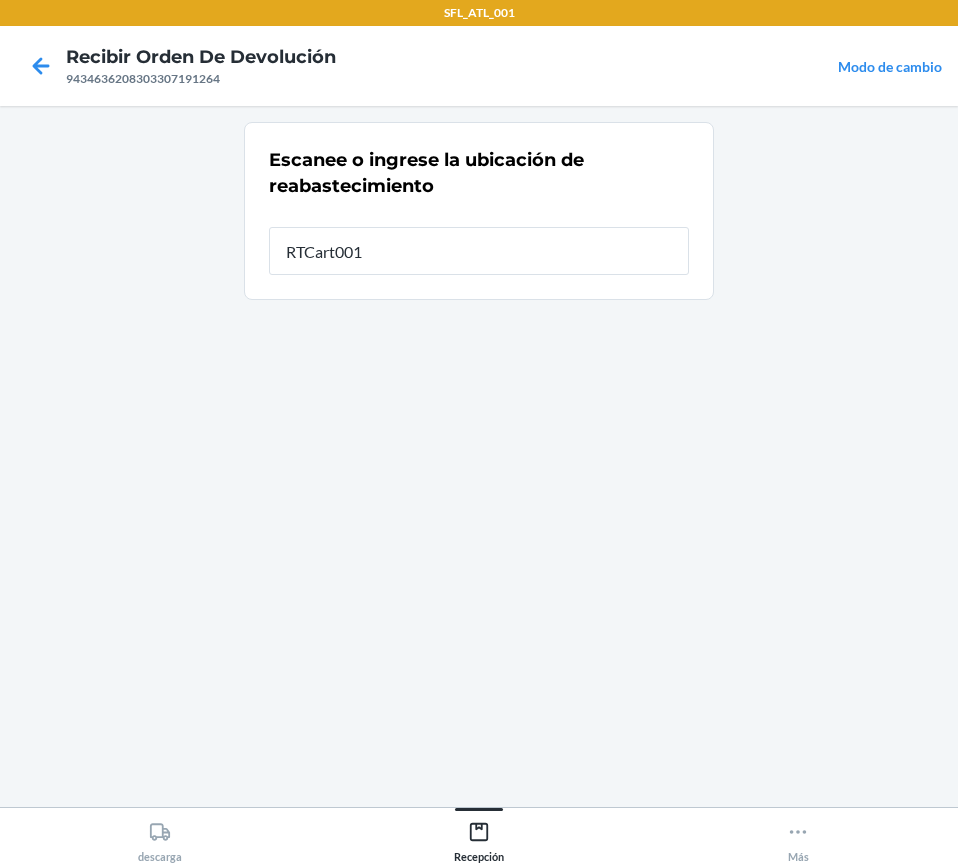 type on "RTCart001" 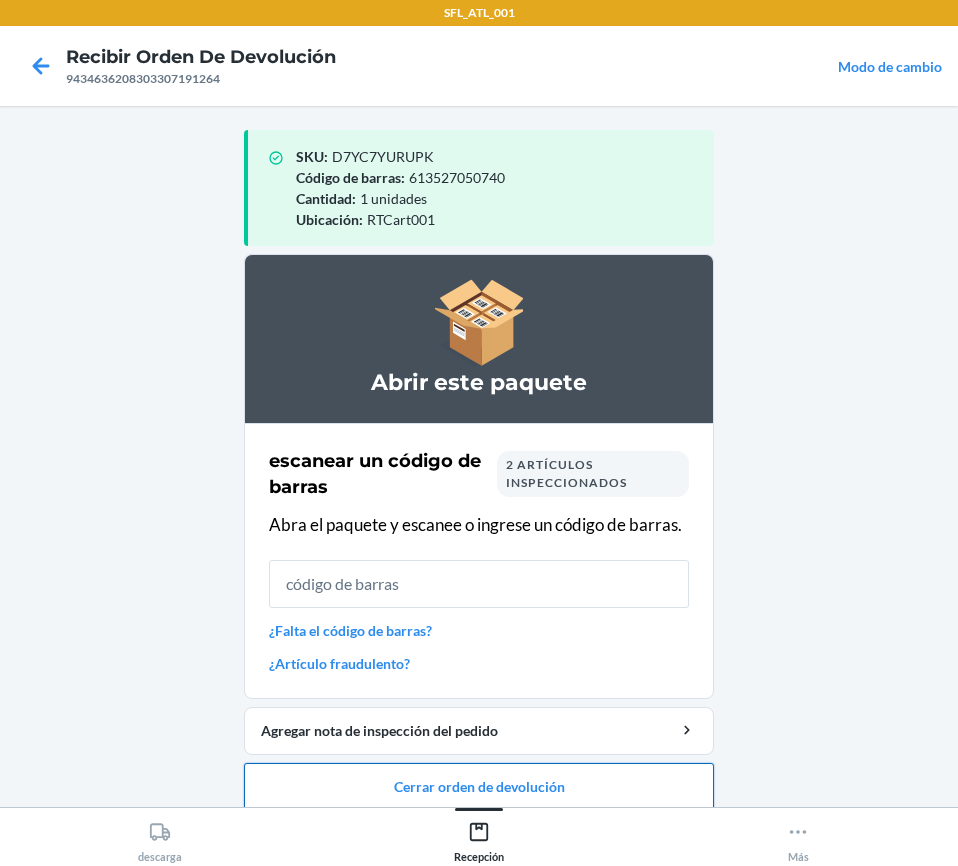 click on "Cerrar orden de devolución" at bounding box center [479, 787] 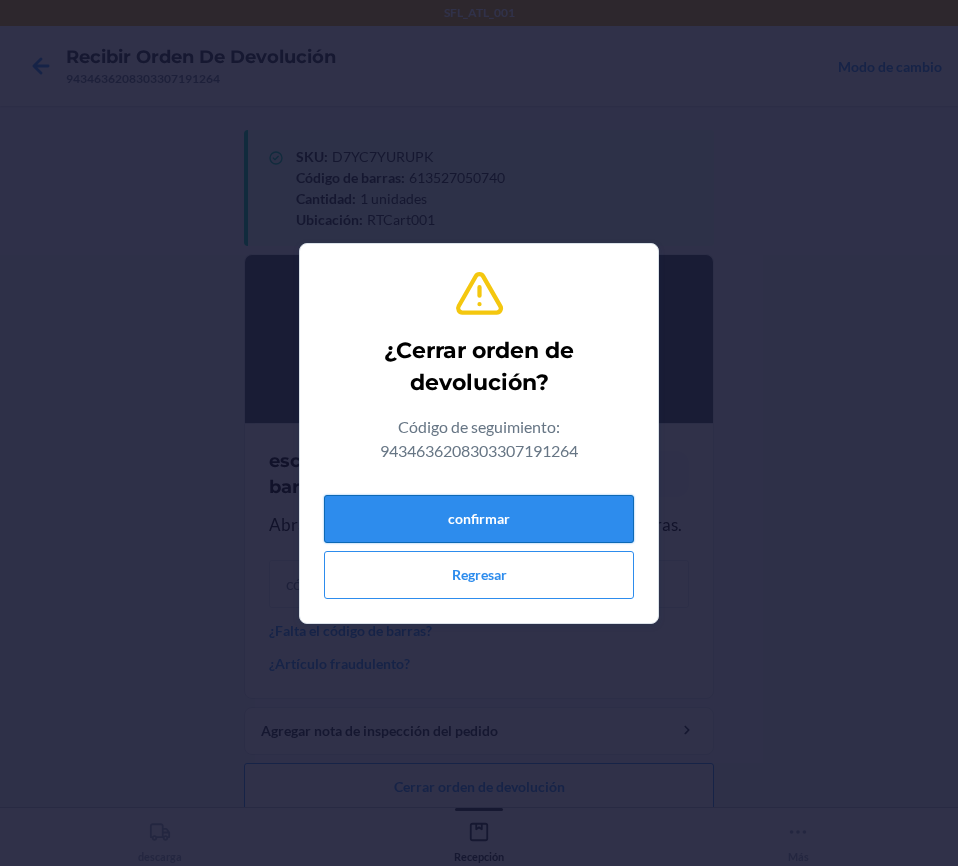click on "confirmar" at bounding box center (479, 519) 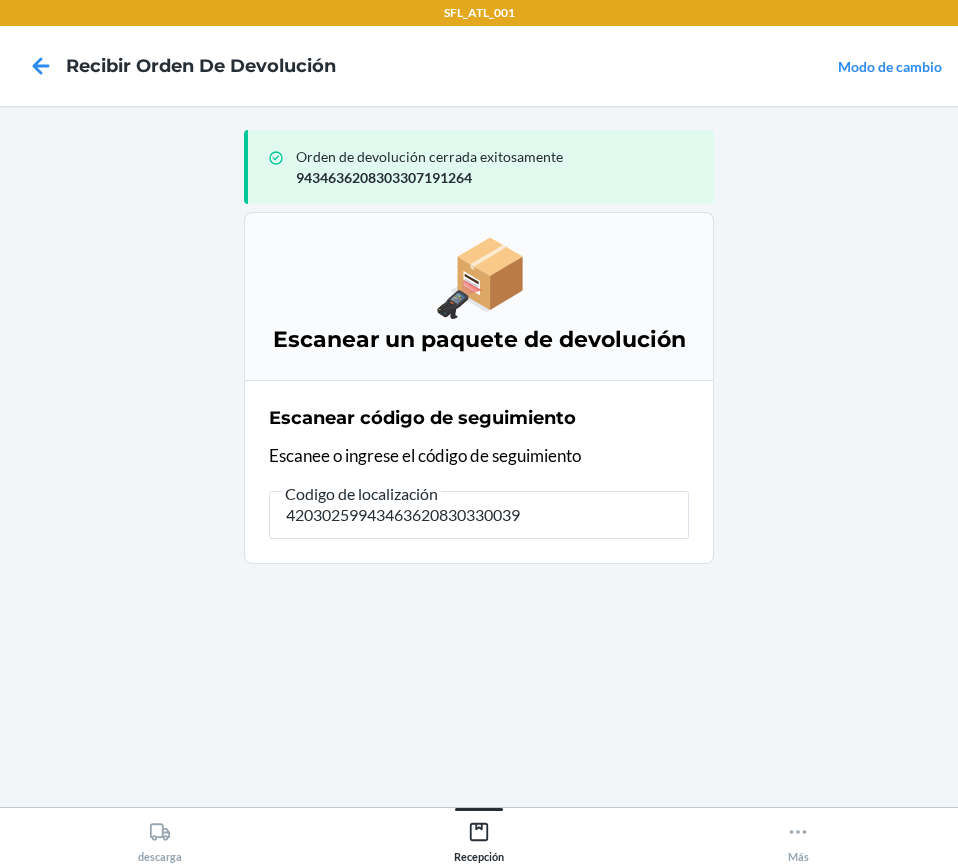 type on "420302599434636208303300396" 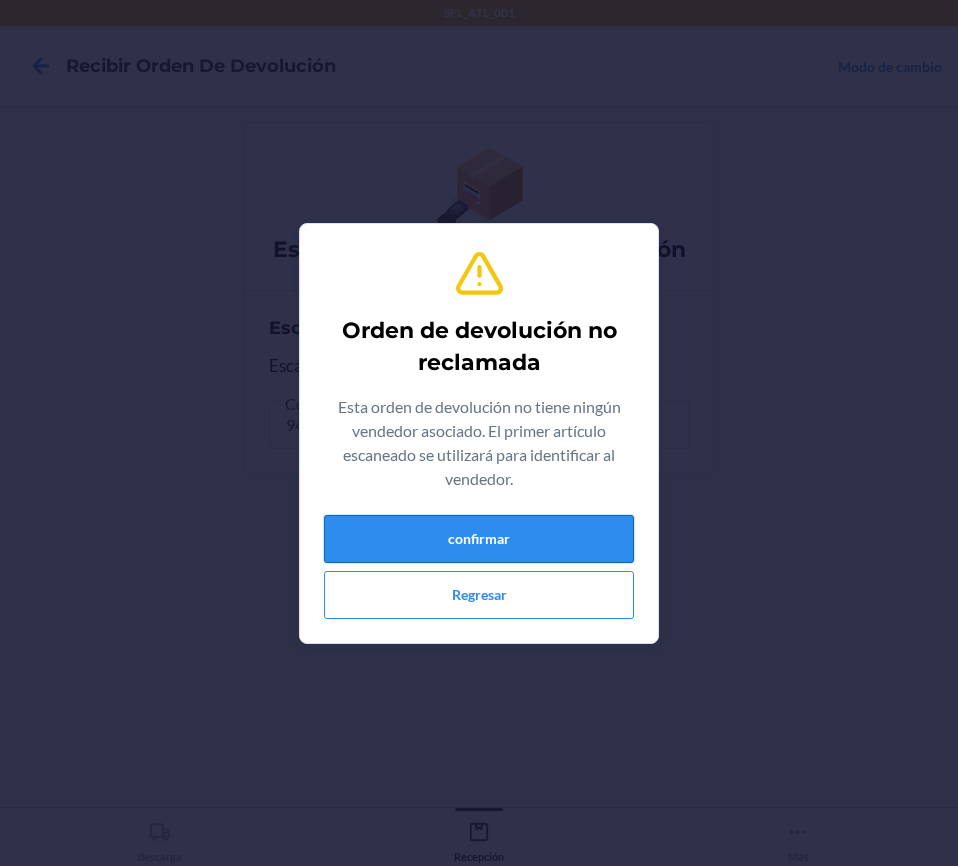 click on "confirmar" at bounding box center (479, 539) 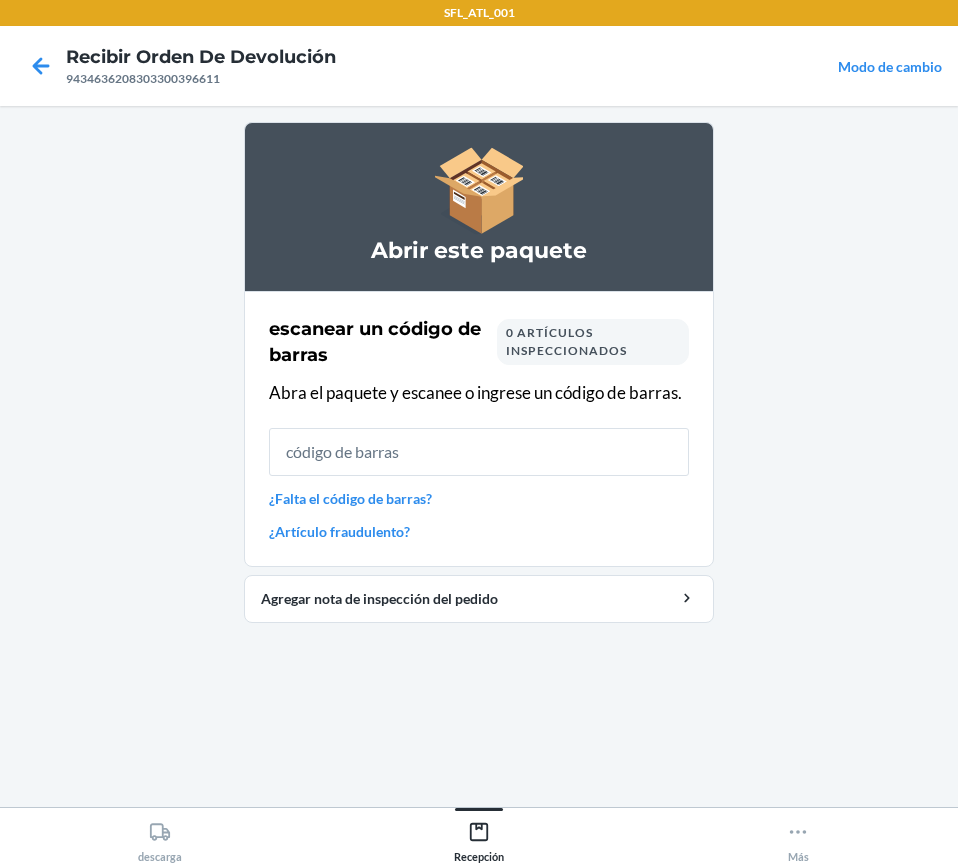 click on "¿Falta el código de barras?" at bounding box center [479, 498] 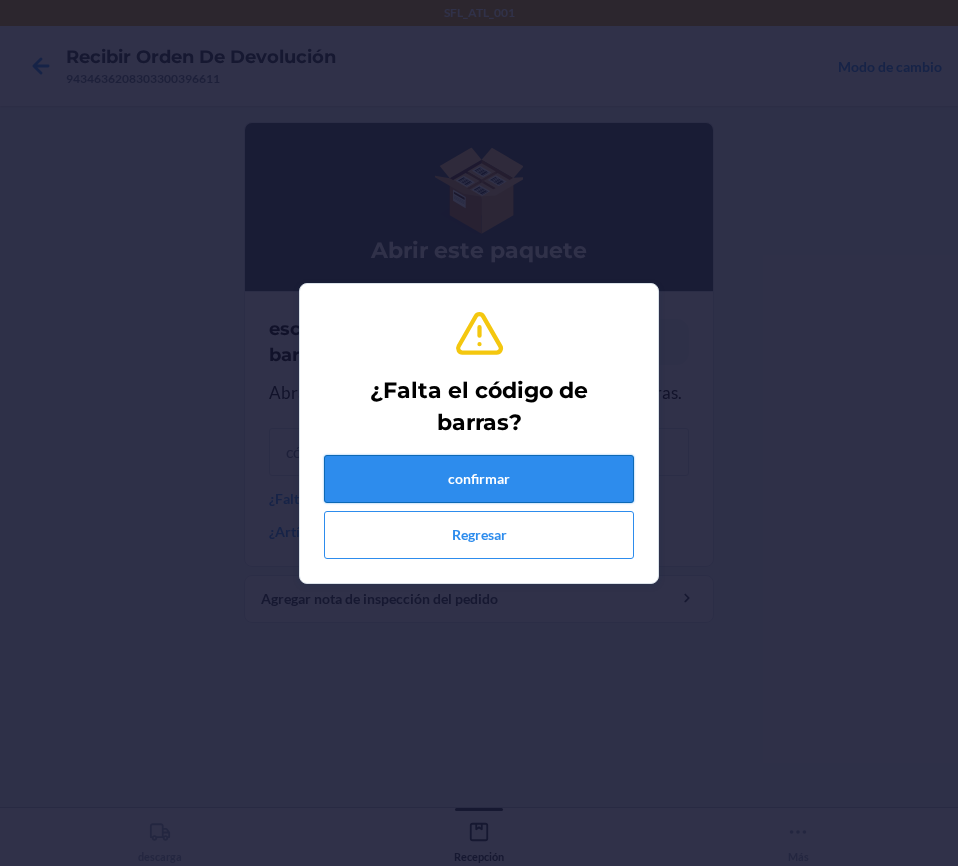 click on "confirmar" at bounding box center (479, 479) 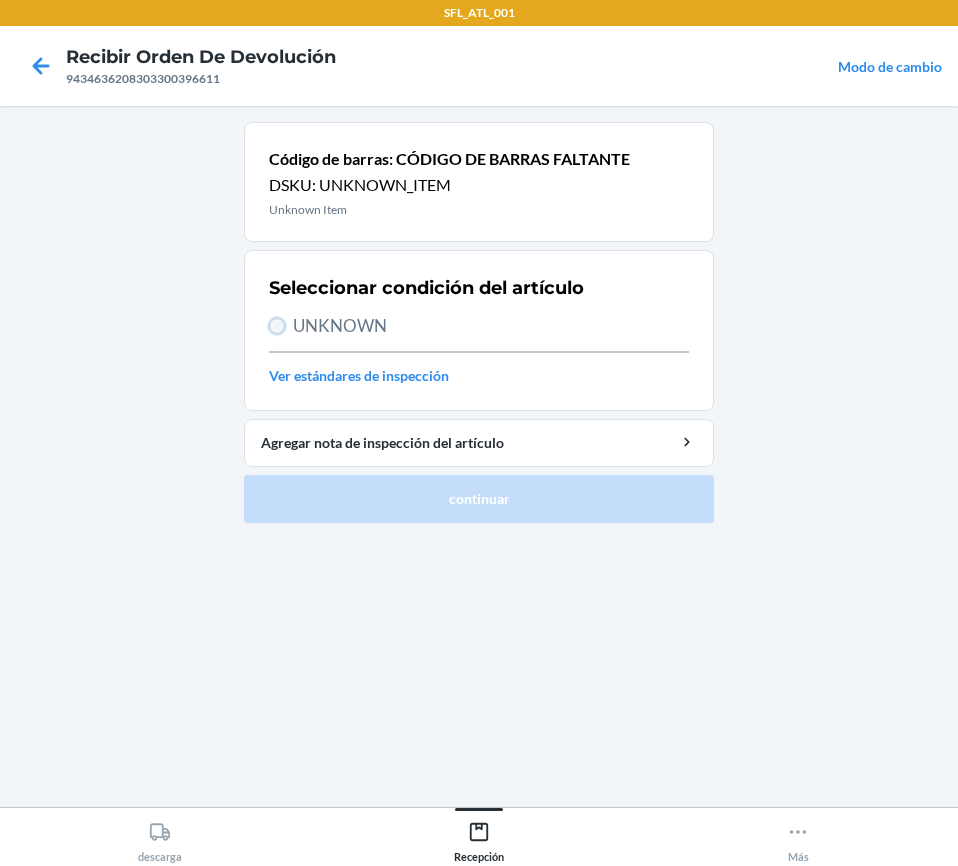 click on "UNKNOWN" at bounding box center (277, 326) 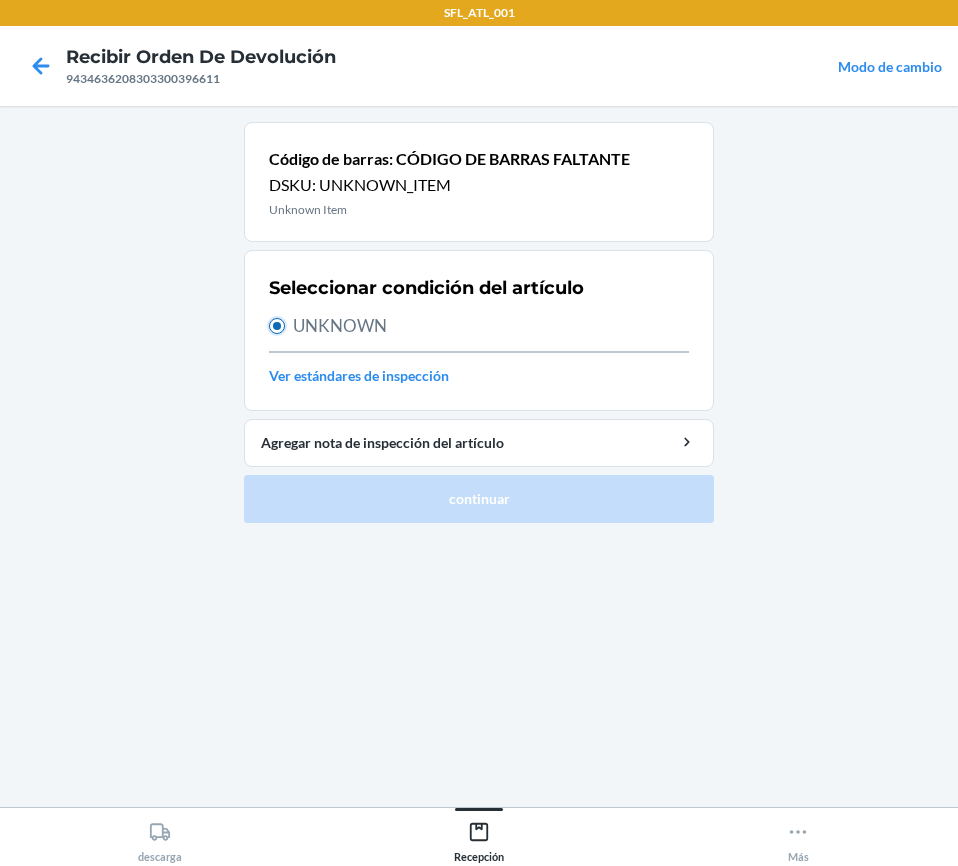 radio on "true" 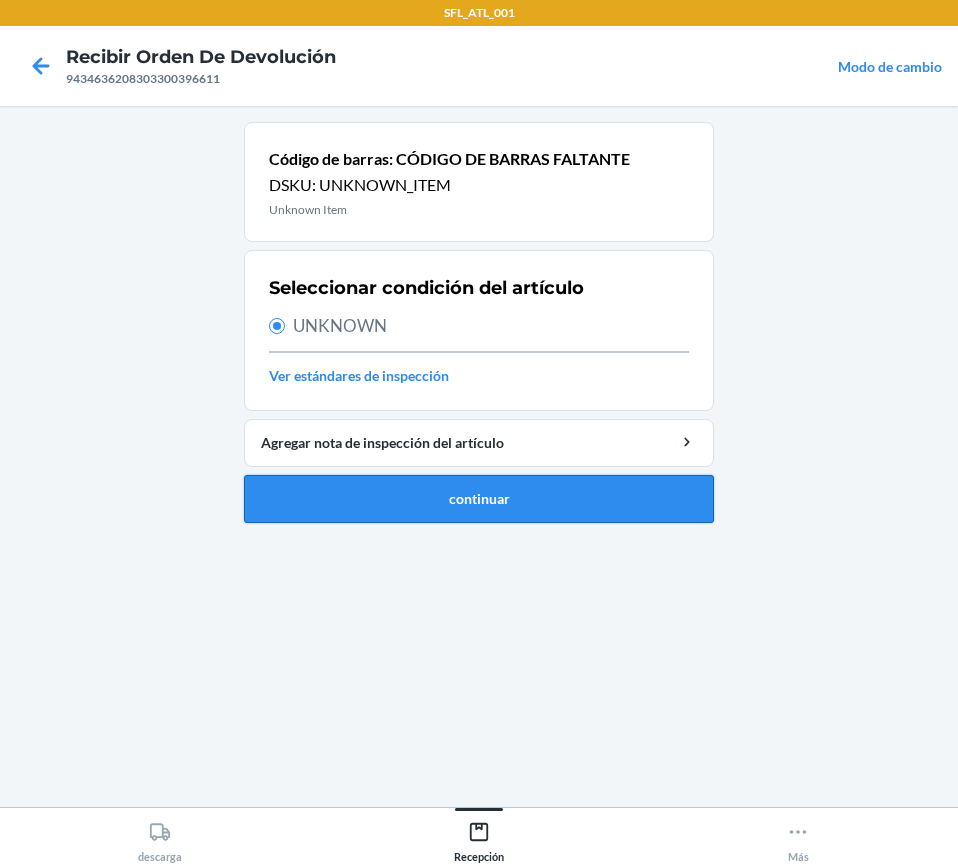 click on "continuar" at bounding box center [479, 499] 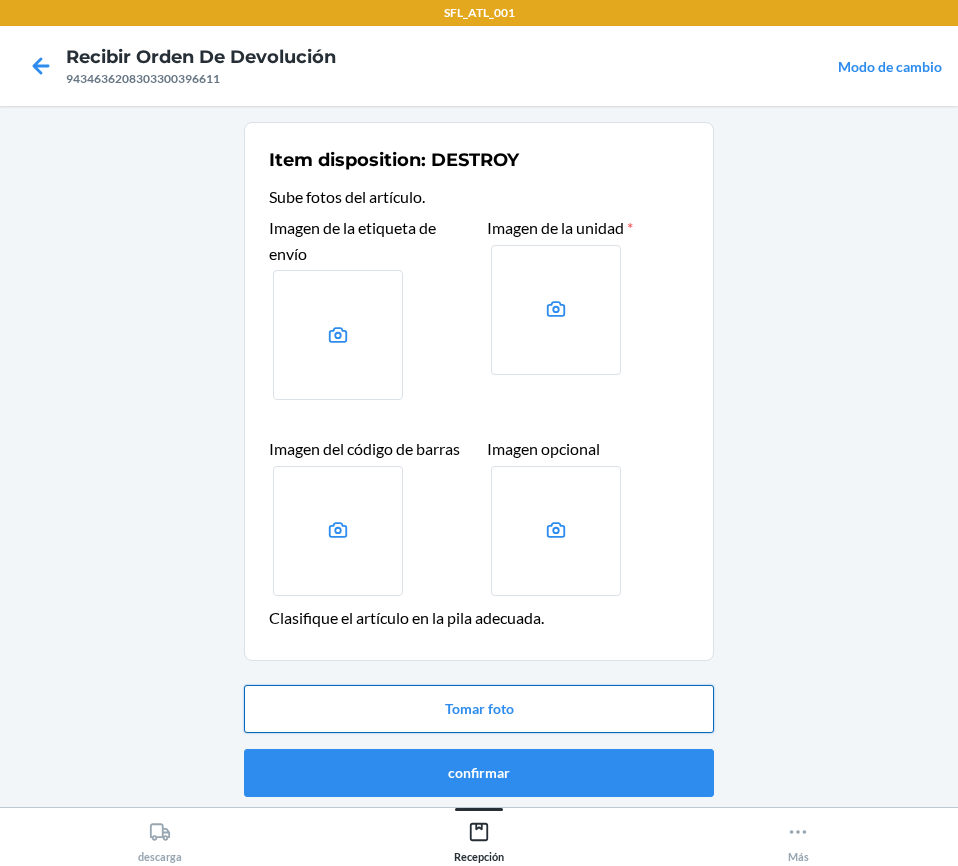 click on "Tomar foto" at bounding box center (479, 709) 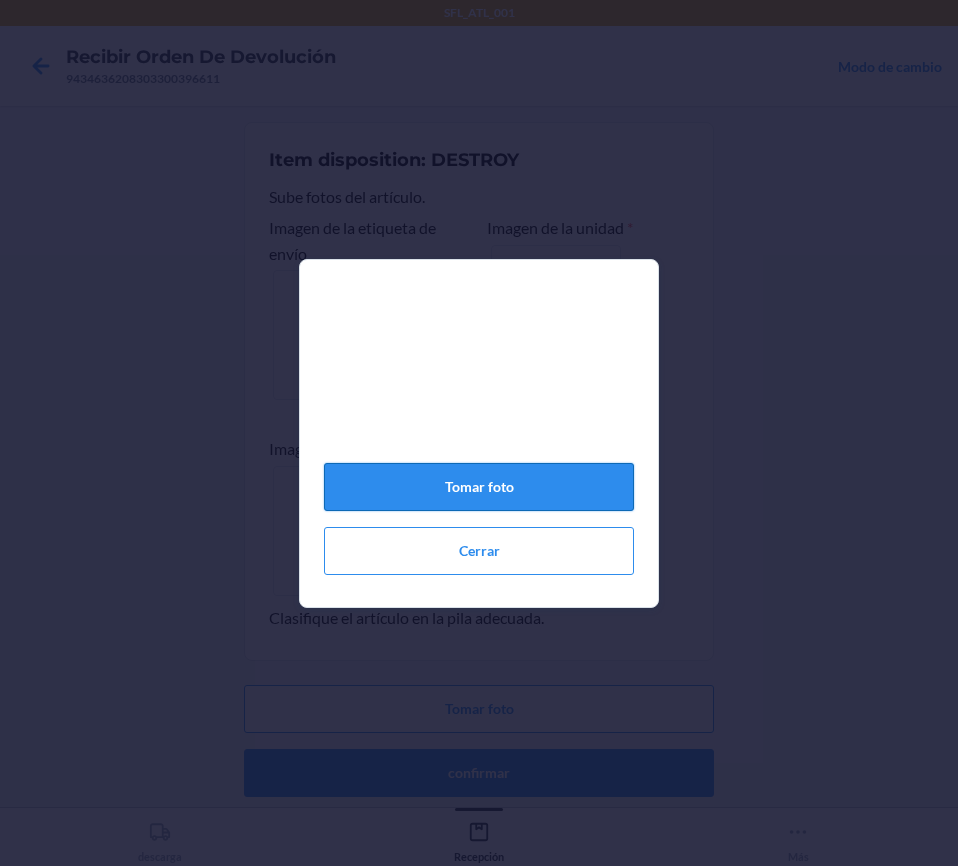 click on "Tomar foto" 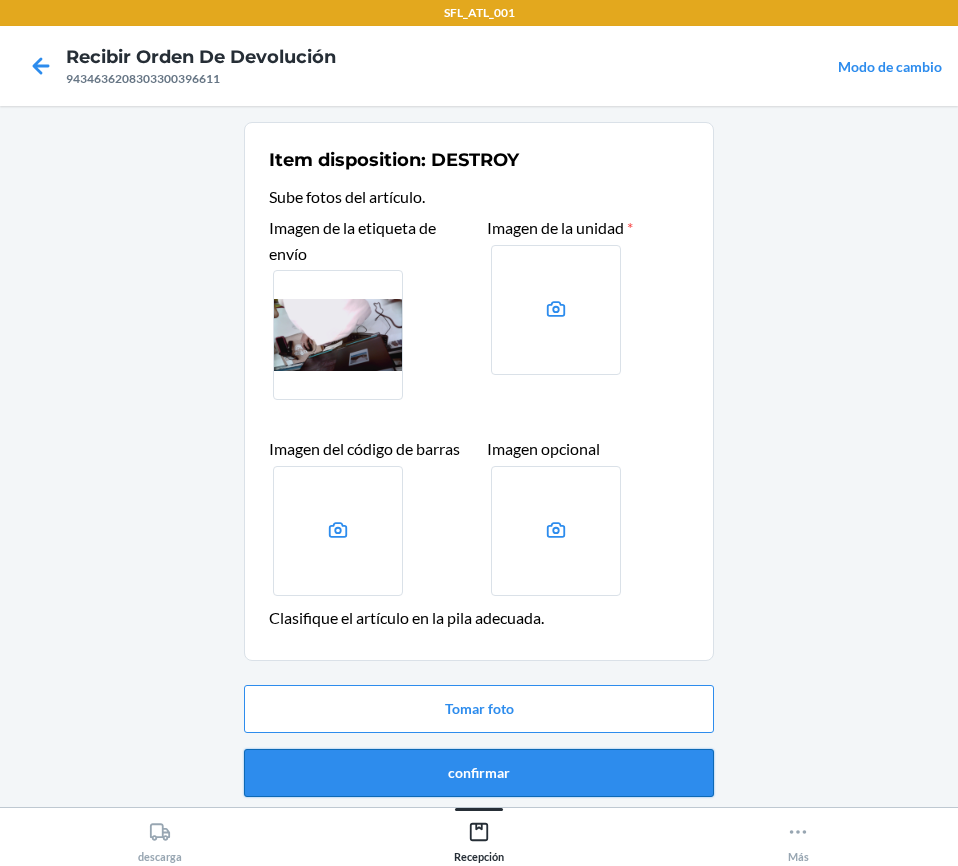 click on "confirmar" at bounding box center [479, 773] 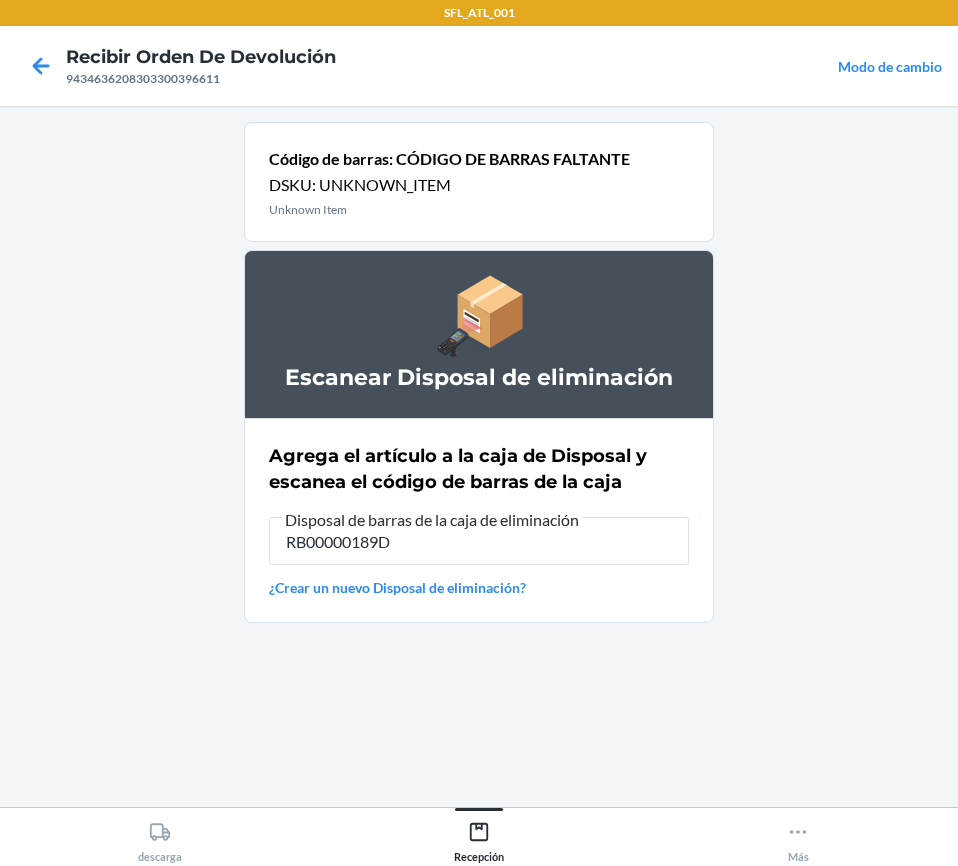 type on "RB00000189D" 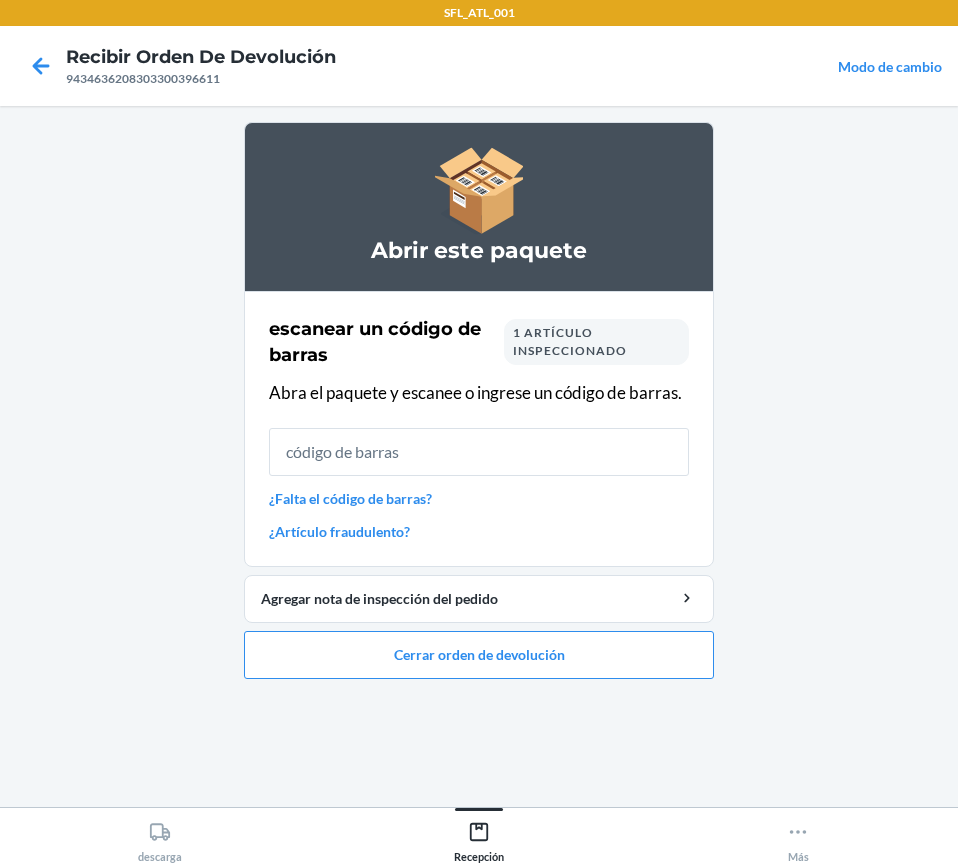 click on "¿Falta el código de barras?" at bounding box center (479, 498) 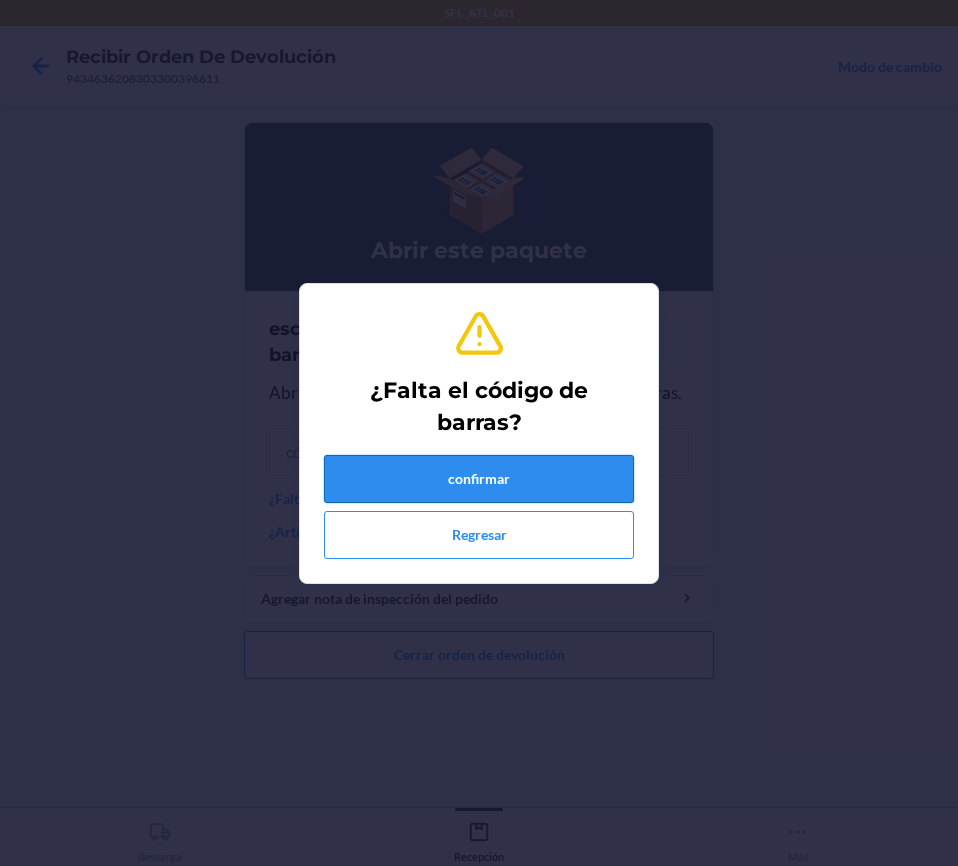 click on "confirmar" at bounding box center (479, 479) 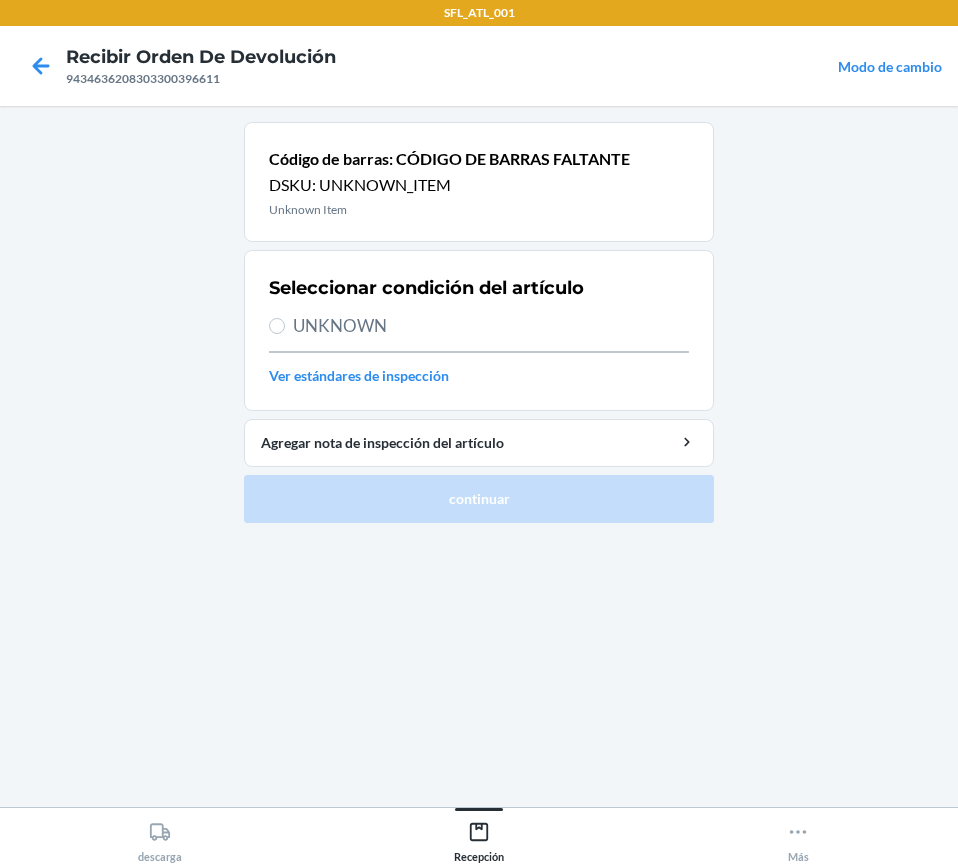 click on "UNKNOWN" at bounding box center (479, 326) 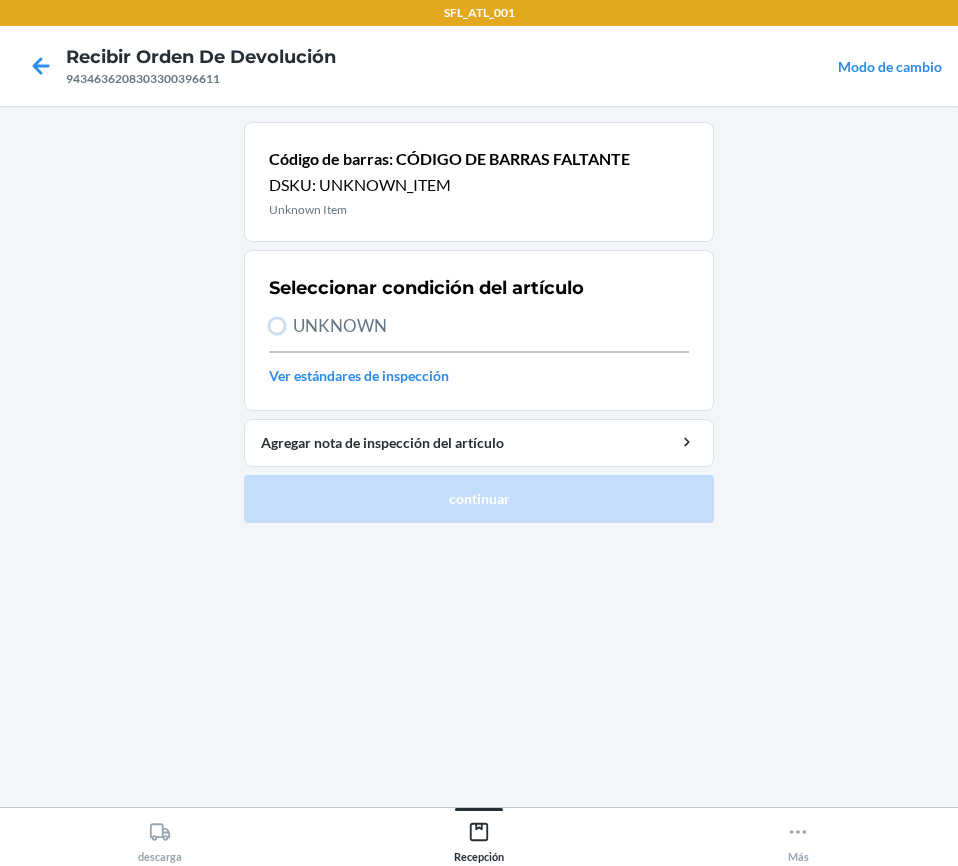 click on "UNKNOWN" at bounding box center [277, 326] 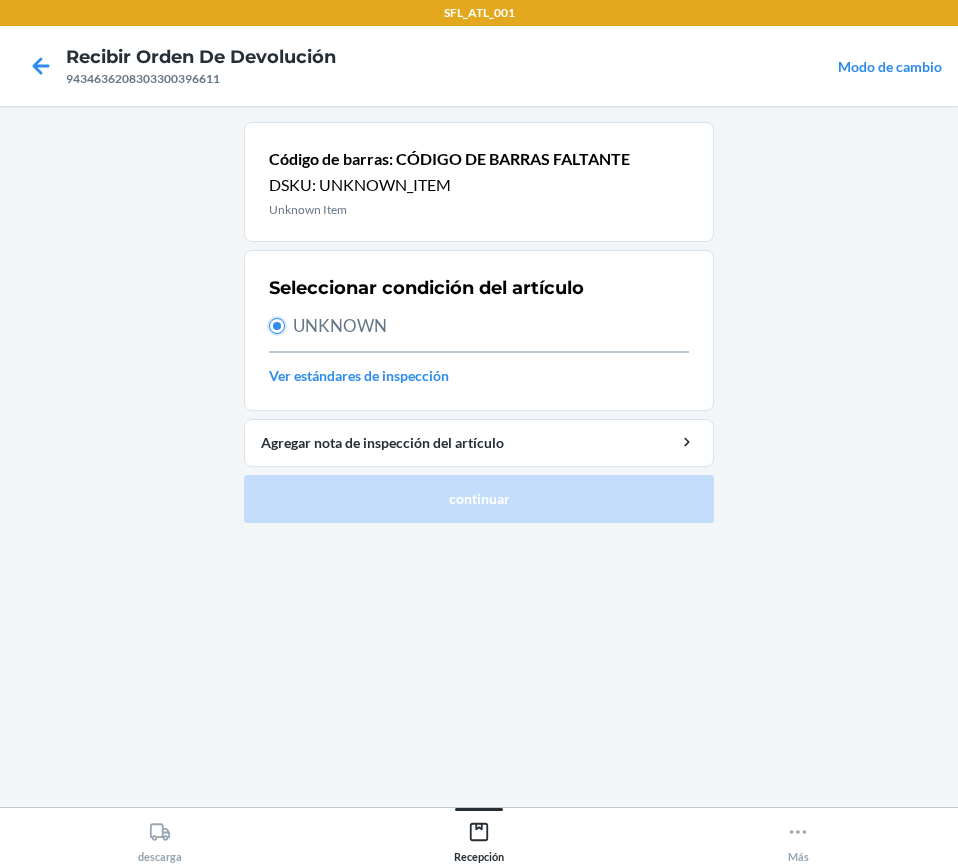 radio on "true" 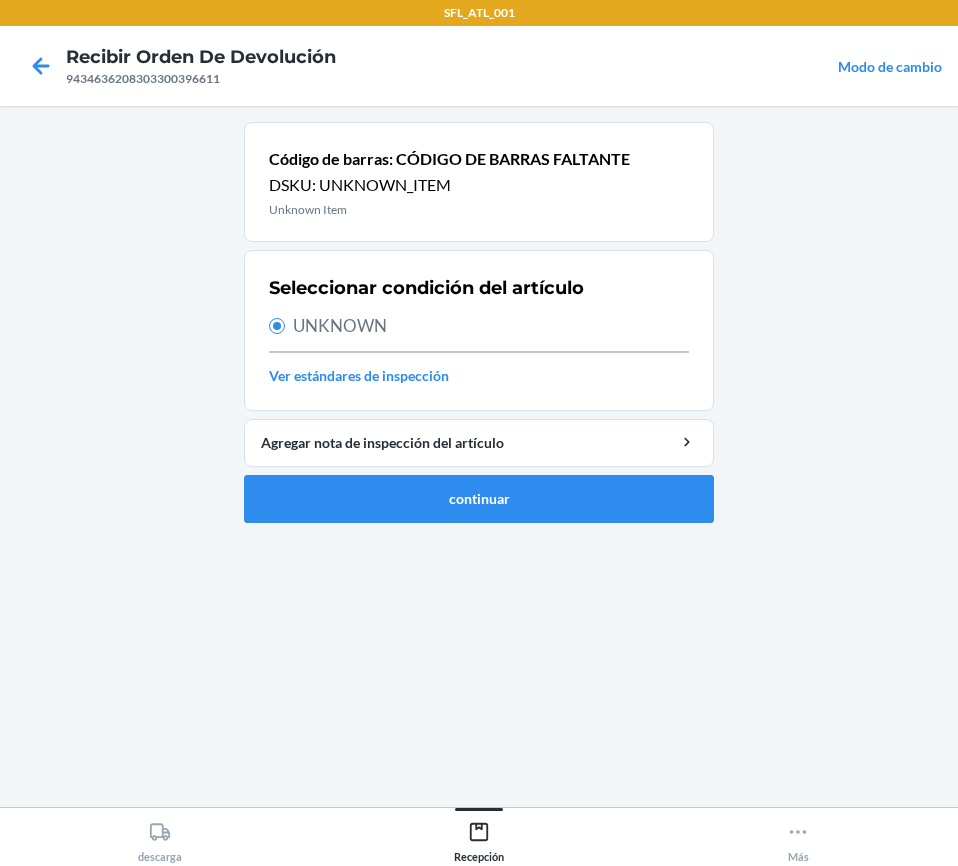 click on "Ver estándares de inspección" at bounding box center [479, 375] 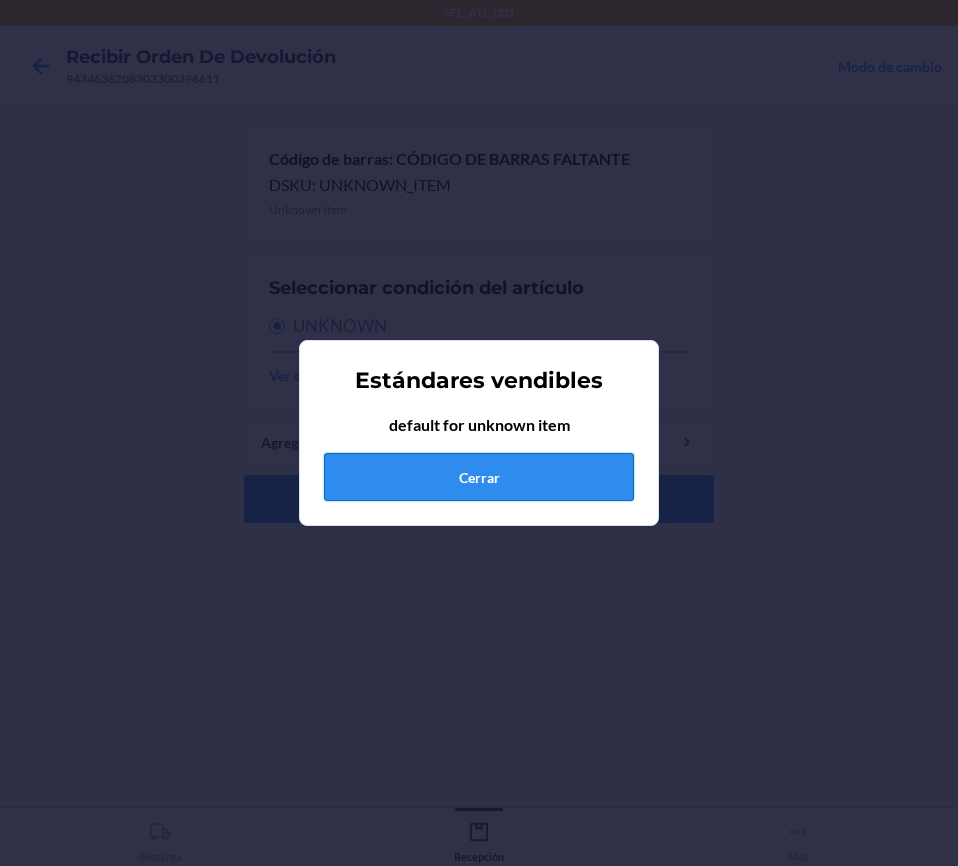 click on "Cerrar" at bounding box center (479, 477) 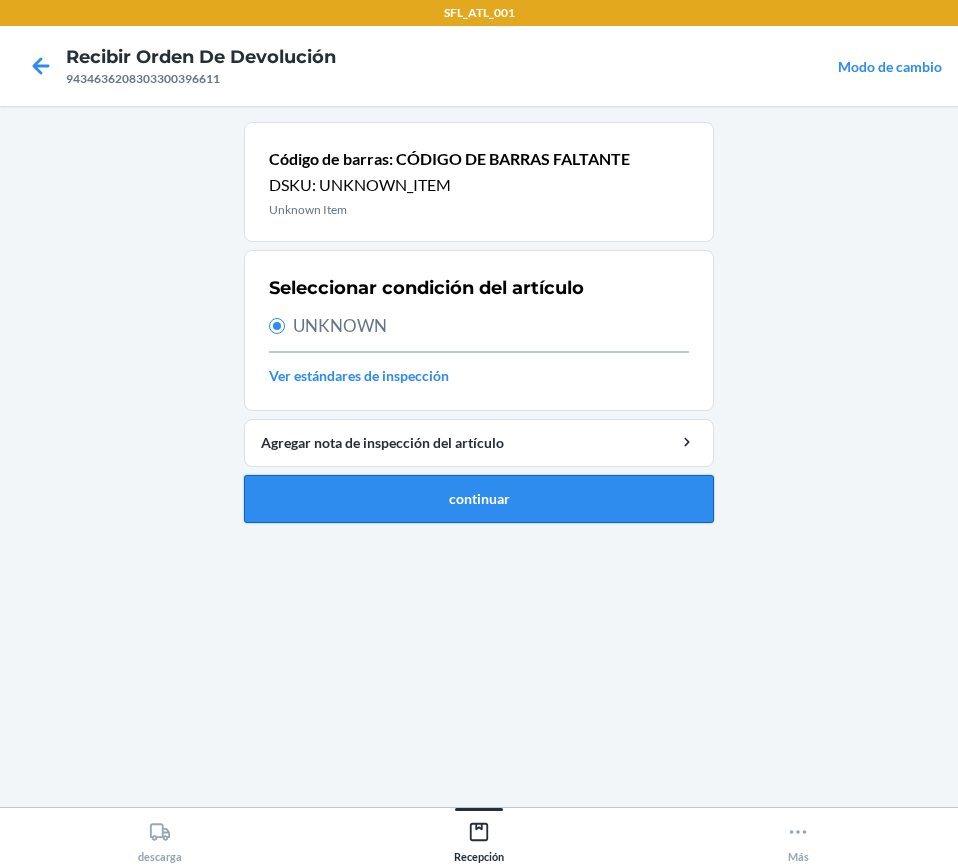 click on "continuar" at bounding box center (479, 499) 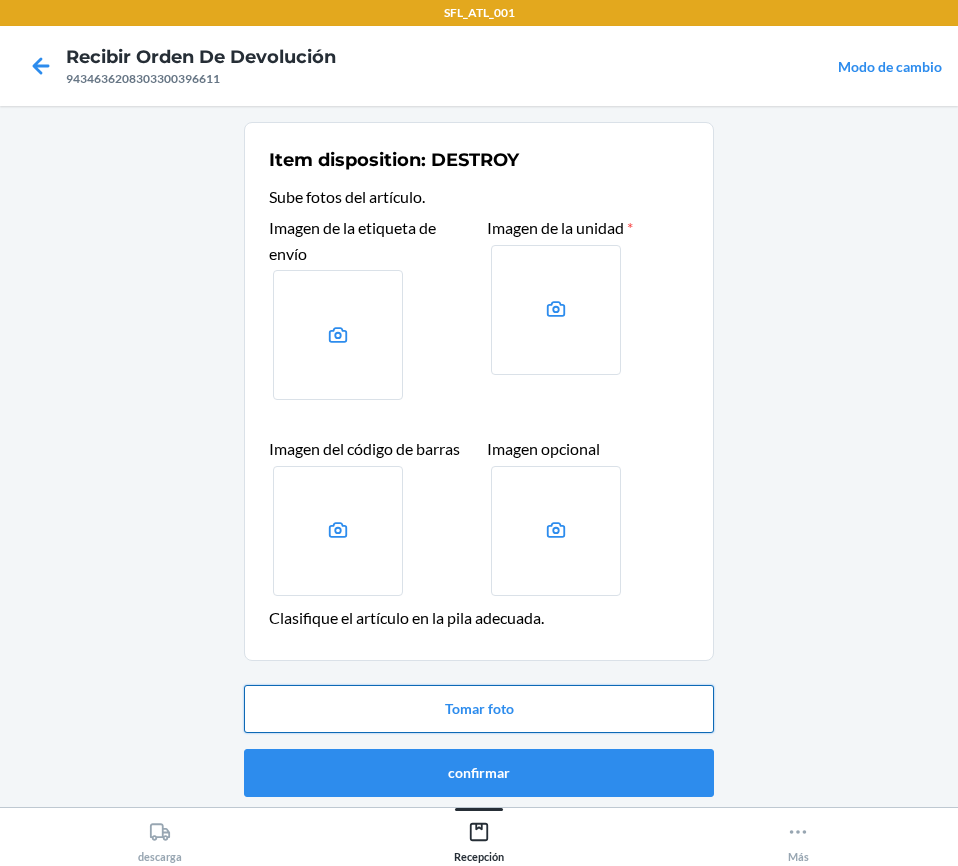click on "Tomar foto" at bounding box center (479, 709) 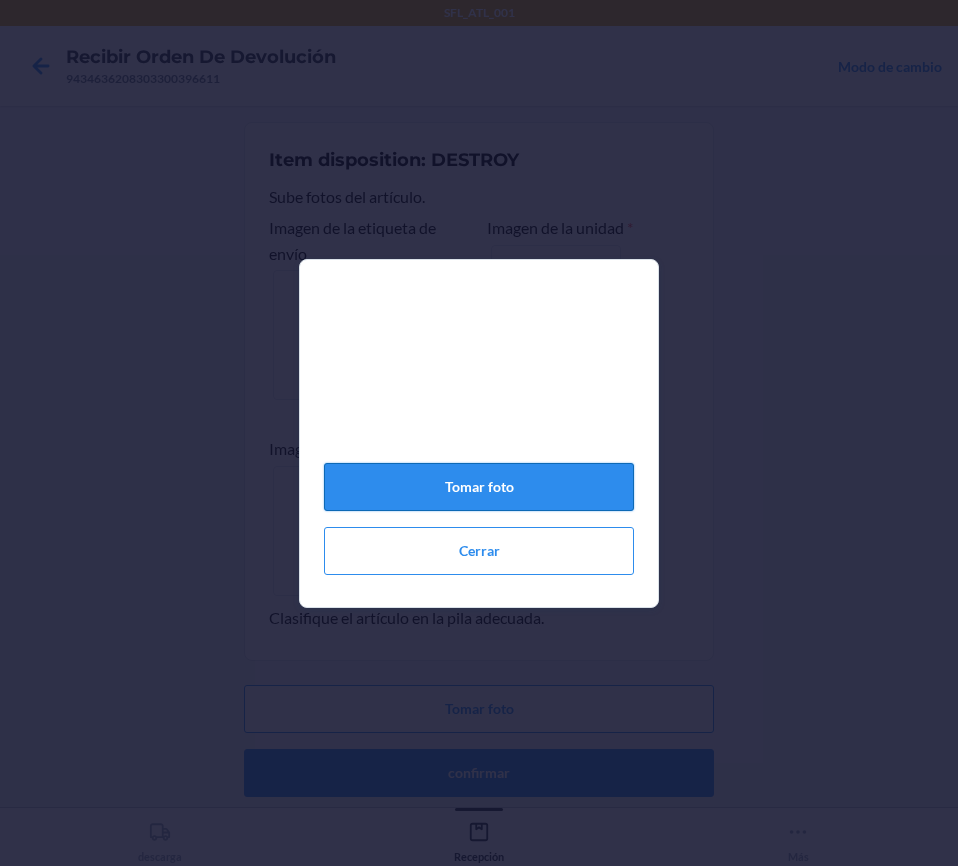 click on "Tomar foto" 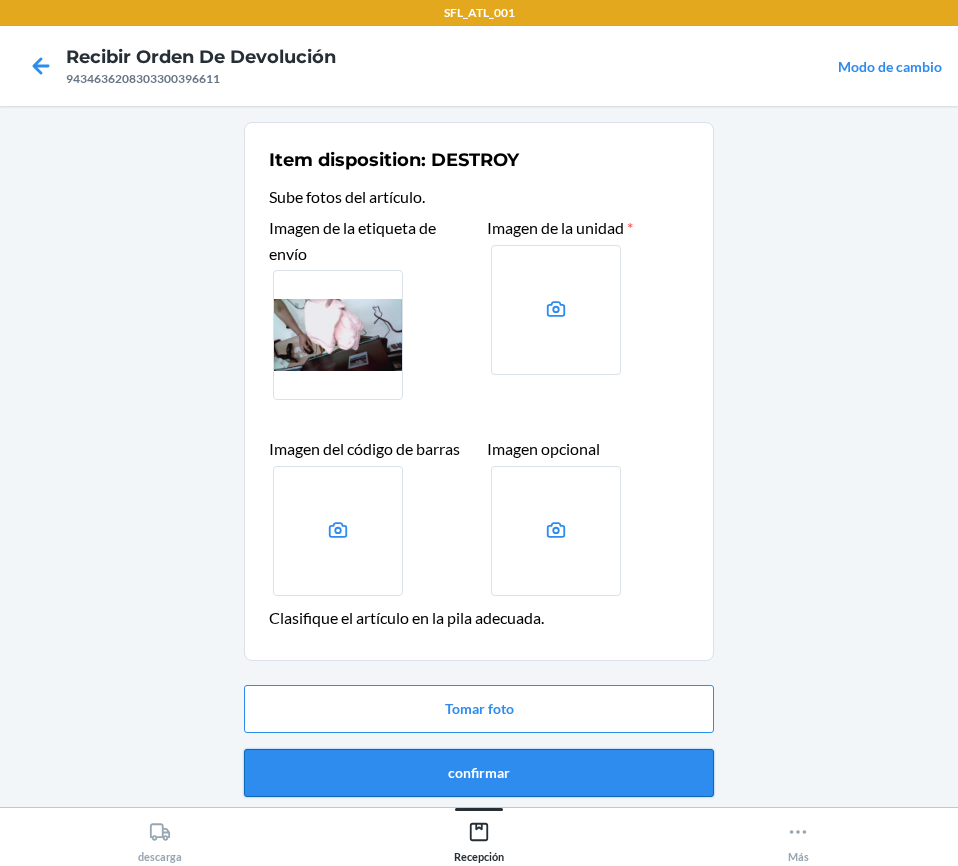 click on "confirmar" at bounding box center [479, 773] 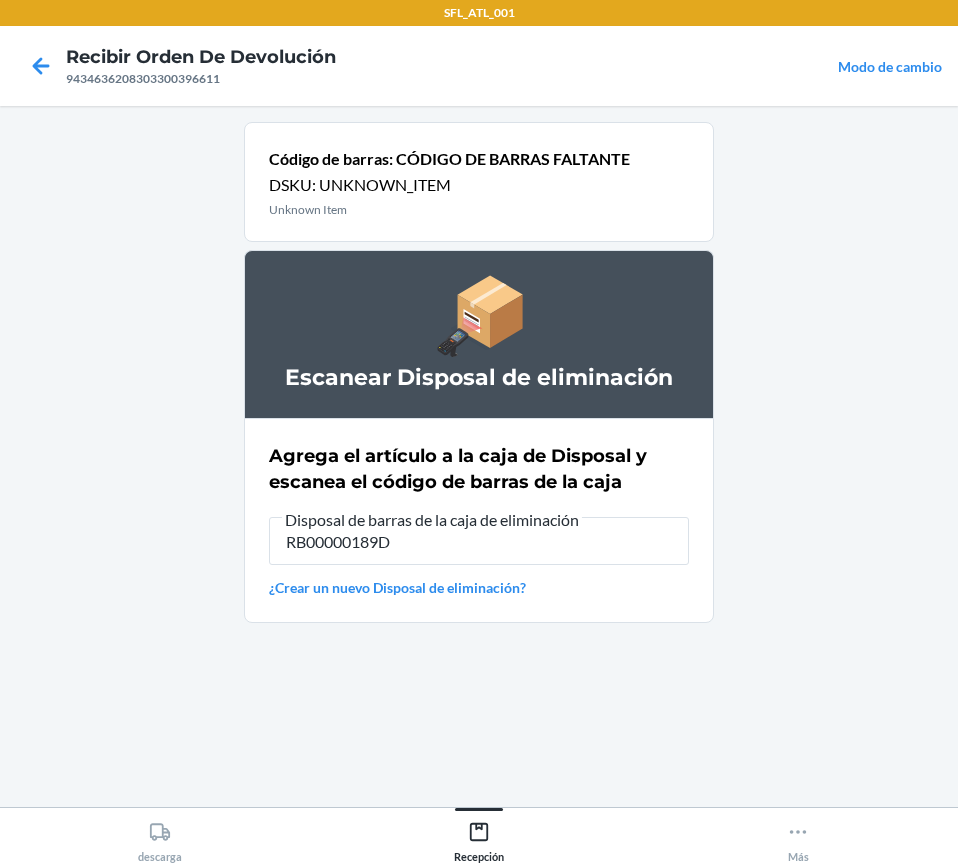 type on "RB00000189D" 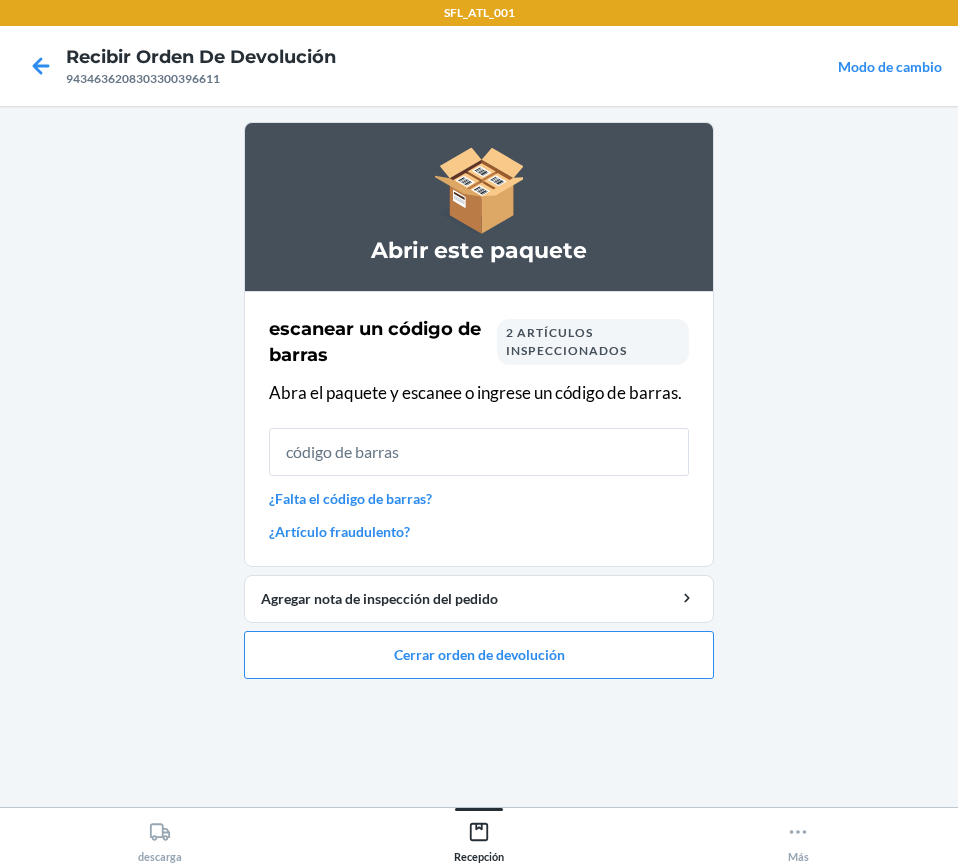 click on "Abrir este paquete escanear un código [PERSON_NAME] 2 artículos inspeccionados Abra el paquete y escanee o ingrese un código [PERSON_NAME]. ¿Falta el código [PERSON_NAME]? ¿Artículo fraudulento? Agregar nota de inspección del pedido Cerrar orden de devolución" at bounding box center (479, 408) 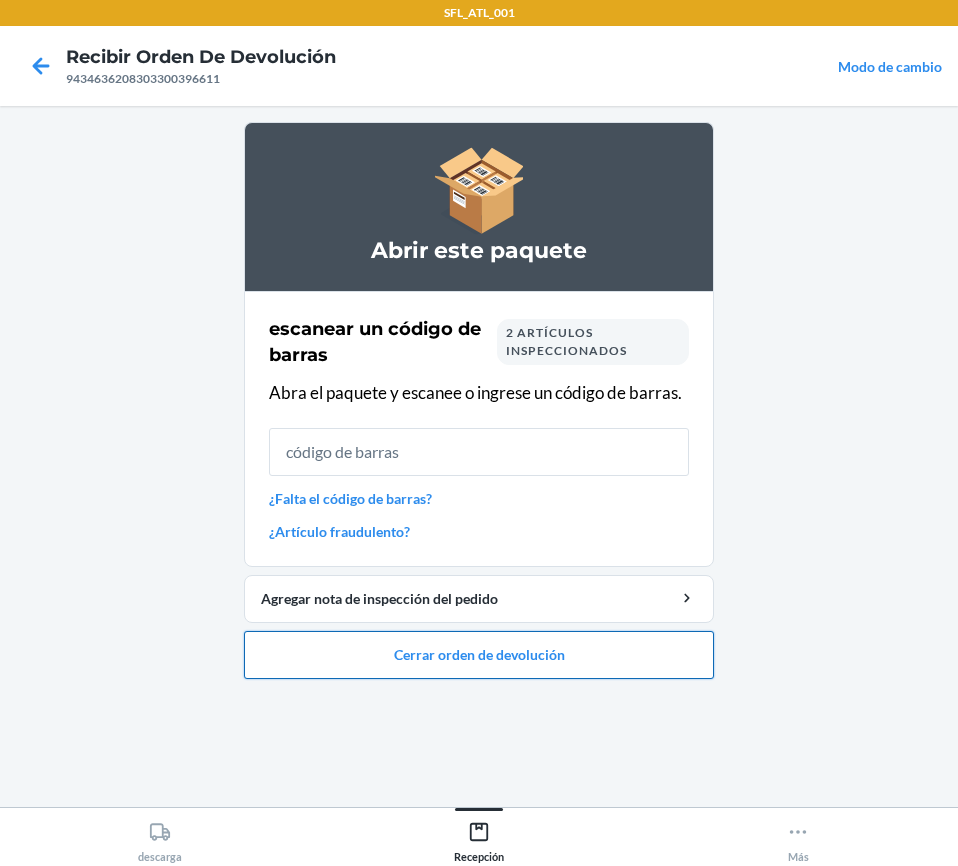 click on "Cerrar orden de devolución" at bounding box center [479, 655] 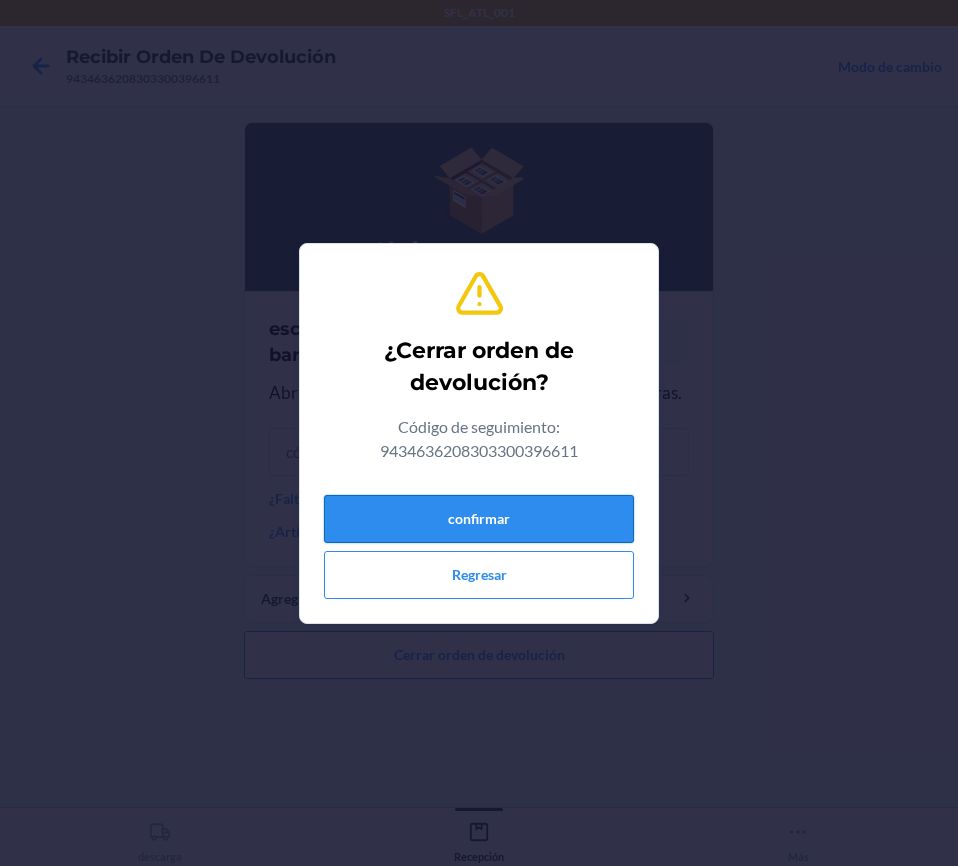 click on "confirmar" at bounding box center [479, 519] 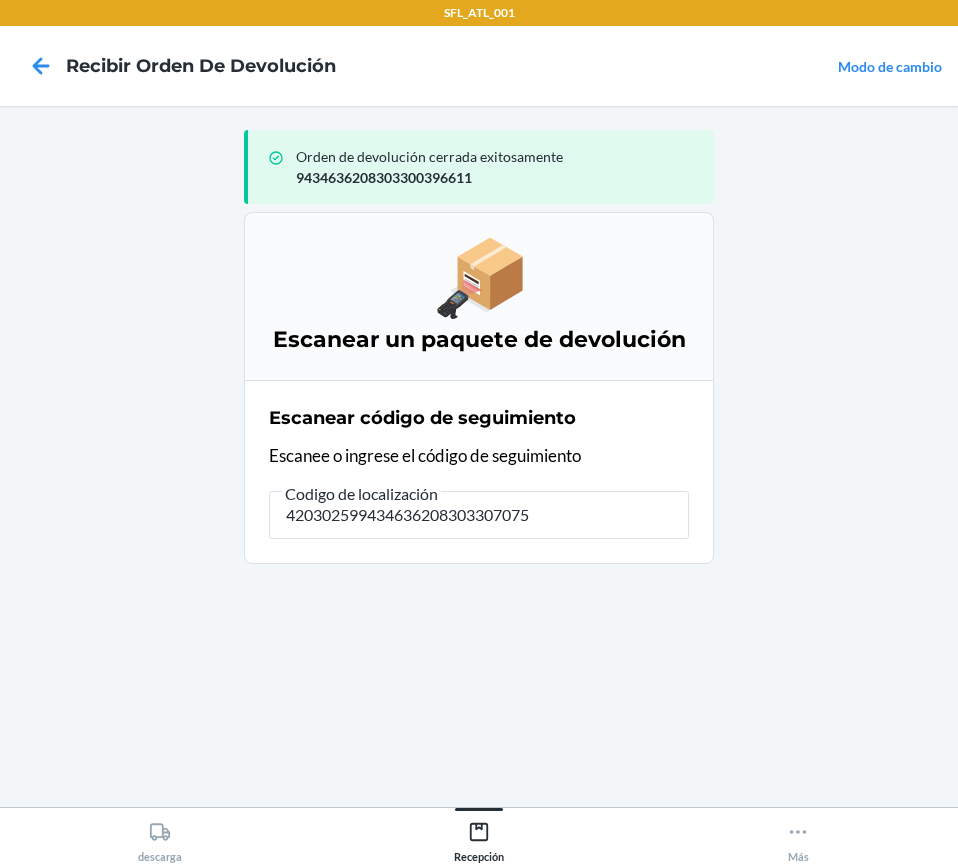 type on "4203025994346362083033070757" 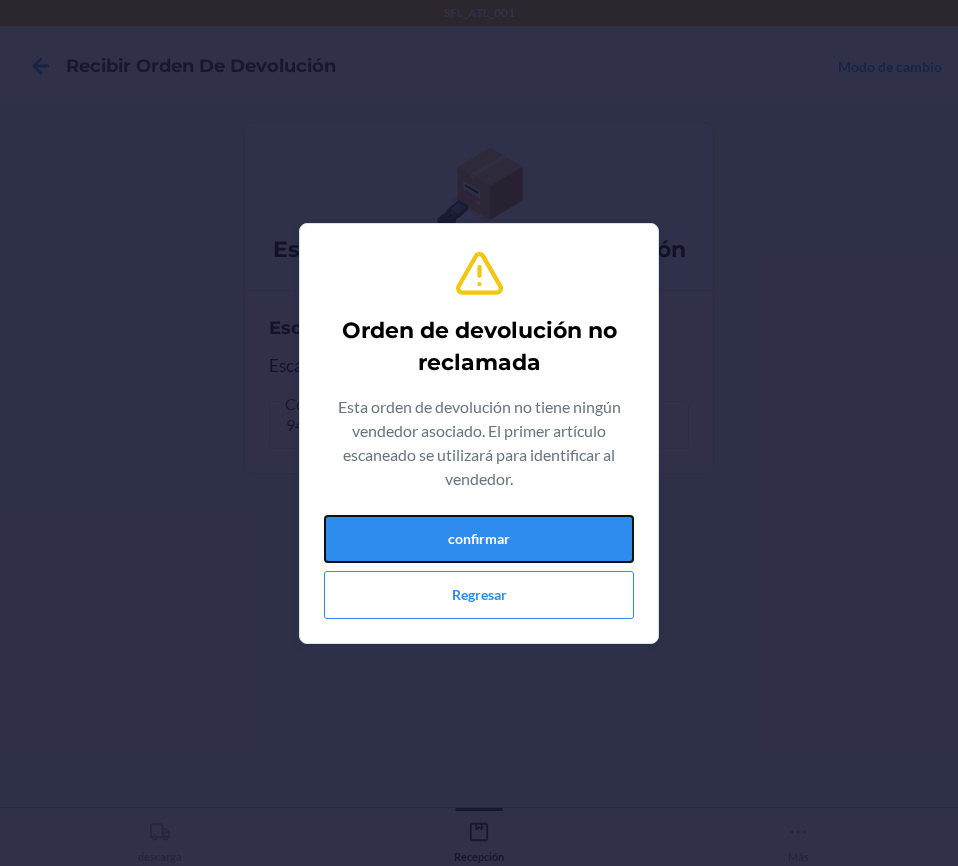 click on "confirmar" at bounding box center (479, 539) 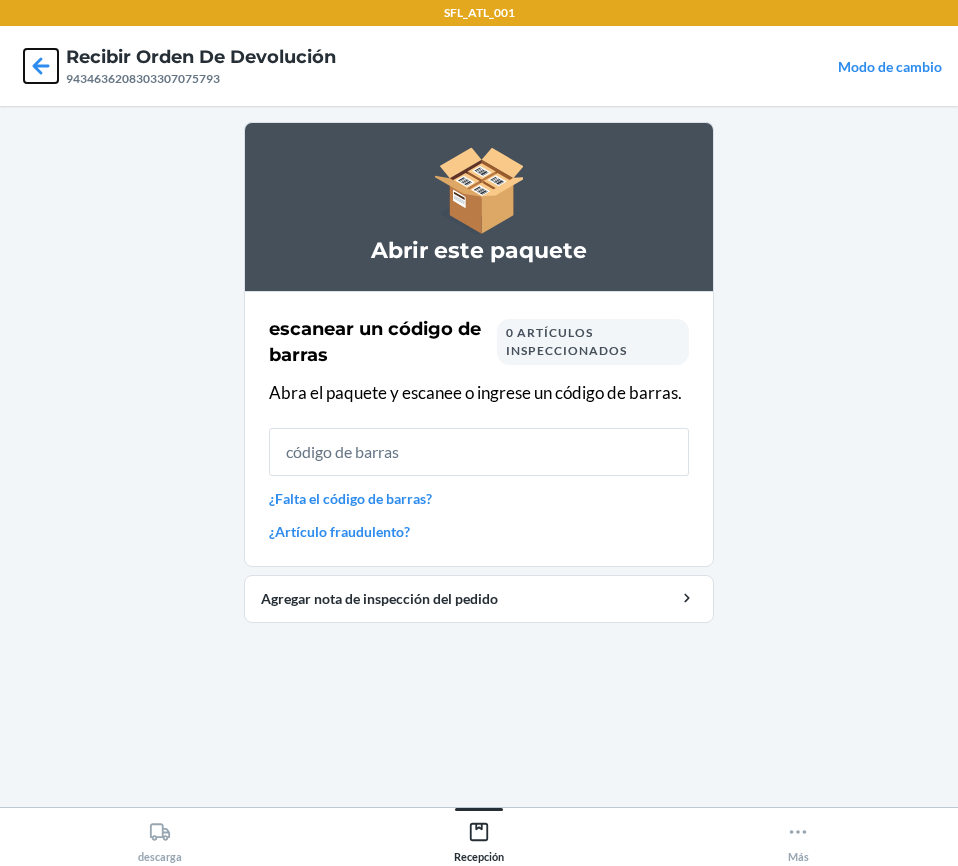 click 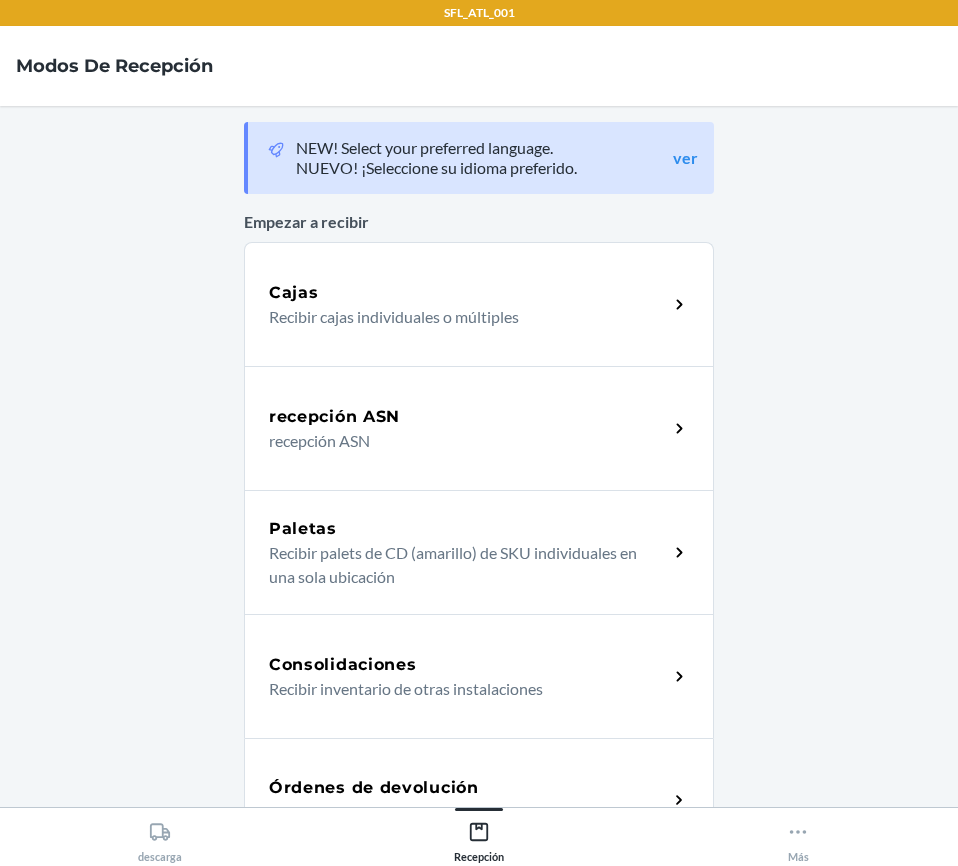 click on "Órdenes de devolución" at bounding box center (374, 788) 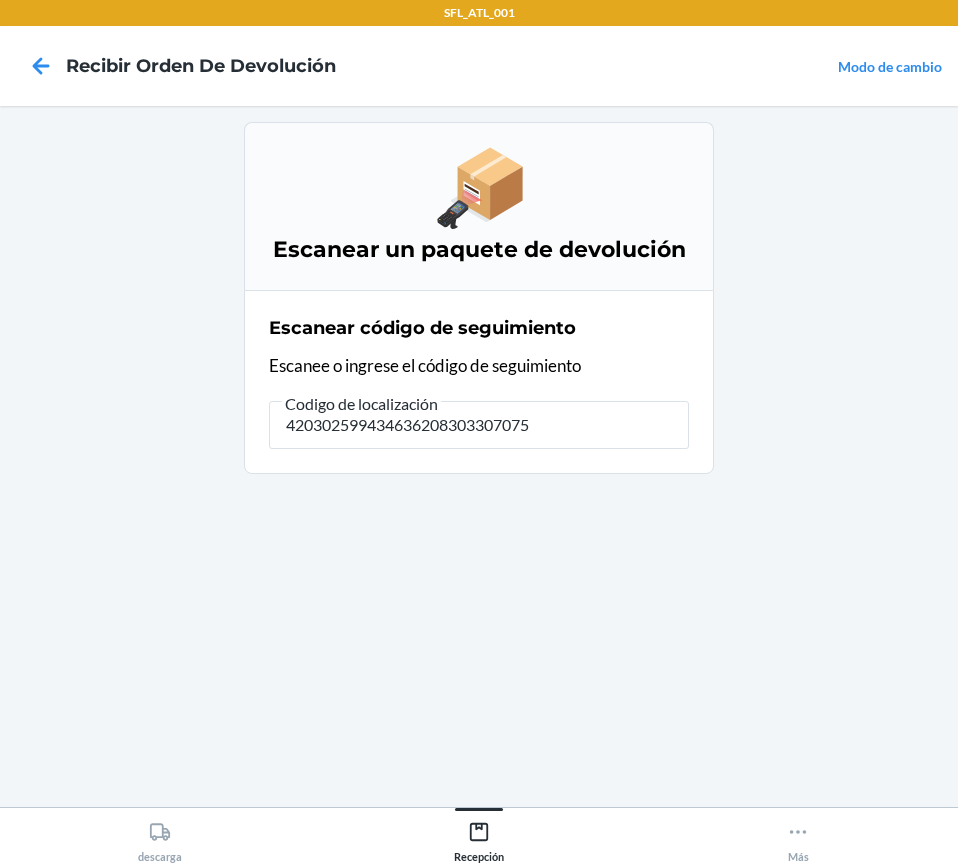 type on "4203025994346362083033070757" 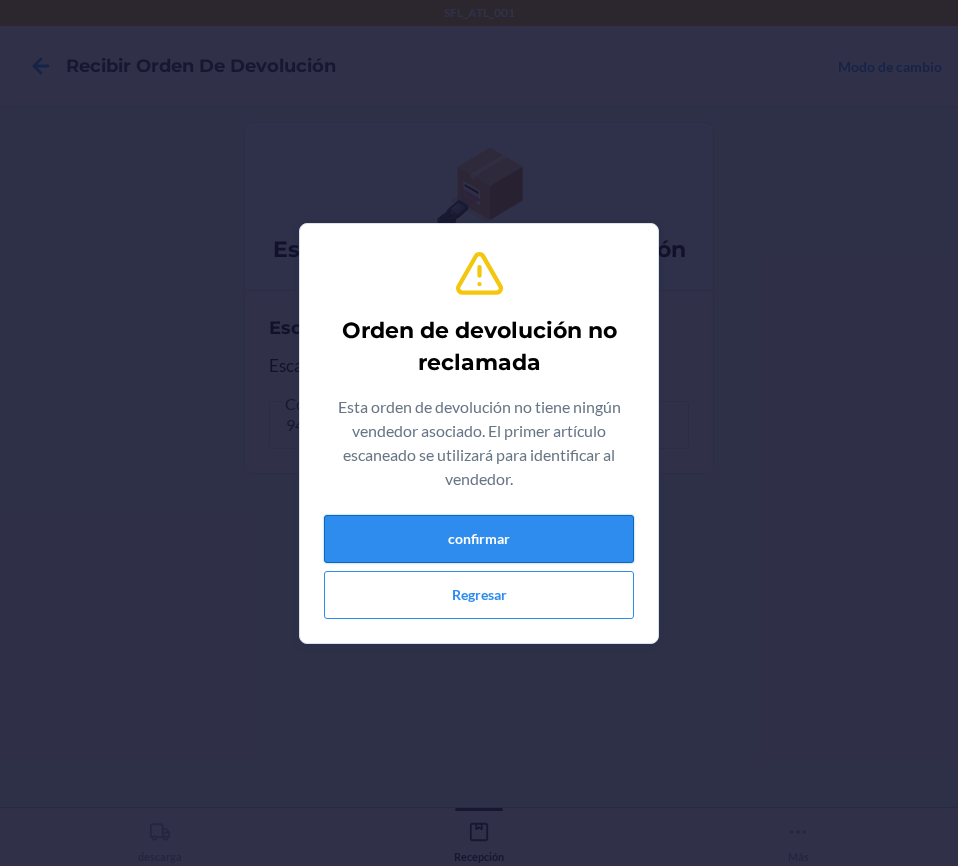 click on "confirmar" at bounding box center [479, 539] 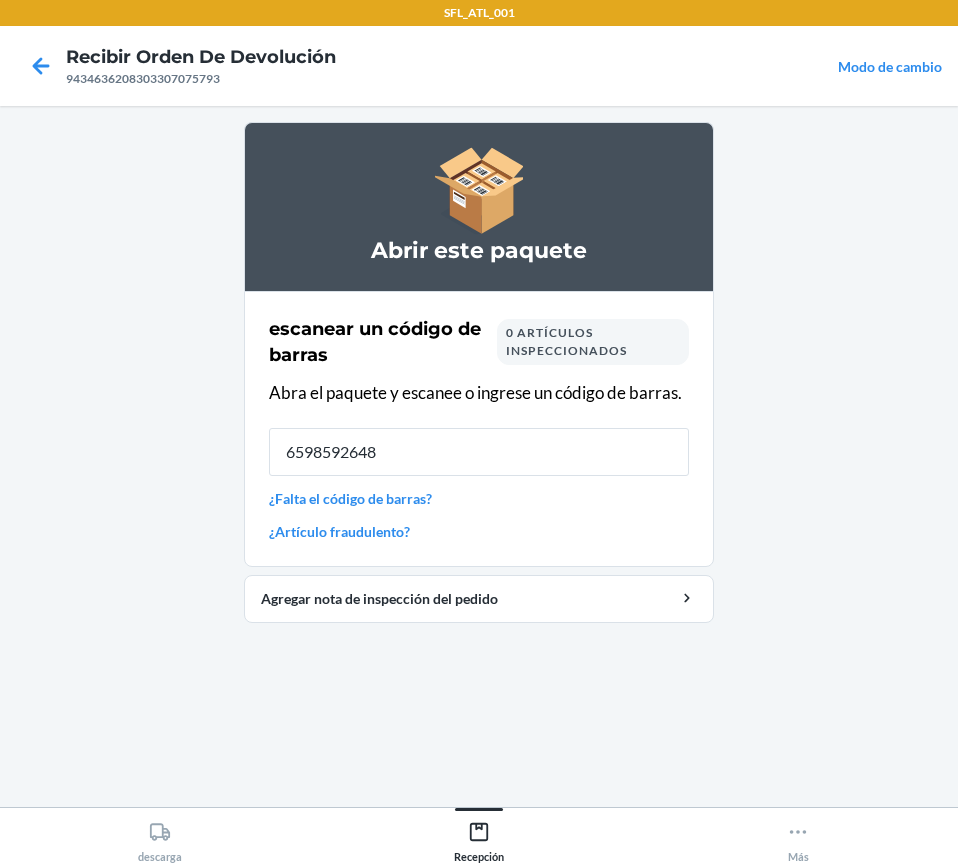 type on "65985926483" 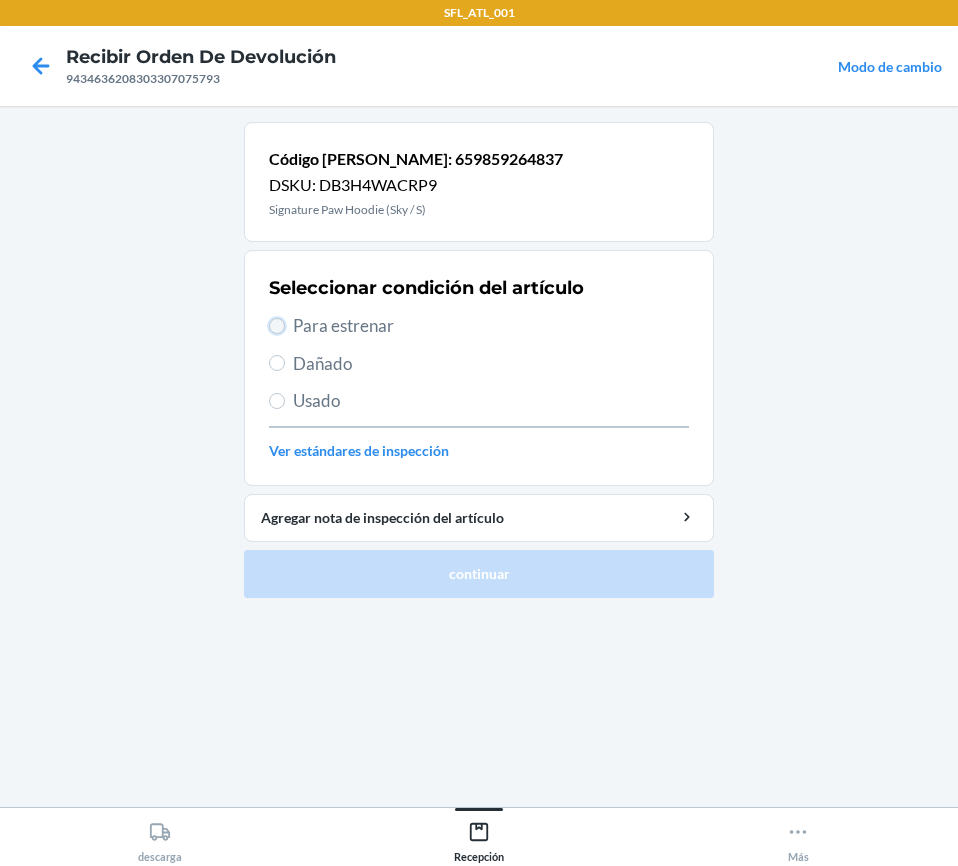 click on "Para estrenar" at bounding box center (277, 326) 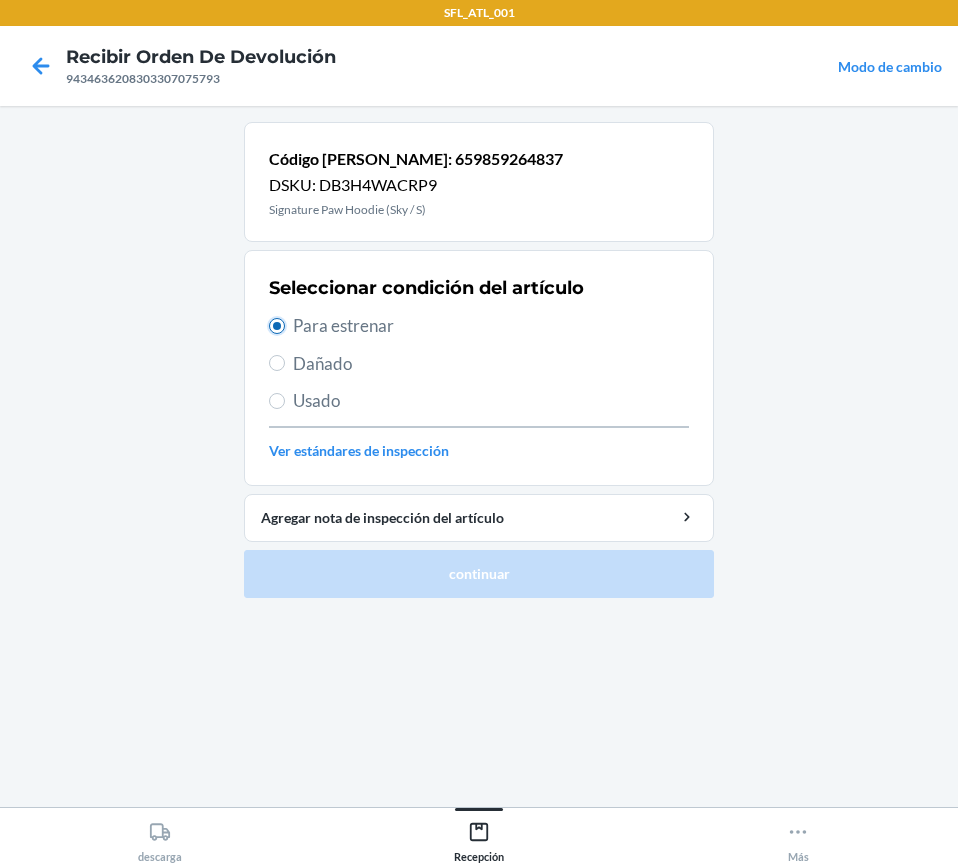 radio on "true" 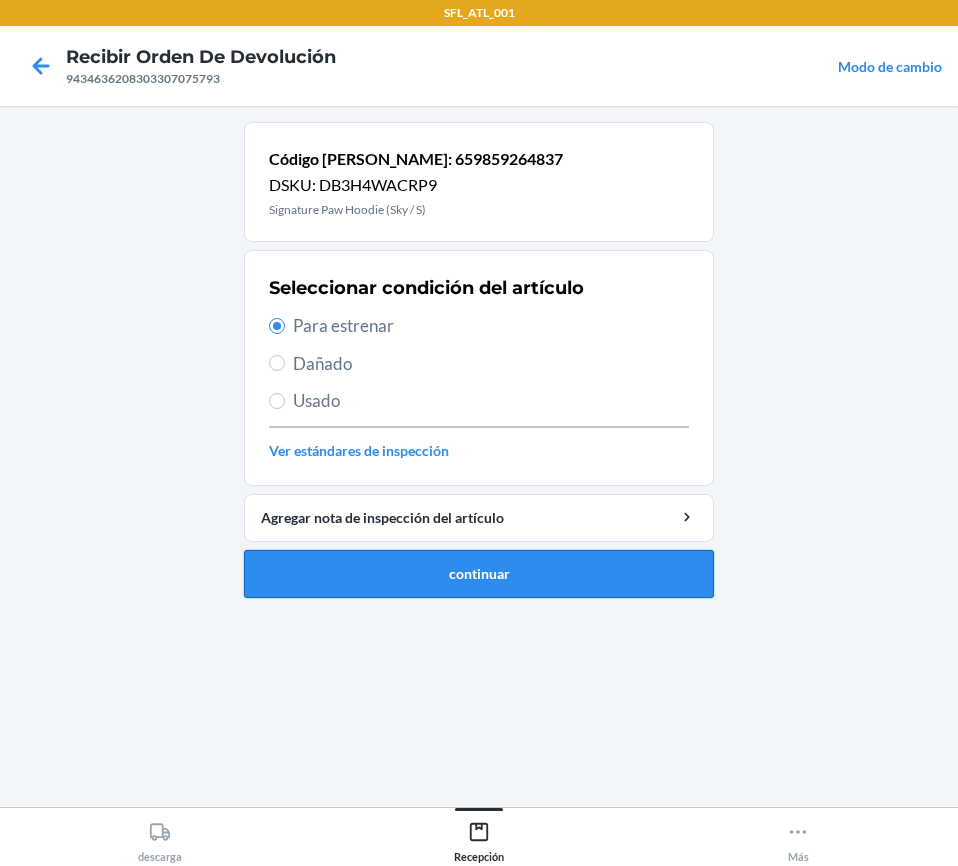 click on "continuar" at bounding box center (479, 574) 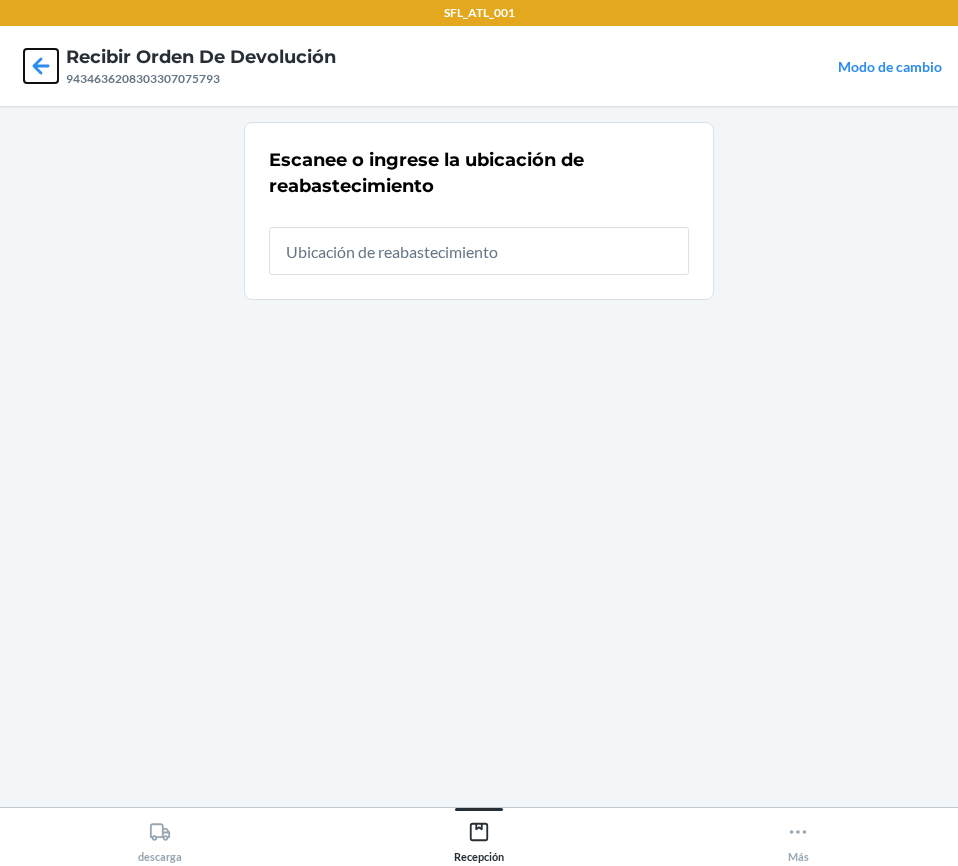 click 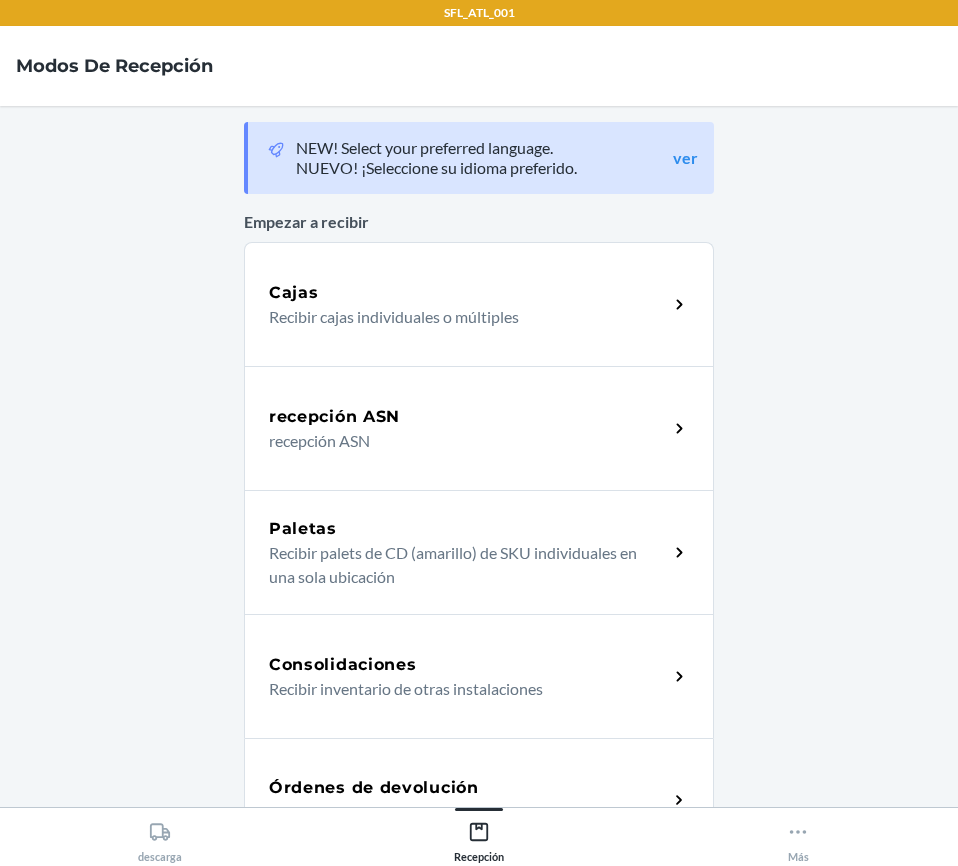 scroll, scrollTop: 300, scrollLeft: 0, axis: vertical 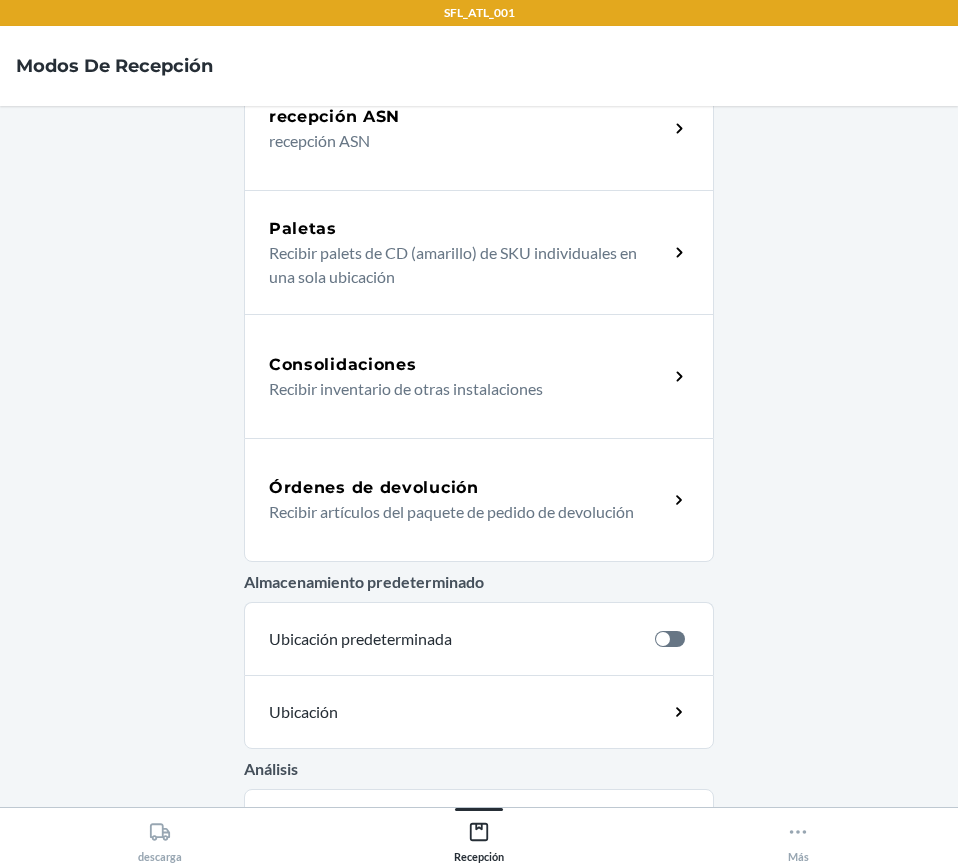 click on "Órdenes de devolución Recibir artículos del paquete de pedido de devolución" at bounding box center (479, 500) 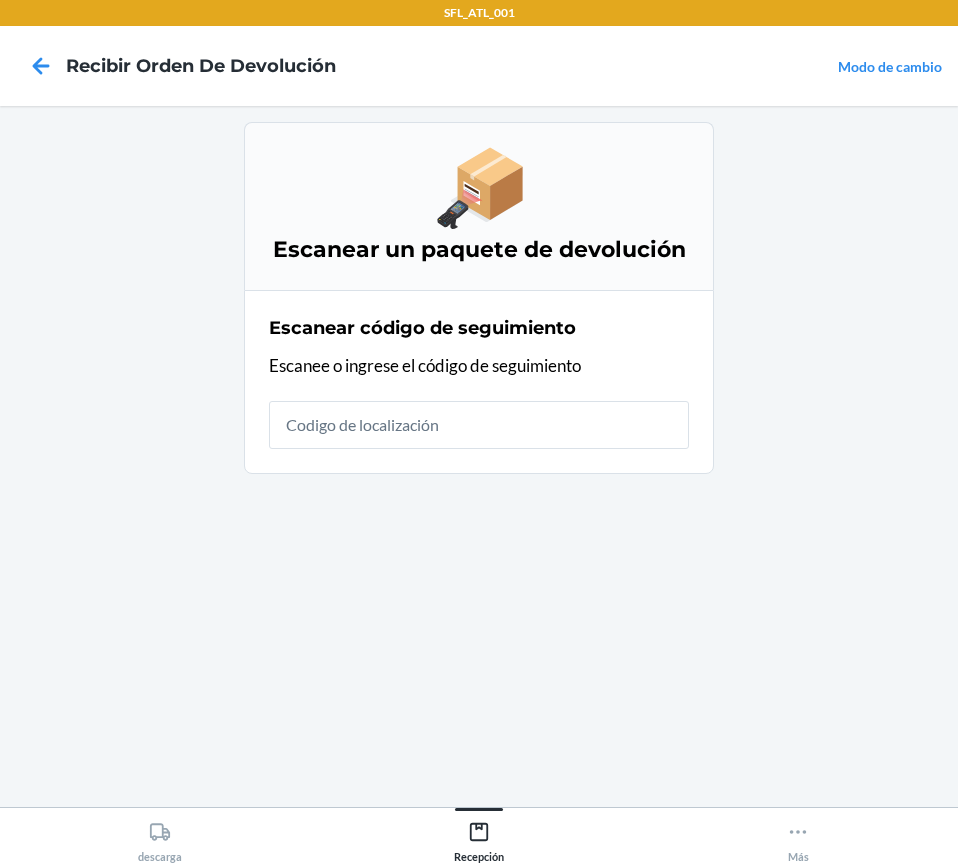 scroll, scrollTop: 0, scrollLeft: 0, axis: both 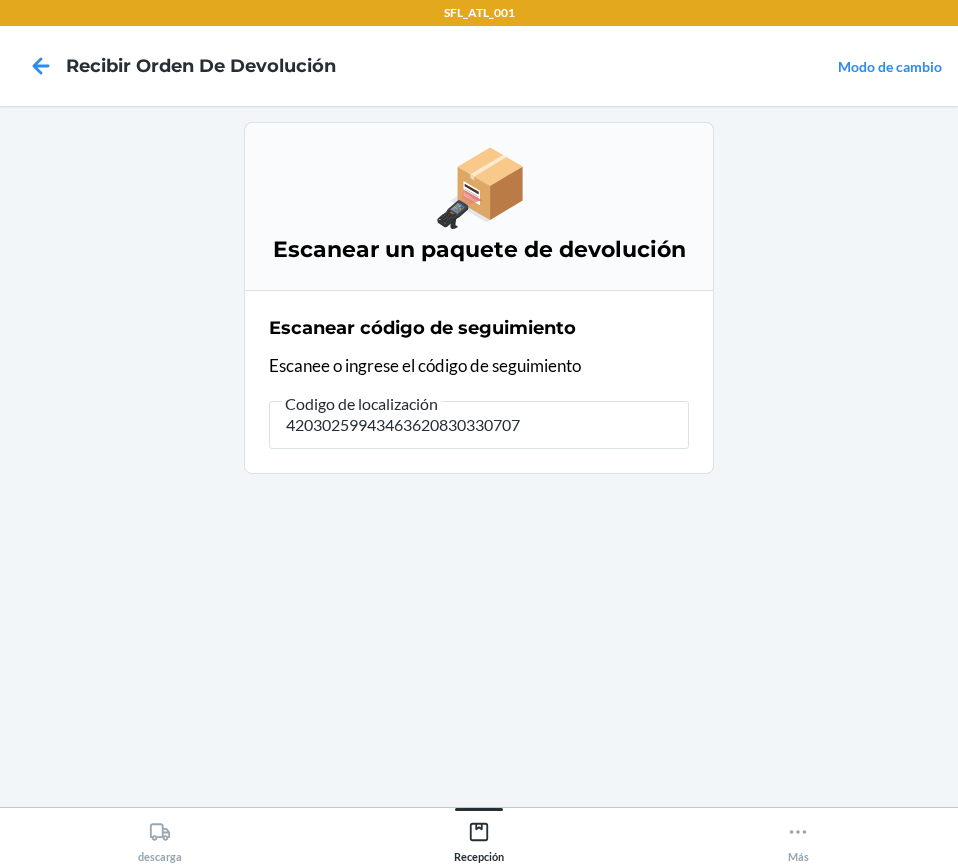 type on "420302599434636208303307075" 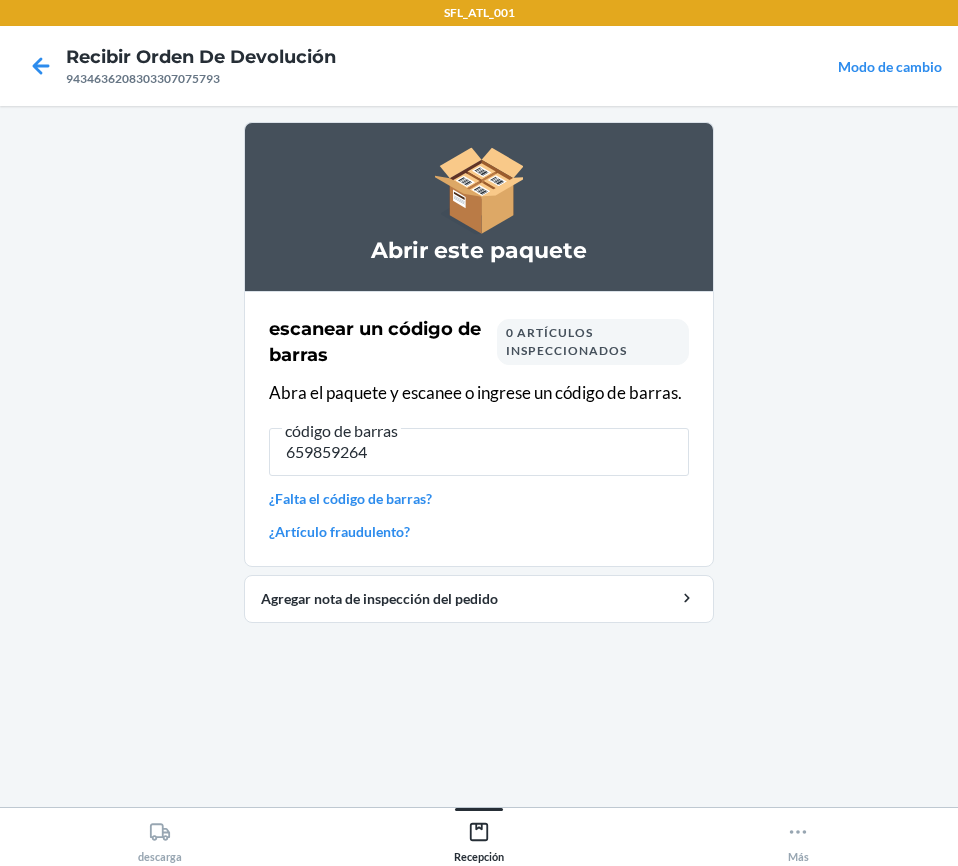 type on "6598592648" 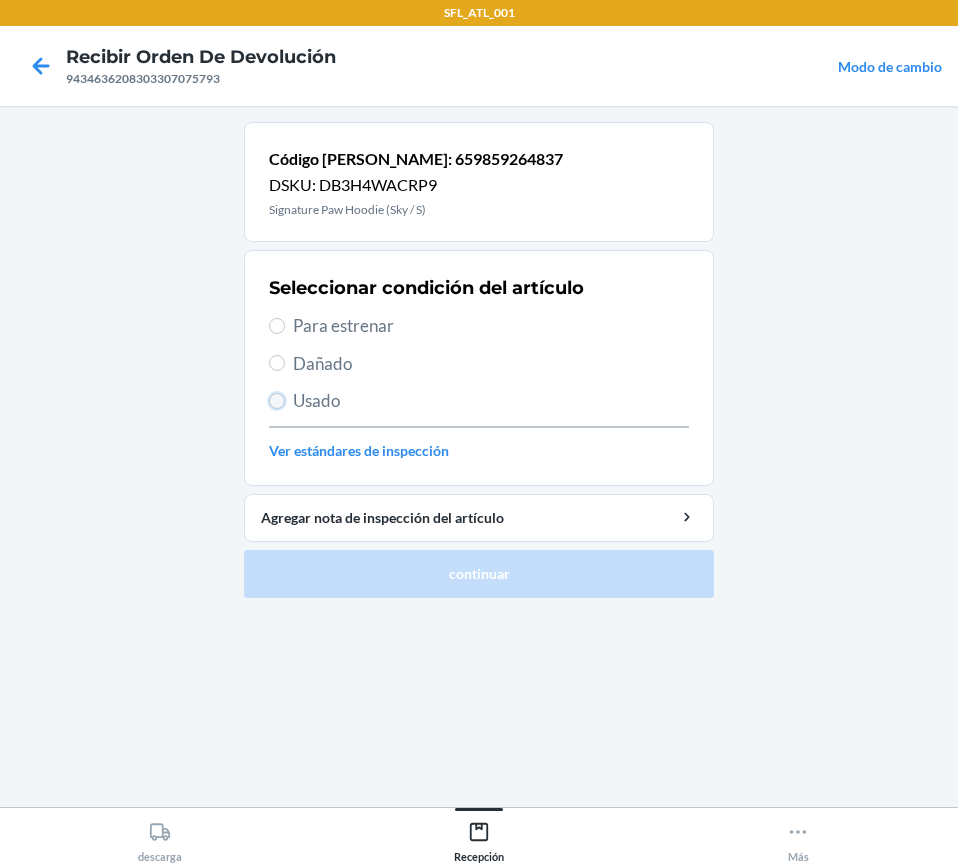 click on "Usado" at bounding box center [277, 401] 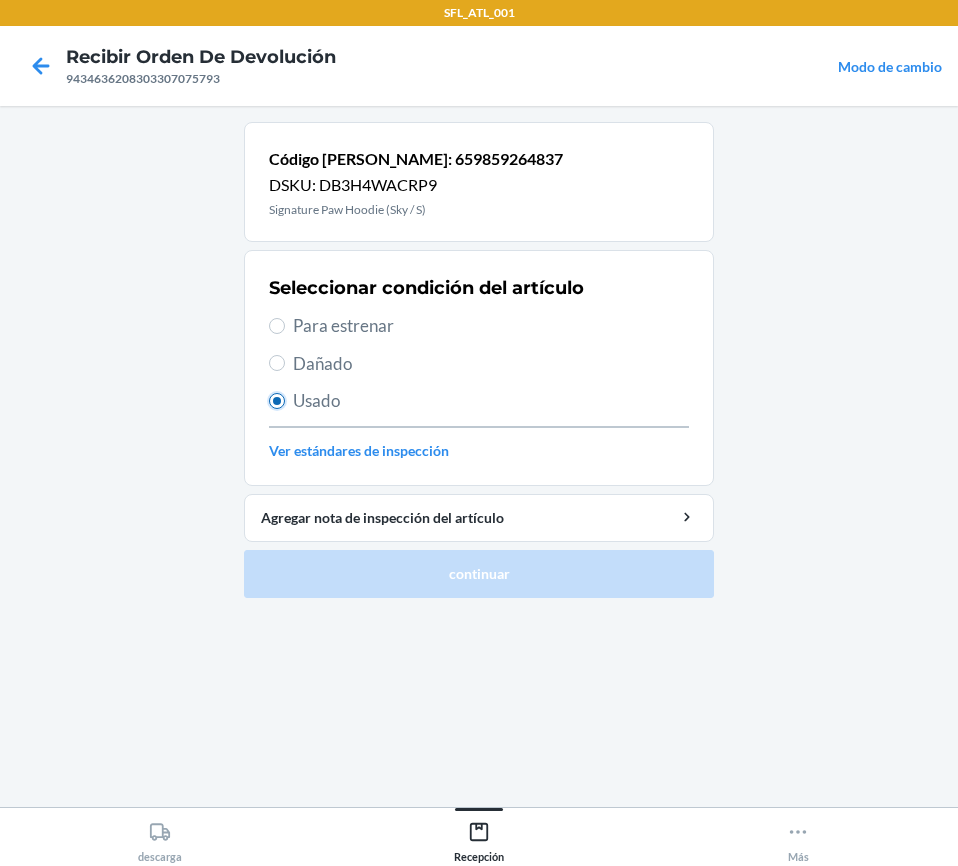radio on "true" 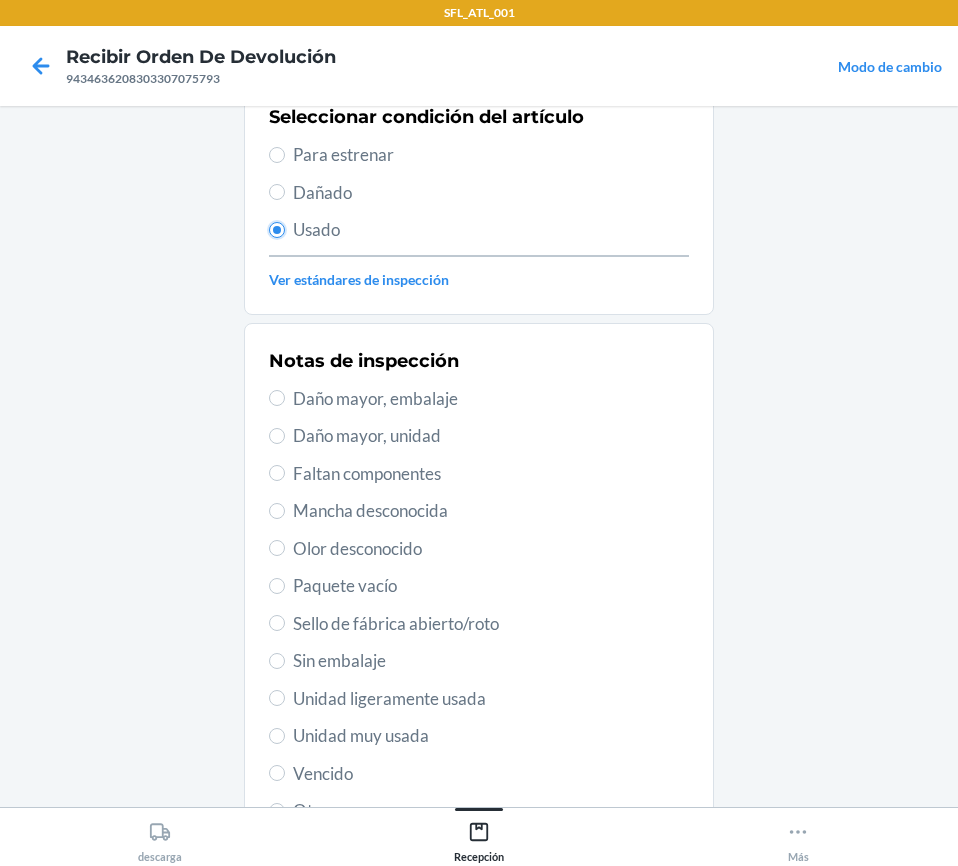 scroll, scrollTop: 300, scrollLeft: 0, axis: vertical 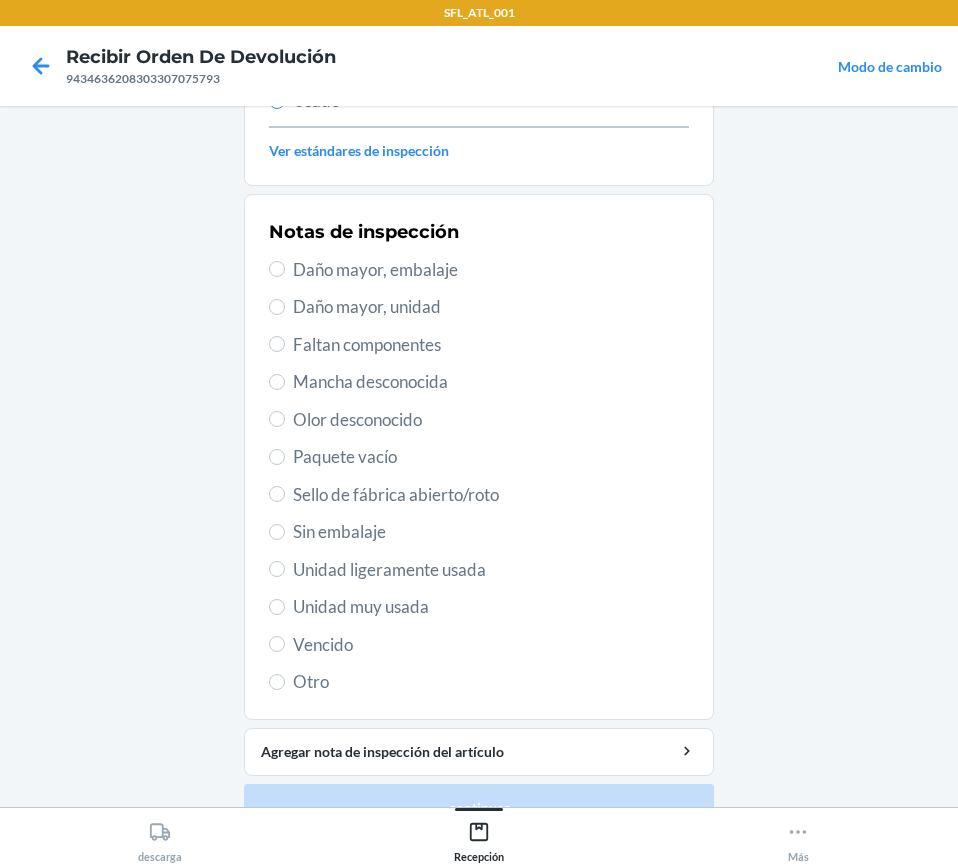 click on "Unidad ligeramente usada" at bounding box center [479, 570] 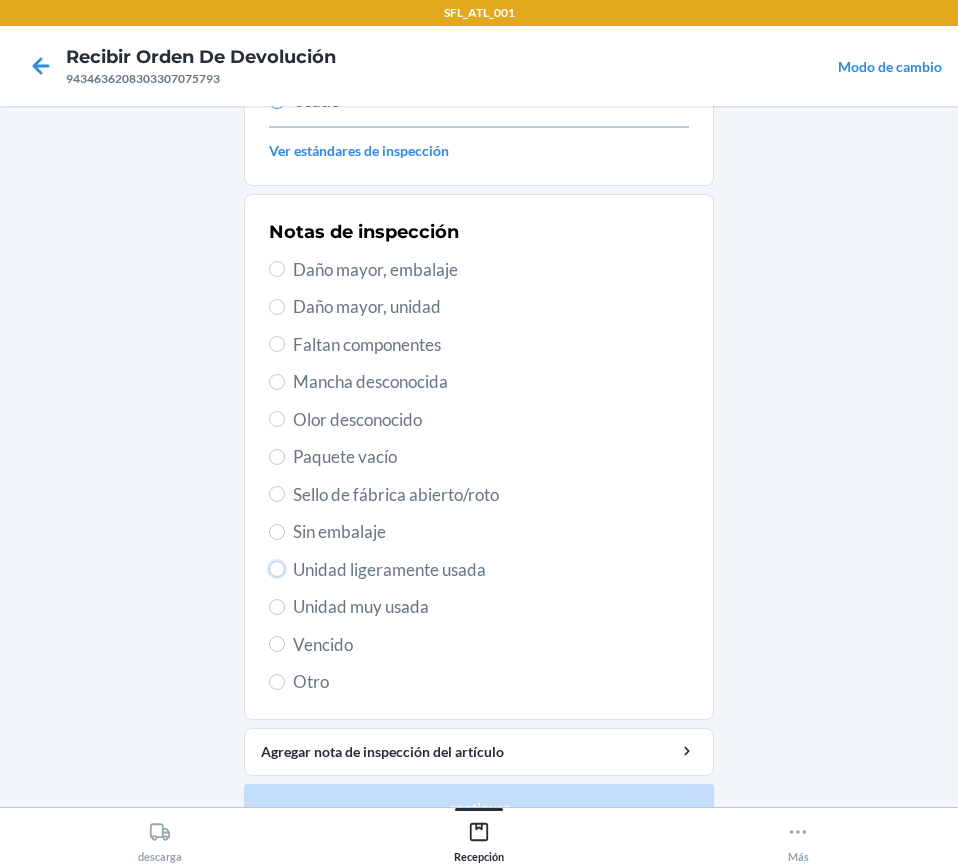 click on "Unidad ligeramente usada" at bounding box center (277, 569) 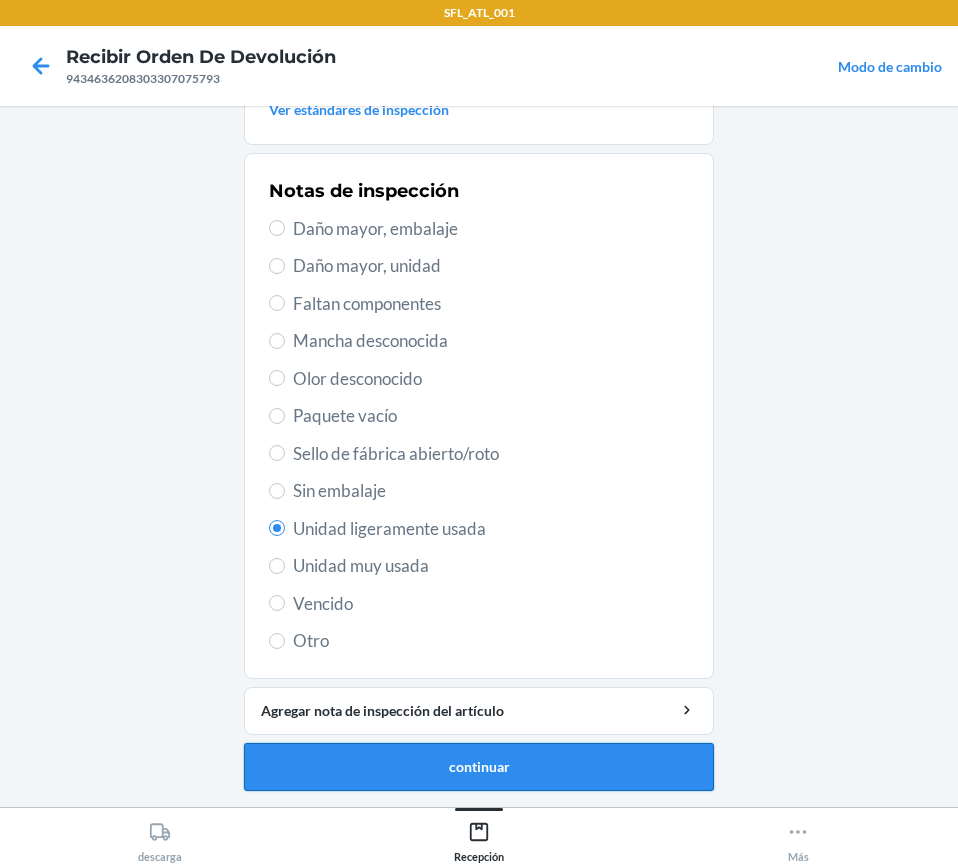click on "continuar" at bounding box center [479, 767] 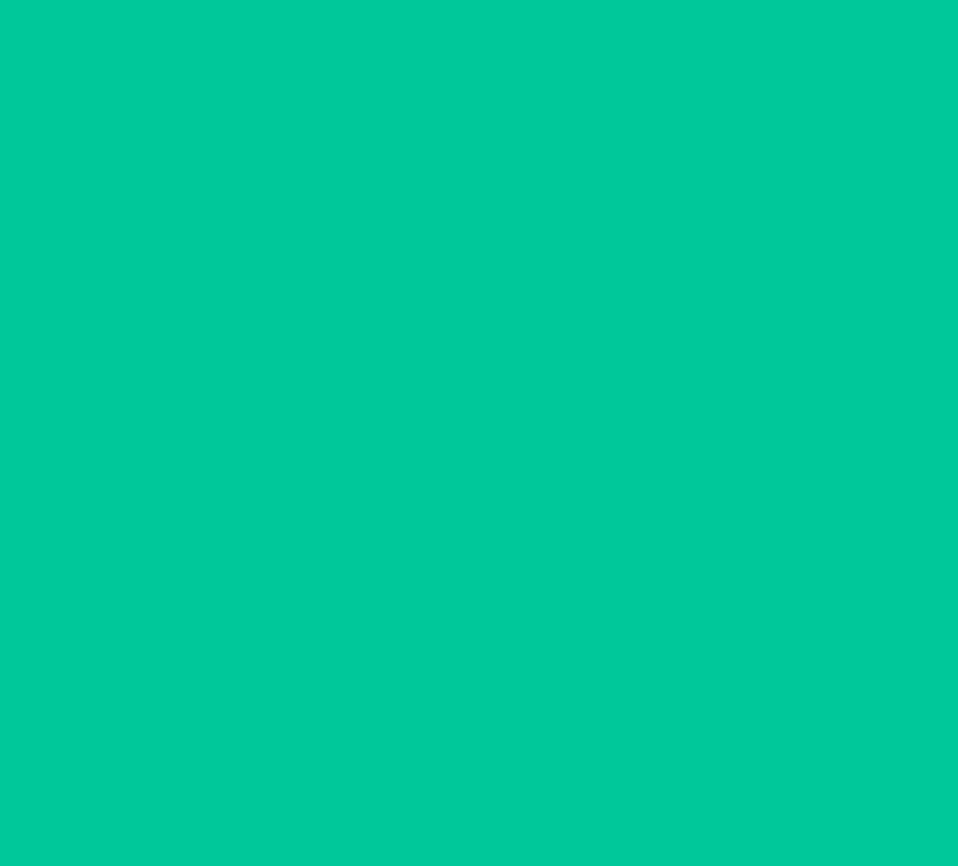 scroll, scrollTop: 6, scrollLeft: 0, axis: vertical 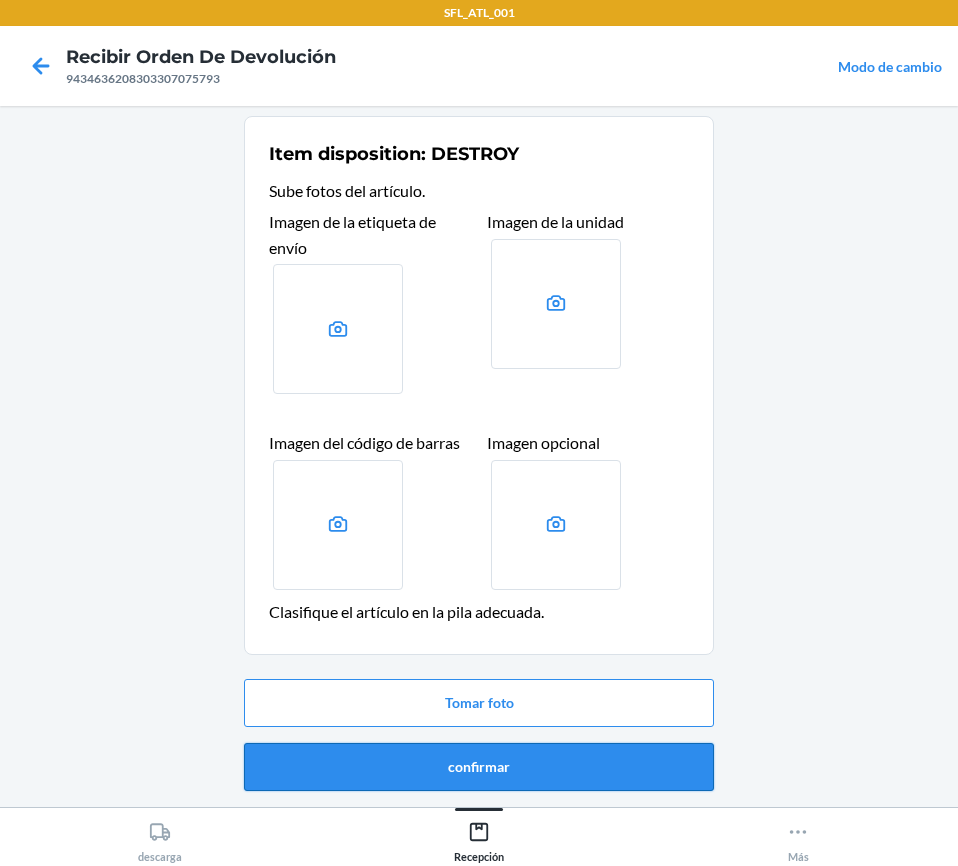 click on "confirmar" at bounding box center (479, 767) 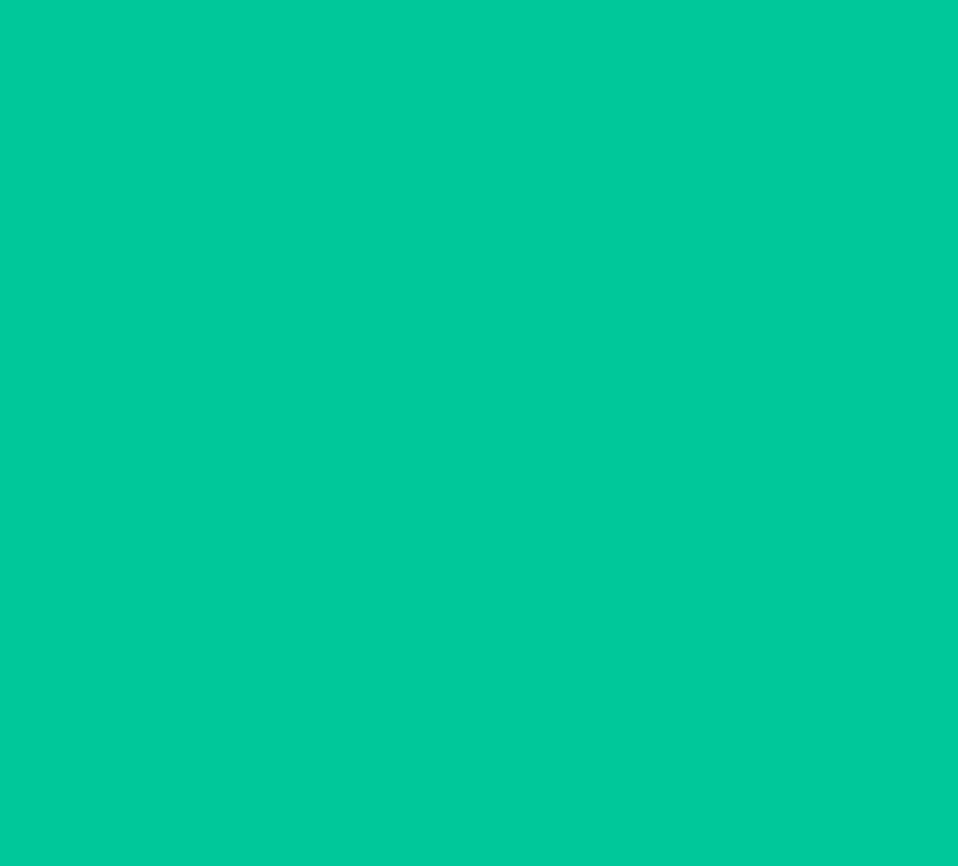 scroll, scrollTop: 0, scrollLeft: 0, axis: both 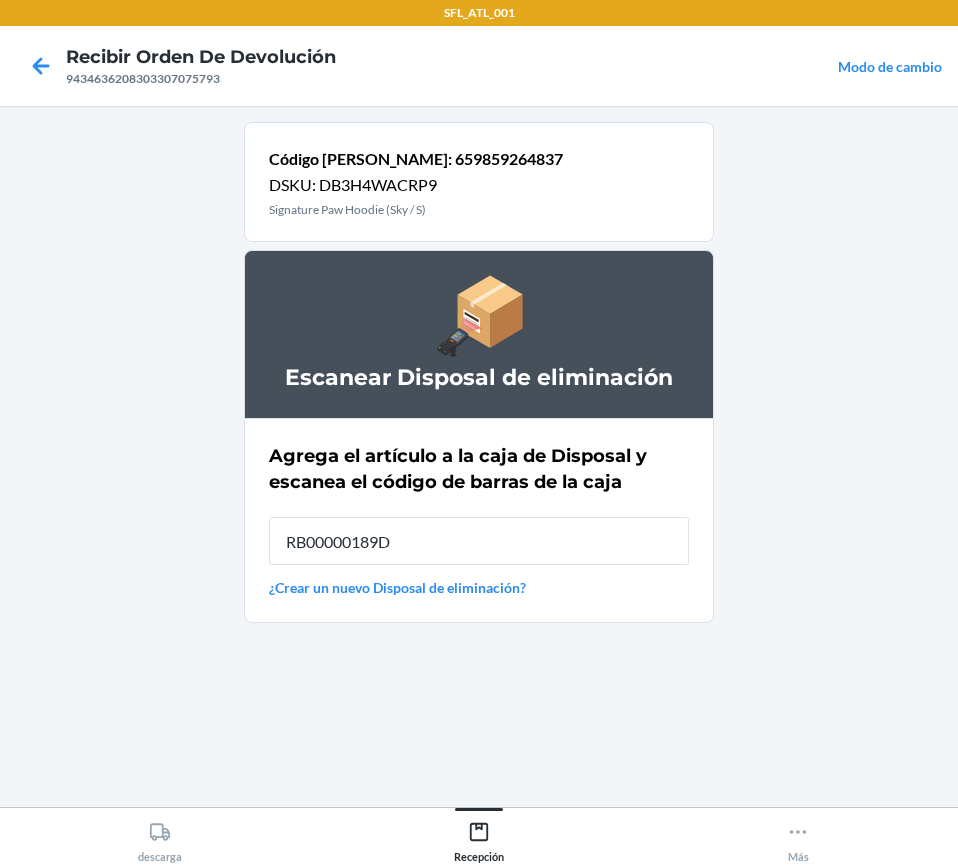 type on "RB00000189D" 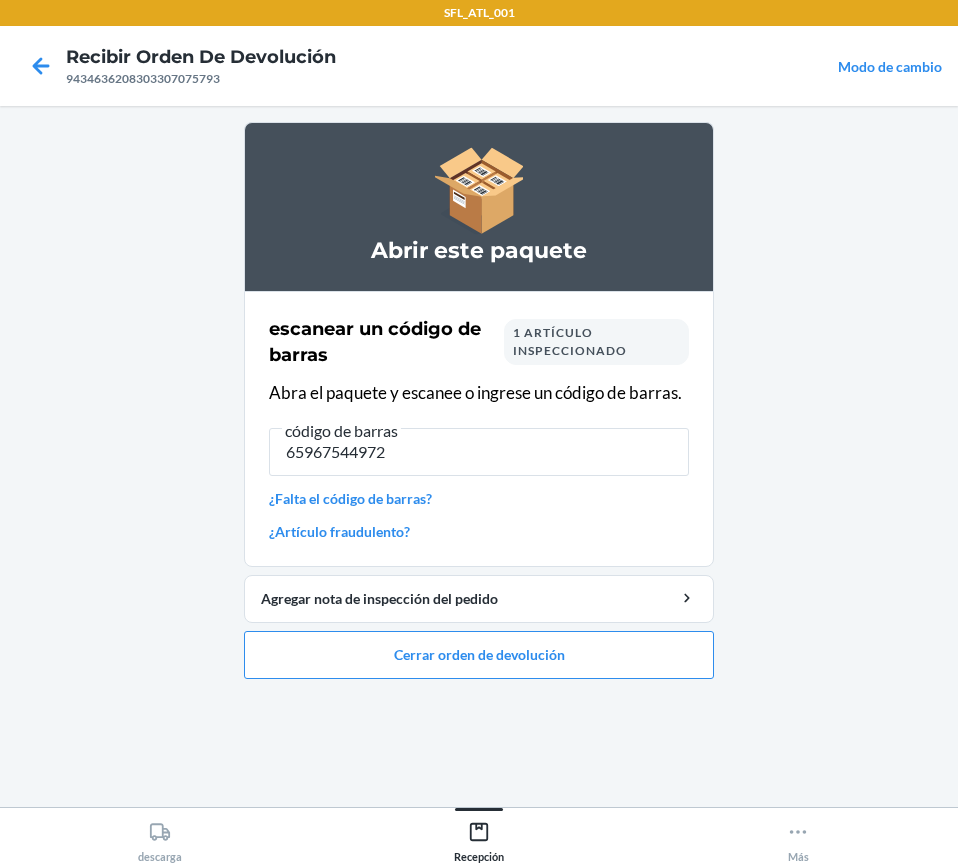 type on "659675449722" 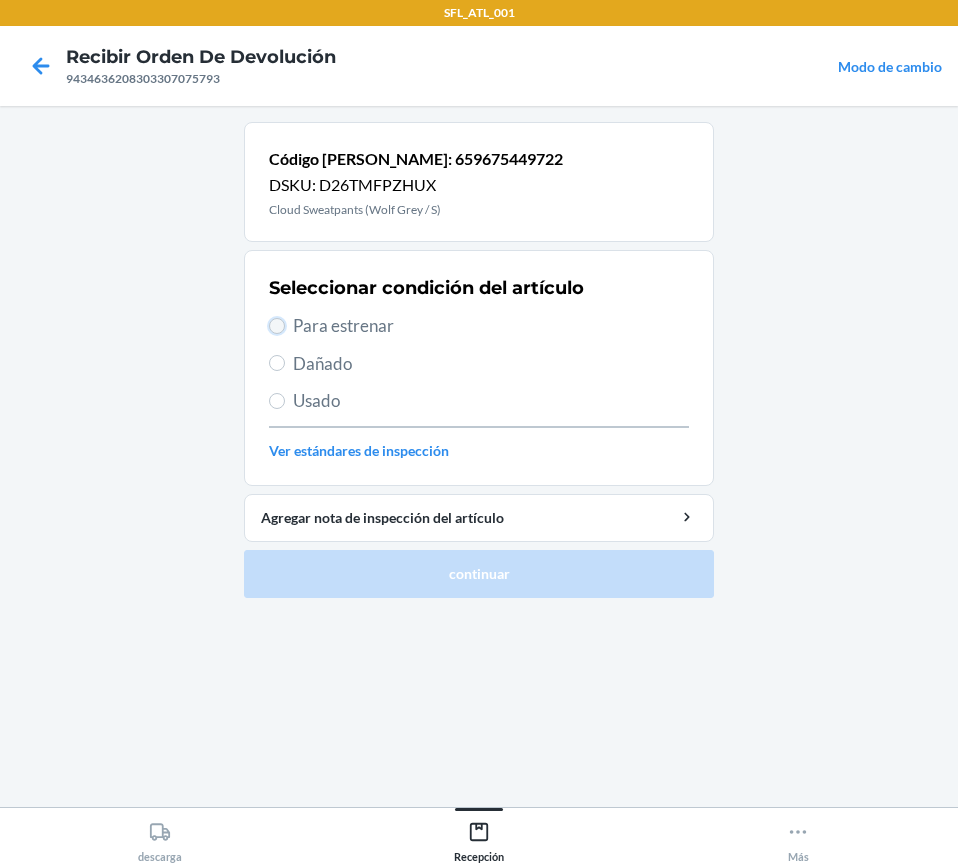 click on "Para estrenar" at bounding box center (277, 326) 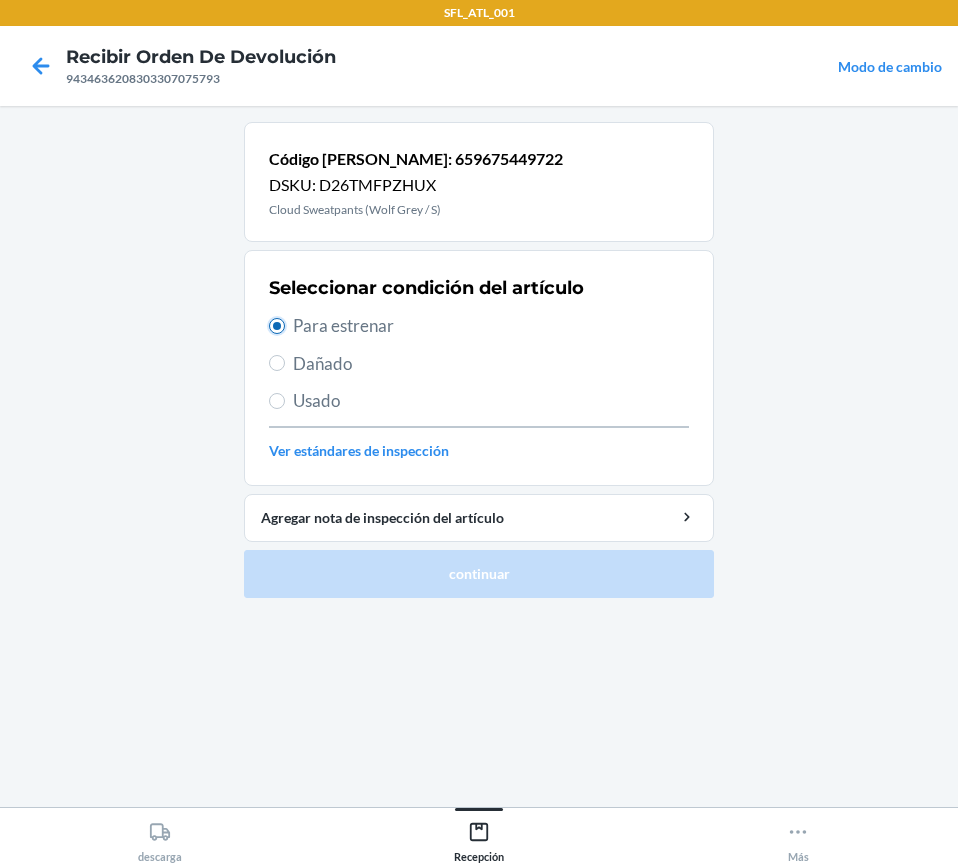 radio on "true" 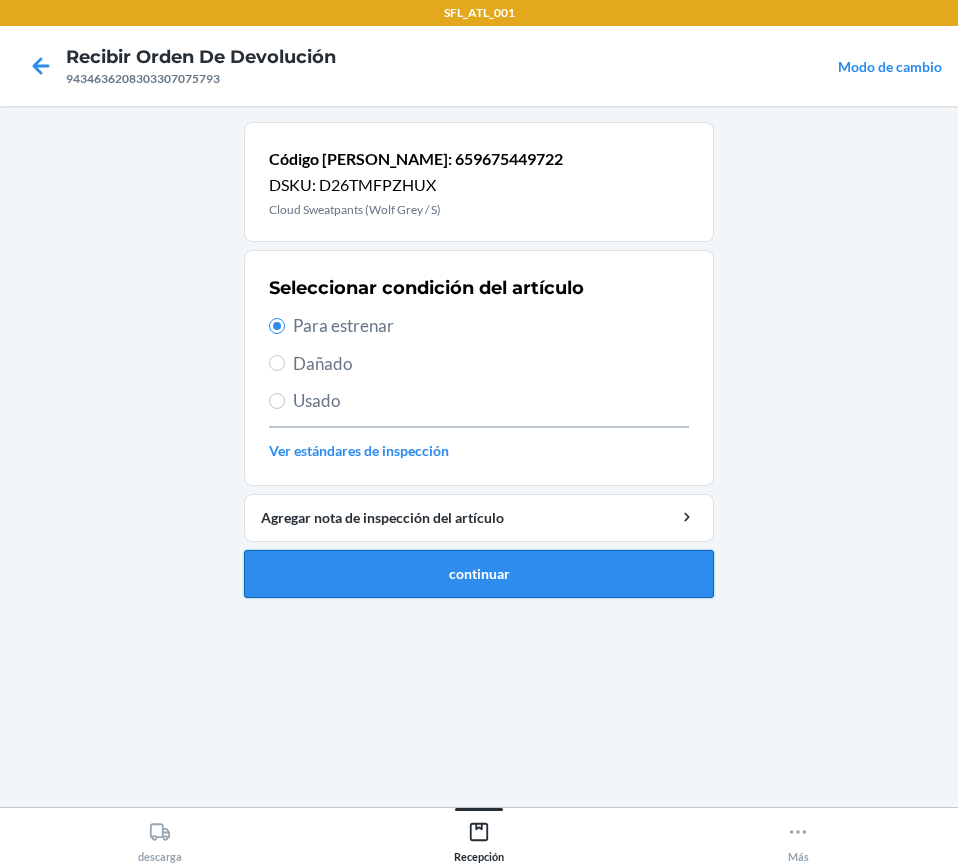 click on "continuar" at bounding box center [479, 574] 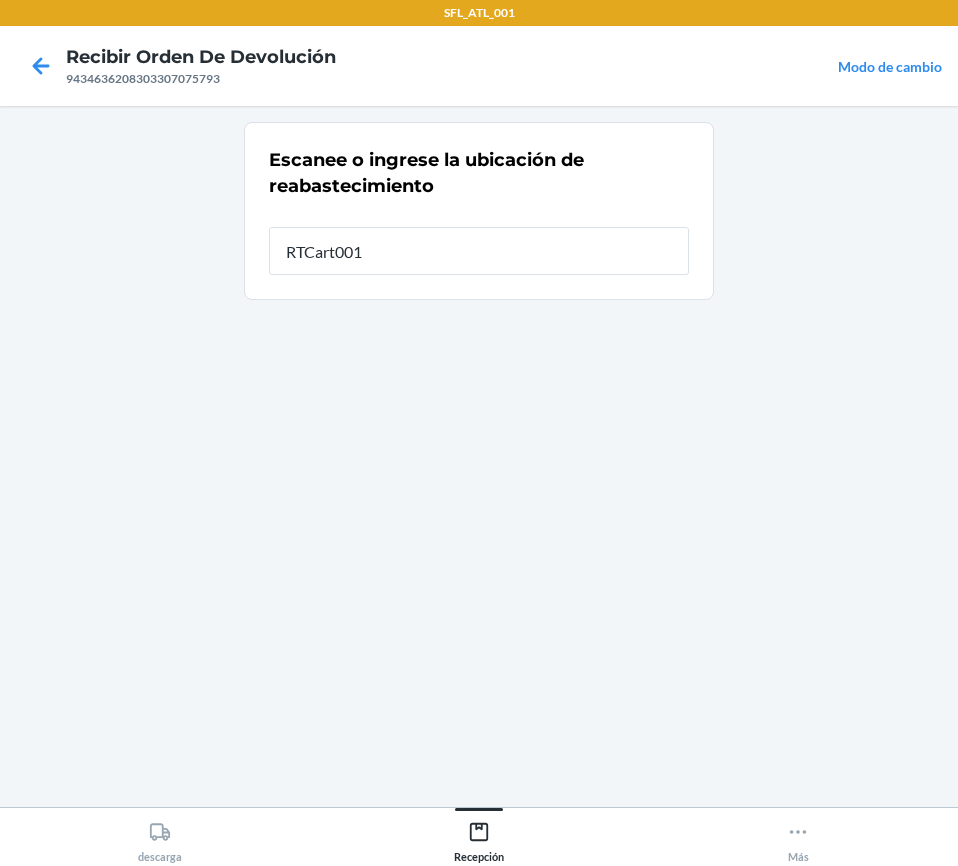 type on "RTCart001" 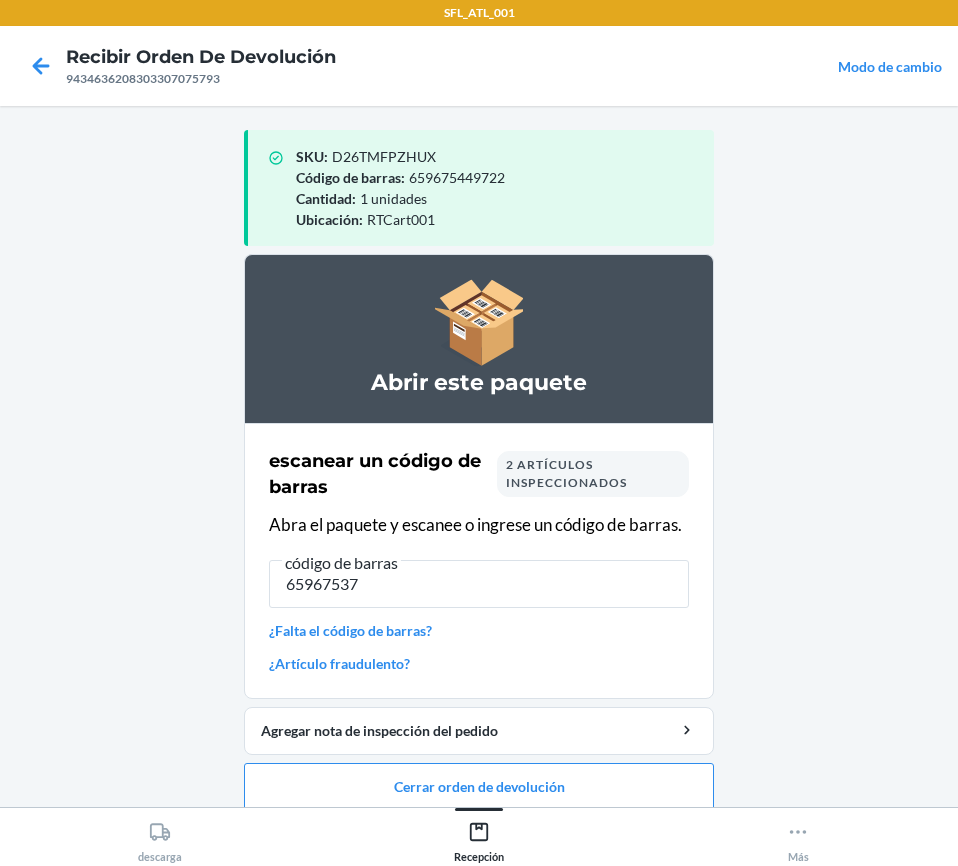 type on "659675374" 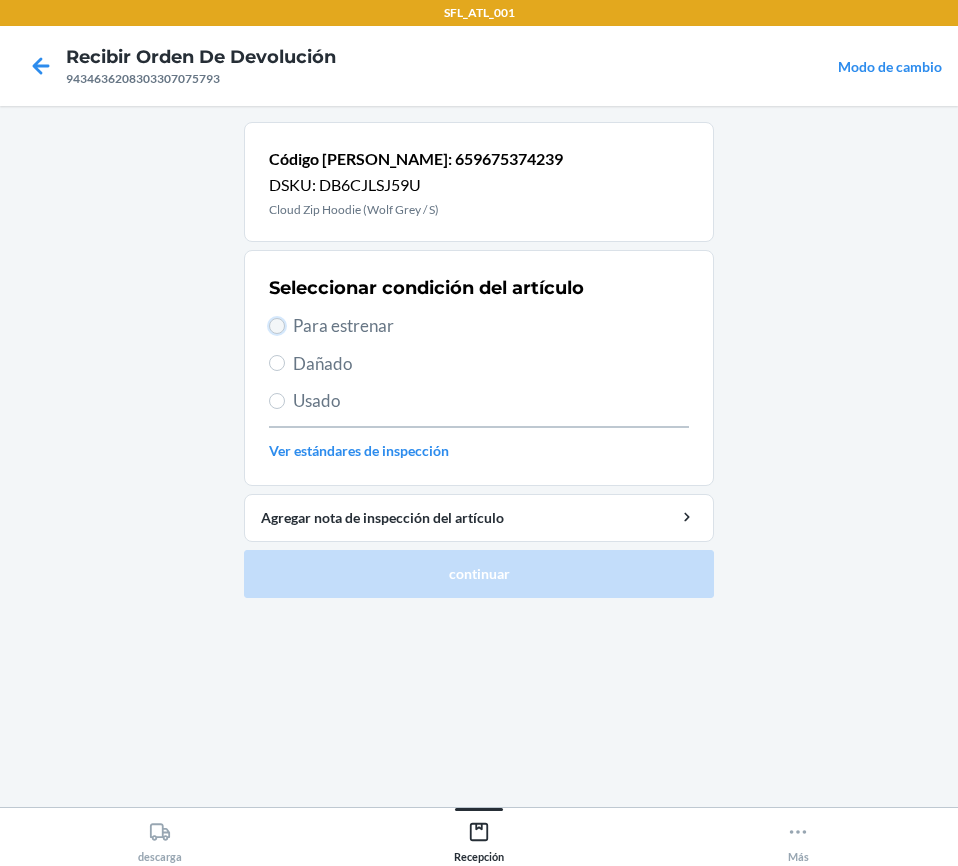 click on "Para estrenar" at bounding box center [277, 326] 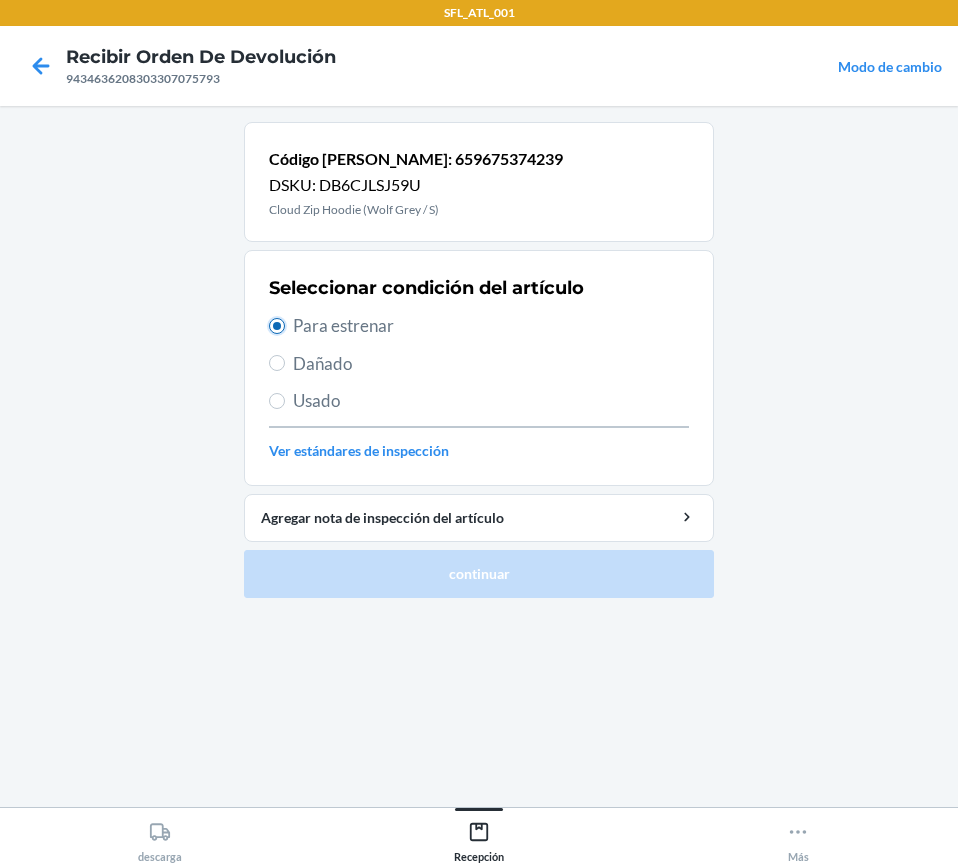 radio on "true" 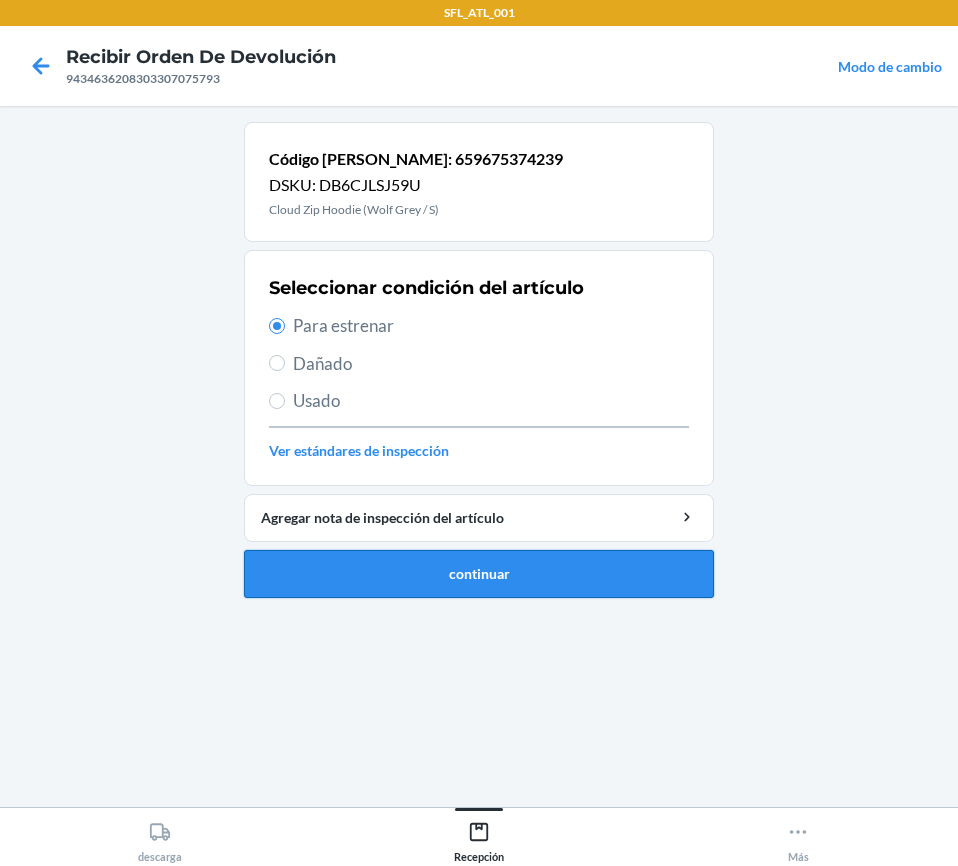 click on "continuar" at bounding box center (479, 574) 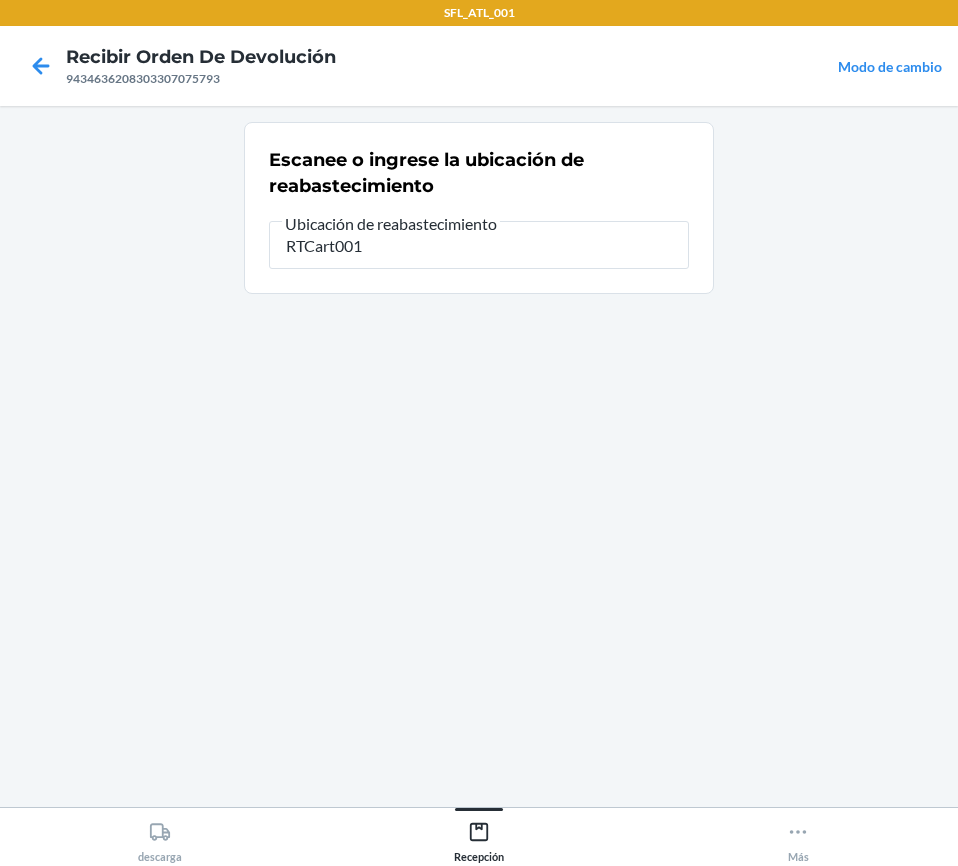 type on "RTCart001" 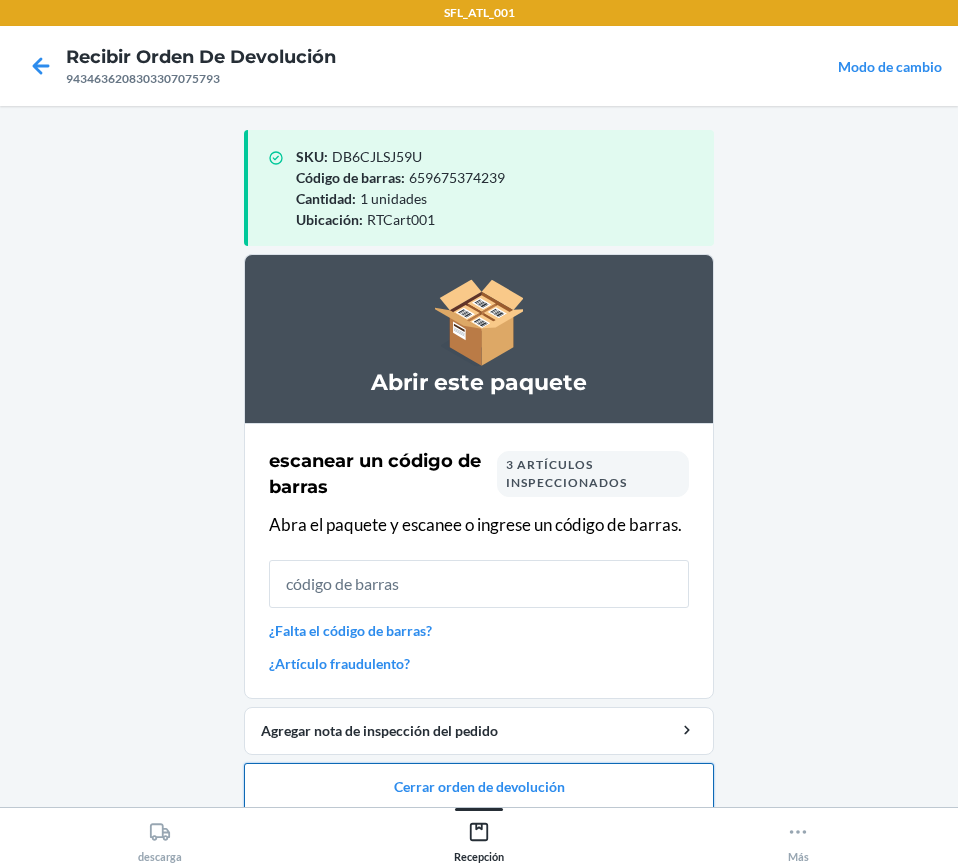 click on "Cerrar orden de devolución" at bounding box center (479, 787) 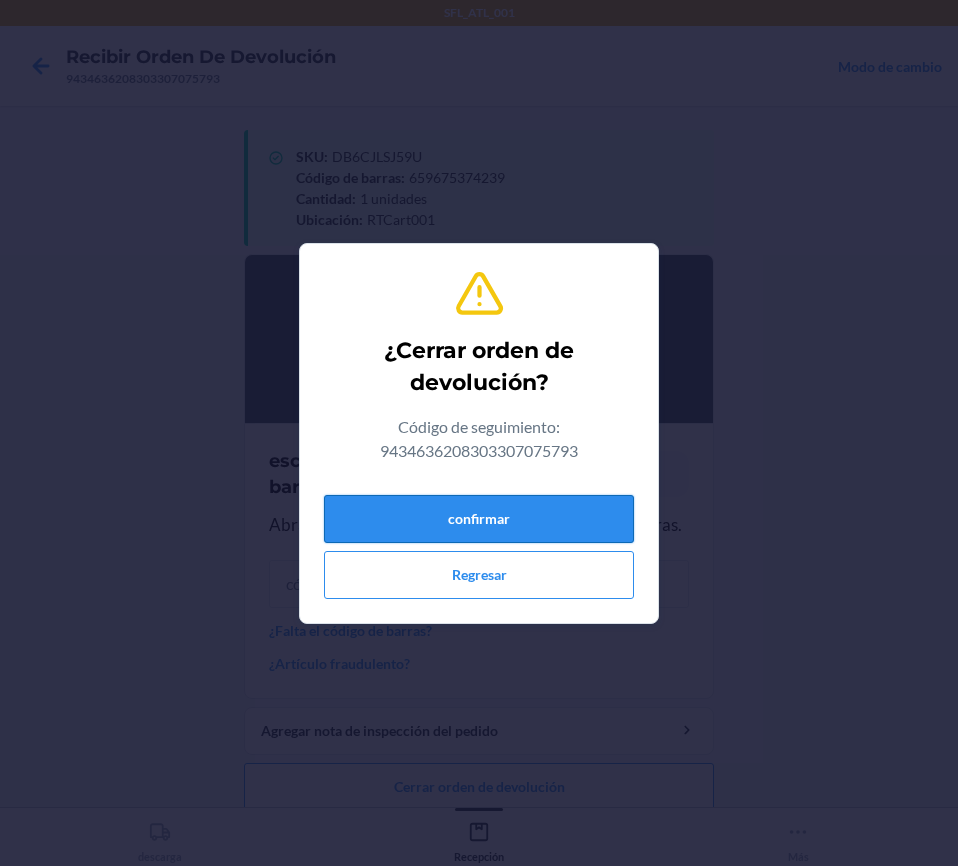 click on "confirmar" at bounding box center [479, 519] 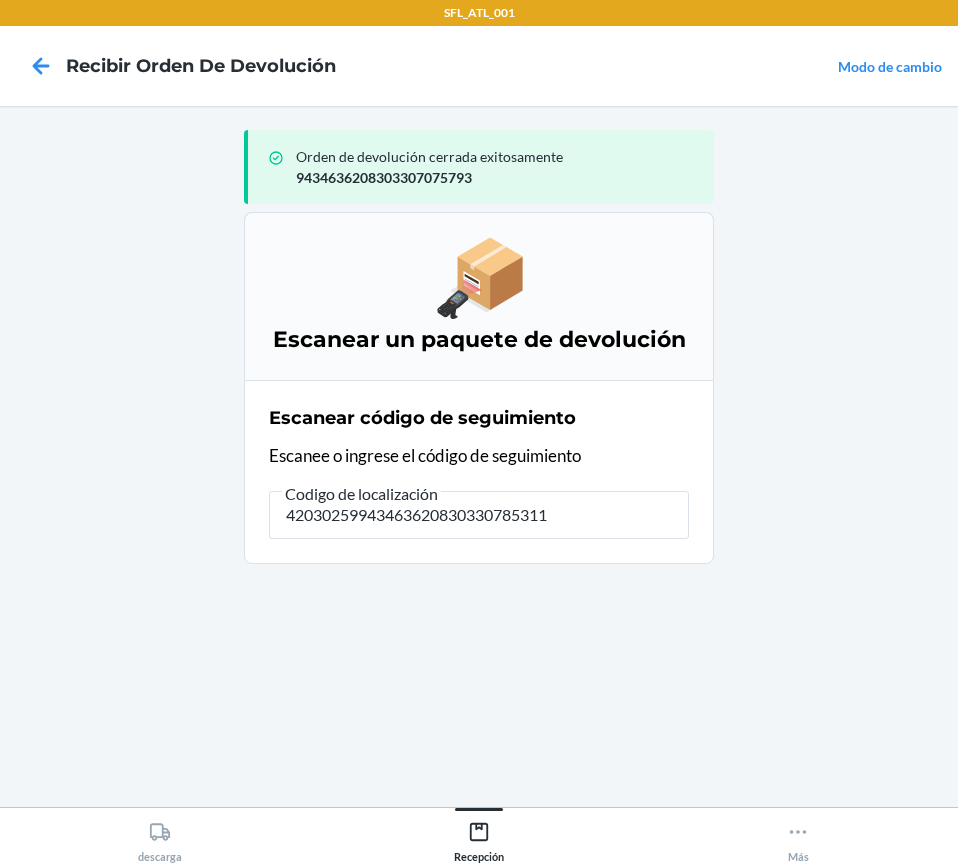type on "420302599434636208303307853117" 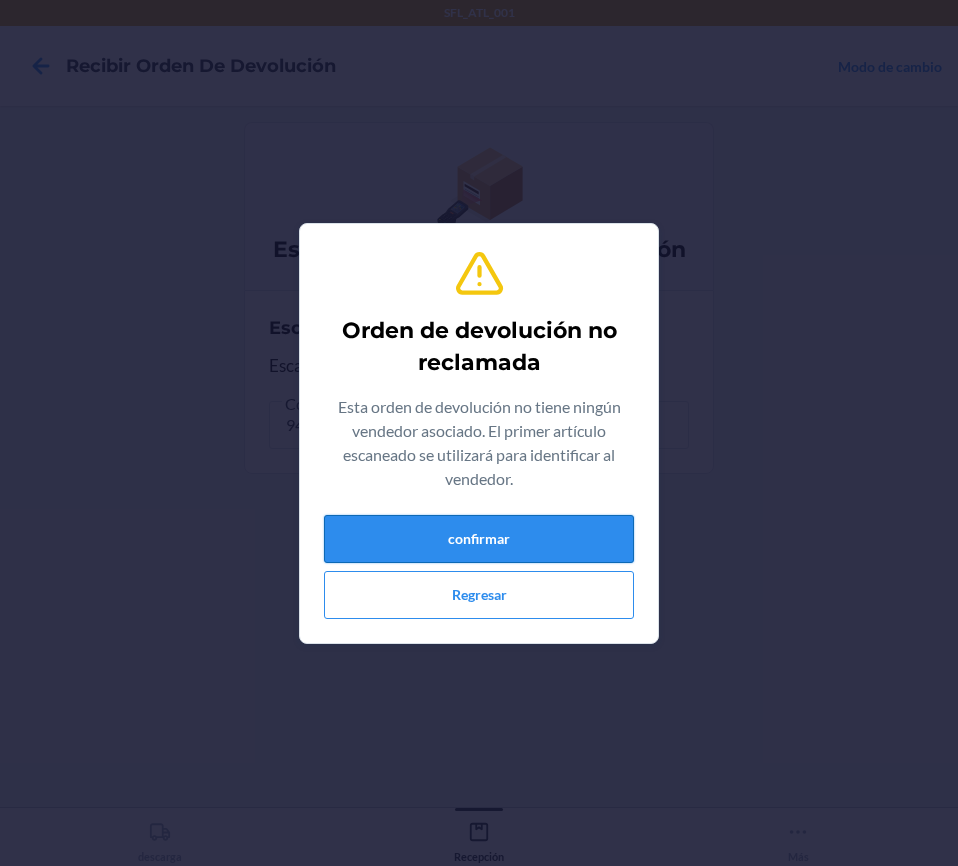 click on "confirmar" at bounding box center [479, 539] 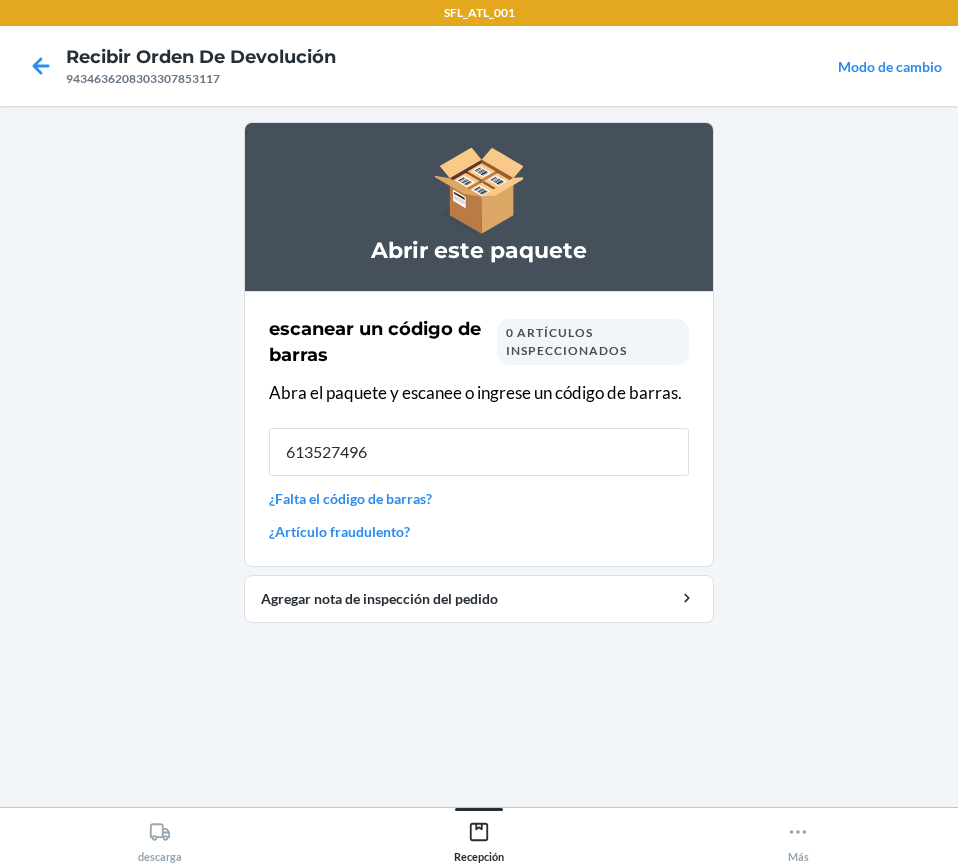 type on "6135274964" 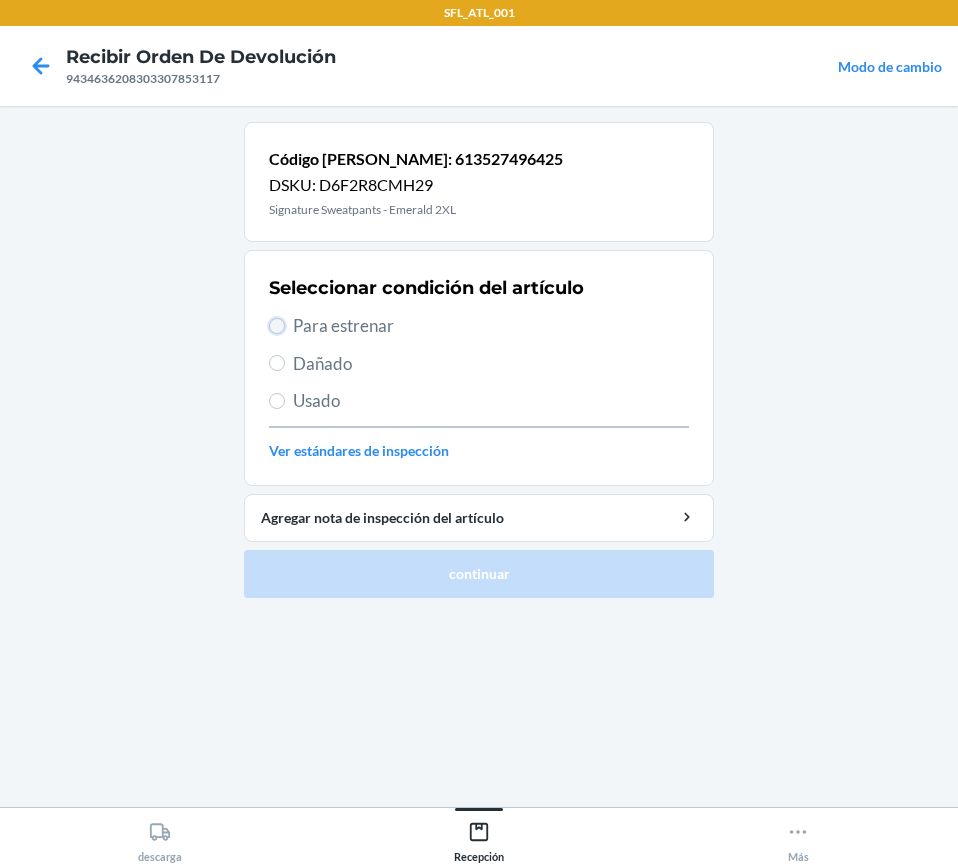 drag, startPoint x: 271, startPoint y: 320, endPoint x: 354, endPoint y: 395, distance: 111.86599 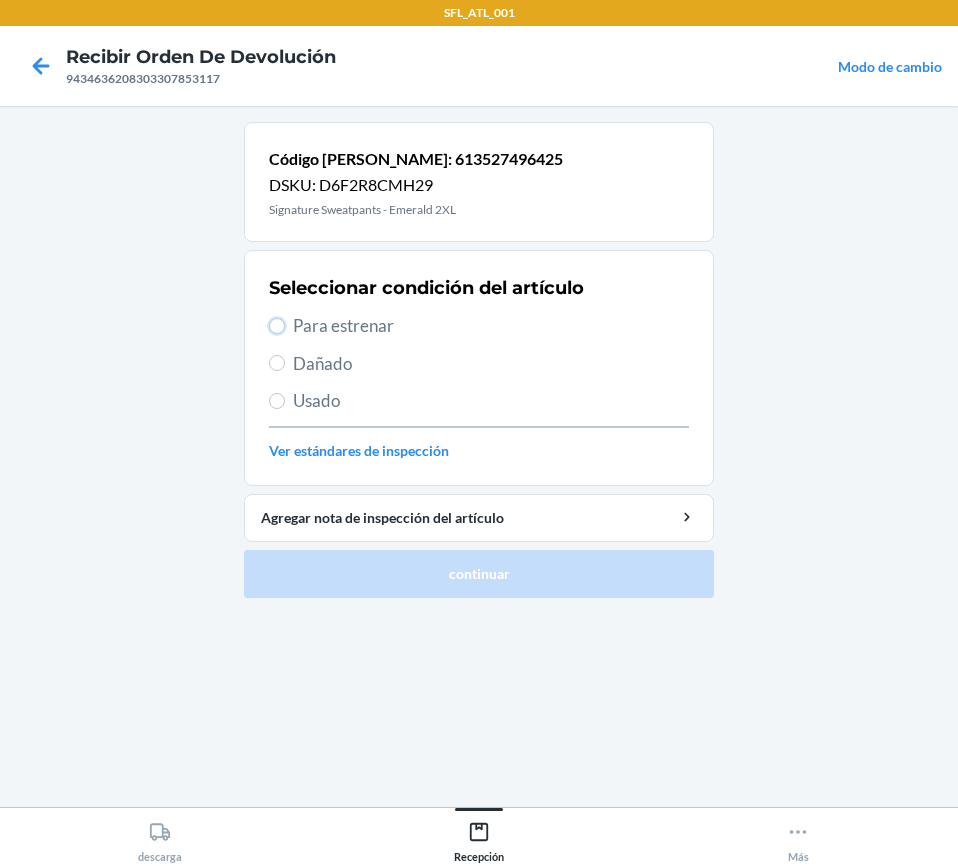 click on "Para estrenar" at bounding box center (277, 326) 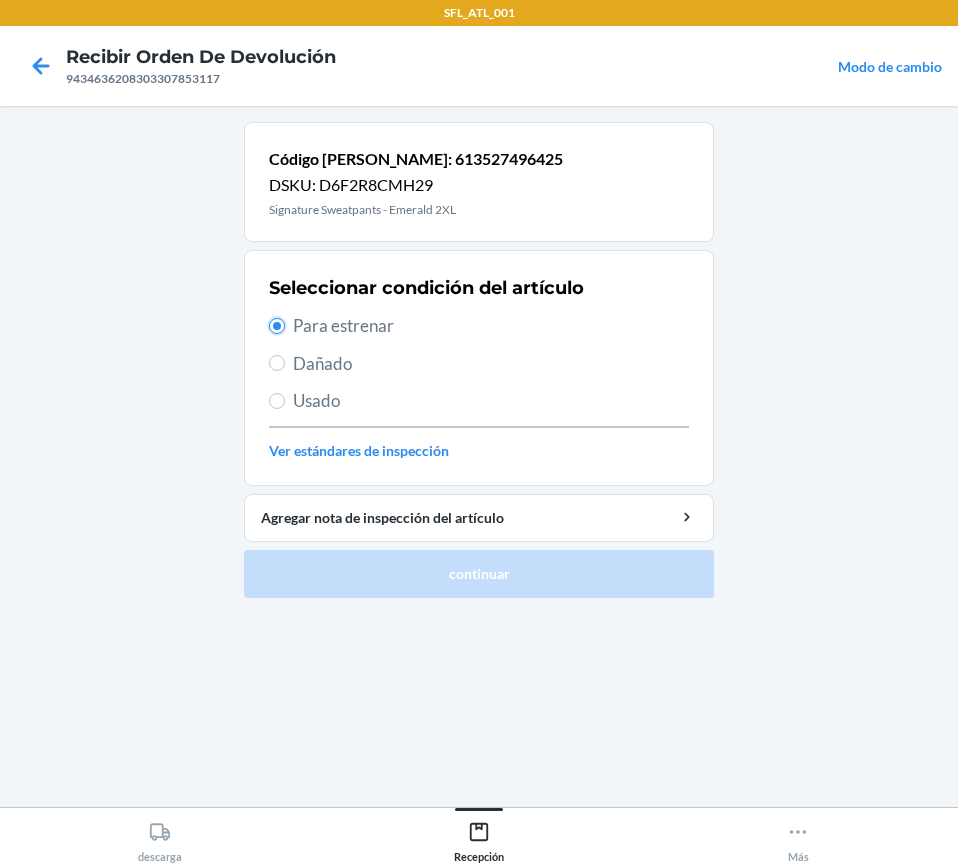 radio on "true" 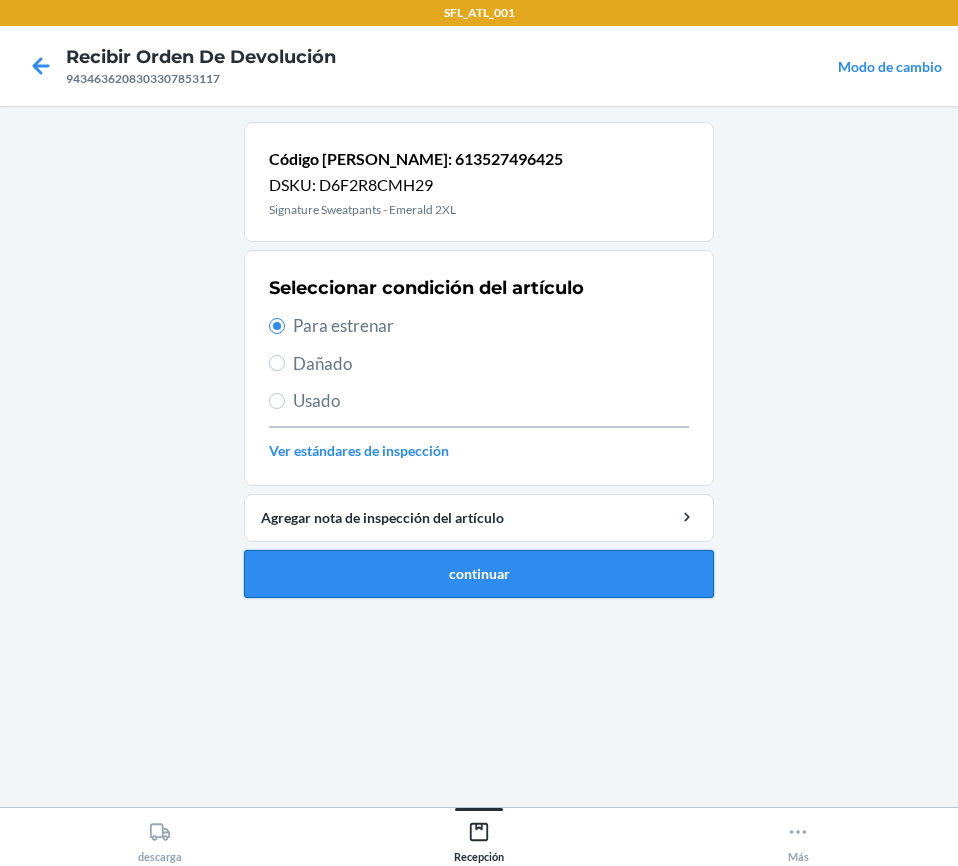 click on "continuar" at bounding box center [479, 574] 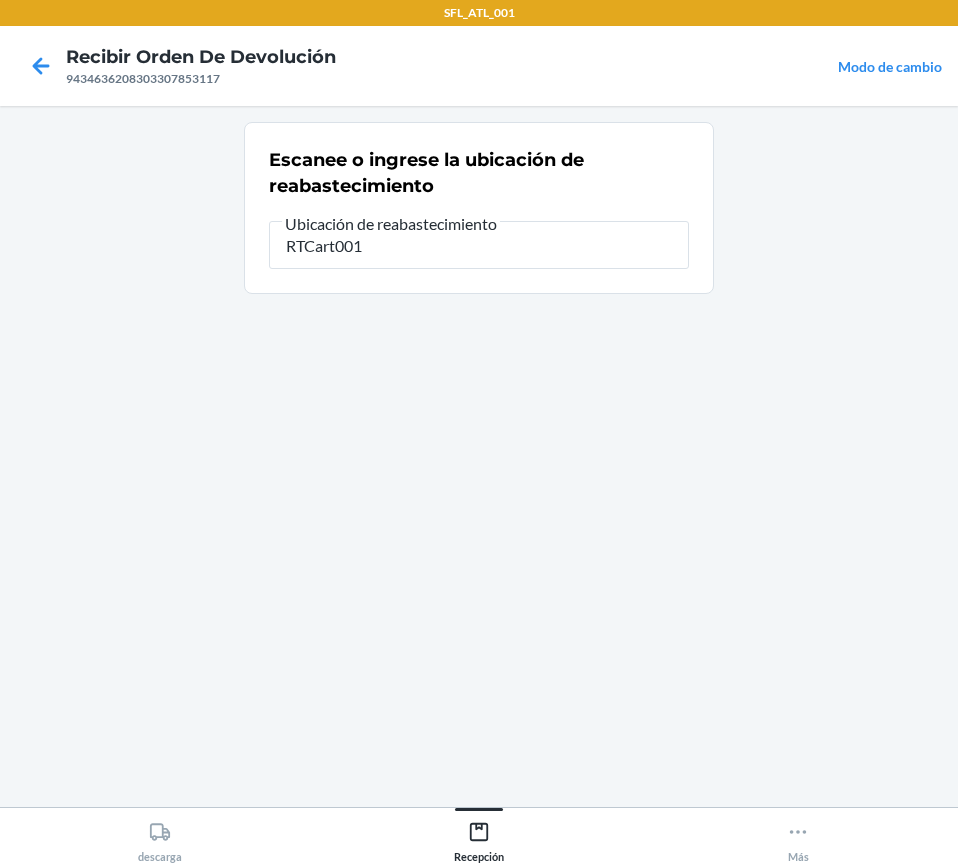 type on "RTCart001" 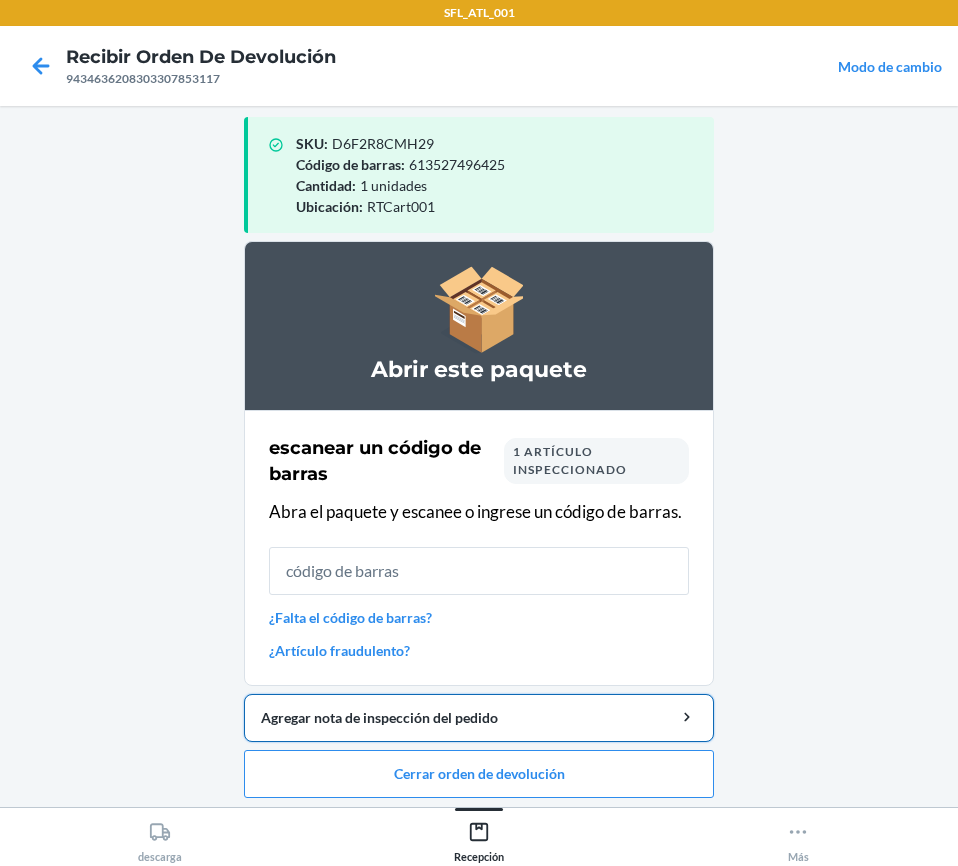 scroll, scrollTop: 20, scrollLeft: 0, axis: vertical 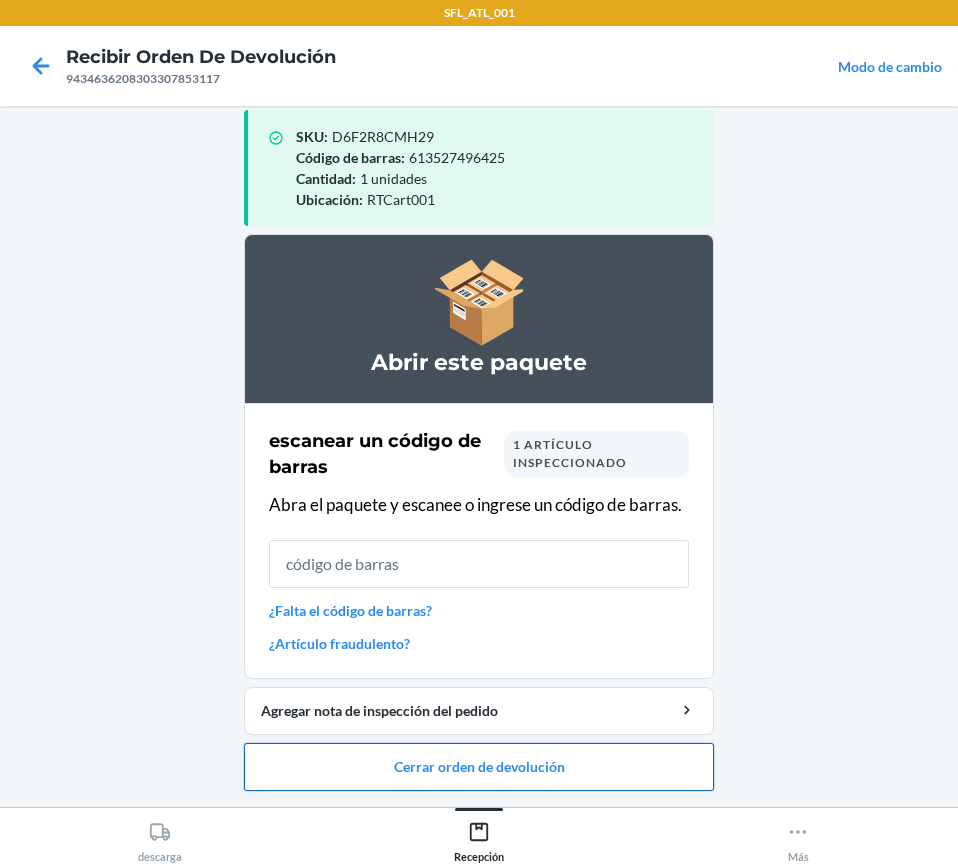 click on "Cerrar orden de devolución" at bounding box center [479, 767] 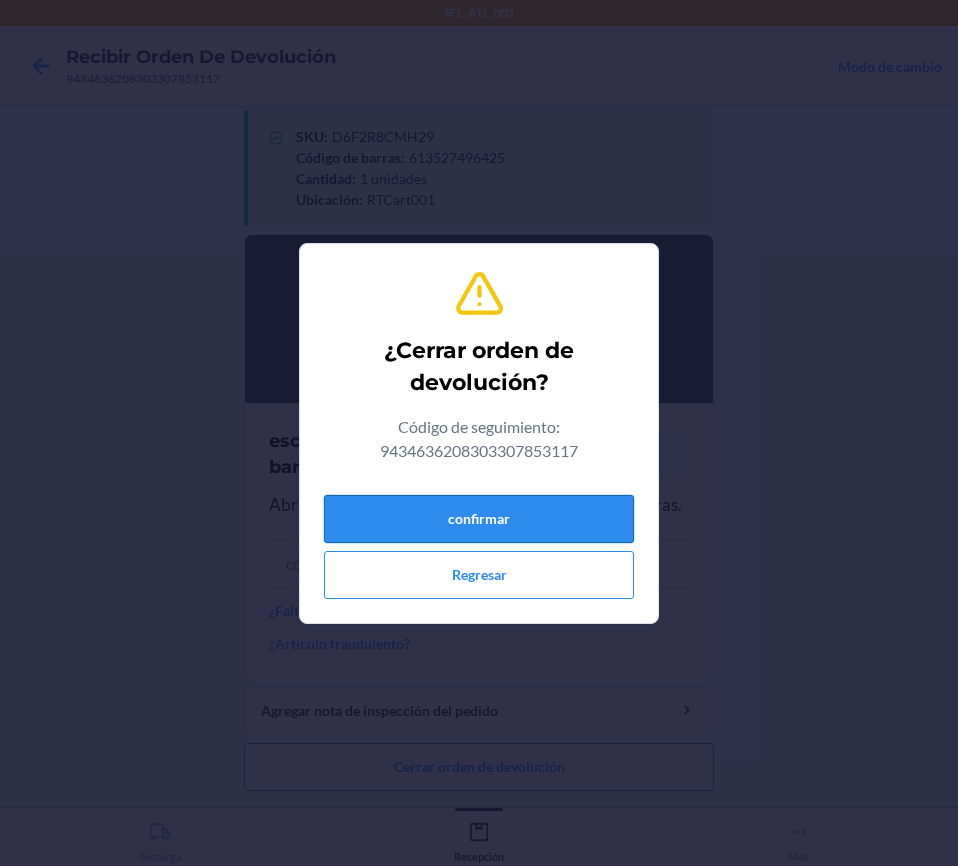 click on "confirmar" at bounding box center [479, 519] 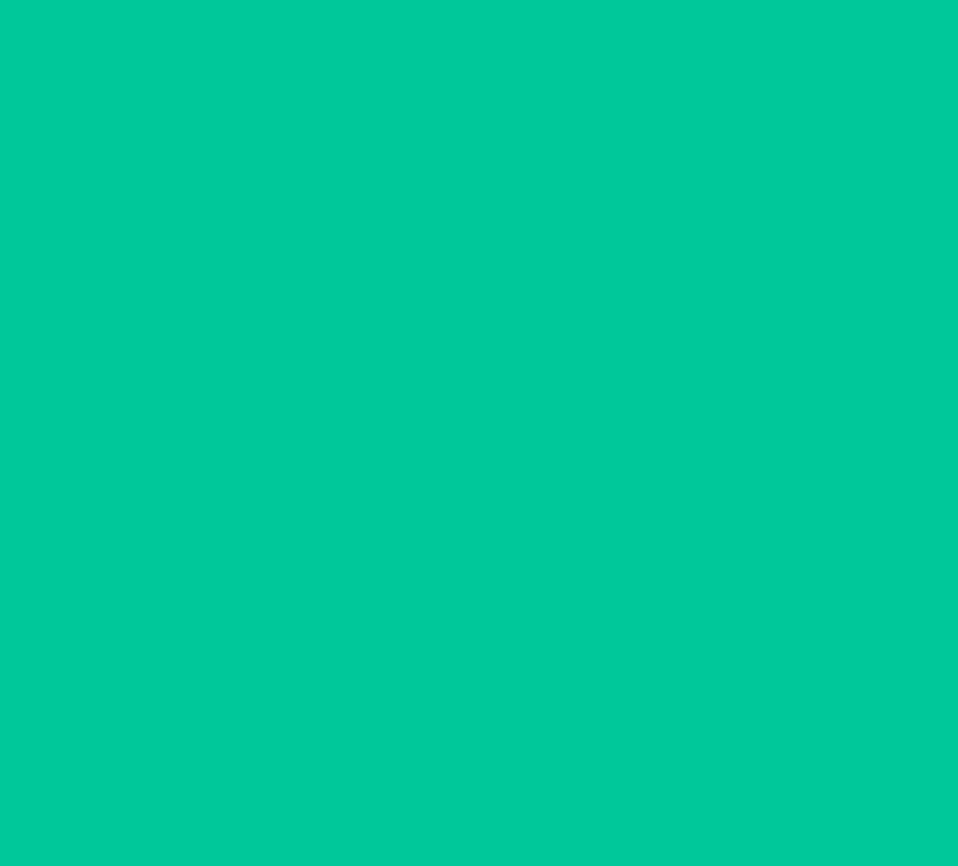scroll, scrollTop: 0, scrollLeft: 0, axis: both 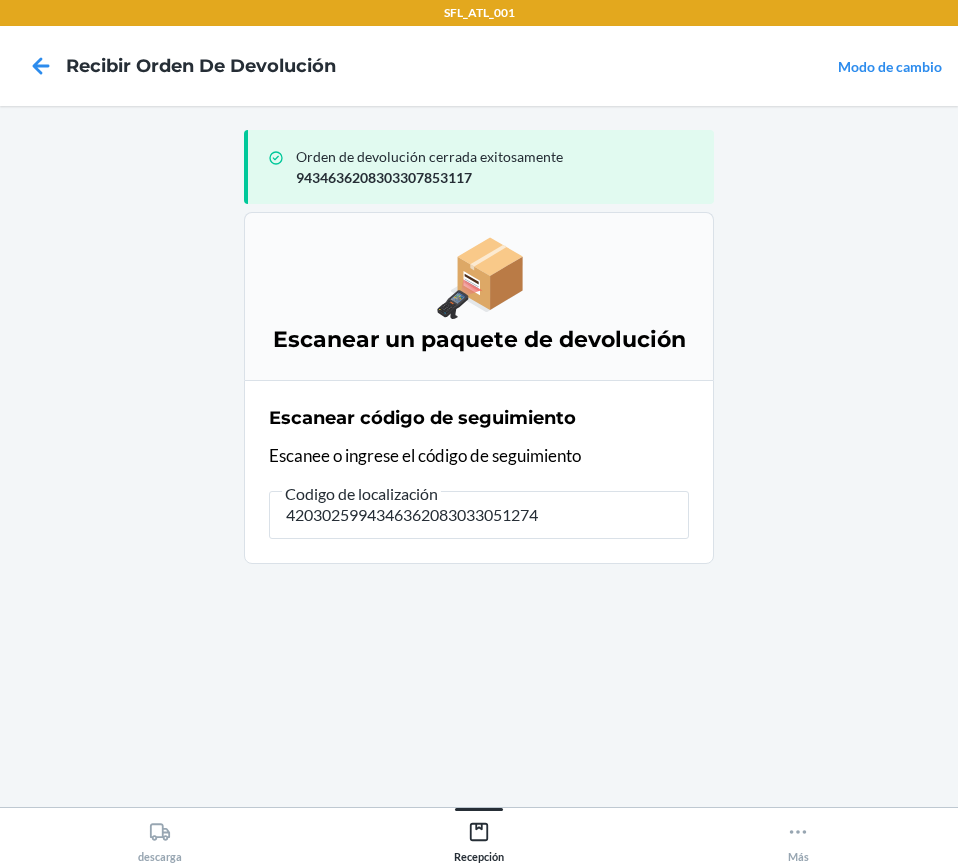 type on "42030259943463620830330512749" 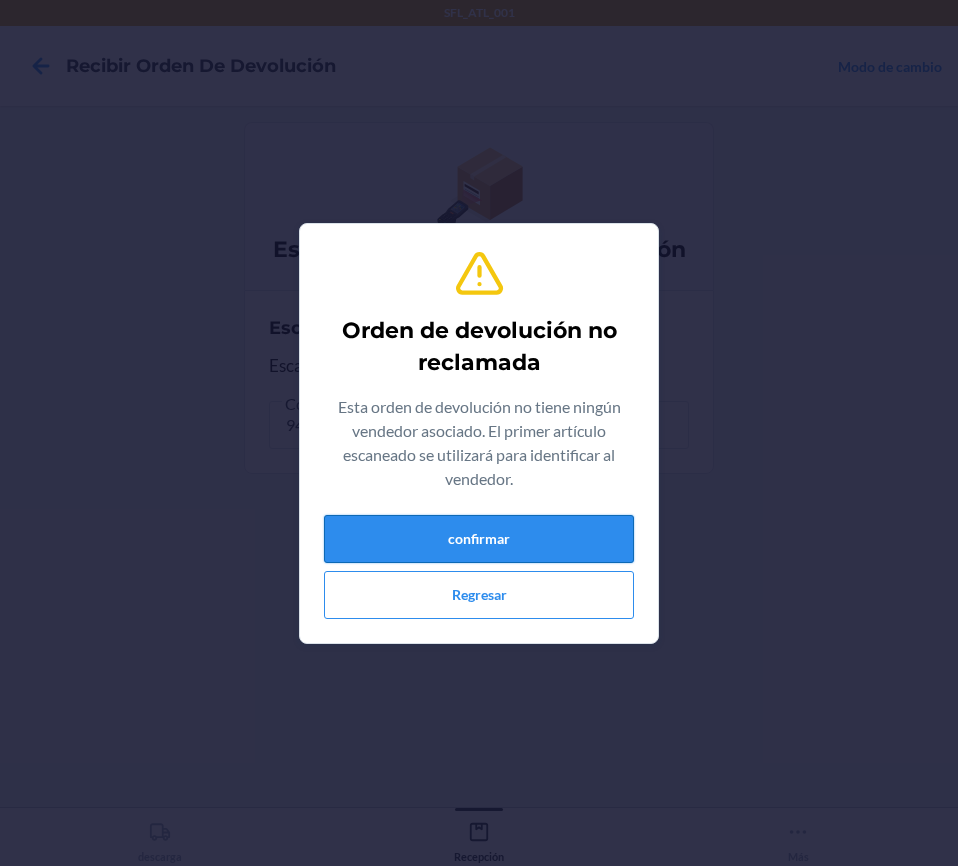 click on "confirmar" at bounding box center [479, 539] 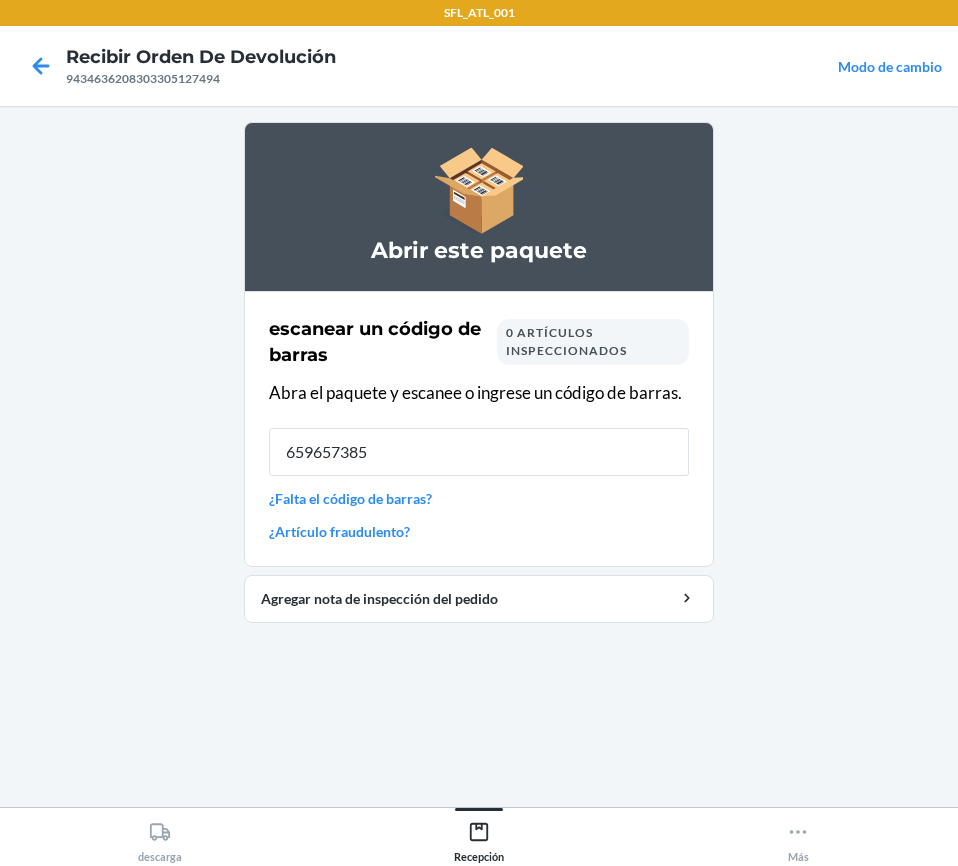 type on "6596573854" 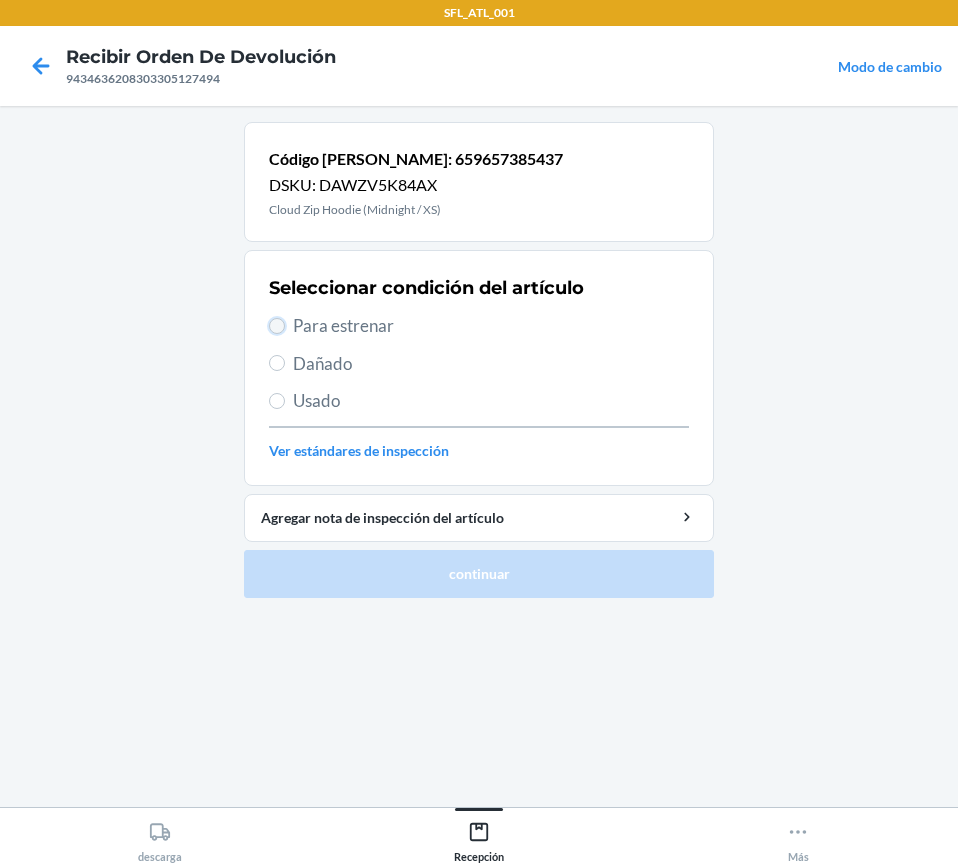click on "Para estrenar" at bounding box center (277, 326) 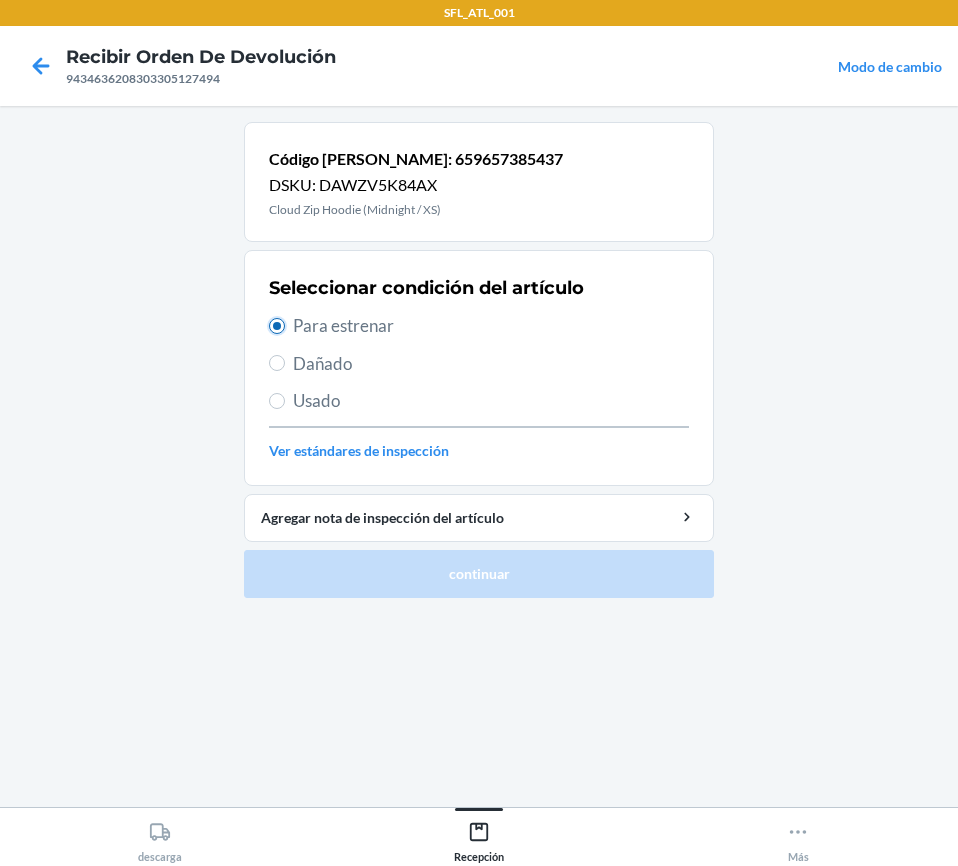 radio on "true" 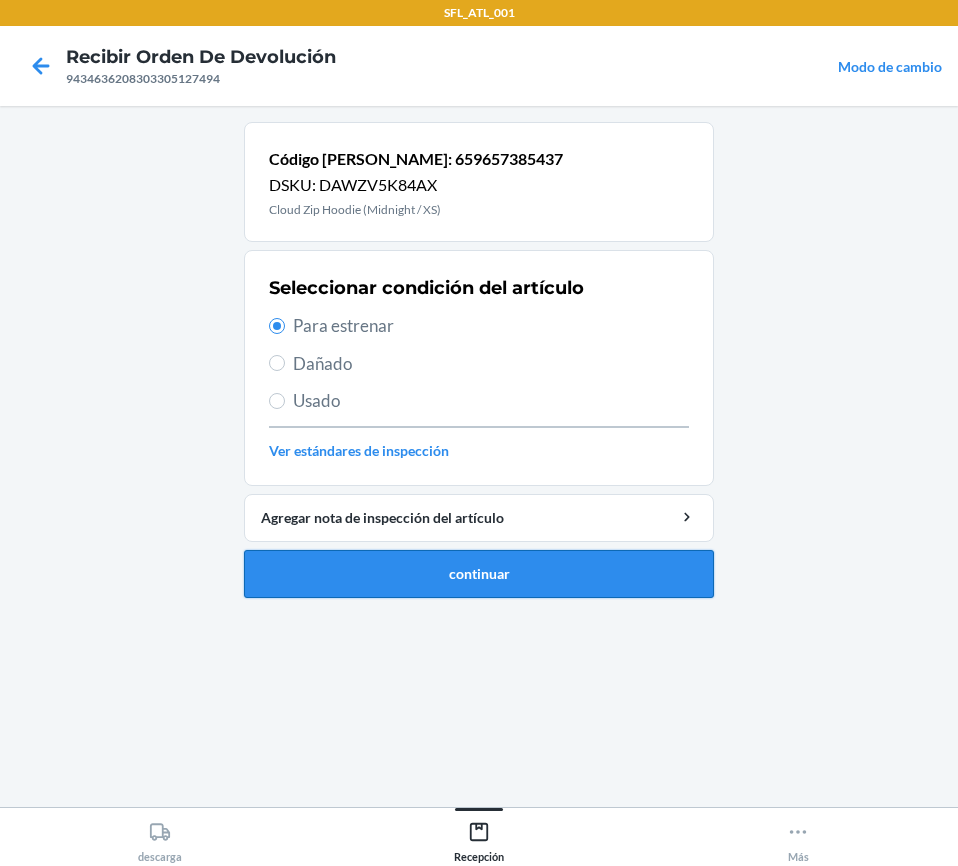 click on "continuar" at bounding box center [479, 574] 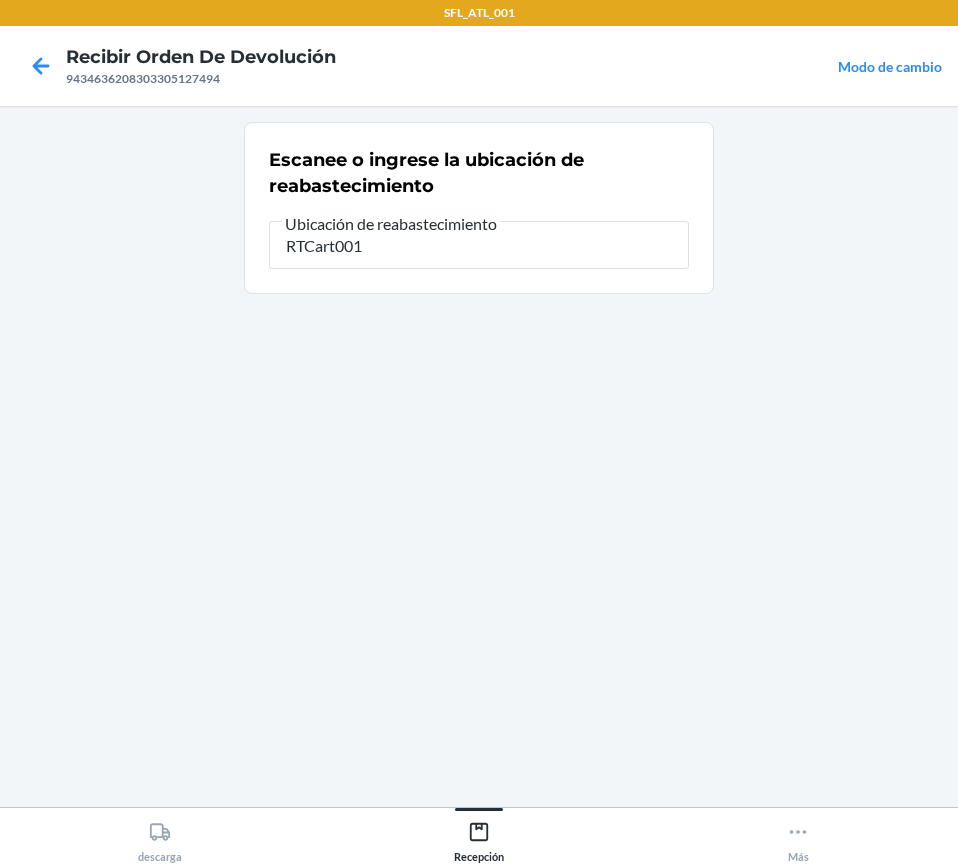 type on "RTCart001" 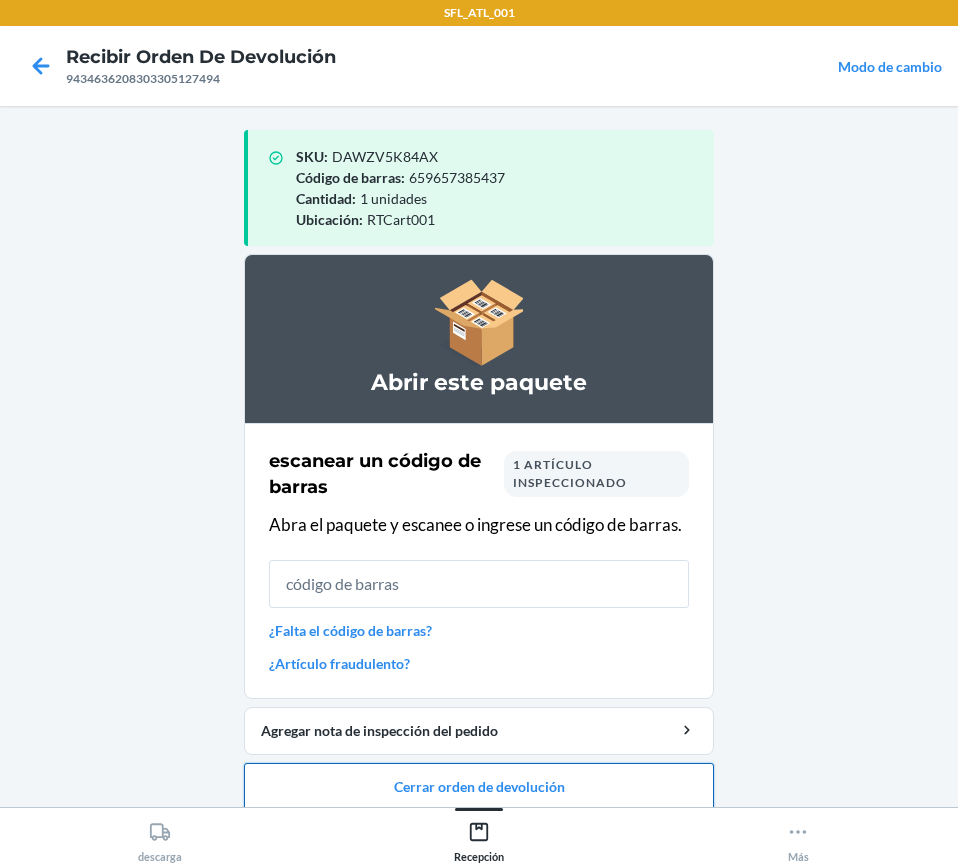 click on "Cerrar orden de devolución" at bounding box center [479, 787] 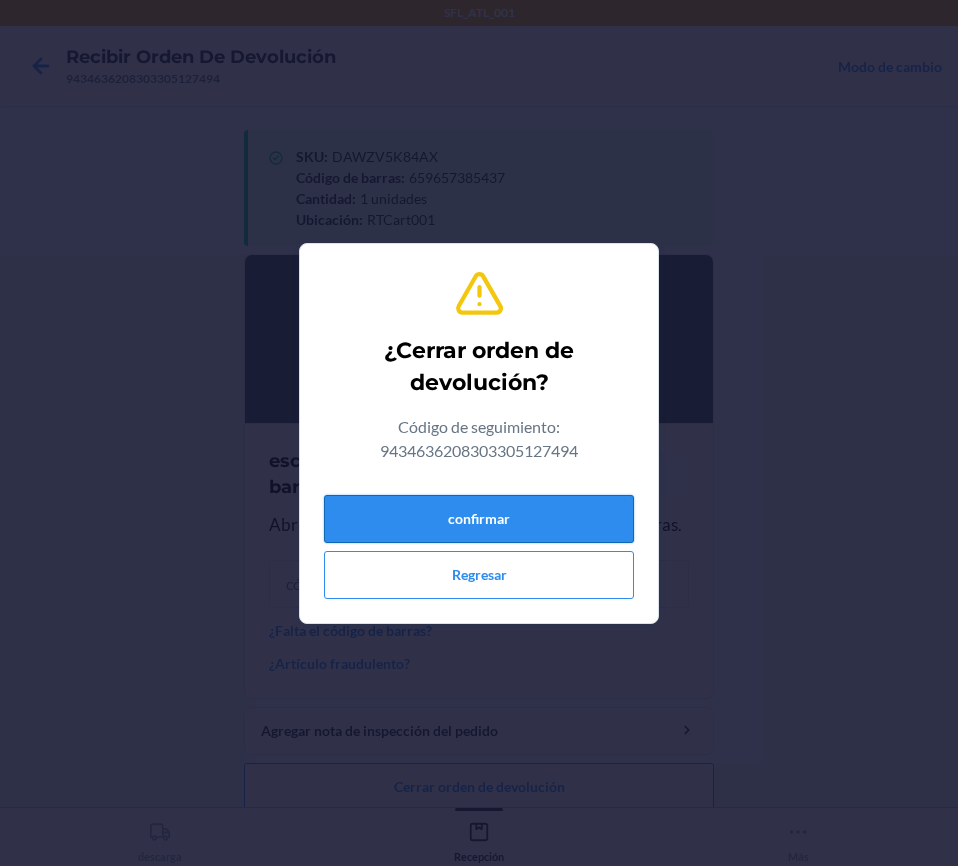 click on "confirmar" at bounding box center (479, 519) 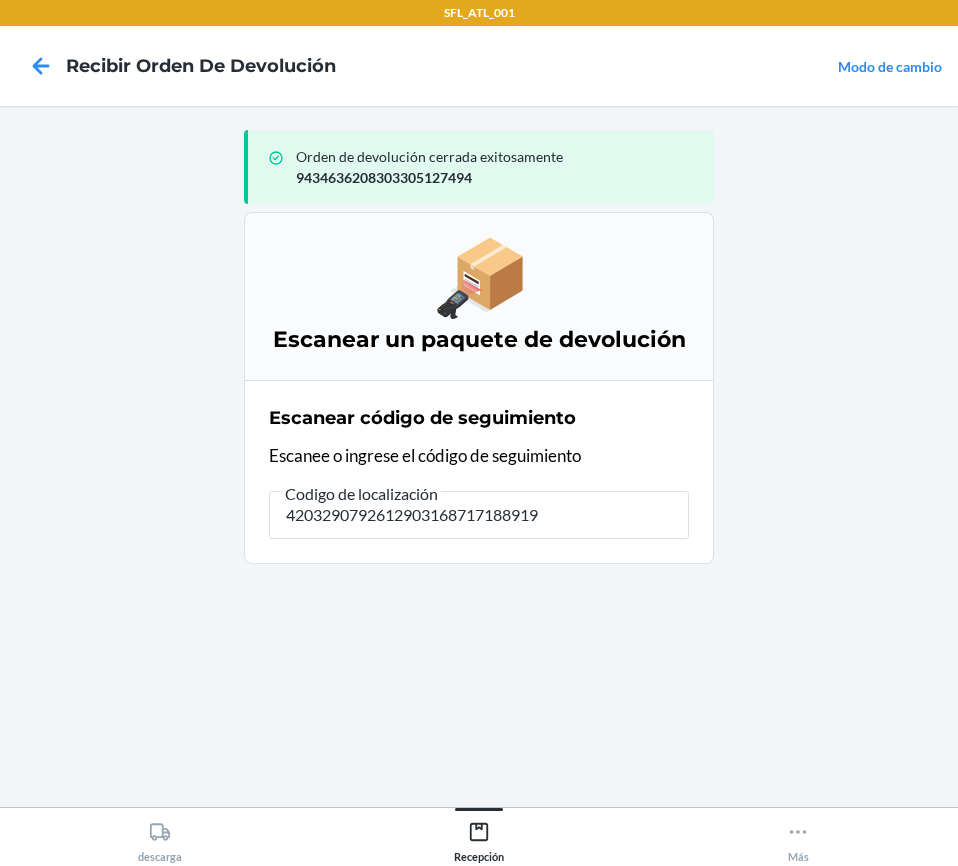 type on "42032907926129031687171889195" 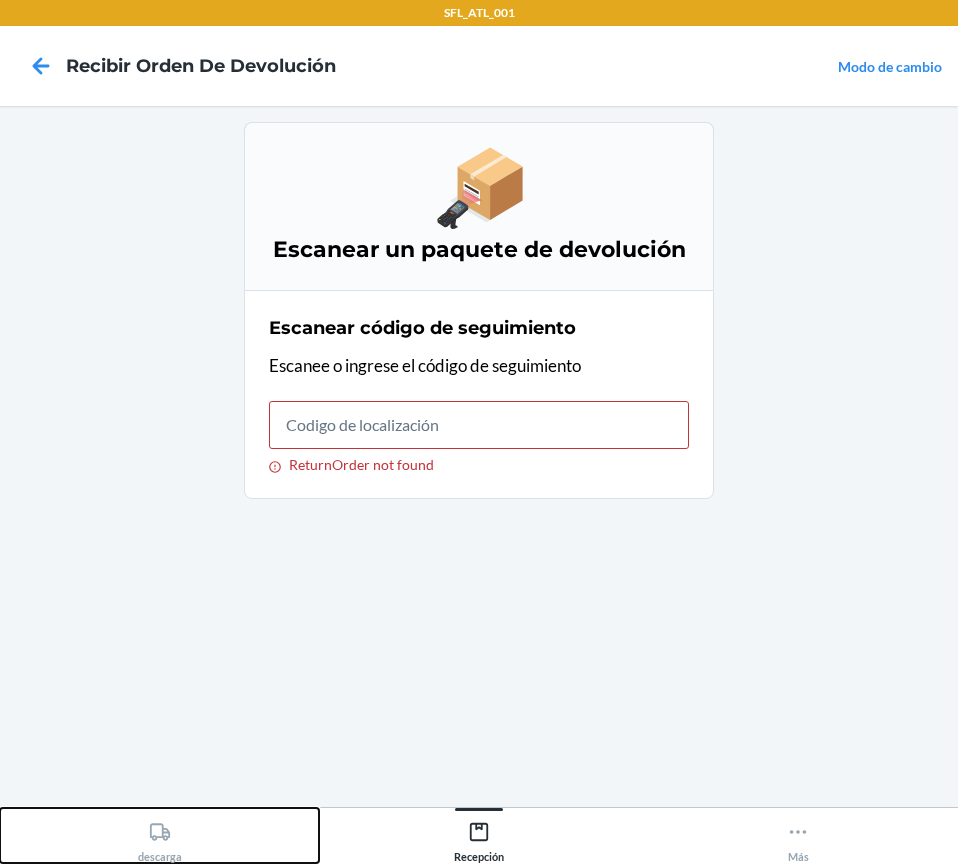 click on "descarga" at bounding box center (160, 838) 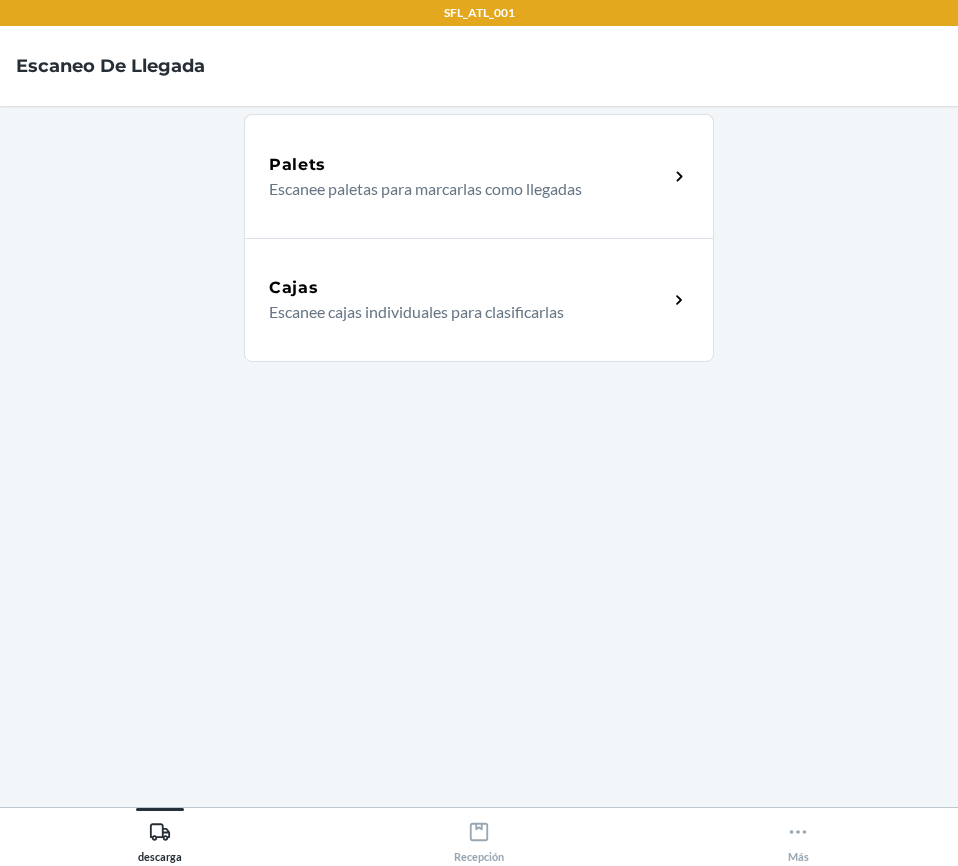 click on "Cajas Escanee cajas individuales para clasificarlas" at bounding box center [479, 300] 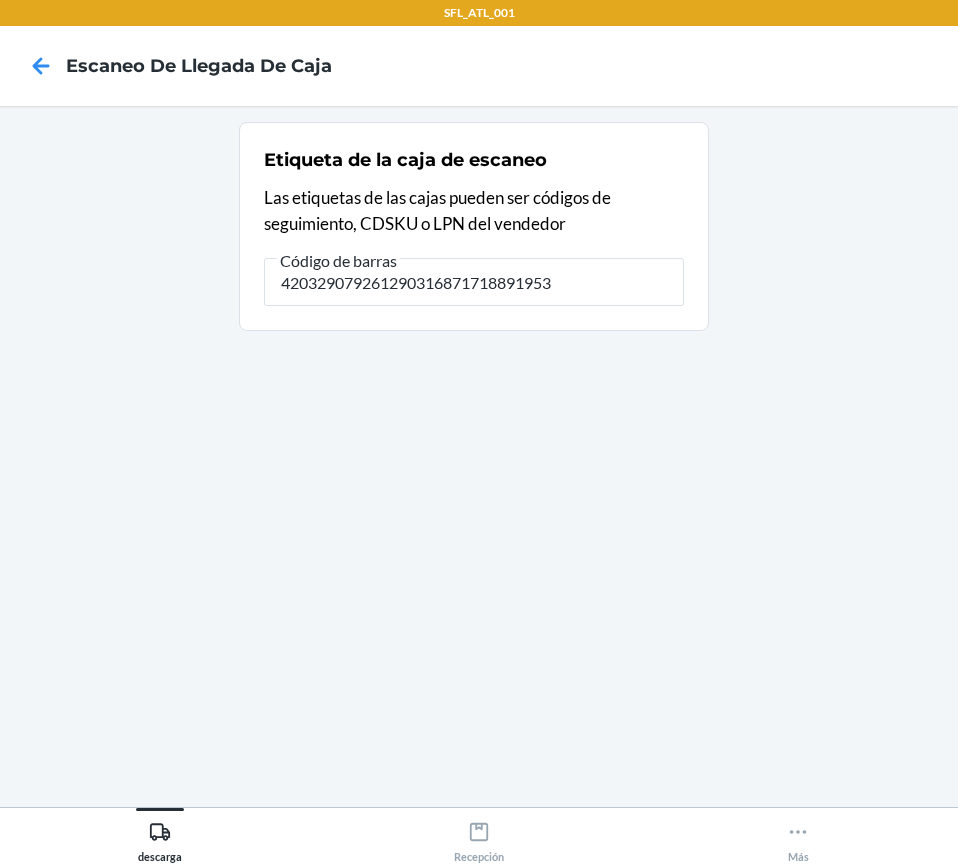 type on "420329079261290316871718891953" 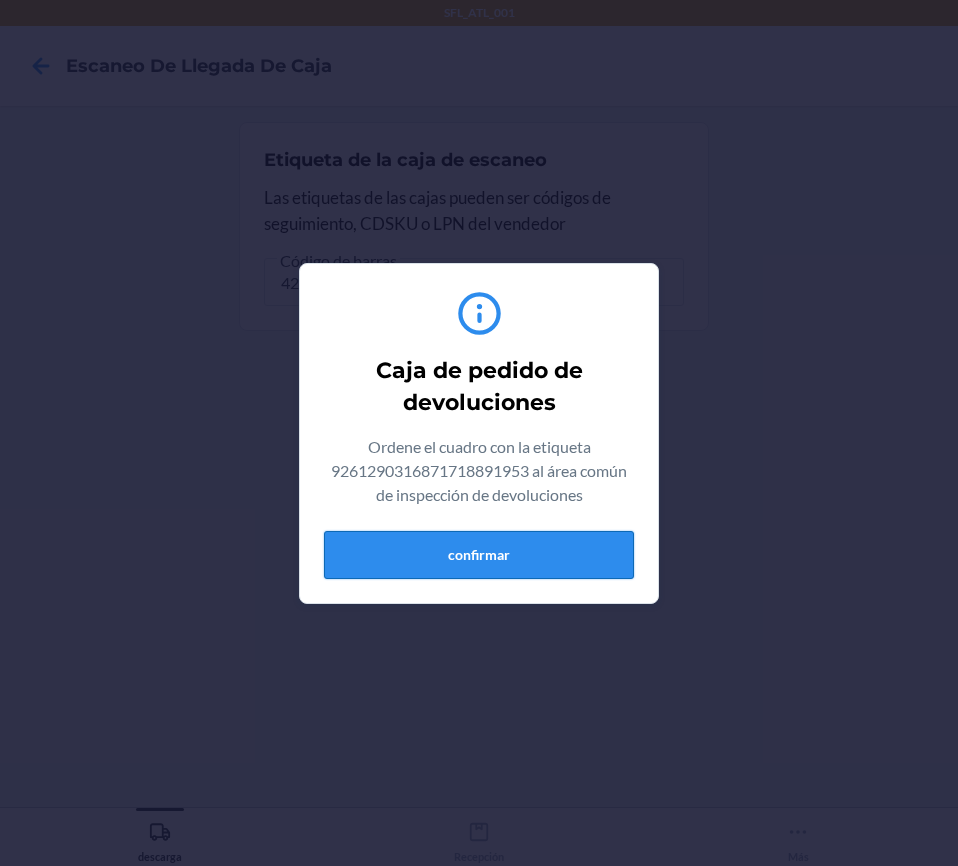 click on "confirmar" at bounding box center (479, 555) 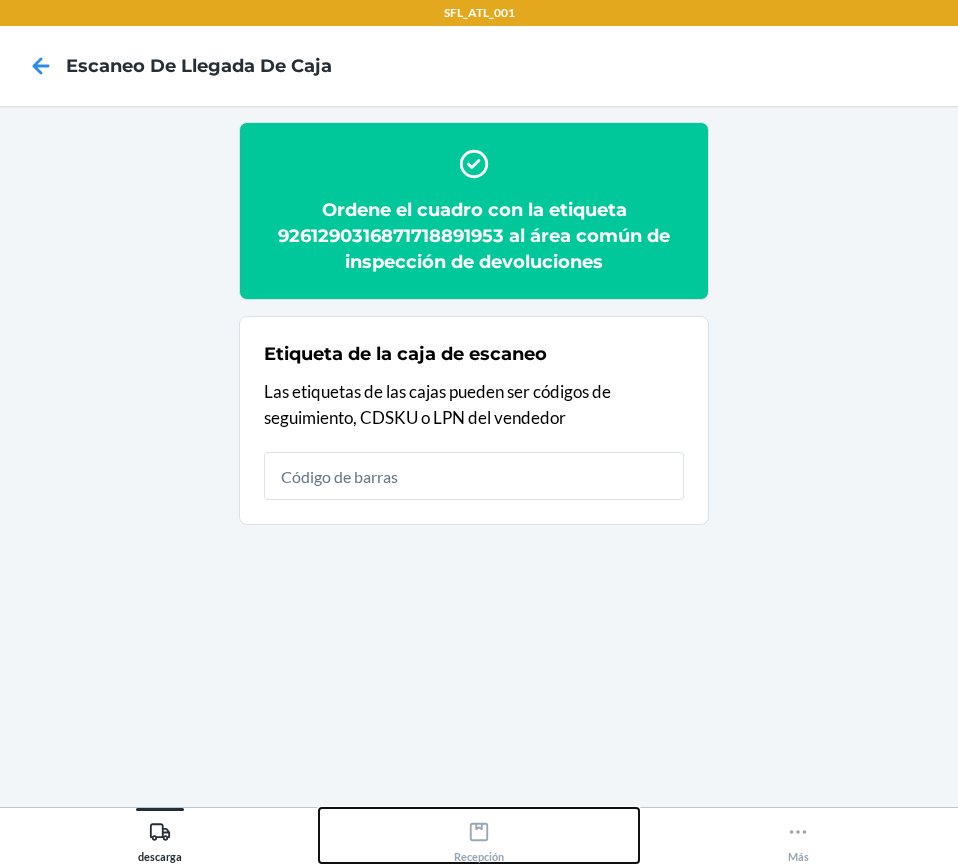 click 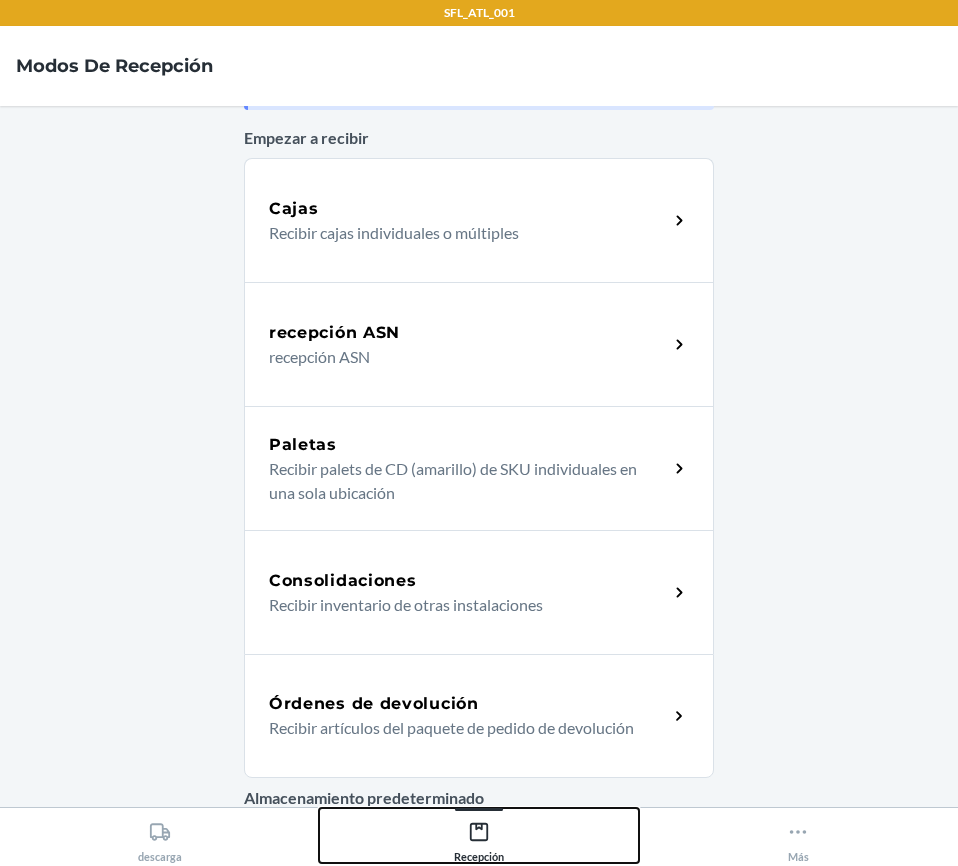 scroll, scrollTop: 200, scrollLeft: 0, axis: vertical 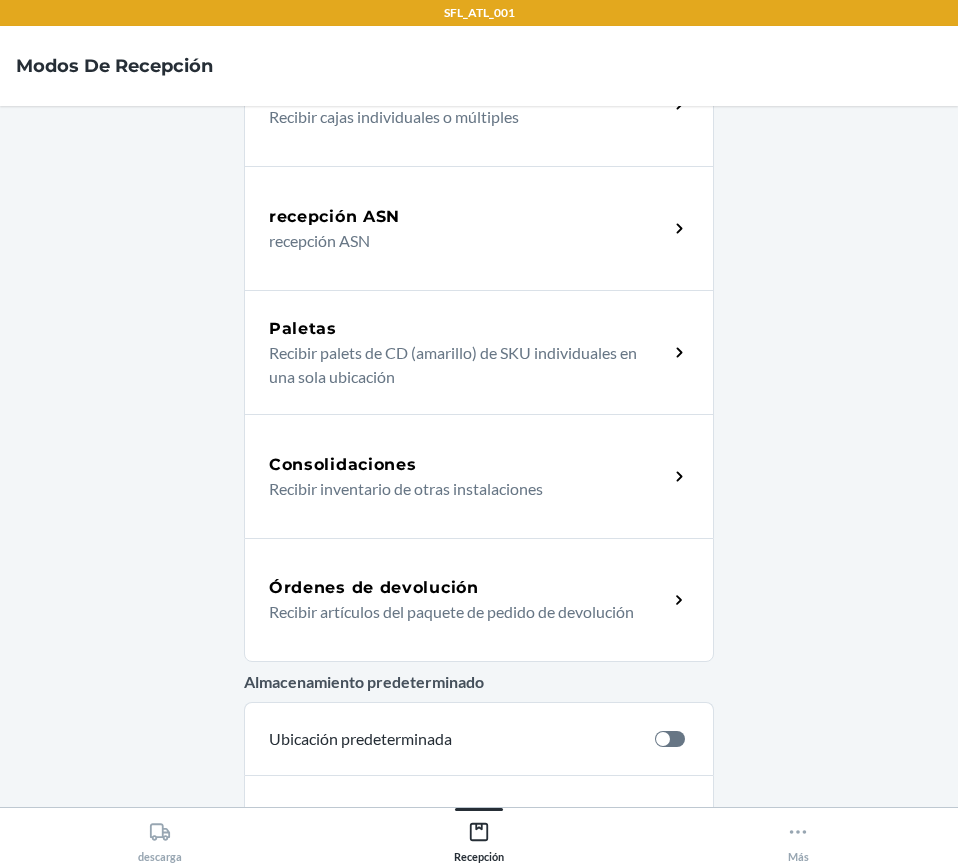 click on "Órdenes de devolución Recibir artículos del paquete de pedido de devolución" at bounding box center (479, 600) 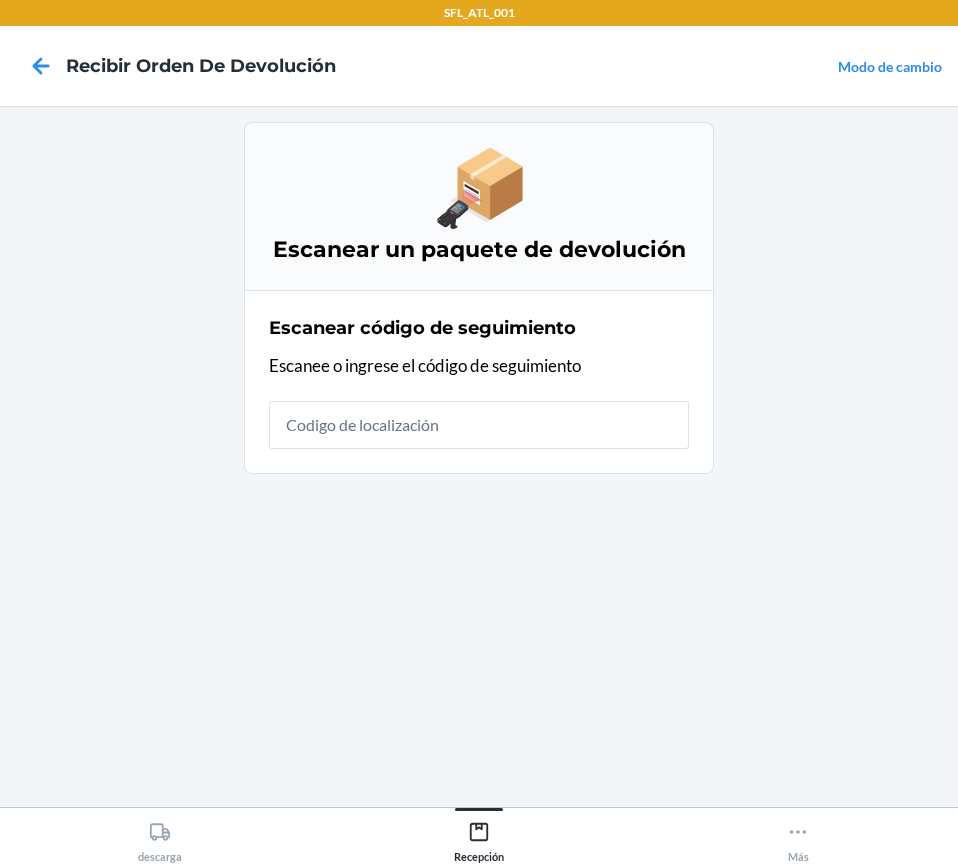 scroll, scrollTop: 0, scrollLeft: 0, axis: both 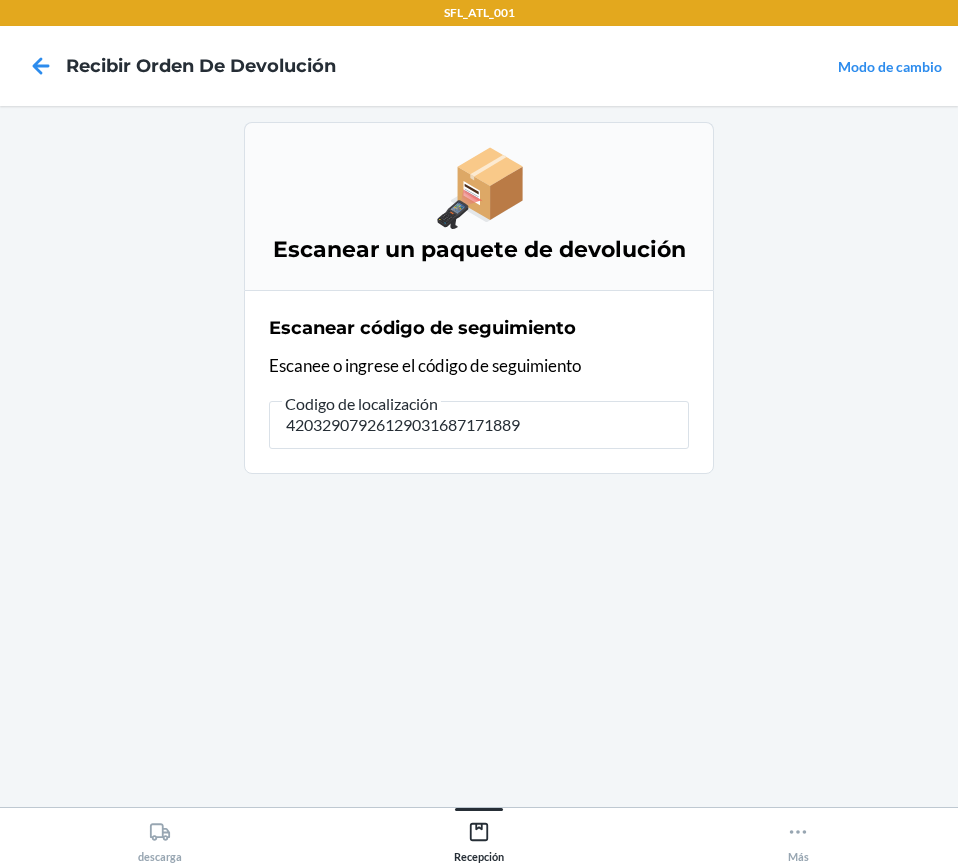 type on "420329079261290316871718891" 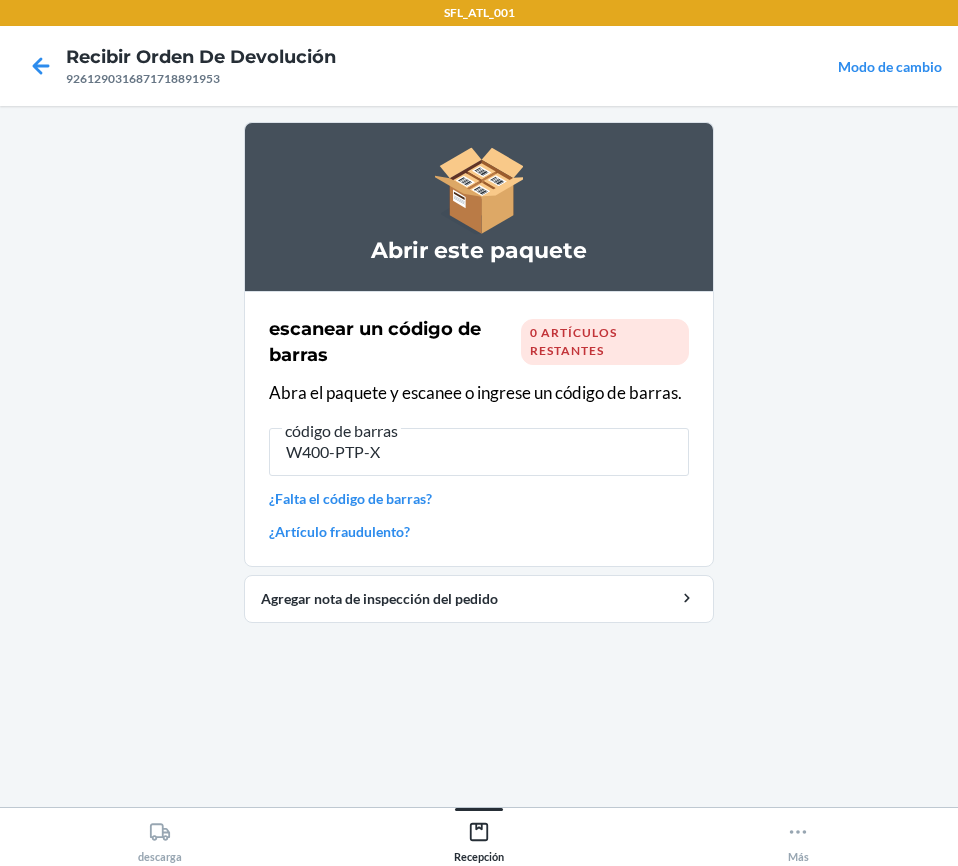 type on "W400-PTP-XL" 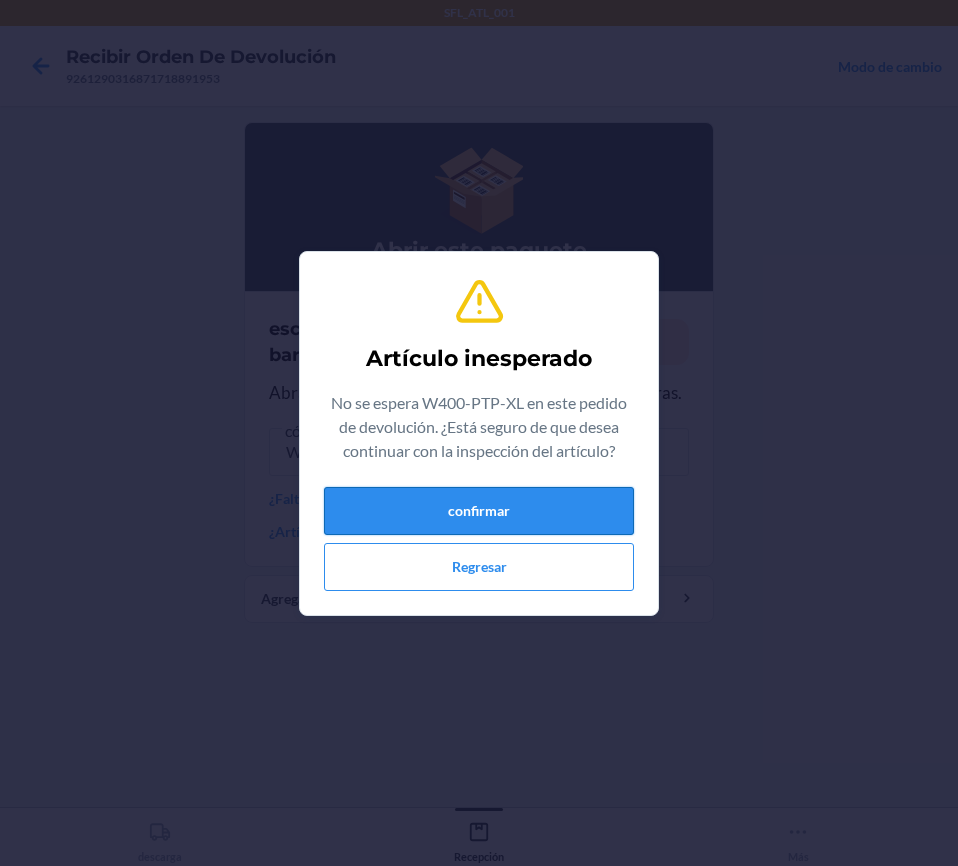 click on "confirmar" at bounding box center (479, 511) 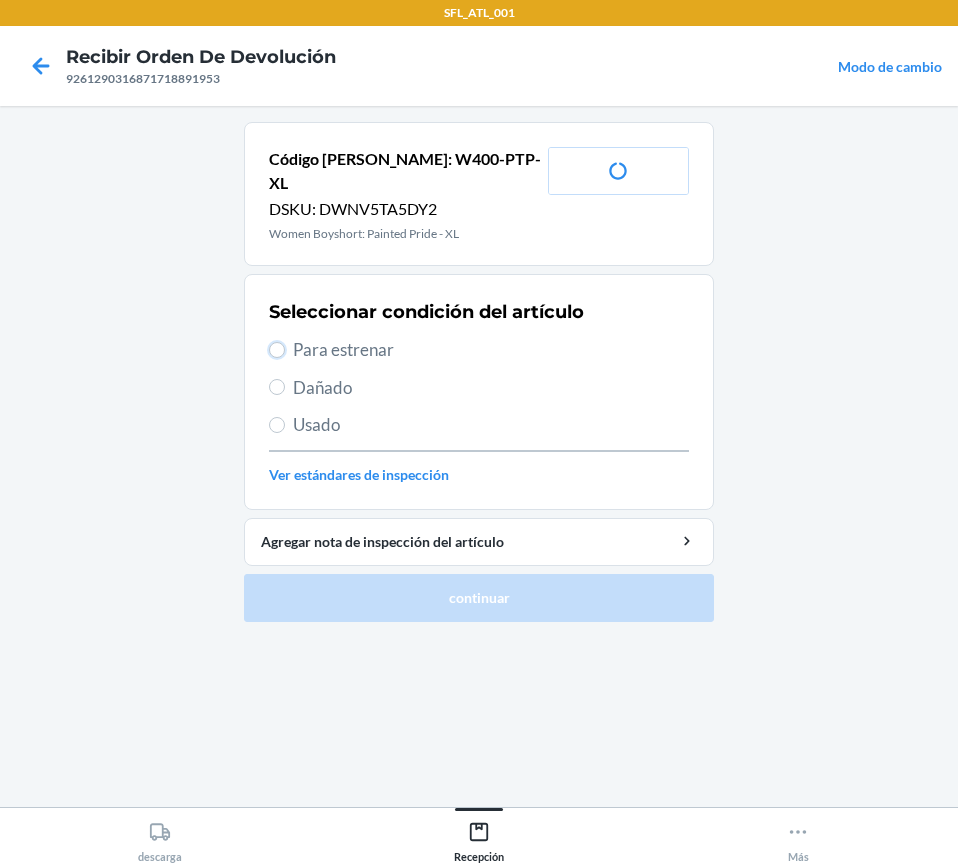 drag, startPoint x: 279, startPoint y: 321, endPoint x: 496, endPoint y: 555, distance: 319.13162 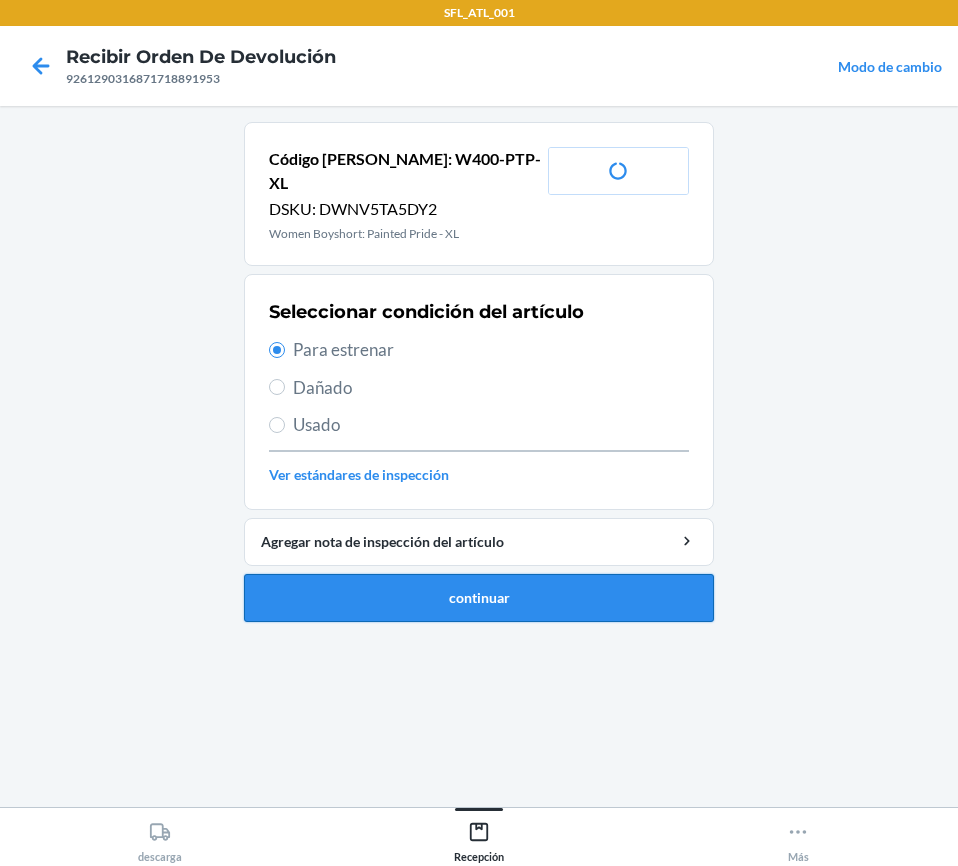 click on "continuar" at bounding box center (479, 598) 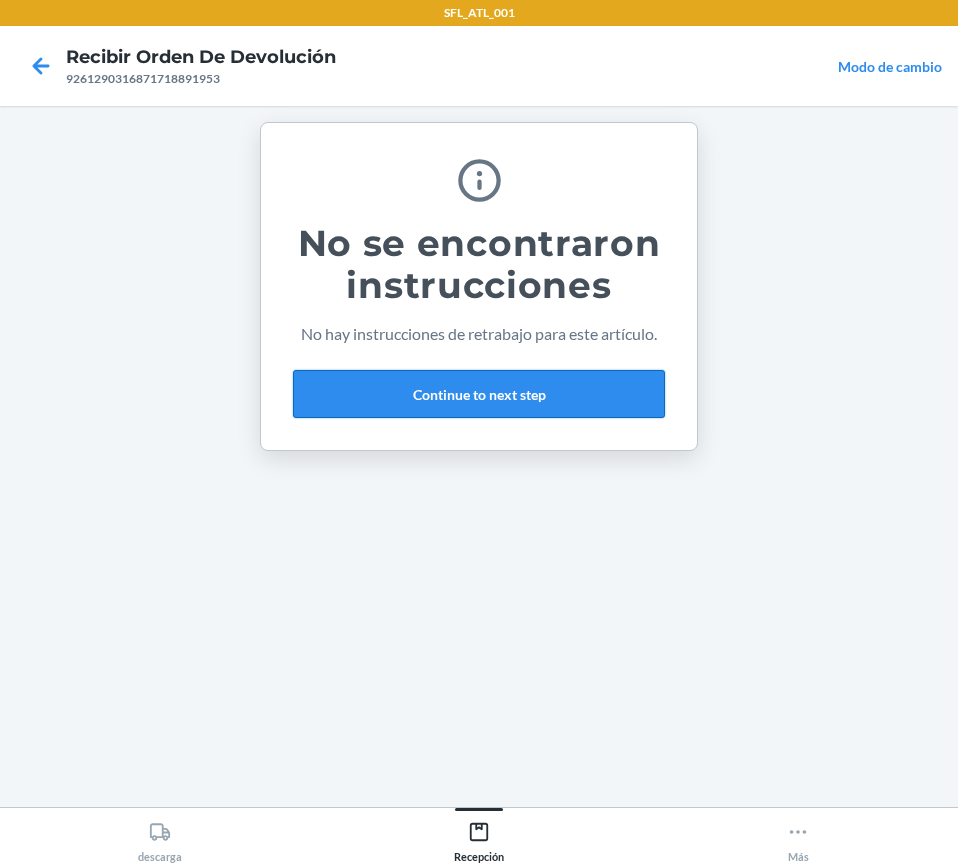 click on "Continue to next step" at bounding box center [479, 394] 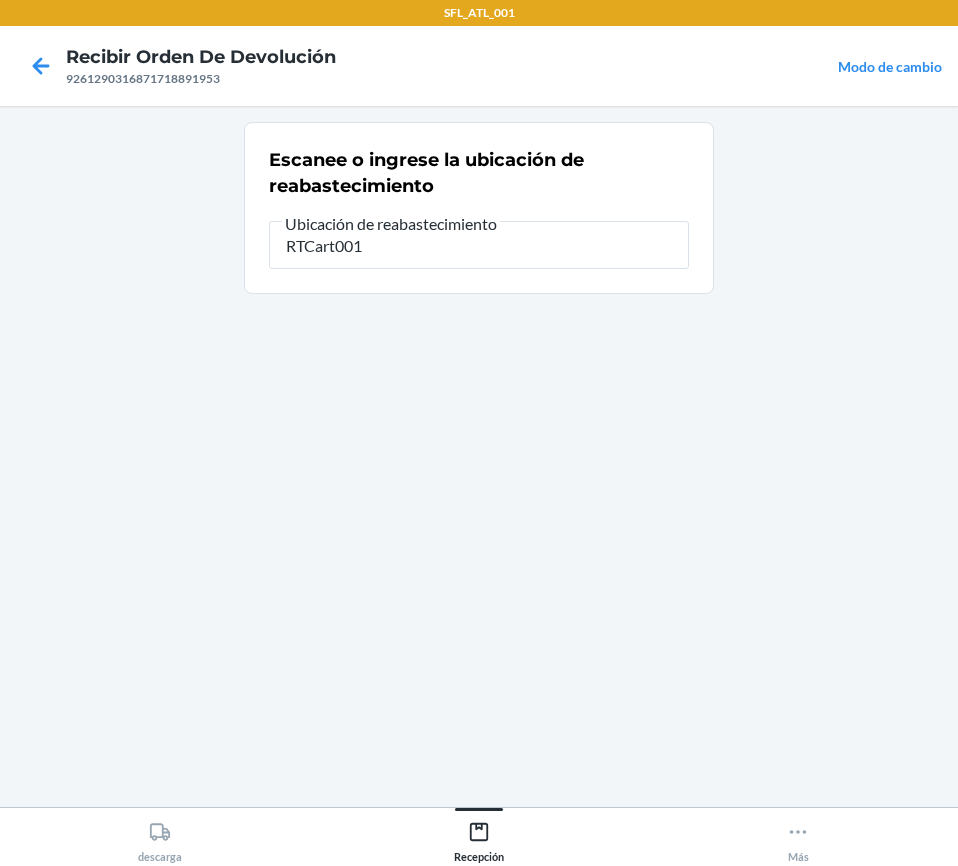 type on "RTCart001" 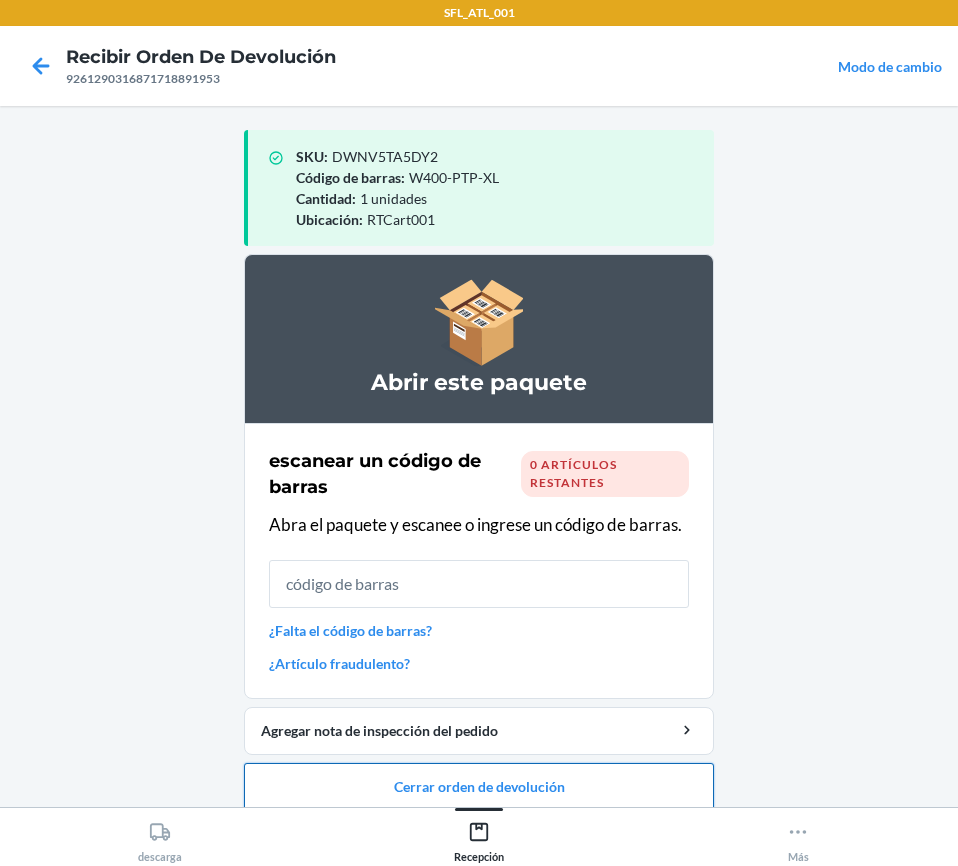 click on "Cerrar orden de devolución" at bounding box center (479, 787) 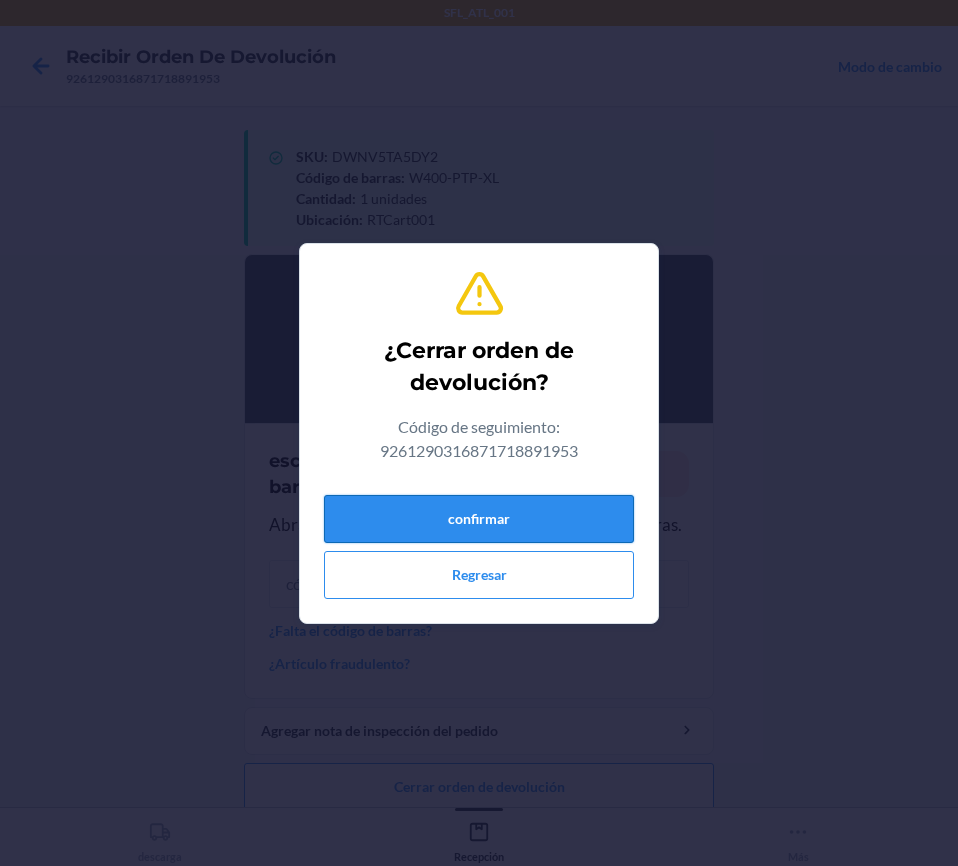 click on "confirmar" at bounding box center (479, 519) 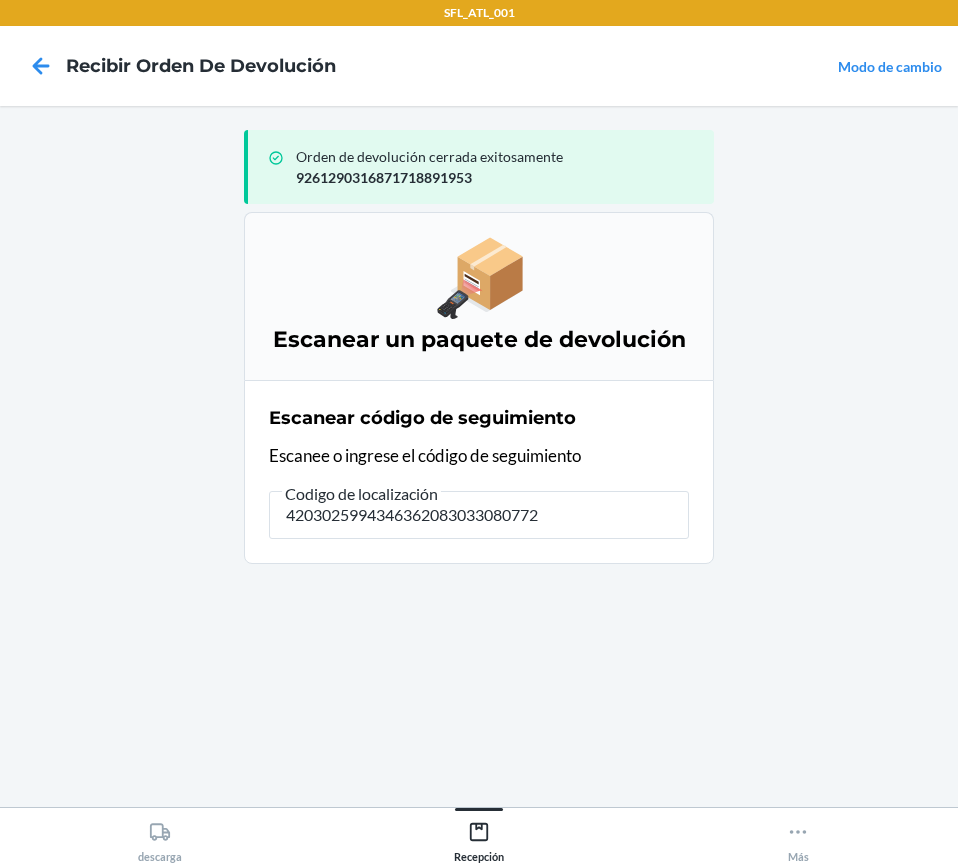 type on "42030259943463620830330807726" 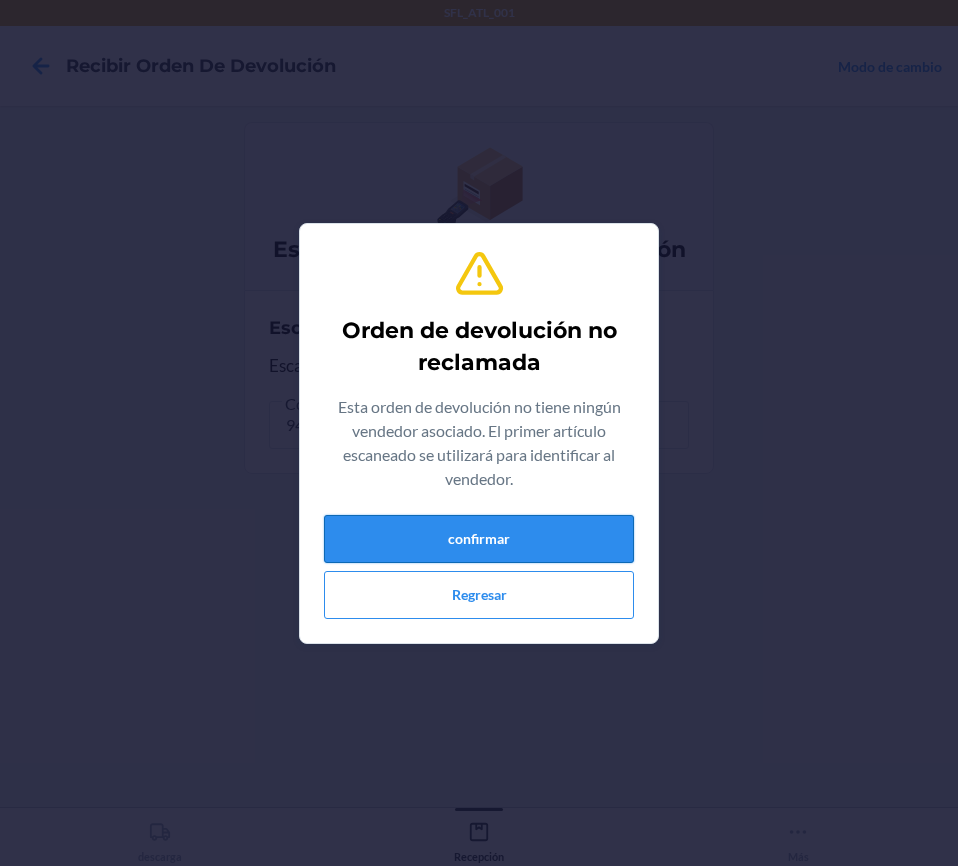 click on "confirmar" at bounding box center [479, 539] 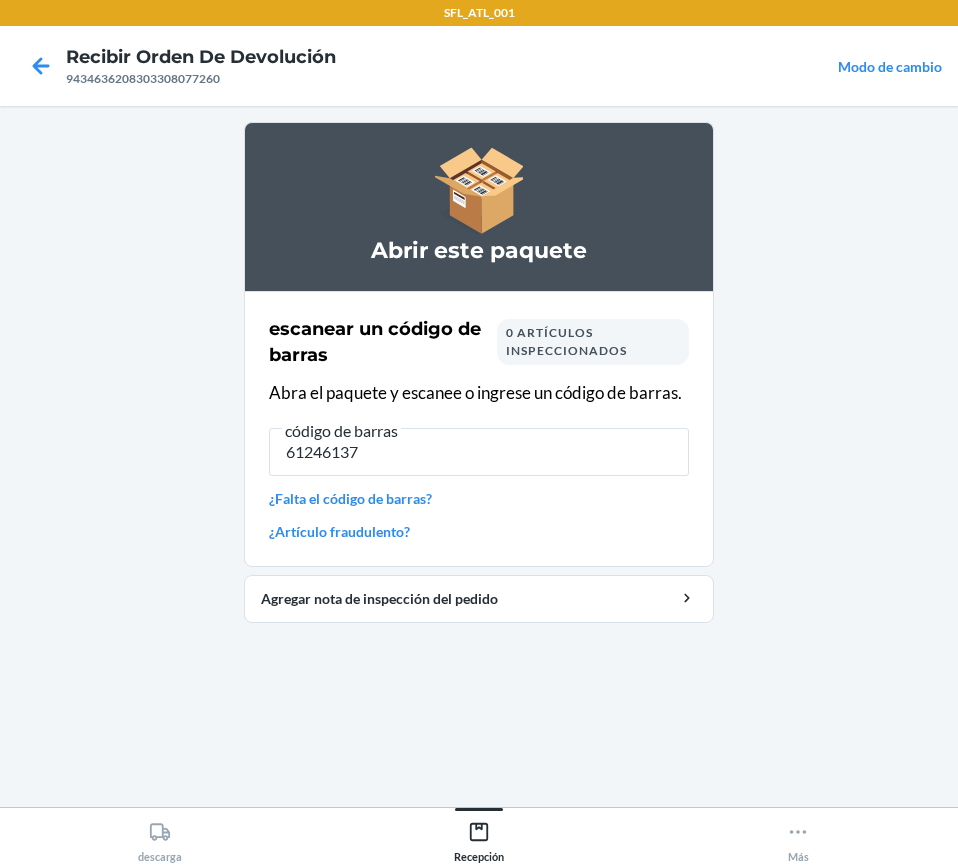 type on "612461377" 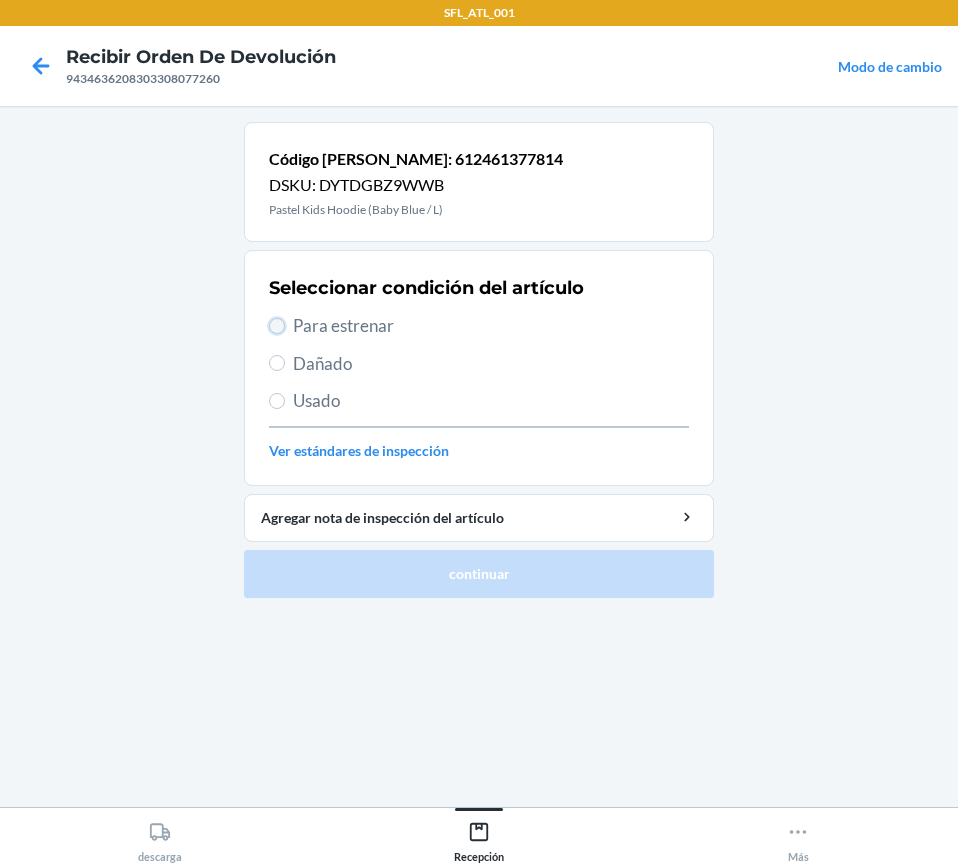 click on "Para estrenar" at bounding box center (277, 326) 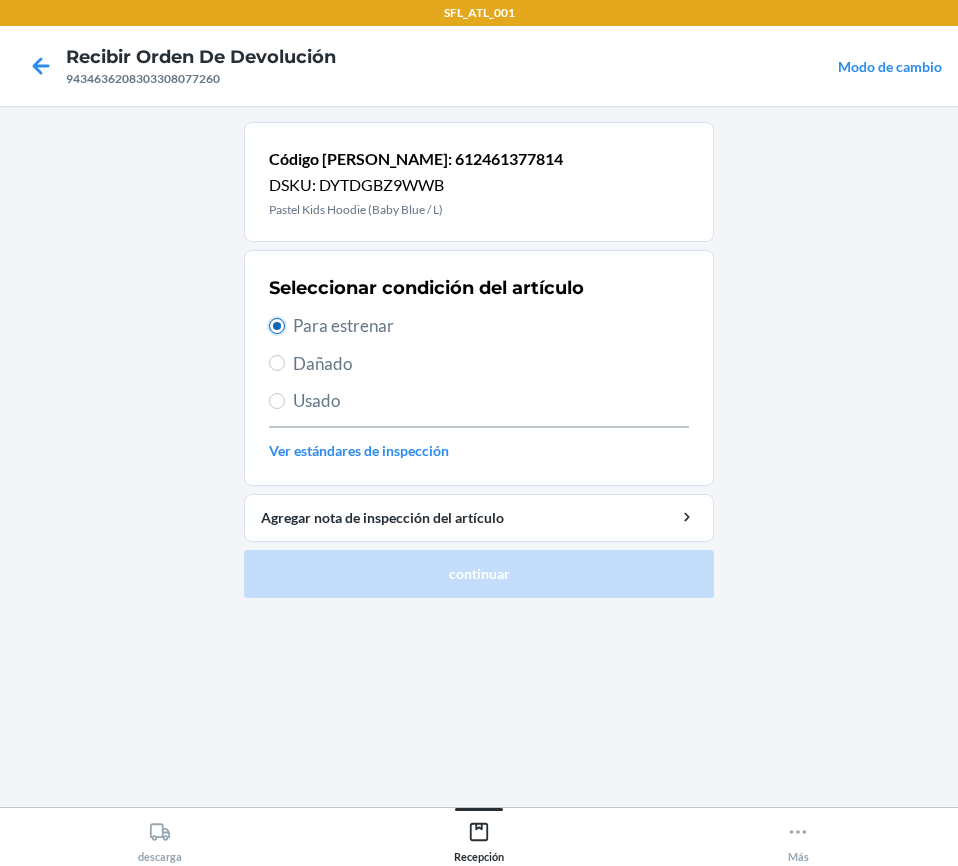 radio on "true" 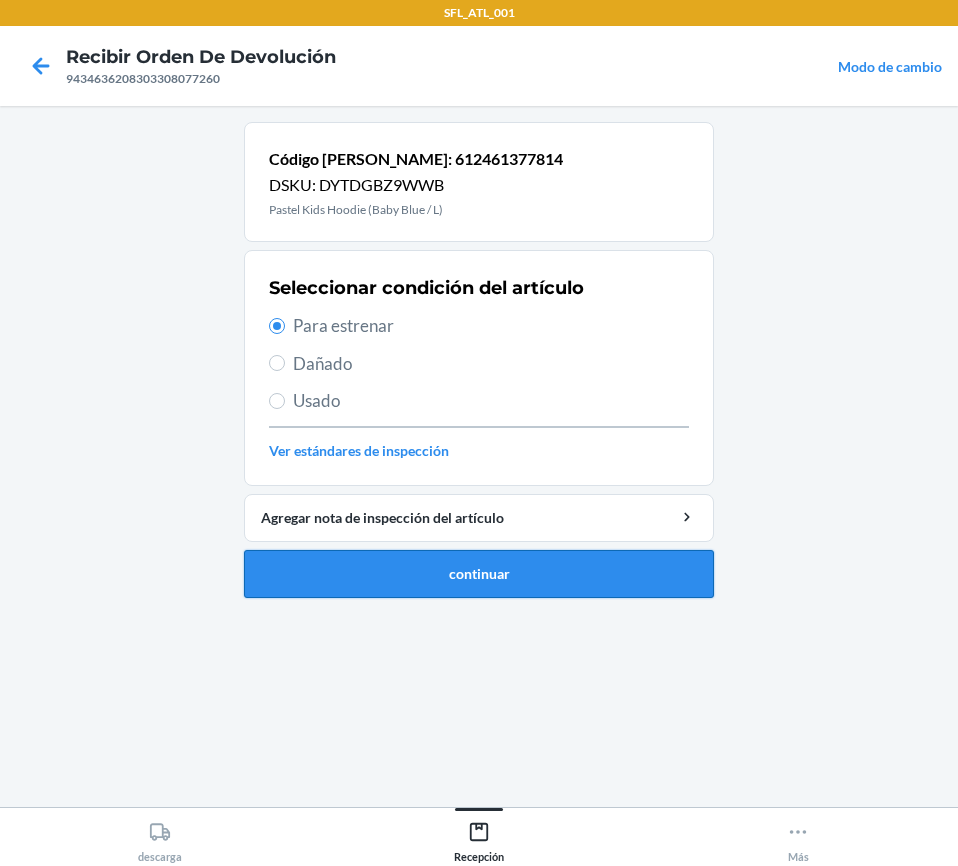 click on "continuar" at bounding box center [479, 574] 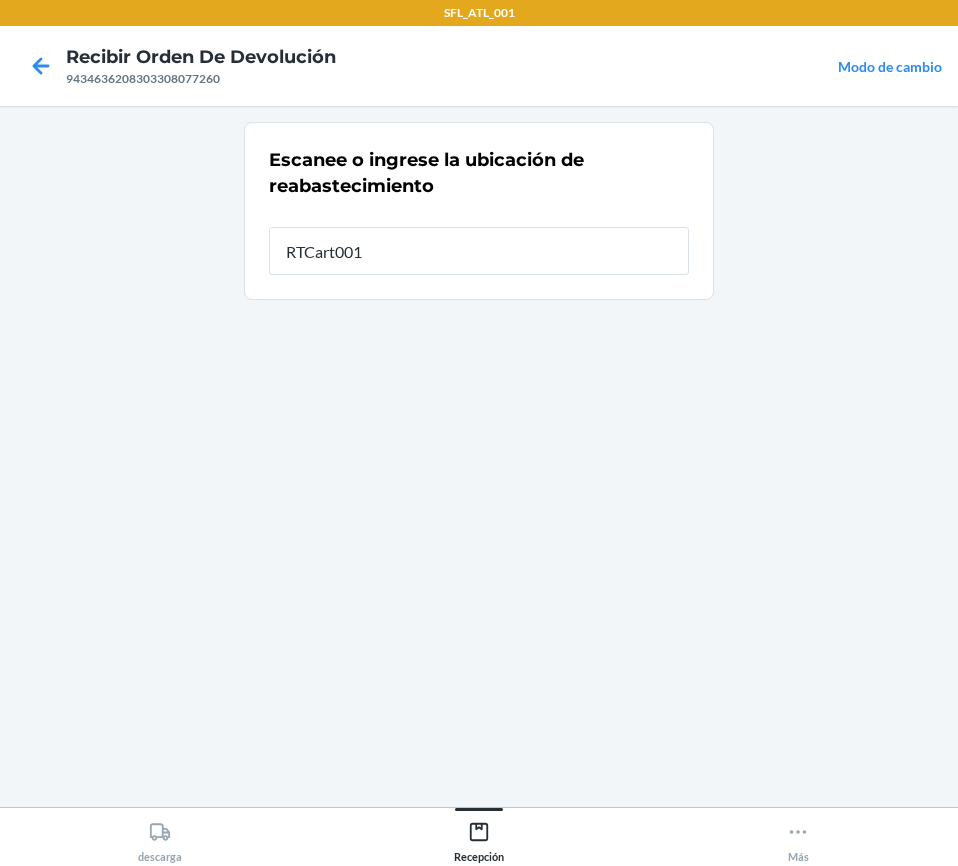 type on "RTCart001" 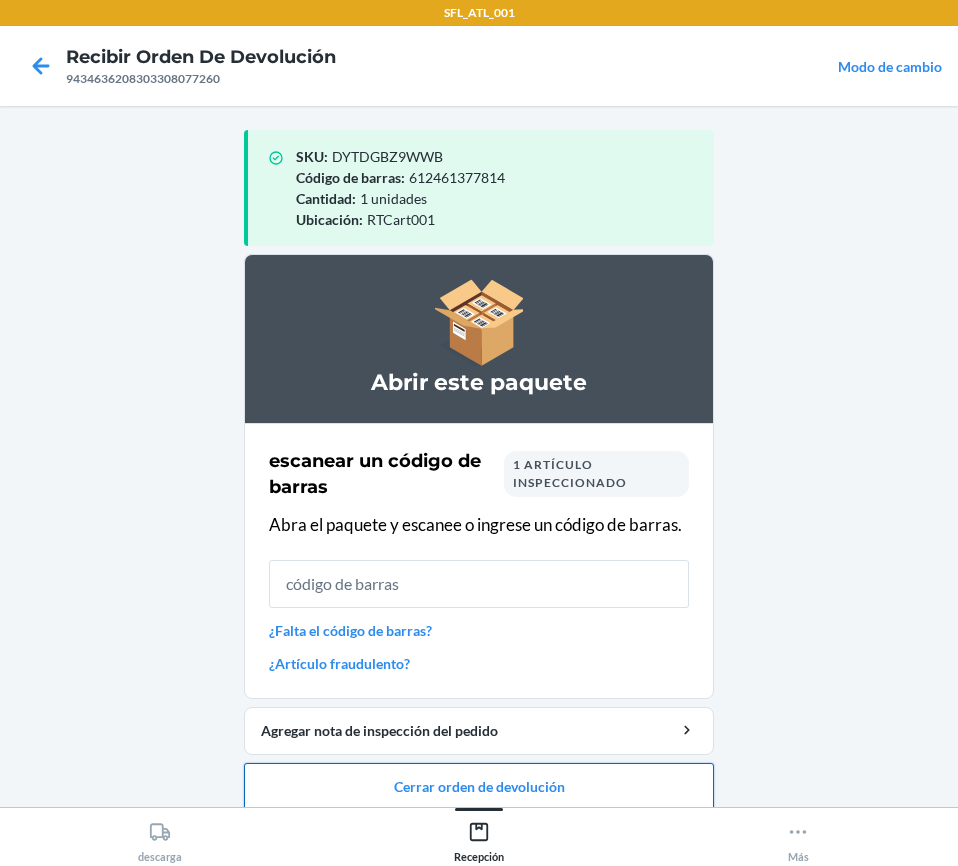 click on "Cerrar orden de devolución" at bounding box center [479, 787] 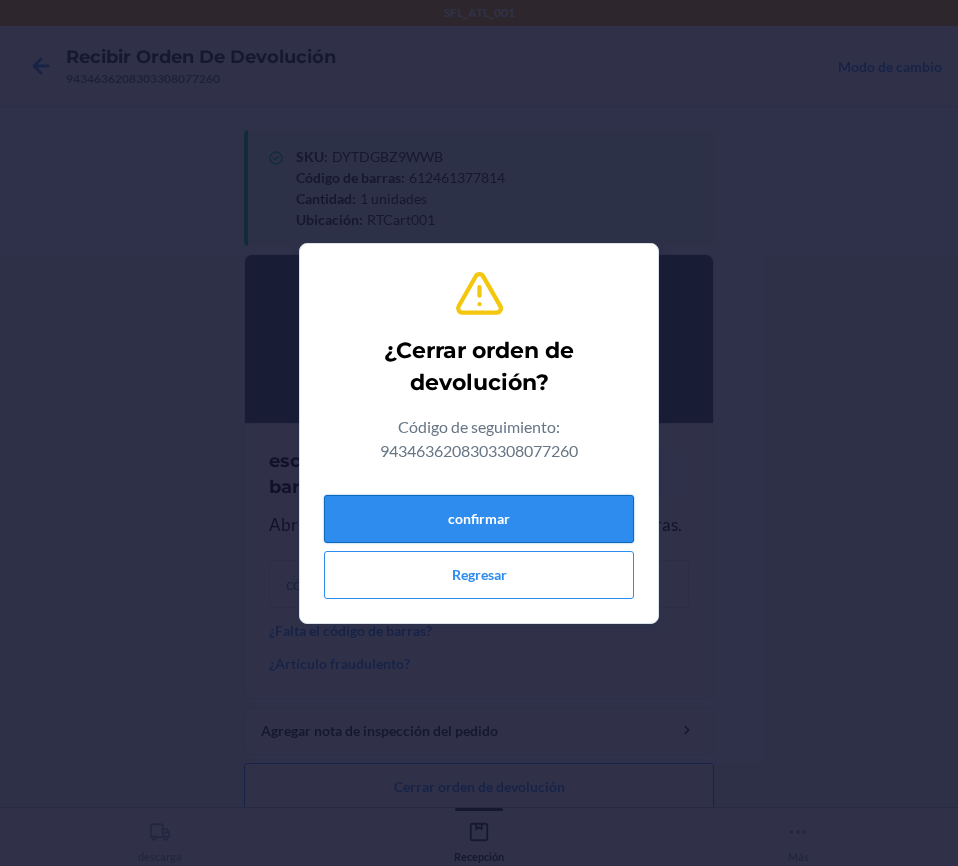 click on "confirmar" at bounding box center (479, 519) 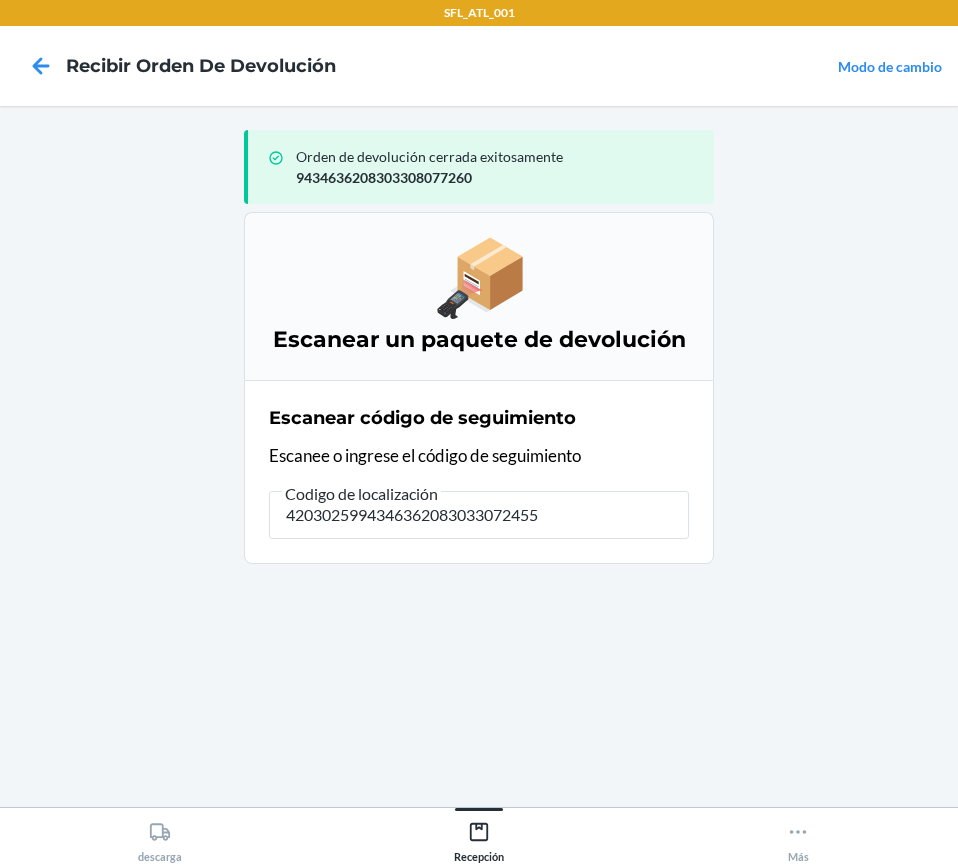 type on "42030259943463620830330724557" 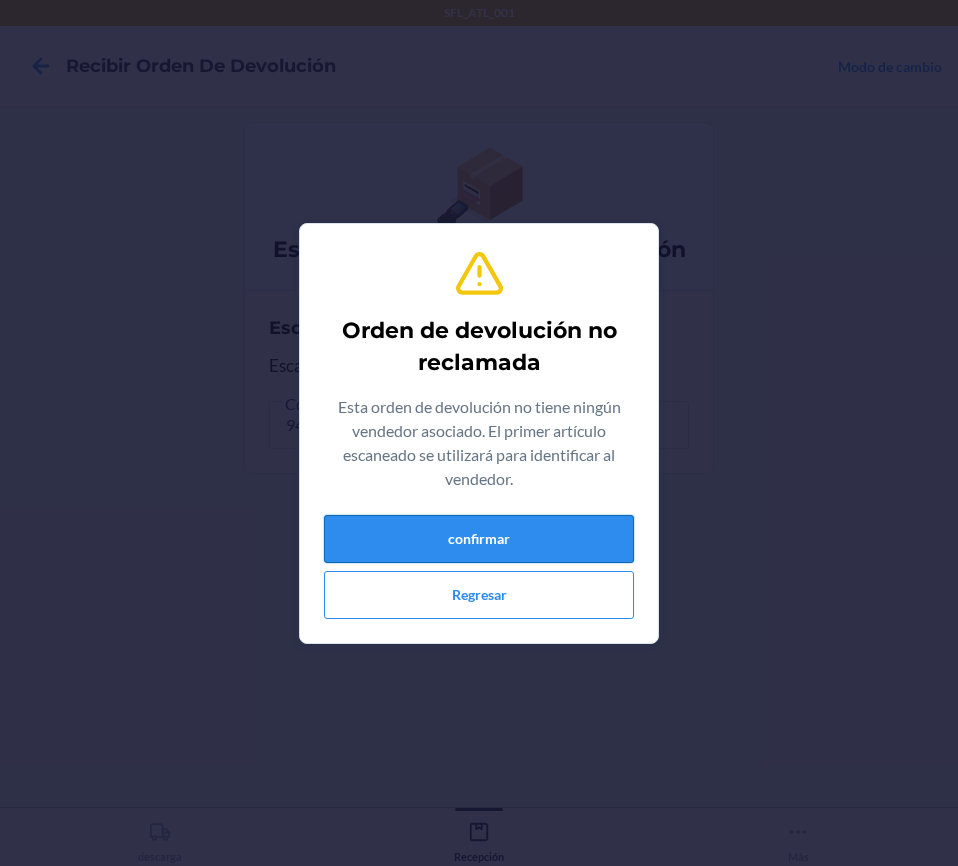 click on "confirmar" at bounding box center (479, 539) 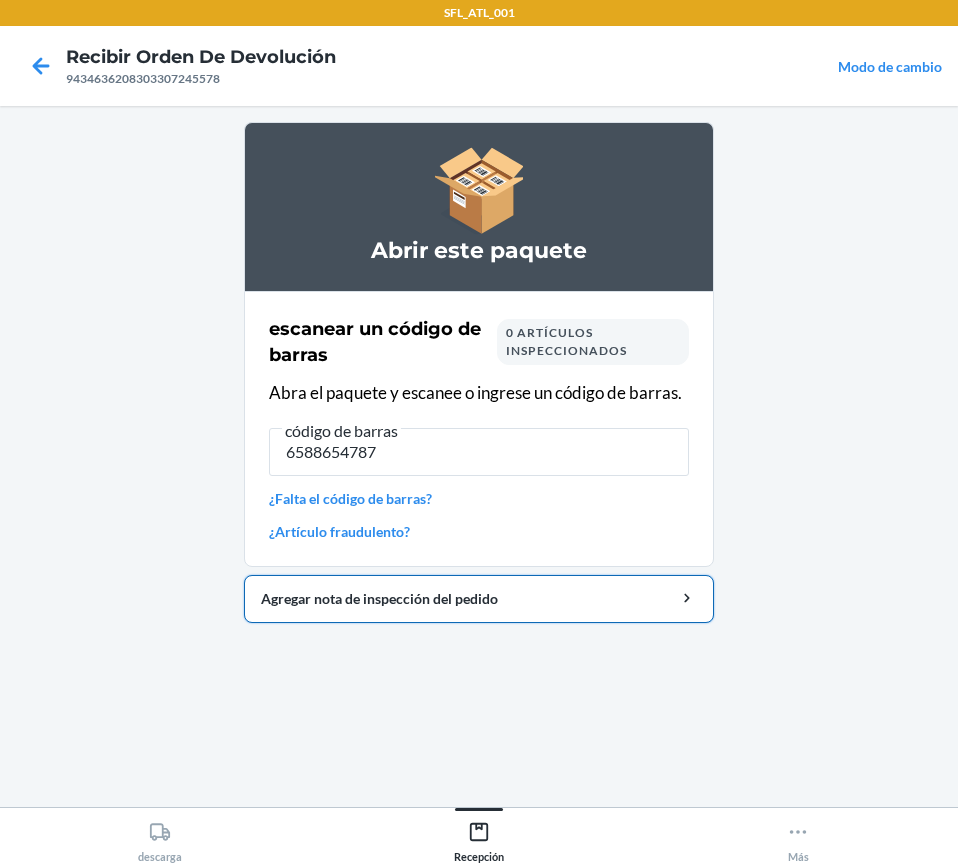 type on "65886547876" 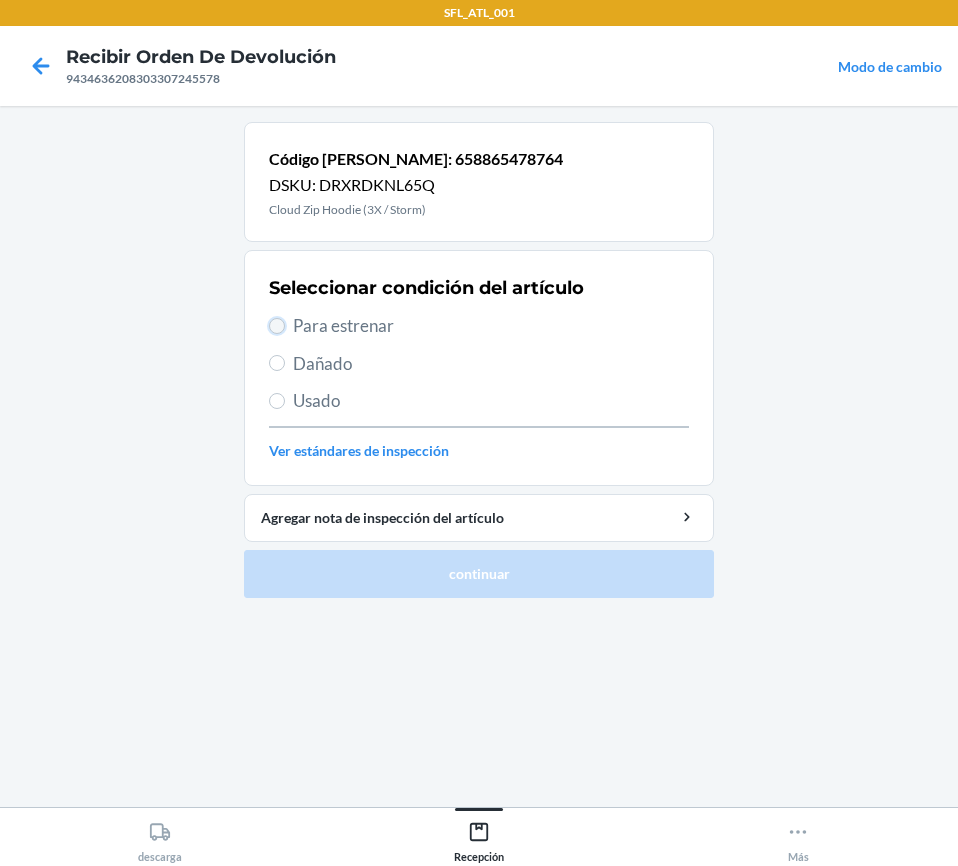 click on "Para estrenar" at bounding box center (277, 326) 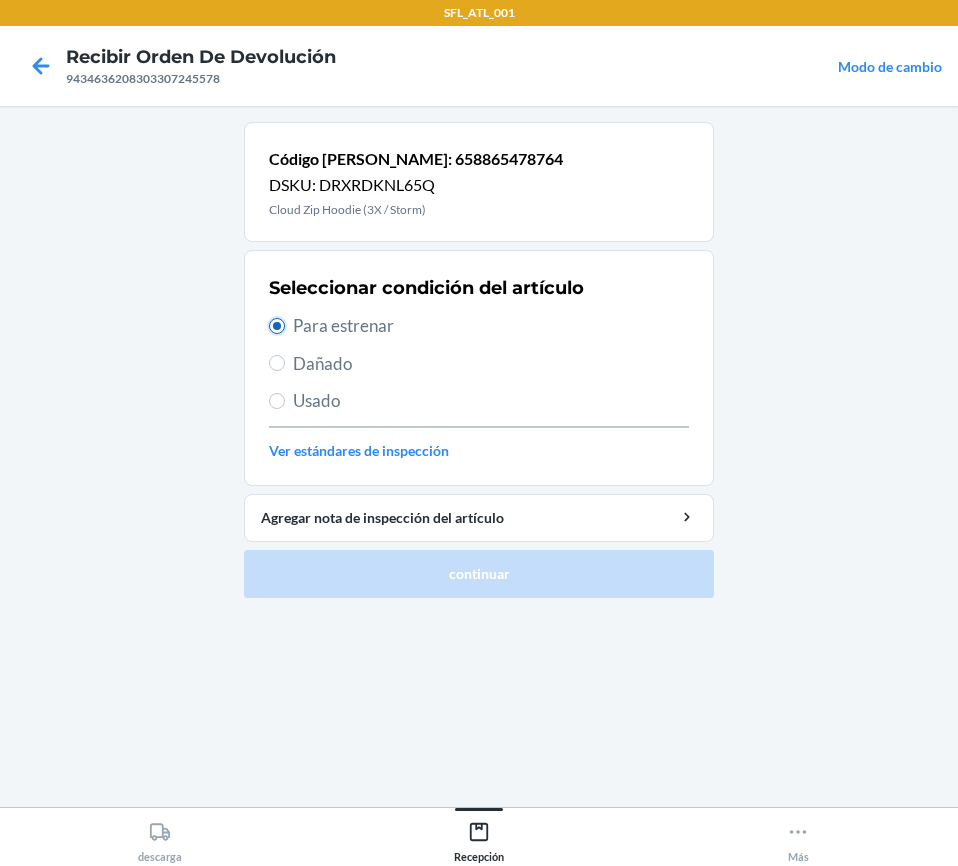 radio on "true" 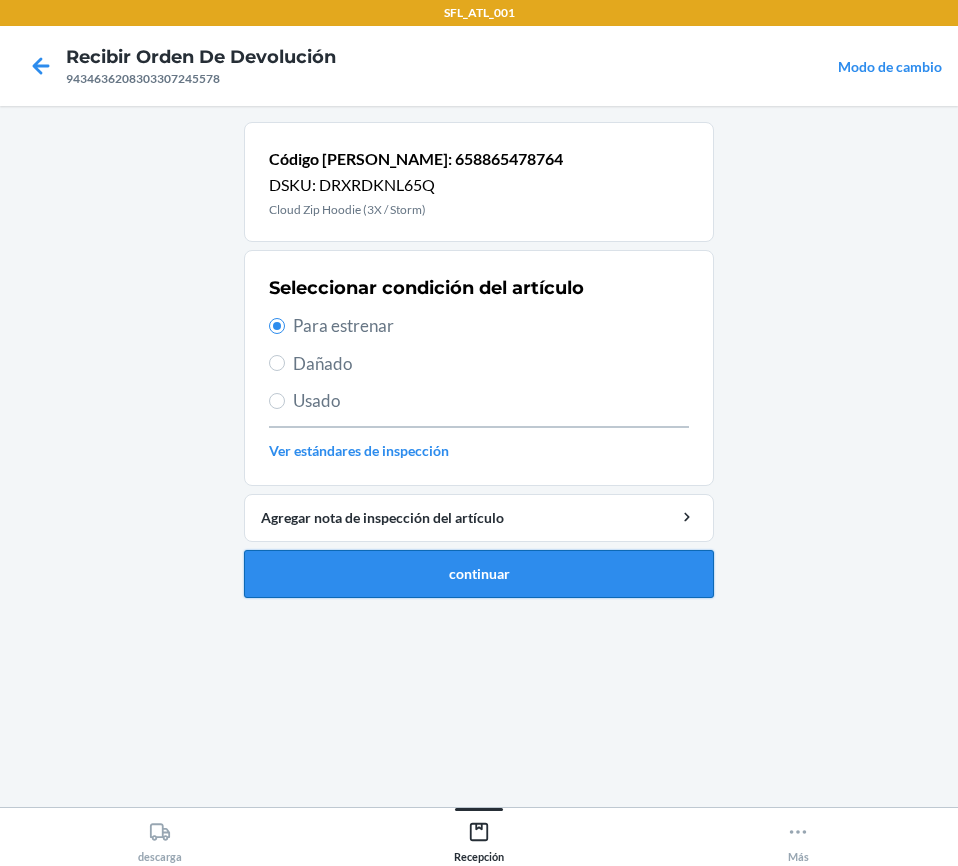 click on "continuar" at bounding box center (479, 574) 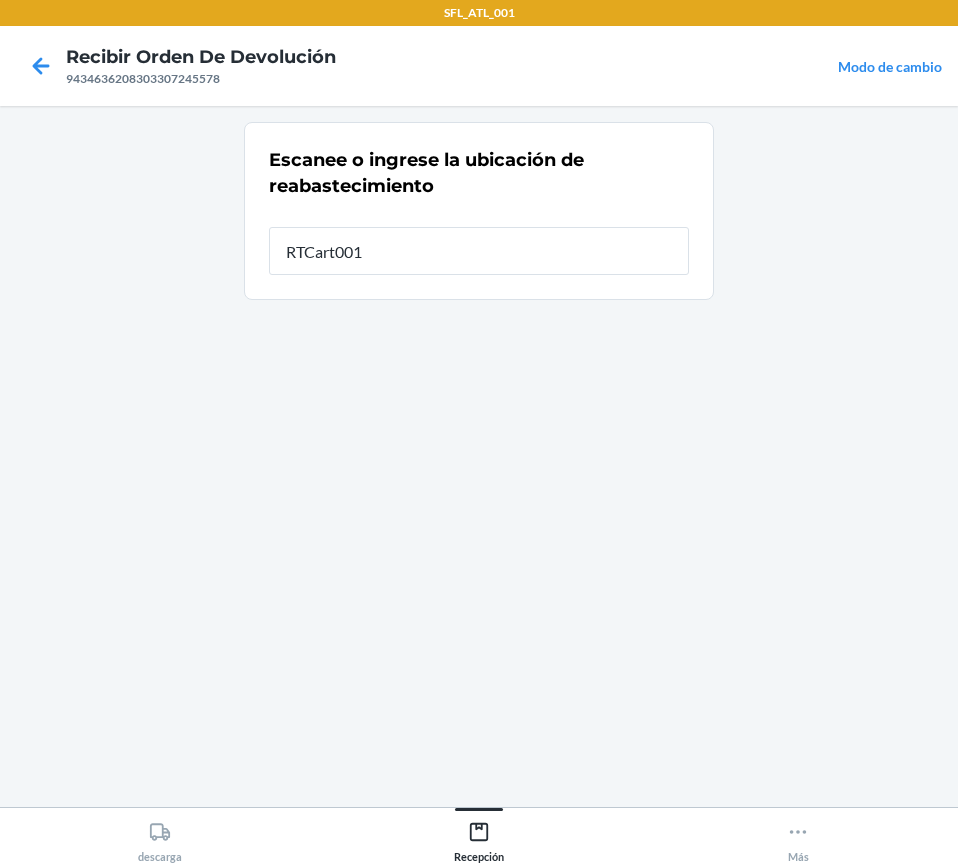 type on "RTCart001" 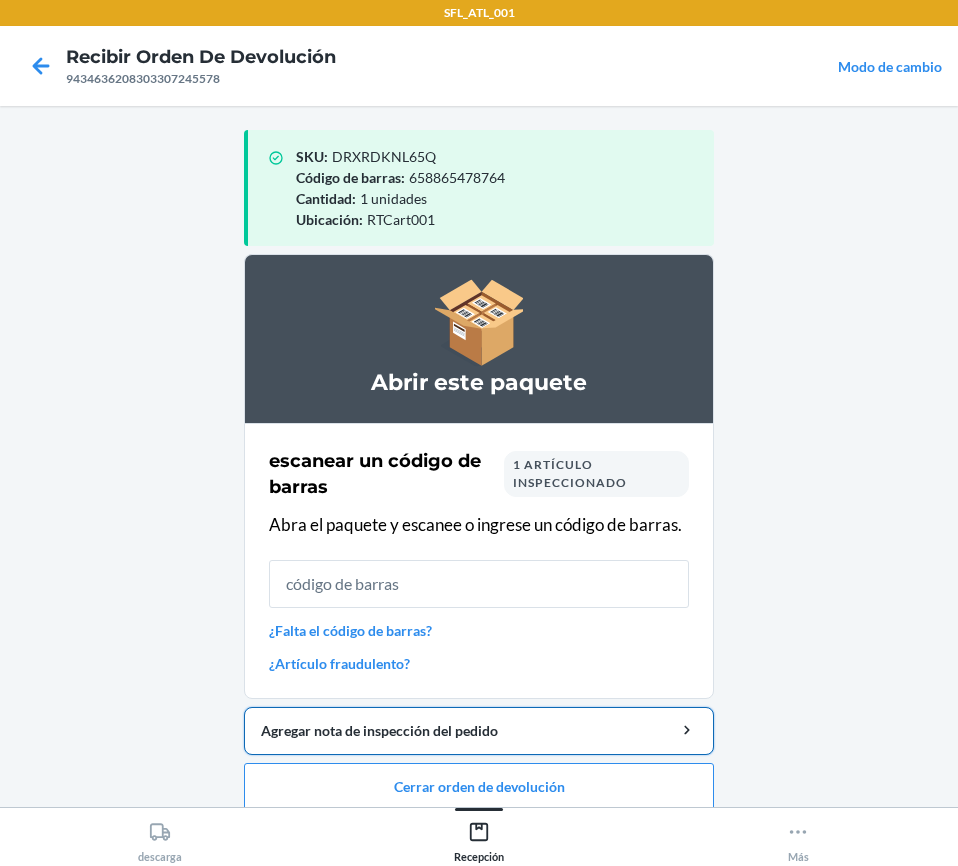 scroll, scrollTop: 20, scrollLeft: 0, axis: vertical 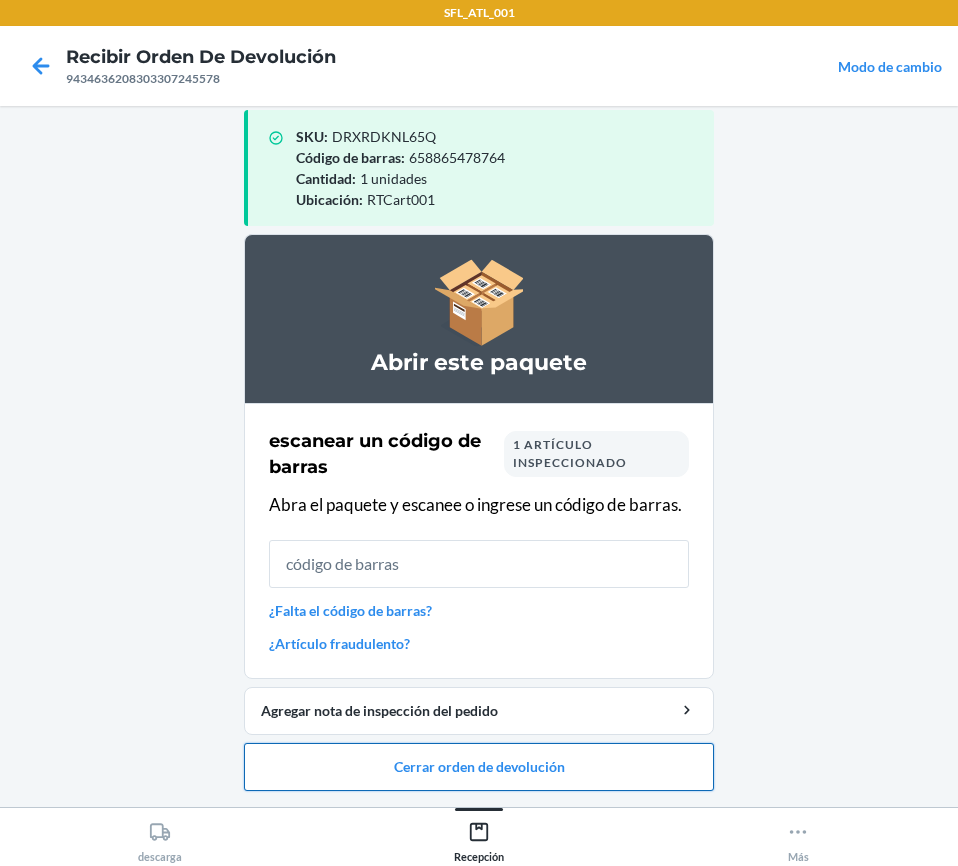 click on "Cerrar orden de devolución" at bounding box center [479, 767] 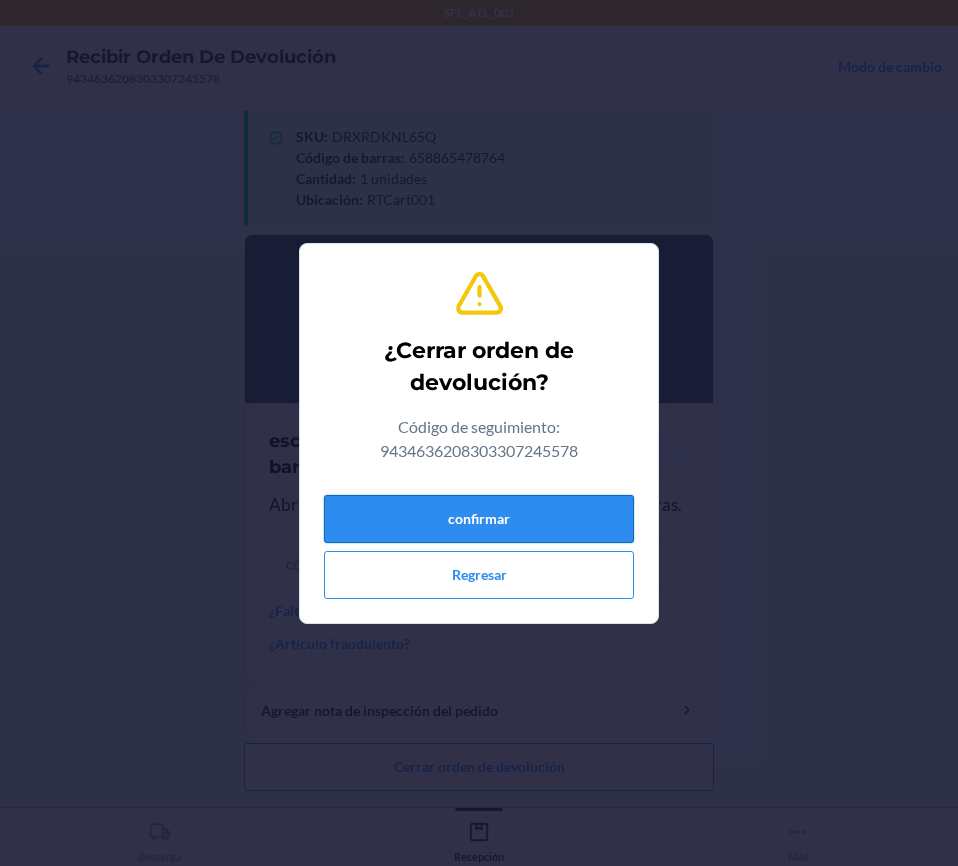 click on "confirmar" at bounding box center (479, 519) 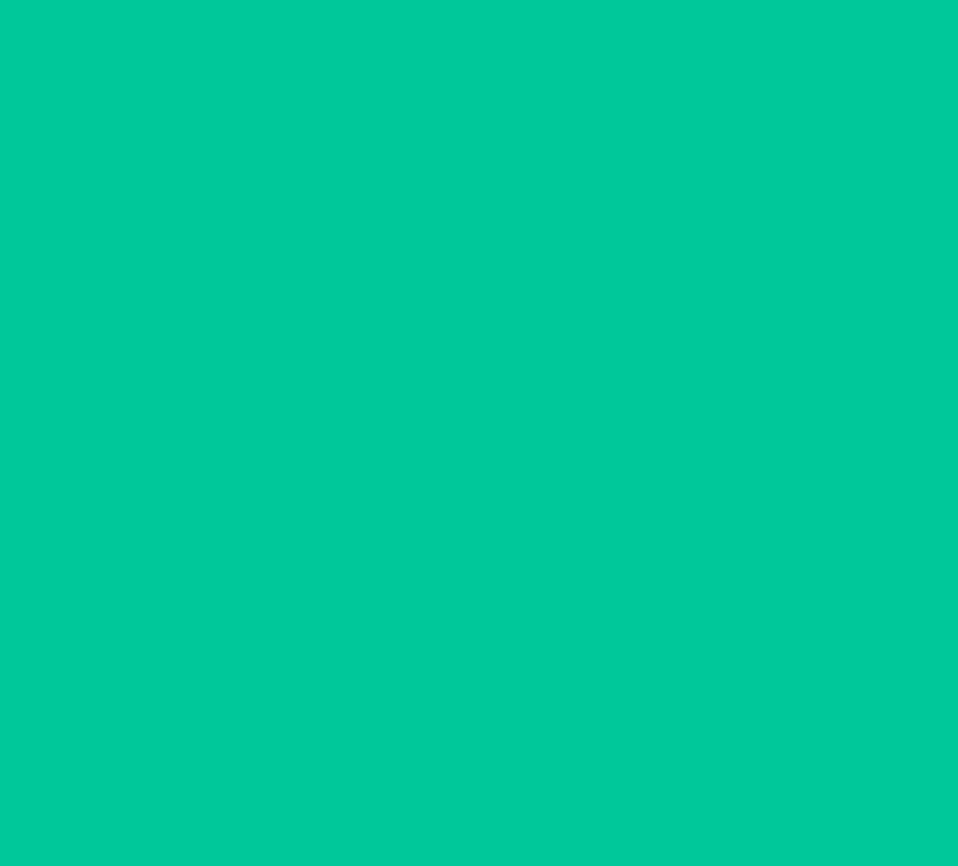 scroll, scrollTop: 0, scrollLeft: 0, axis: both 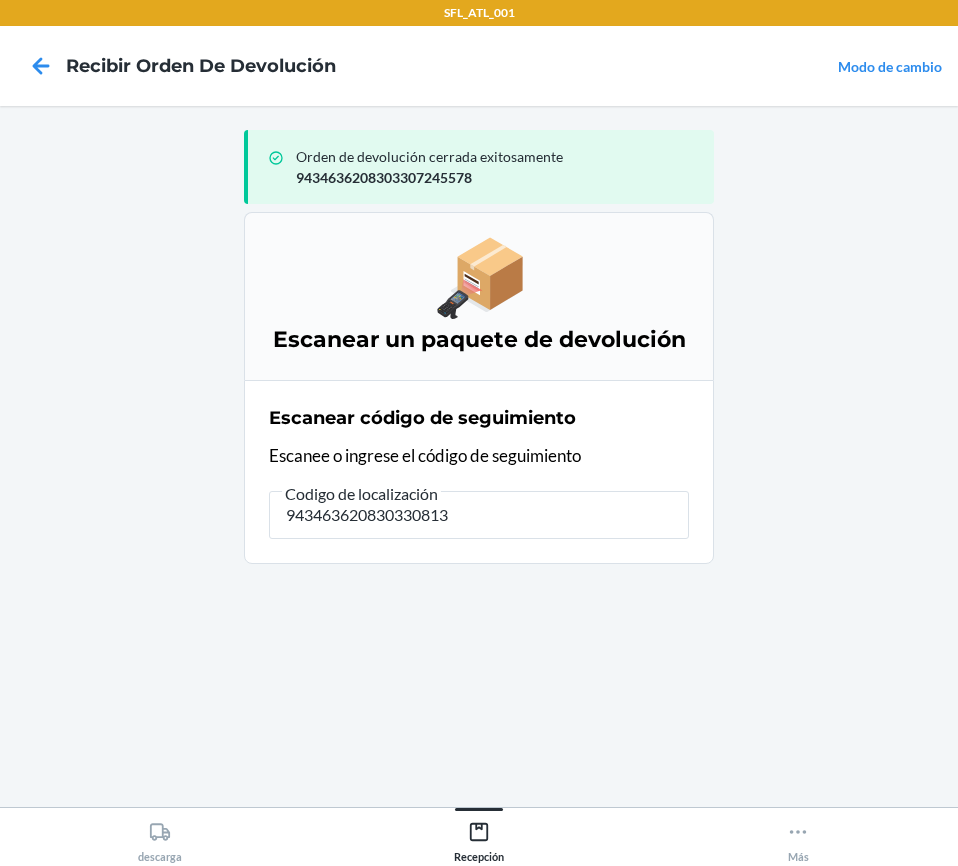 type on "9434636208303308136" 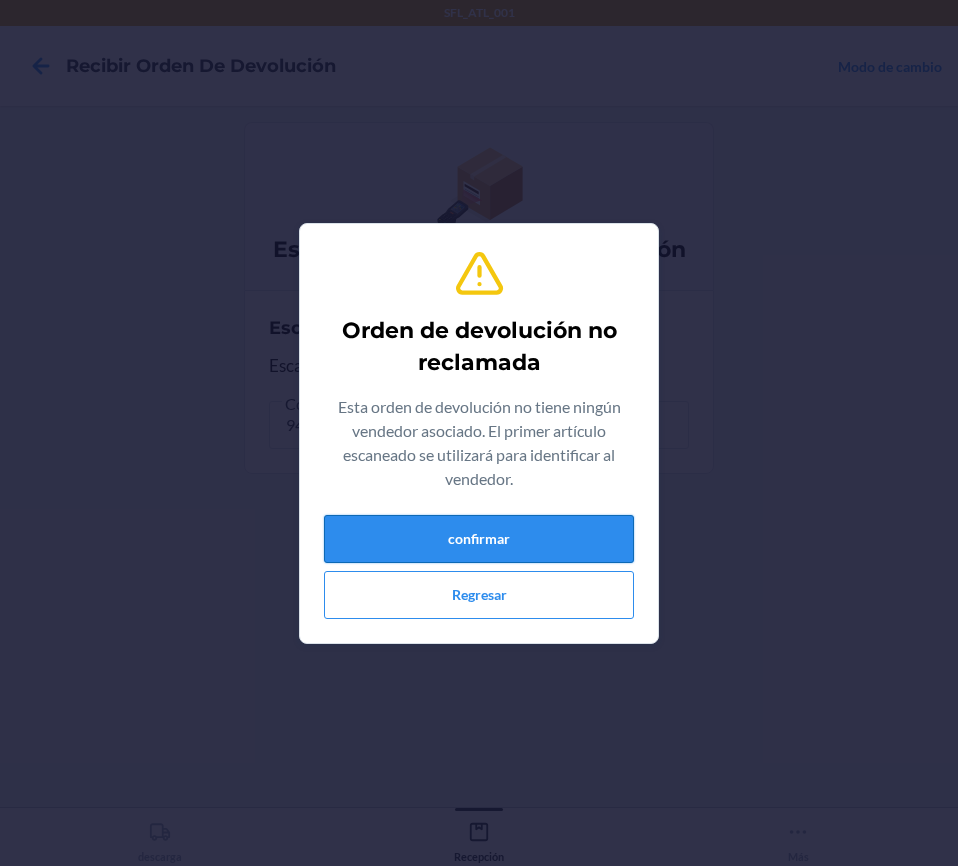 click on "confirmar" at bounding box center (479, 539) 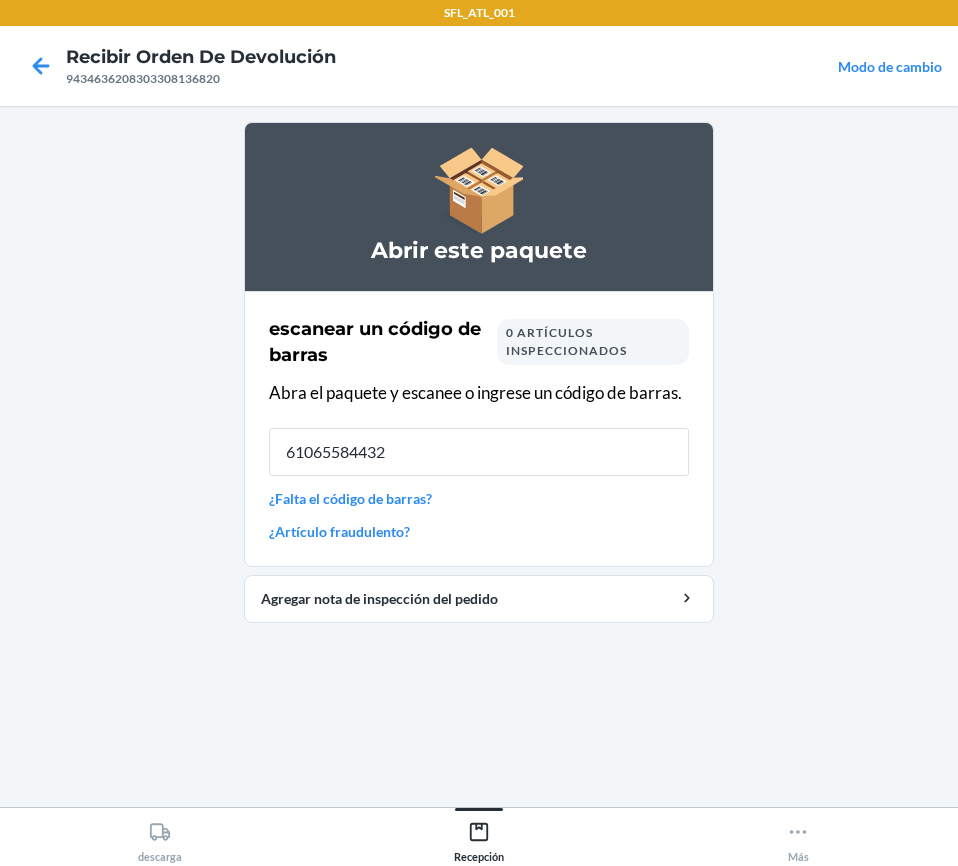 type on "610655844326" 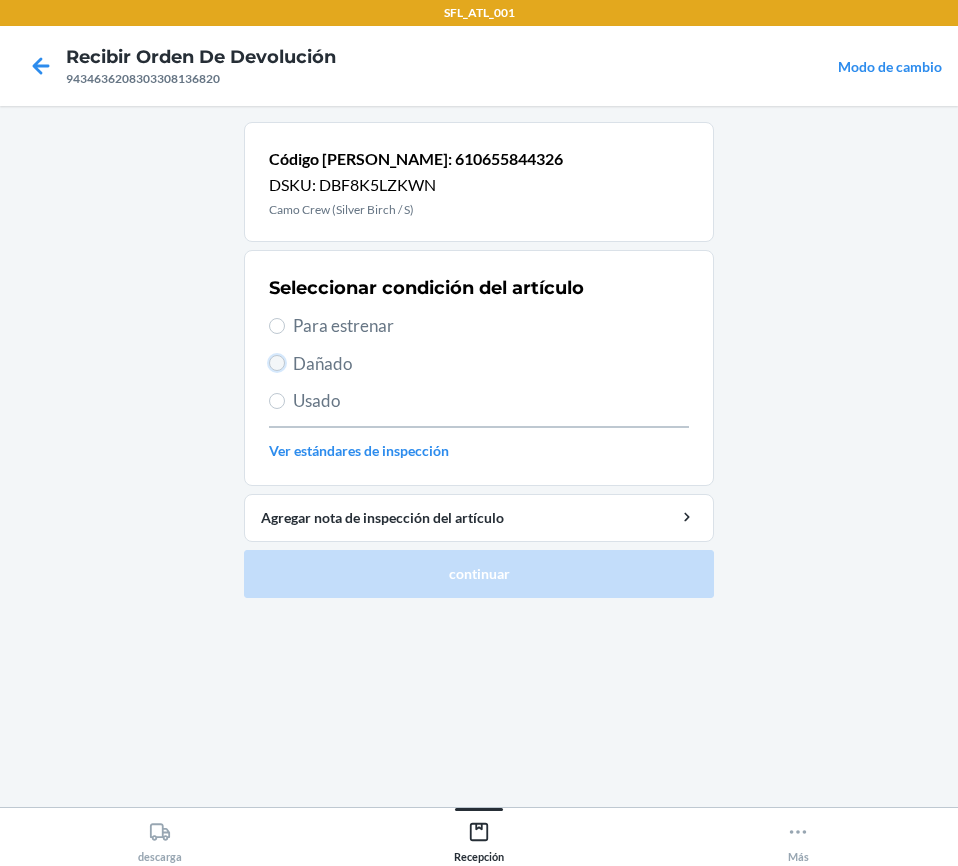 click on "Dañado" at bounding box center (277, 363) 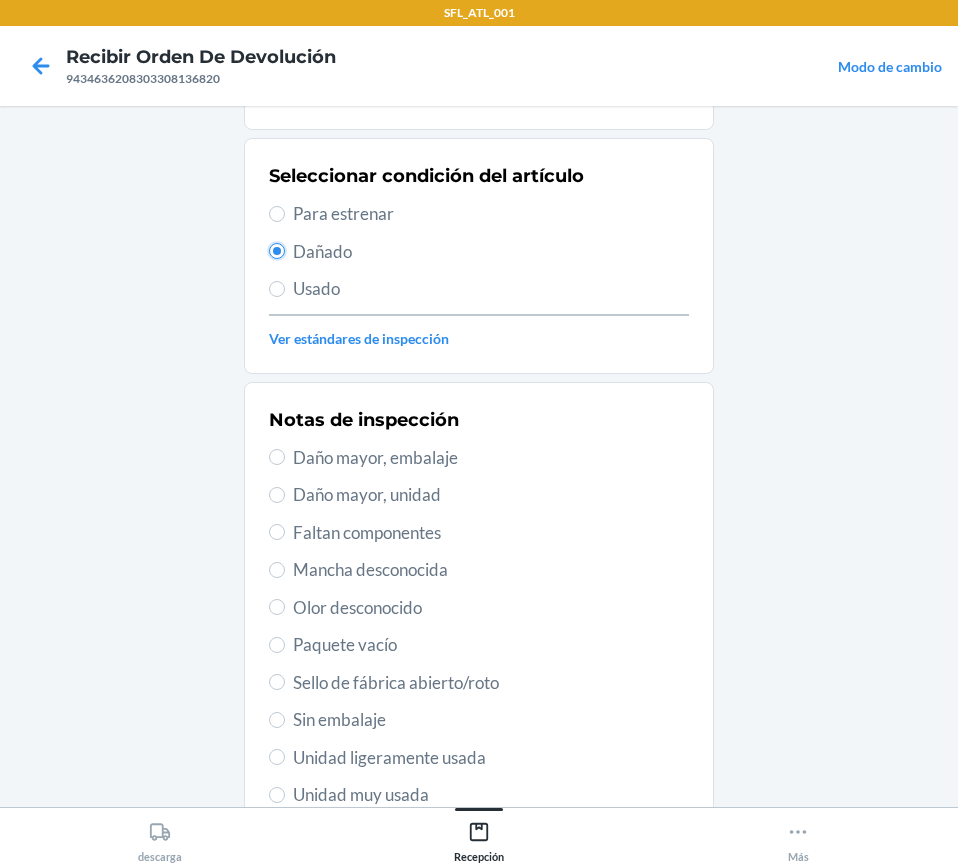scroll, scrollTop: 200, scrollLeft: 0, axis: vertical 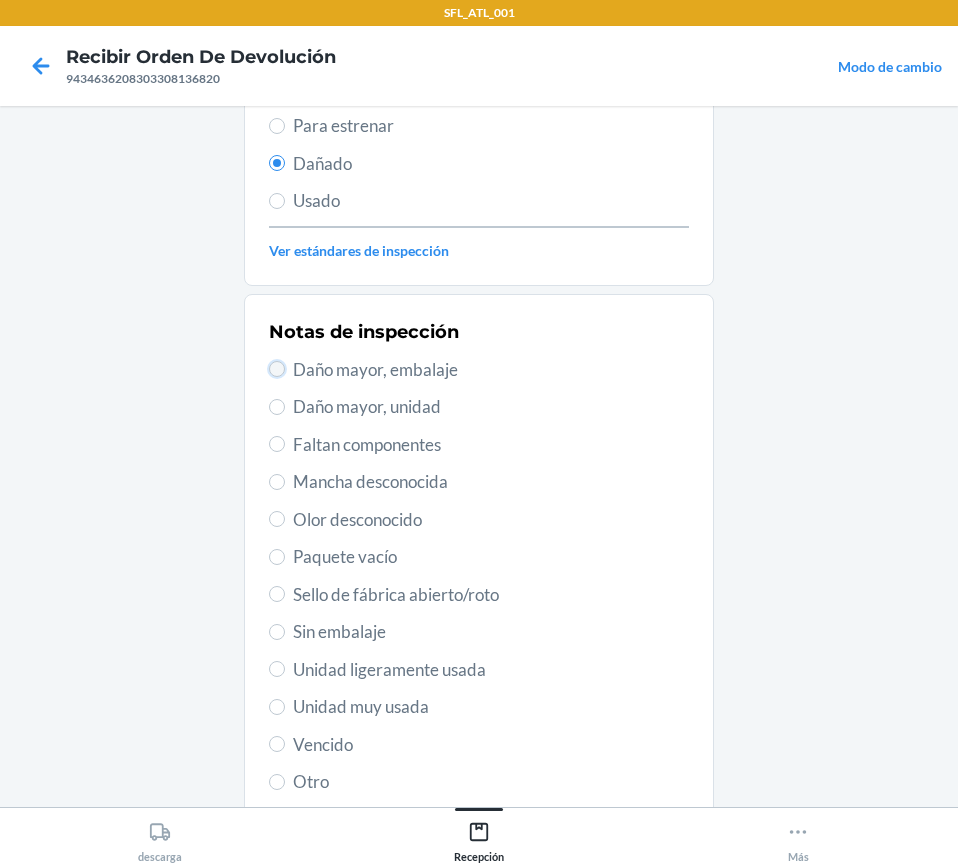 click on "Daño mayor, embalaje" at bounding box center [277, 369] 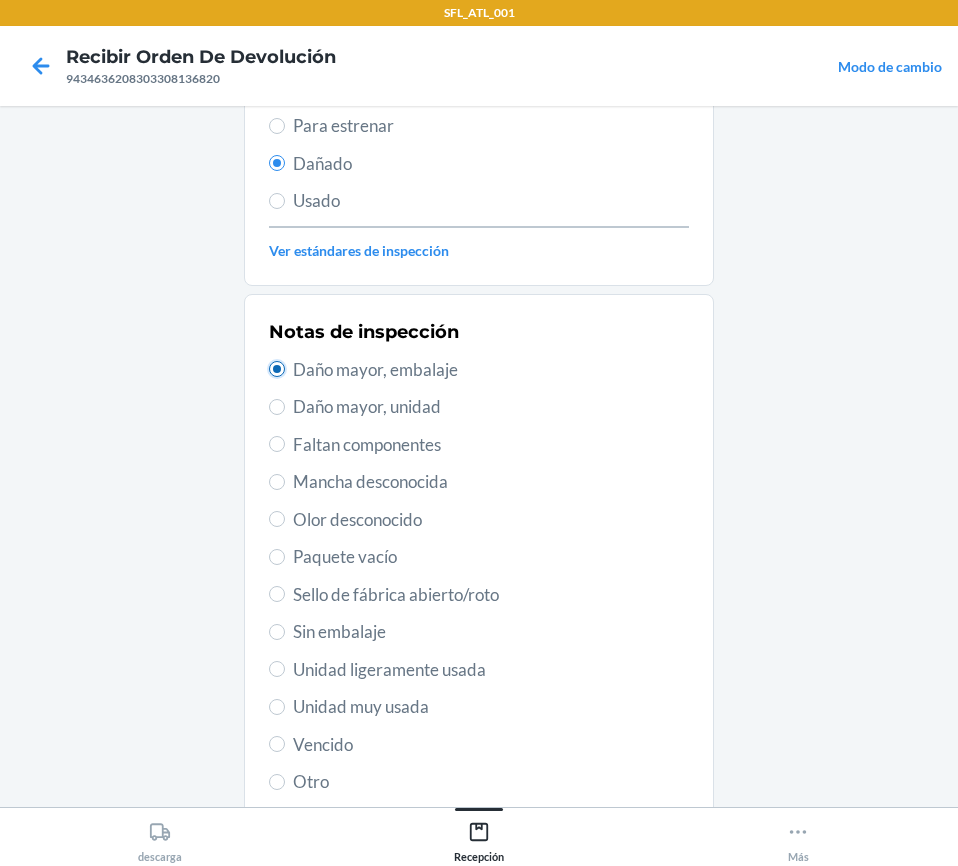 radio on "true" 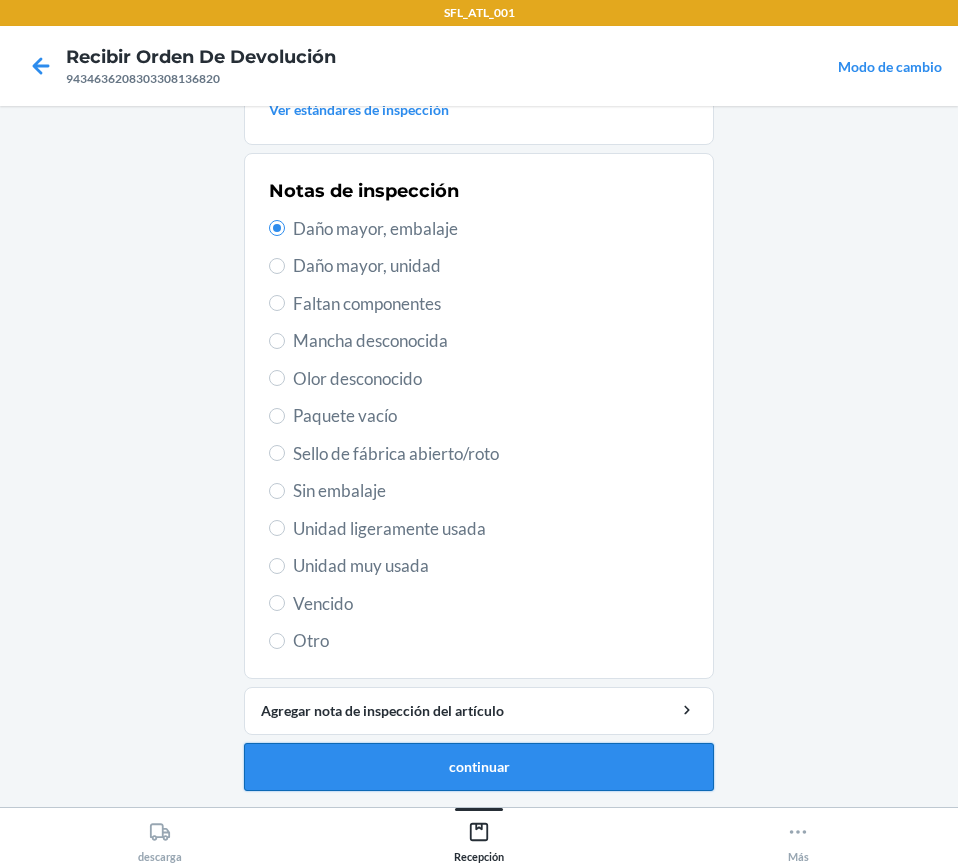 click on "continuar" at bounding box center [479, 767] 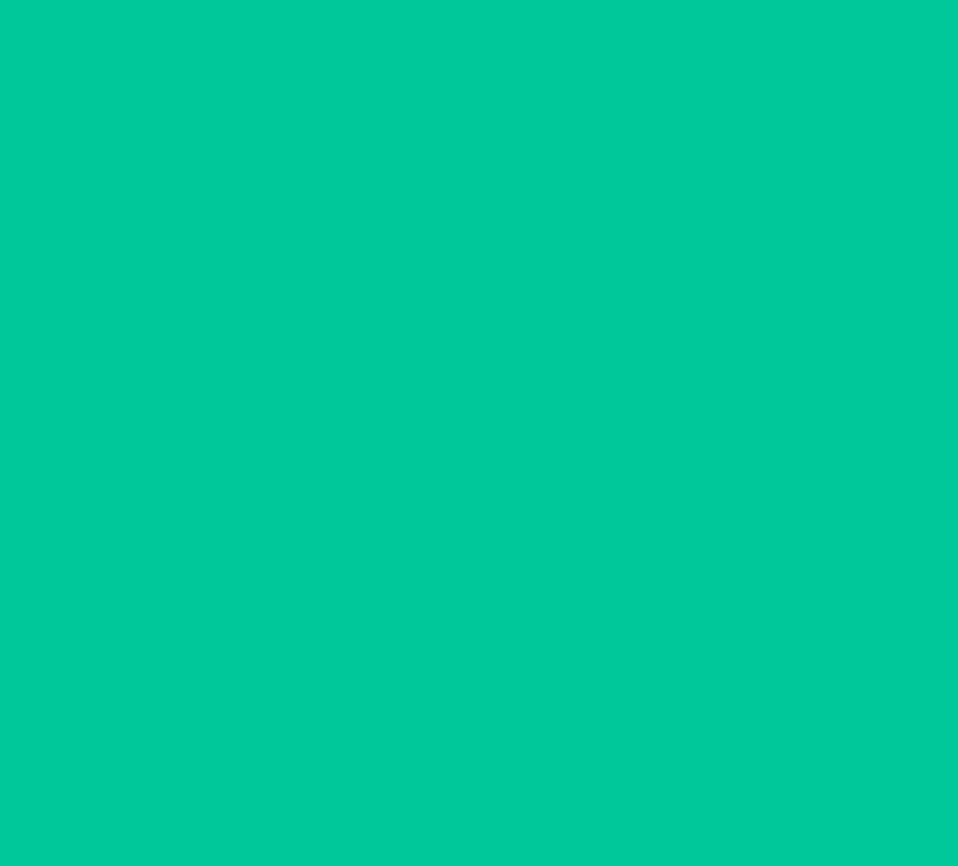 scroll, scrollTop: 227, scrollLeft: 0, axis: vertical 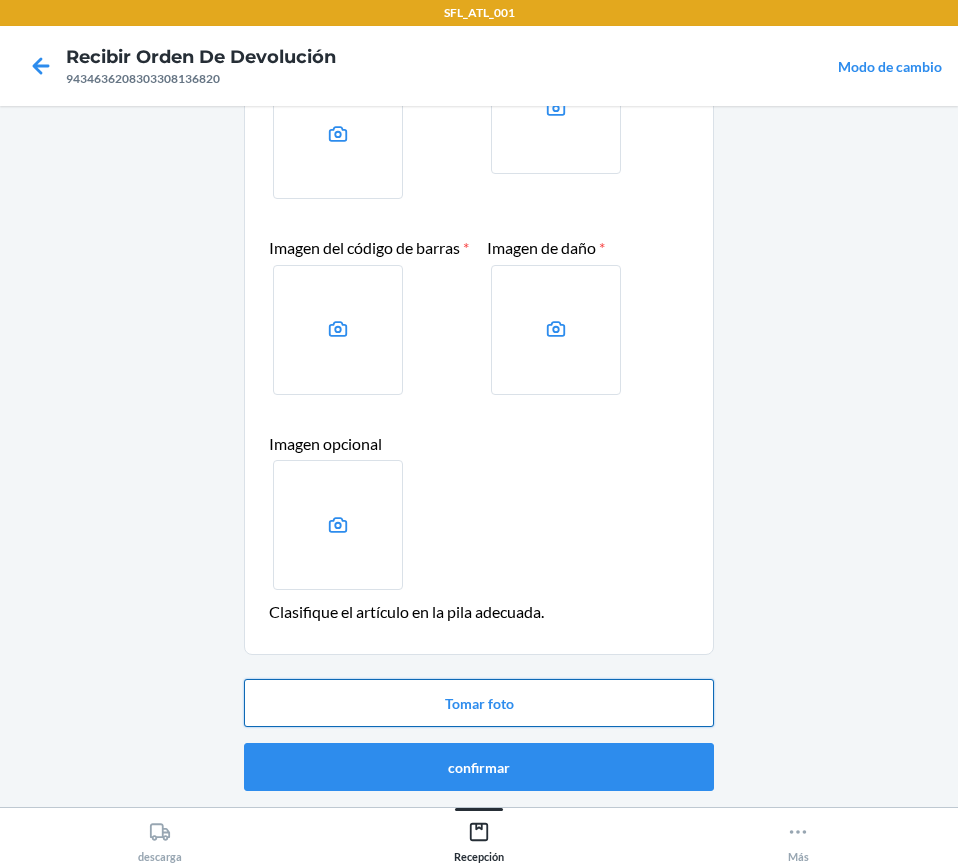click on "Tomar foto" at bounding box center (479, 703) 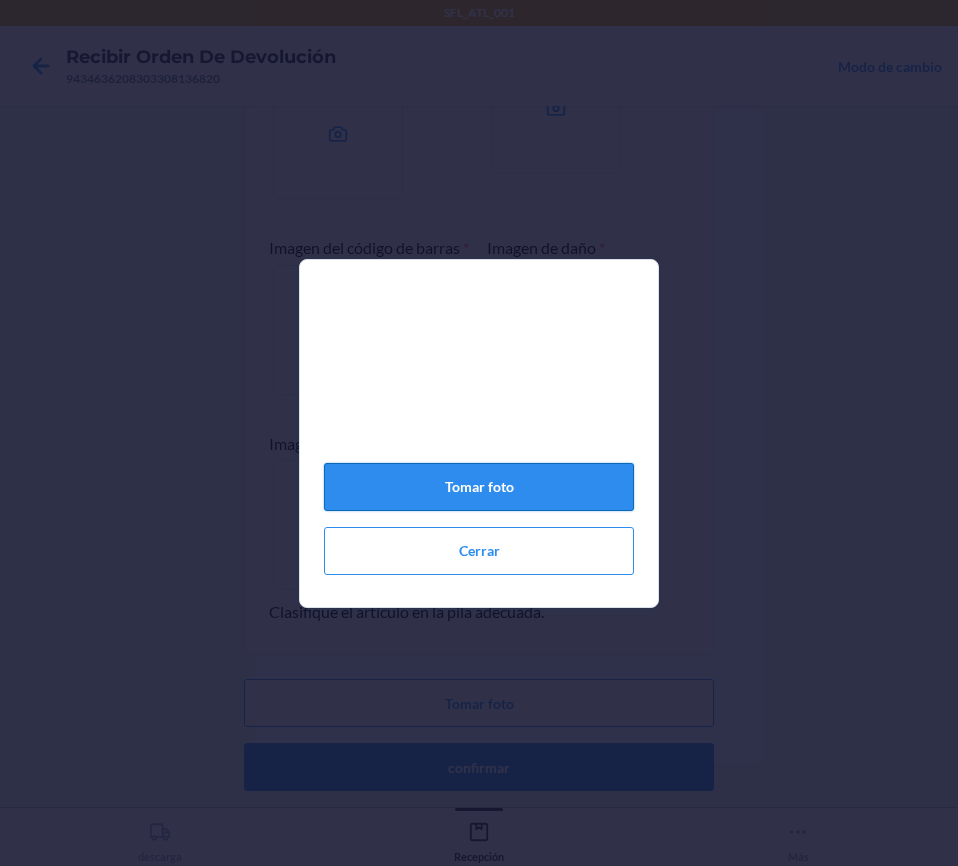 click on "Tomar foto" 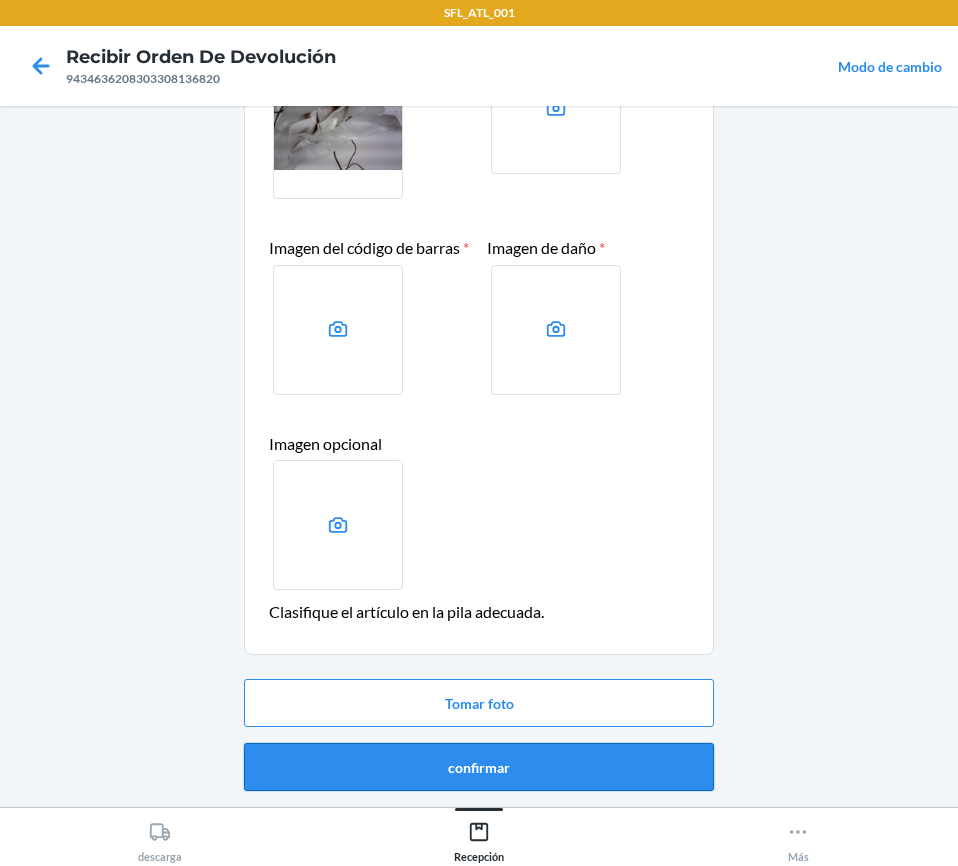 click on "confirmar" at bounding box center [479, 767] 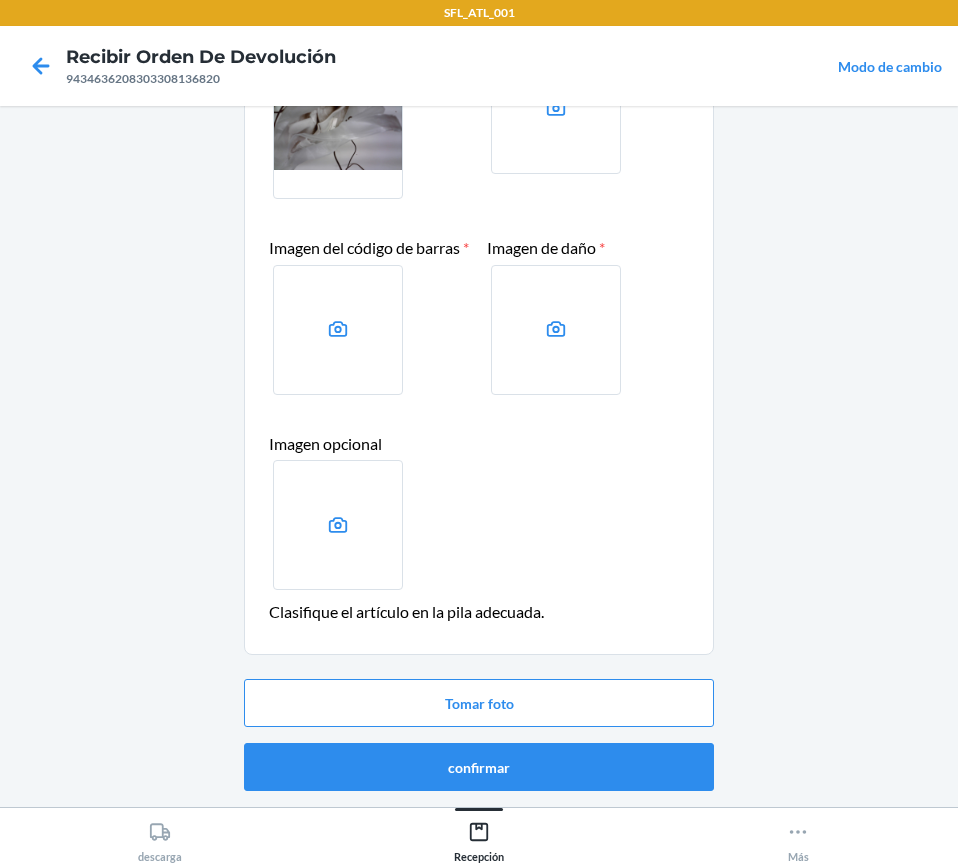 scroll, scrollTop: 0, scrollLeft: 0, axis: both 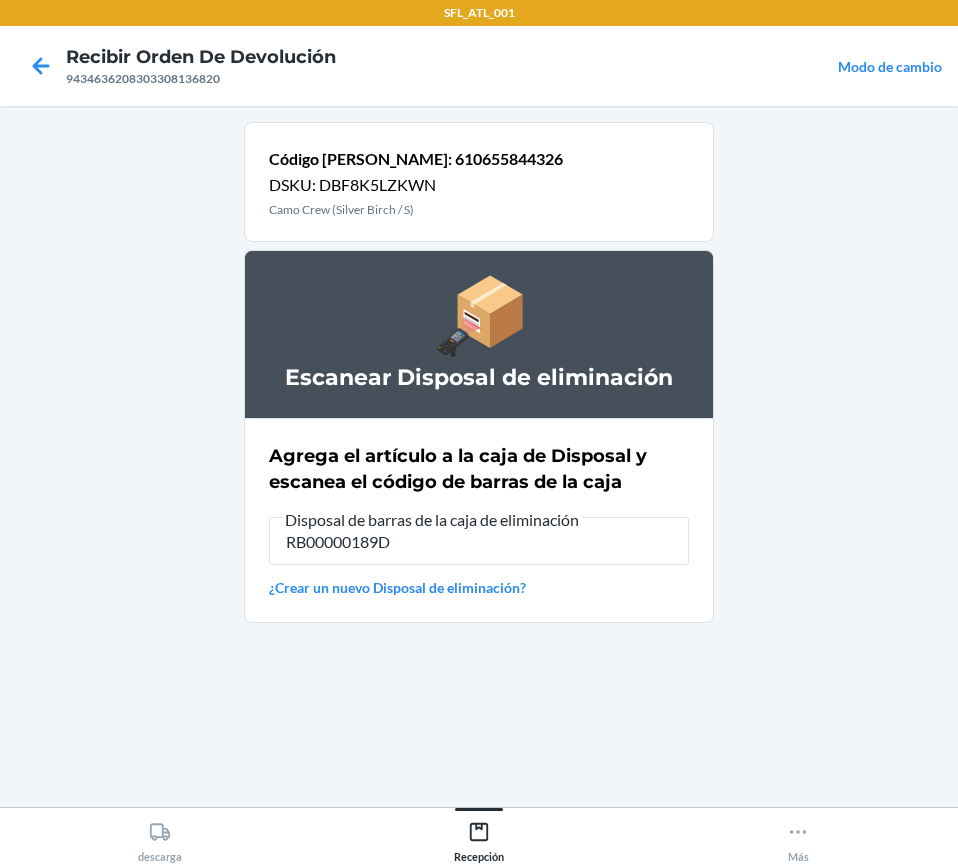 type on "RB00000189D" 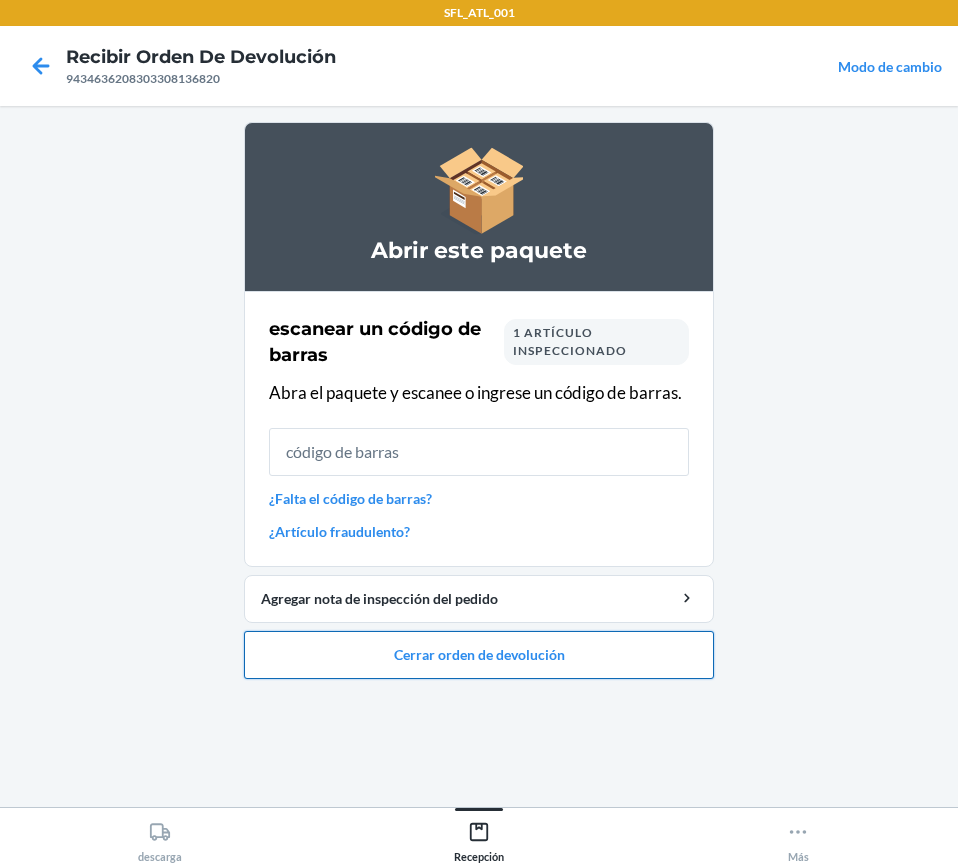 click on "Cerrar orden de devolución" at bounding box center (479, 655) 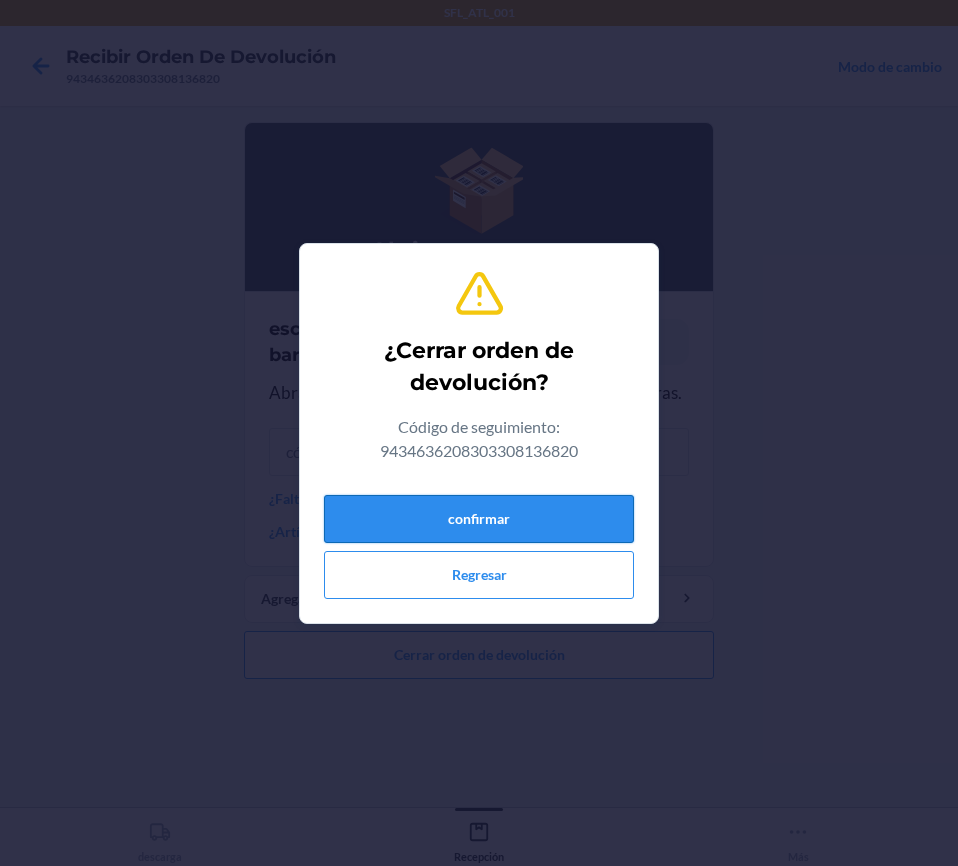 click on "confirmar" at bounding box center (479, 519) 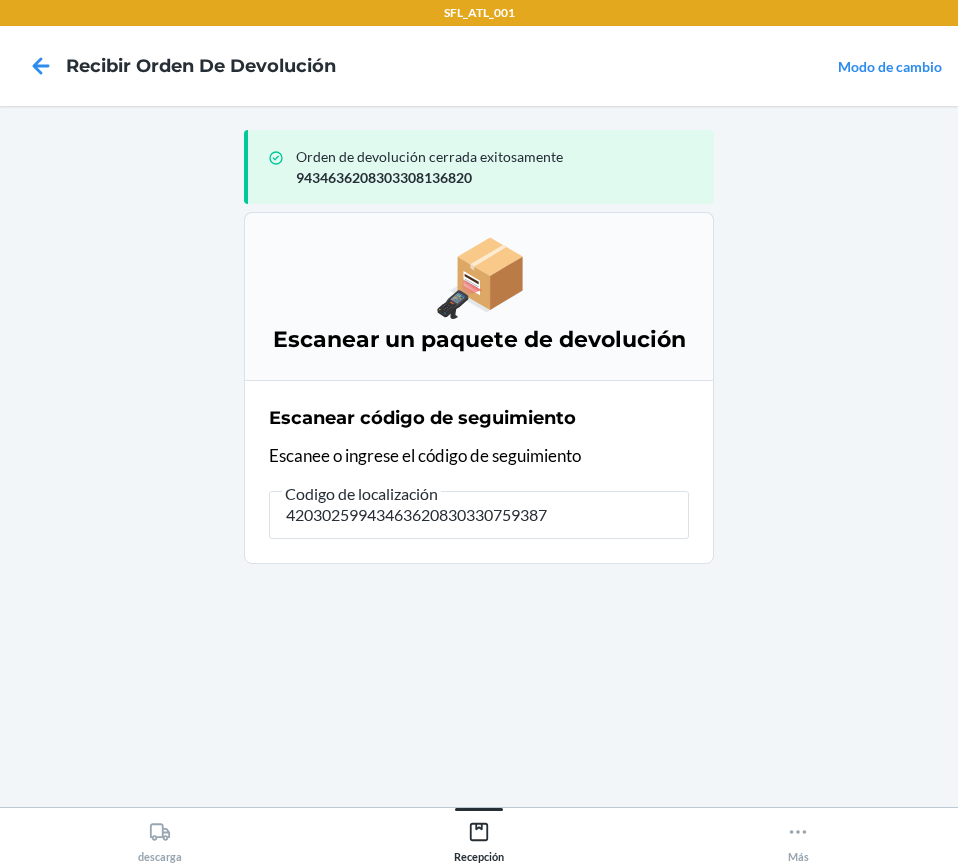 type on "420302599434636208303307593877" 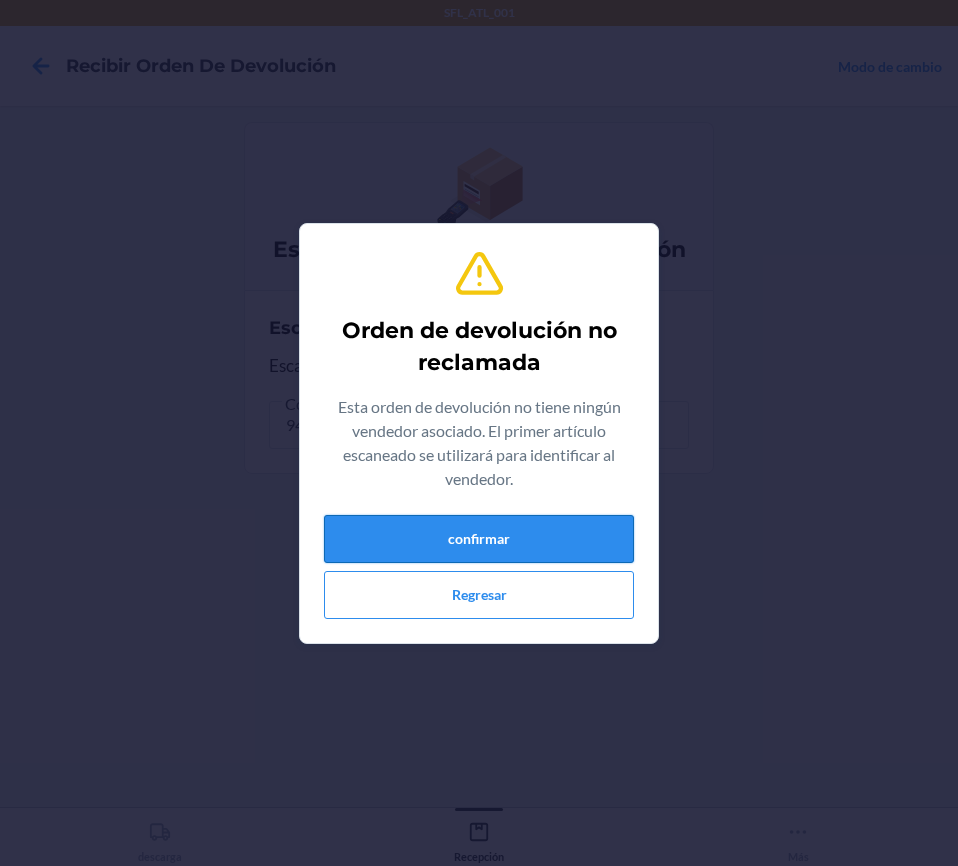 click on "confirmar" at bounding box center [479, 539] 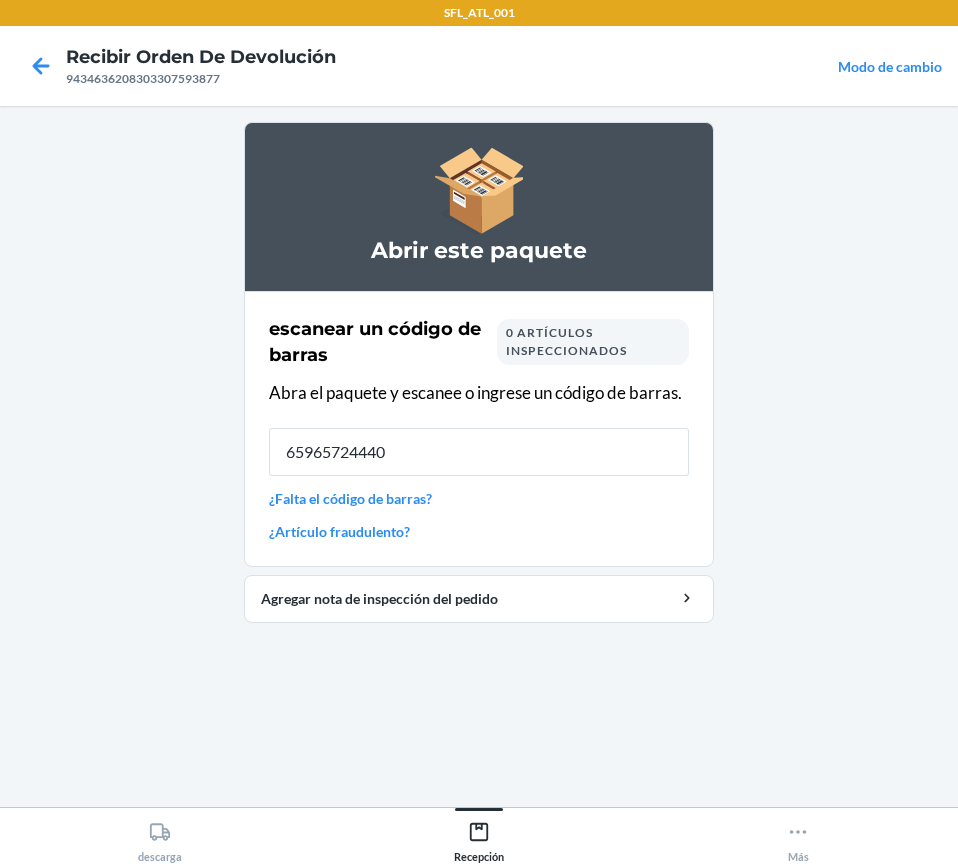 type on "659657244406" 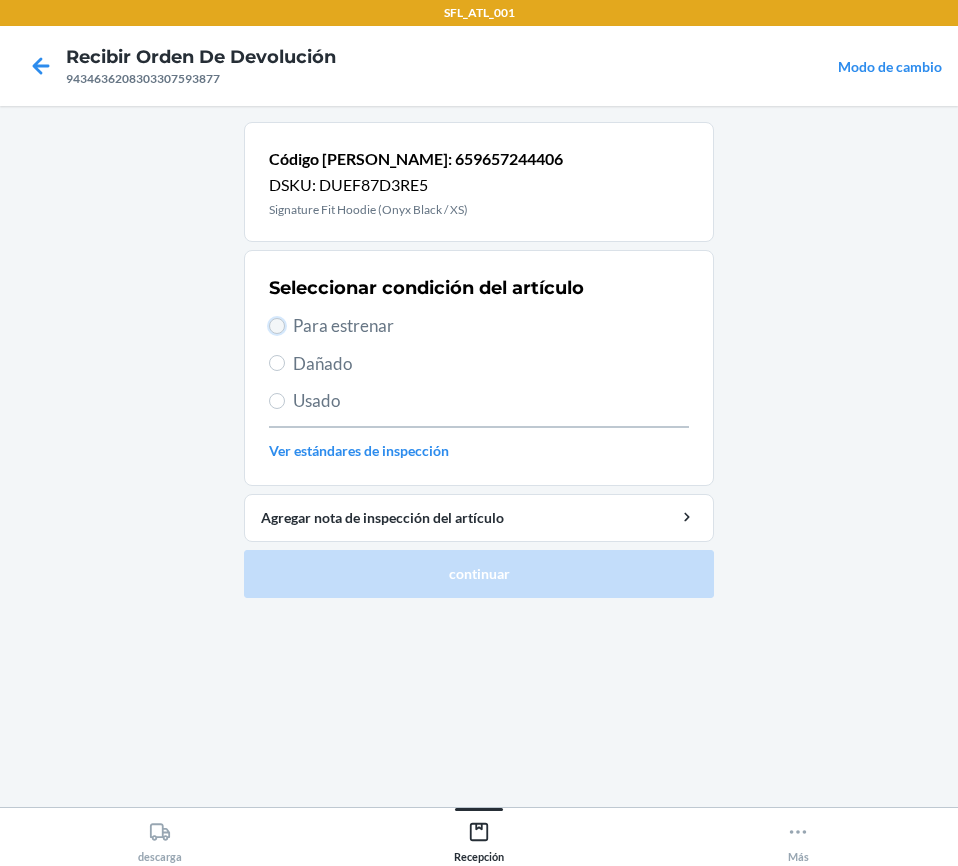 click on "Para estrenar" at bounding box center (277, 326) 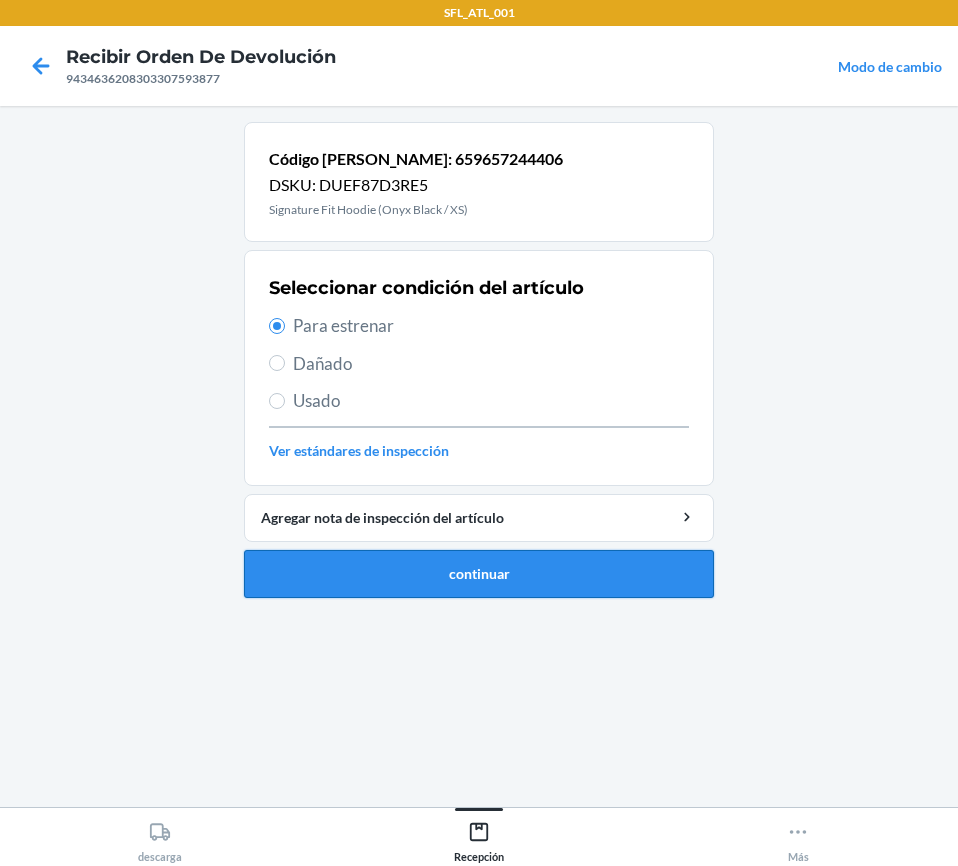 click on "continuar" at bounding box center (479, 574) 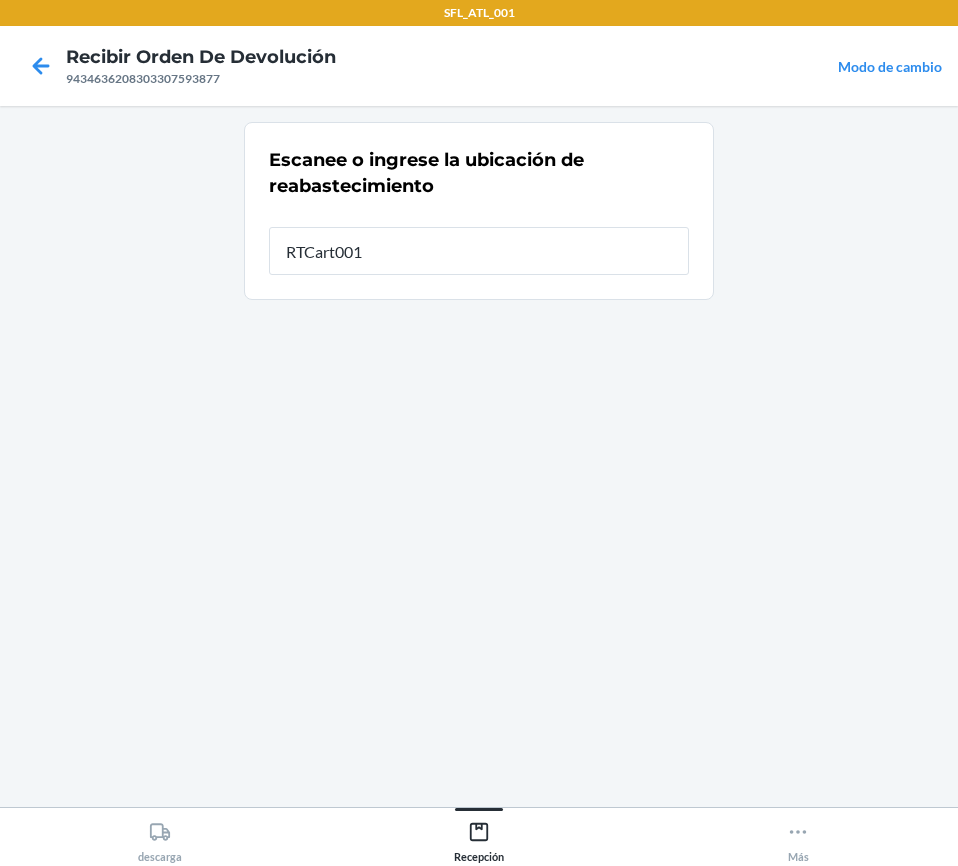 type on "RTCart001" 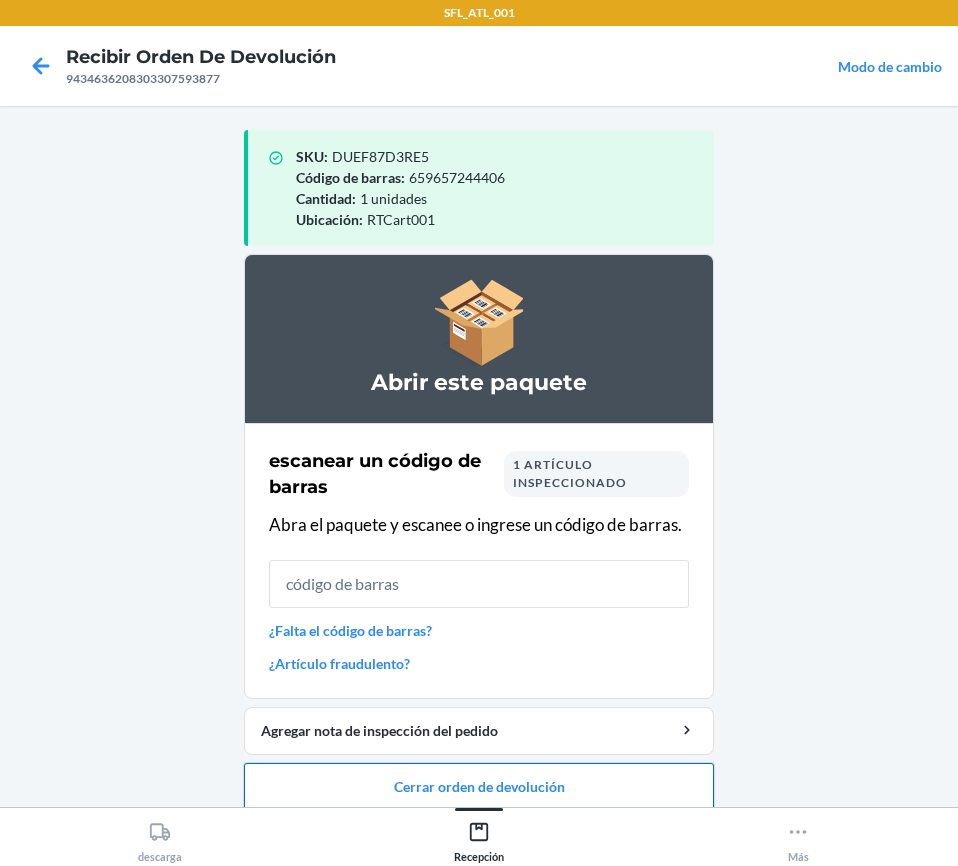 click on "Cerrar orden de devolución" at bounding box center (479, 787) 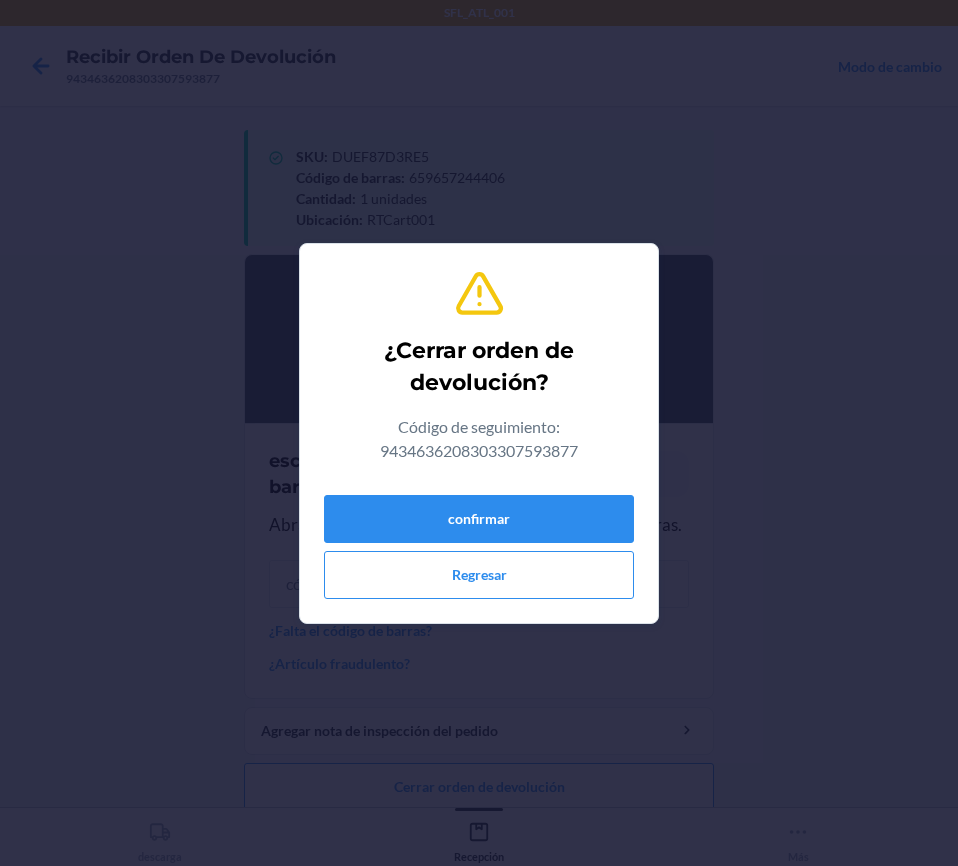 click on "confirmar Regresar" at bounding box center [479, 543] 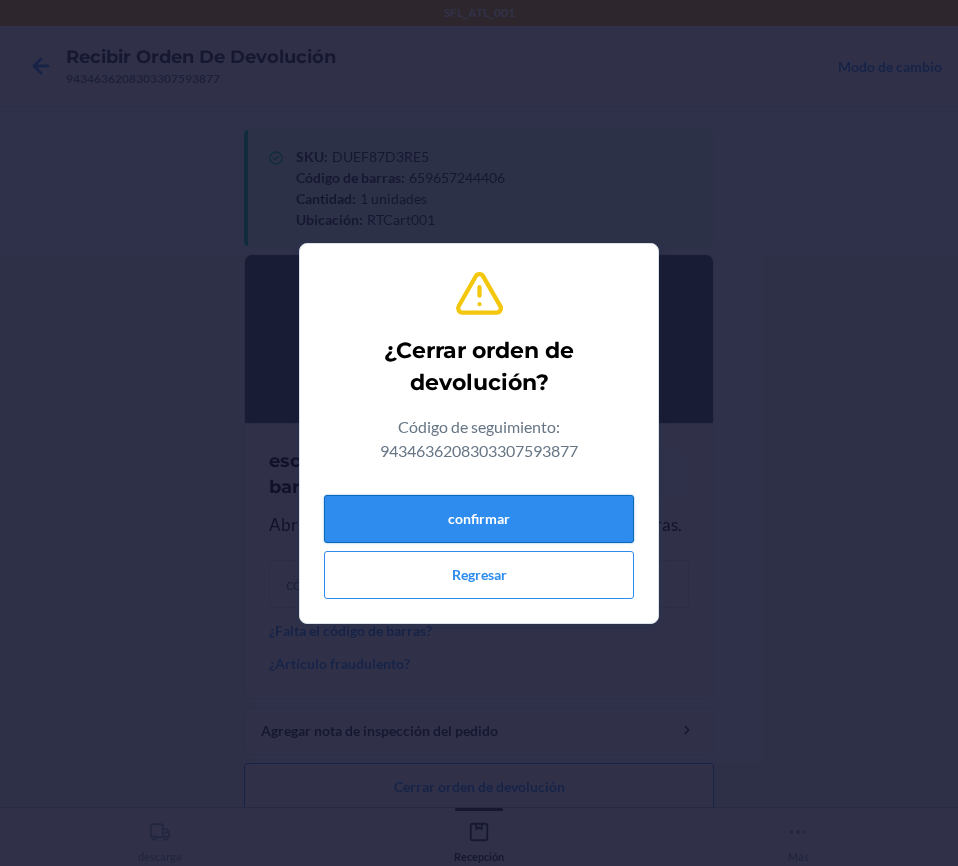 click on "confirmar" at bounding box center (479, 519) 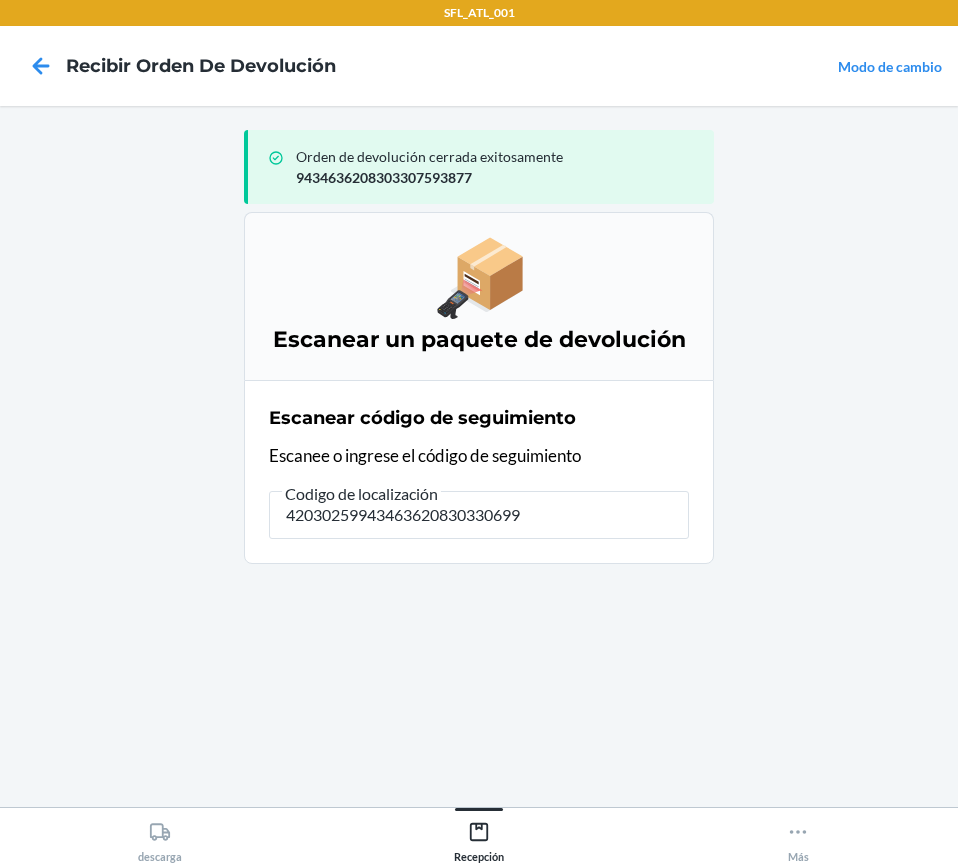 type on "420302599434636208303306994" 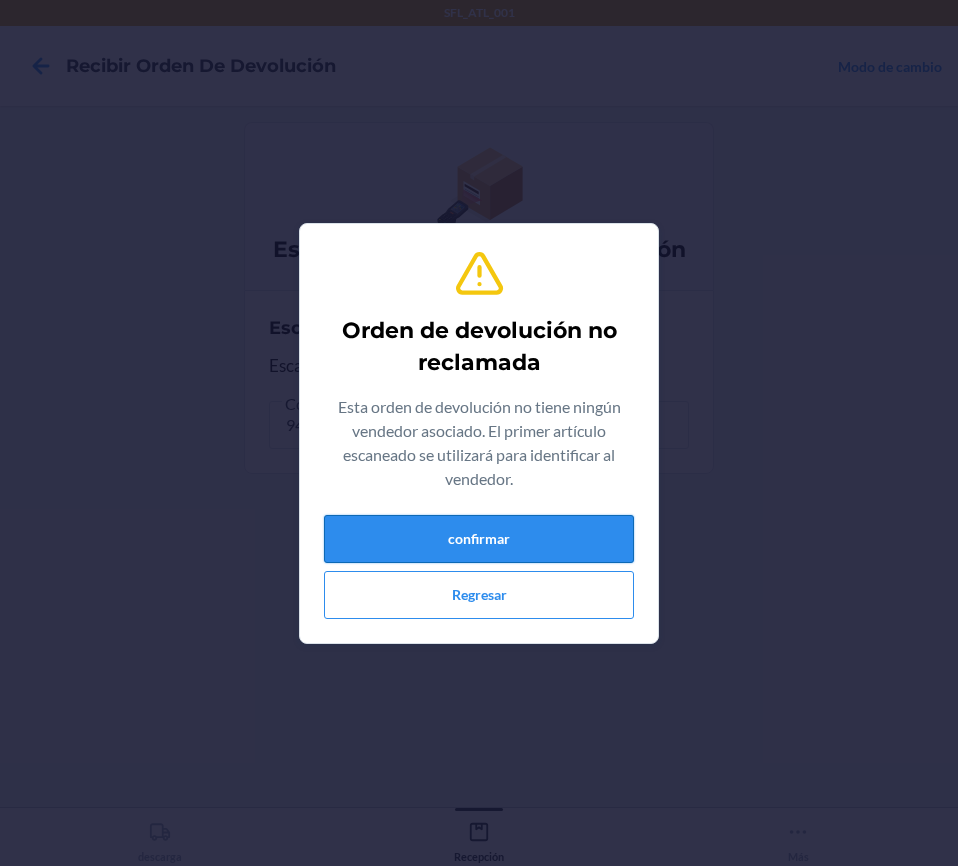 click on "confirmar" at bounding box center [479, 539] 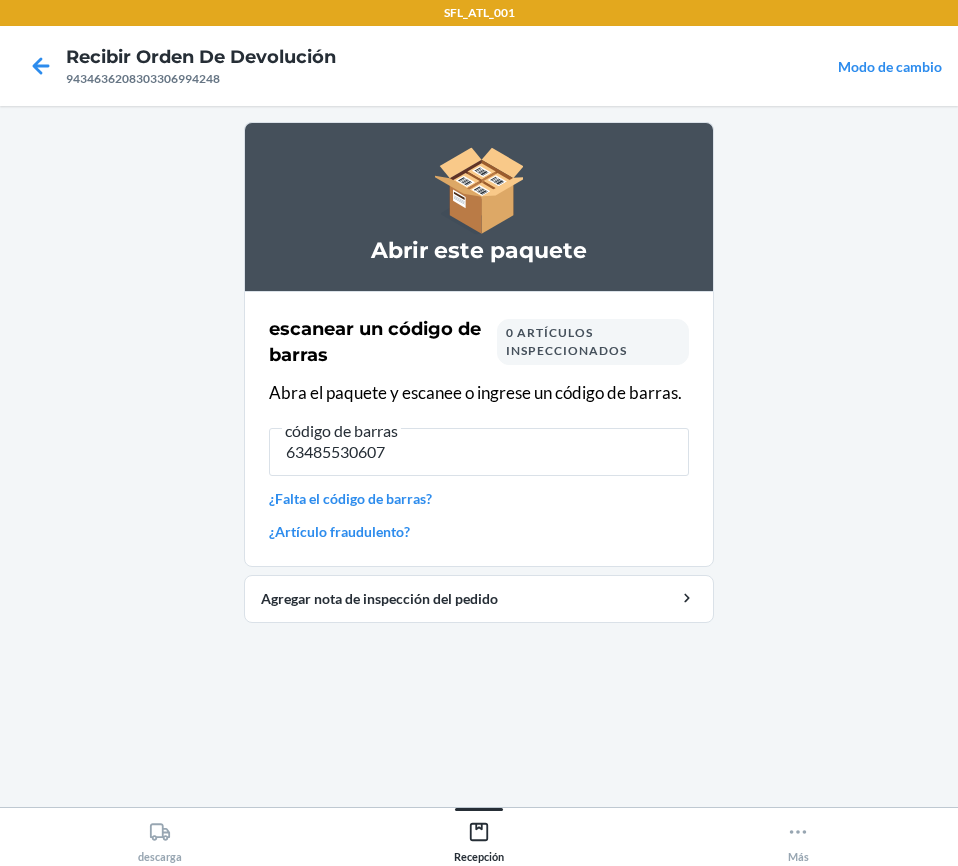 type on "634855306071" 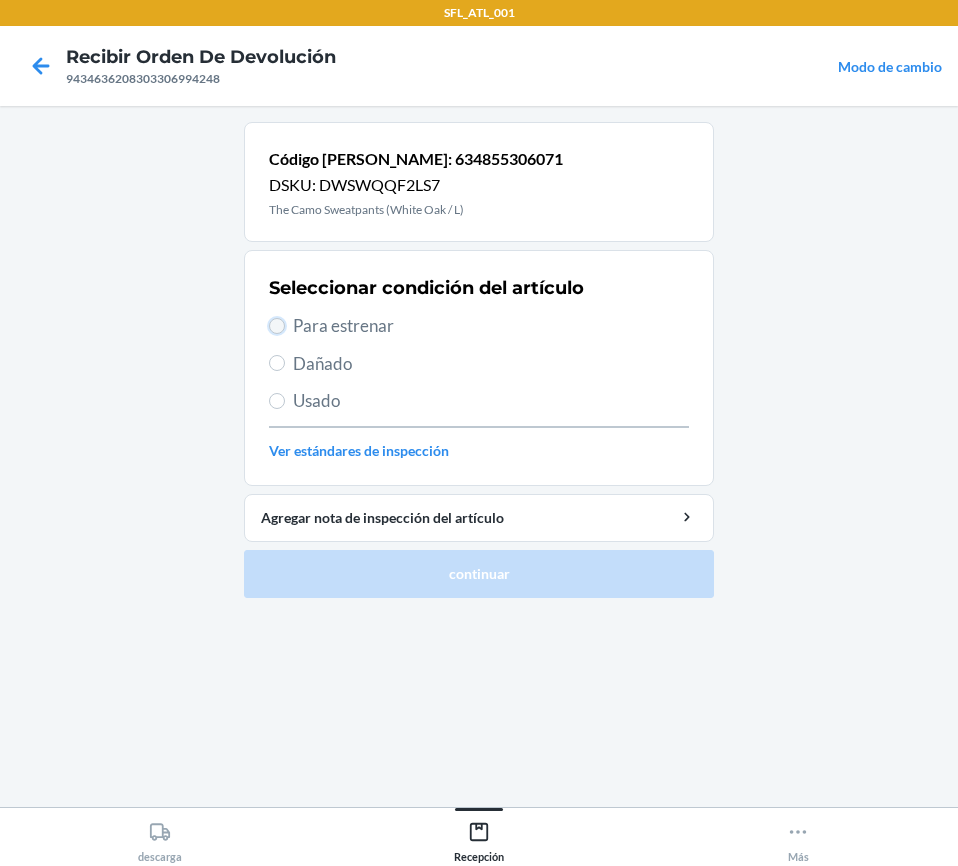 click on "Para estrenar" at bounding box center [277, 326] 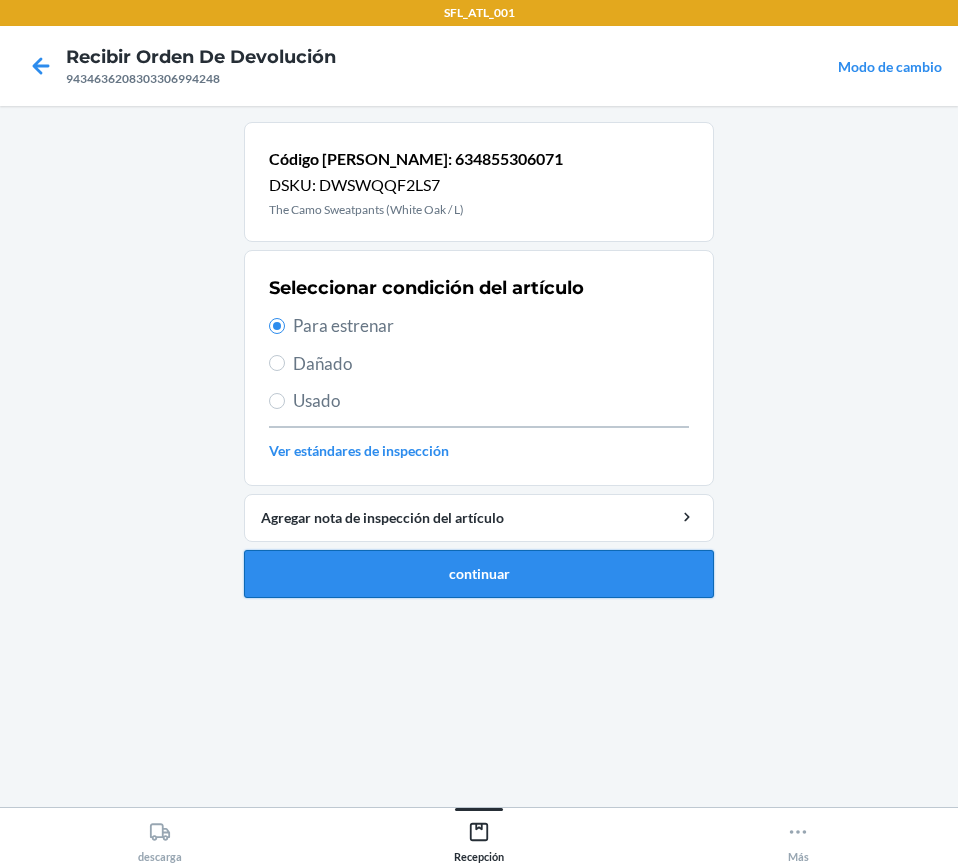 click on "continuar" at bounding box center (479, 574) 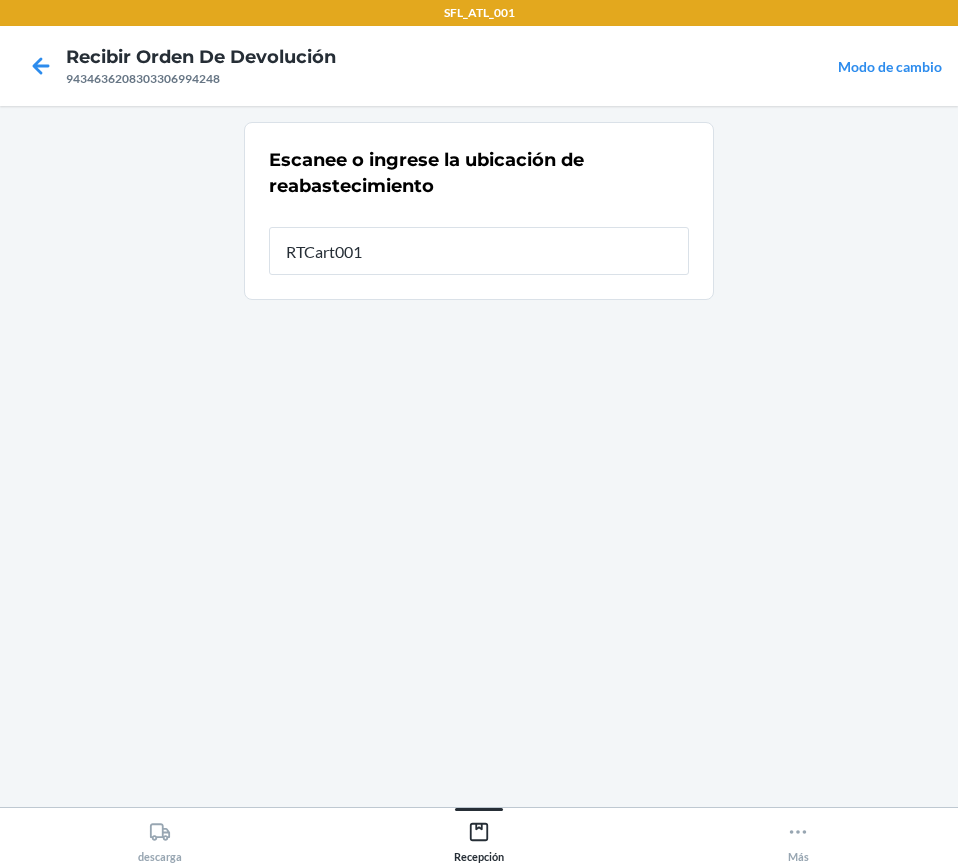 type on "RTCart001" 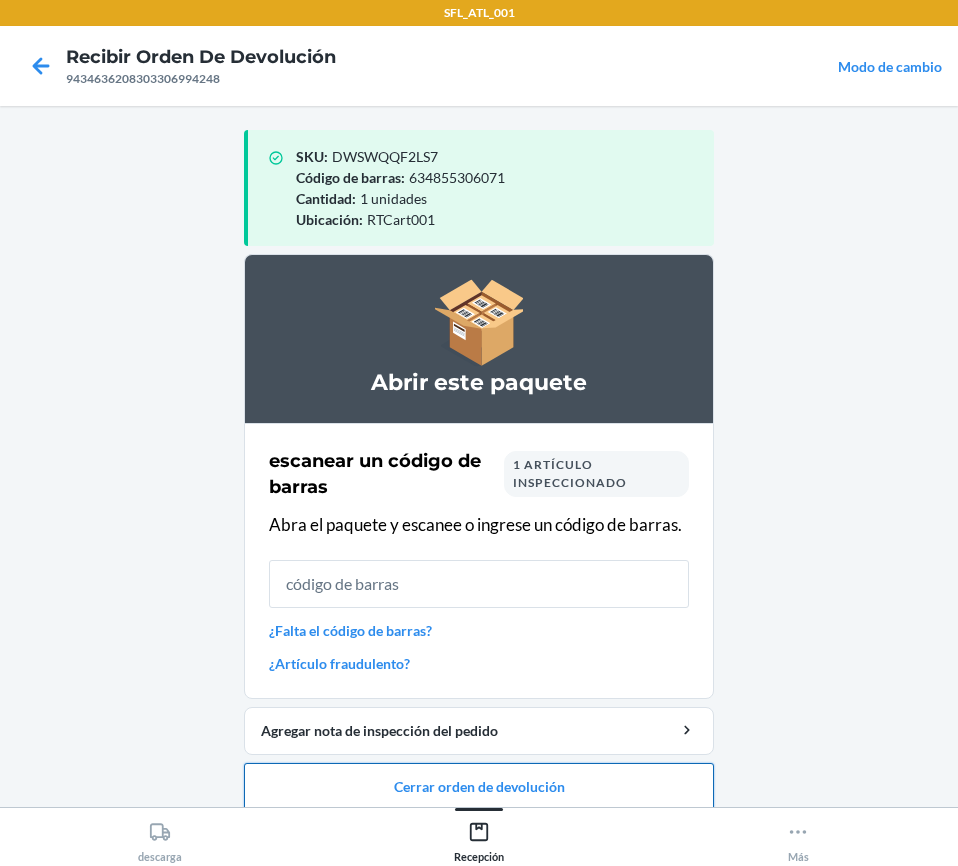 click on "Cerrar orden de devolución" at bounding box center [479, 787] 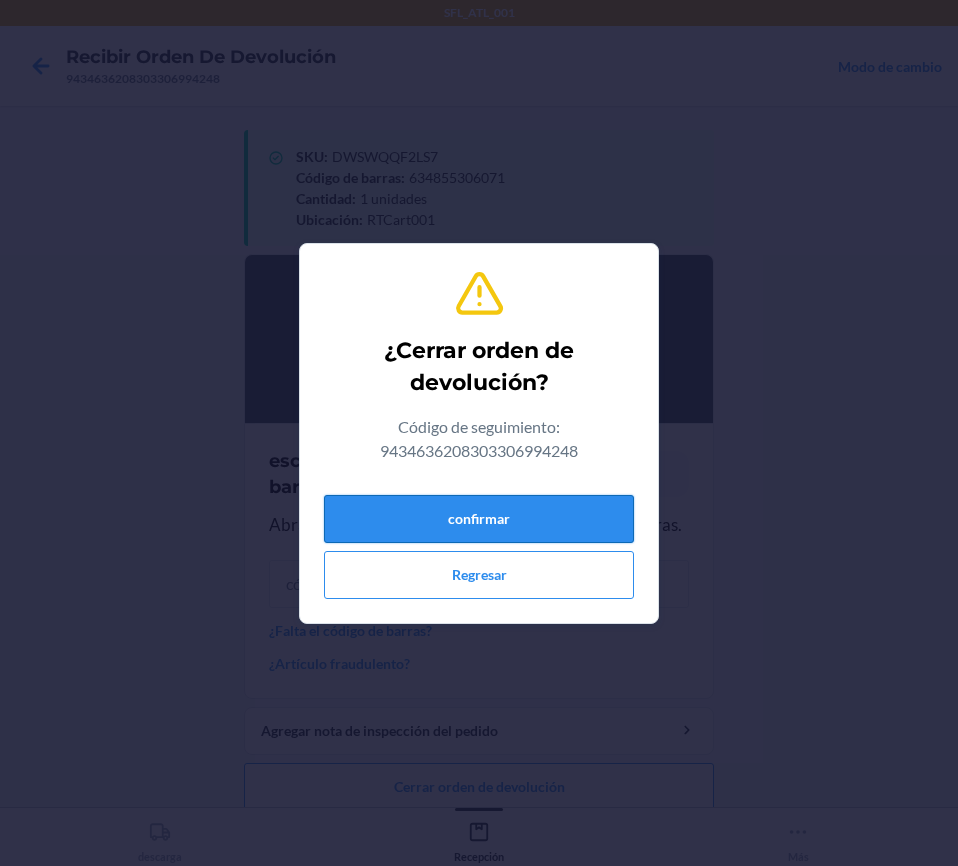 click on "confirmar" at bounding box center (479, 519) 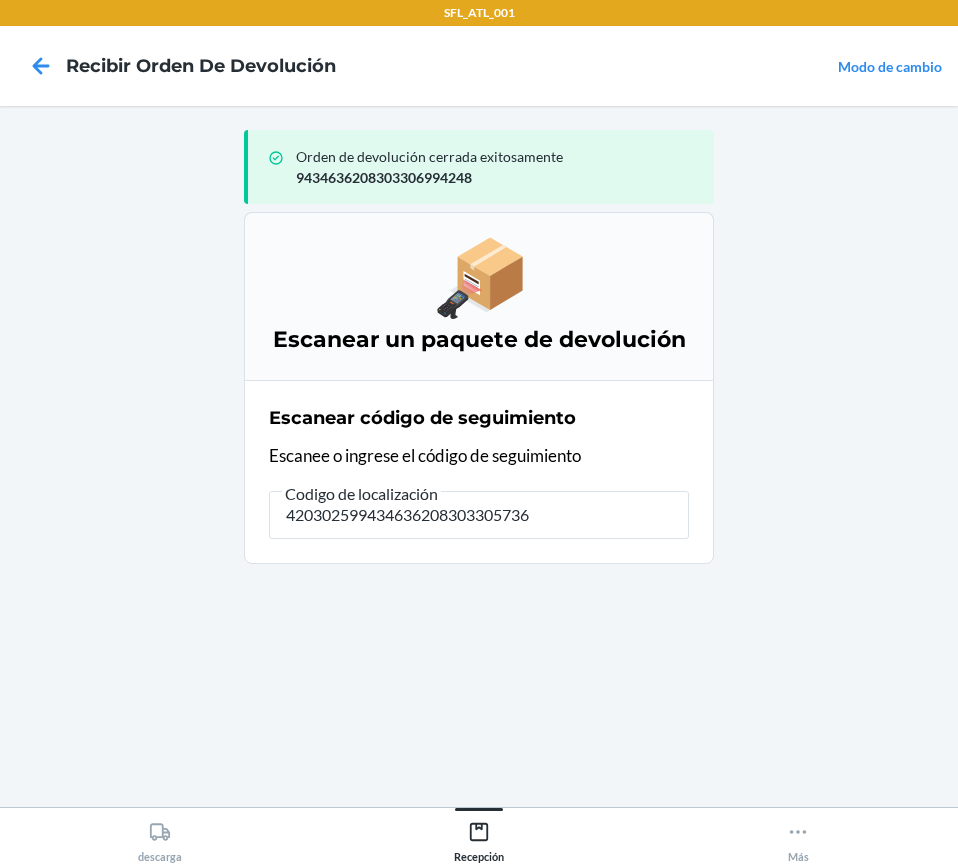 type on "4203025994346362083033057367" 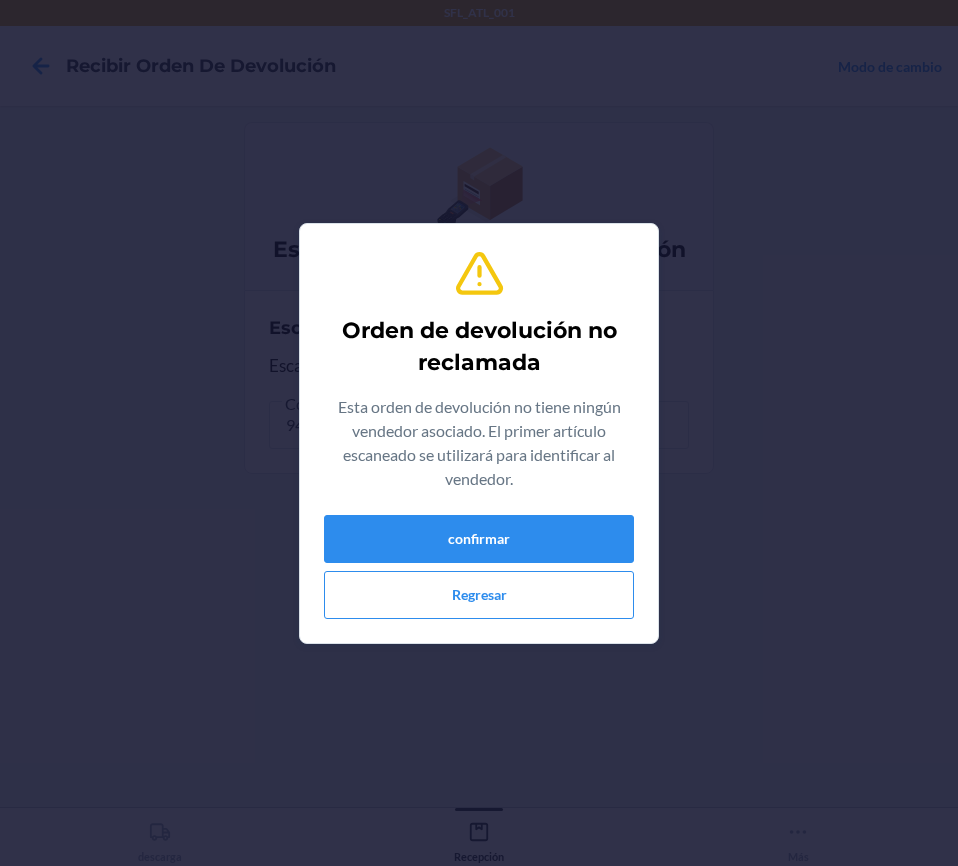 type on "642461815627" 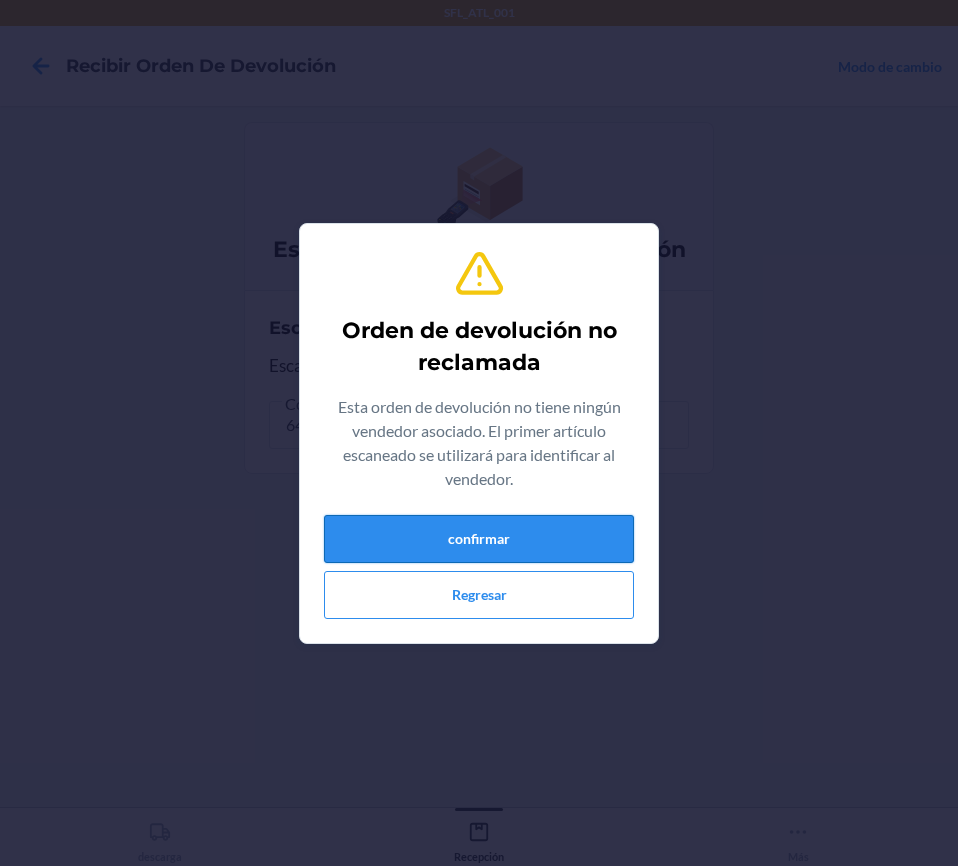 click on "confirmar" at bounding box center [479, 539] 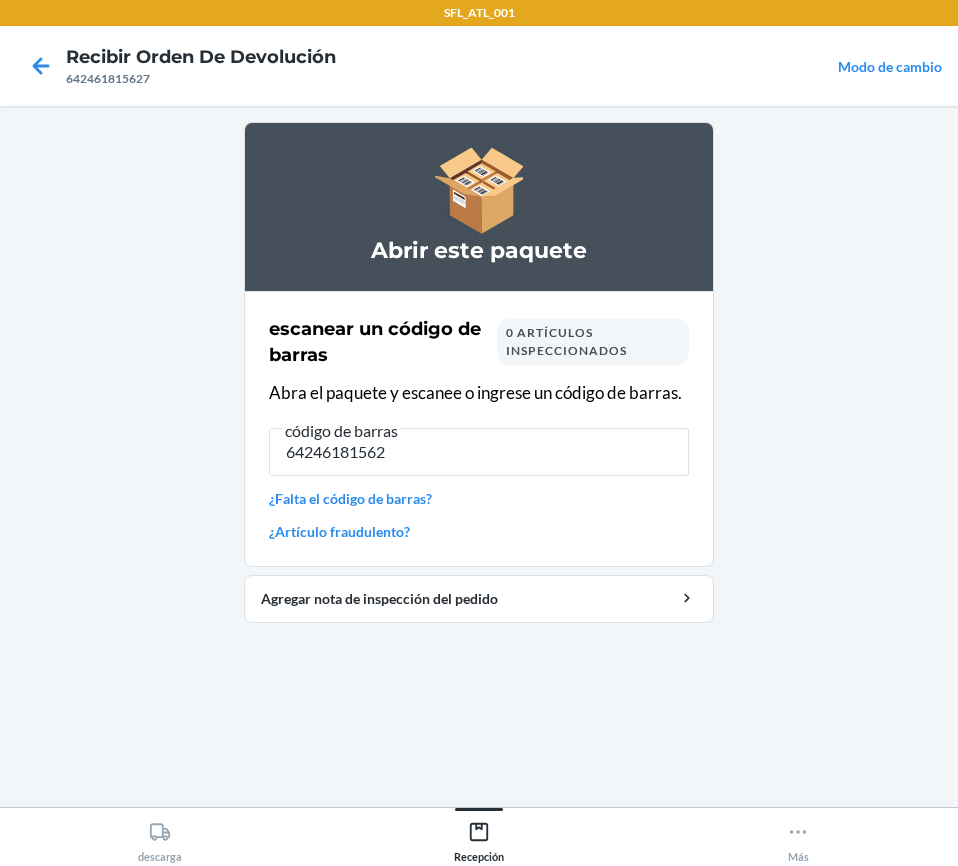type on "642461815627" 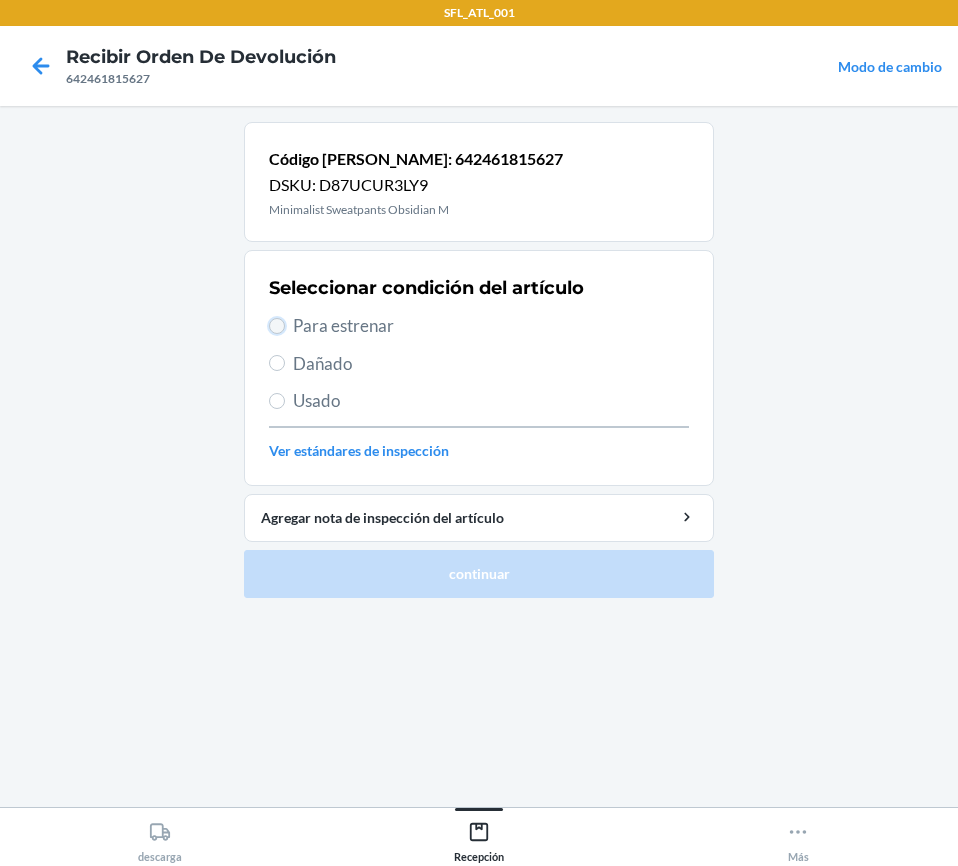 click on "Para estrenar" at bounding box center (277, 326) 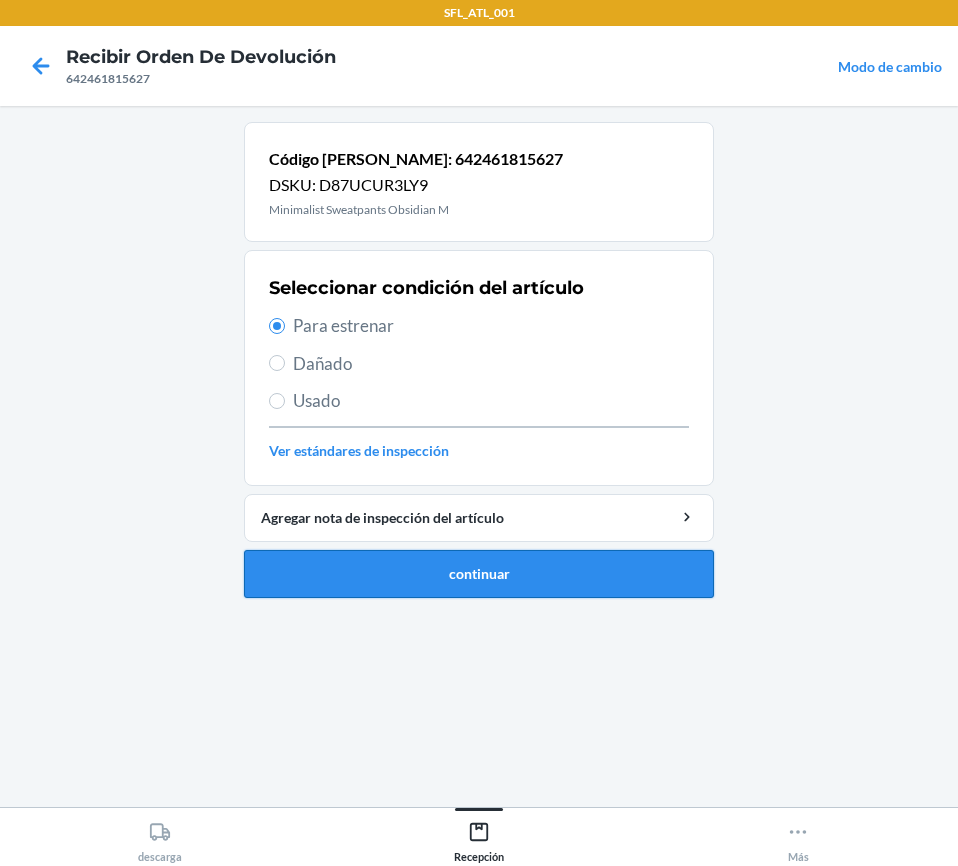 click on "continuar" at bounding box center [479, 574] 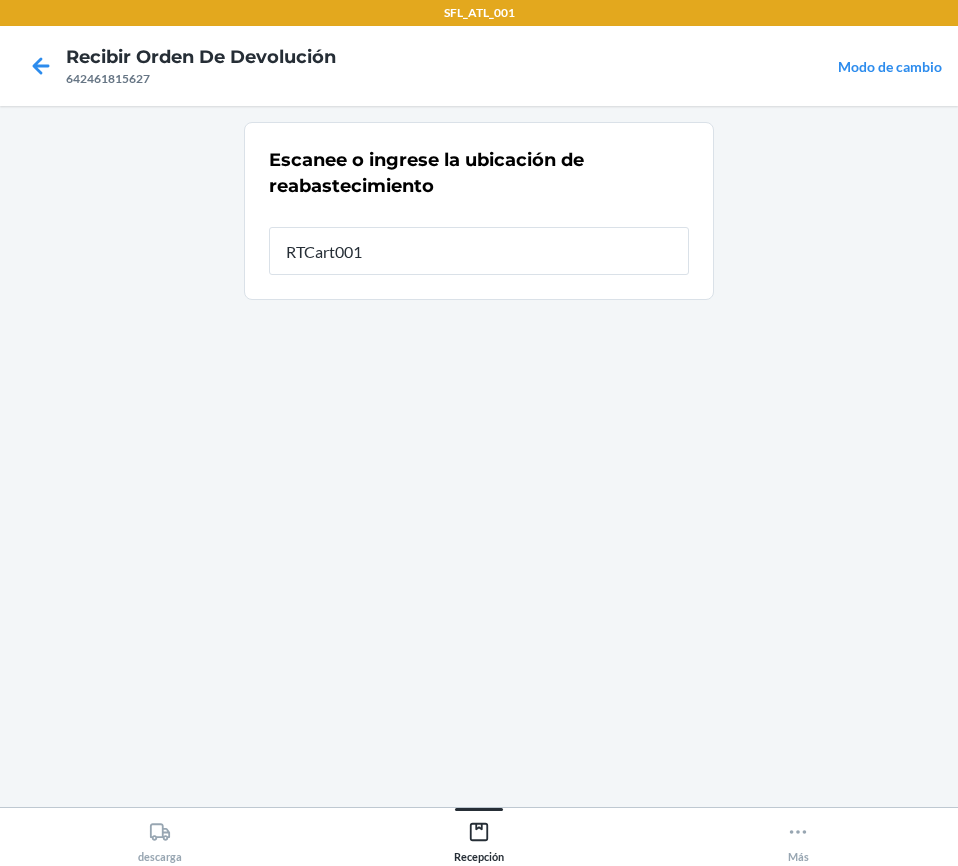 type on "RTCart001" 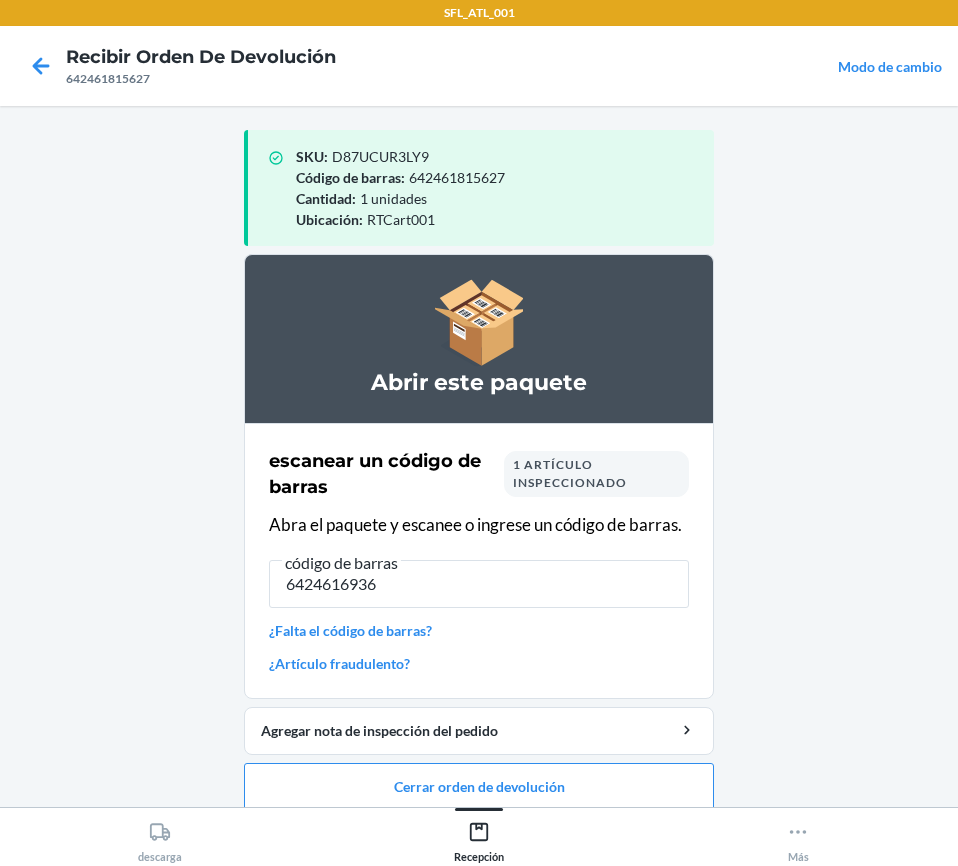 type on "64246169366" 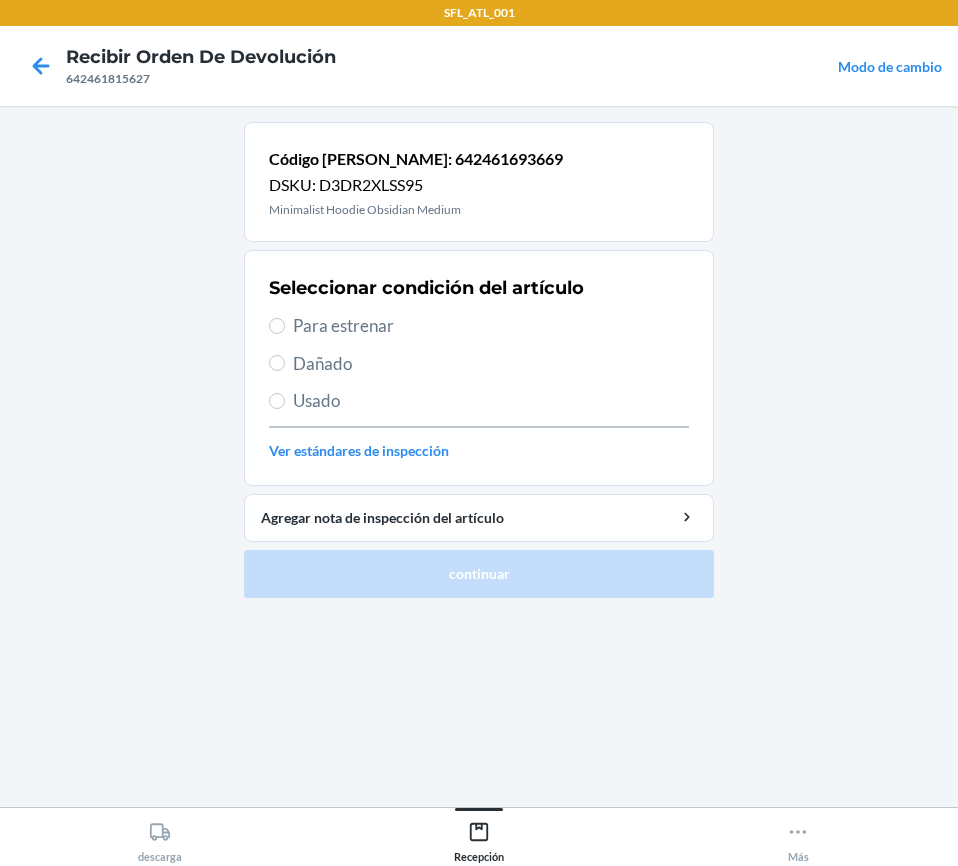 click on "Para estrenar" at bounding box center (479, 326) 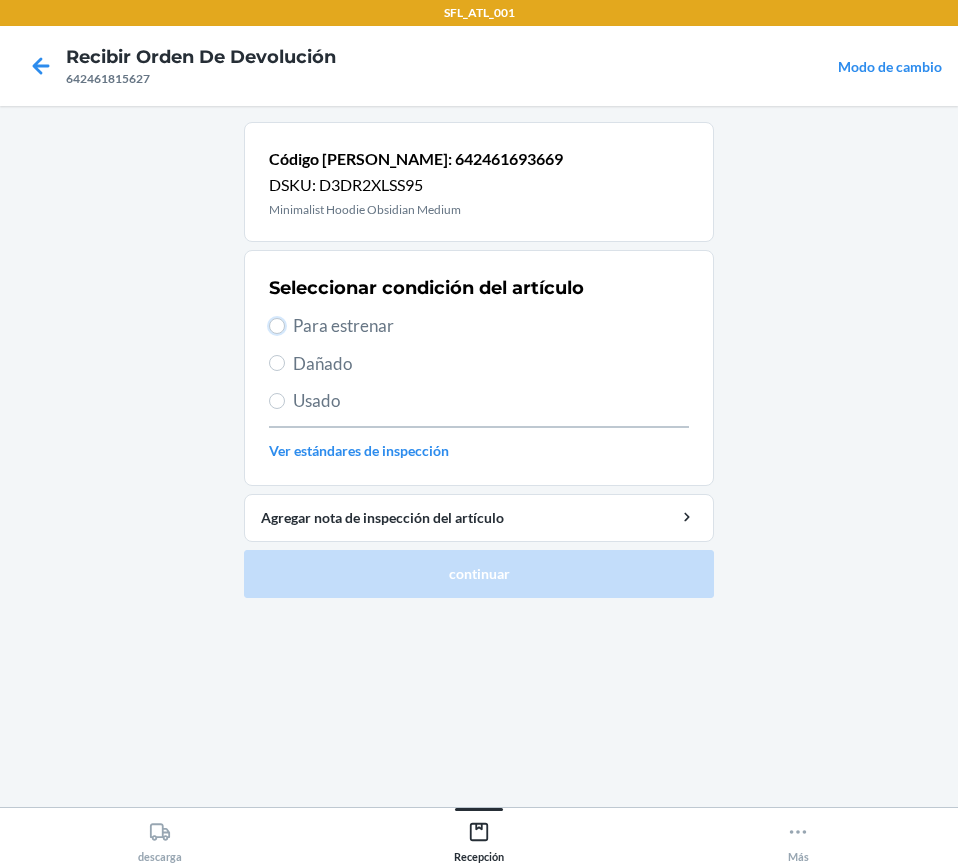 radio on "true" 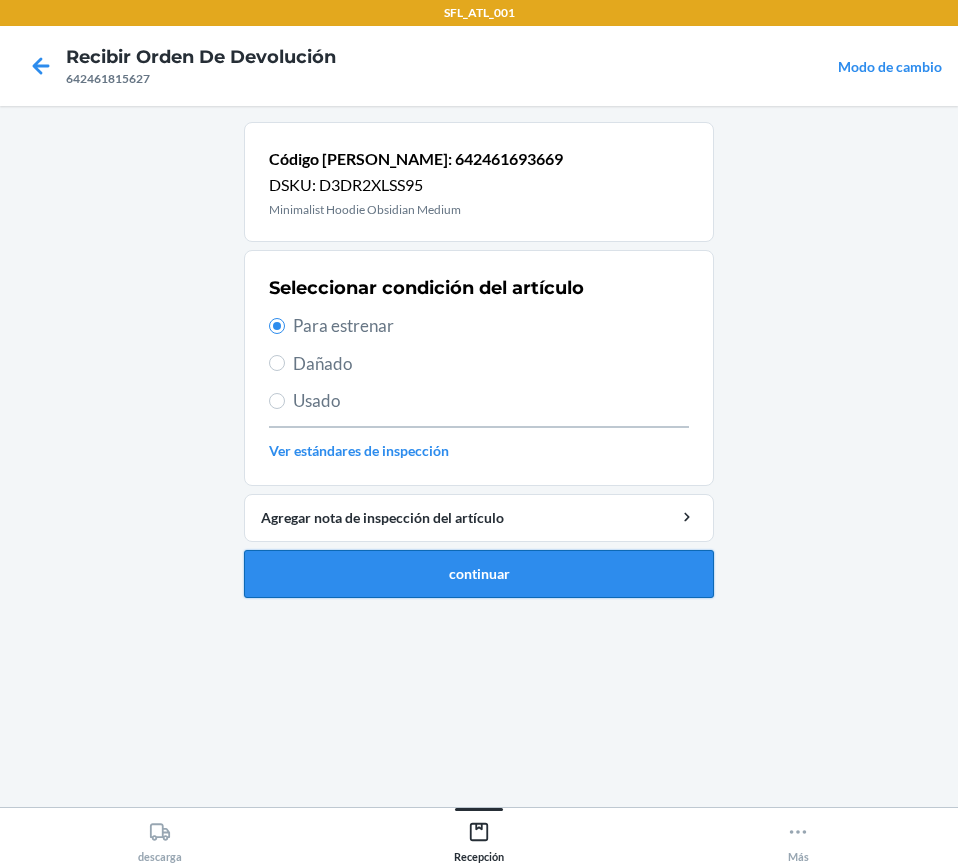 click on "continuar" at bounding box center [479, 574] 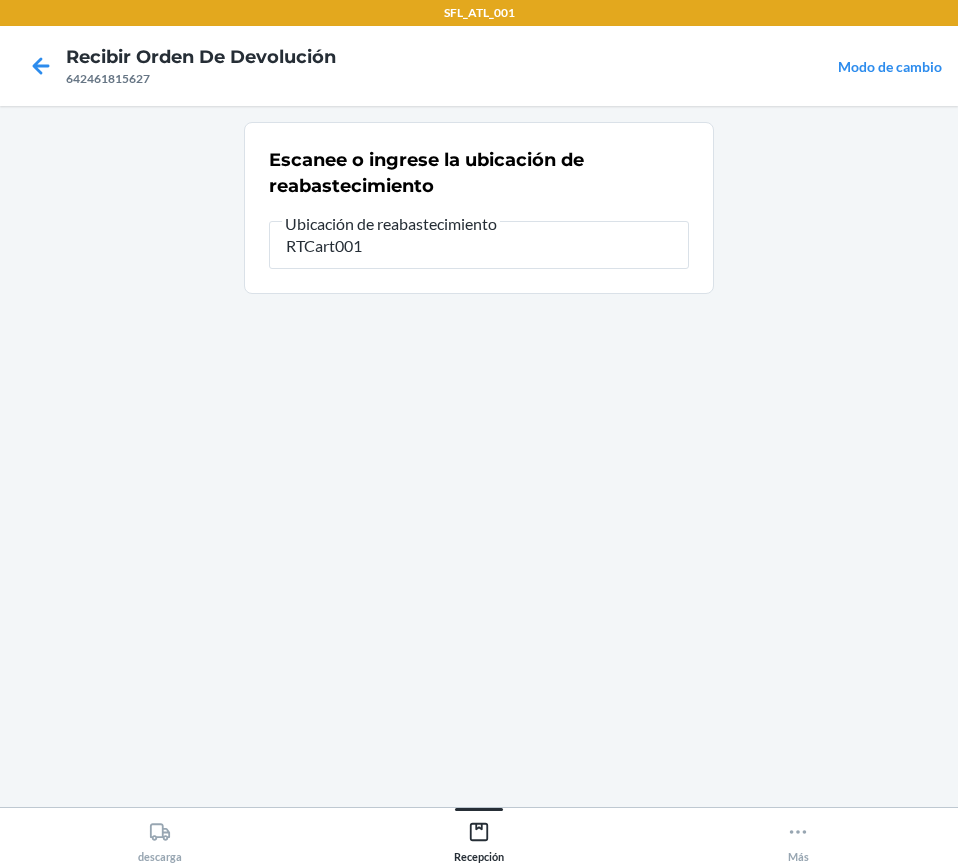 type on "RTCart001" 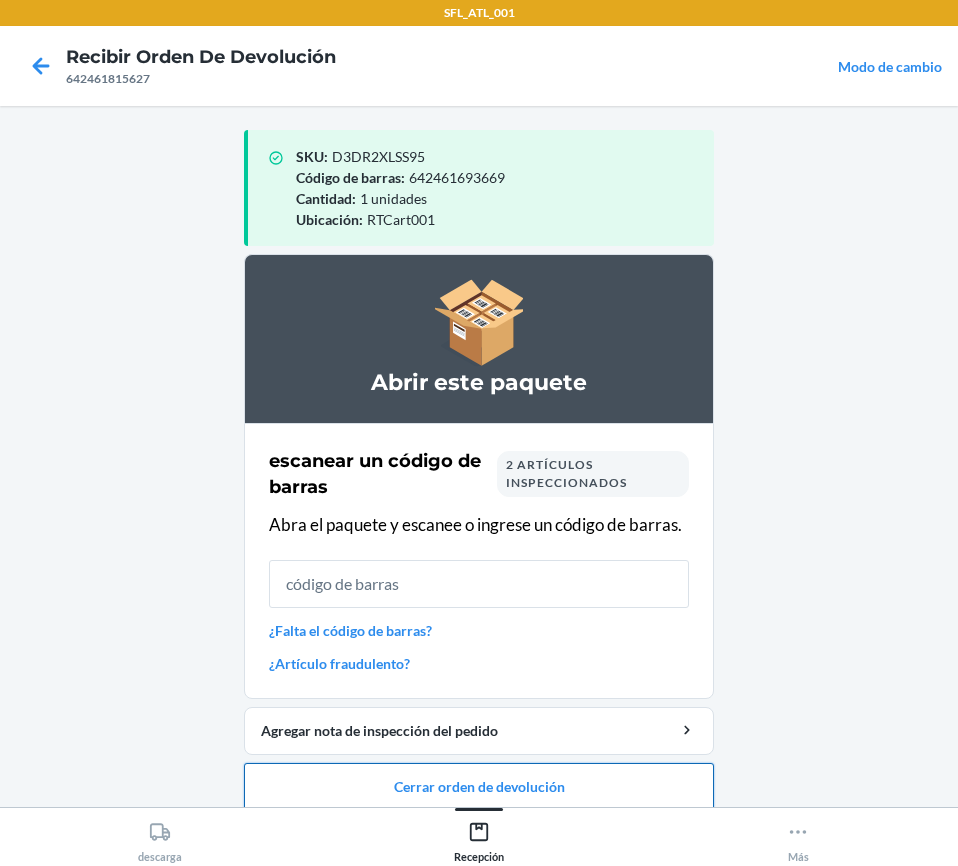 click on "Cerrar orden de devolución" at bounding box center [479, 787] 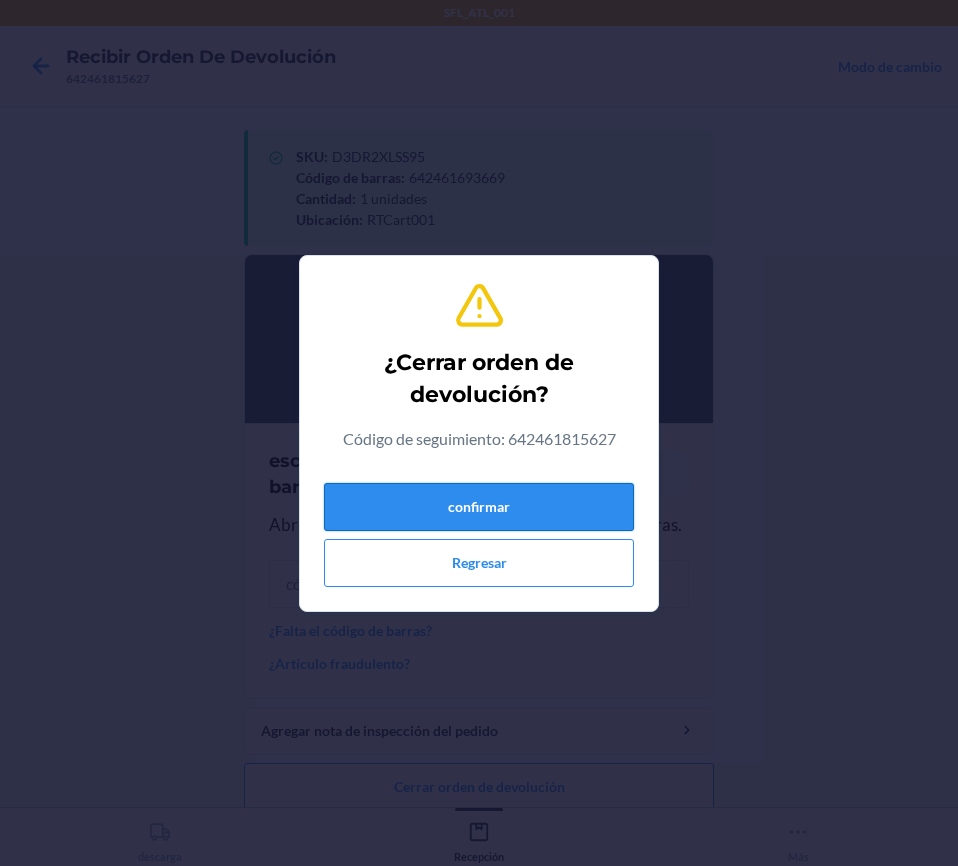 click on "confirmar" at bounding box center [479, 507] 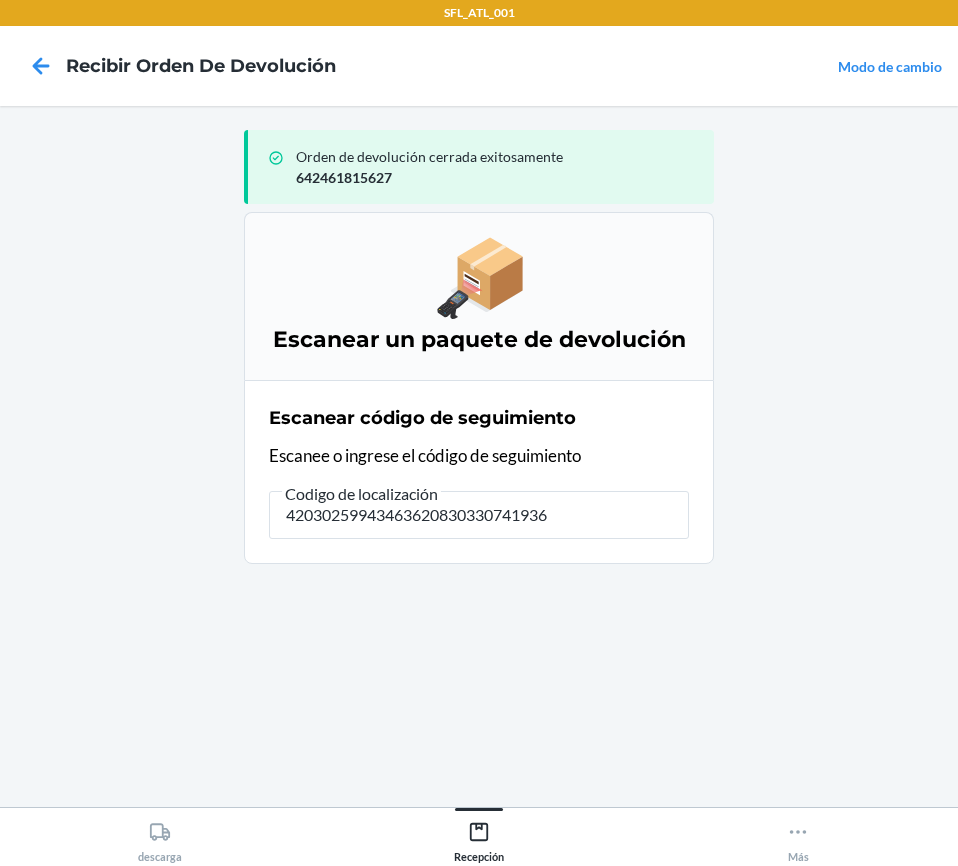 type on "420302599434636208303307419368" 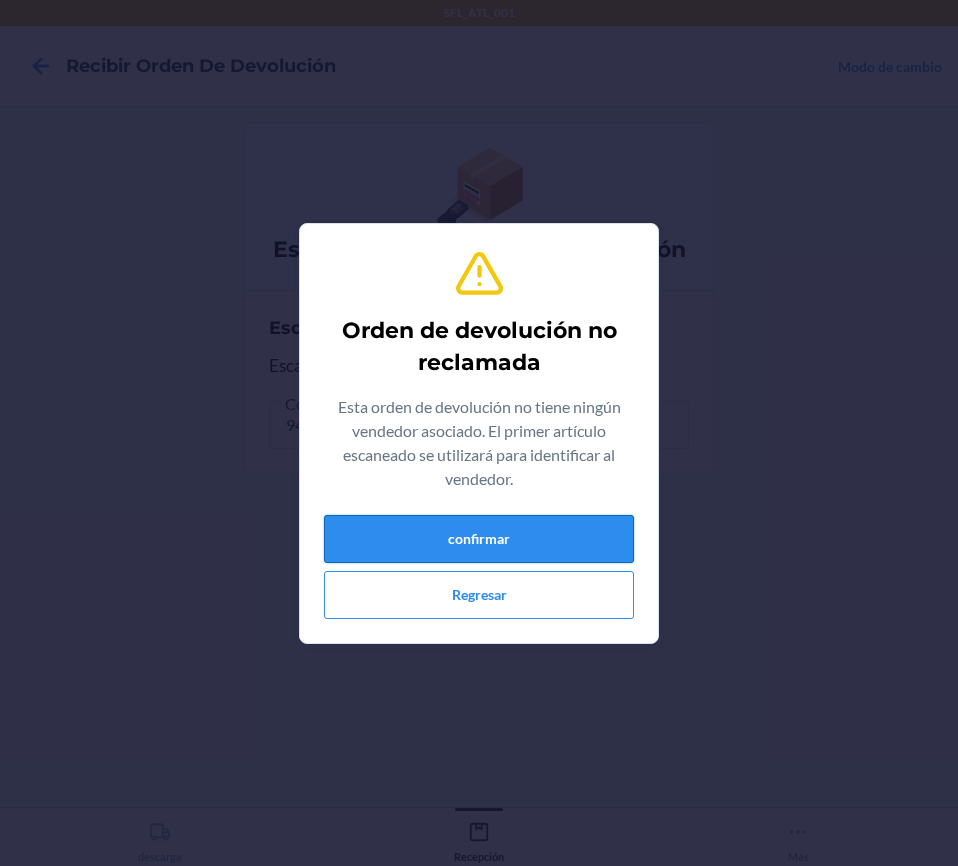 click on "confirmar" at bounding box center (479, 539) 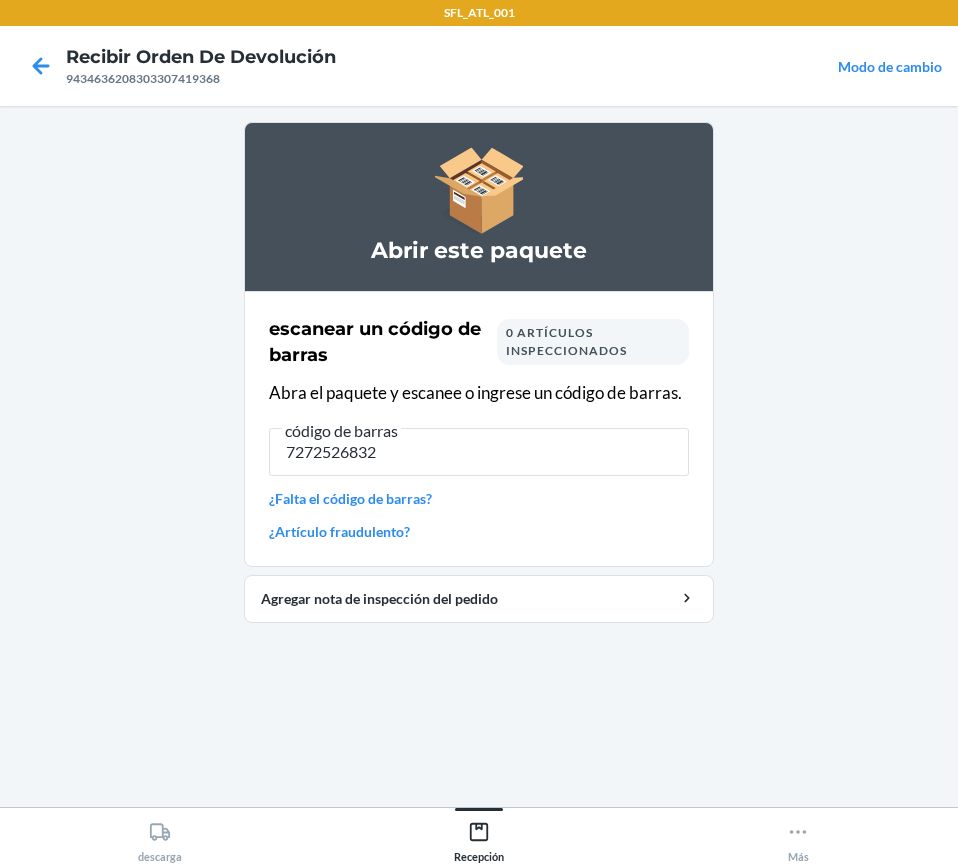 type on "72725268322" 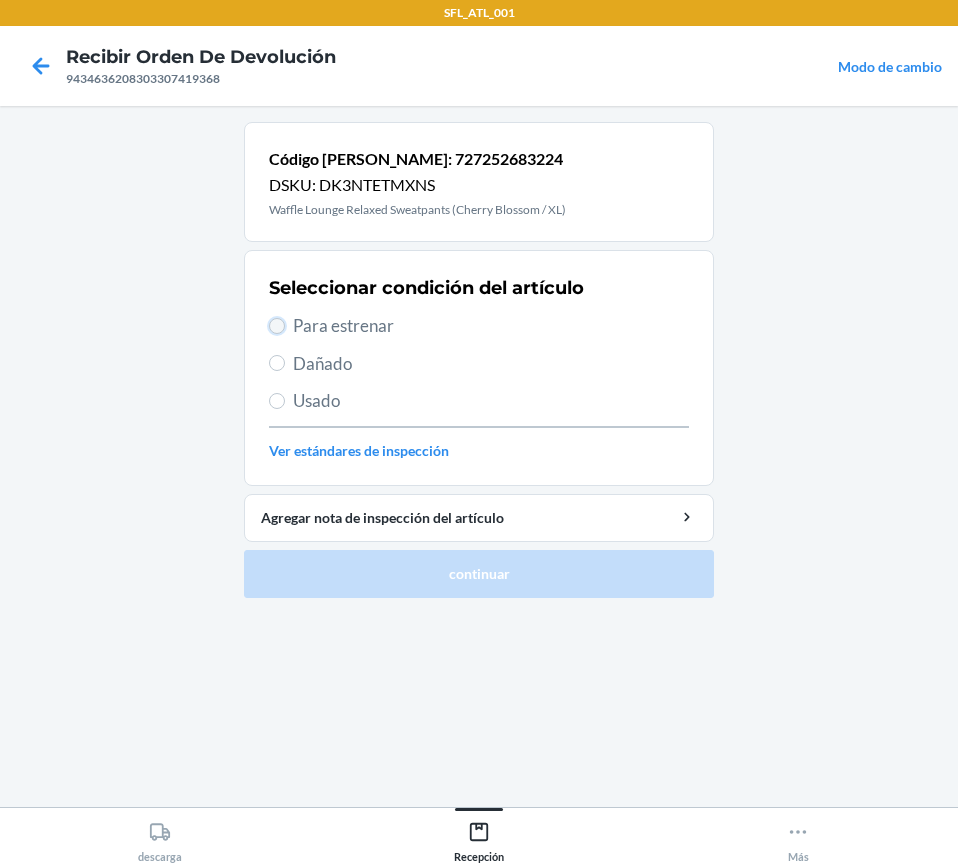 click on "Para estrenar" at bounding box center [277, 326] 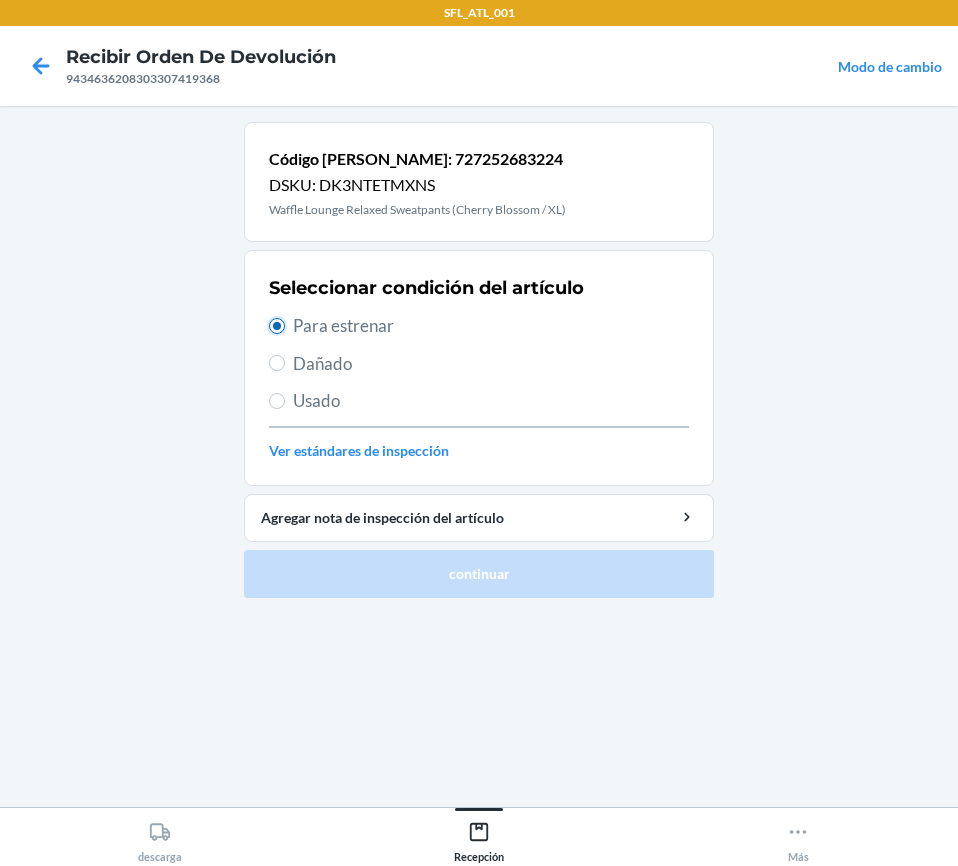 radio on "true" 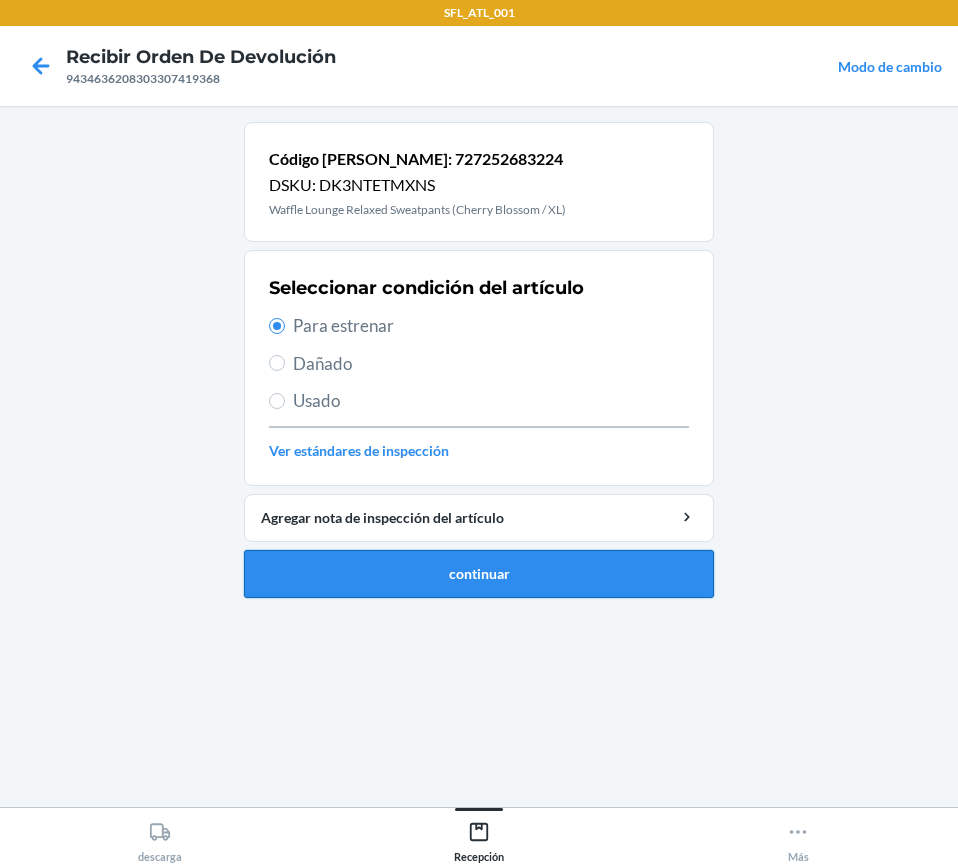 click on "continuar" at bounding box center [479, 574] 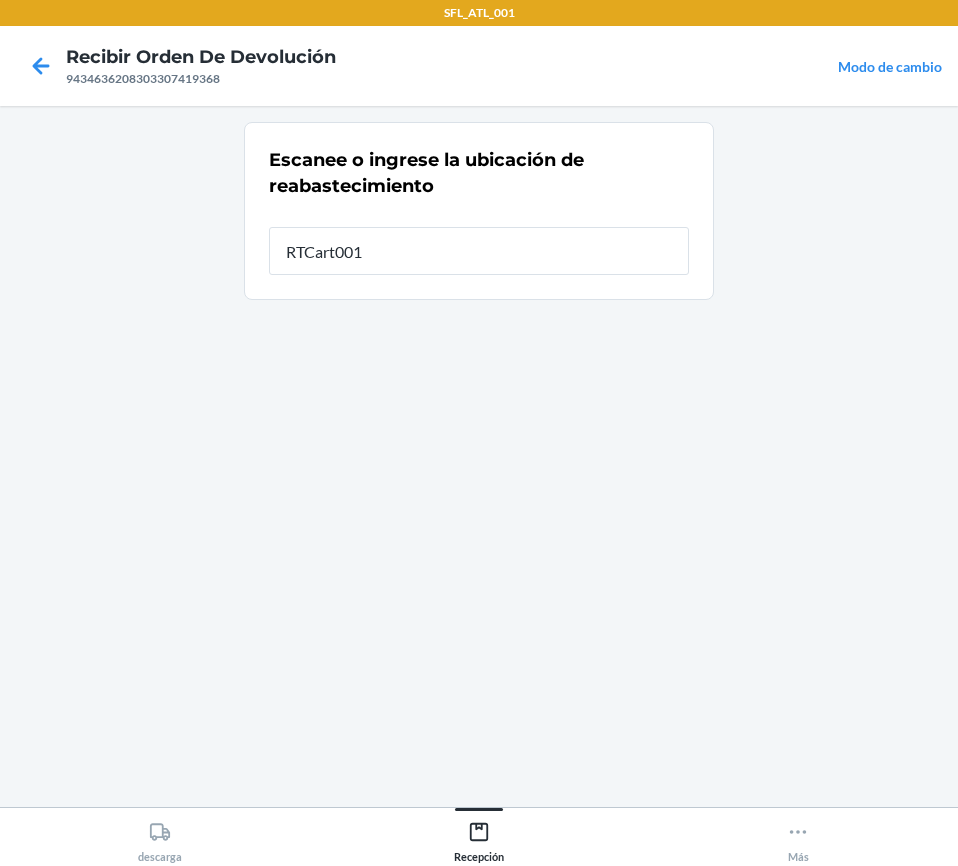type on "RTCart001" 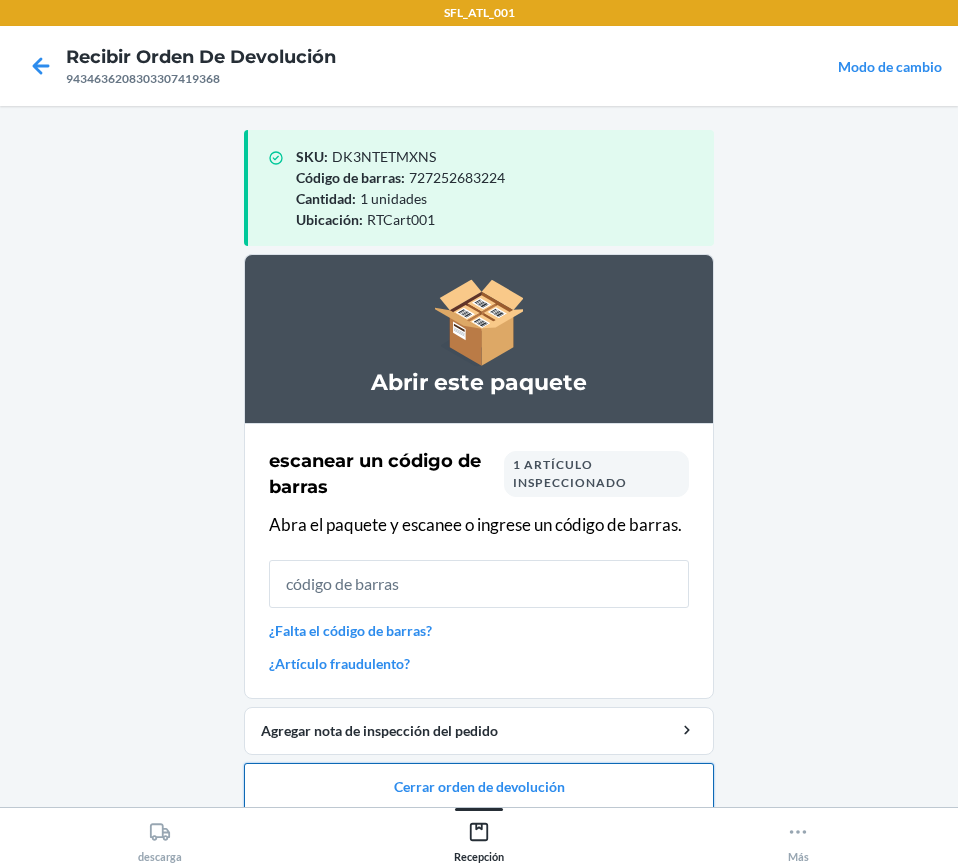 click on "Cerrar orden de devolución" at bounding box center [479, 787] 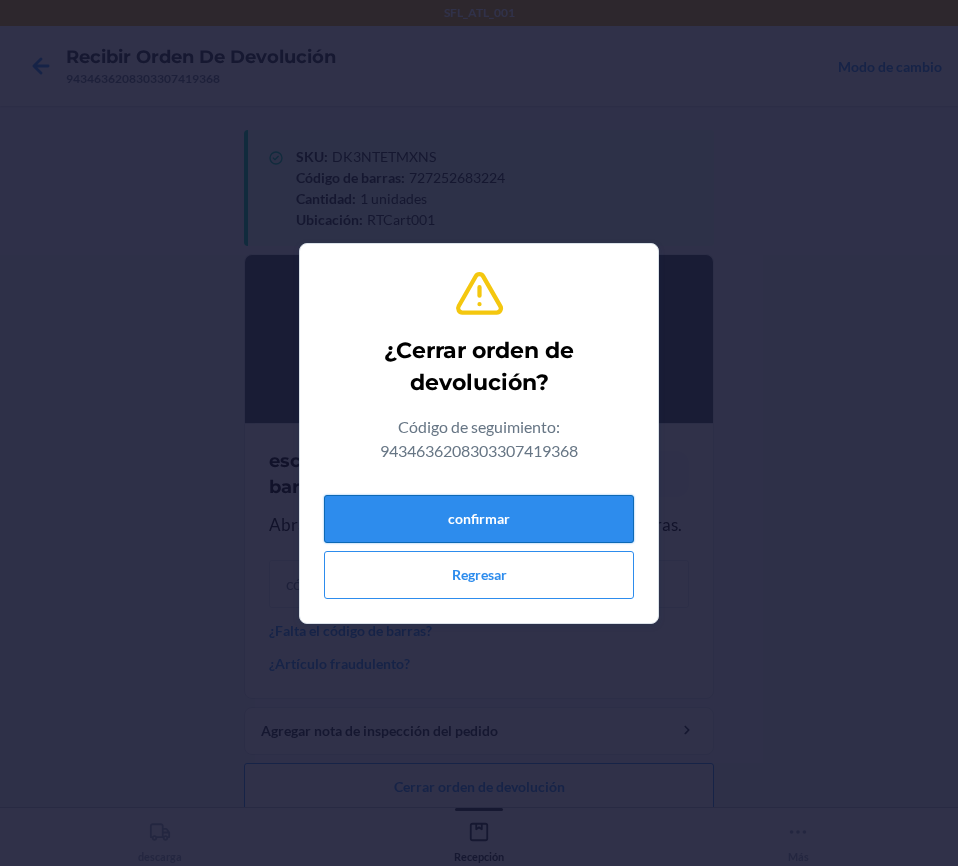 click on "confirmar" at bounding box center (479, 519) 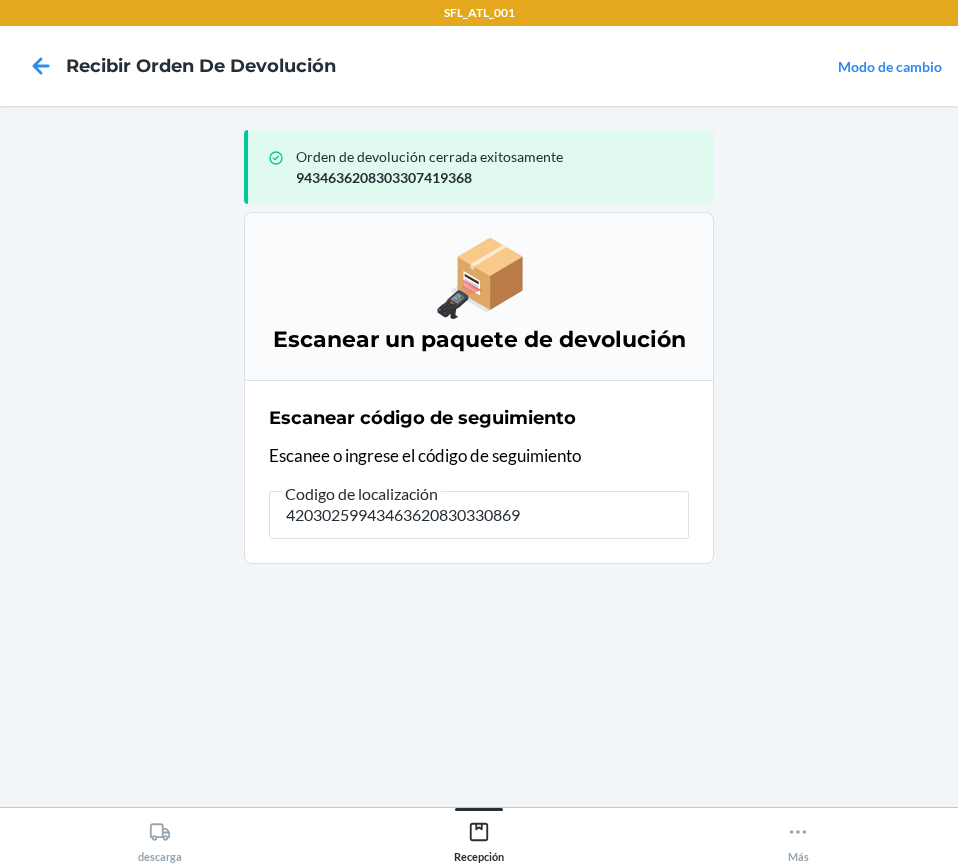 type on "420302599434636208303308696" 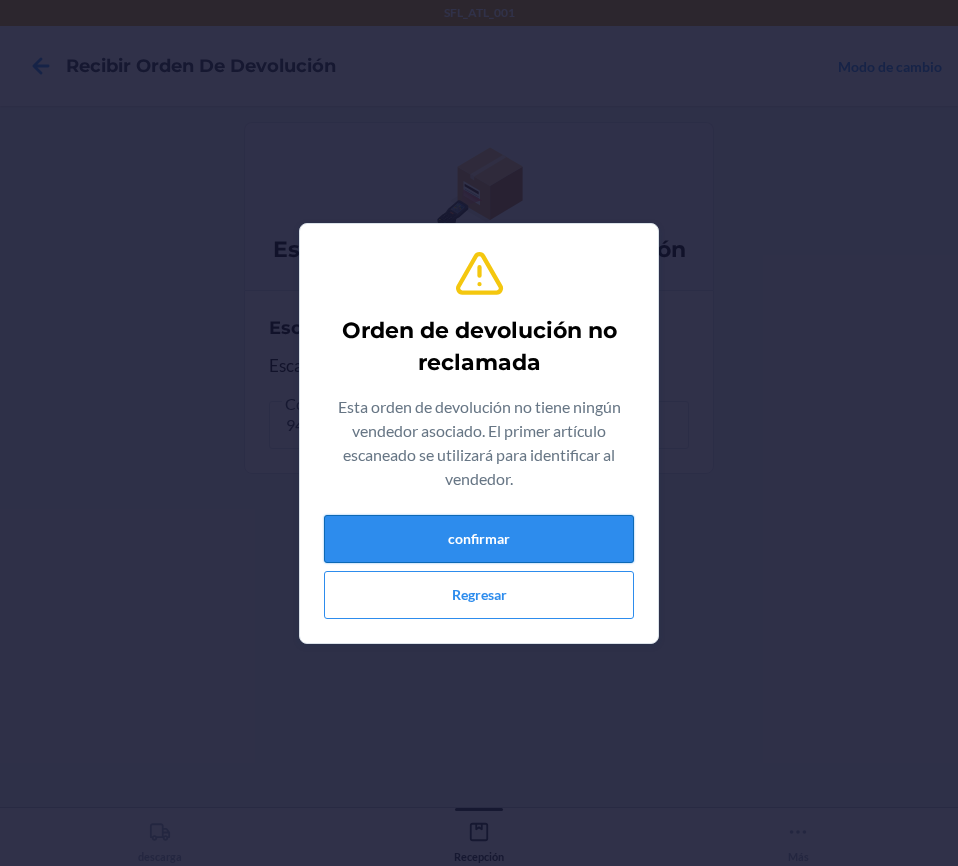 click on "confirmar" at bounding box center (479, 539) 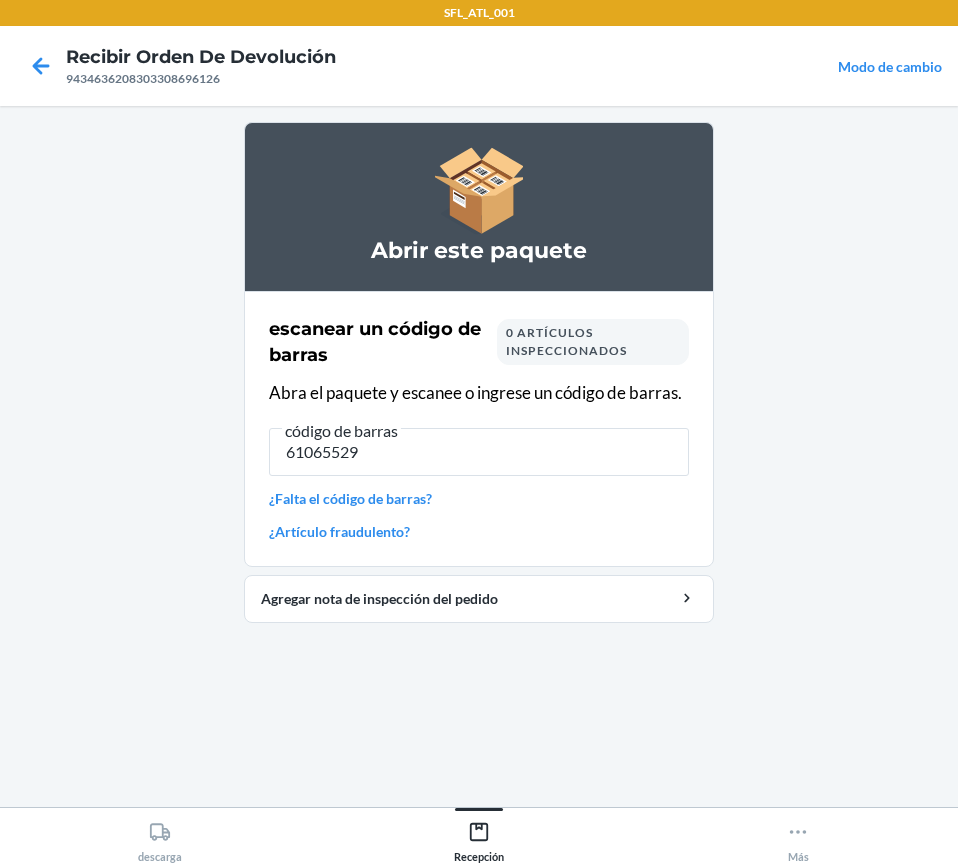 type on "610655298" 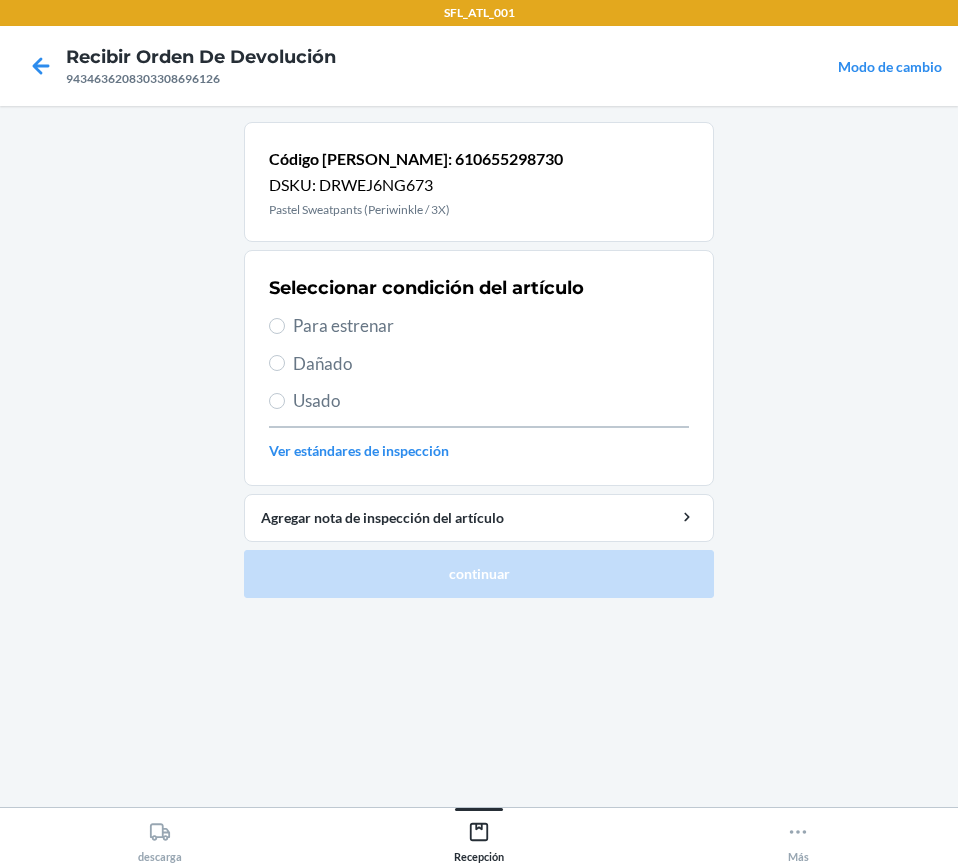 click on "Seleccionar condición del artículo Para estrenar Dañado Usado Ver estándares de inspección" at bounding box center (479, 368) 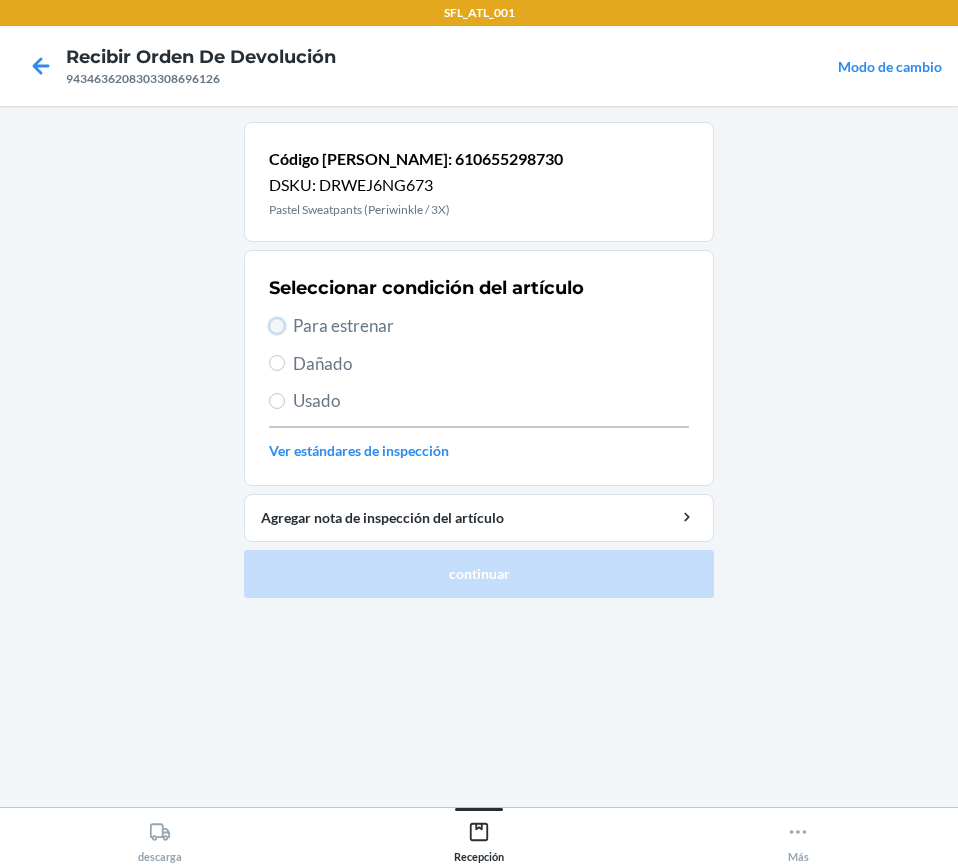 click on "Para estrenar" at bounding box center [277, 326] 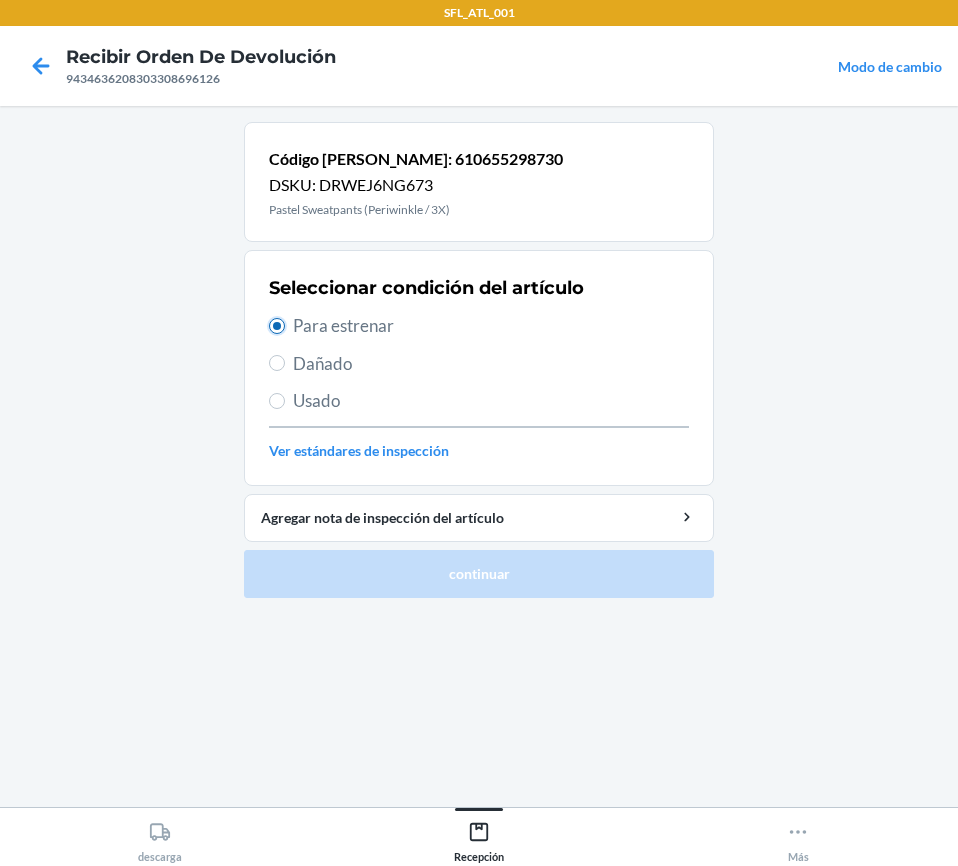 radio on "true" 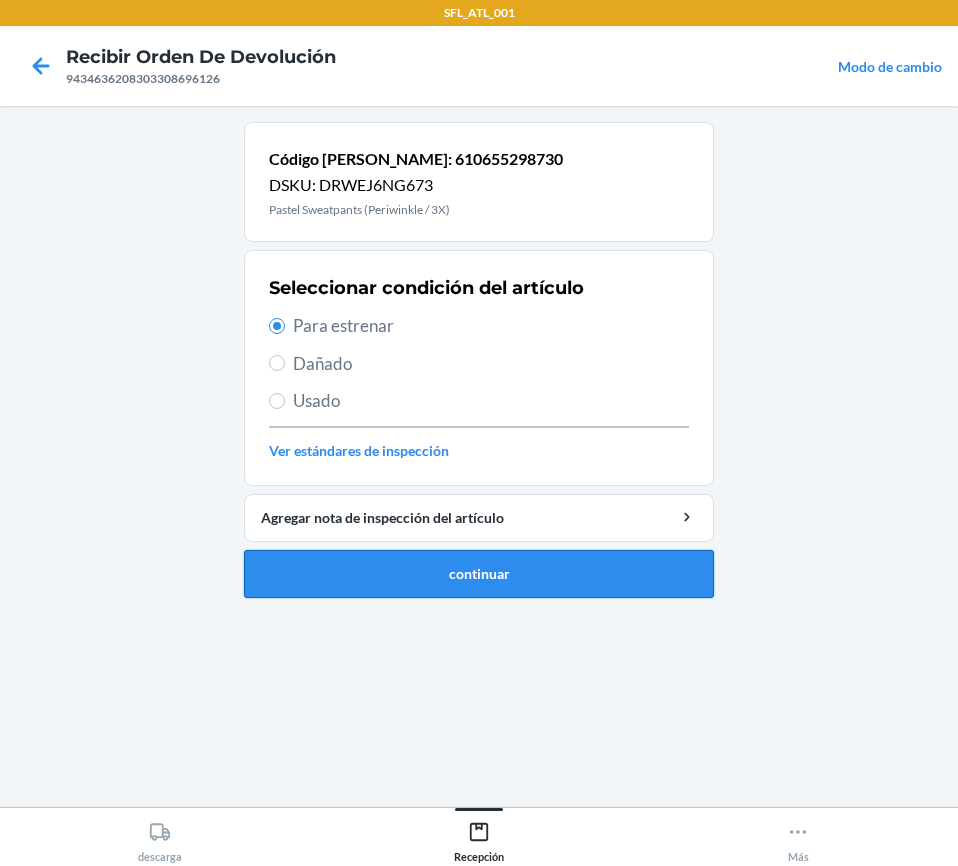 click on "continuar" at bounding box center (479, 574) 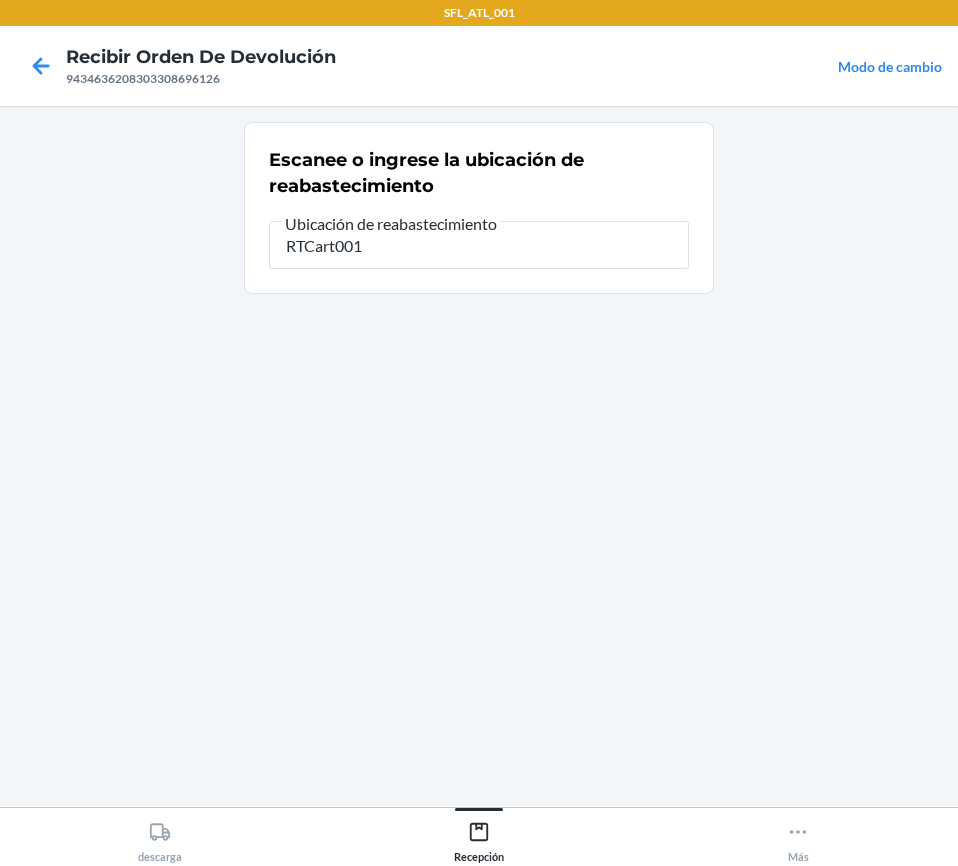 type on "RTCart001" 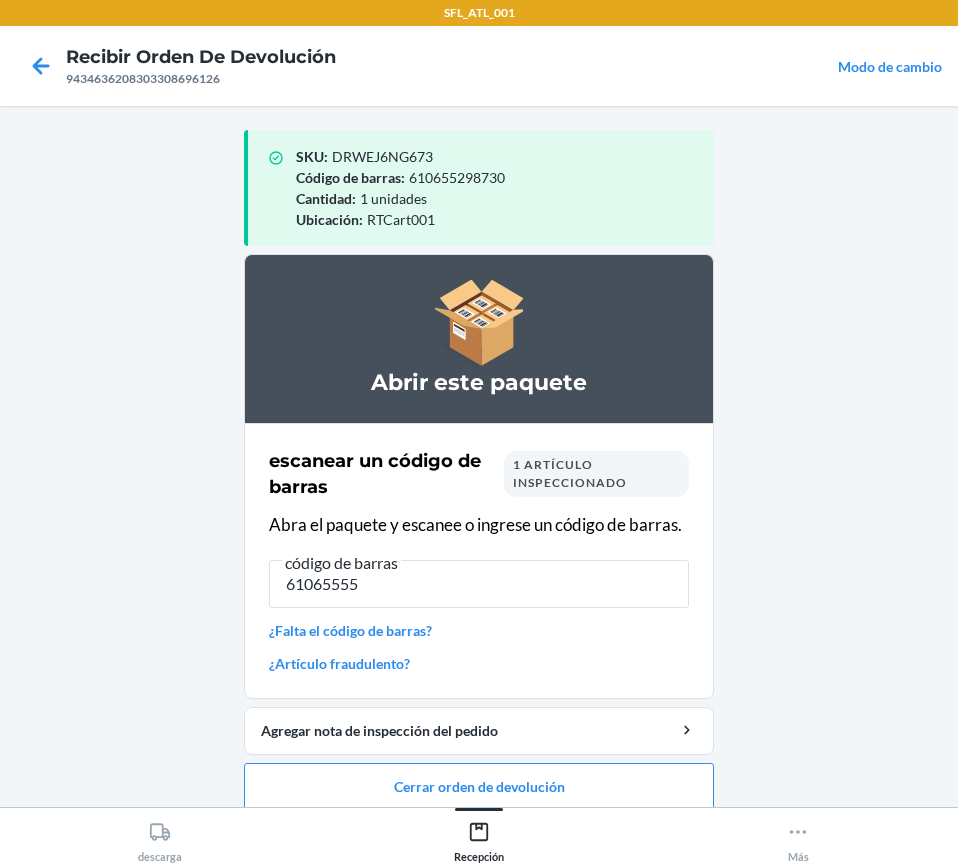 type on "610655557" 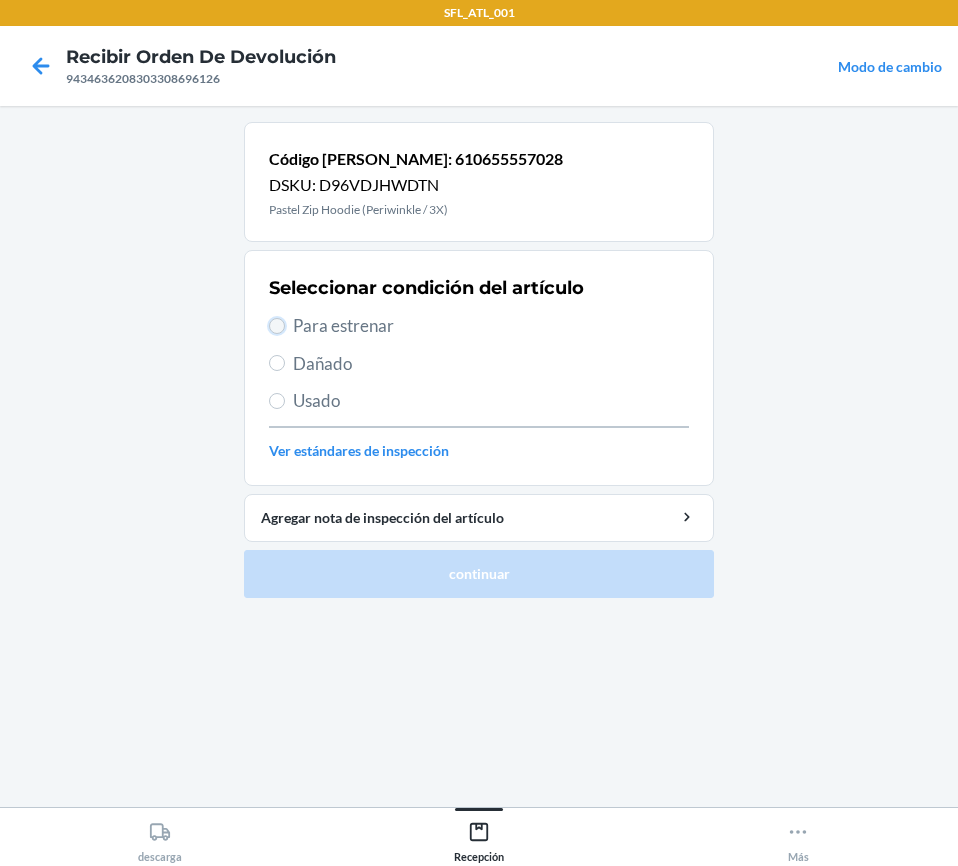 click on "Para estrenar" at bounding box center (277, 326) 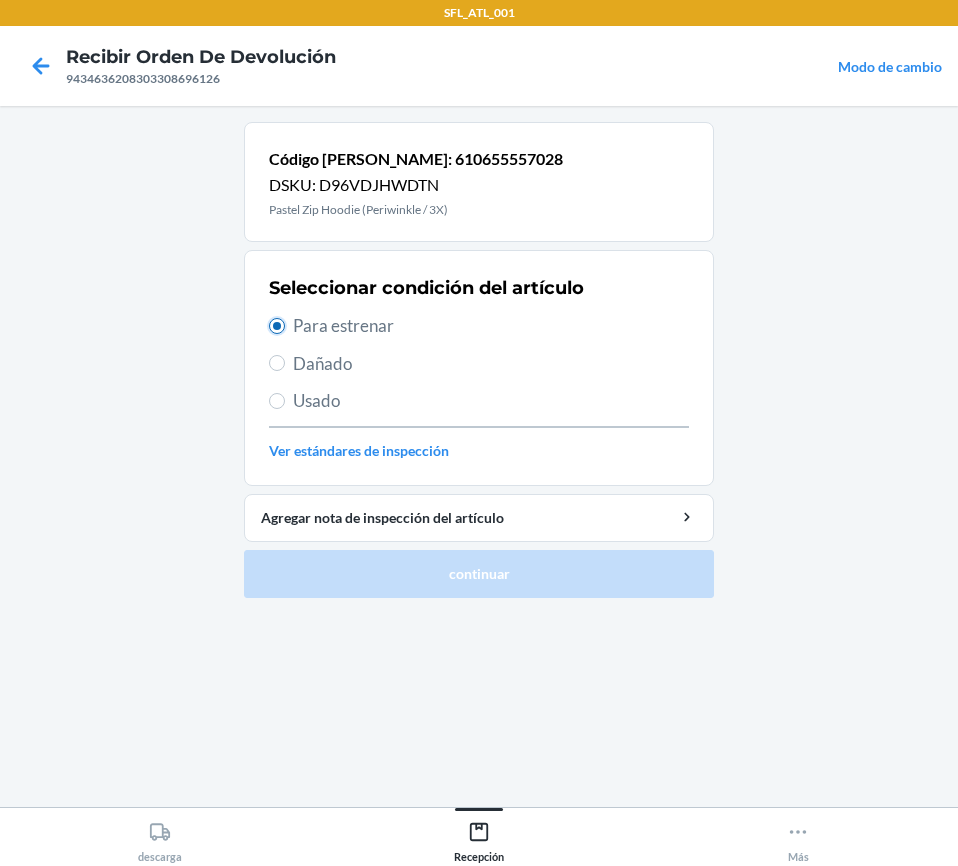 radio on "true" 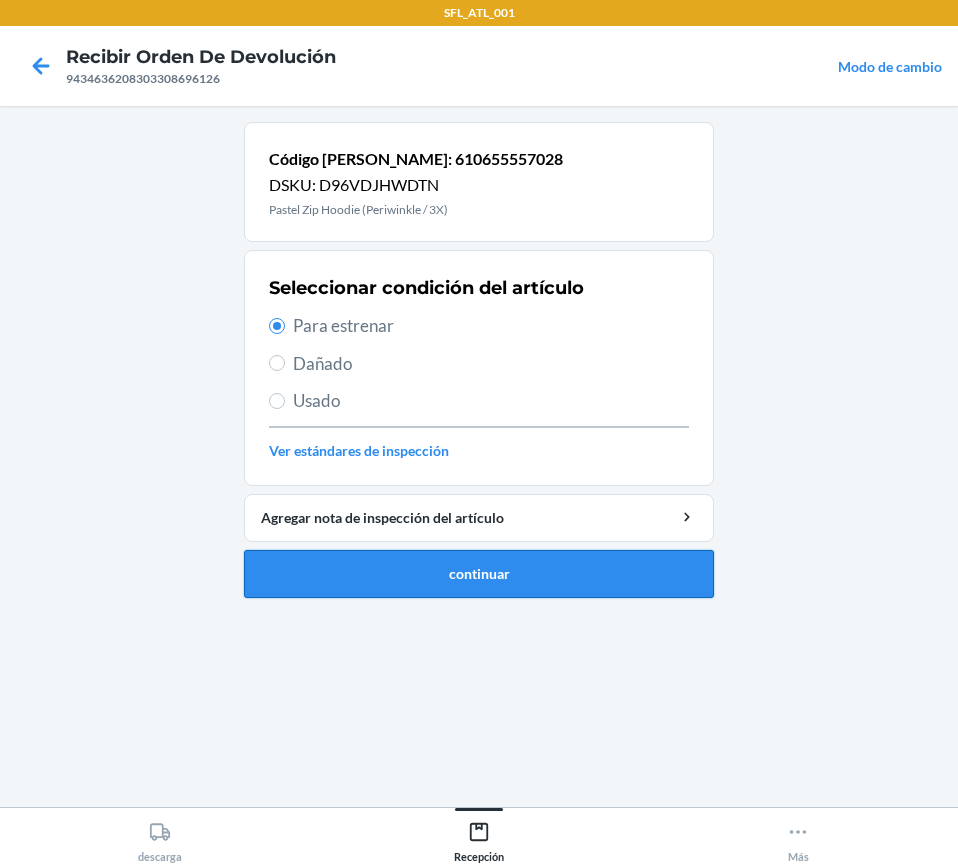click on "continuar" at bounding box center [479, 574] 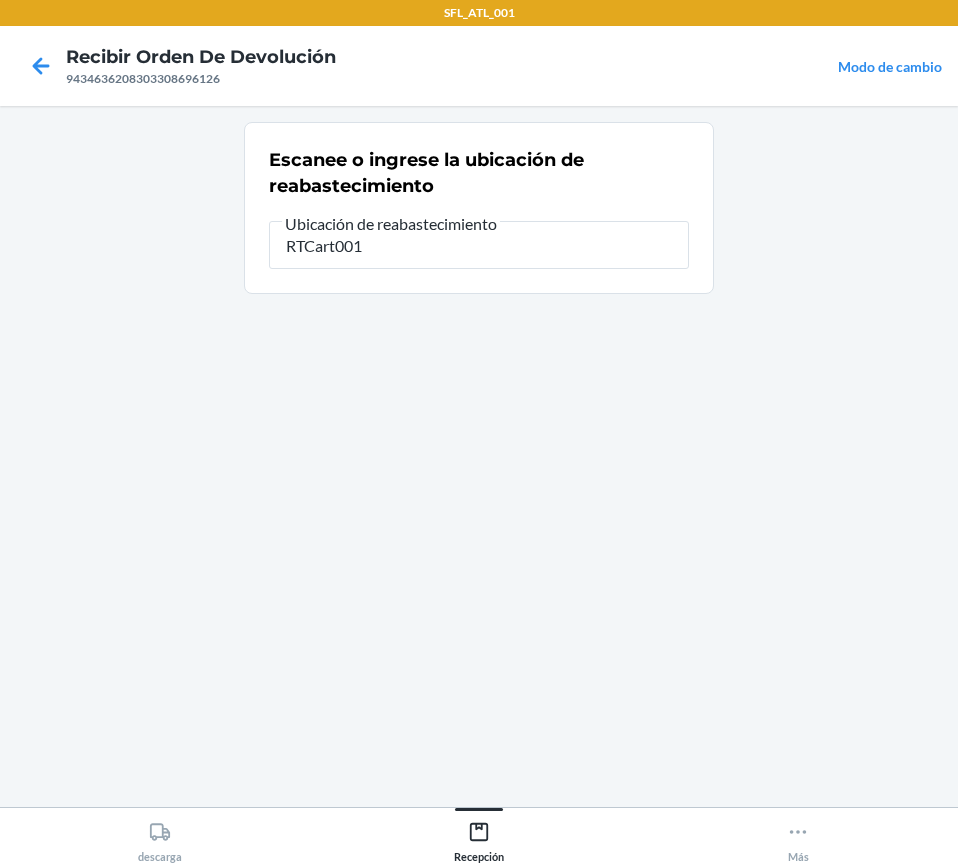 type on "RTCart001" 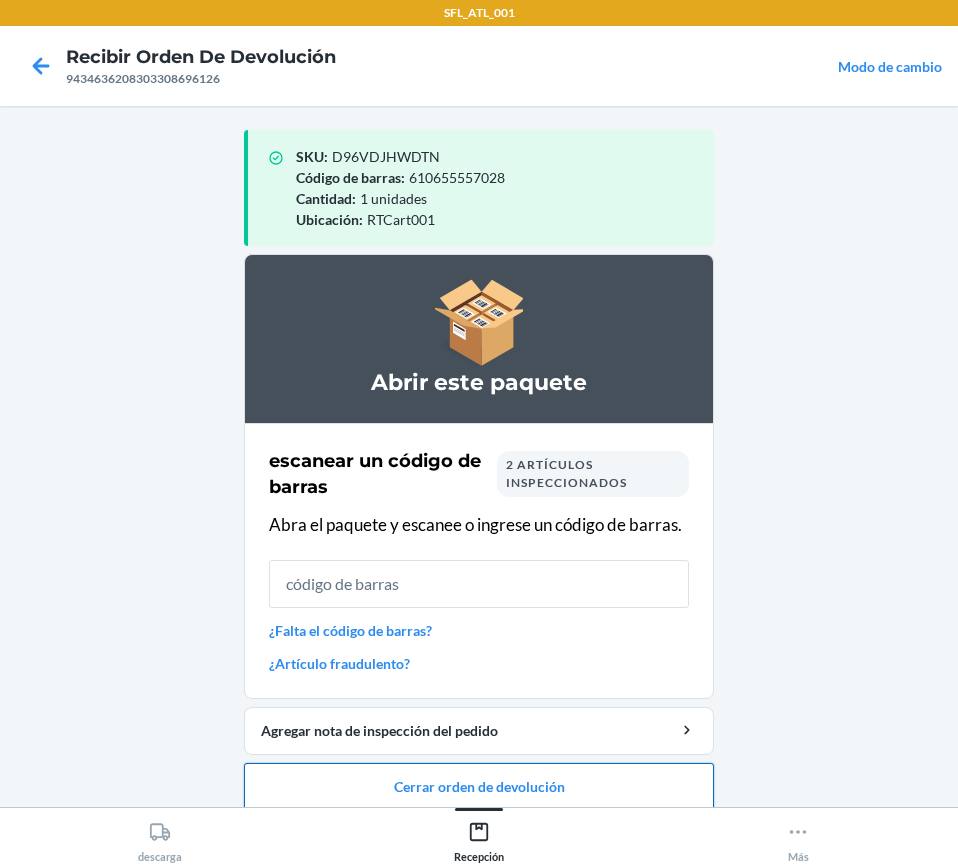 click on "Cerrar orden de devolución" at bounding box center (479, 787) 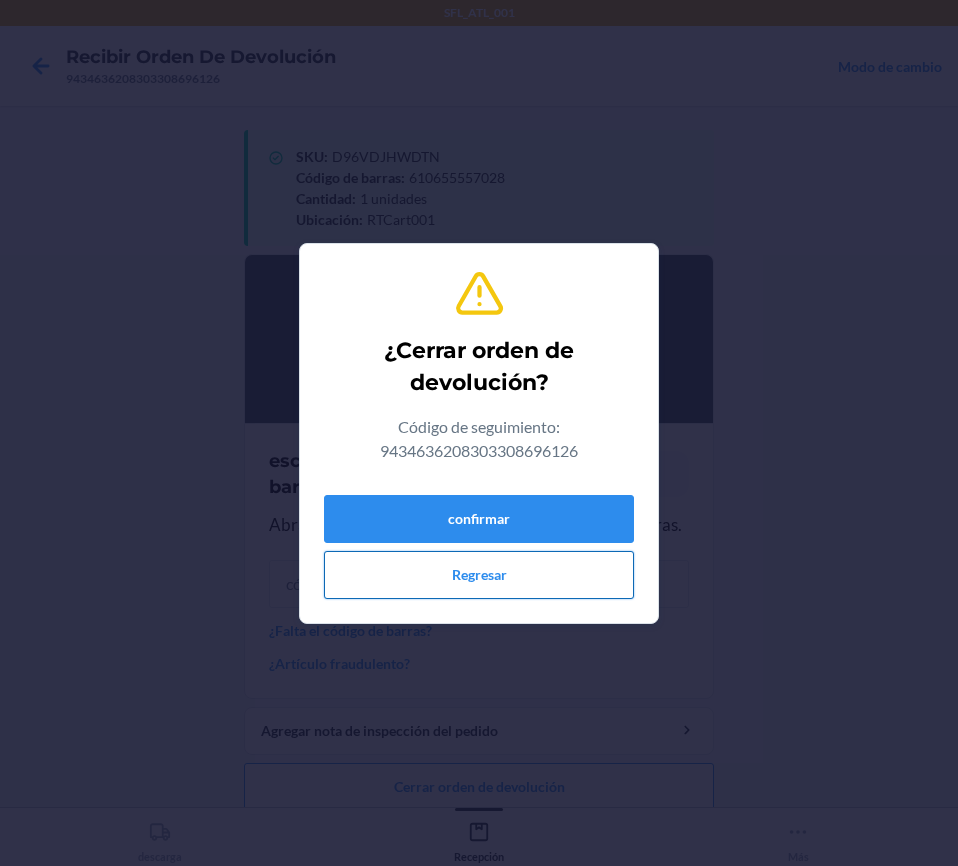 click on "Regresar" at bounding box center (479, 575) 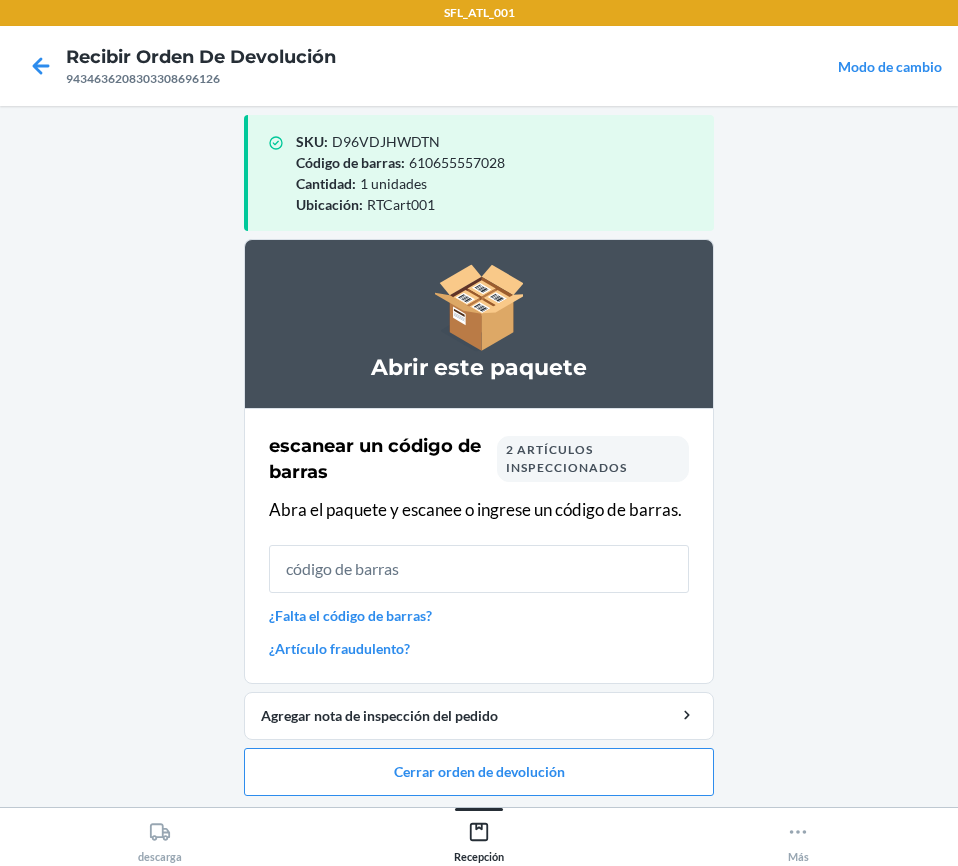 scroll, scrollTop: 20, scrollLeft: 0, axis: vertical 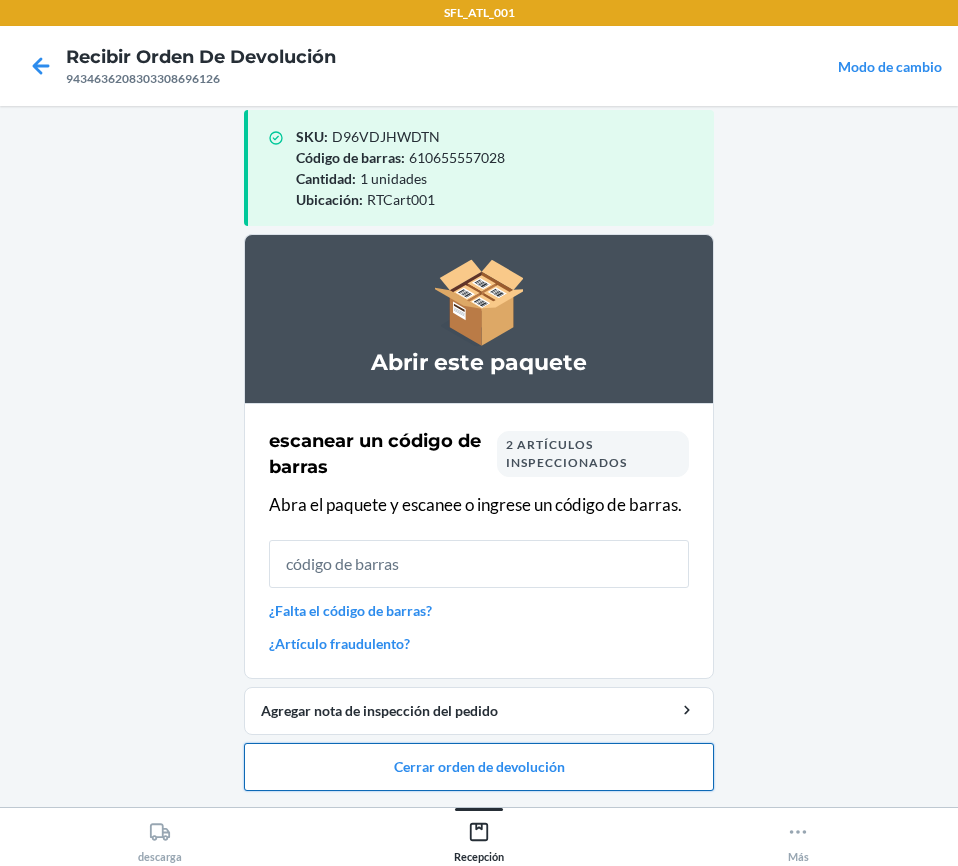 click on "Cerrar orden de devolución" at bounding box center (479, 767) 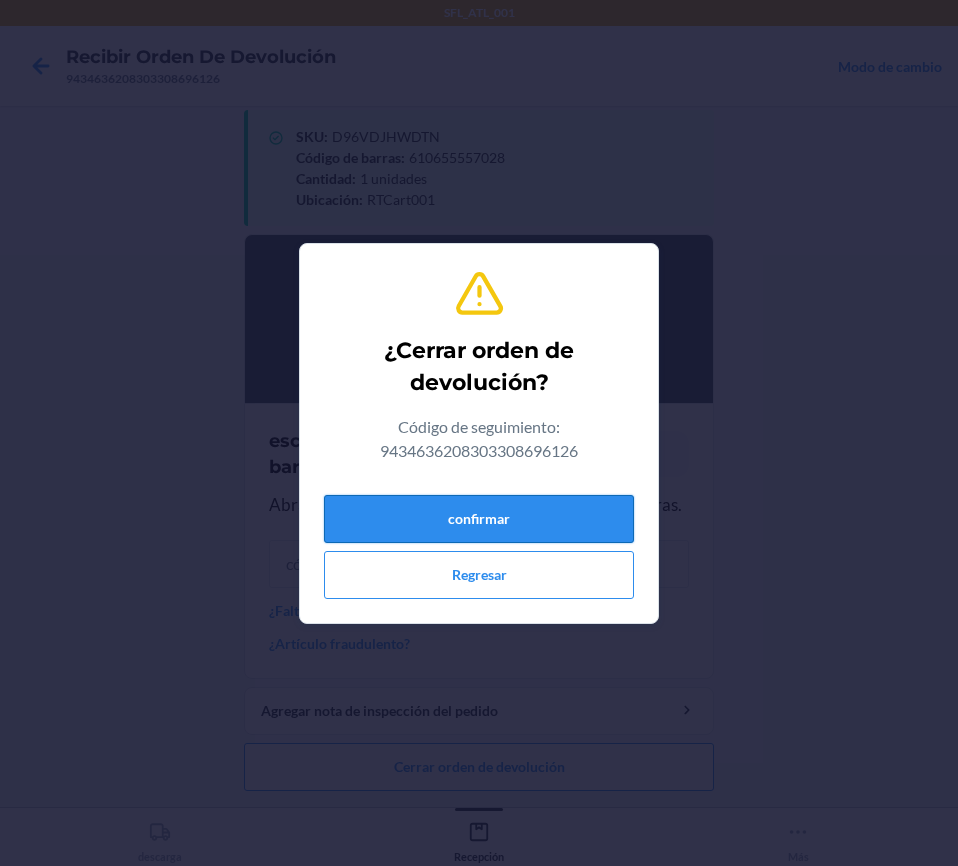 click on "confirmar" at bounding box center [479, 519] 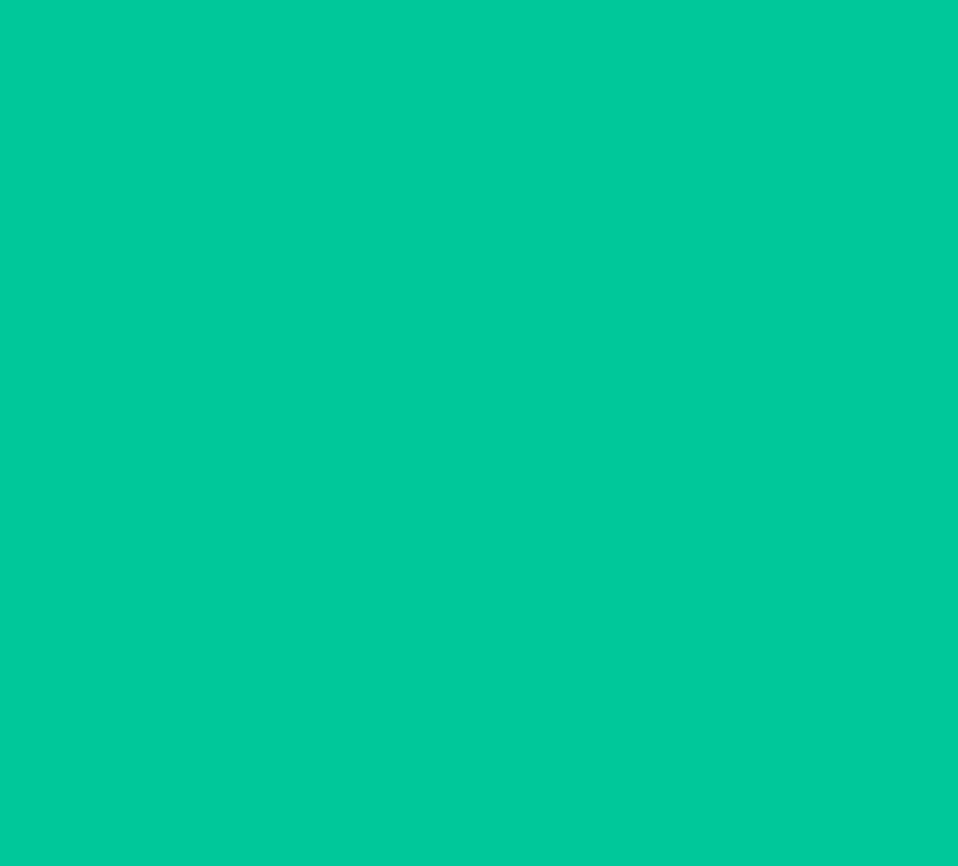 scroll, scrollTop: 0, scrollLeft: 0, axis: both 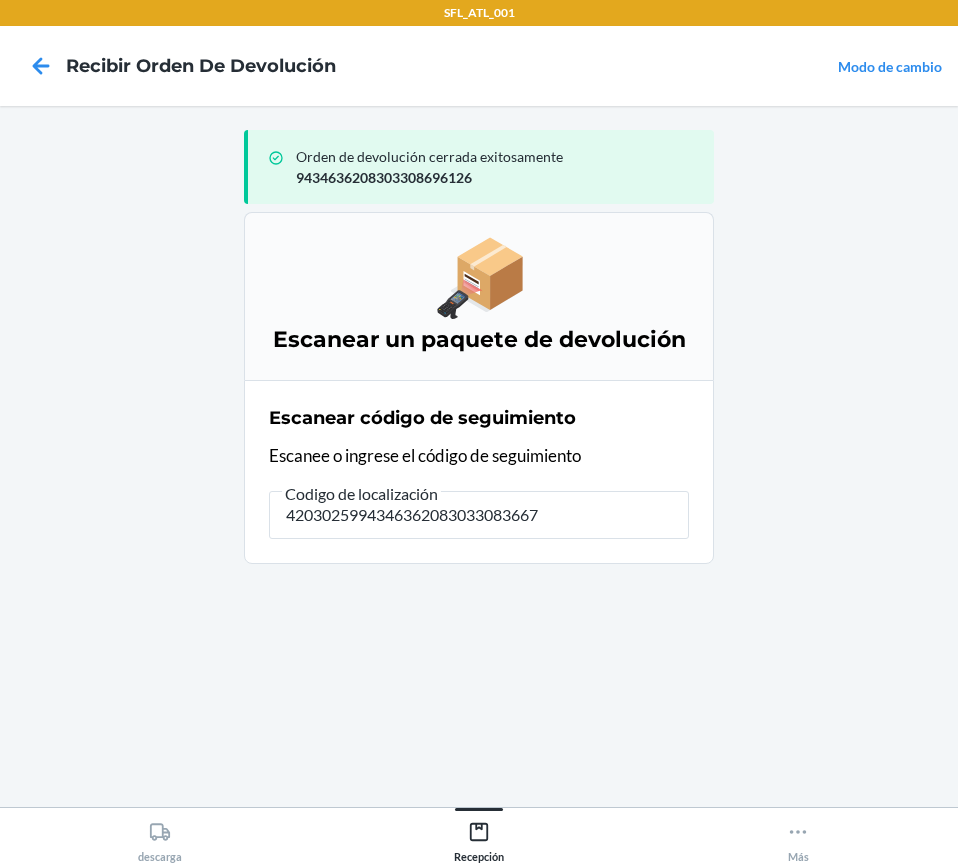 type on "42030259943463620830330836677" 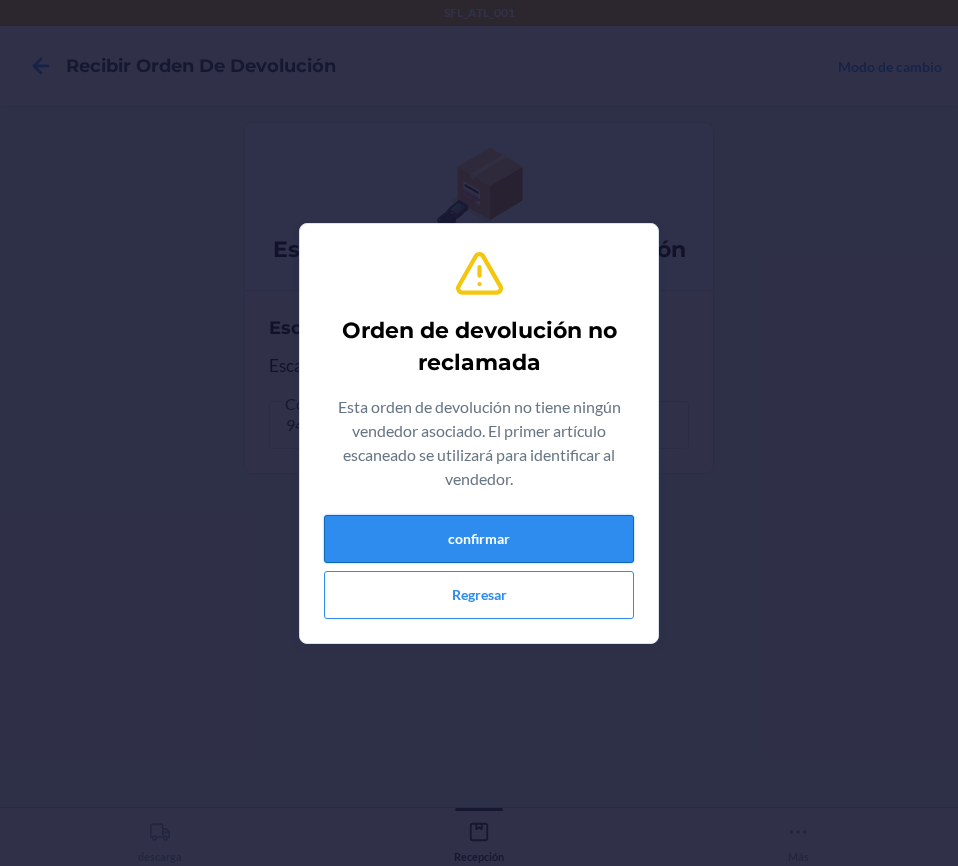 click on "confirmar" at bounding box center (479, 539) 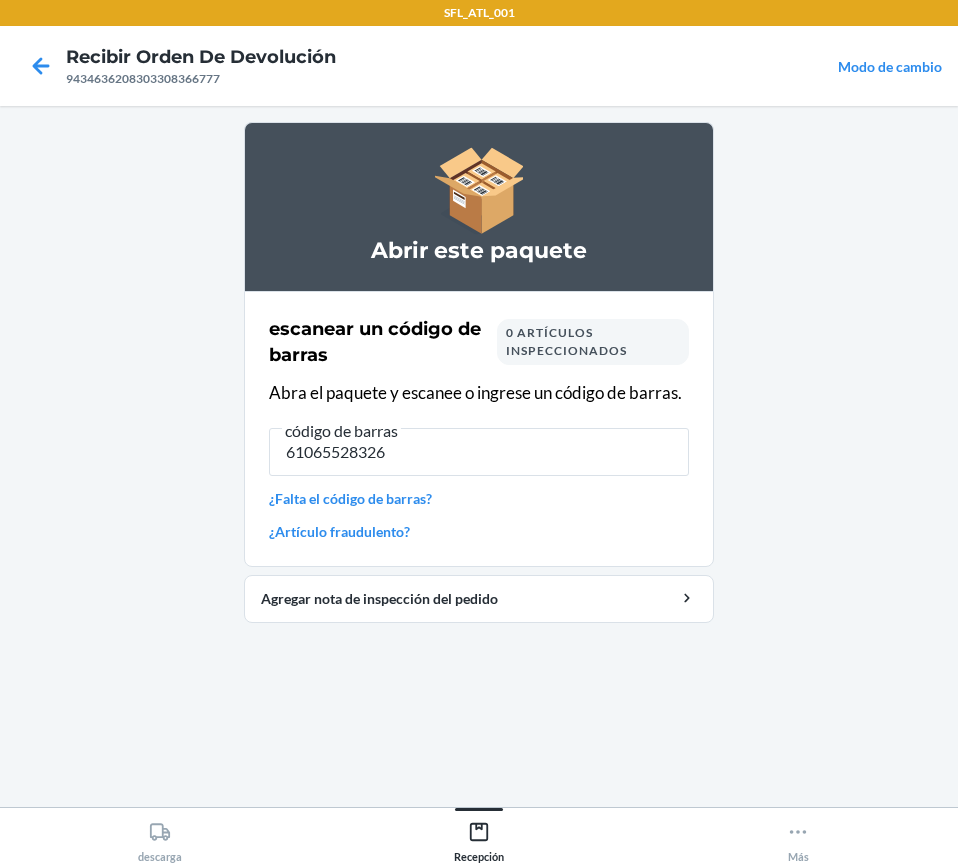 type on "610655283262" 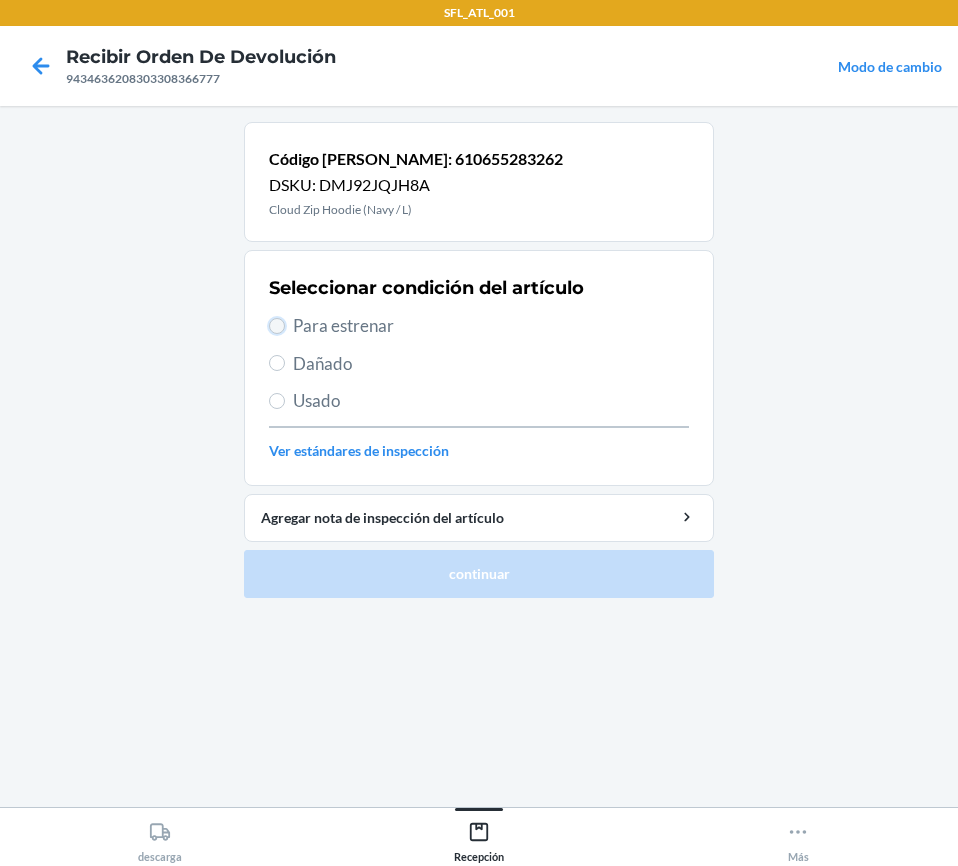 click on "Para estrenar" at bounding box center (277, 326) 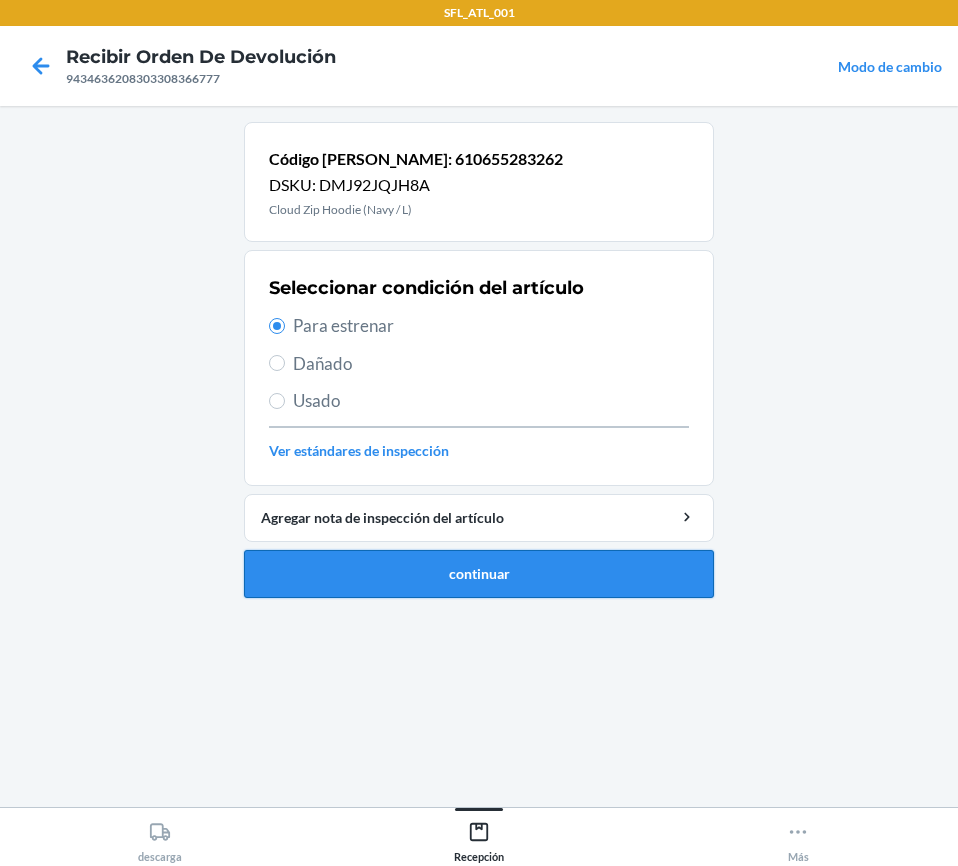 click on "continuar" at bounding box center [479, 574] 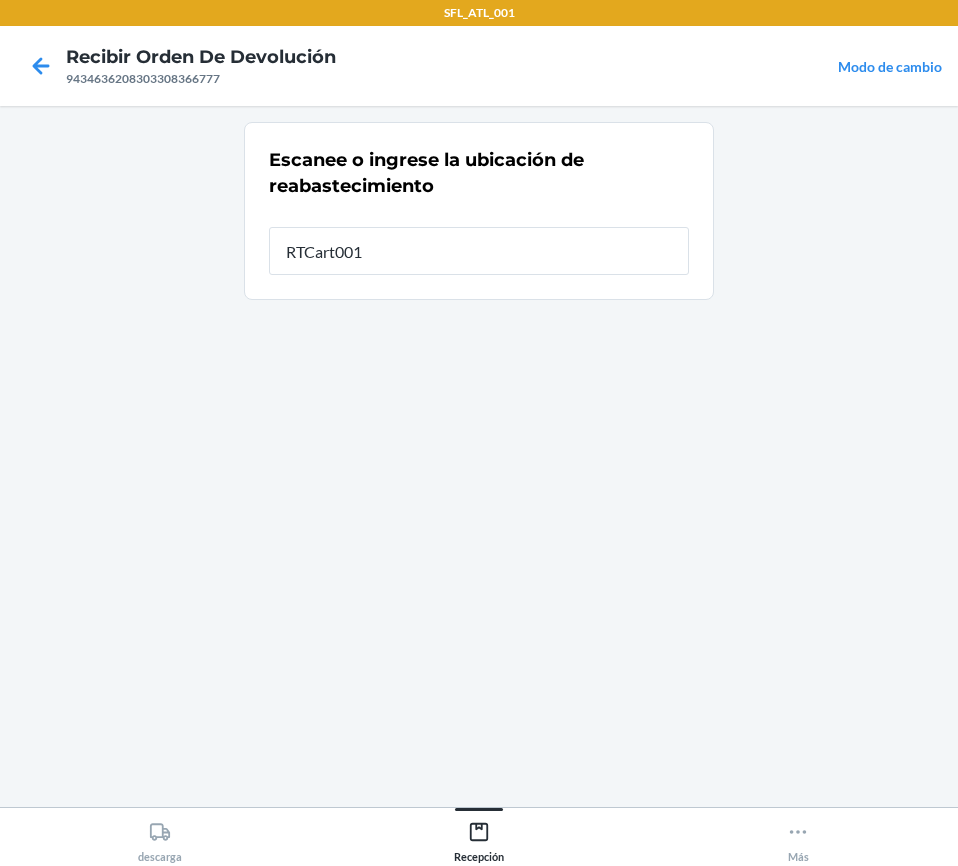 type on "RTCart001" 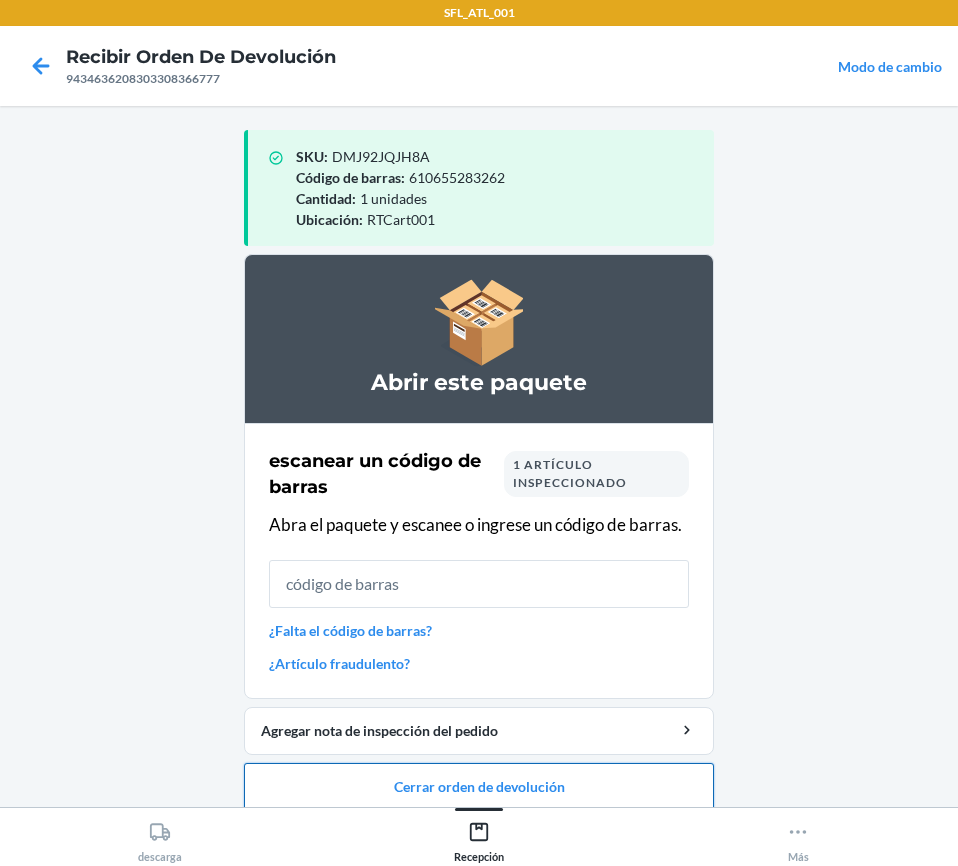 click on "Cerrar orden de devolución" at bounding box center [479, 787] 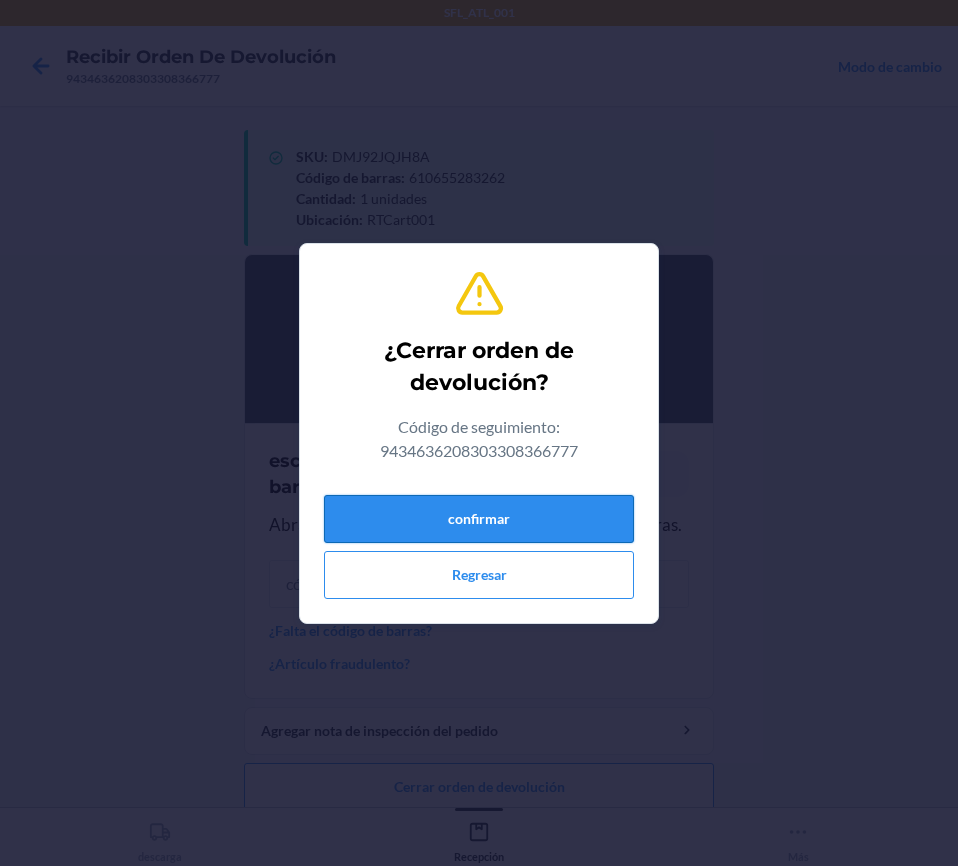 click on "confirmar" at bounding box center (479, 519) 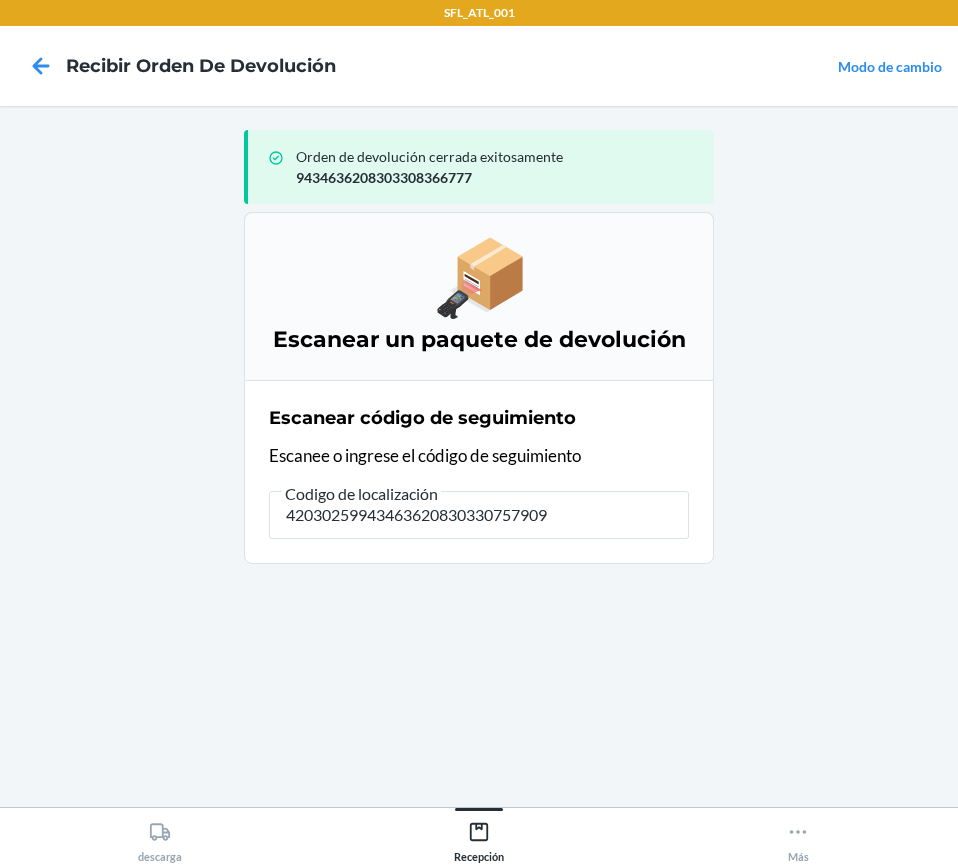type on "420302599434636208303307579093" 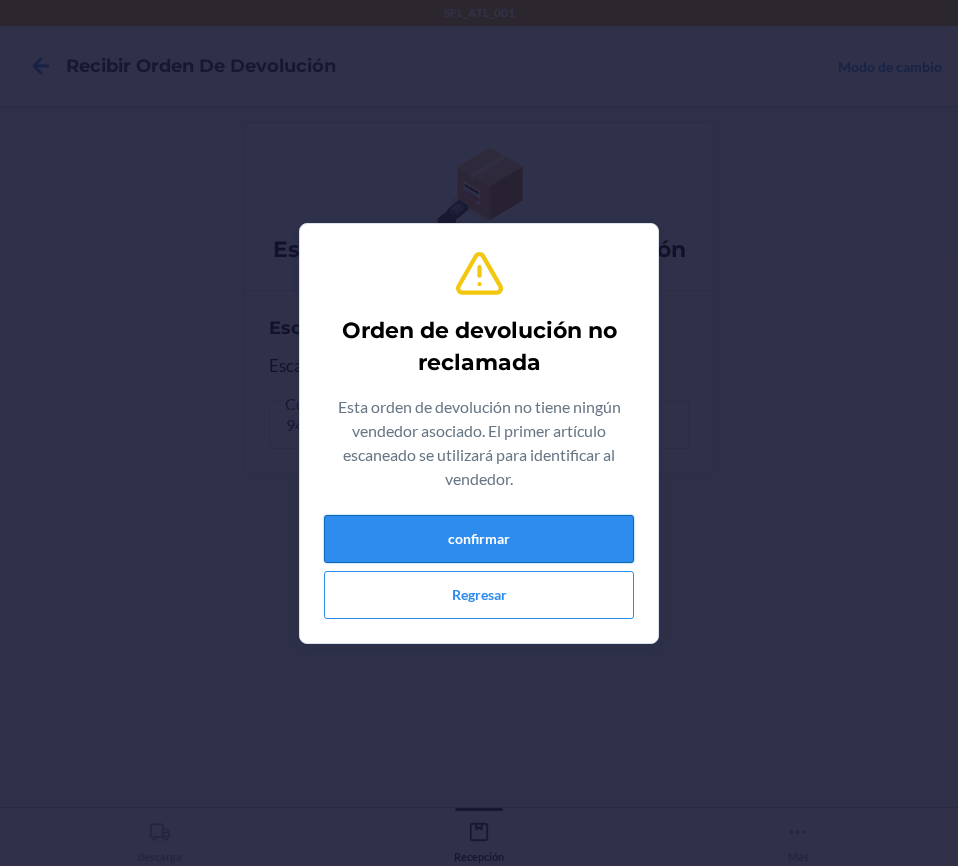 click on "confirmar" at bounding box center [479, 539] 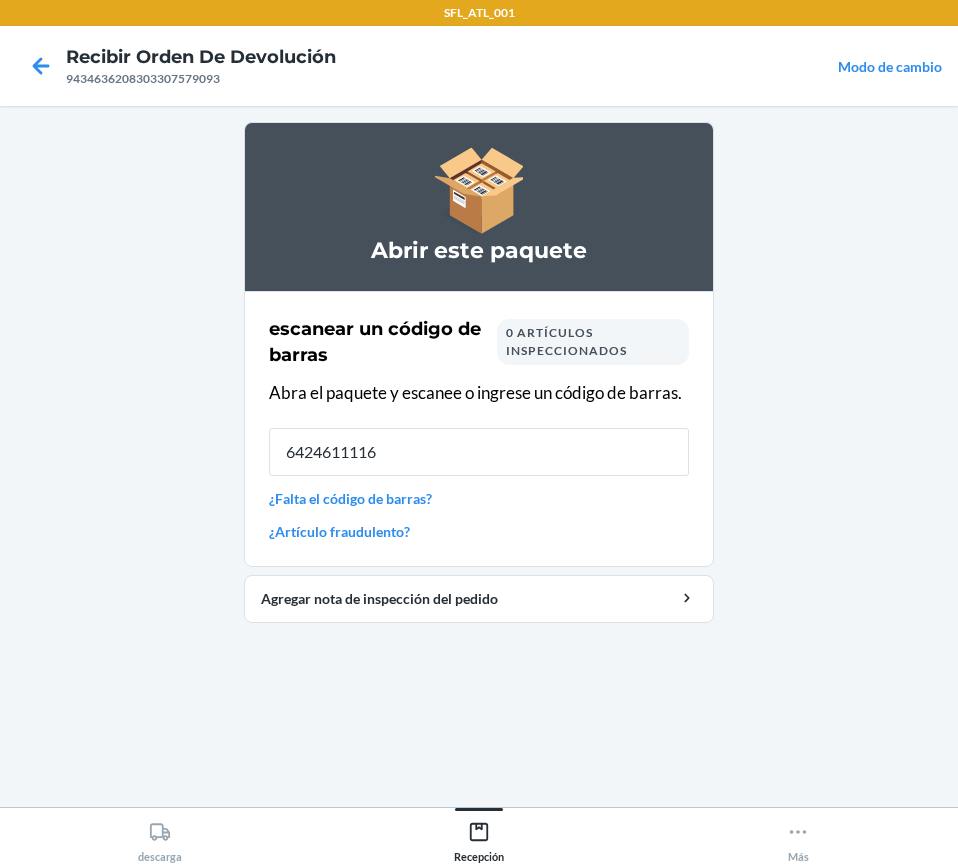 type on "64246111166" 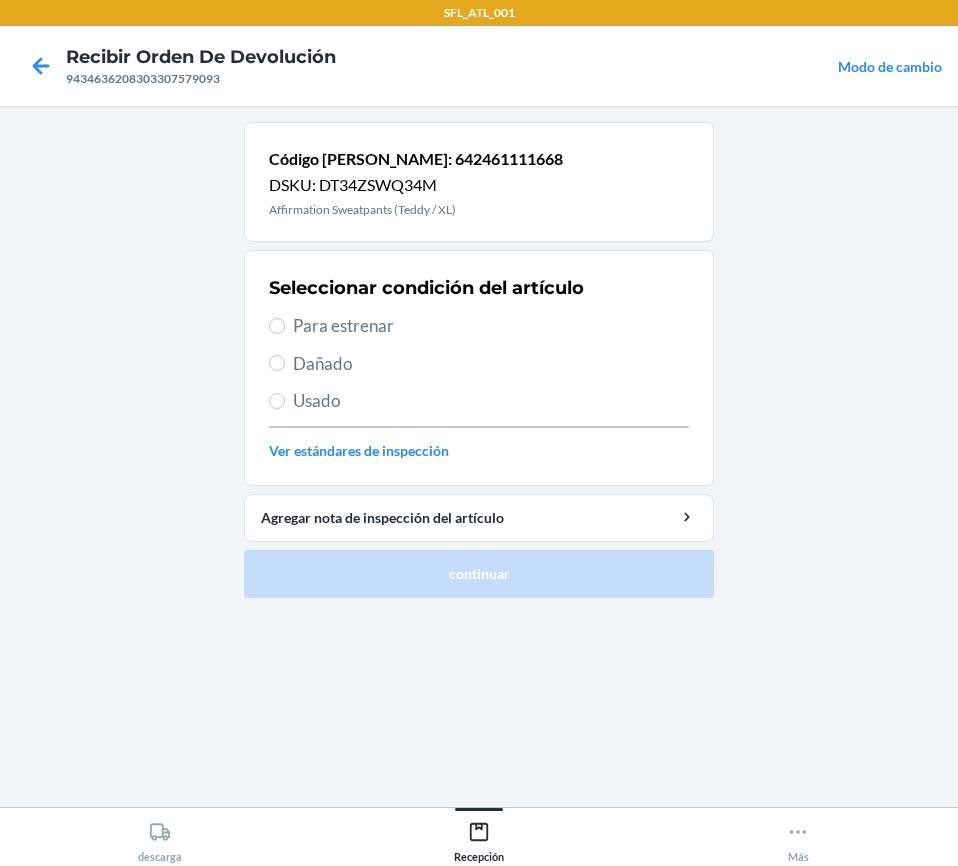 click on "Para estrenar" at bounding box center (479, 326) 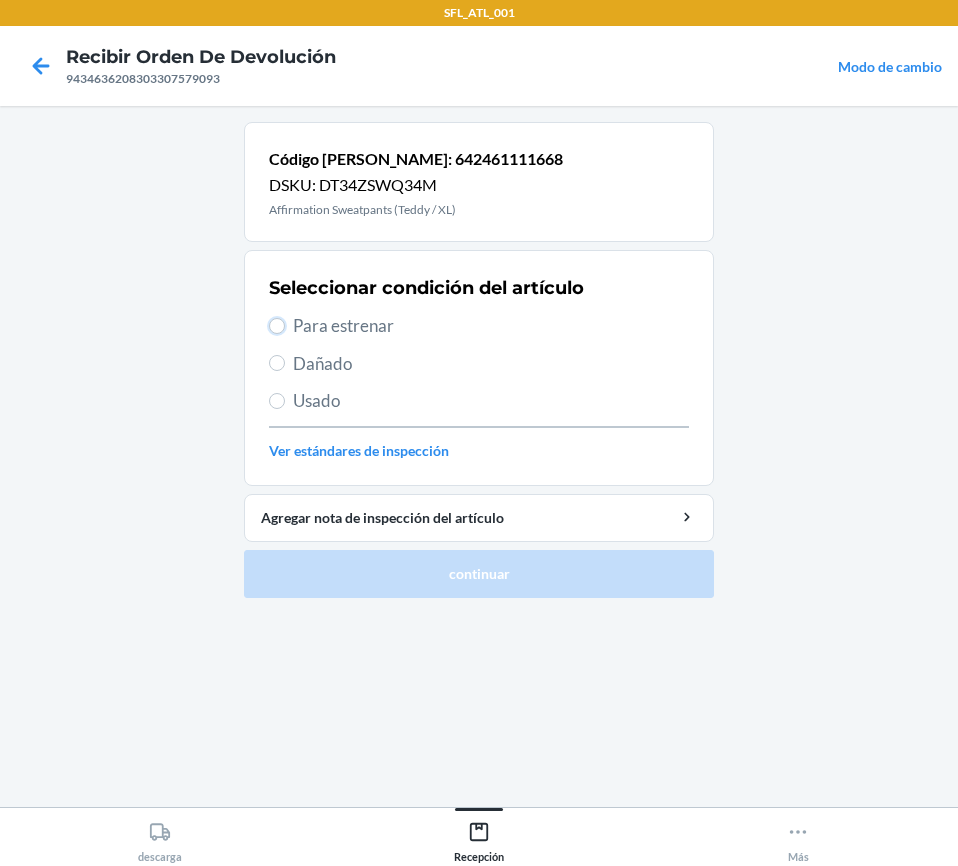 click on "Para estrenar" at bounding box center (277, 326) 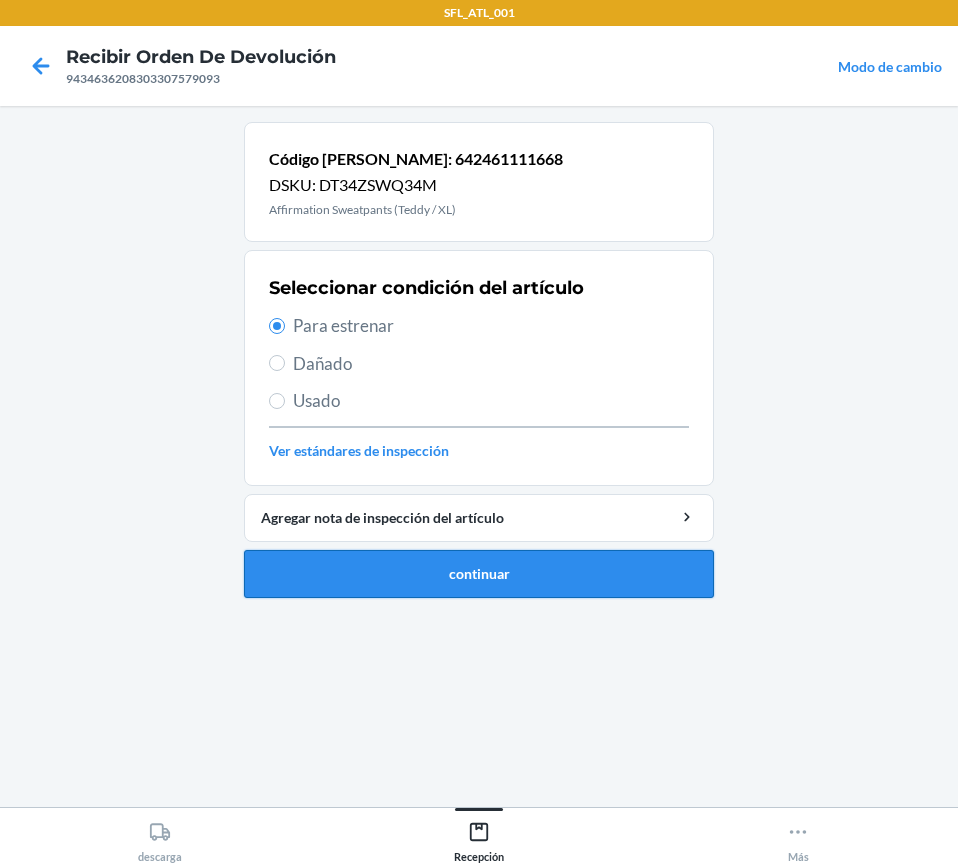 click on "continuar" at bounding box center [479, 574] 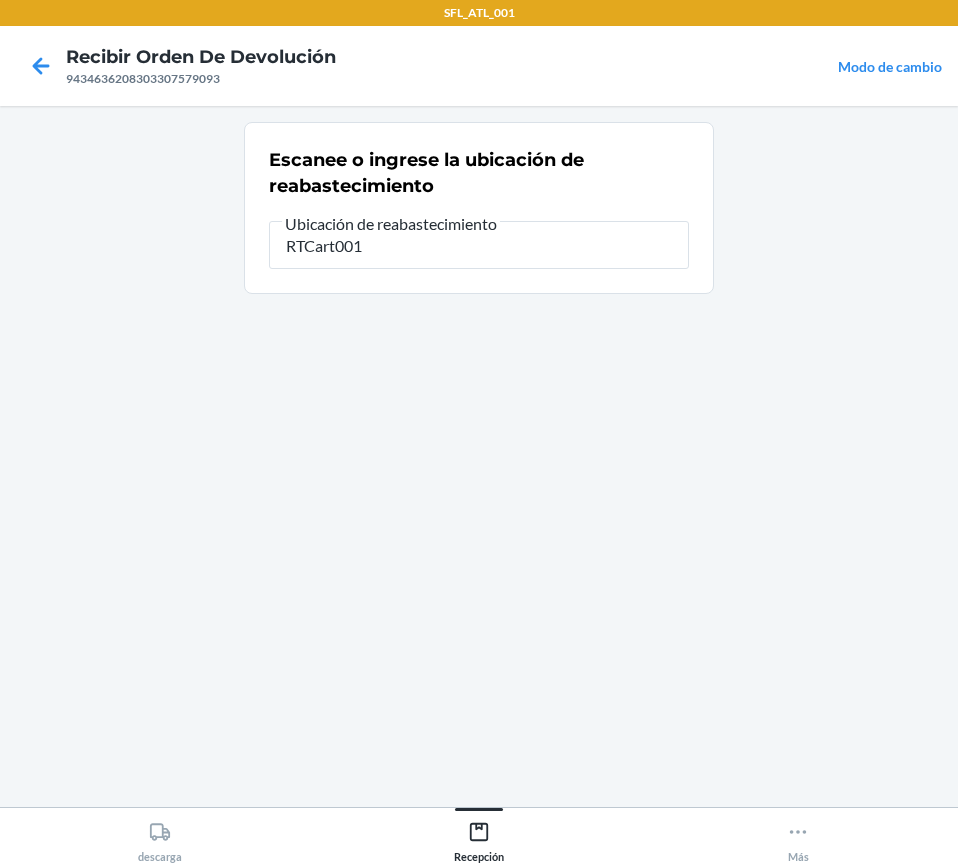 type on "RTCart001" 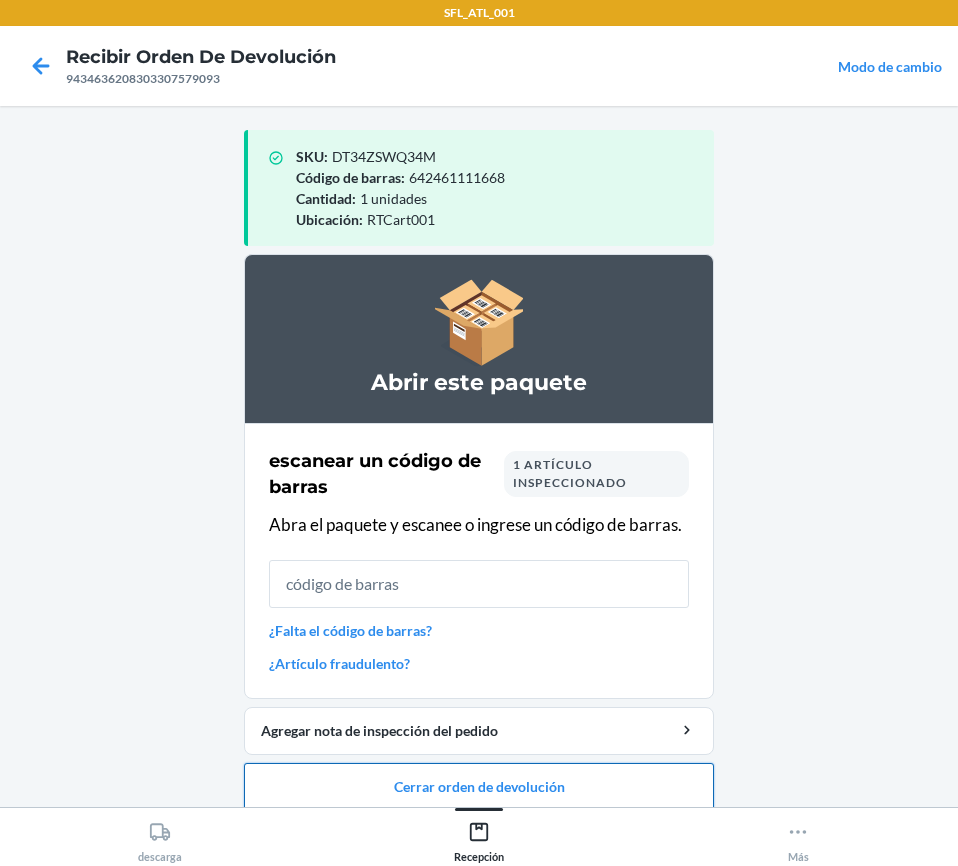 click on "Cerrar orden de devolución" at bounding box center (479, 787) 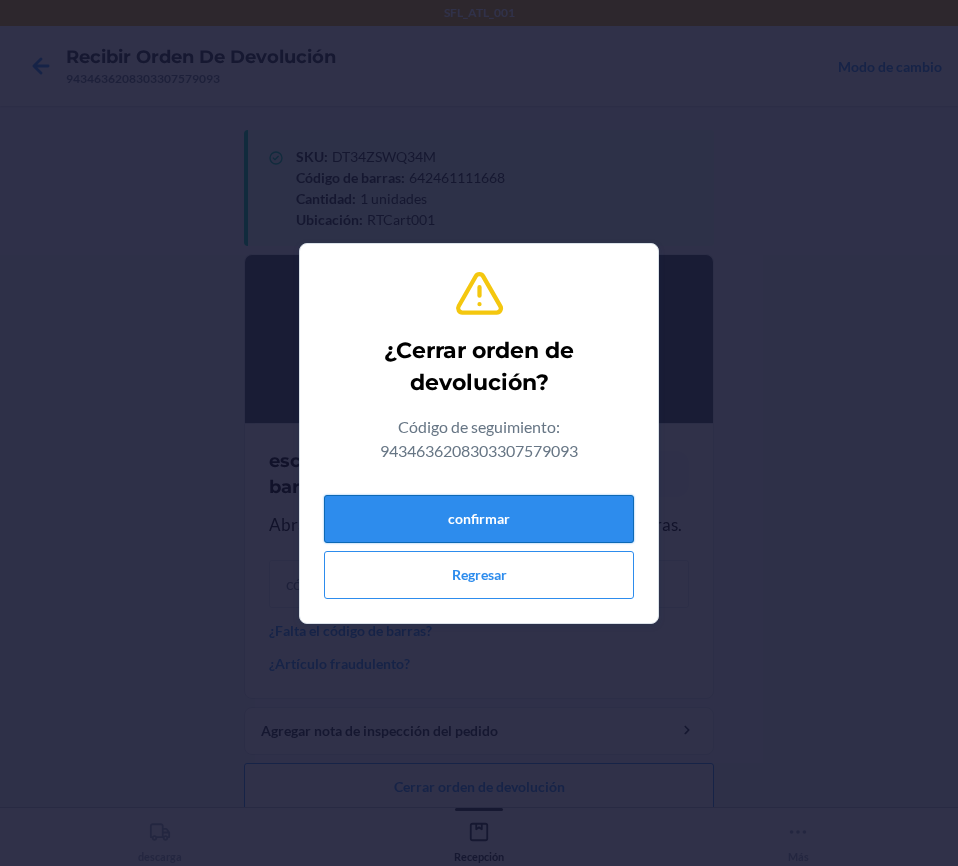 click on "confirmar" at bounding box center (479, 519) 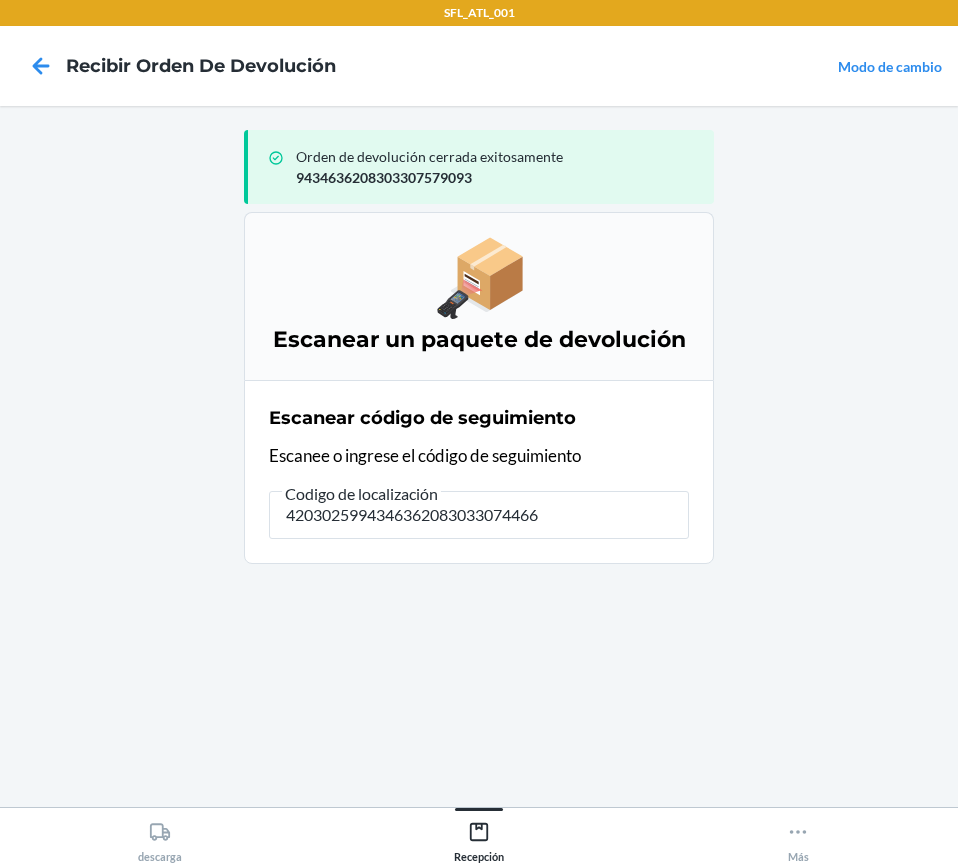 type on "42030259943463620830330744662" 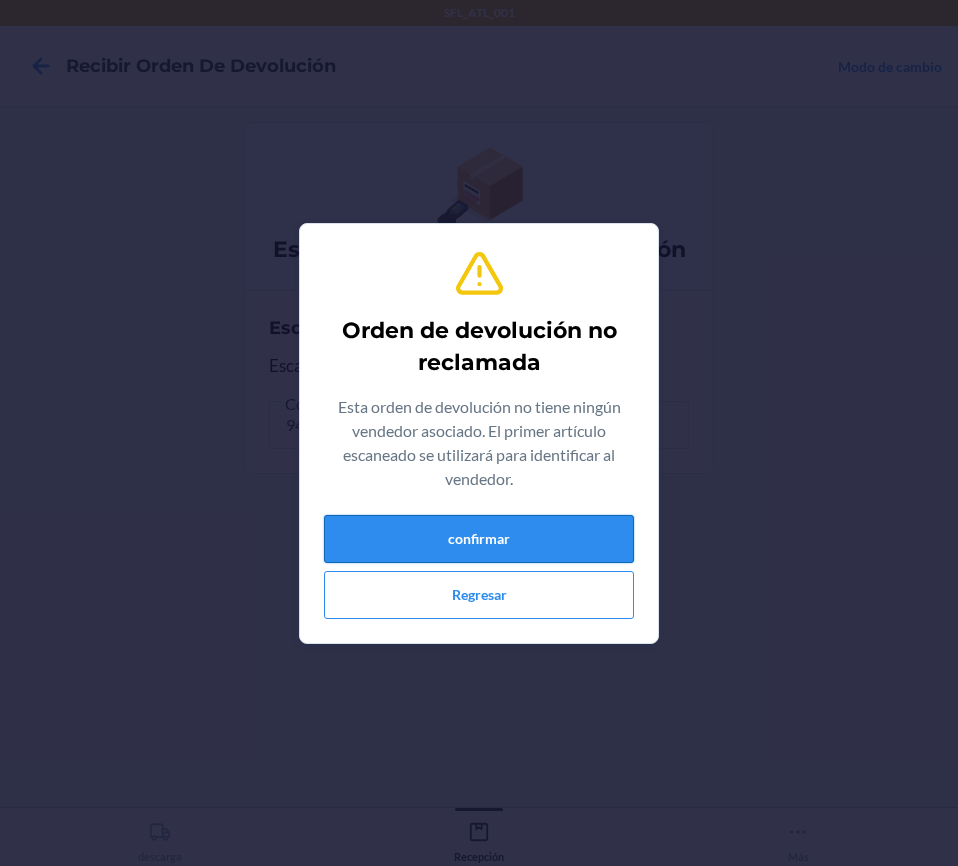 click on "confirmar" at bounding box center (479, 539) 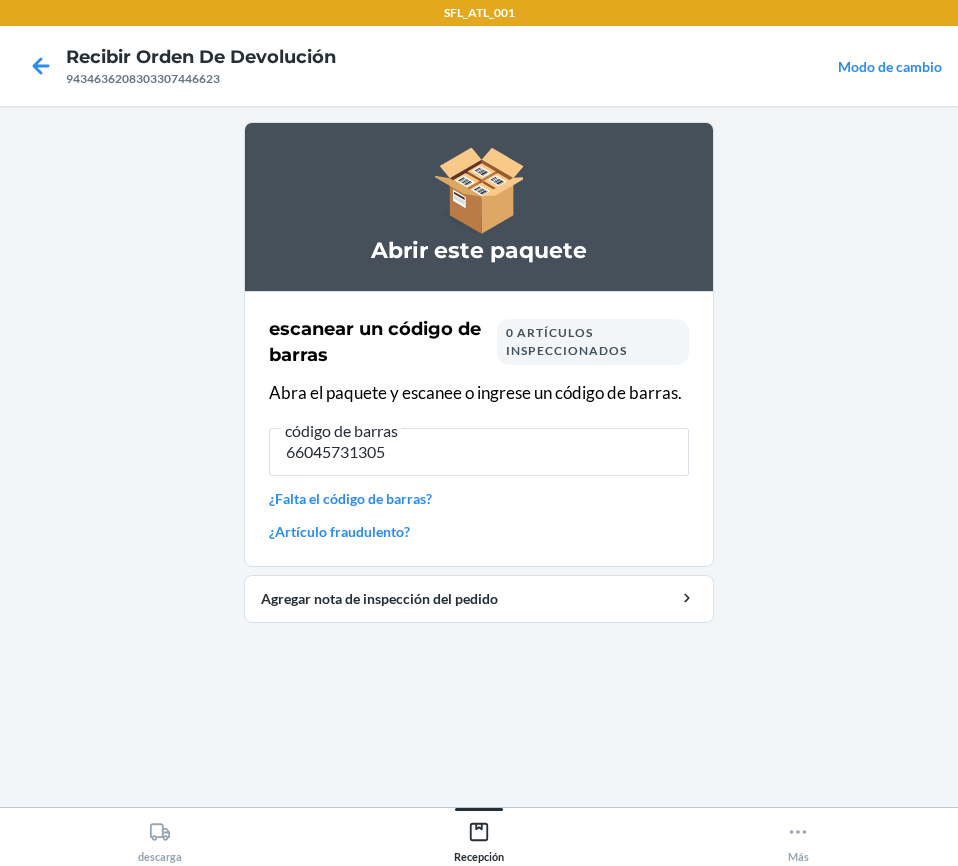 type on "660457313056" 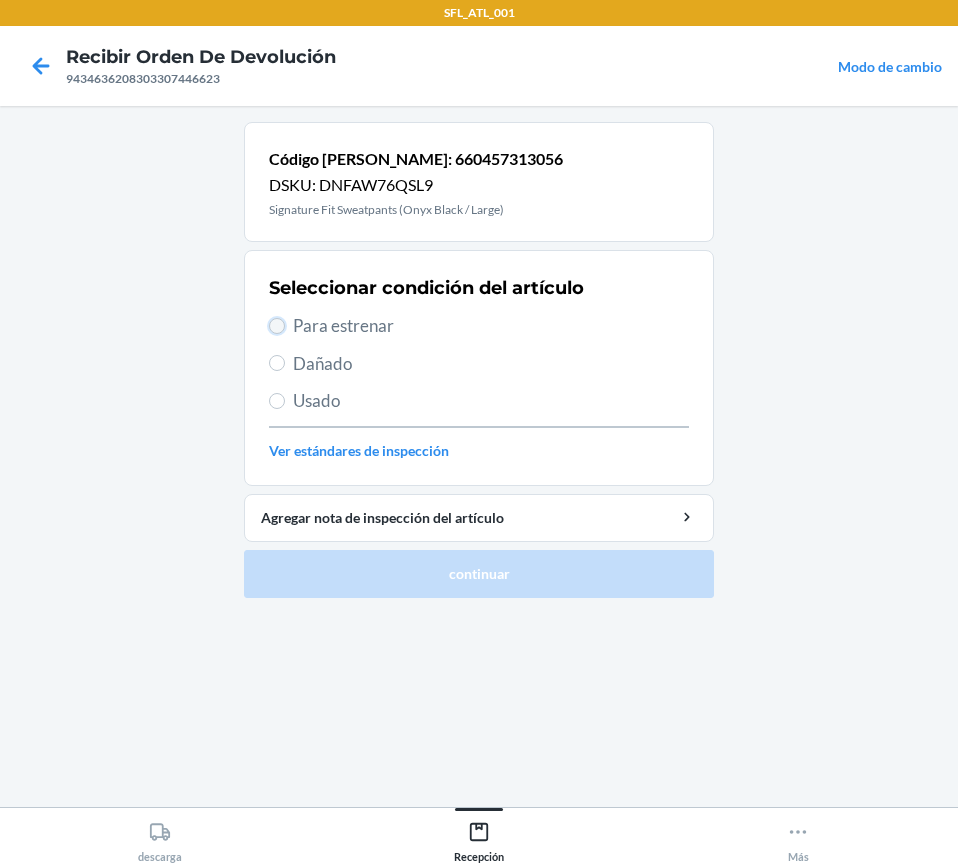 click on "Para estrenar" at bounding box center [277, 326] 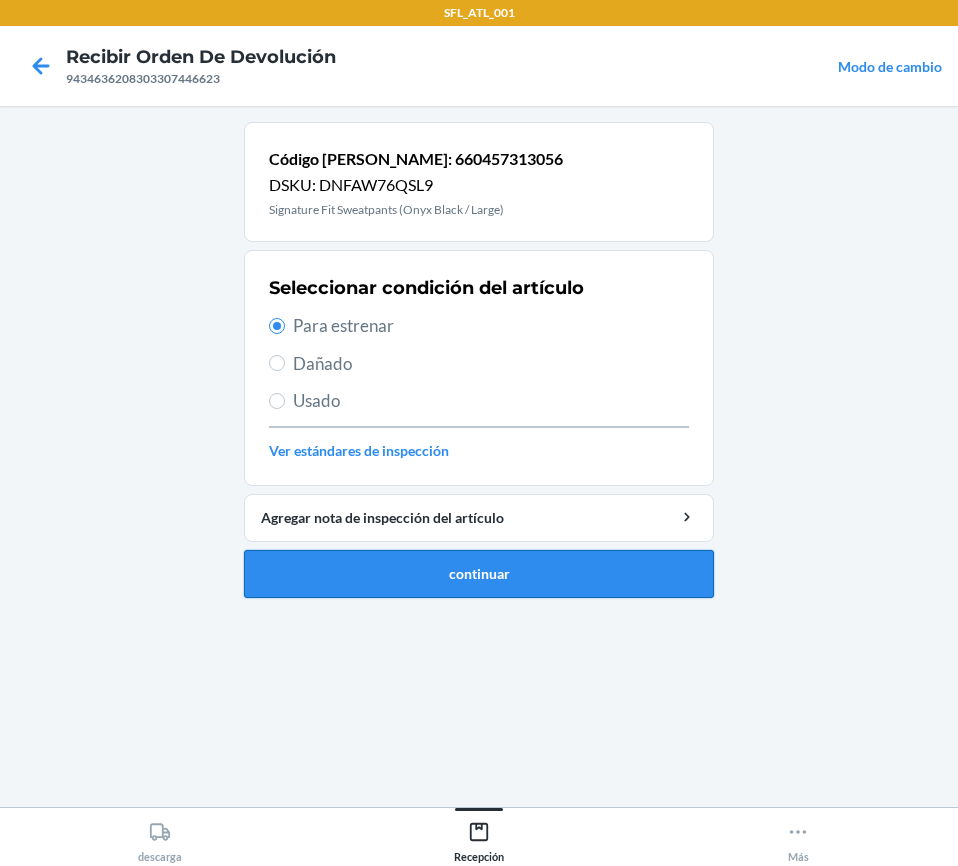 click on "continuar" at bounding box center [479, 574] 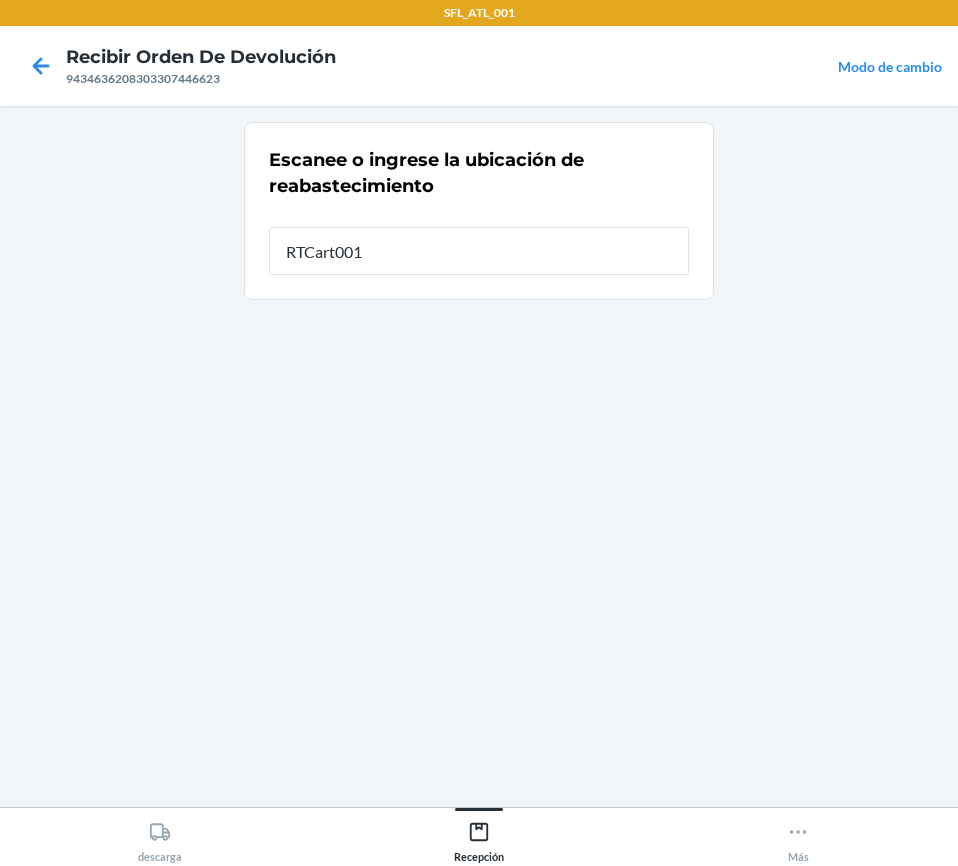 type on "RTCart001" 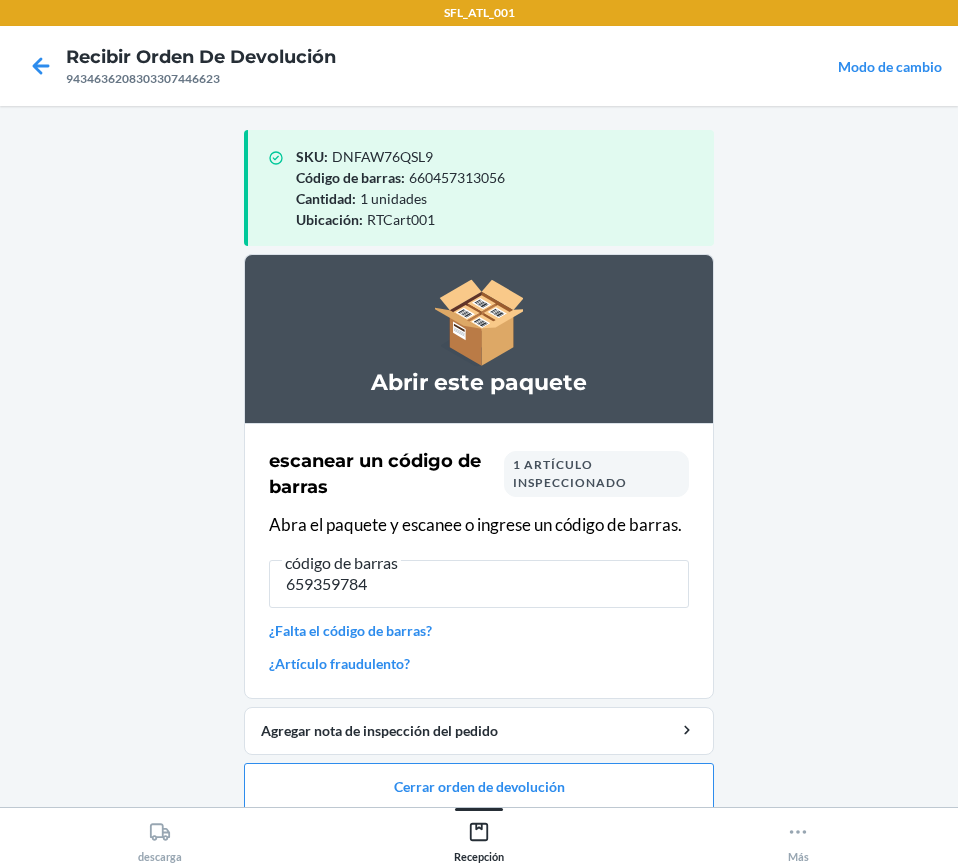 type on "6593597842" 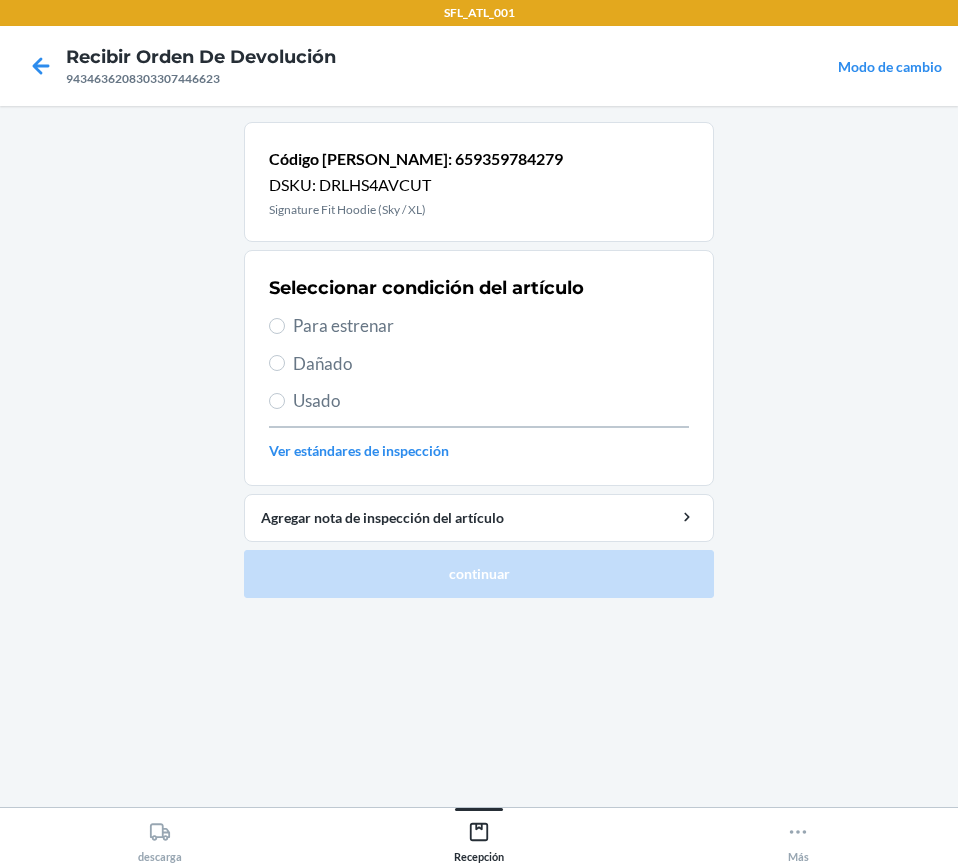 click on "Seleccionar condición del artículo Para estrenar Dañado Usado Ver estándares de inspección" at bounding box center [479, 368] 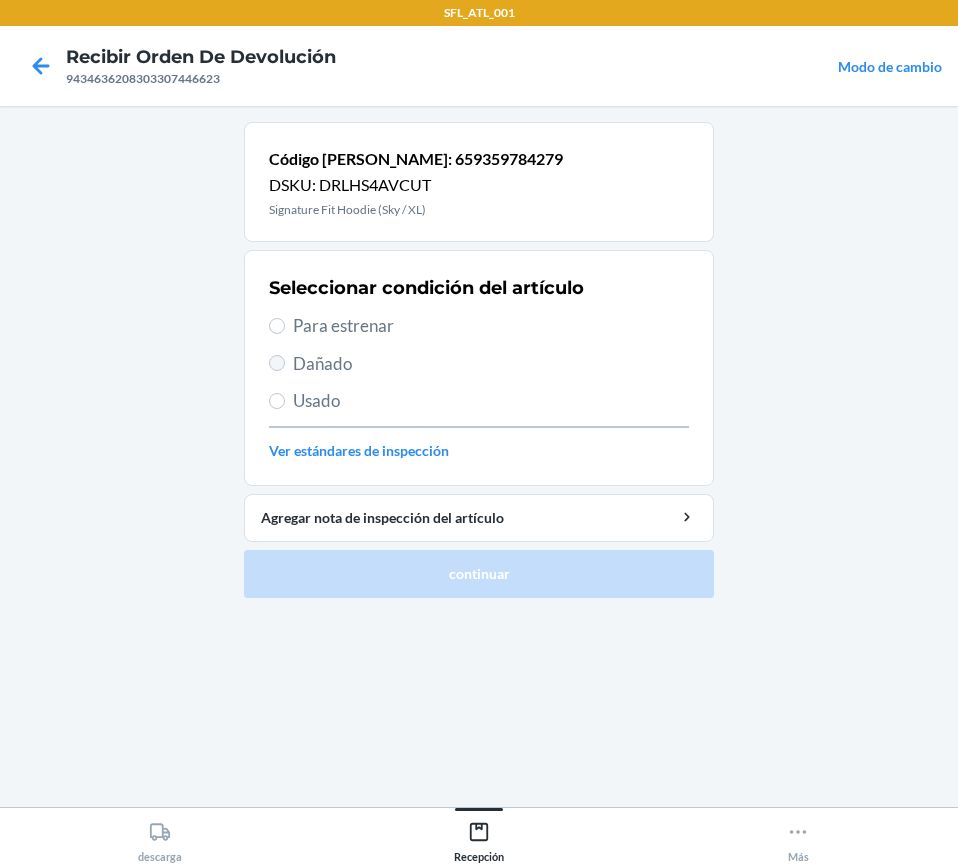 click on "Seleccionar condición del artículo Para estrenar Dañado Usado Ver estándares de inspección" at bounding box center (479, 368) 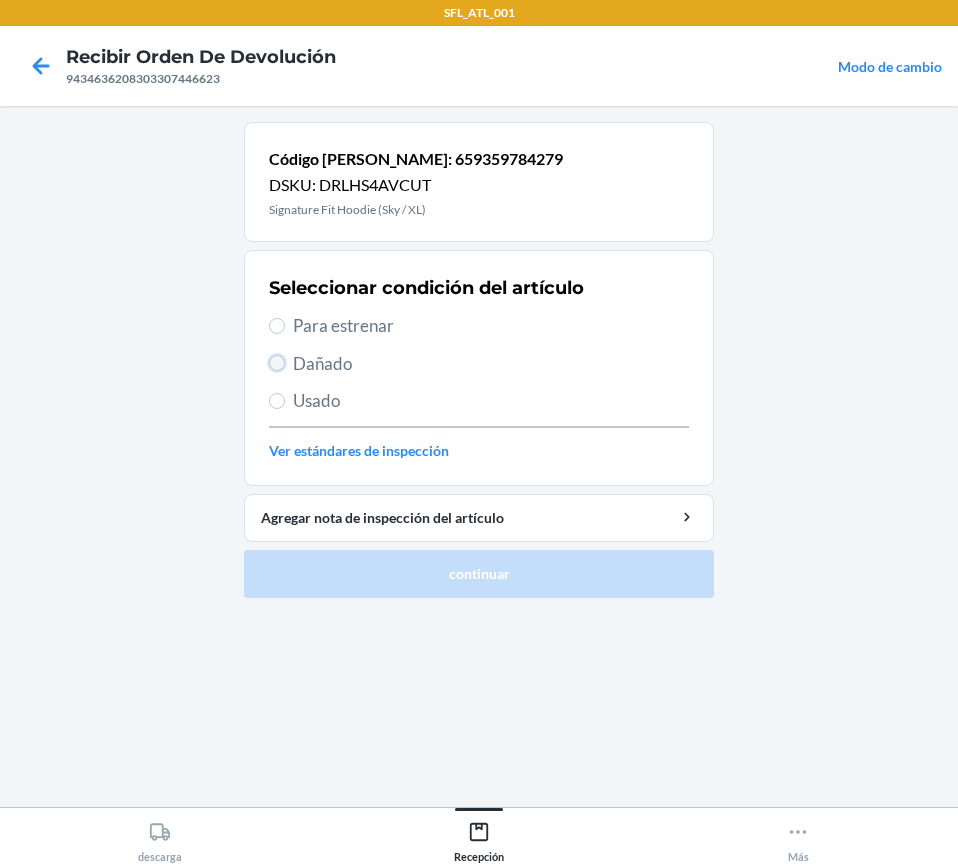 click on "Dañado" at bounding box center [277, 363] 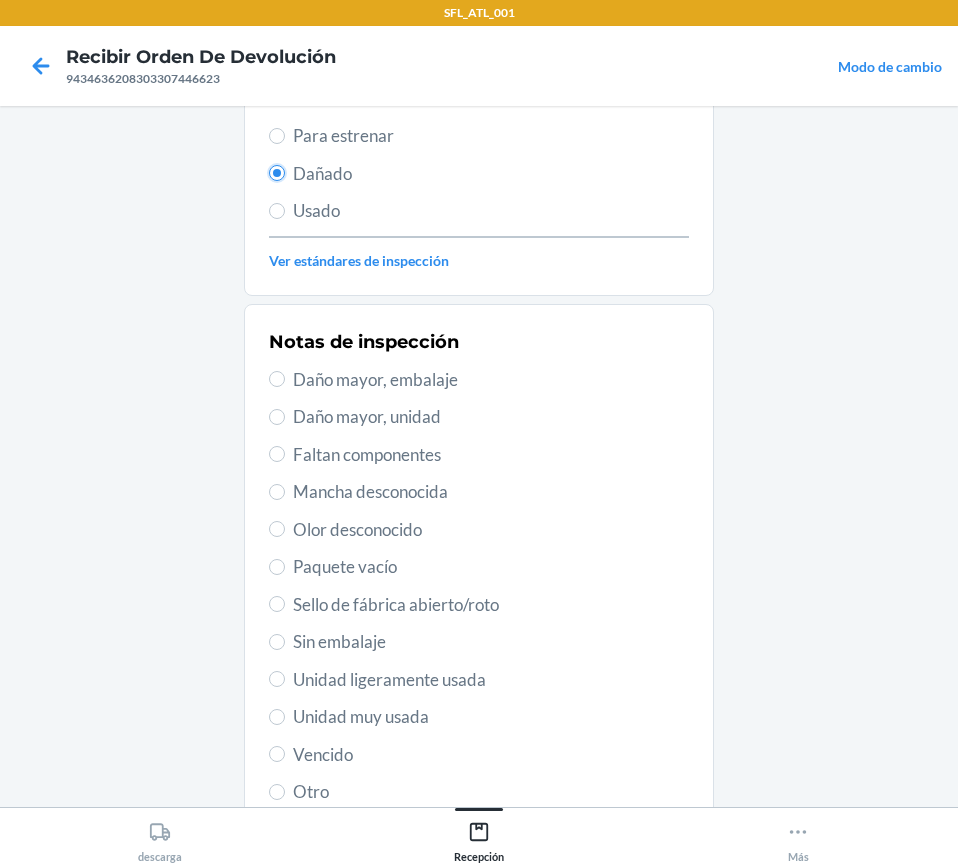 scroll, scrollTop: 300, scrollLeft: 0, axis: vertical 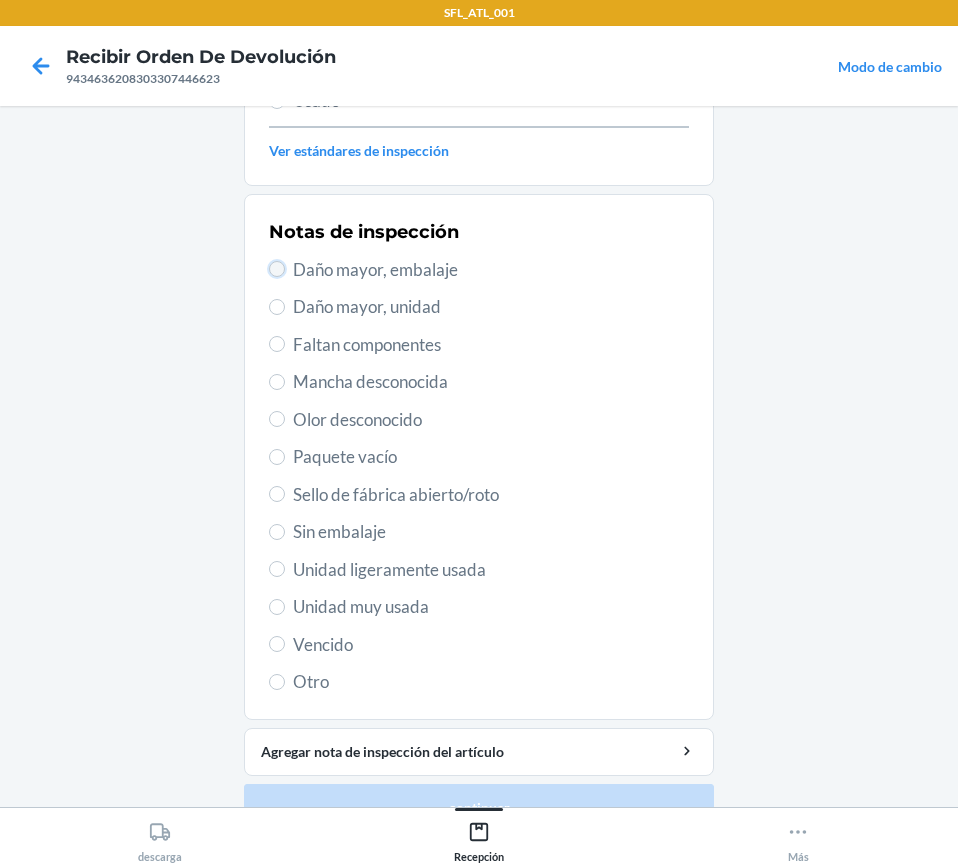 click on "Daño mayor, embalaje" at bounding box center [277, 269] 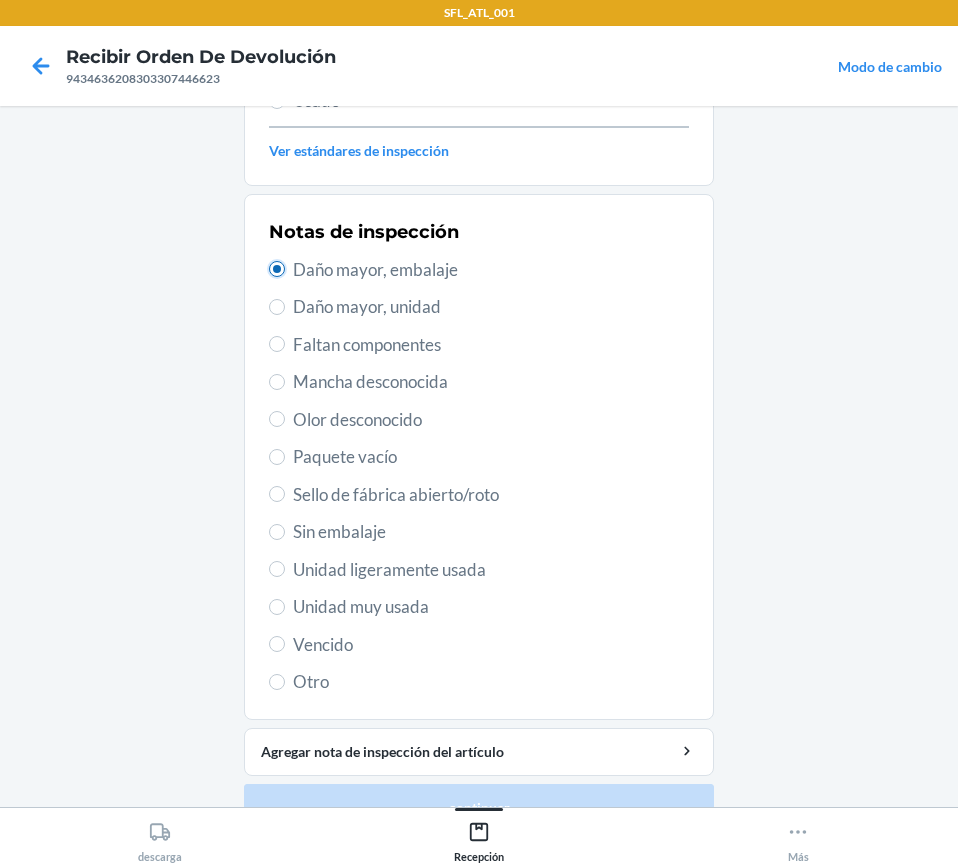 radio on "true" 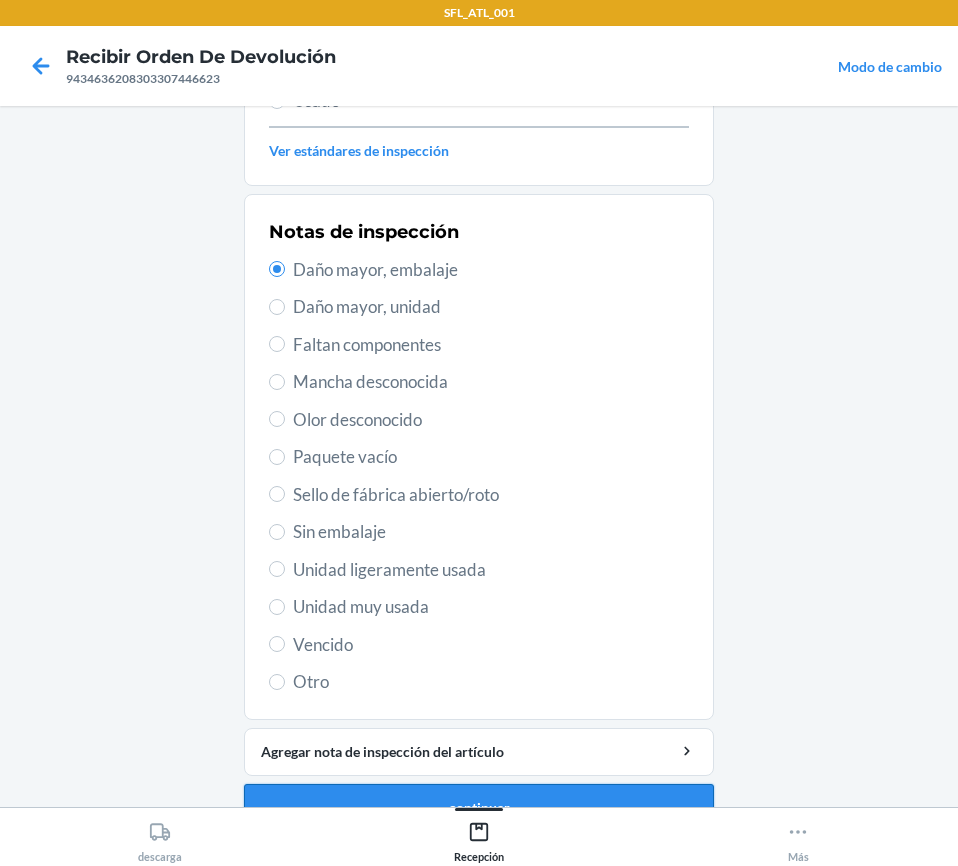 click on "continuar" at bounding box center (479, 808) 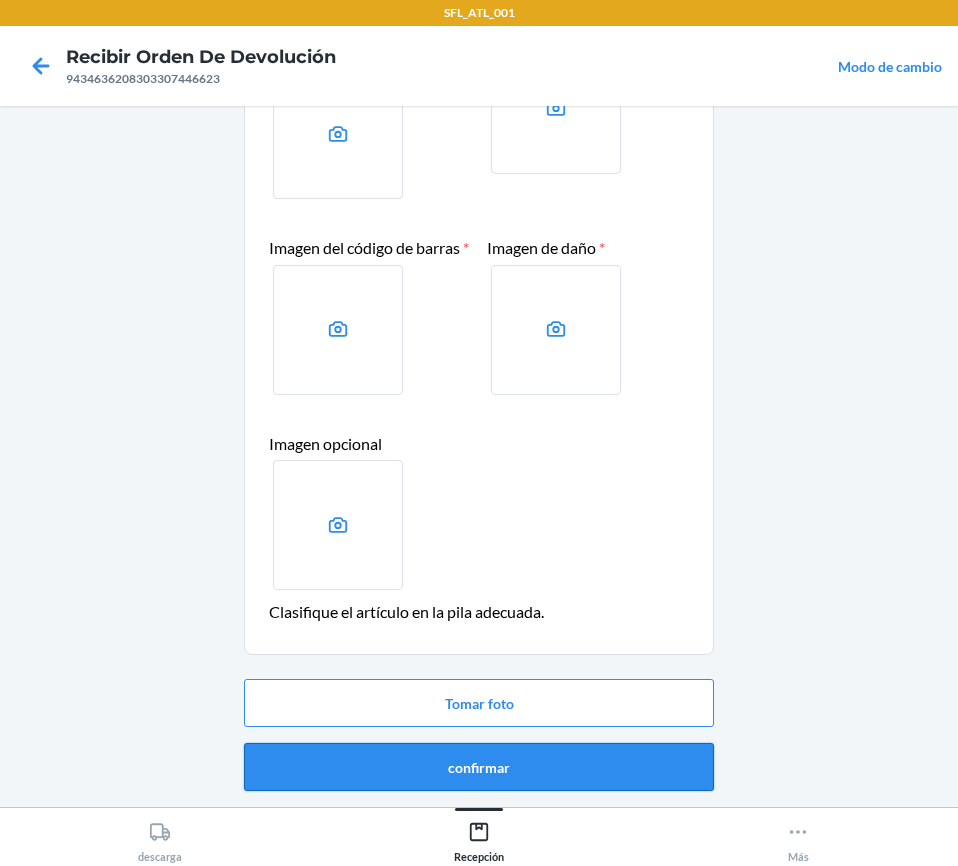 click on "confirmar" at bounding box center (479, 767) 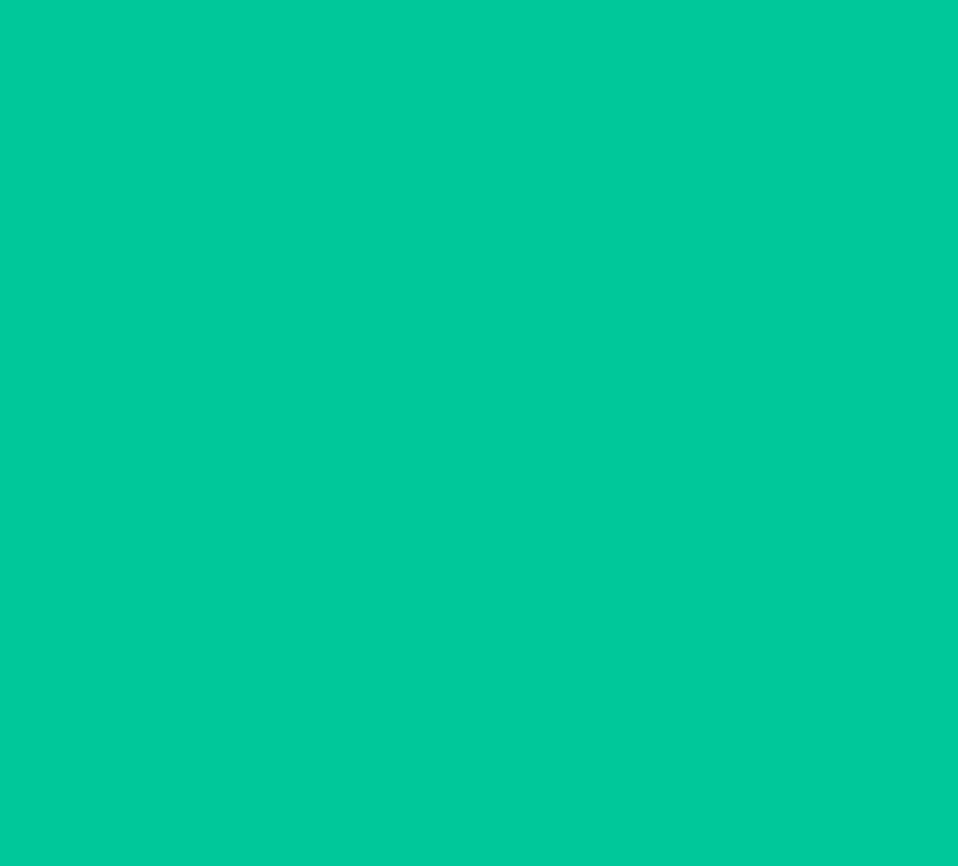 scroll, scrollTop: 0, scrollLeft: 0, axis: both 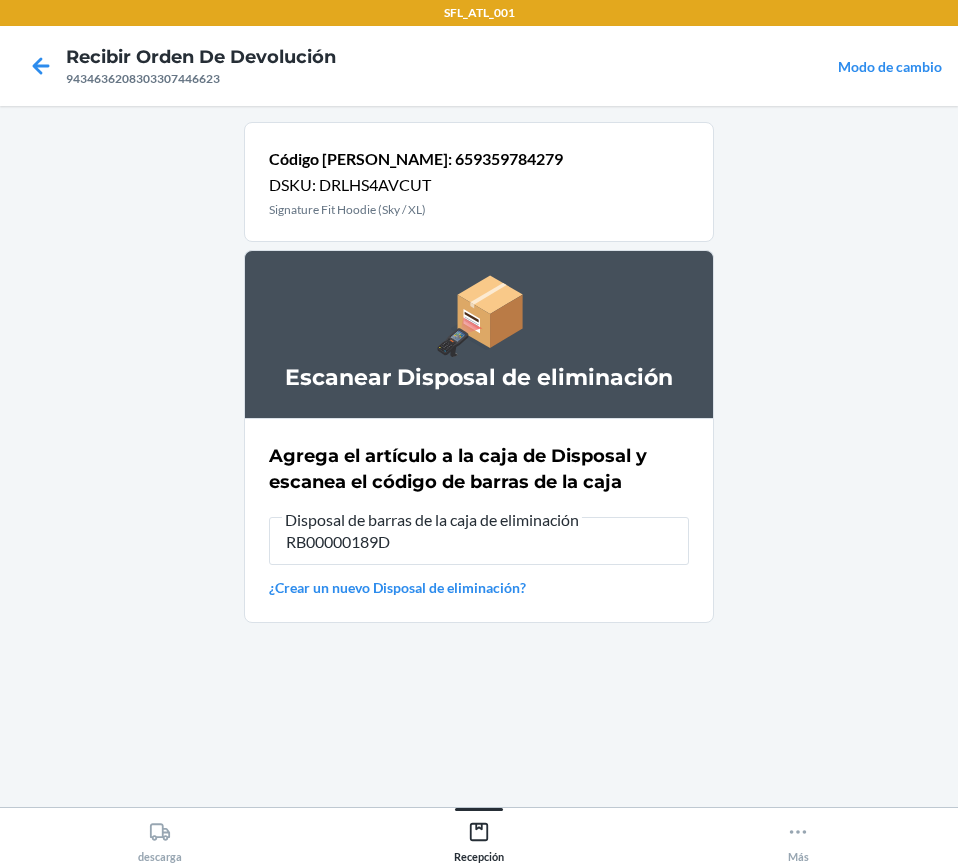type on "RB00000189D" 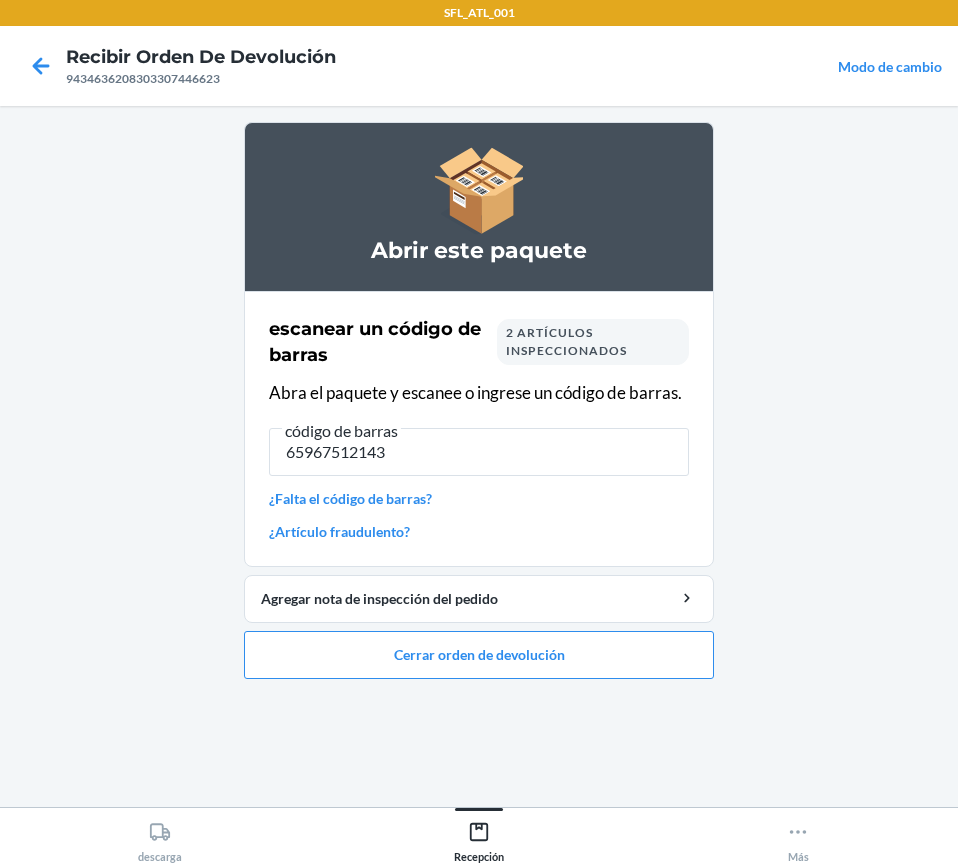 type on "659675121437" 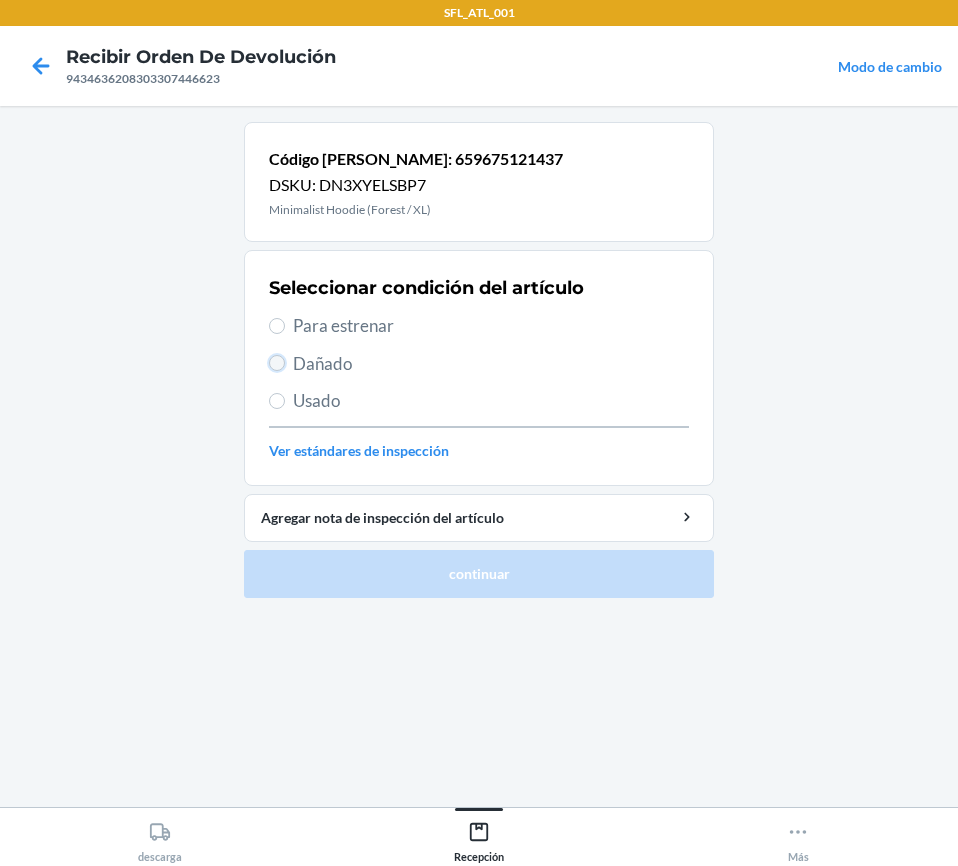 click on "Dañado" at bounding box center [277, 363] 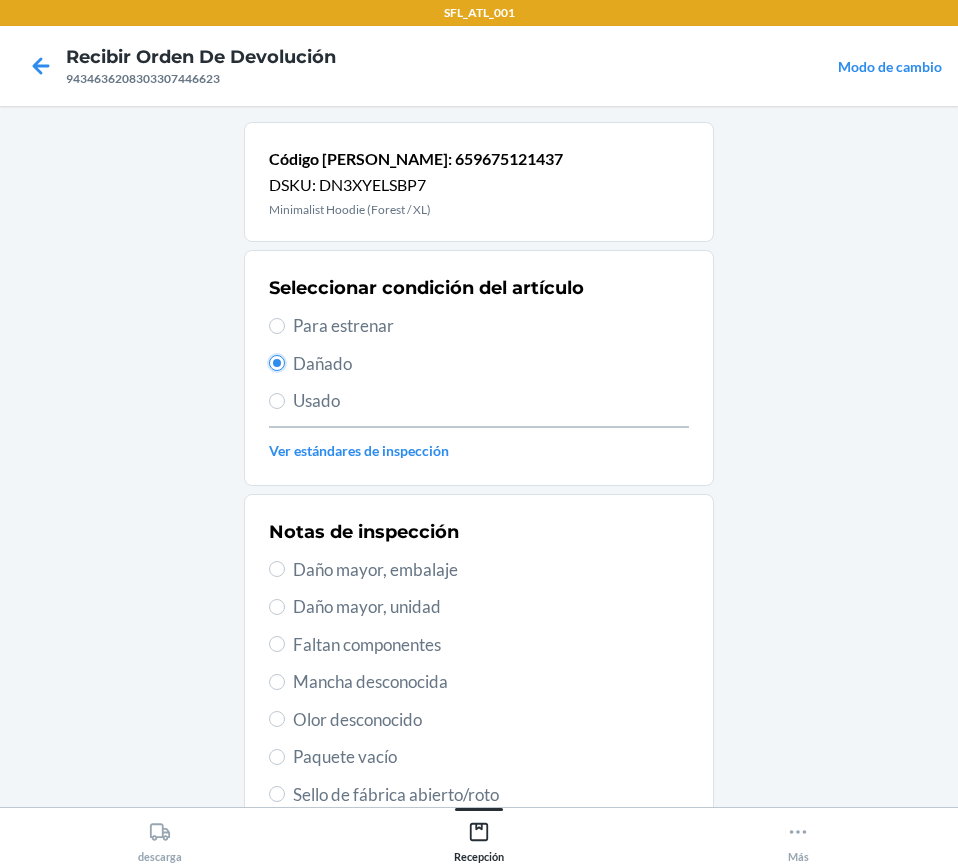 scroll, scrollTop: 300, scrollLeft: 0, axis: vertical 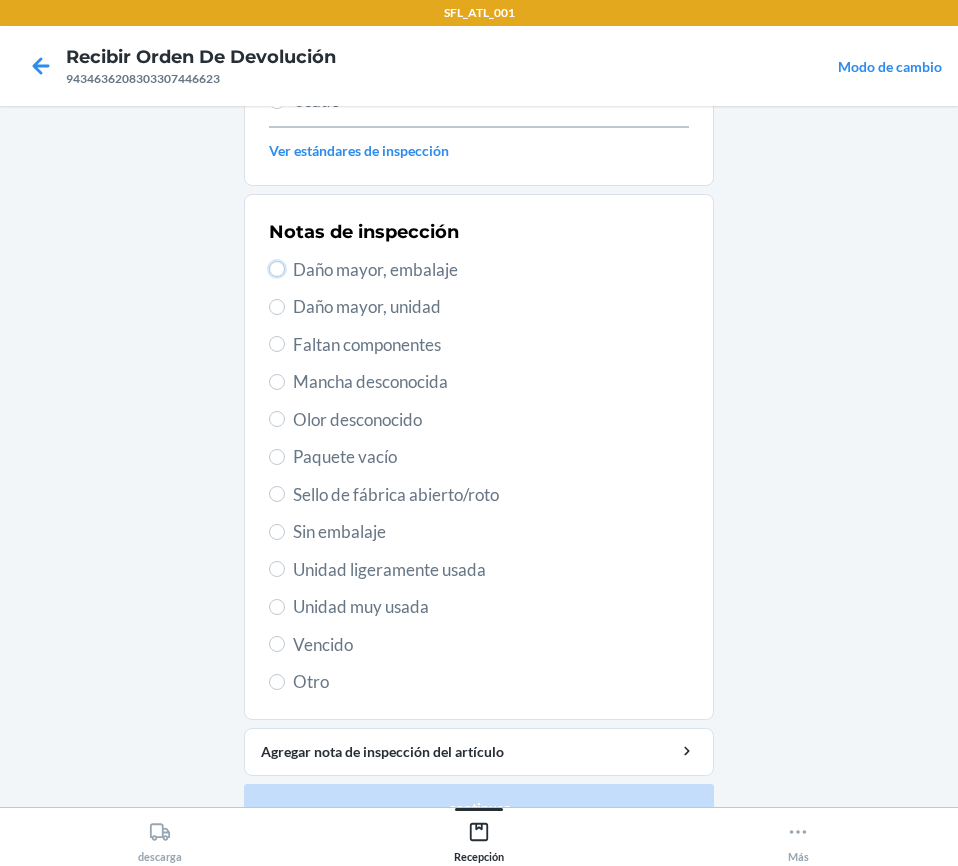 click on "Daño mayor, embalaje" at bounding box center (277, 269) 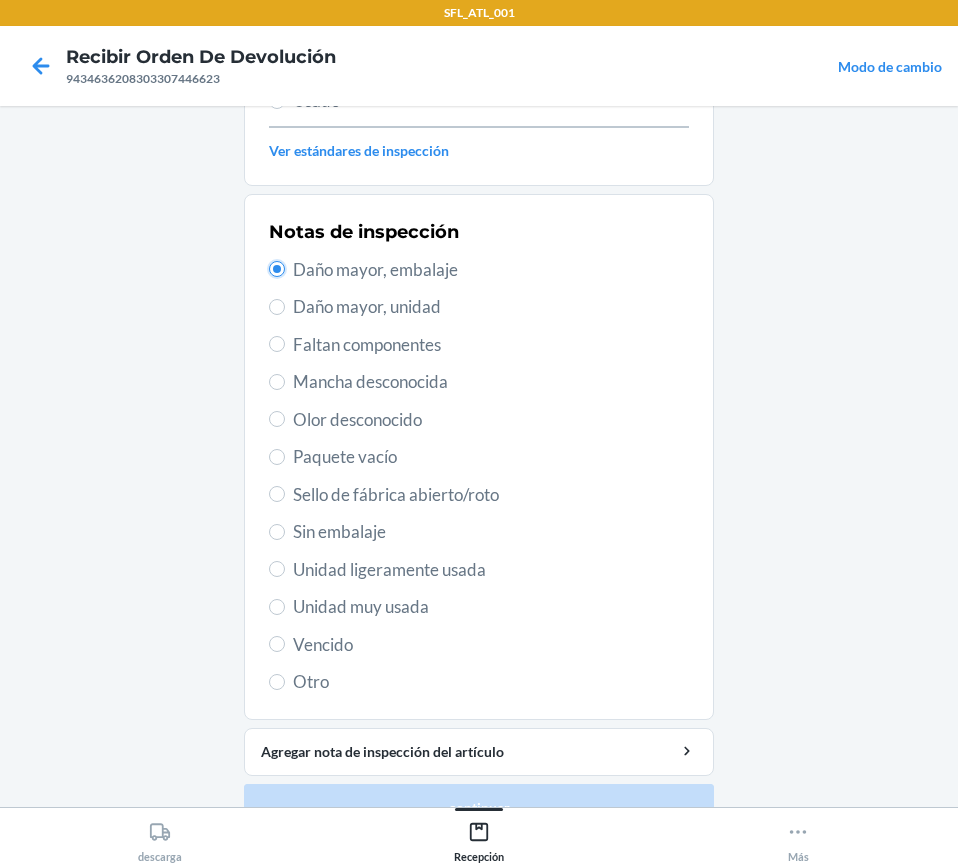 radio on "true" 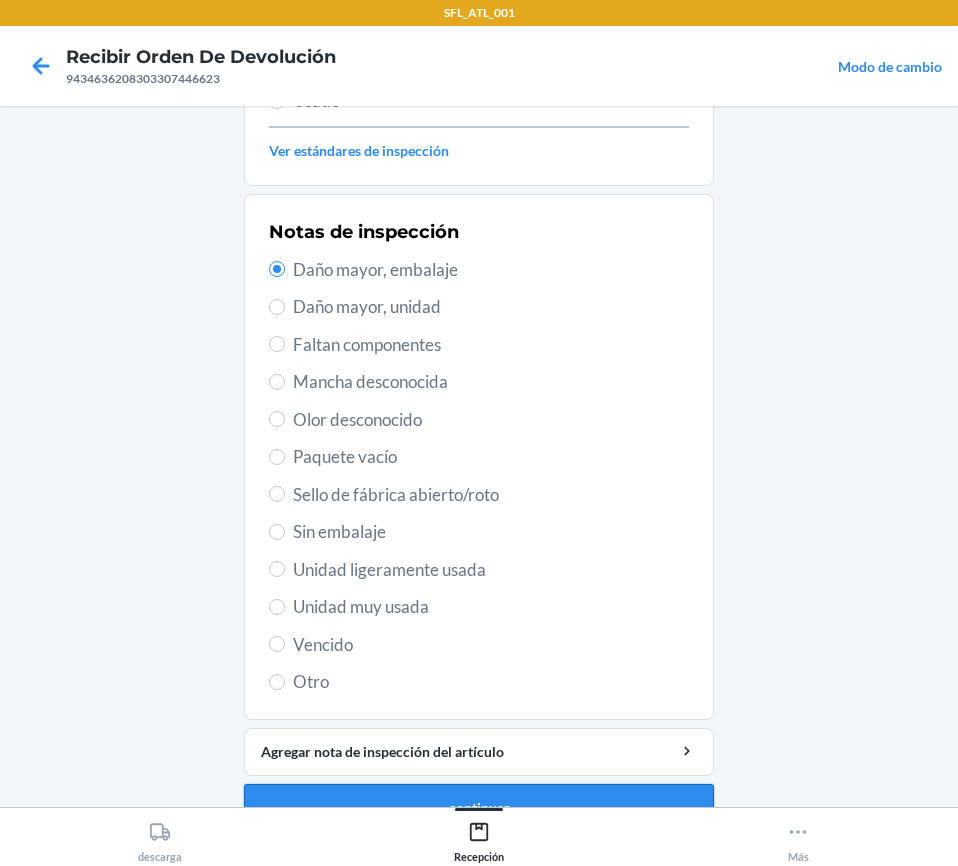 click on "continuar" at bounding box center [479, 808] 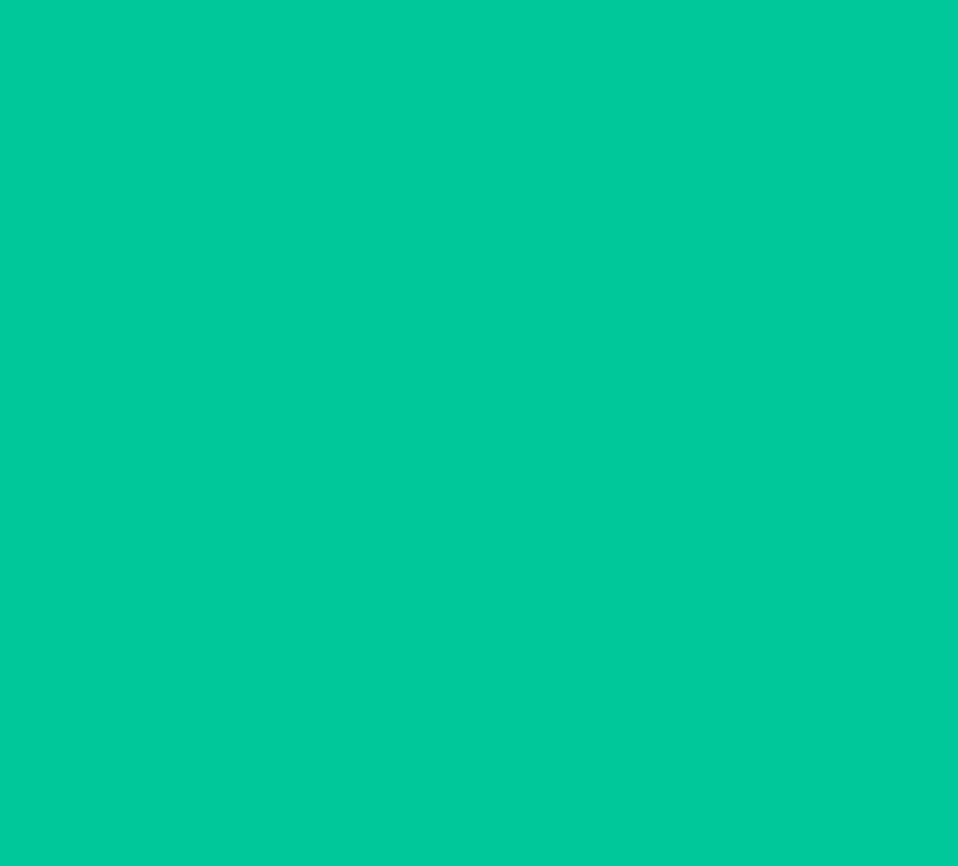 scroll, scrollTop: 227, scrollLeft: 0, axis: vertical 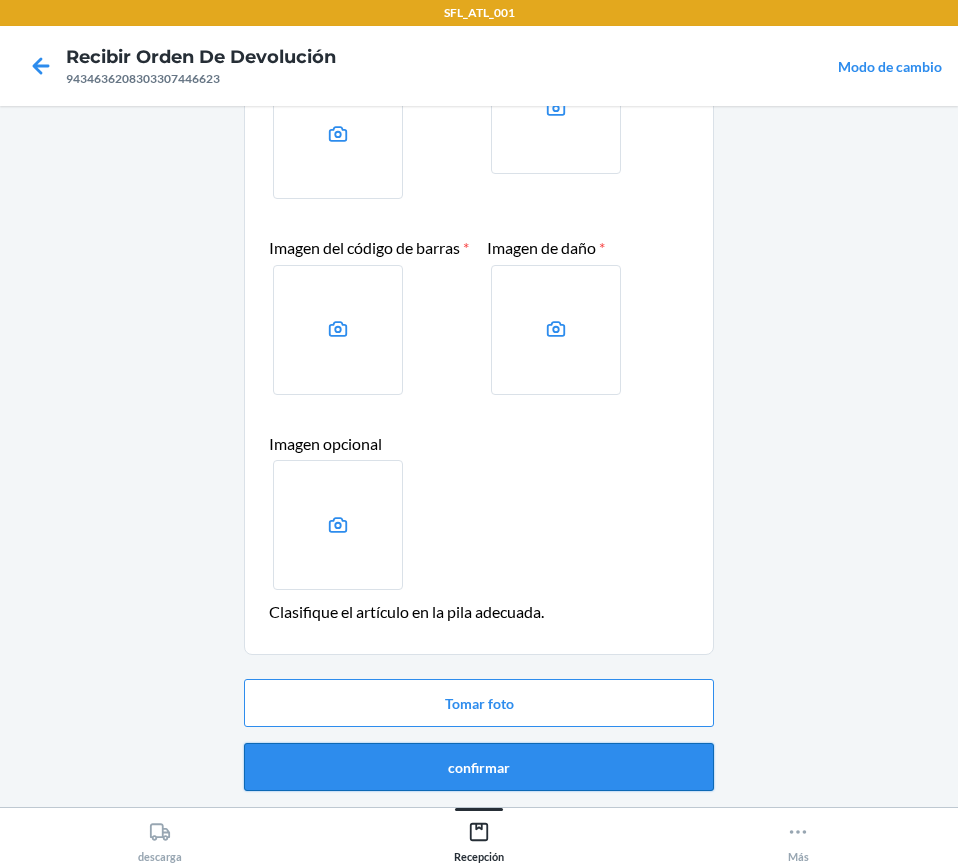 click on "confirmar" at bounding box center [479, 767] 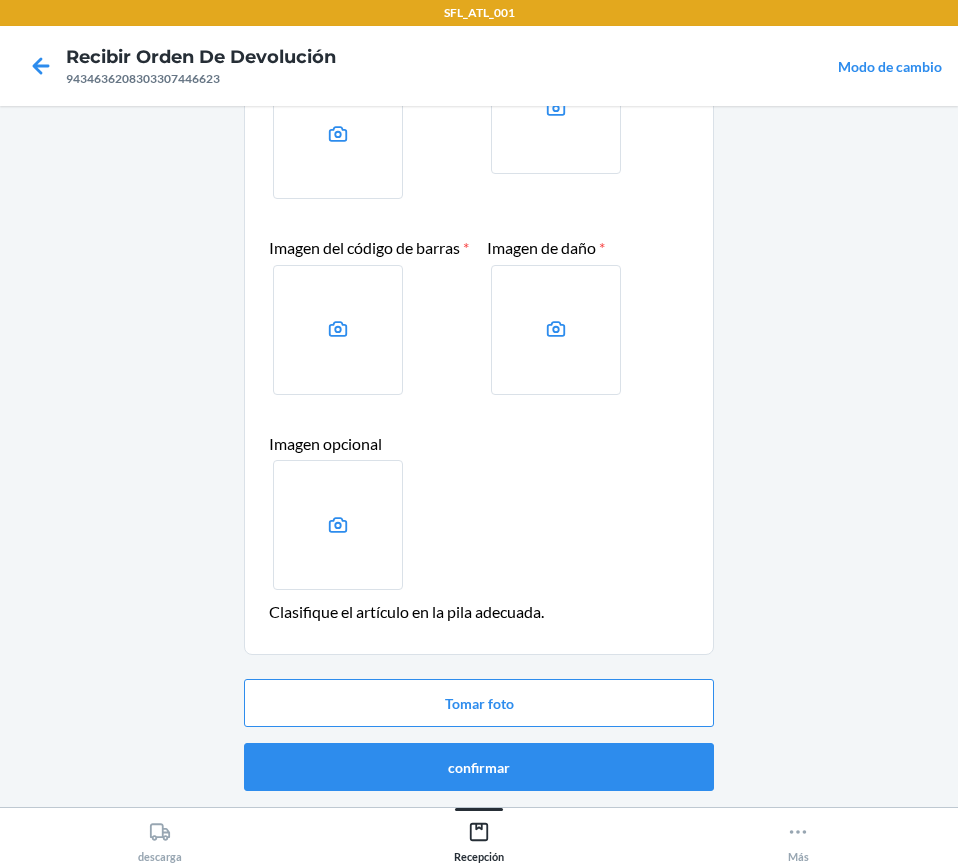 scroll, scrollTop: 0, scrollLeft: 0, axis: both 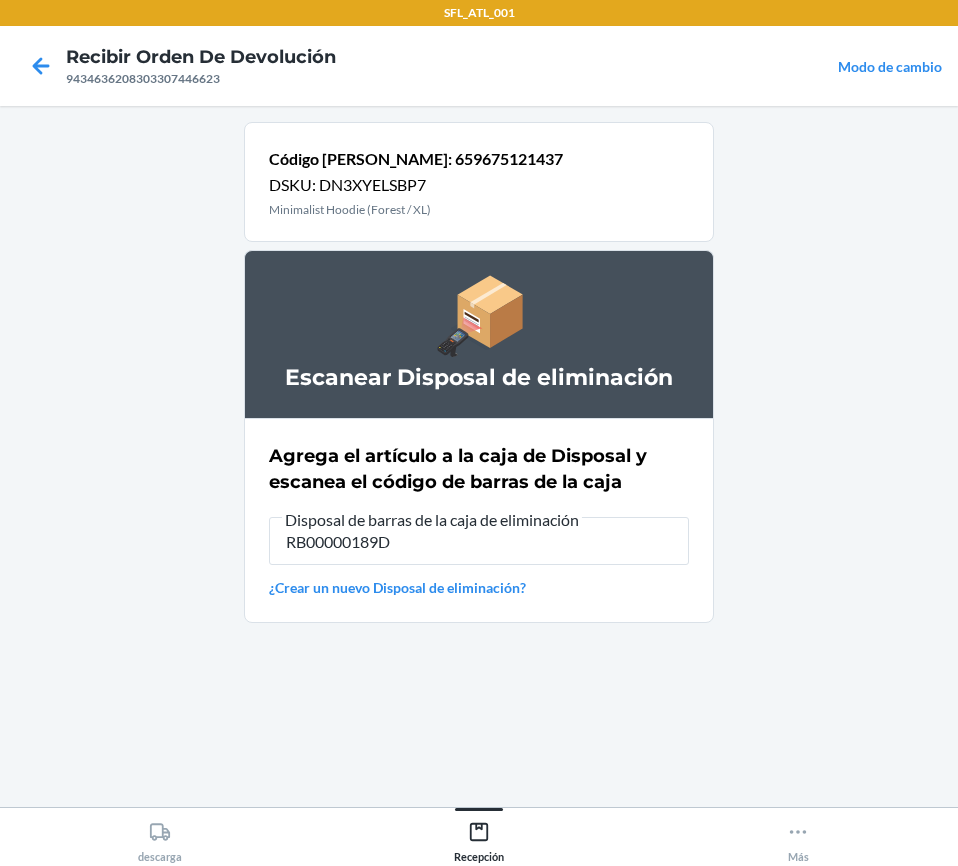 type on "RB00000189D" 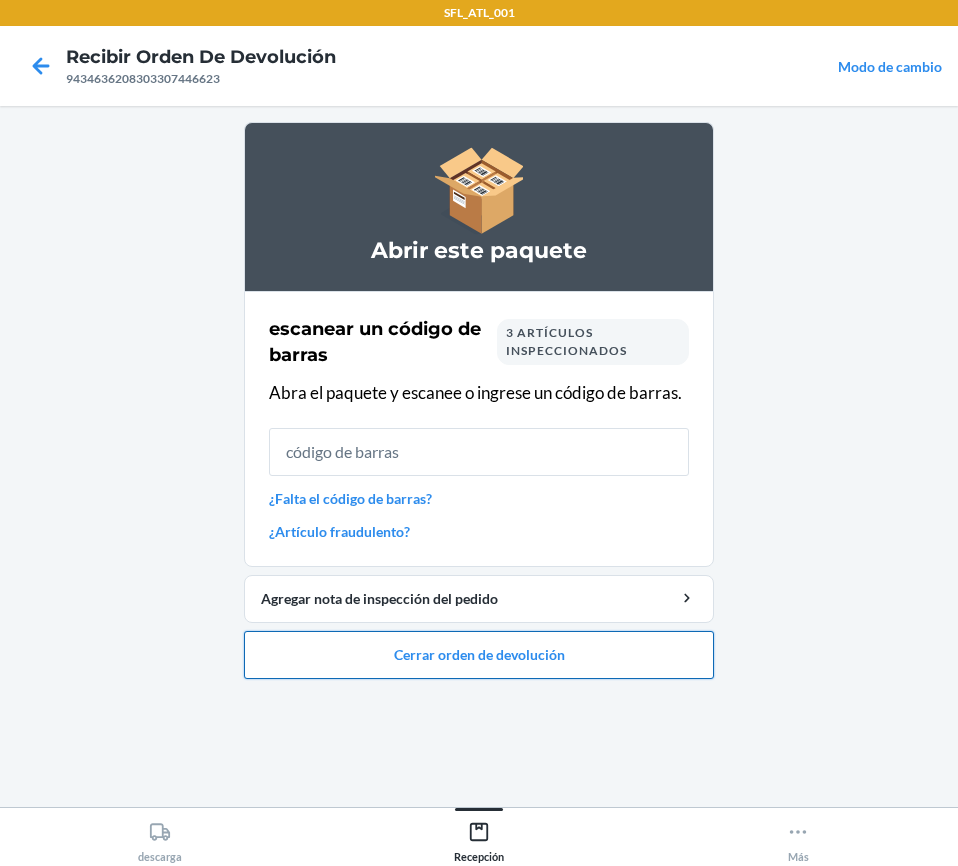 click on "Cerrar orden de devolución" at bounding box center [479, 655] 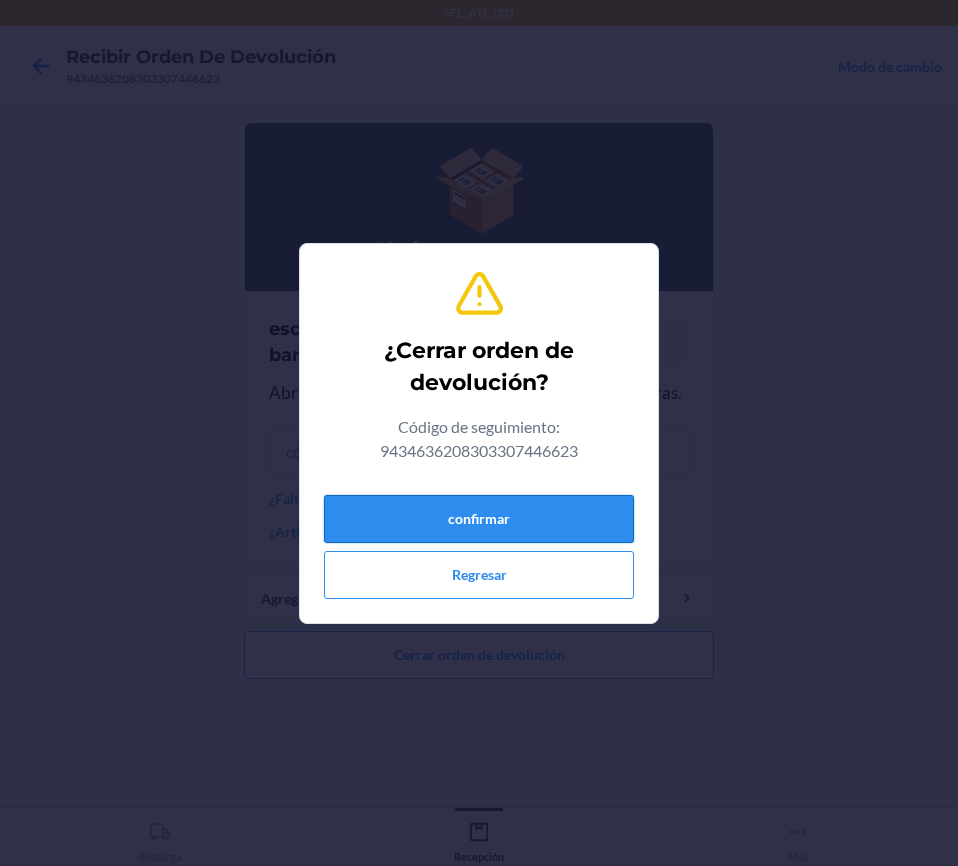 click on "confirmar" at bounding box center [479, 519] 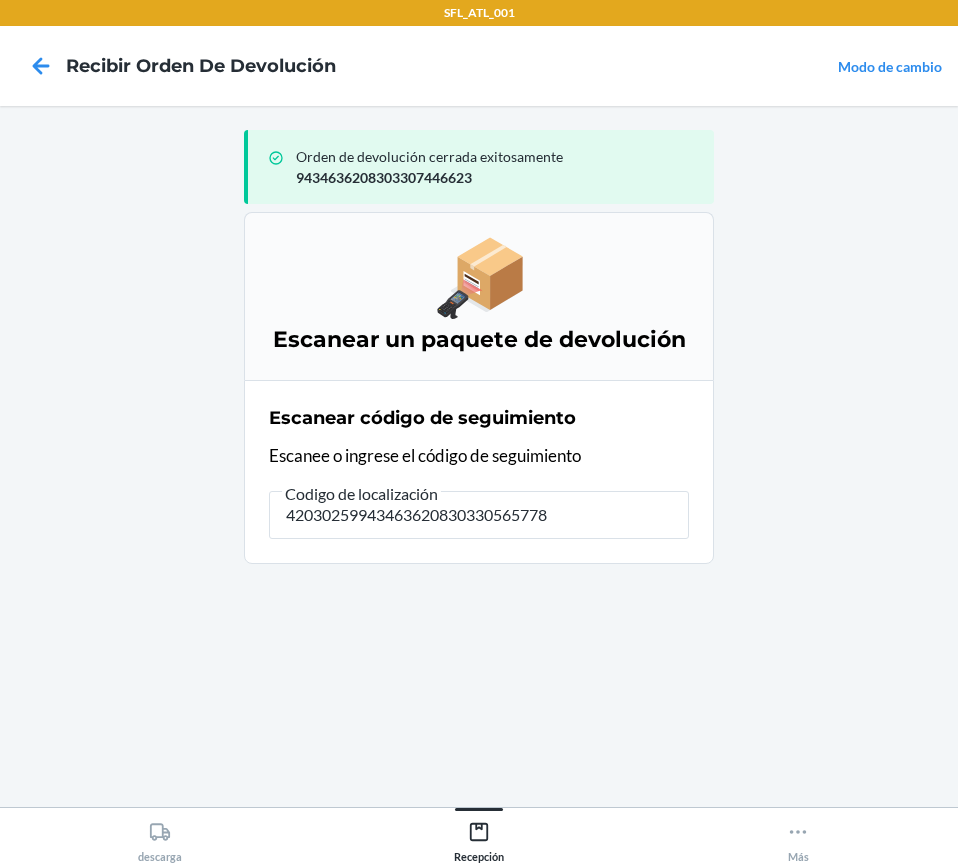 type on "420302599434636208303305657786" 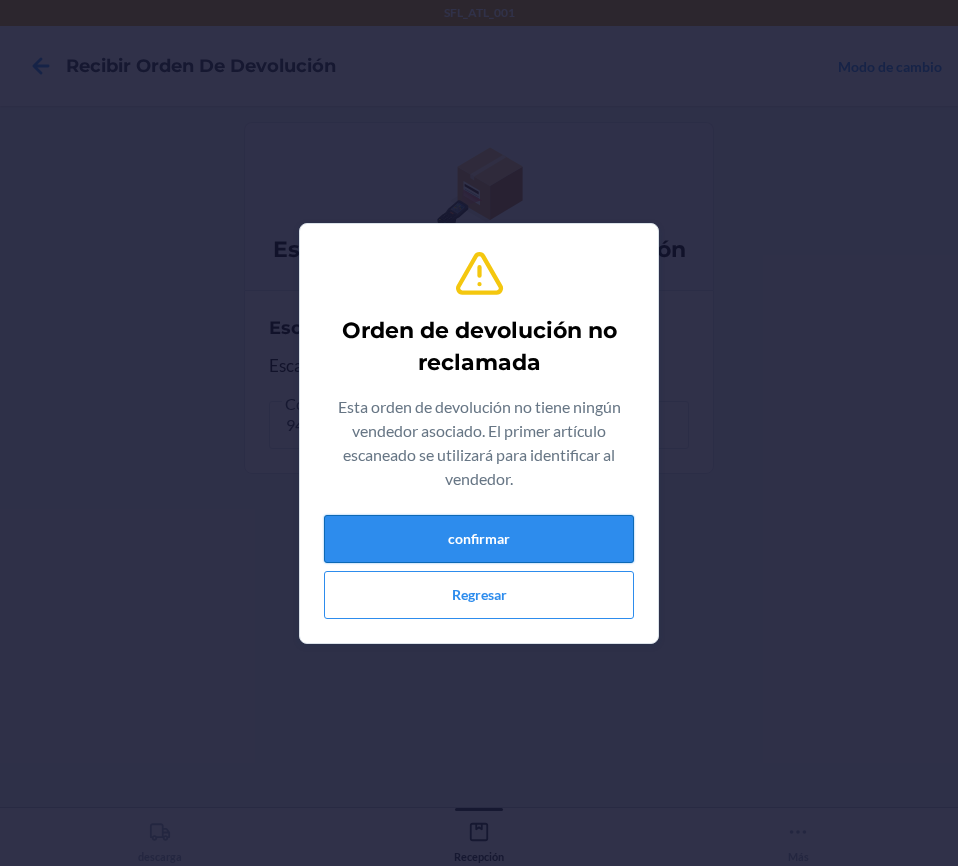 click on "confirmar" at bounding box center (479, 539) 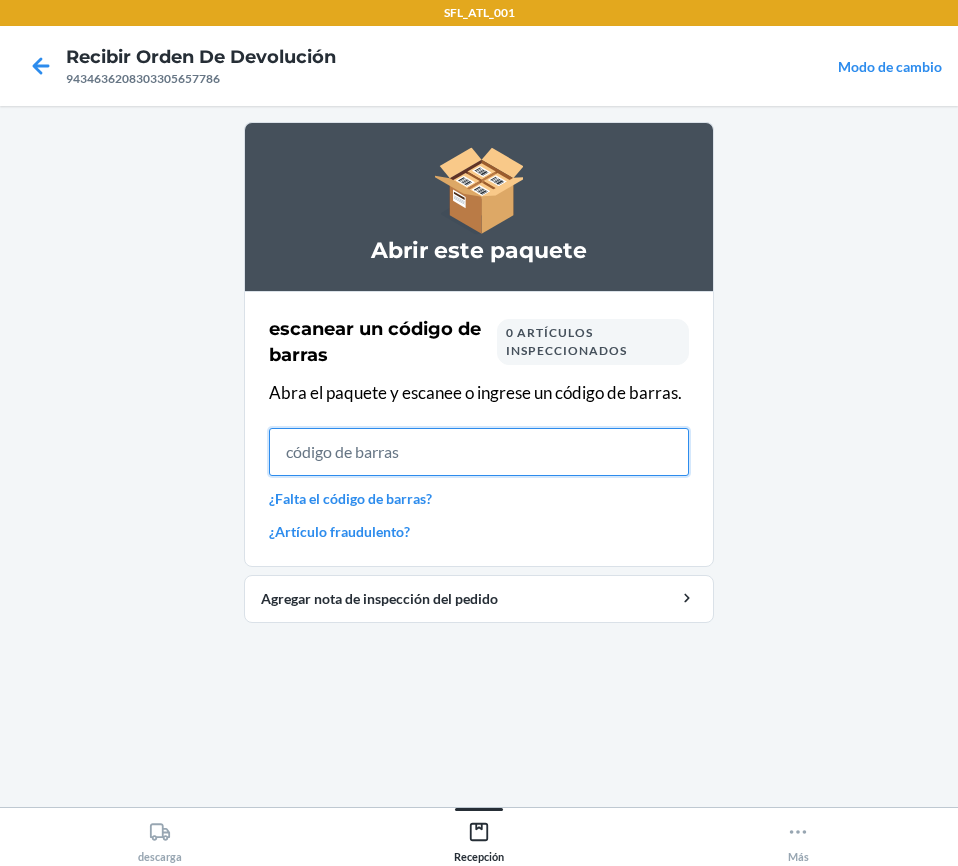 drag, startPoint x: 578, startPoint y: 524, endPoint x: 494, endPoint y: 446, distance: 114.62984 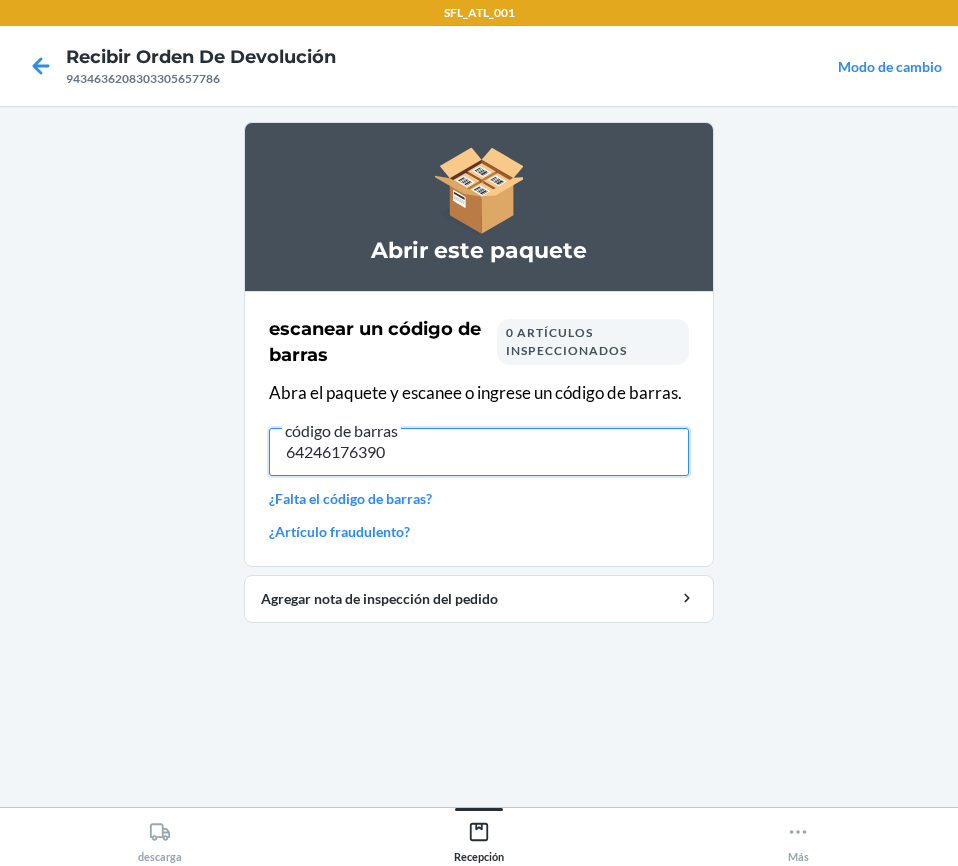 type on "642461763904" 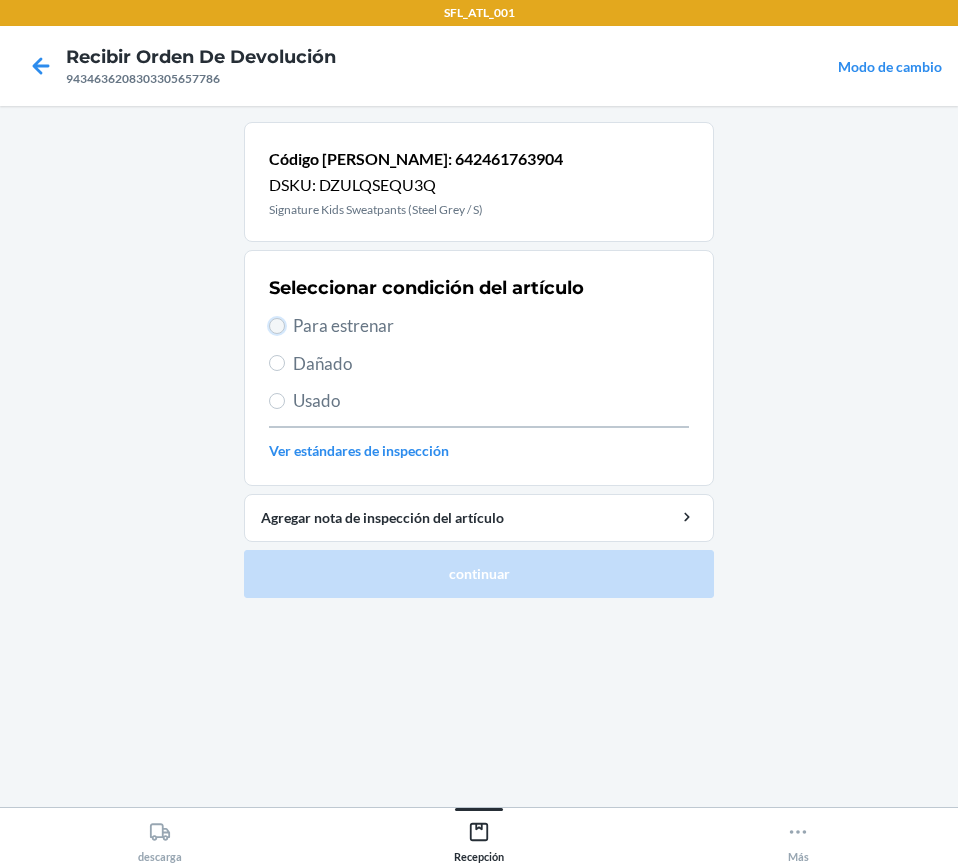 click on "Para estrenar" at bounding box center [277, 326] 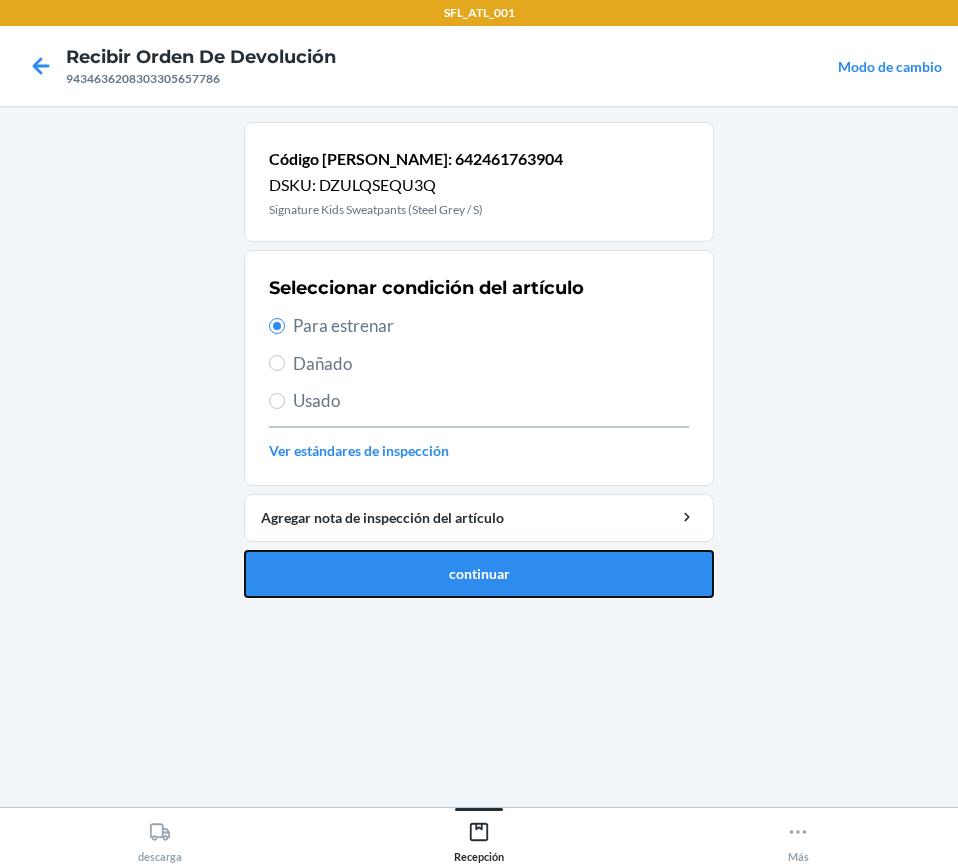 click on "continuar" at bounding box center (479, 574) 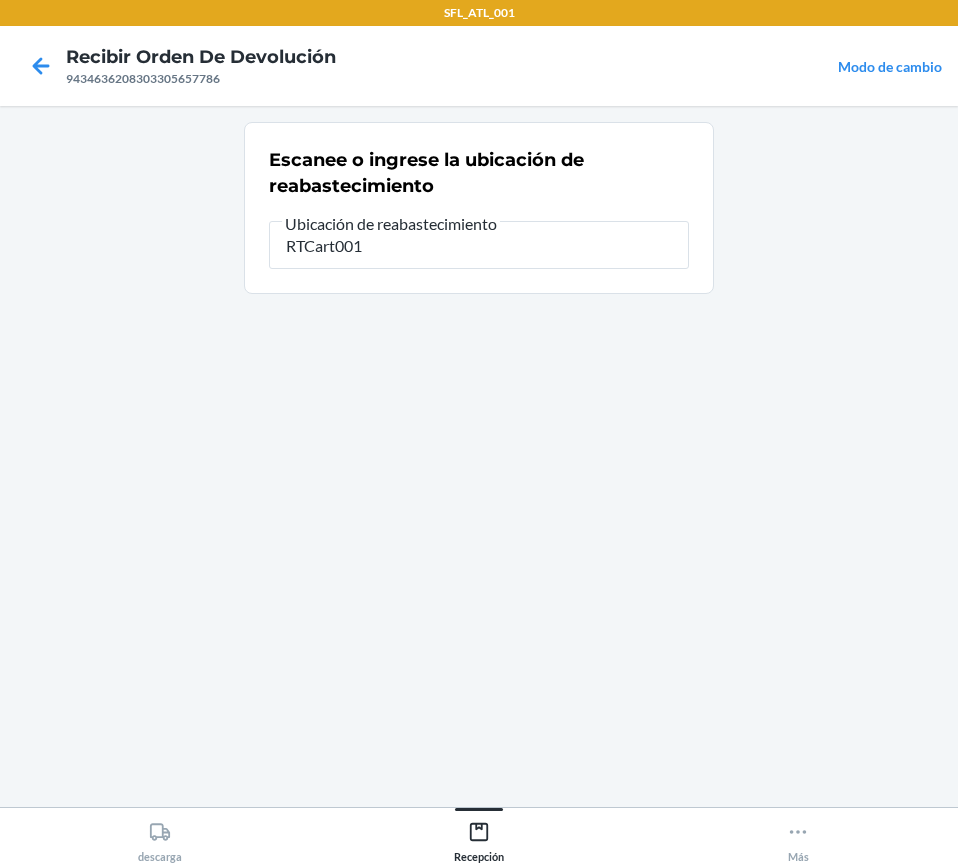 type on "RTCart001" 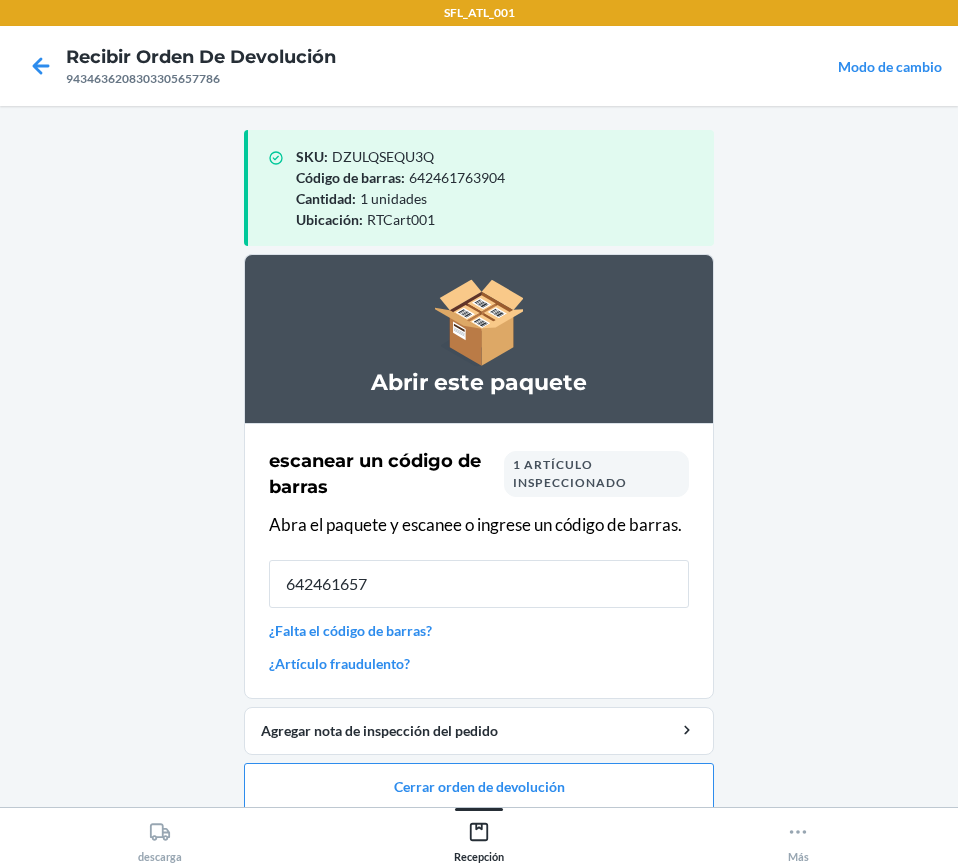 type on "6424616577" 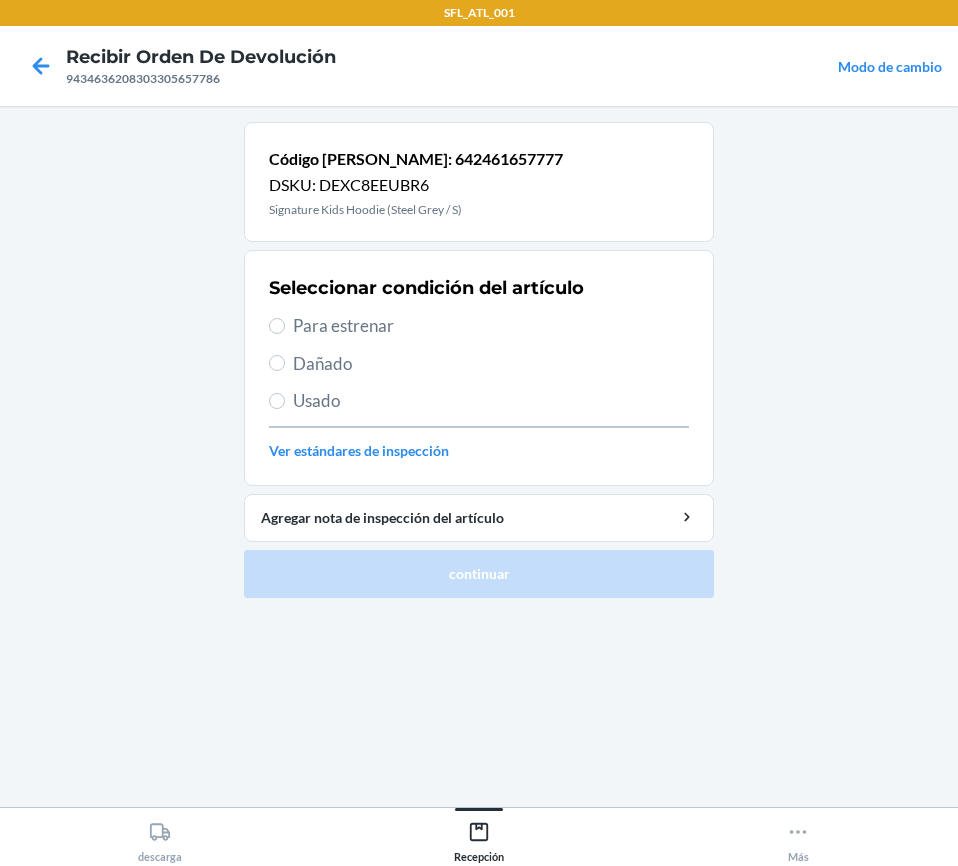 click on "Para estrenar" at bounding box center (479, 326) 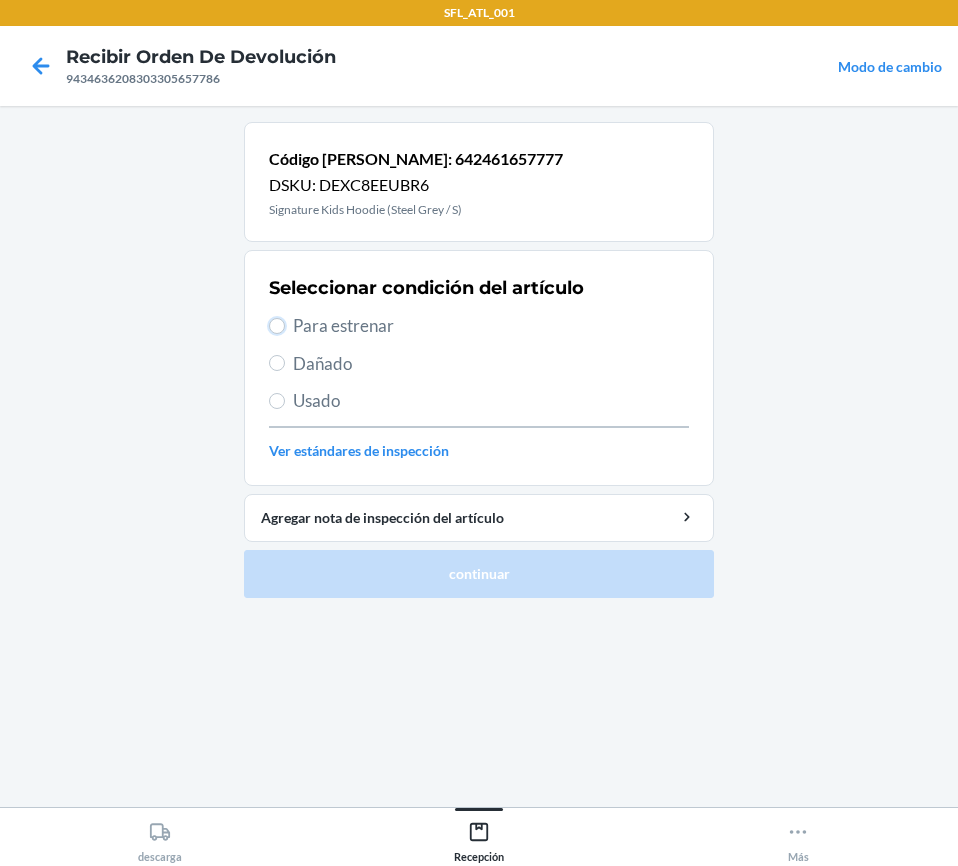 click on "Para estrenar" at bounding box center (277, 326) 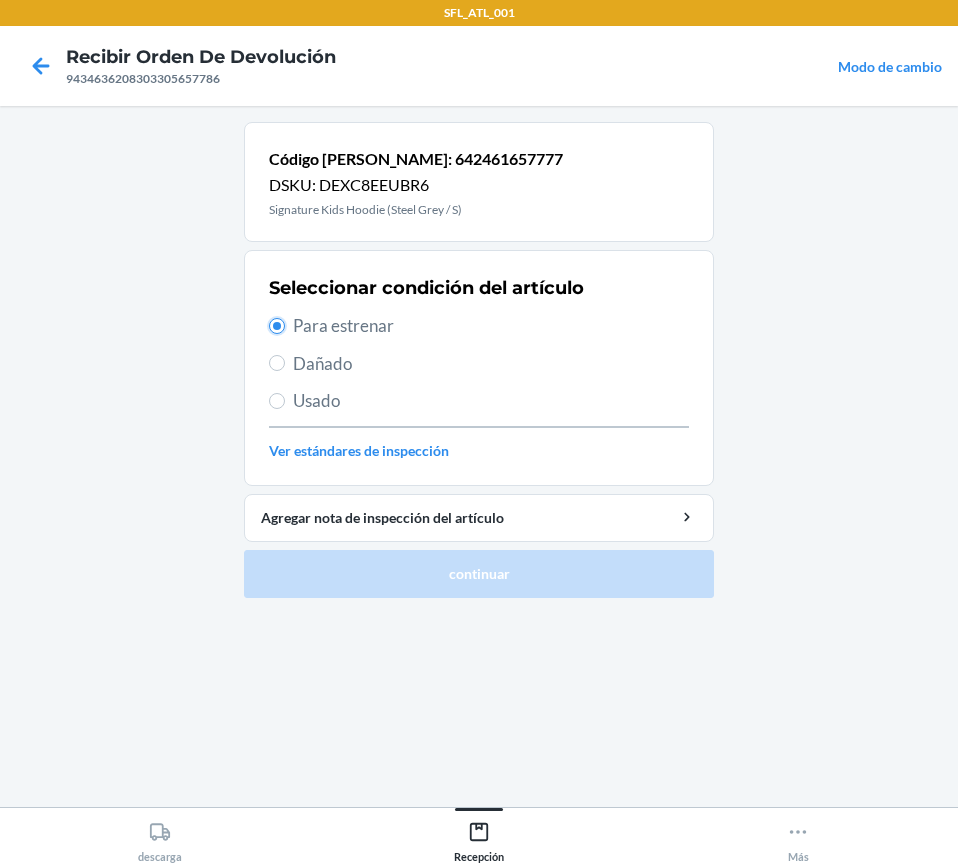 radio on "true" 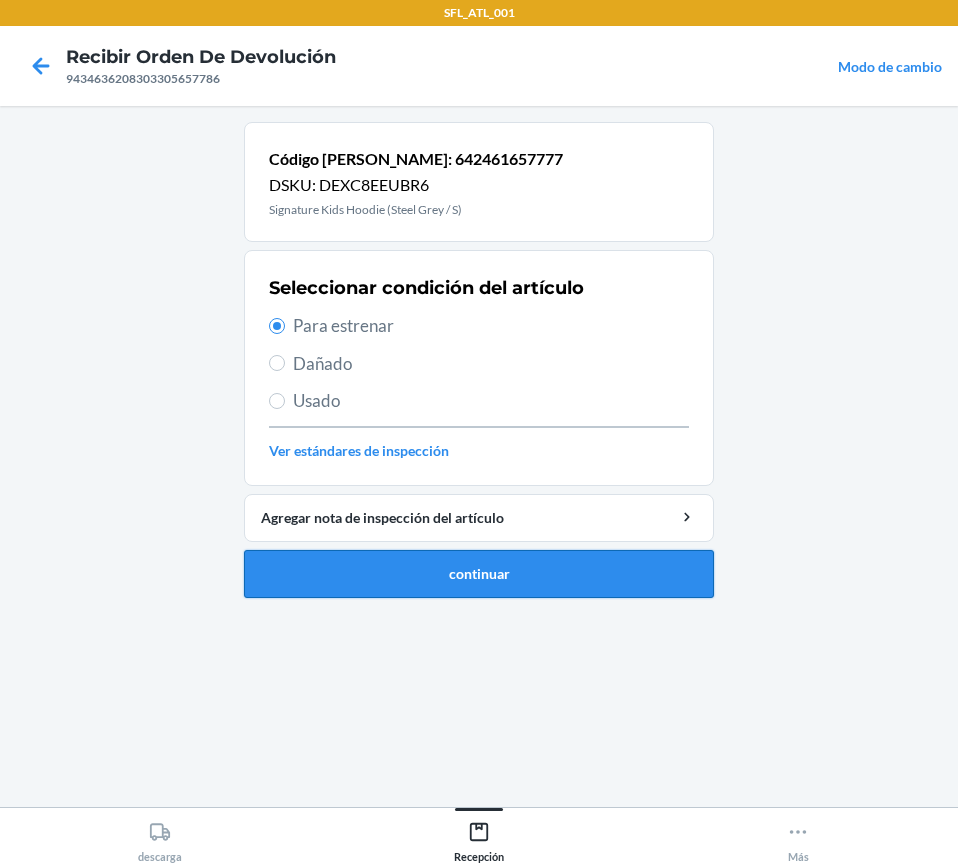 click on "continuar" at bounding box center (479, 574) 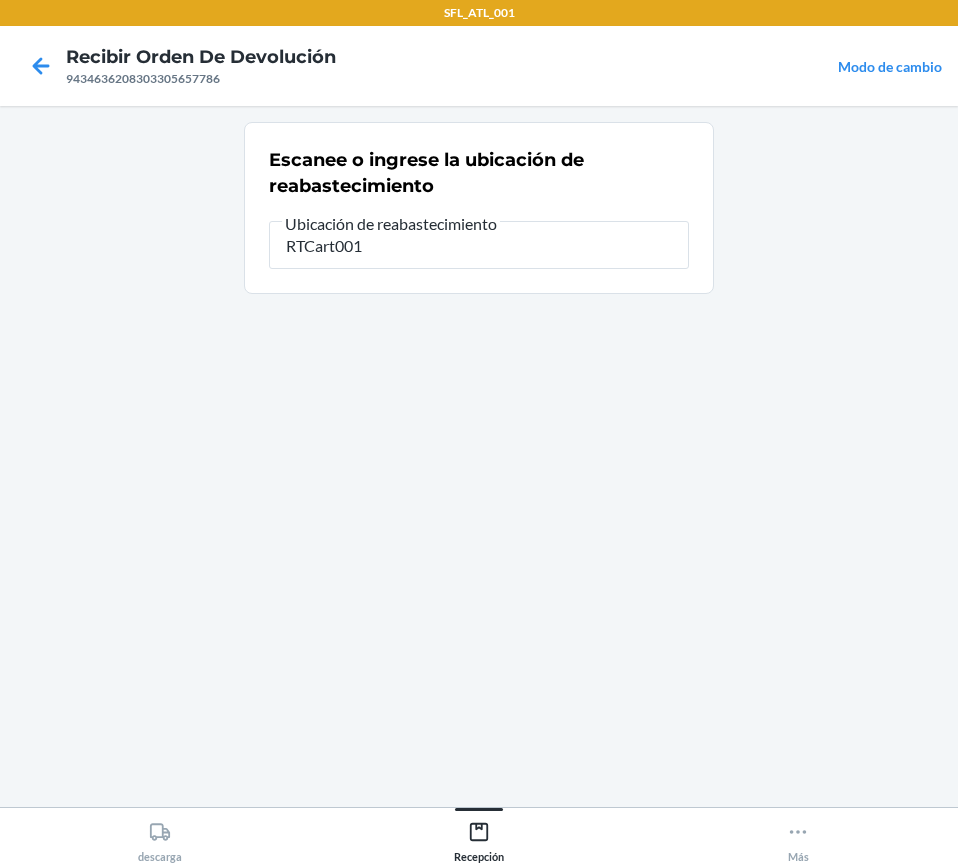 type on "RTCart001" 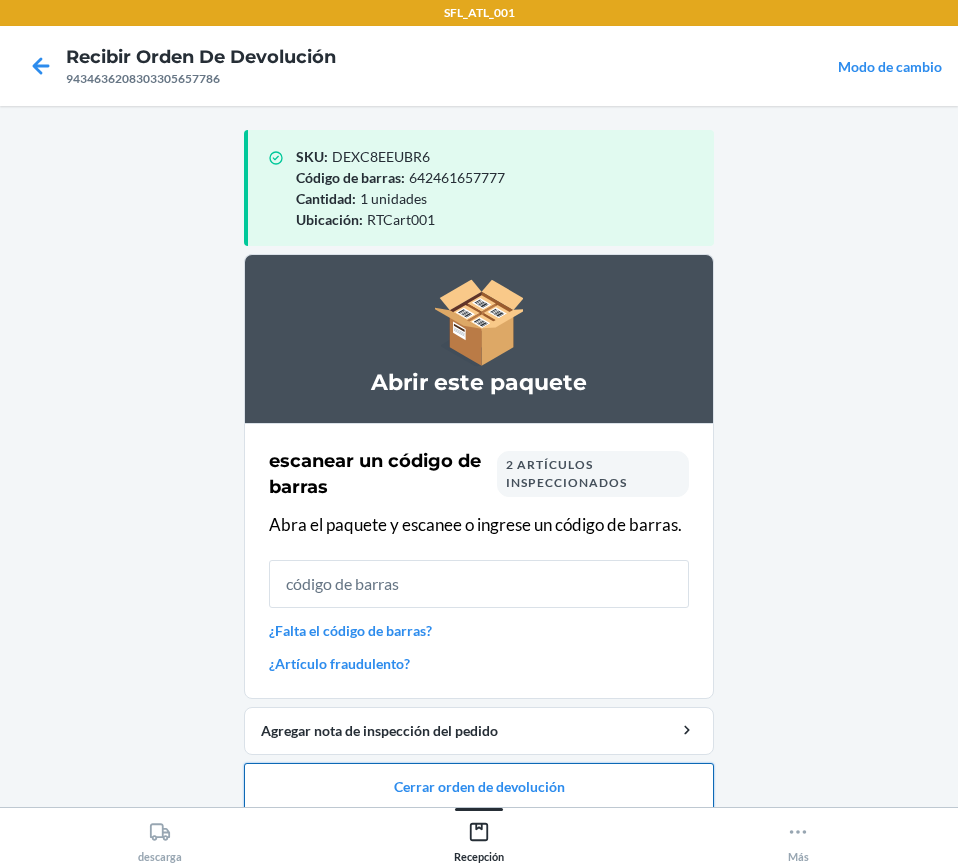 click on "Cerrar orden de devolución" at bounding box center [479, 787] 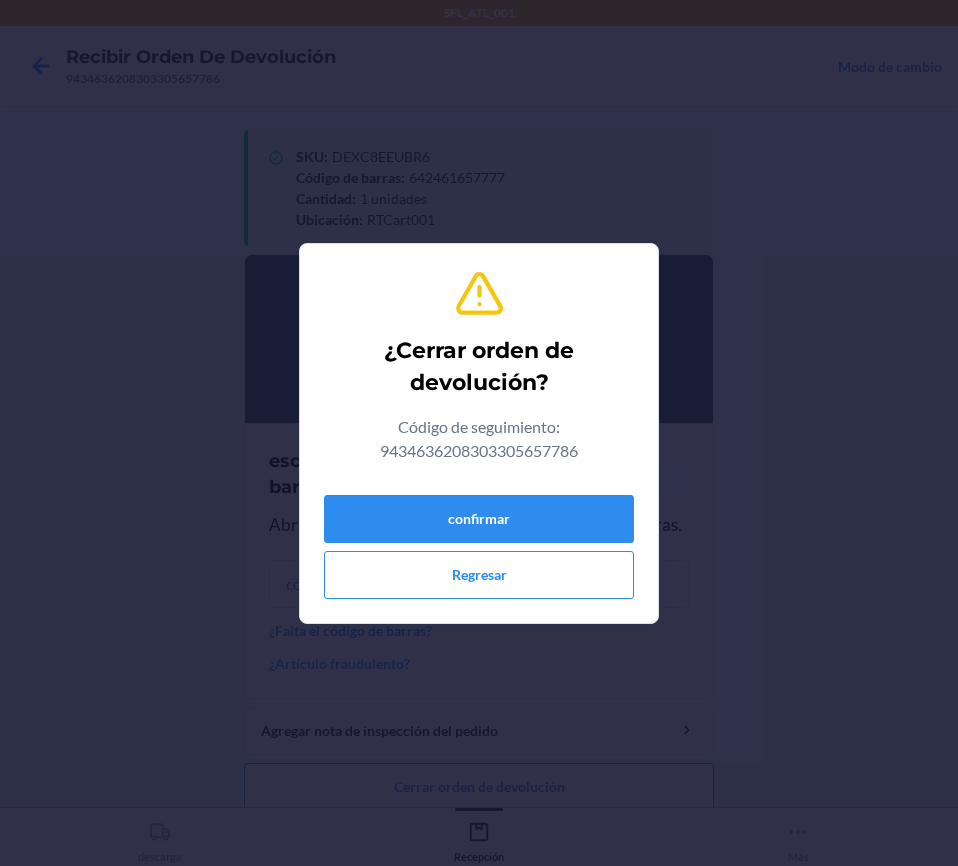 click on "confirmar Regresar" at bounding box center [479, 543] 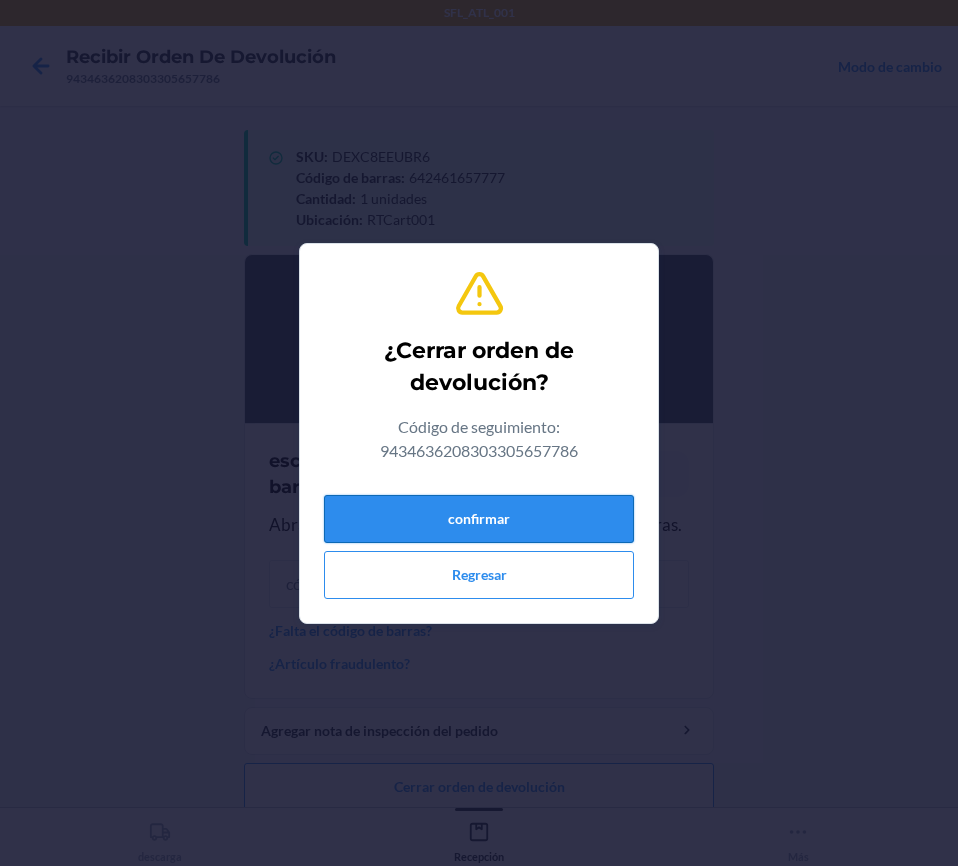 click on "confirmar" at bounding box center (479, 519) 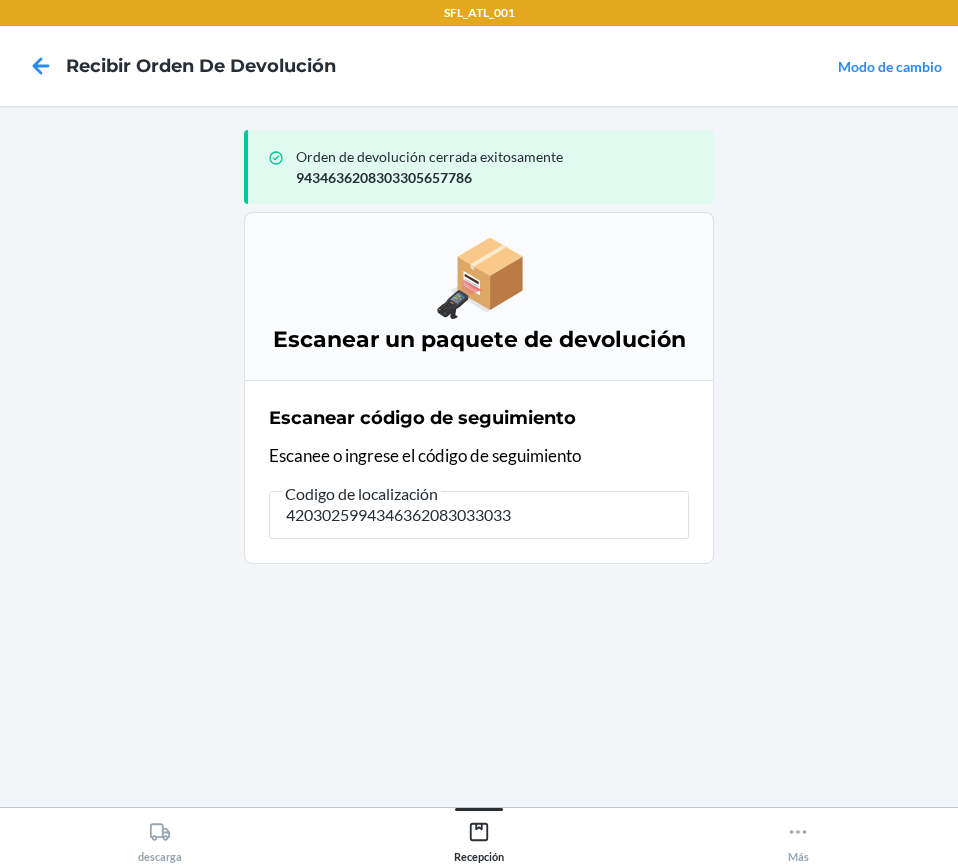 type on "42030259943463620830330333" 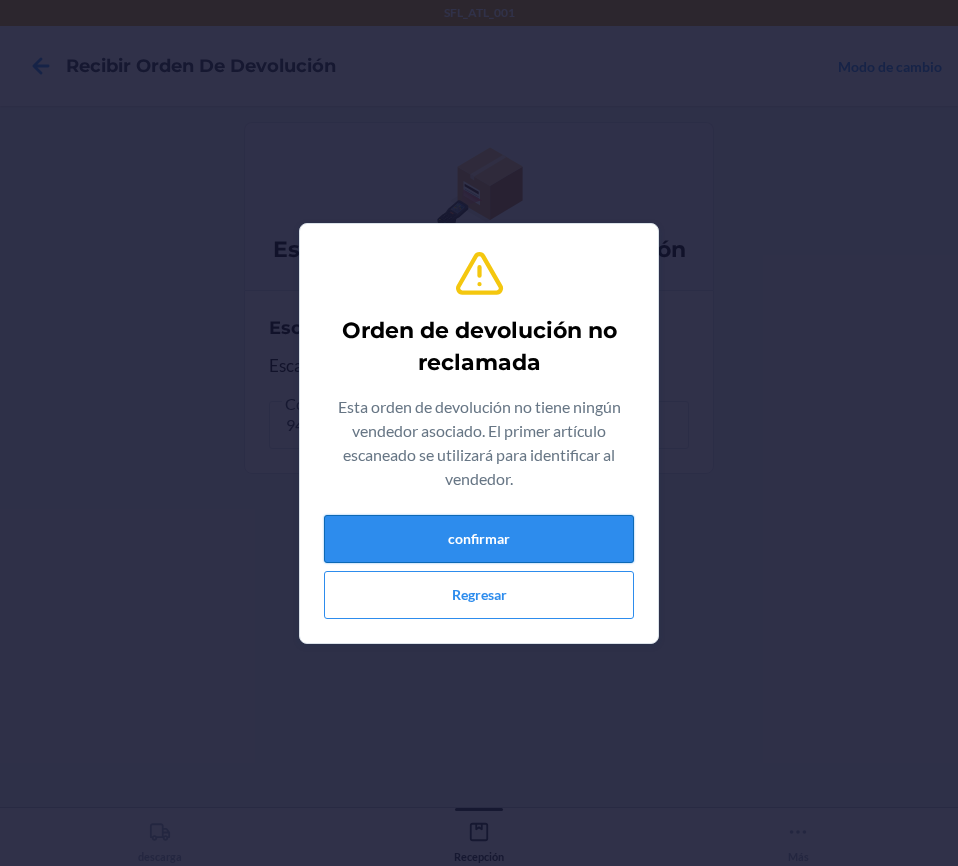 click on "confirmar" at bounding box center [479, 539] 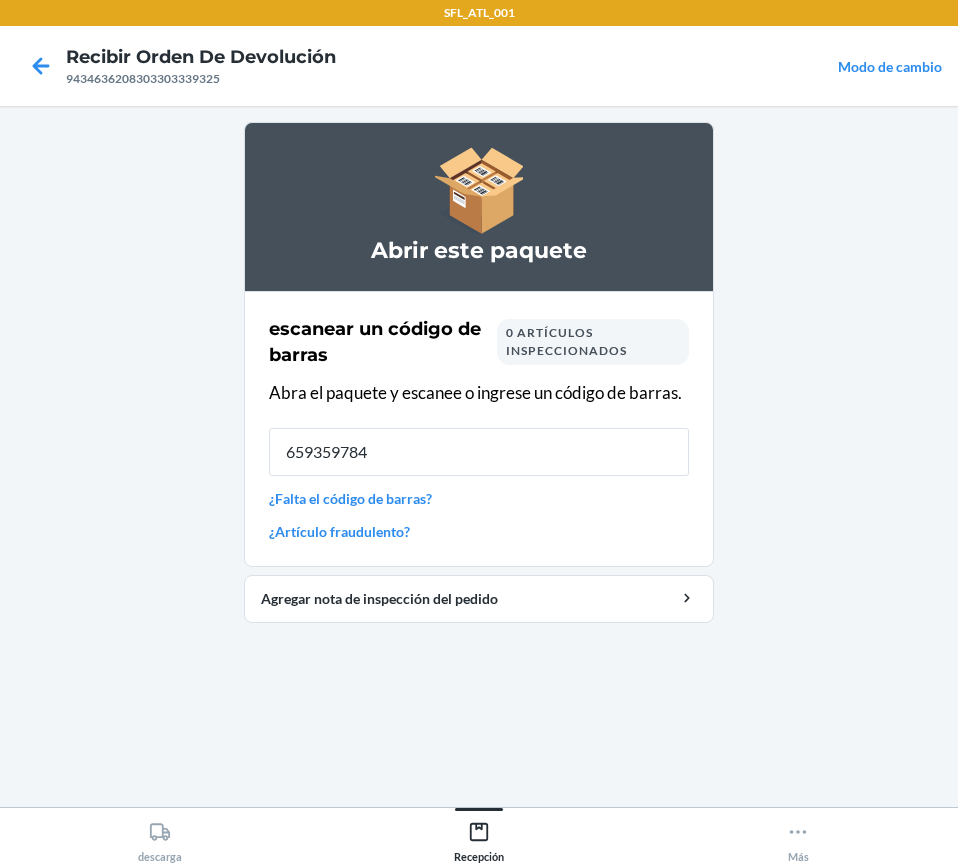 type on "6593597842" 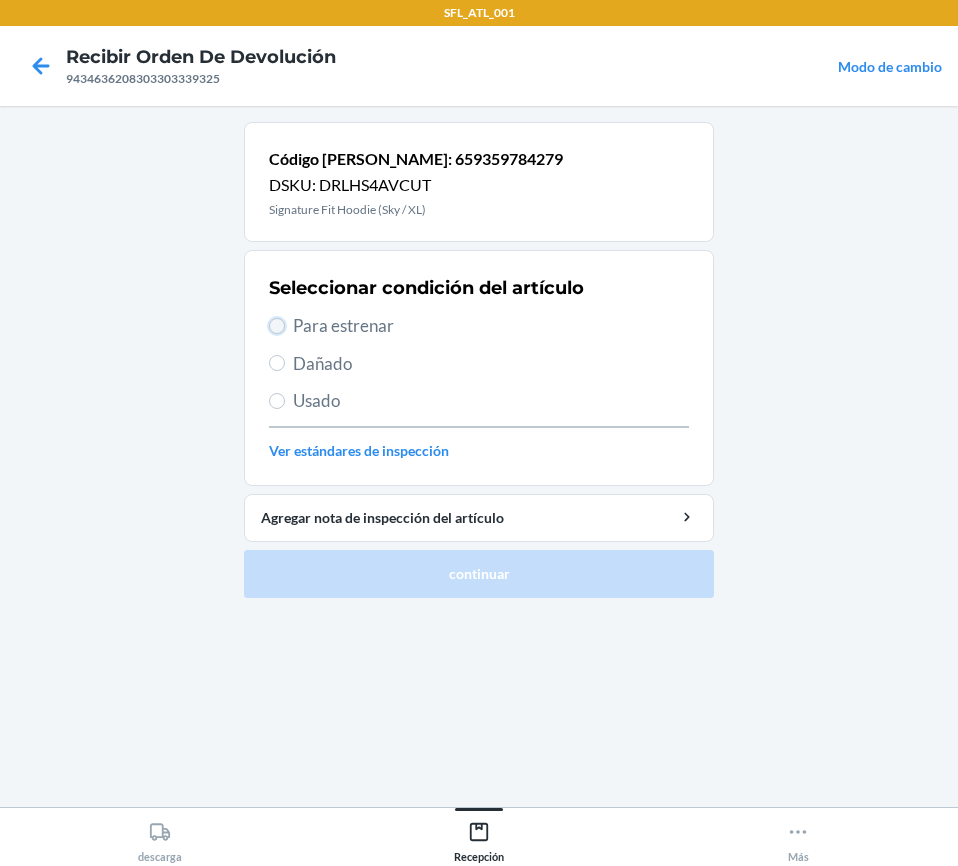 click on "Para estrenar" at bounding box center [277, 326] 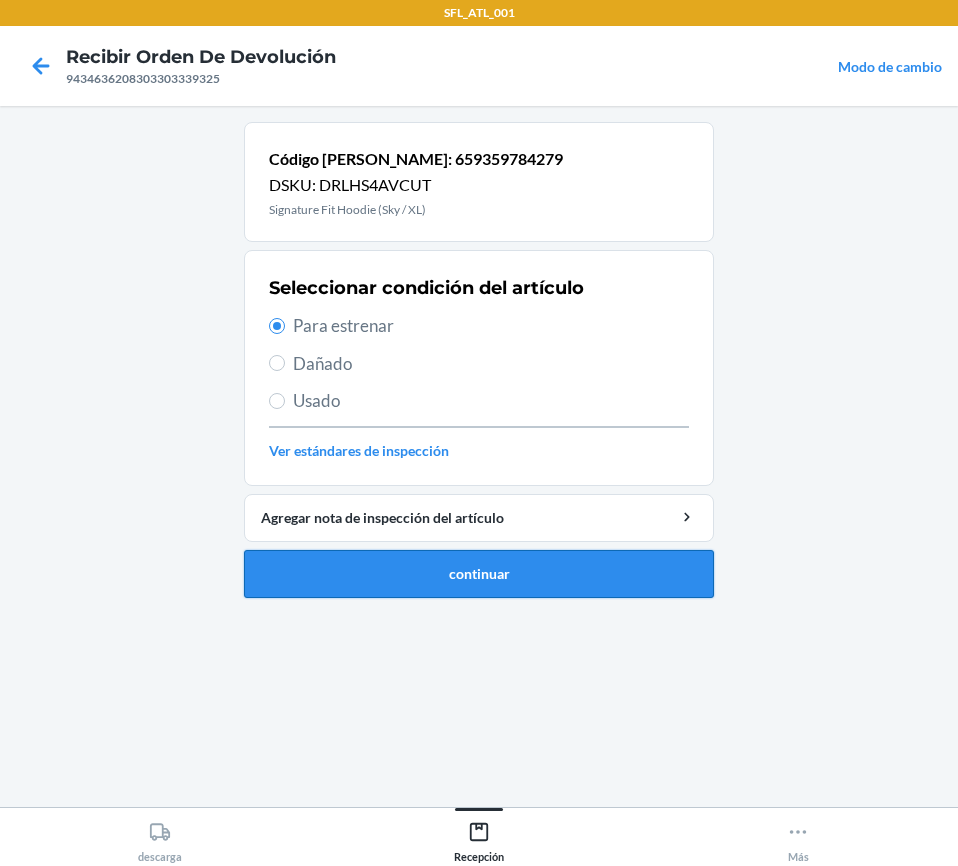 click on "continuar" at bounding box center [479, 574] 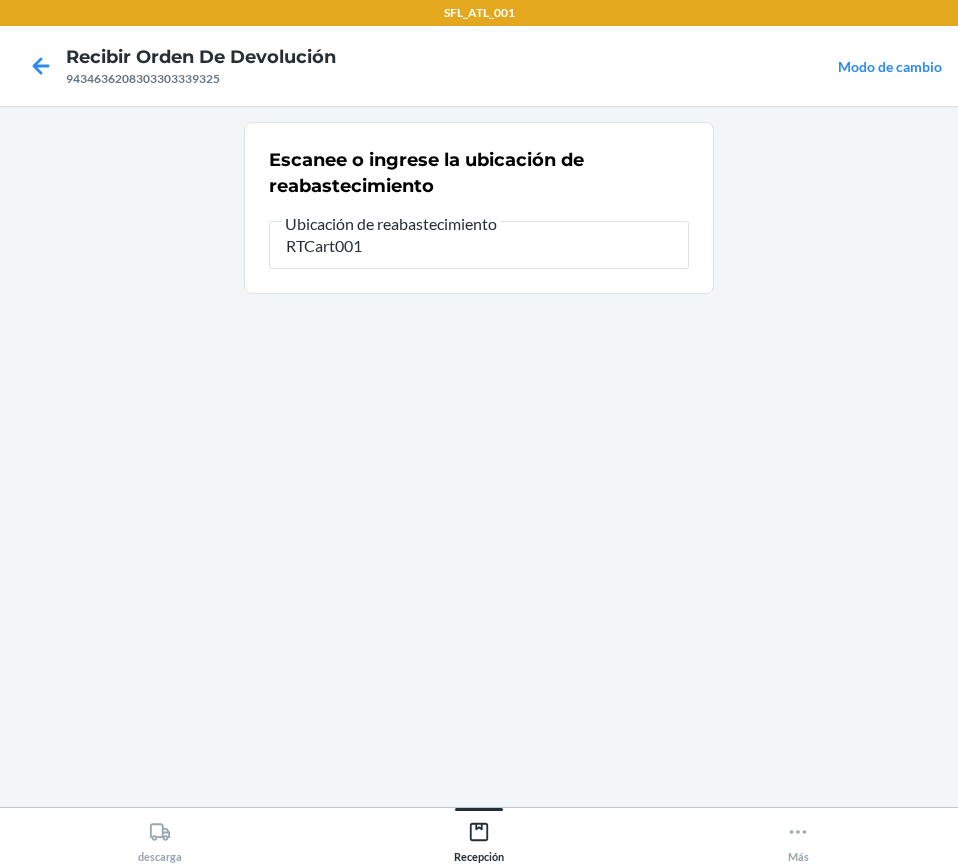 type on "RTCart001" 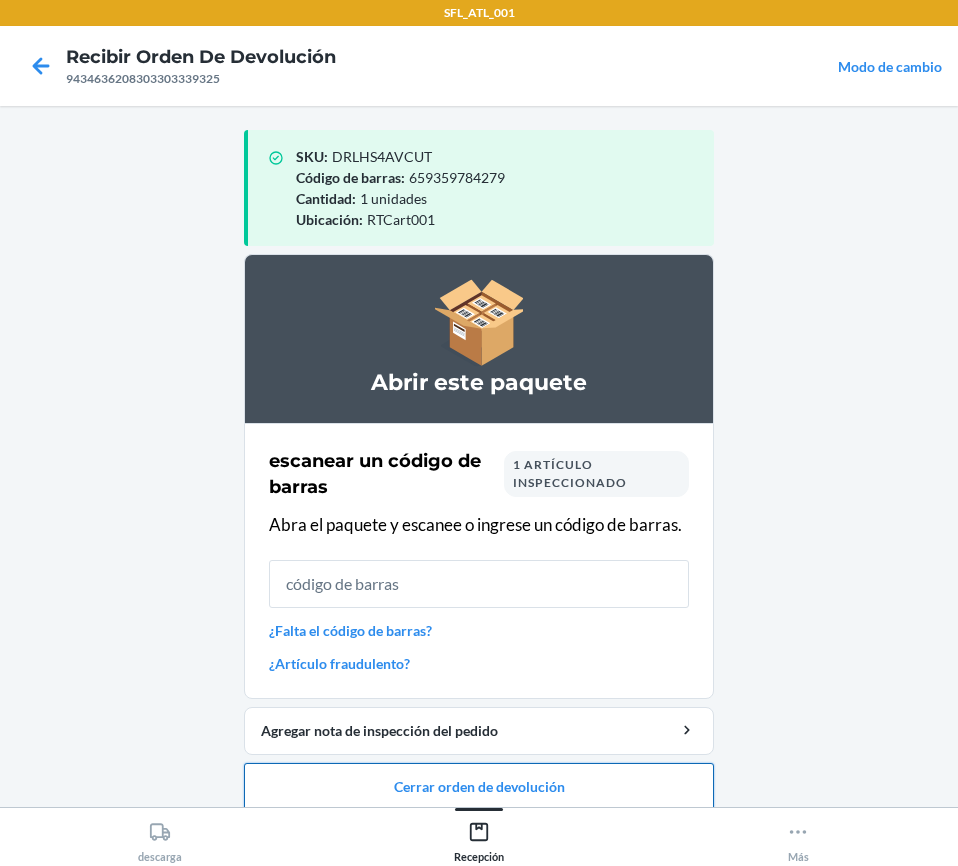 click on "Cerrar orden de devolución" at bounding box center (479, 787) 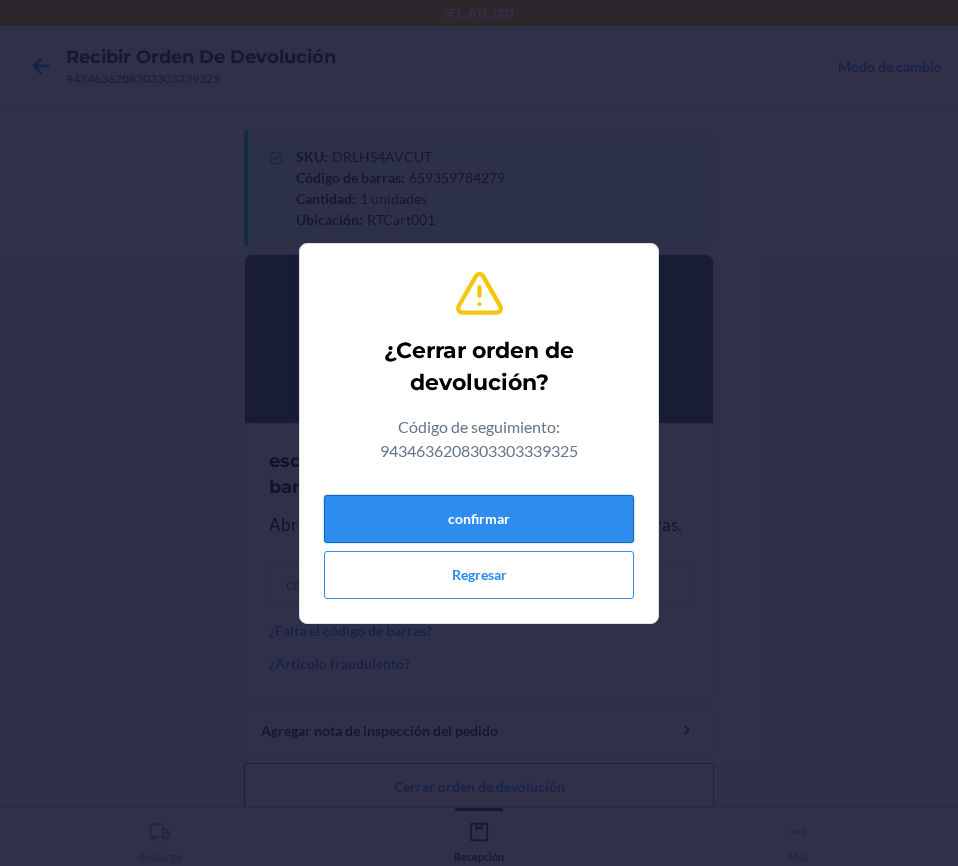 click on "confirmar" at bounding box center [479, 519] 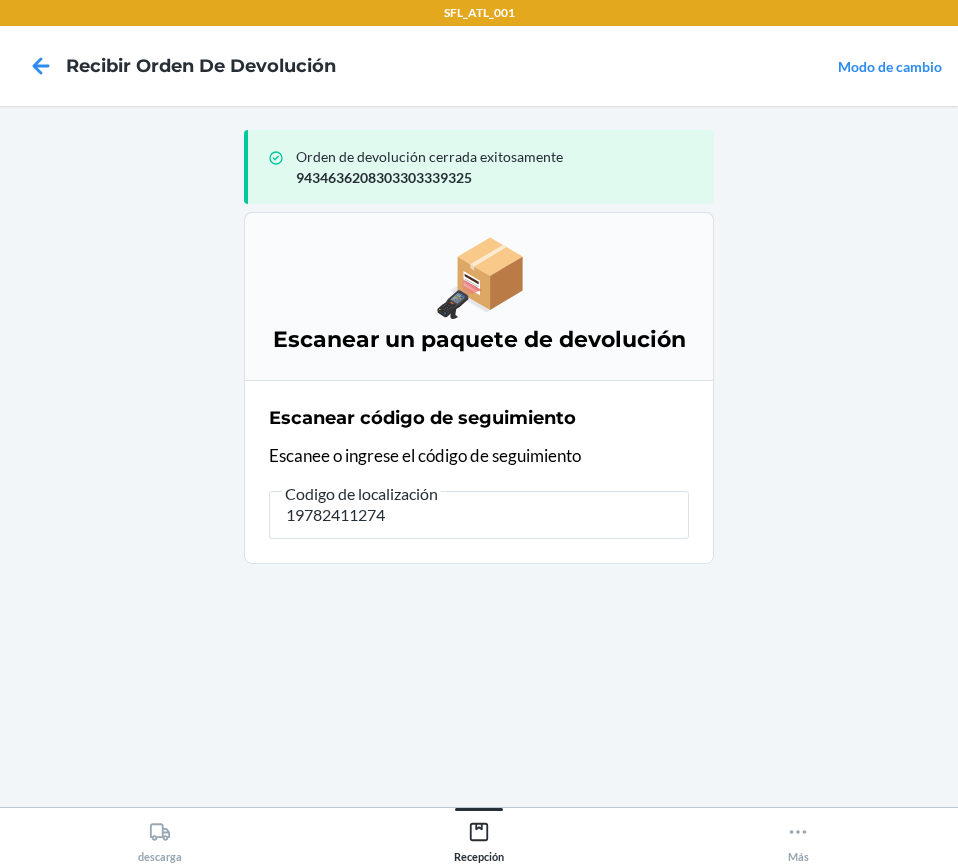 type on "197824112740" 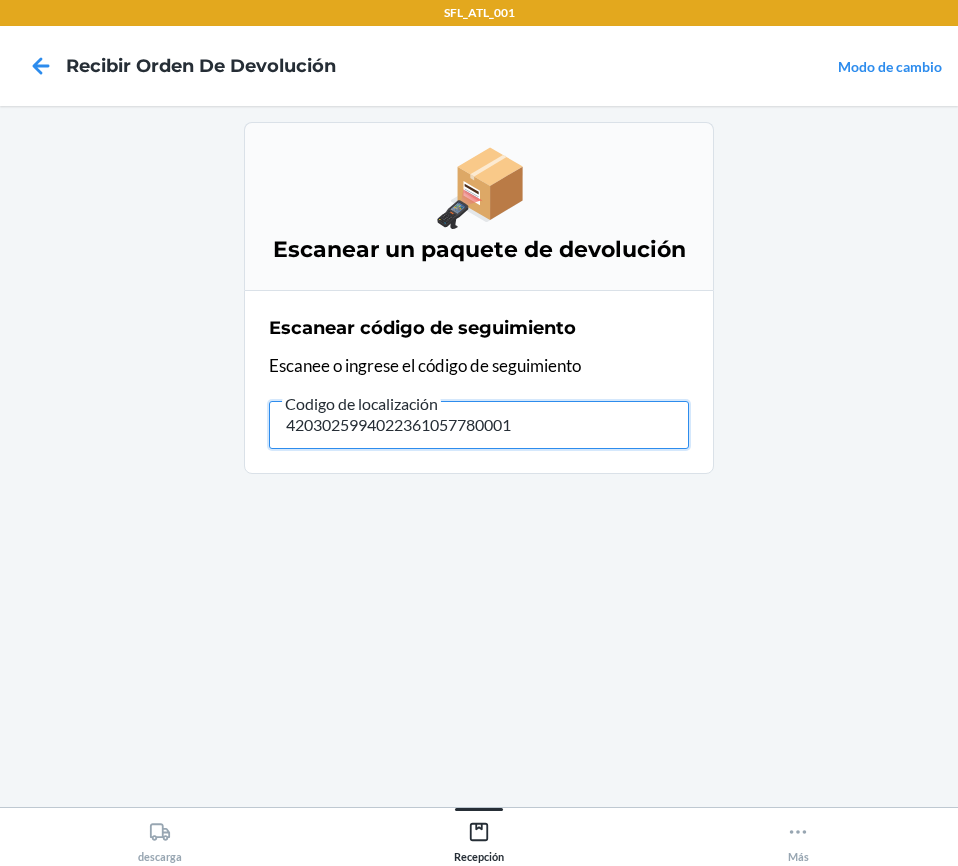 type on "42030259940223610577800013" 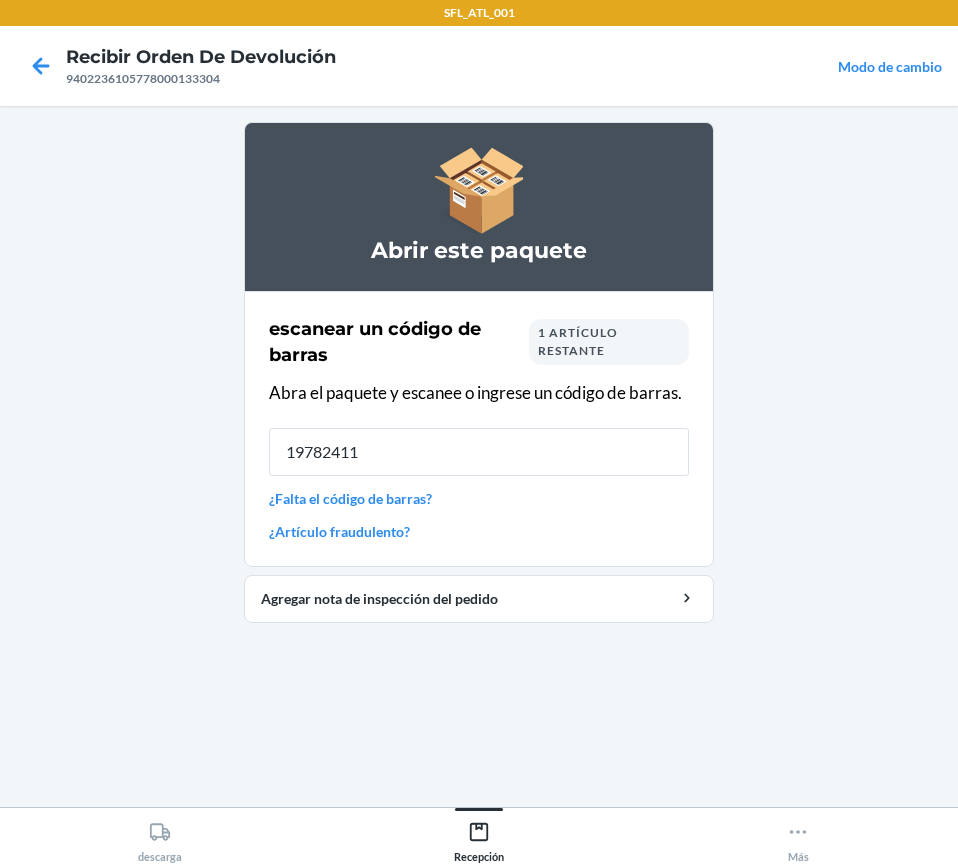 type on "197824112" 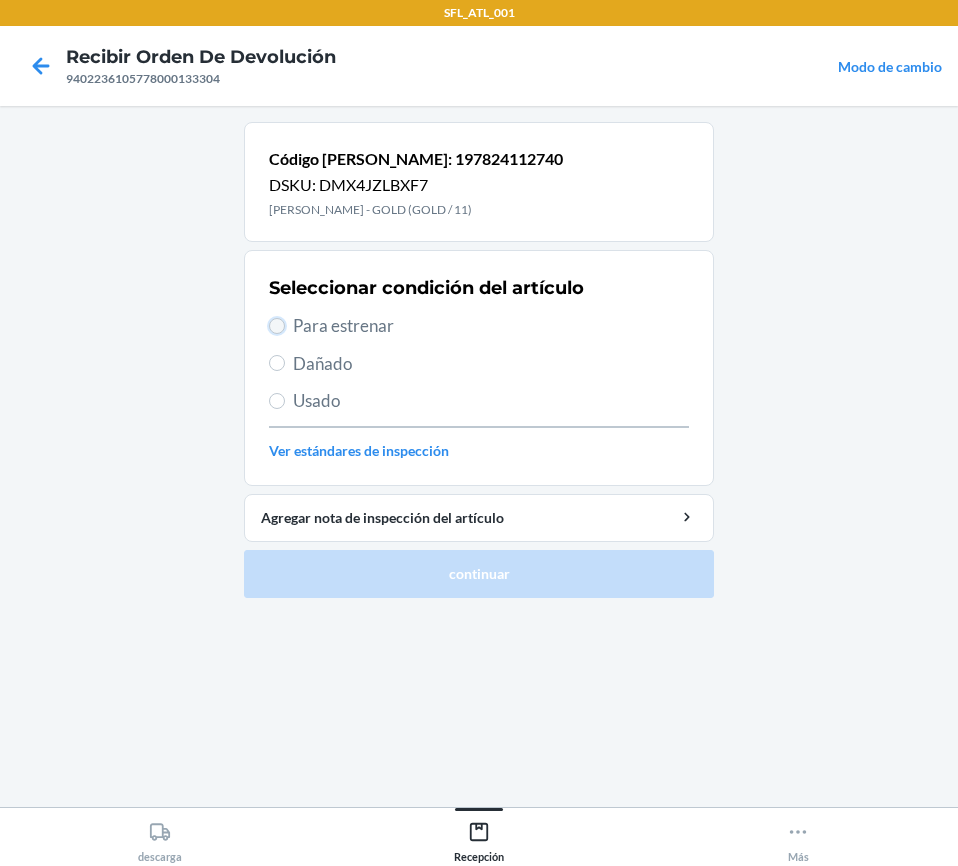 click on "Para estrenar" at bounding box center [277, 326] 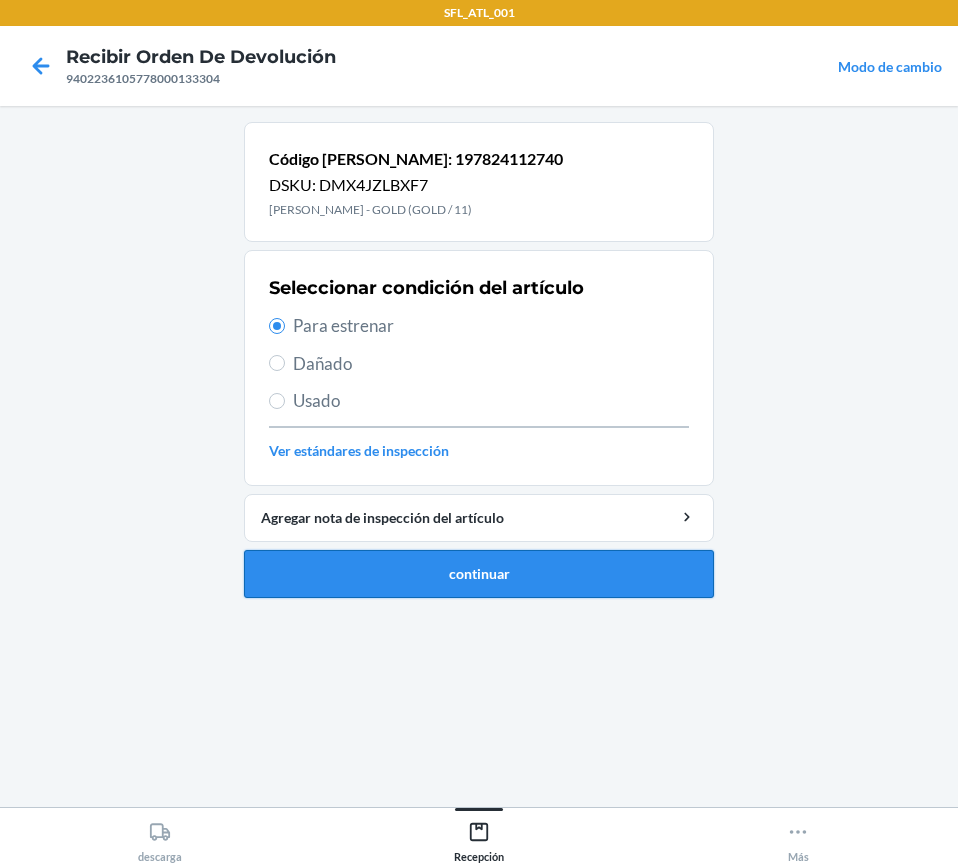 click on "continuar" at bounding box center [479, 574] 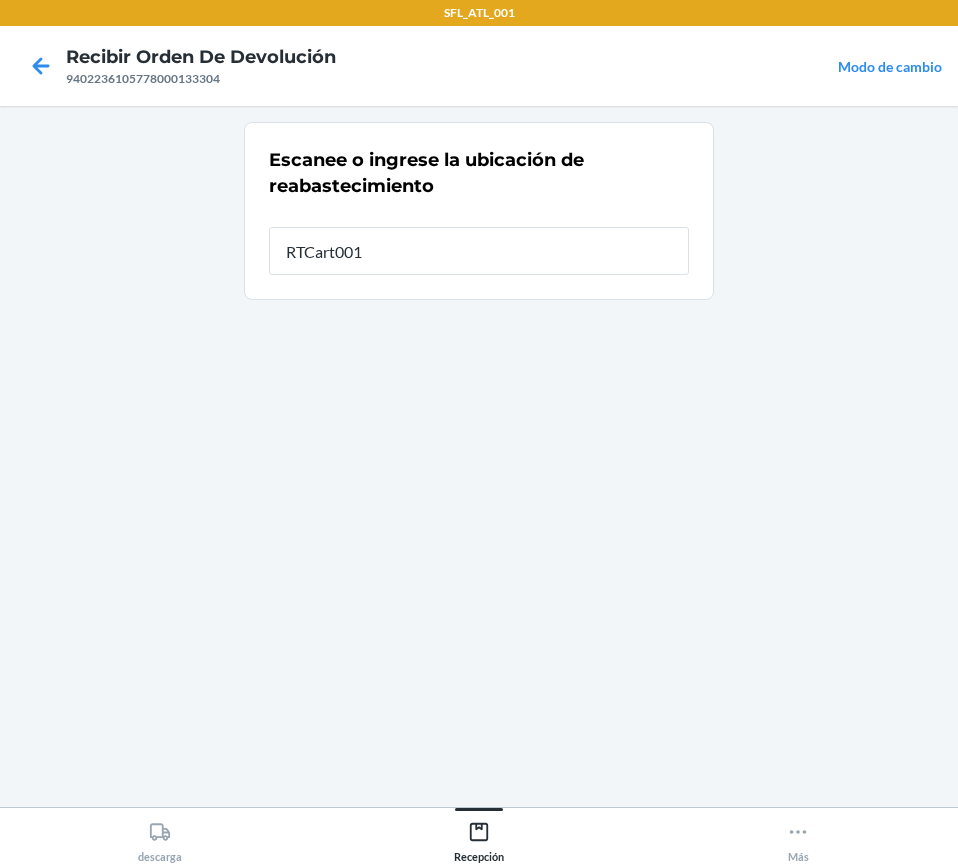 type on "RTCart001" 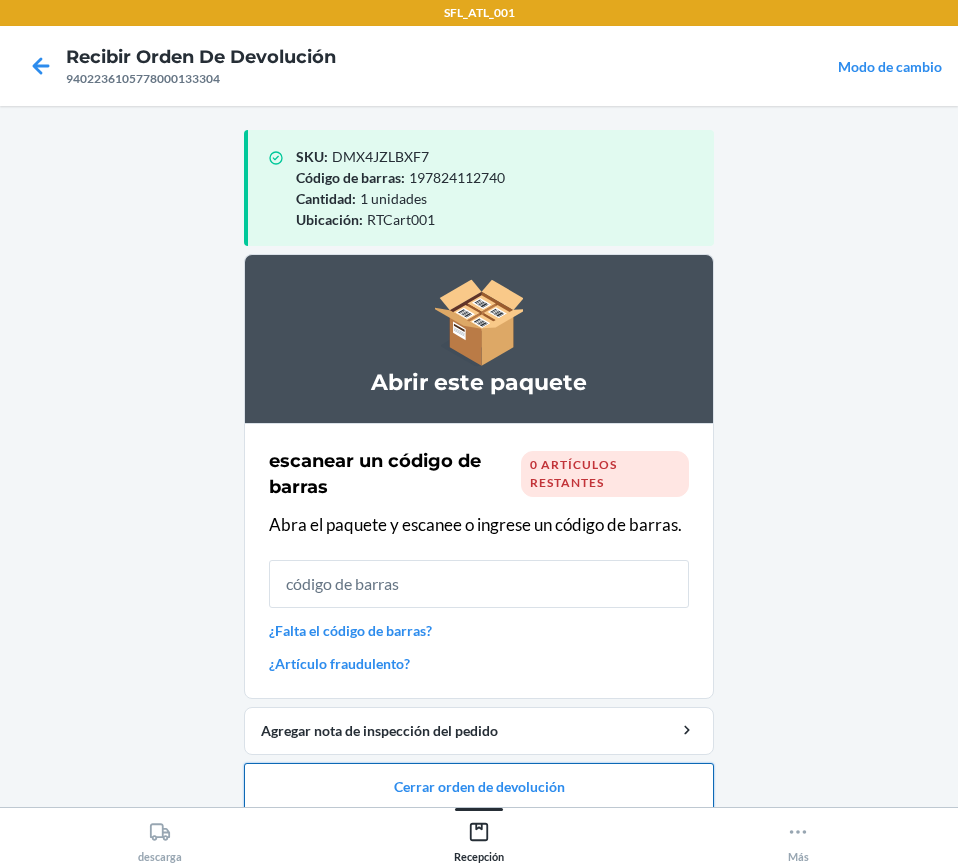 click on "Cerrar orden de devolución" at bounding box center (479, 787) 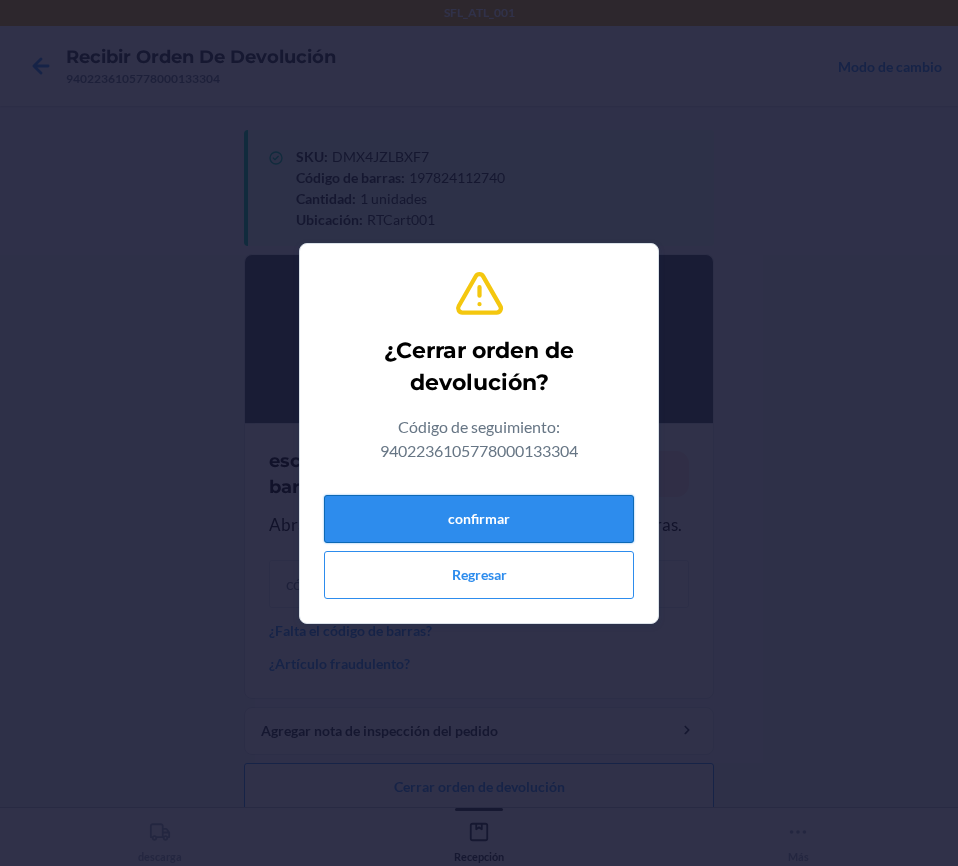 click on "confirmar" at bounding box center (479, 519) 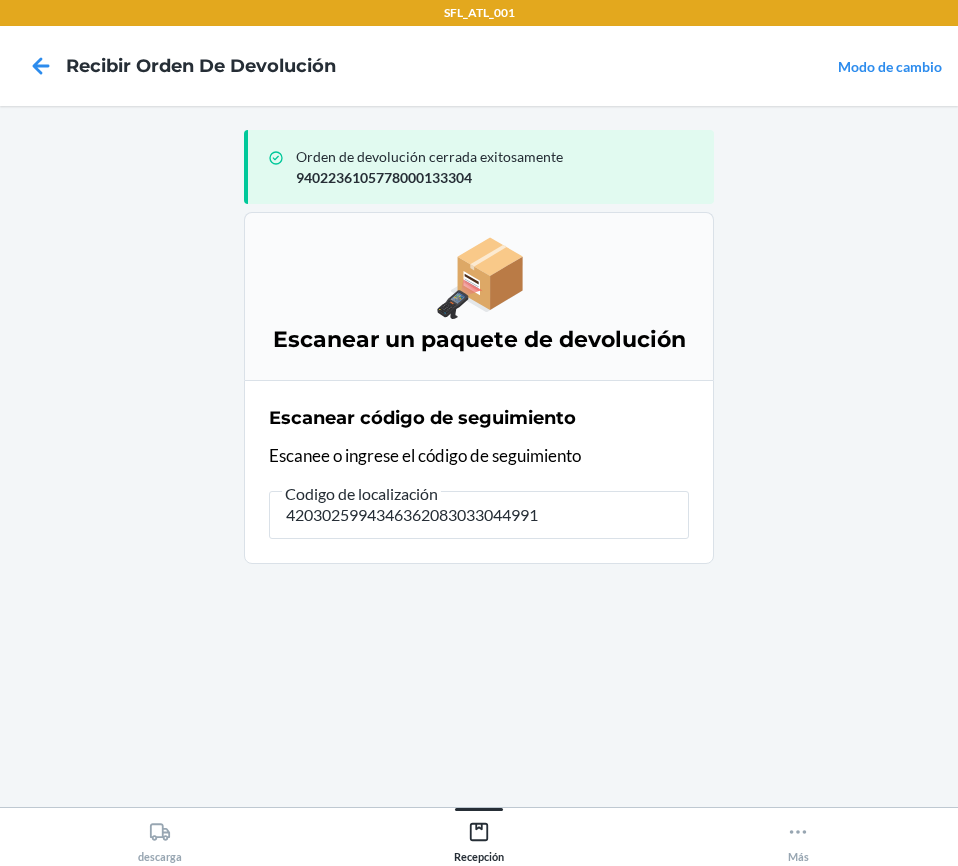 type 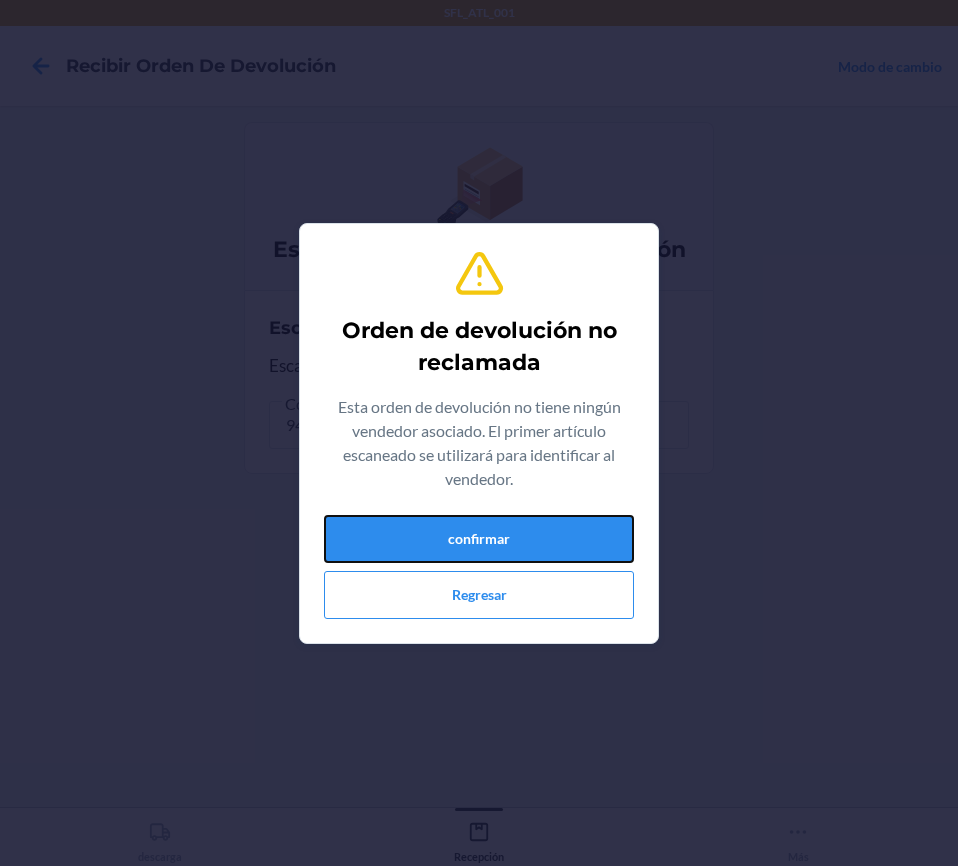click on "confirmar" at bounding box center (479, 539) 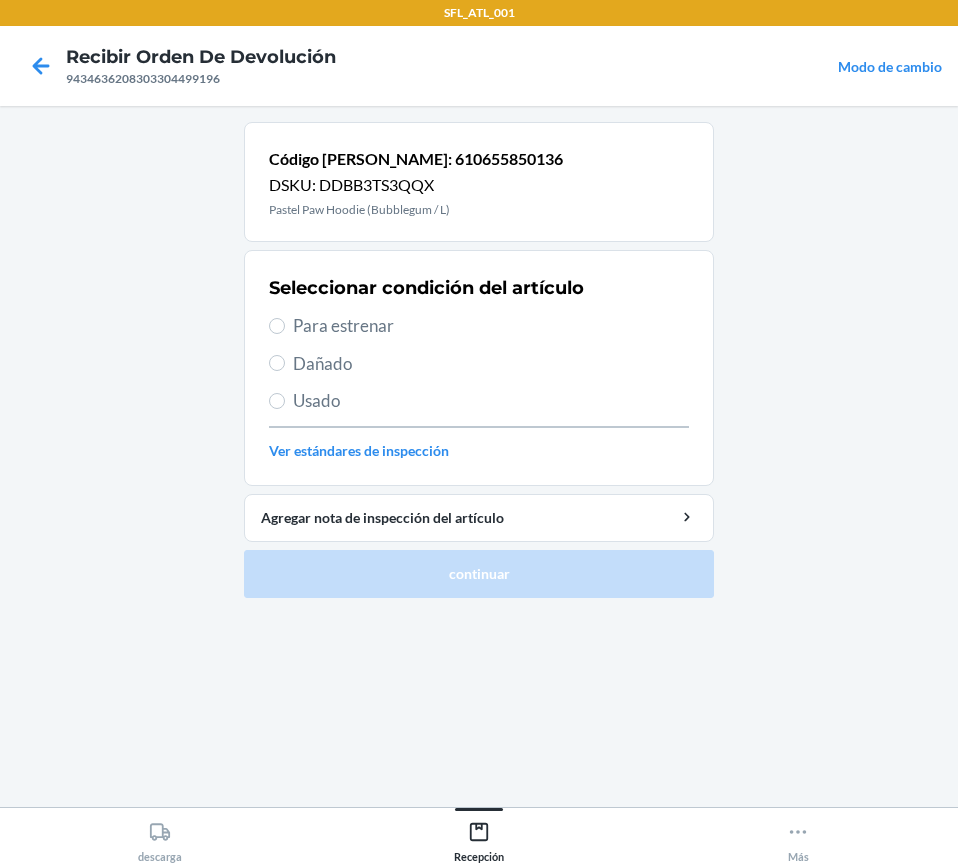 click on "Seleccionar condición del artículo Para estrenar Dañado Usado Ver estándares de inspección" at bounding box center (479, 368) 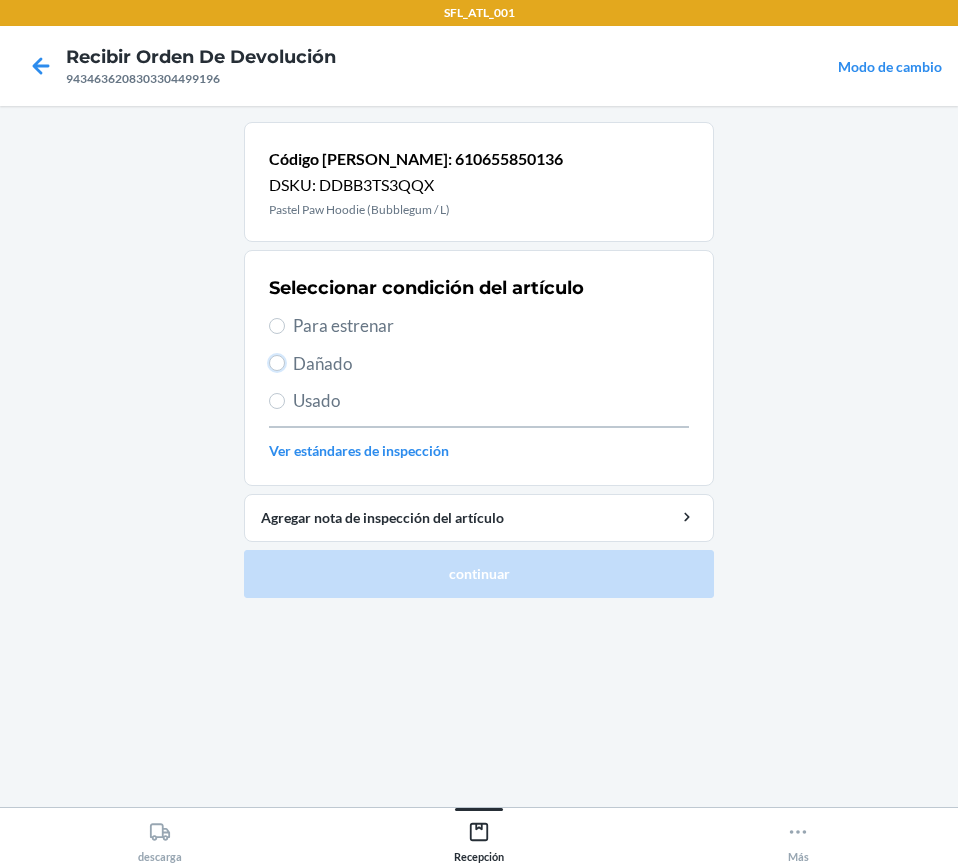 click on "Dañado" at bounding box center (277, 363) 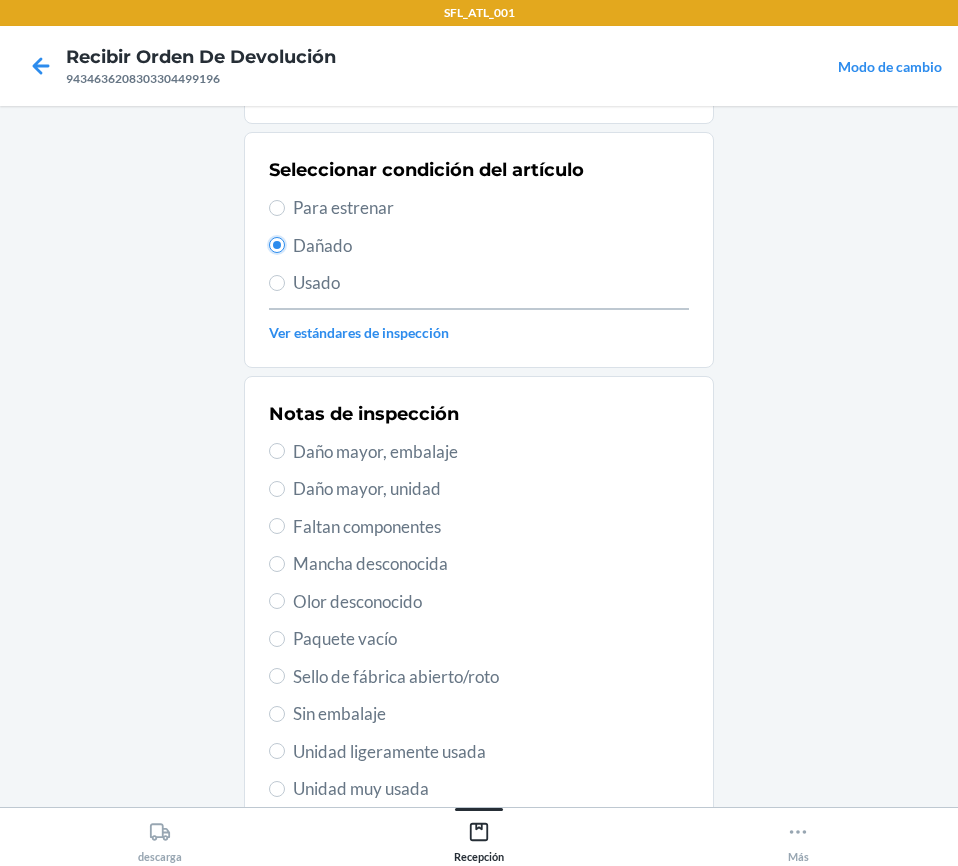 scroll, scrollTop: 300, scrollLeft: 0, axis: vertical 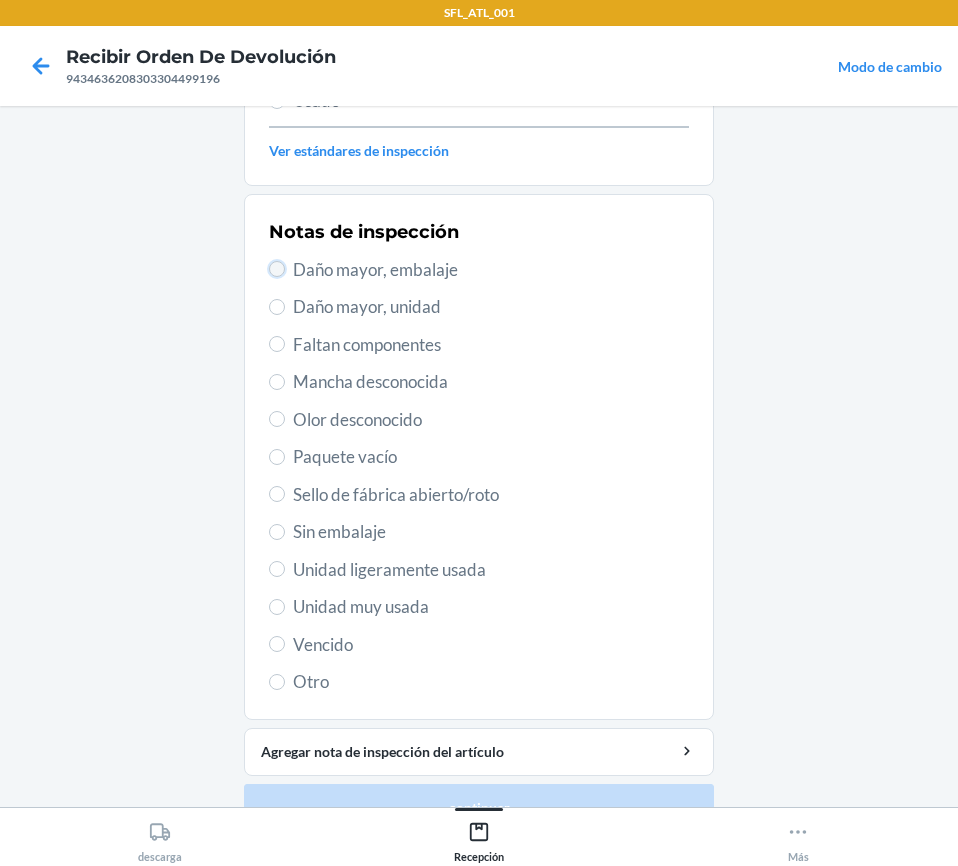 click on "Daño mayor, embalaje" at bounding box center (277, 269) 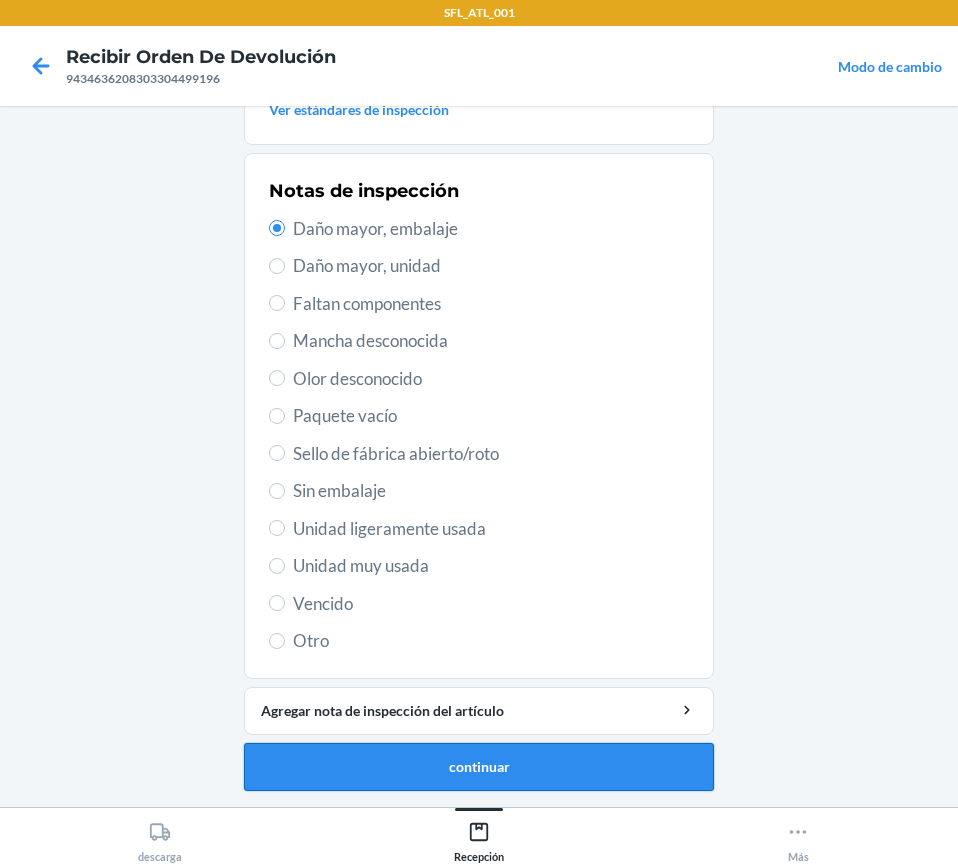 click on "continuar" at bounding box center (479, 767) 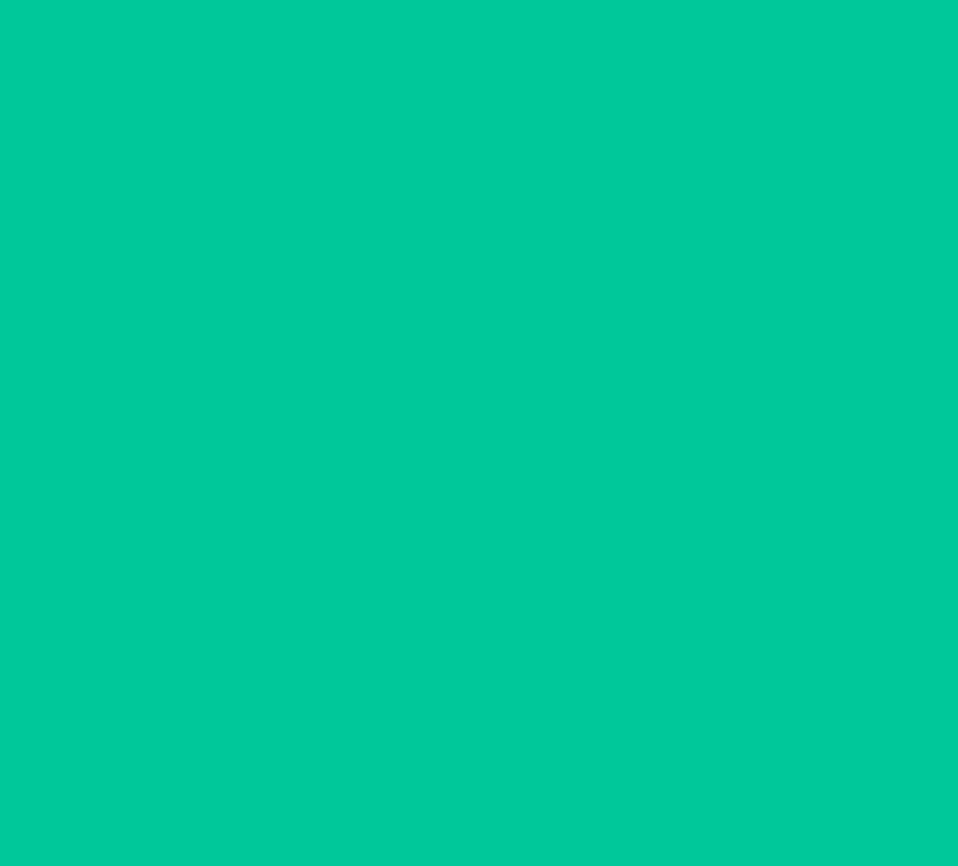 scroll, scrollTop: 227, scrollLeft: 0, axis: vertical 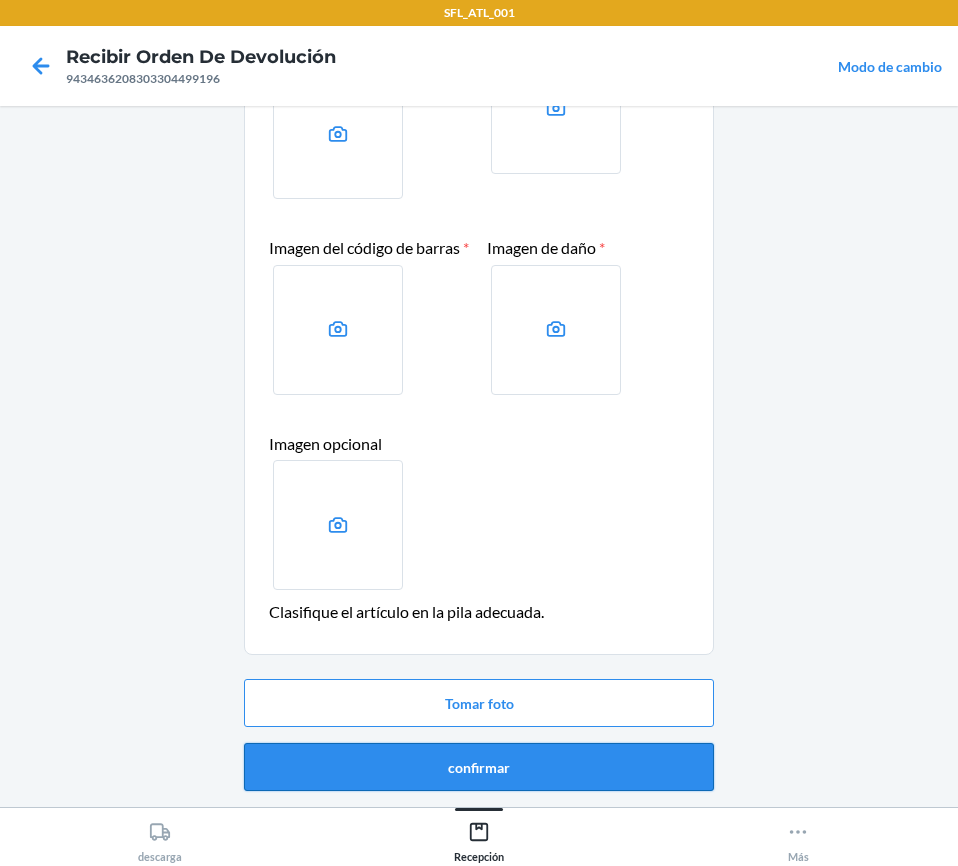 click on "confirmar" at bounding box center [479, 767] 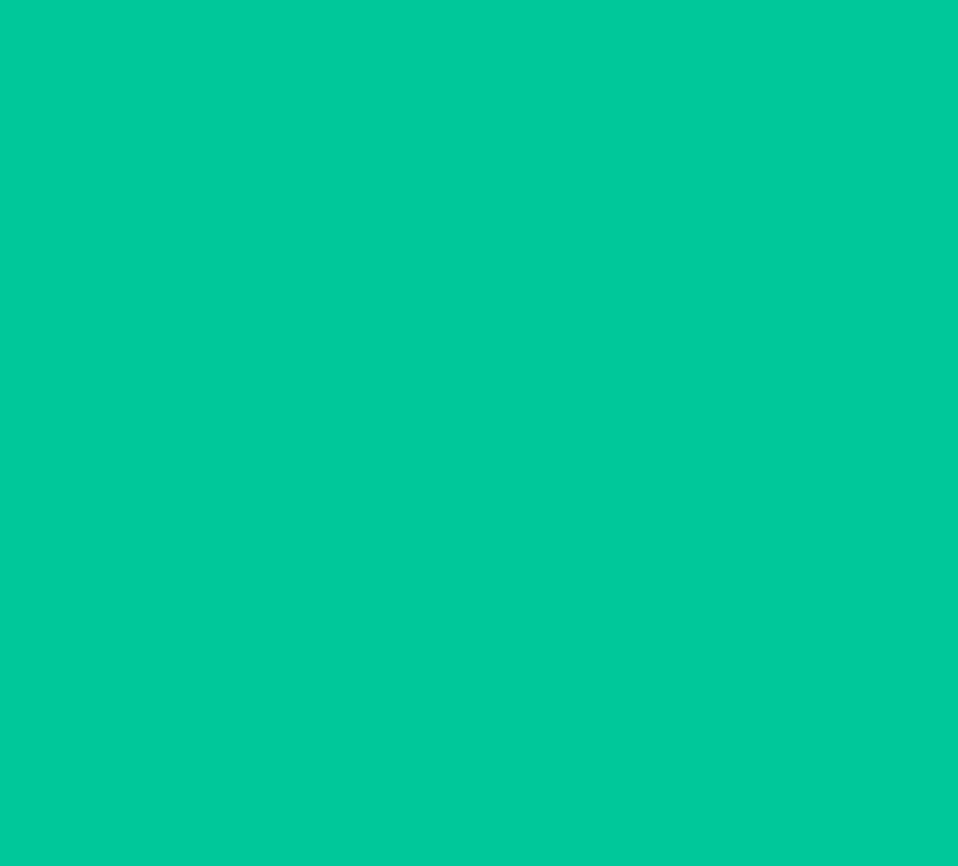 scroll, scrollTop: 0, scrollLeft: 0, axis: both 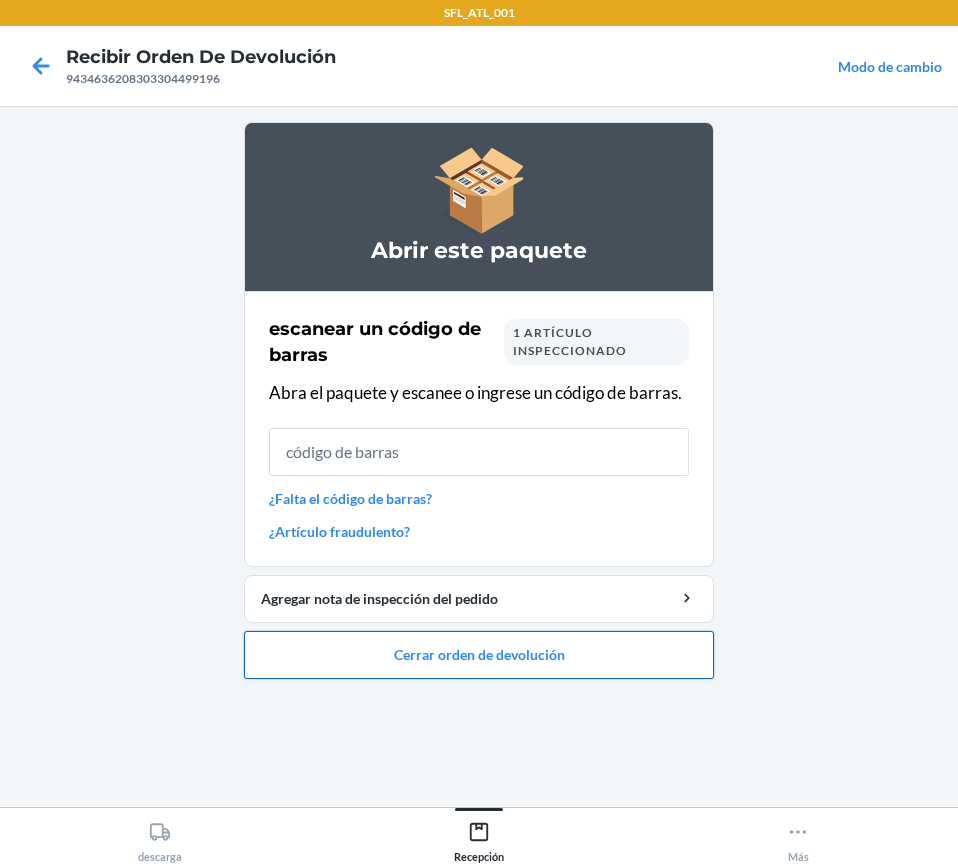 click on "Cerrar orden de devolución" at bounding box center (479, 655) 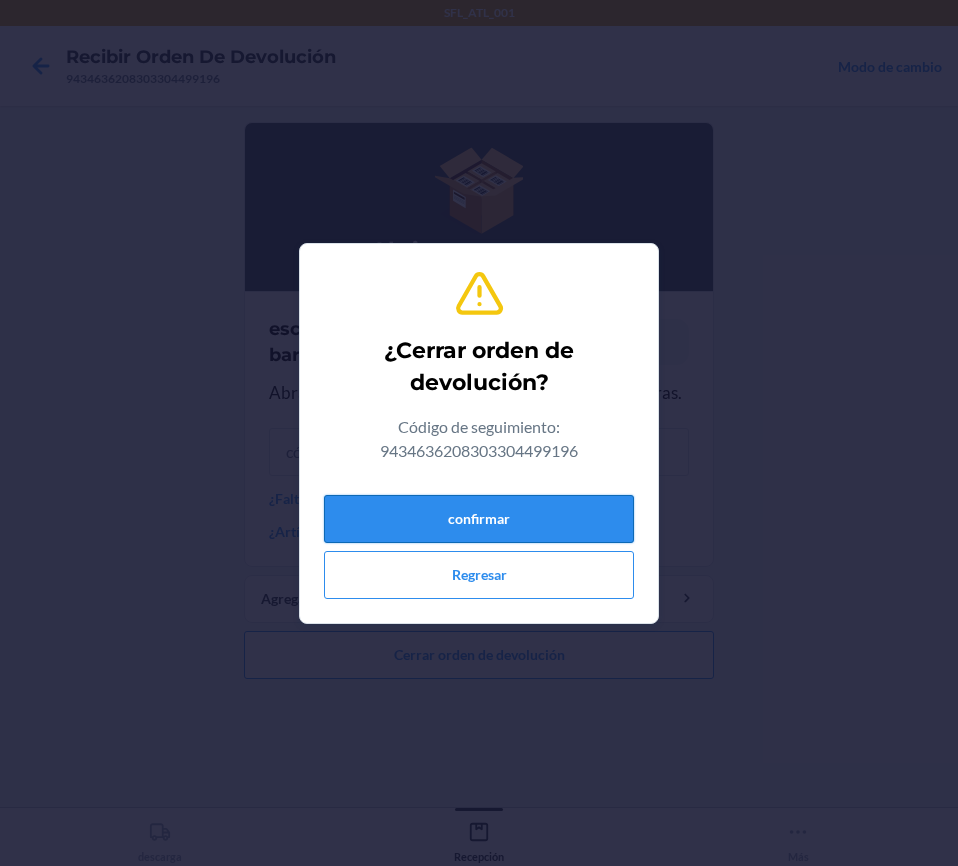 click on "confirmar" at bounding box center (479, 519) 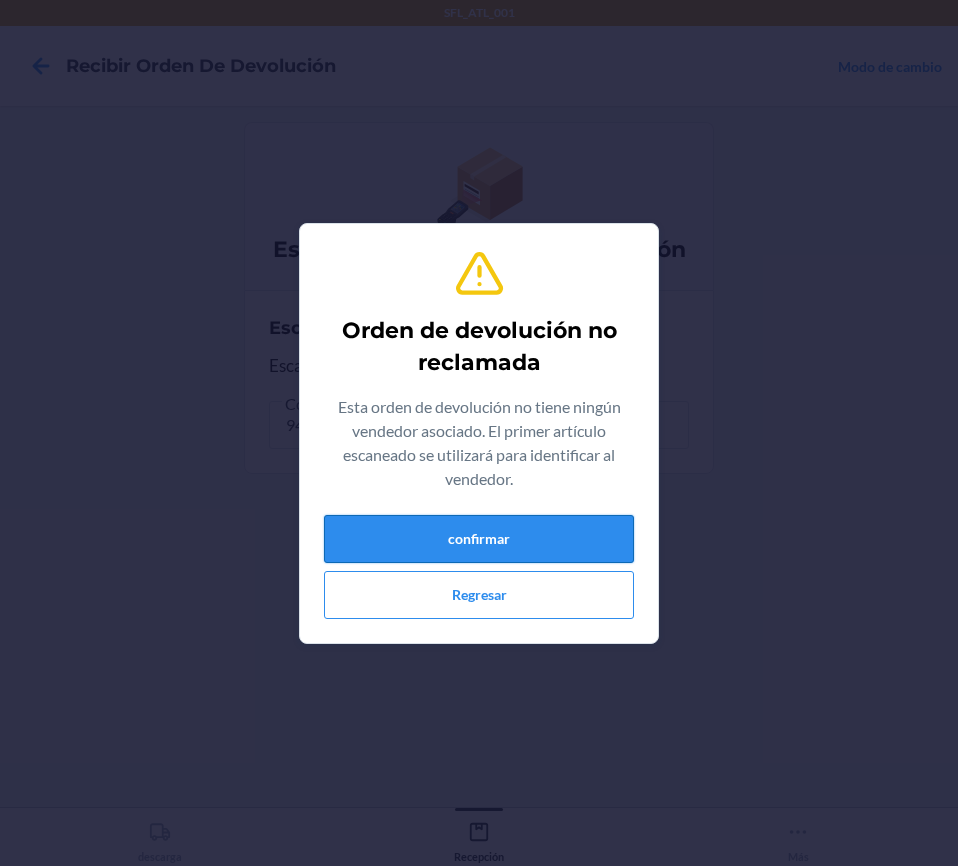click on "confirmar" at bounding box center (479, 539) 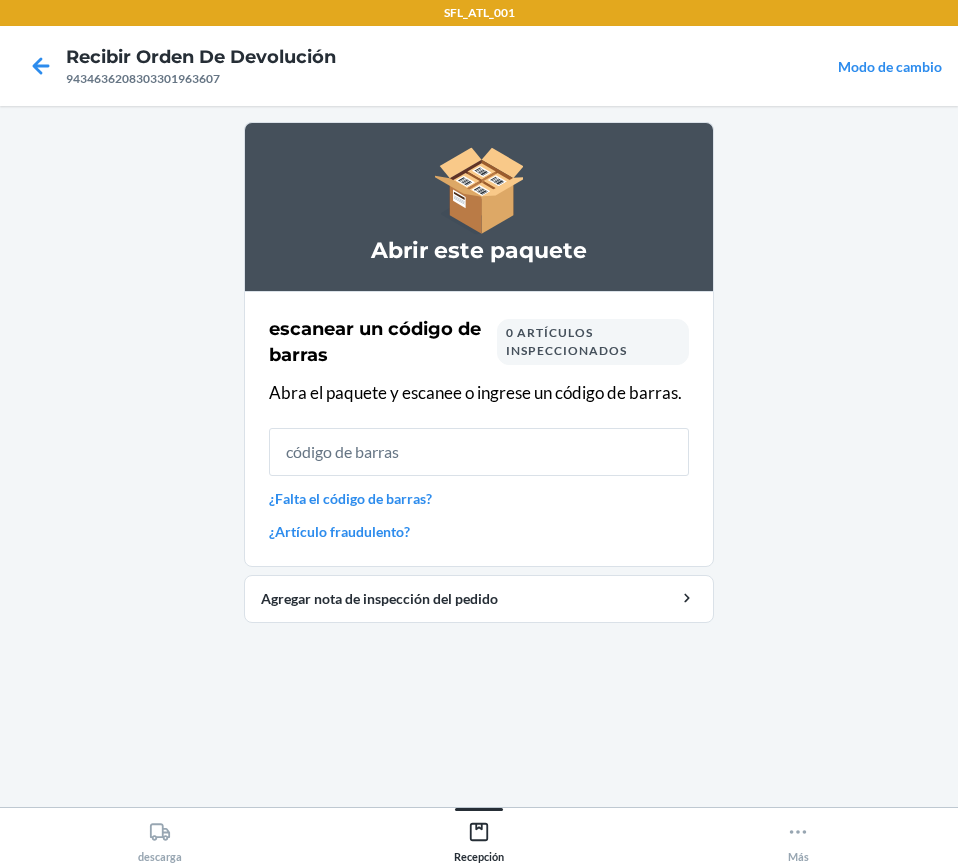 click on "¿Falta el código de barras?" at bounding box center (479, 498) 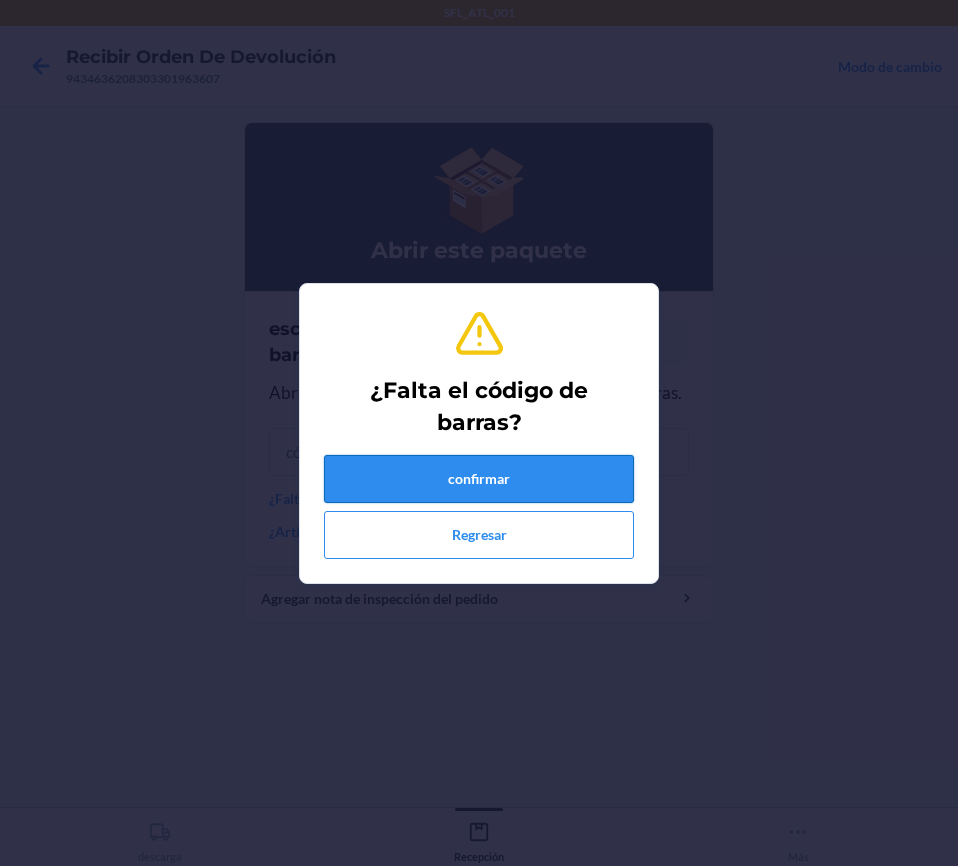 click on "confirmar" at bounding box center (479, 479) 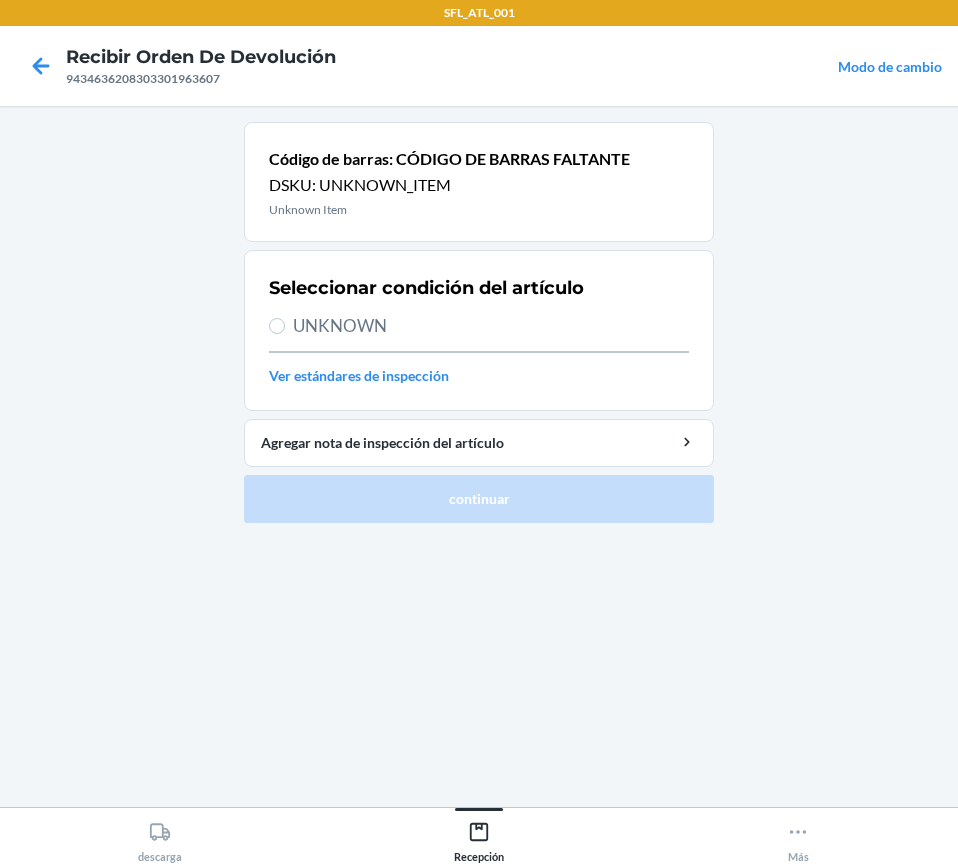 click on "UNKNOWN" at bounding box center [479, 326] 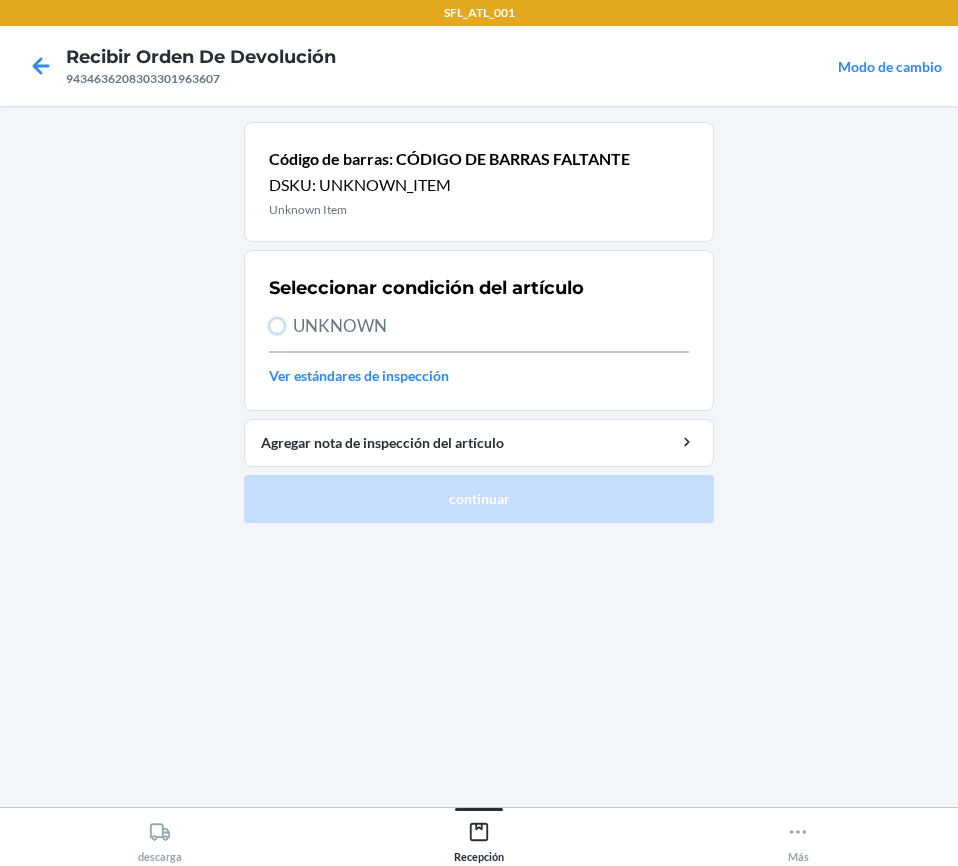 click on "UNKNOWN" at bounding box center [277, 326] 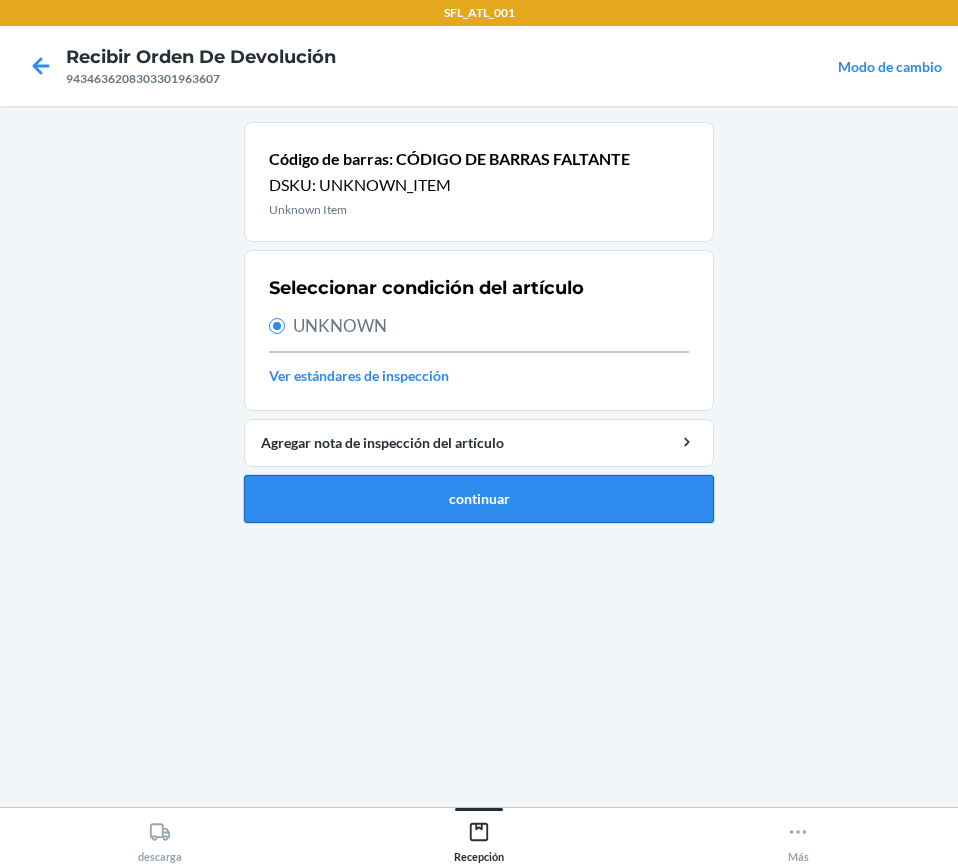click on "continuar" at bounding box center (479, 499) 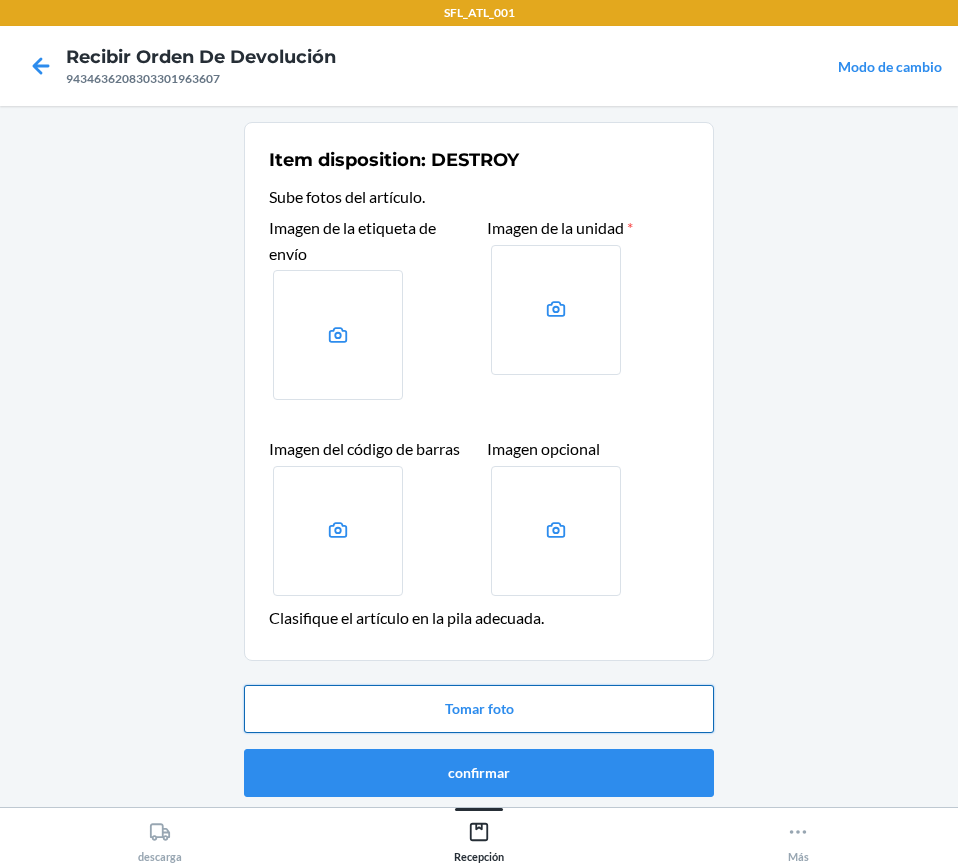 click on "Tomar foto" at bounding box center (479, 709) 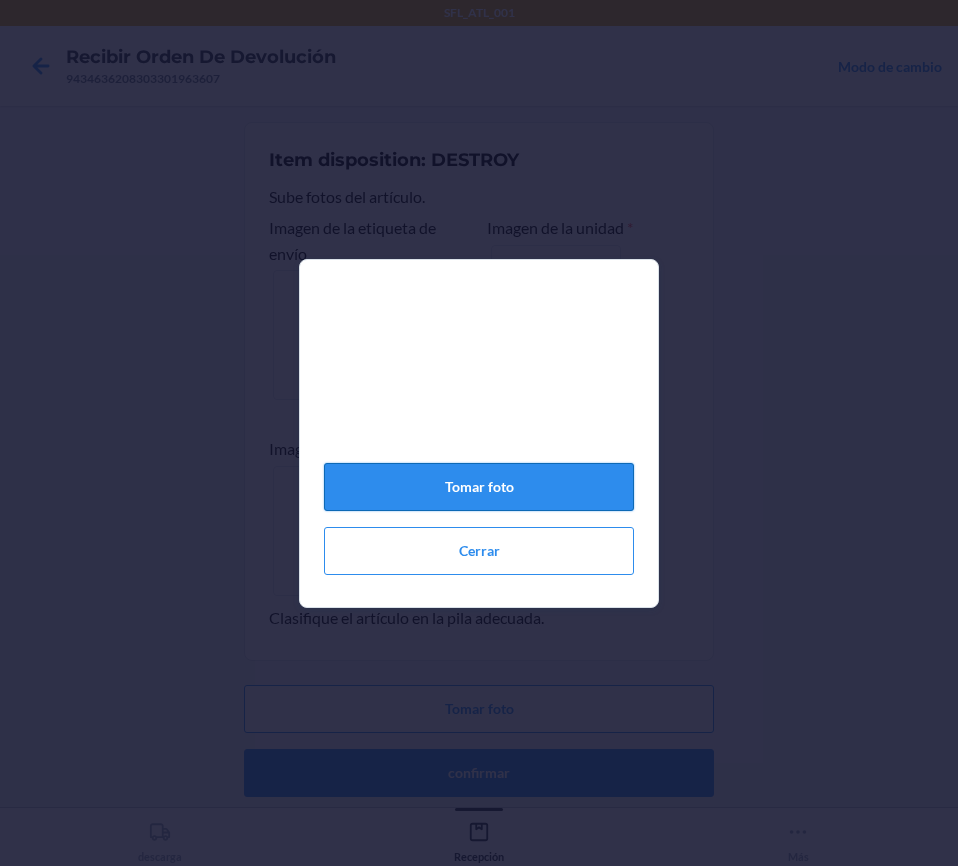click on "Tomar foto" 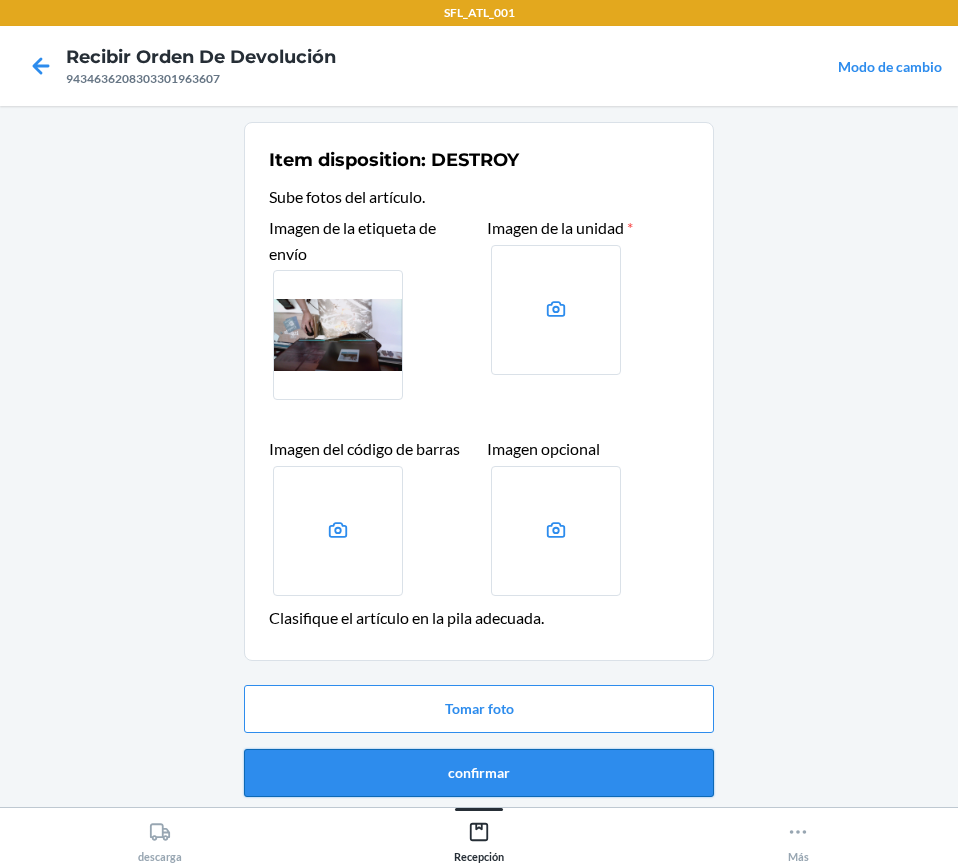 click on "confirmar" at bounding box center (479, 773) 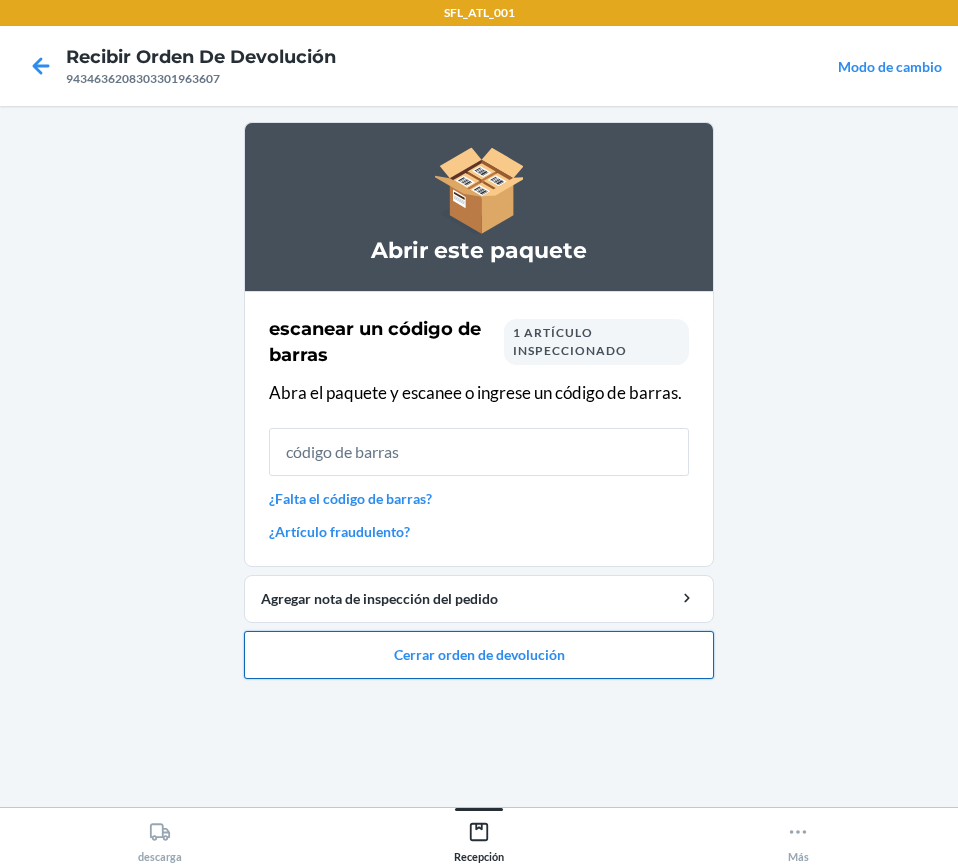 click on "Cerrar orden de devolución" at bounding box center [479, 655] 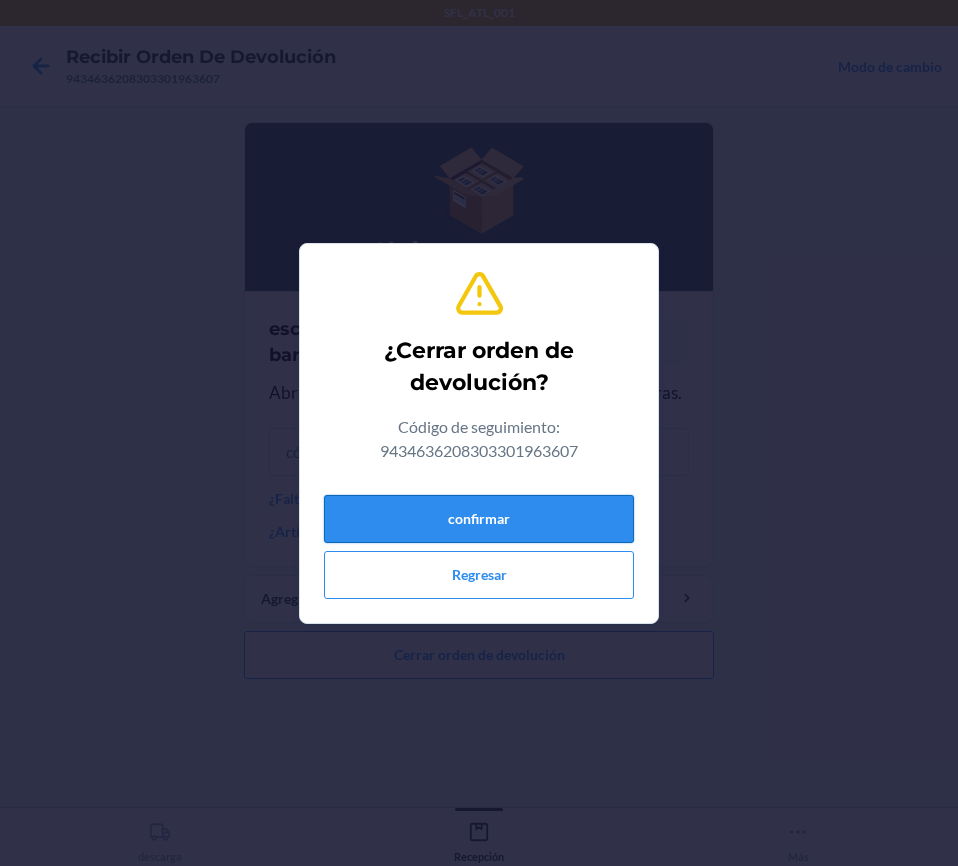 click on "confirmar" at bounding box center (479, 519) 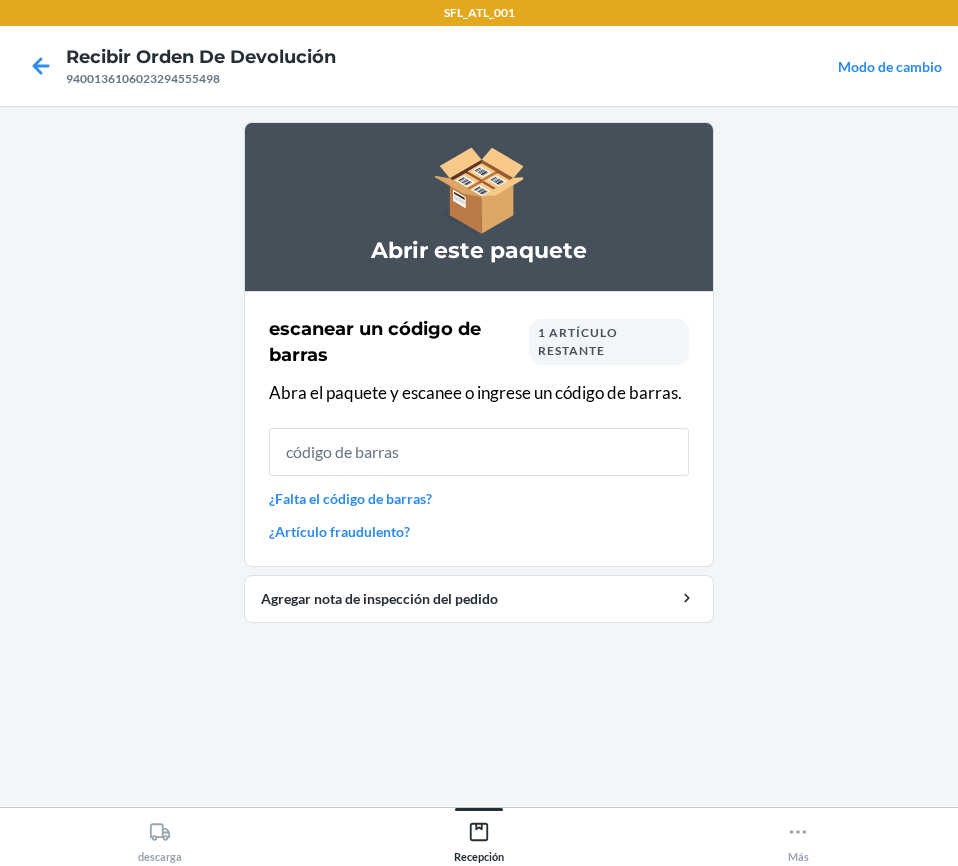 click on "1 artículo restante" at bounding box center [609, 342] 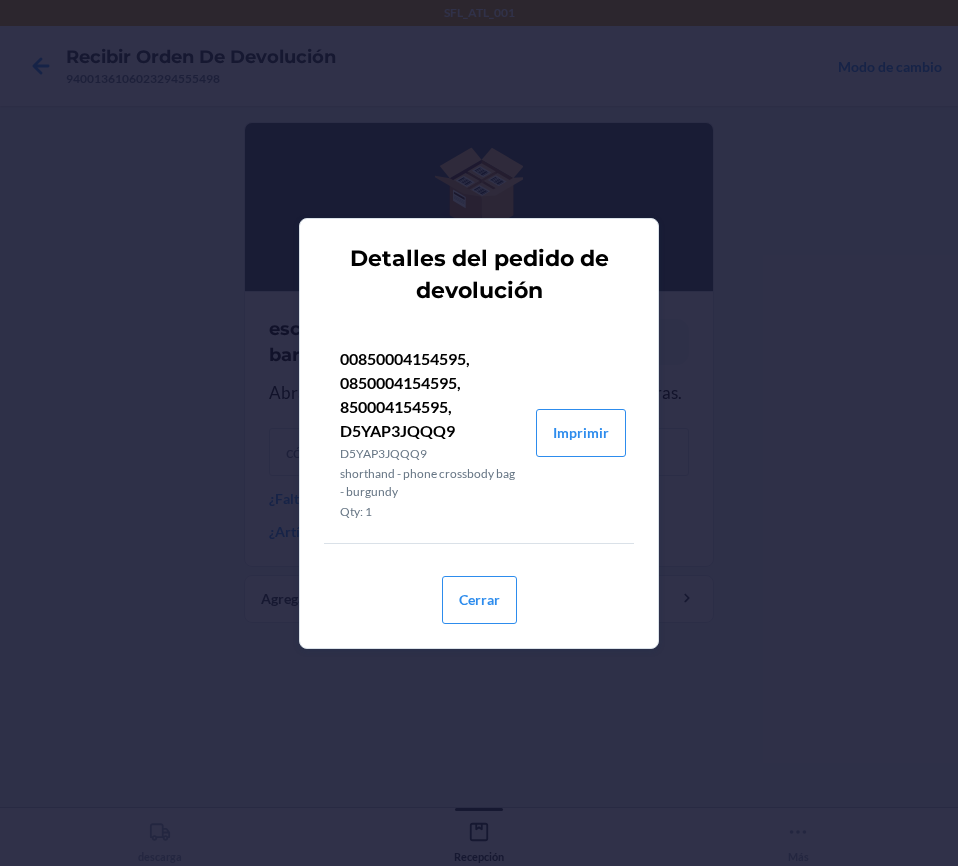 click on "00850004154595, 0850004154595, 850004154595, D5YAP3JQQQ9 D5YAP3JQQQ9 shorthand - phone crossbody bag - burgundy Qty: 1 Imprimir" at bounding box center [479, 433] 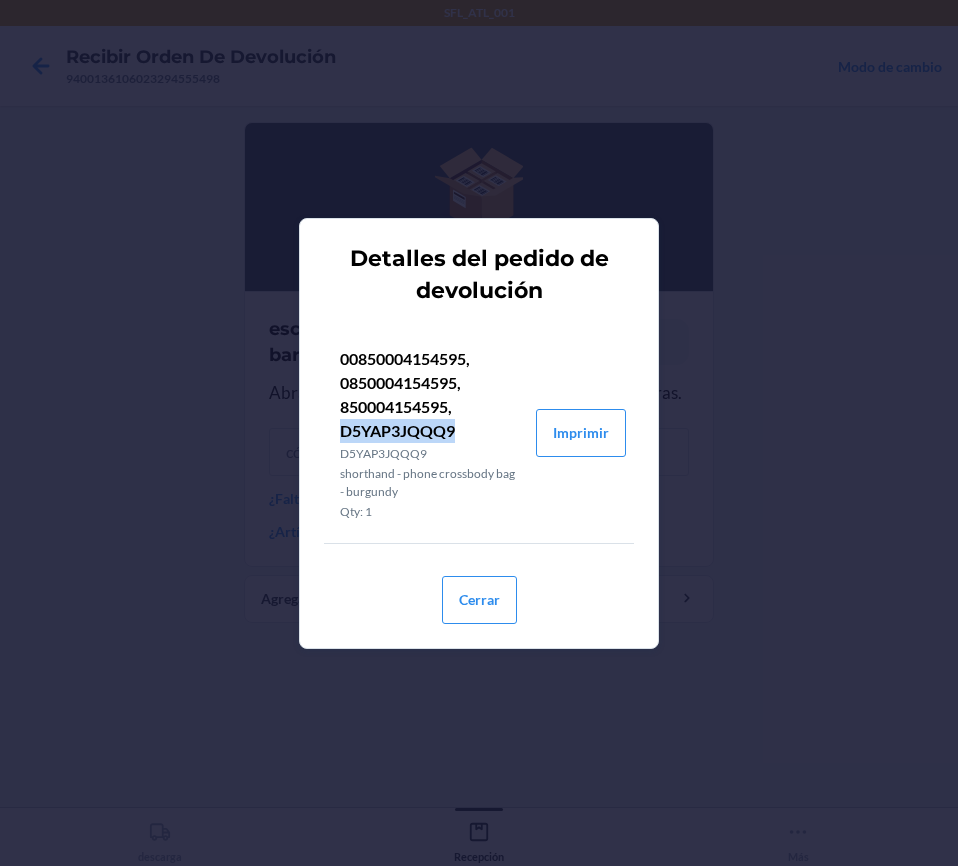 drag, startPoint x: 343, startPoint y: 433, endPoint x: 456, endPoint y: 432, distance: 113.004425 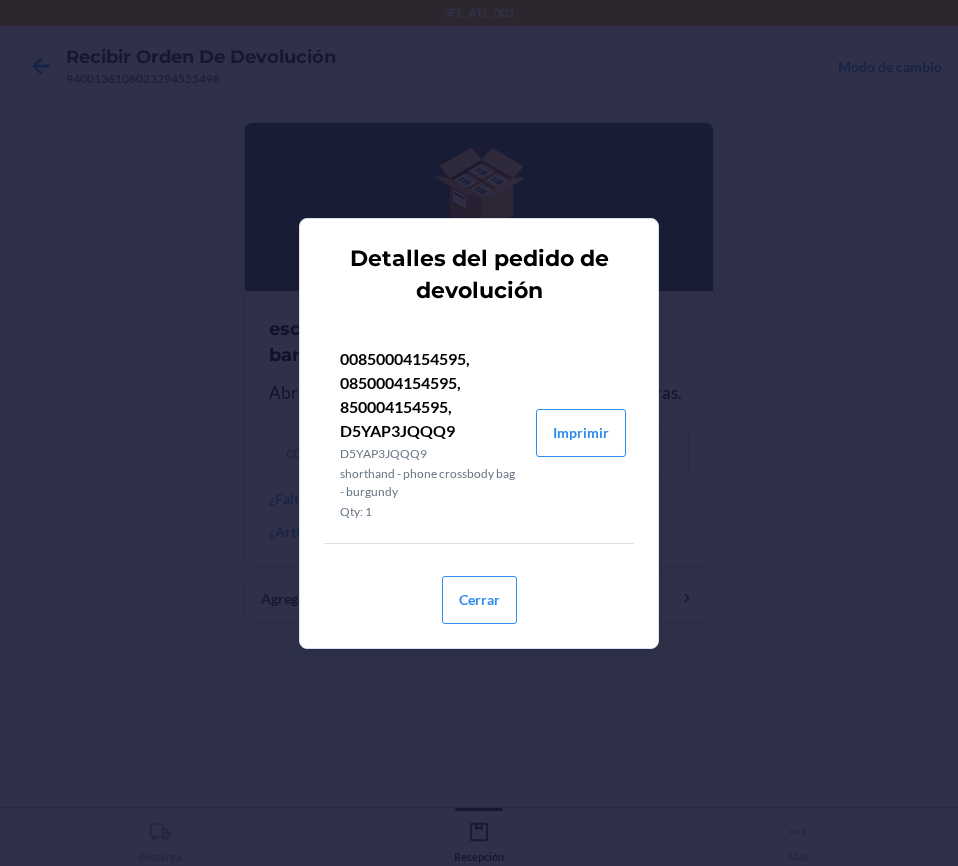 click on "Detalles del pedido de devolución 00850004154595, 0850004154595, 850004154595, D5YAP3JQQQ9 D5YAP3JQQQ9 shorthand - phone crossbody bag - burgundy Qty: 1 Imprimir Cerrar" at bounding box center (479, 433) 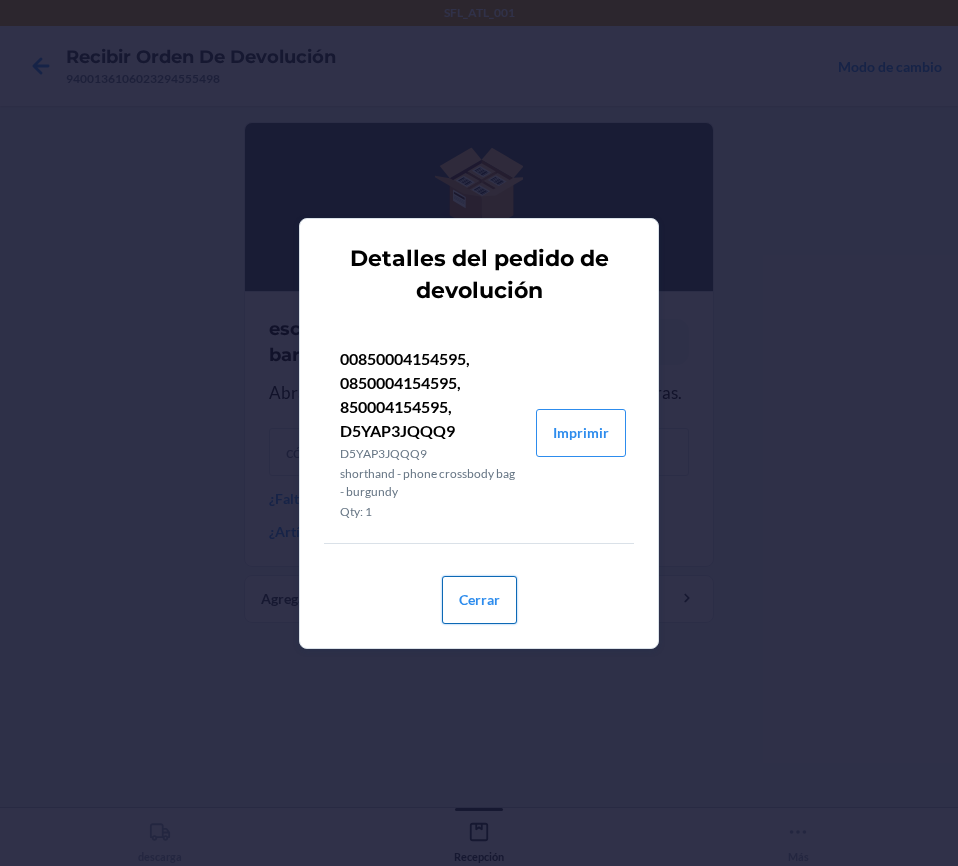 click on "Cerrar" at bounding box center (479, 600) 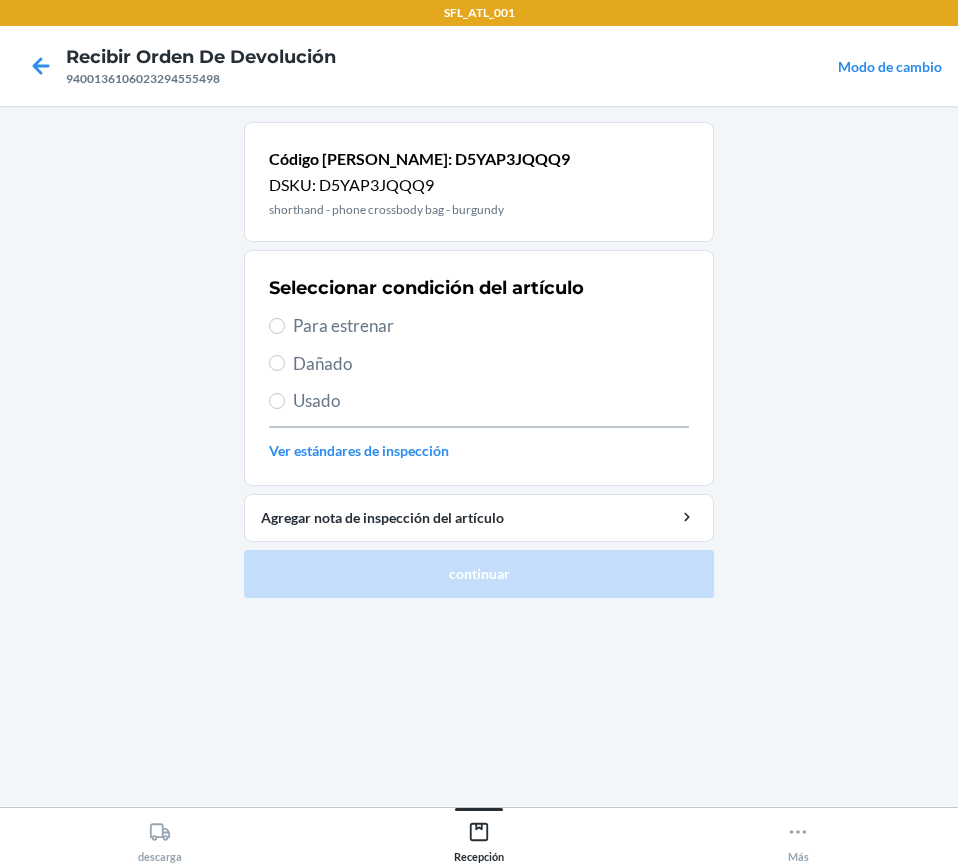 click on "Dañado" at bounding box center (479, 364) 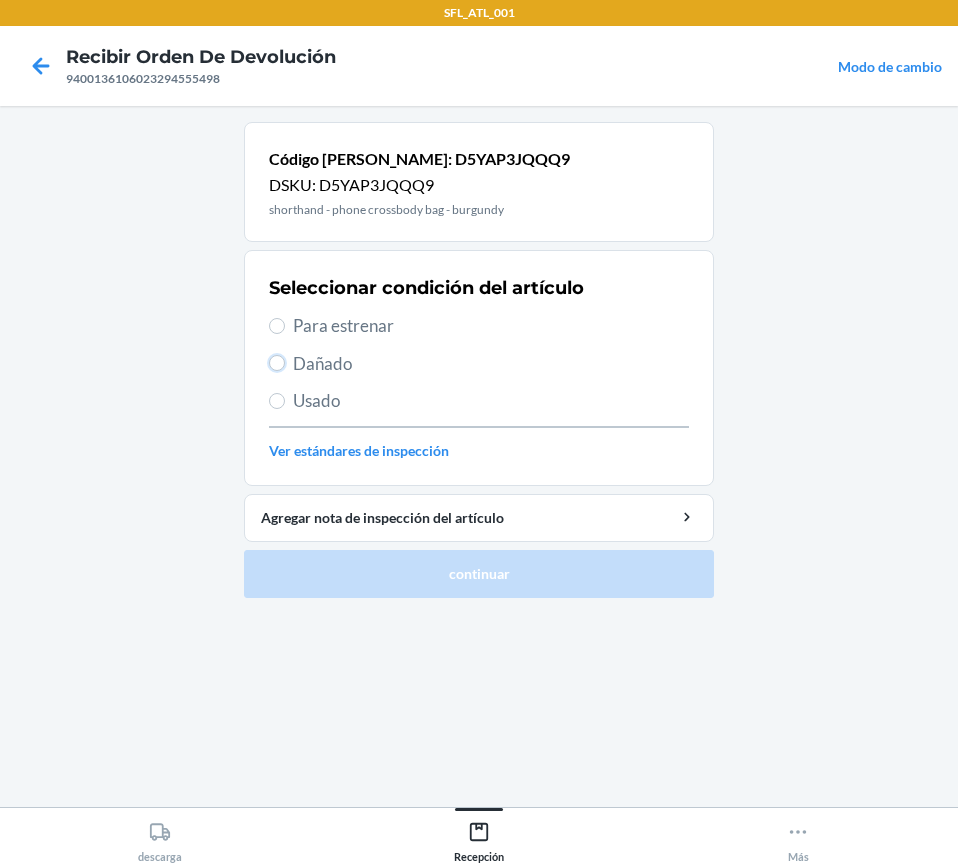 click on "Dañado" at bounding box center (277, 363) 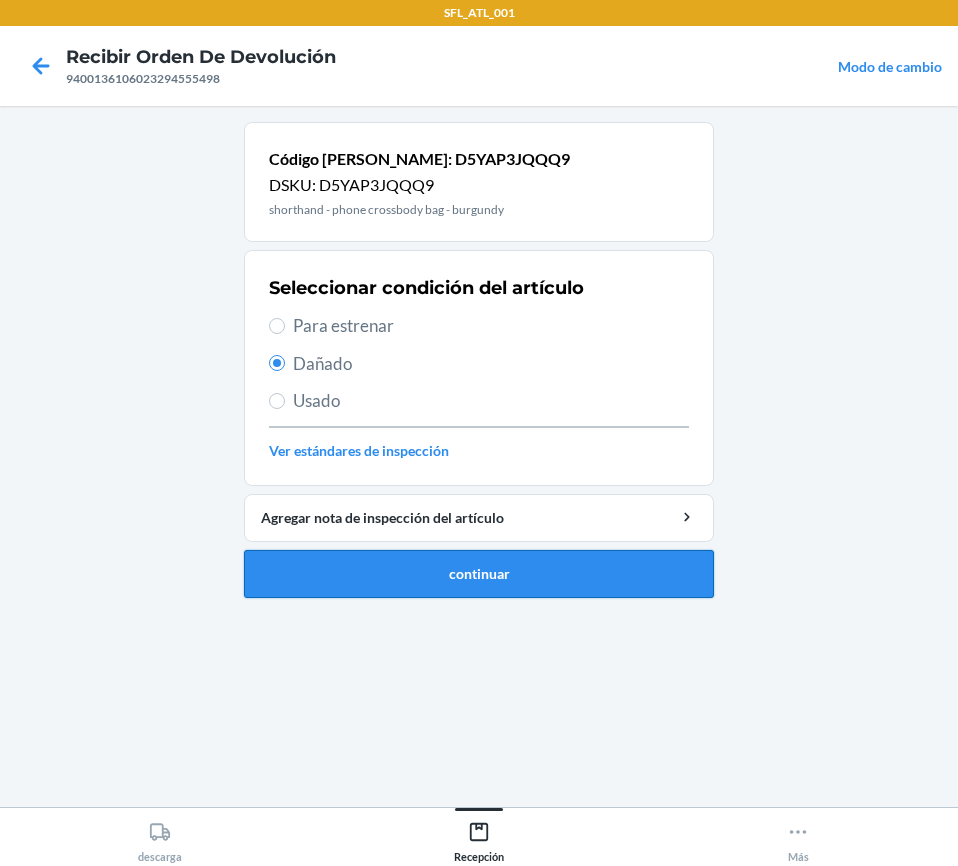 click on "continuar" at bounding box center [479, 574] 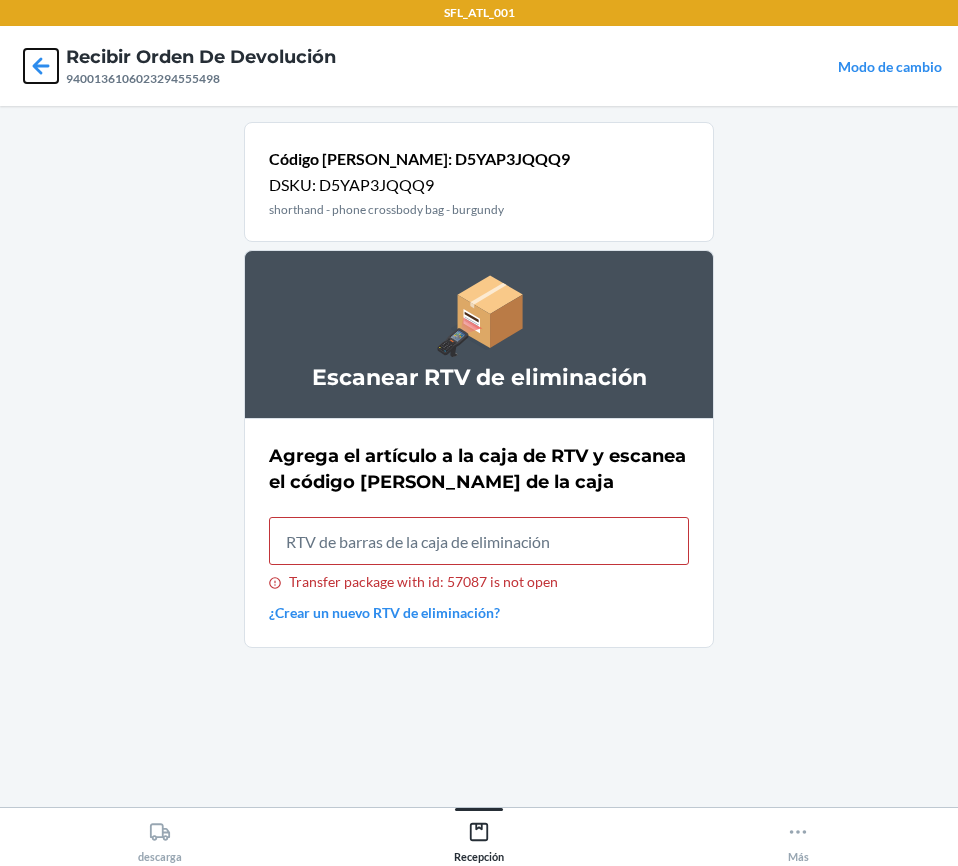 click 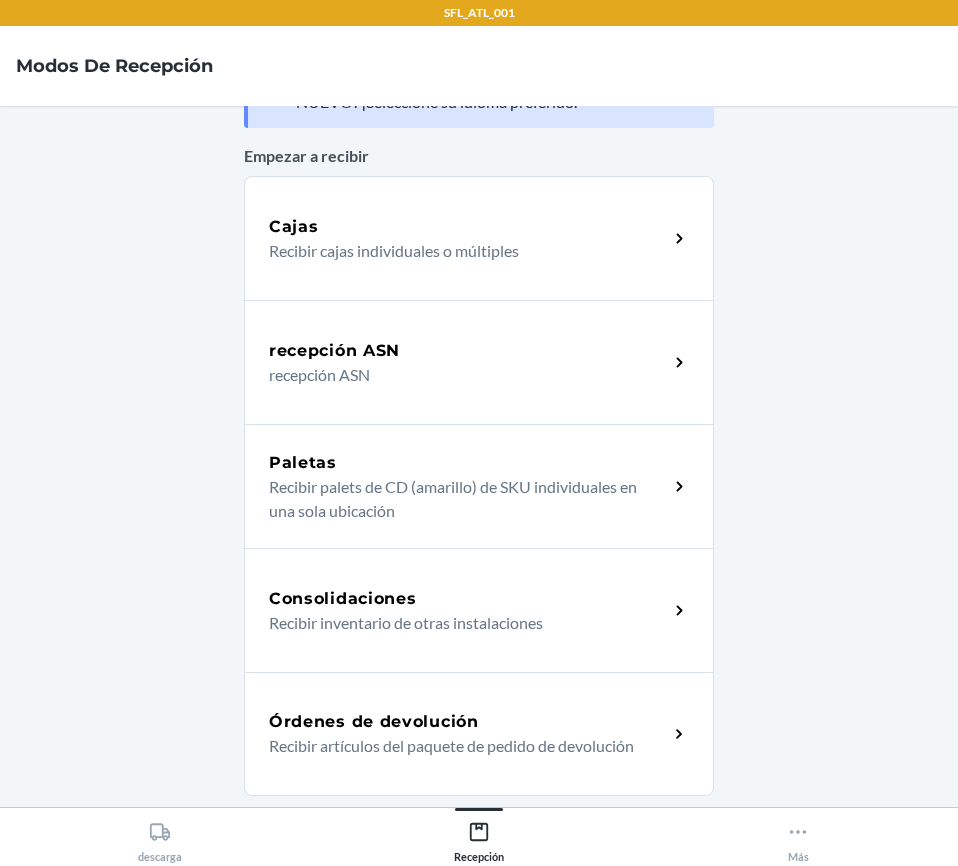 scroll, scrollTop: 100, scrollLeft: 0, axis: vertical 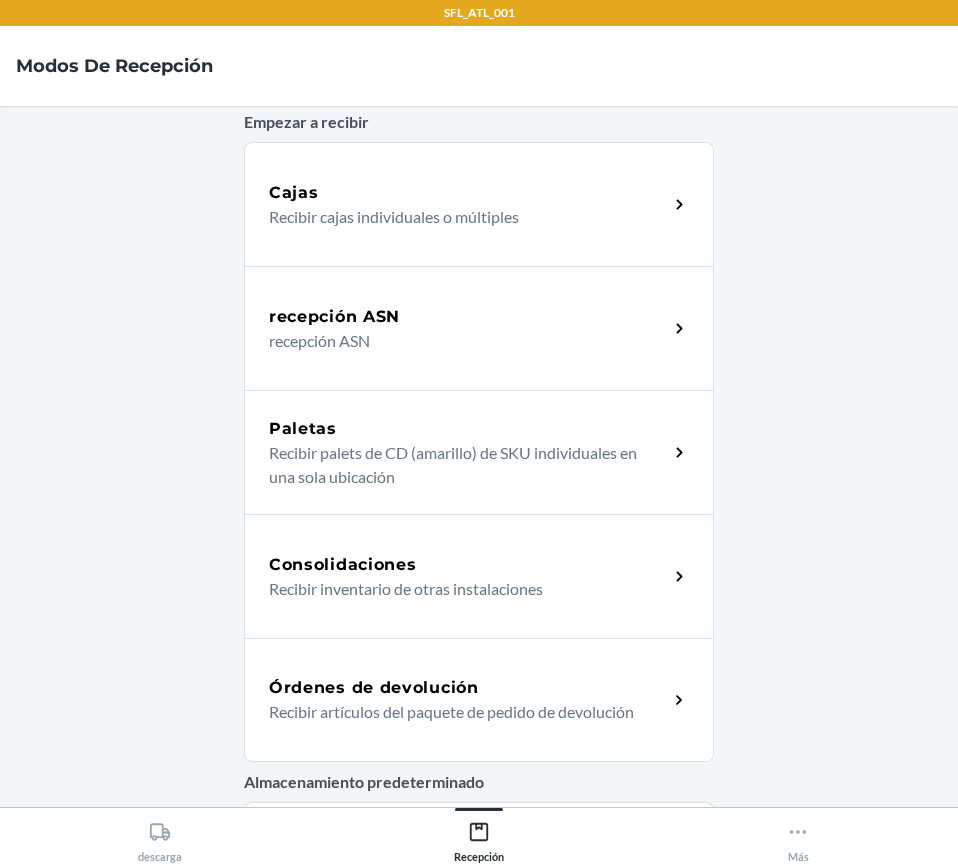 click on "Órdenes de devolución" at bounding box center [374, 688] 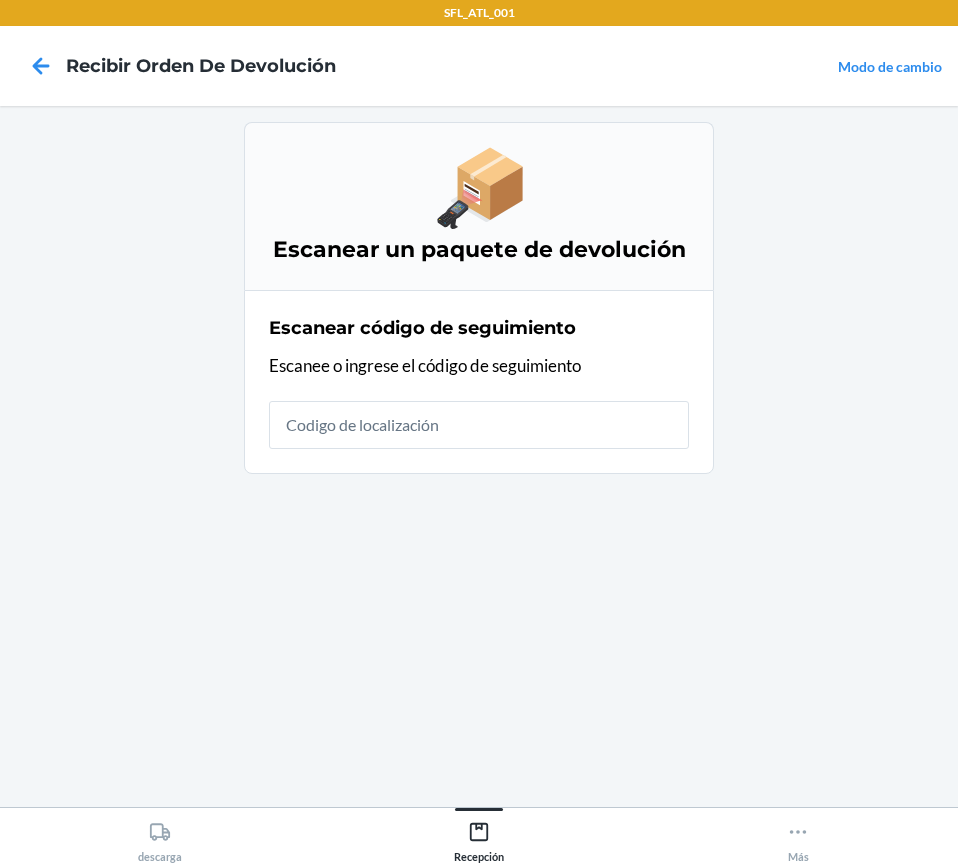 scroll, scrollTop: 0, scrollLeft: 0, axis: both 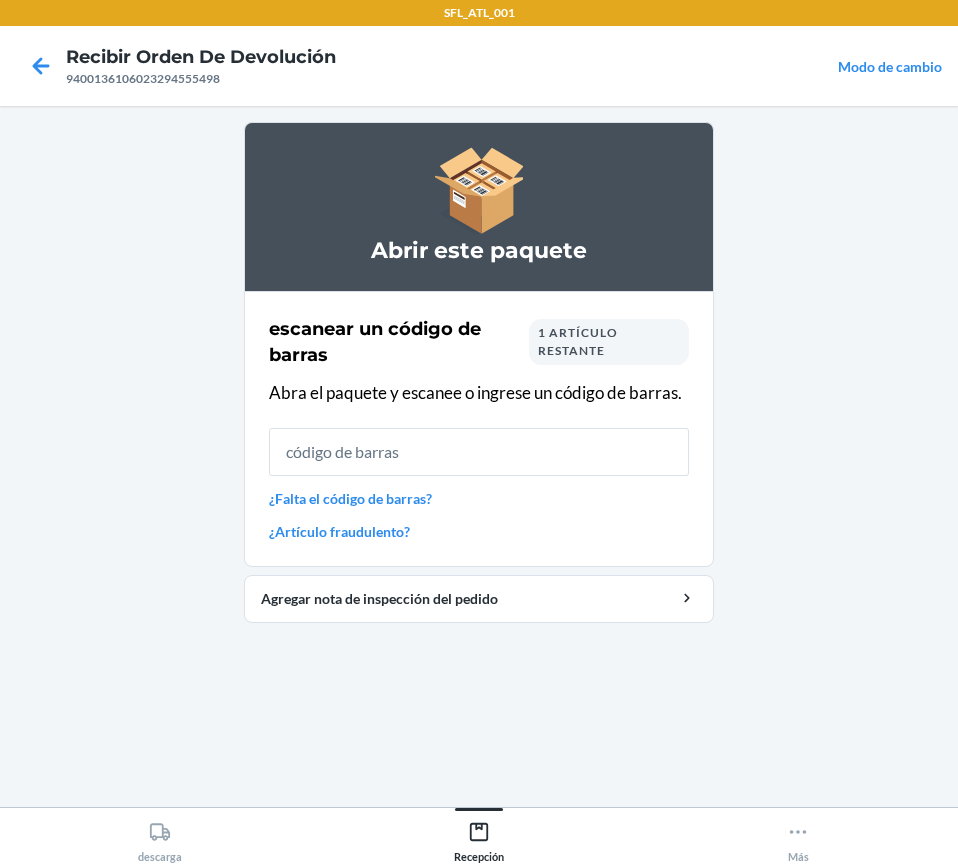 click on "1 artículo restante" at bounding box center [578, 341] 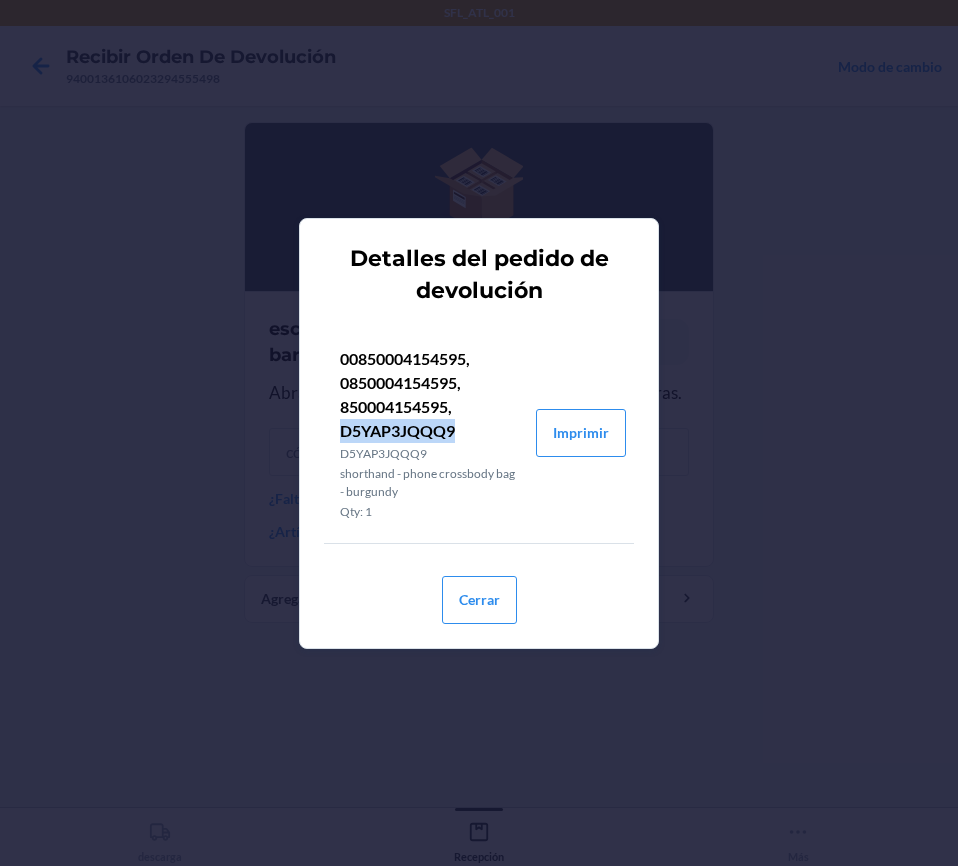 drag, startPoint x: 343, startPoint y: 429, endPoint x: 465, endPoint y: 435, distance: 122.14745 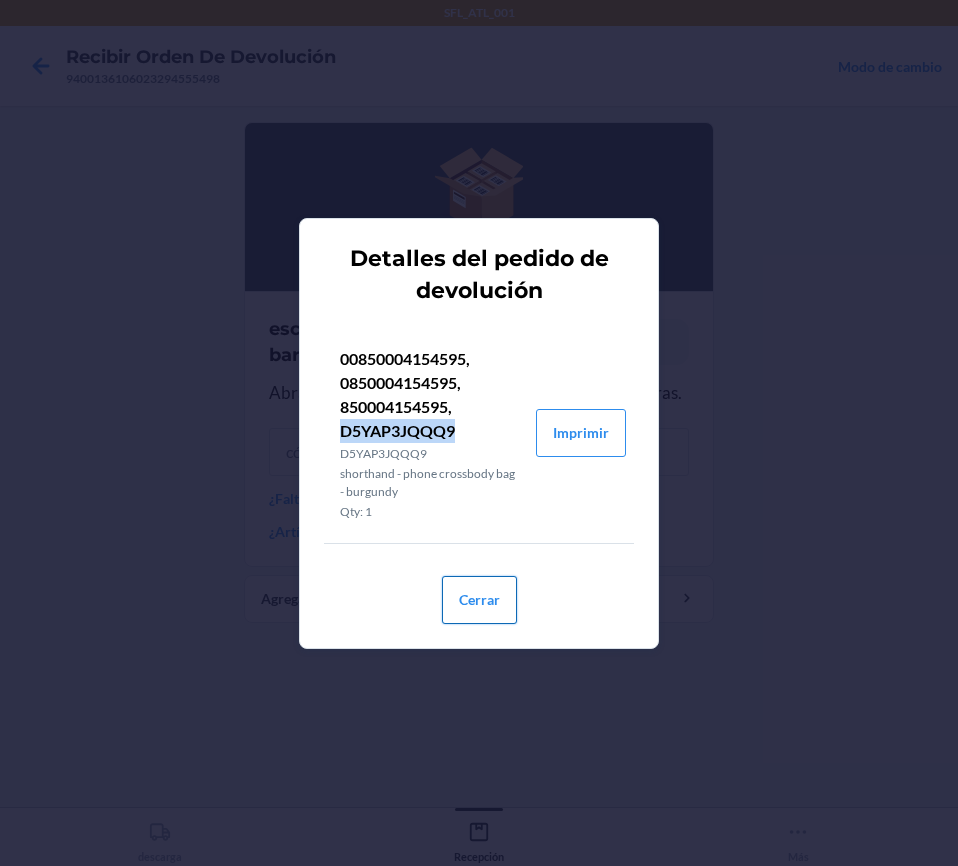click on "Cerrar" at bounding box center (479, 600) 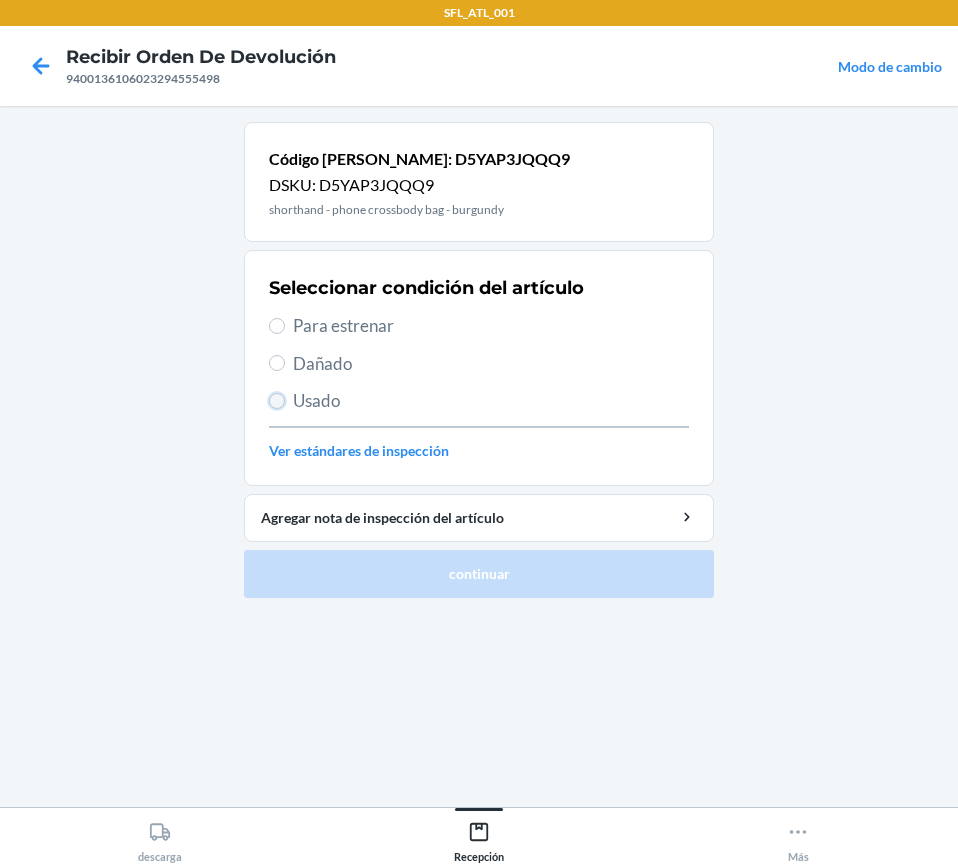 click on "Usado" at bounding box center [277, 401] 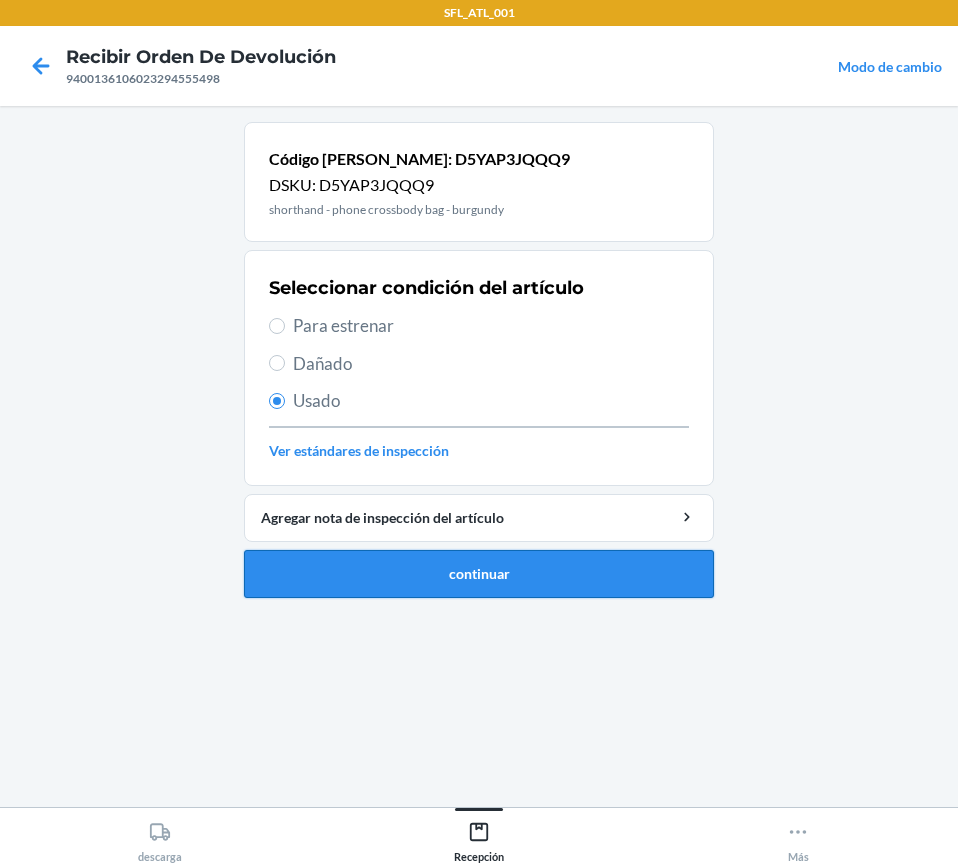 click on "continuar" at bounding box center [479, 574] 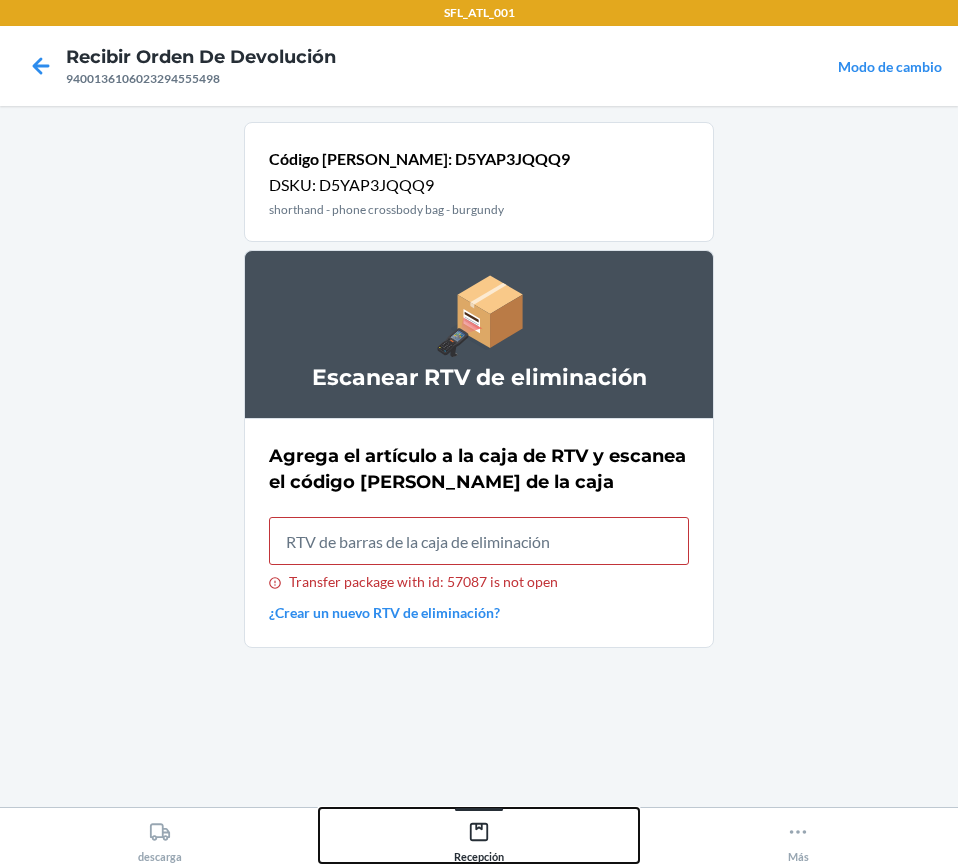 click on "Recepción" at bounding box center (479, 838) 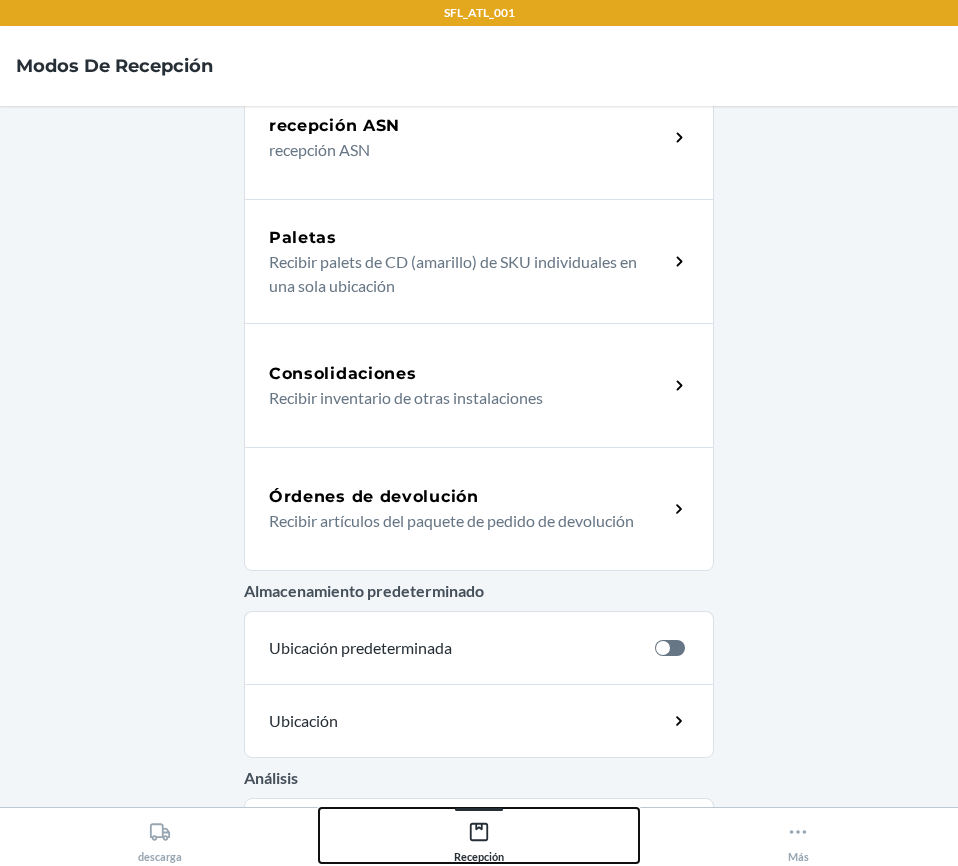 scroll, scrollTop: 300, scrollLeft: 0, axis: vertical 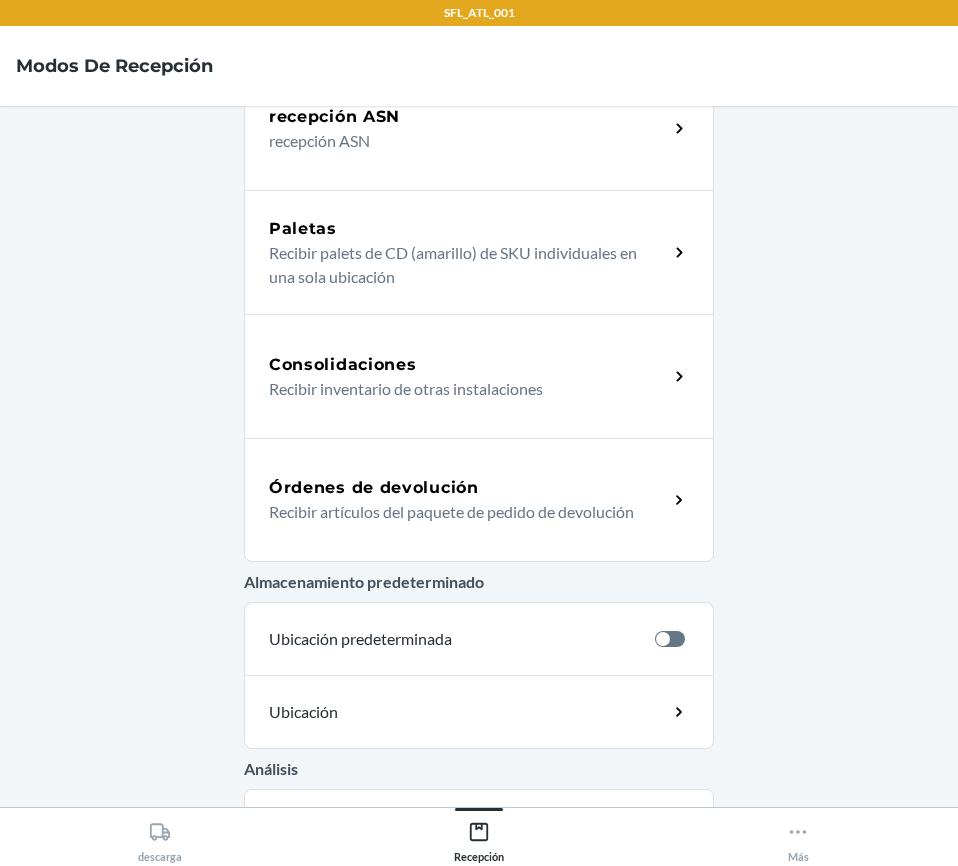 click on "Órdenes de devolución" at bounding box center [468, 488] 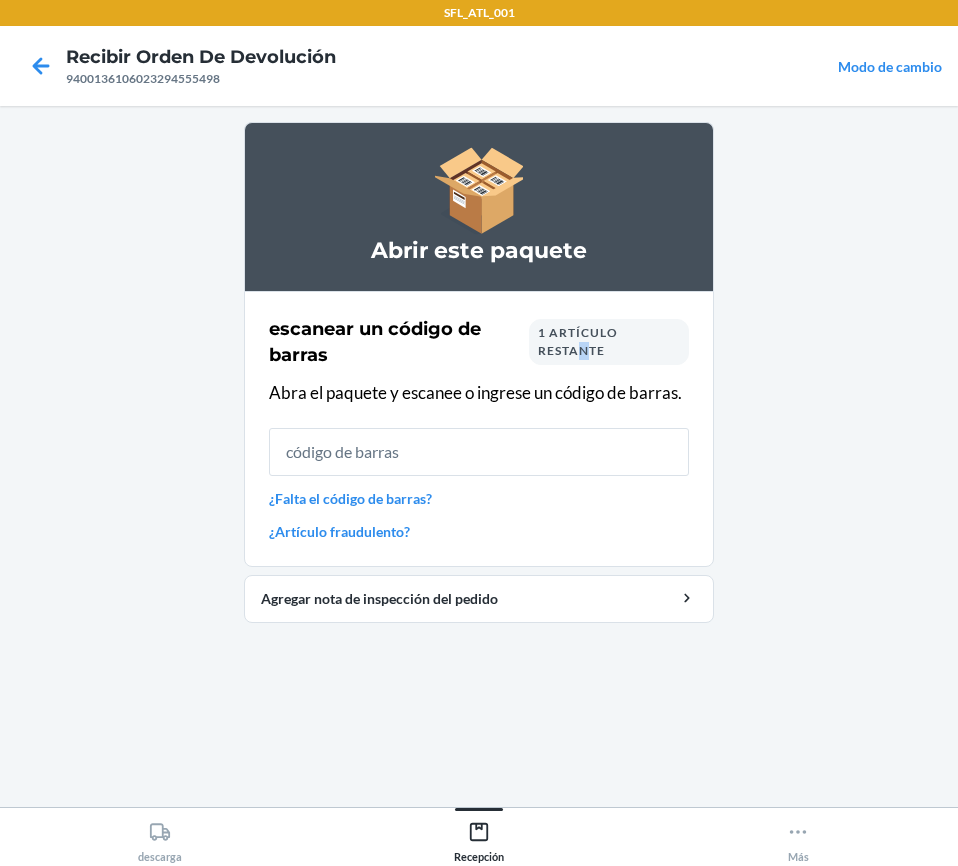 click on "1 artículo restante" at bounding box center [578, 341] 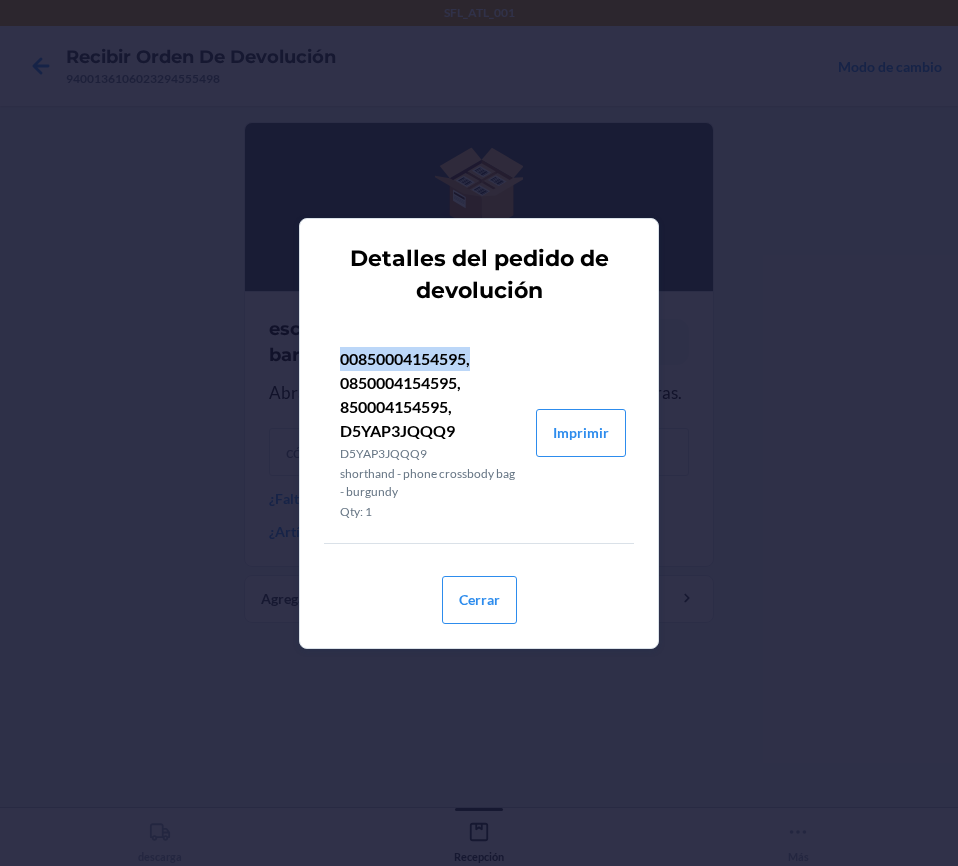 drag, startPoint x: 340, startPoint y: 357, endPoint x: 490, endPoint y: 369, distance: 150.47923 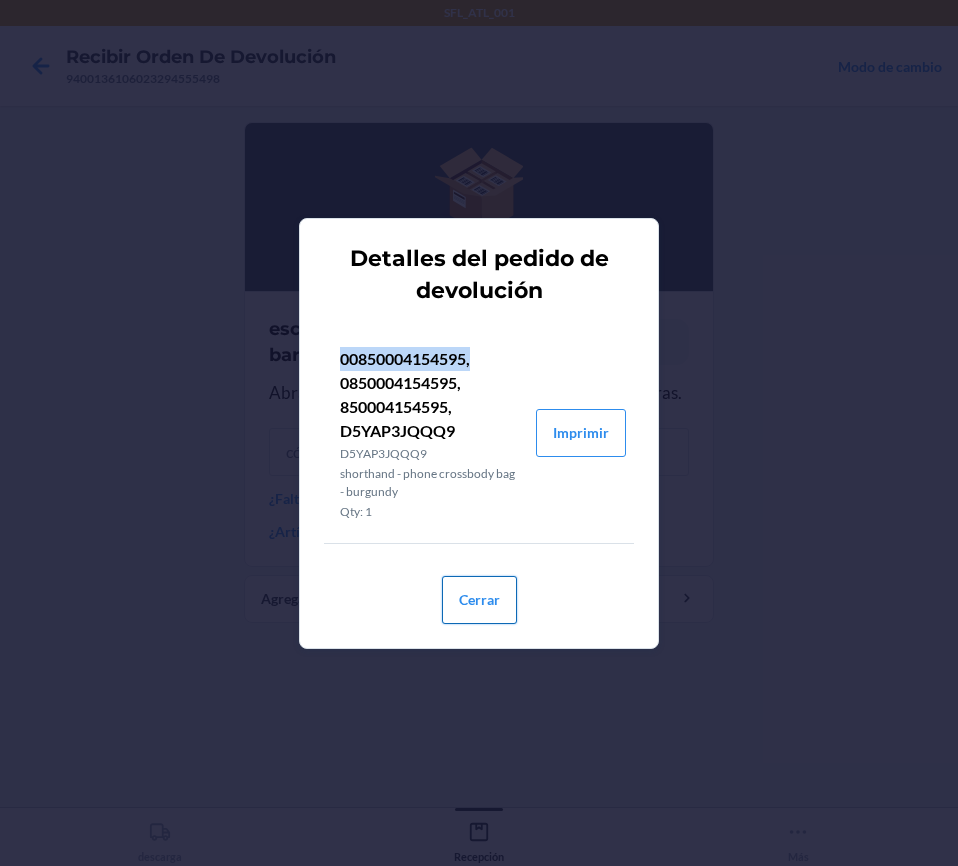 click on "Cerrar" at bounding box center [479, 600] 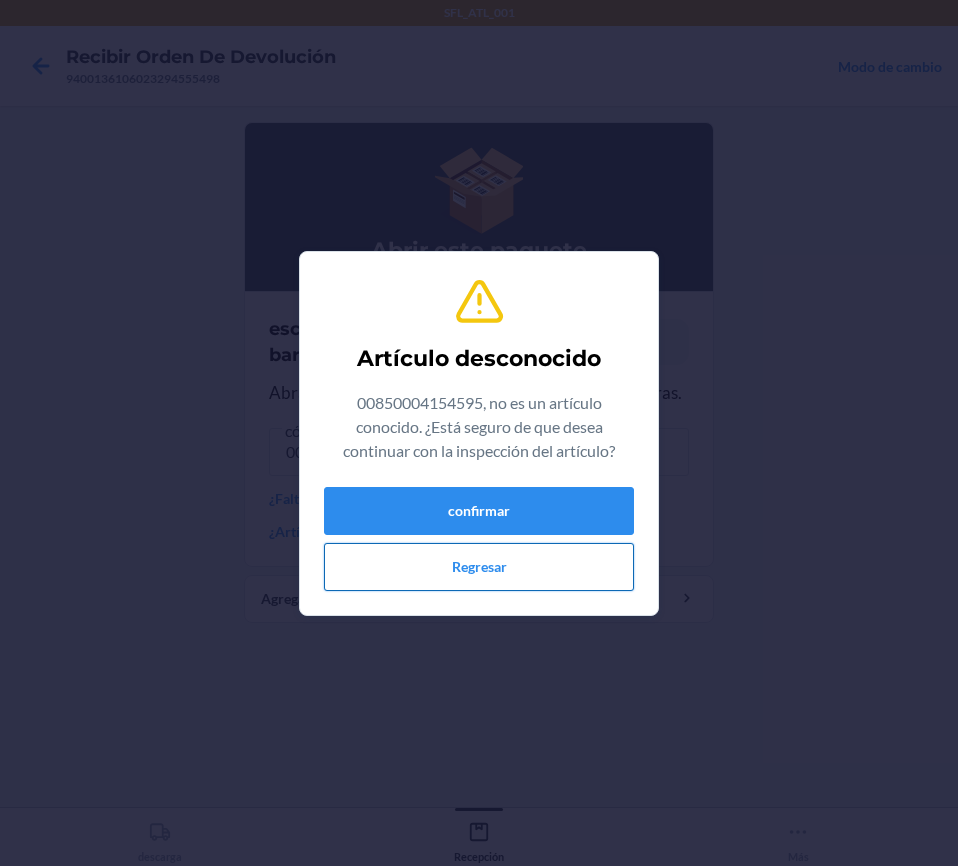 click on "Regresar" at bounding box center [479, 567] 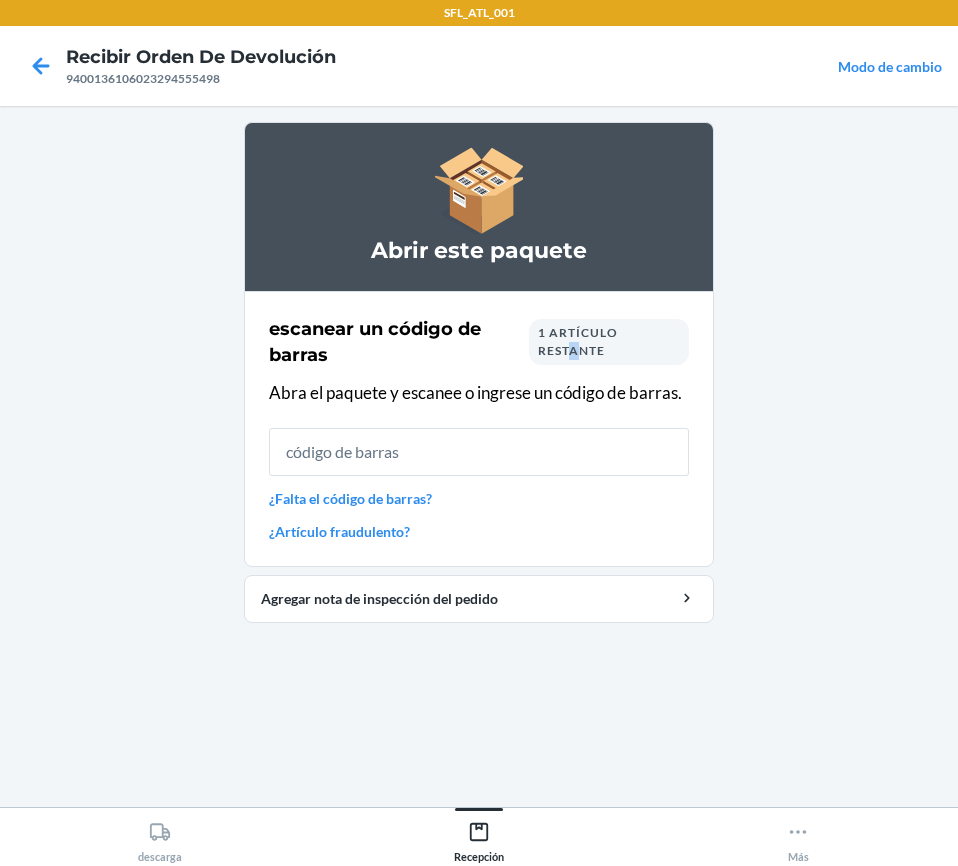 click on "1 artículo restante" at bounding box center [578, 341] 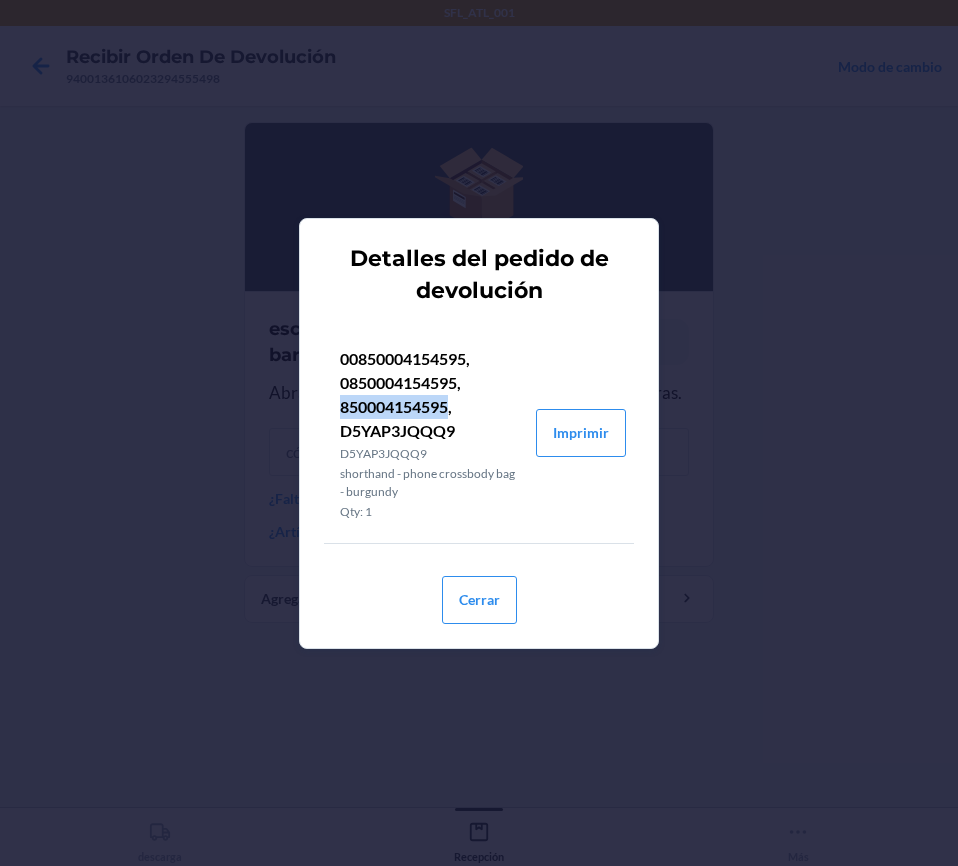 drag, startPoint x: 342, startPoint y: 409, endPoint x: 452, endPoint y: 408, distance: 110.00455 